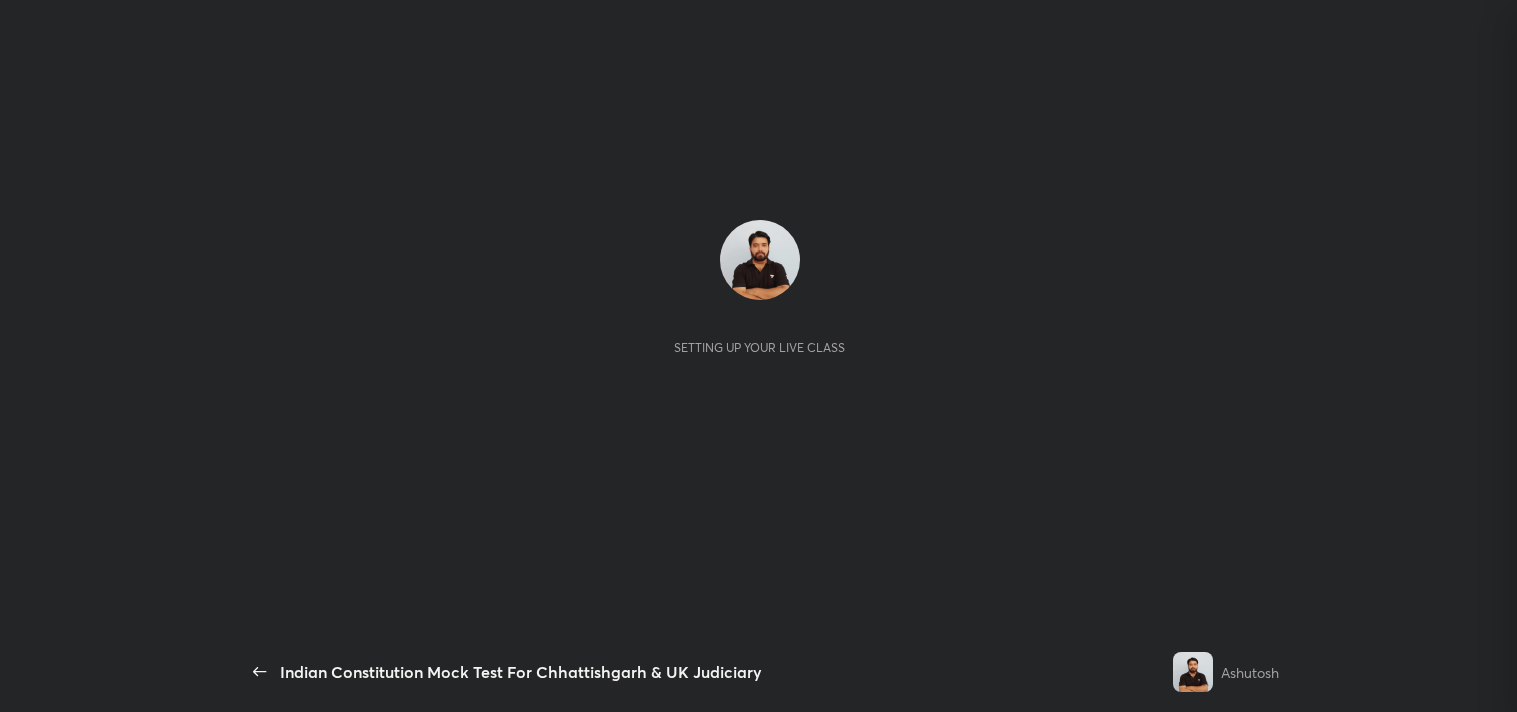 scroll, scrollTop: 0, scrollLeft: 0, axis: both 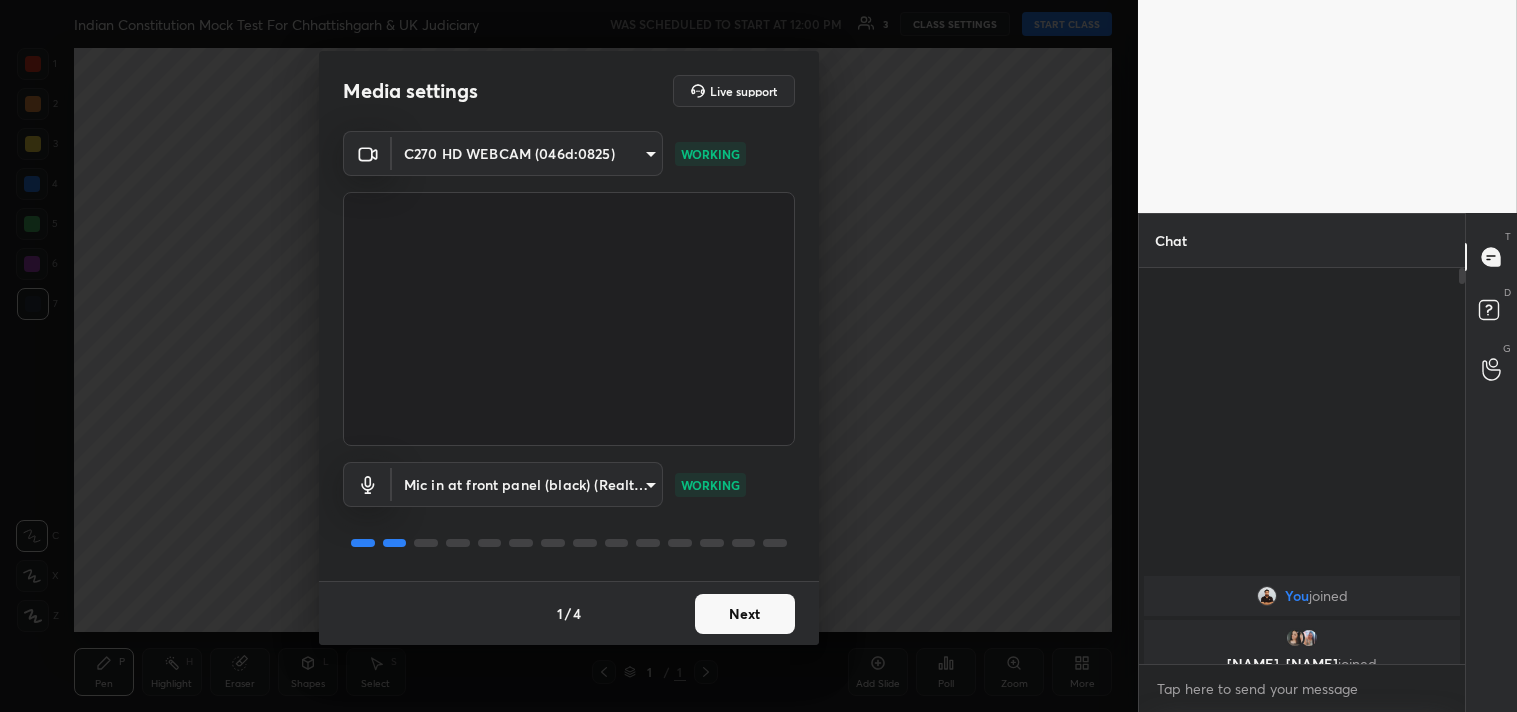 click on "1 2 3 4 5 6 7 C X Z C X Z E E Erase all   H H Indian Constitution Mock Test For Chhattishgarh & UK Judiciary WAS SCHEDULED TO START AT  12:00 PM 3 CLASS SETTINGS START CLASS Setting up your live class Back Indian Constitution Mock Test For Chhattishgarh & UK Judiciary Ashutosh Pen P Highlight H Eraser Shapes L Select S 1 / 1 Add Slide Poll Zoom More Chat You  joined [LAST], [NAME]  joined 3 NEW MESSAGES Enable hand raising Enable raise hand to speak to learners. Once enabled, chat will be turned off temporarily. Enable x   introducing Raise a hand with a doubt Now learners can raise their hand along with a doubt  How it works? Doubts asked by learners will show up here Raise hand disabled You have disabled Raise hand currently. Enable it to invite learners to speak Enable Can't raise hand Looks like educator just invited you to speak. Please wait before you can raise your hand again. Got it T Messages (T) D Doubts (D) G Raise Hand (G) Report an issue Reason for reporting Buffering Chat not working ​ Report 1" at bounding box center (758, 356) 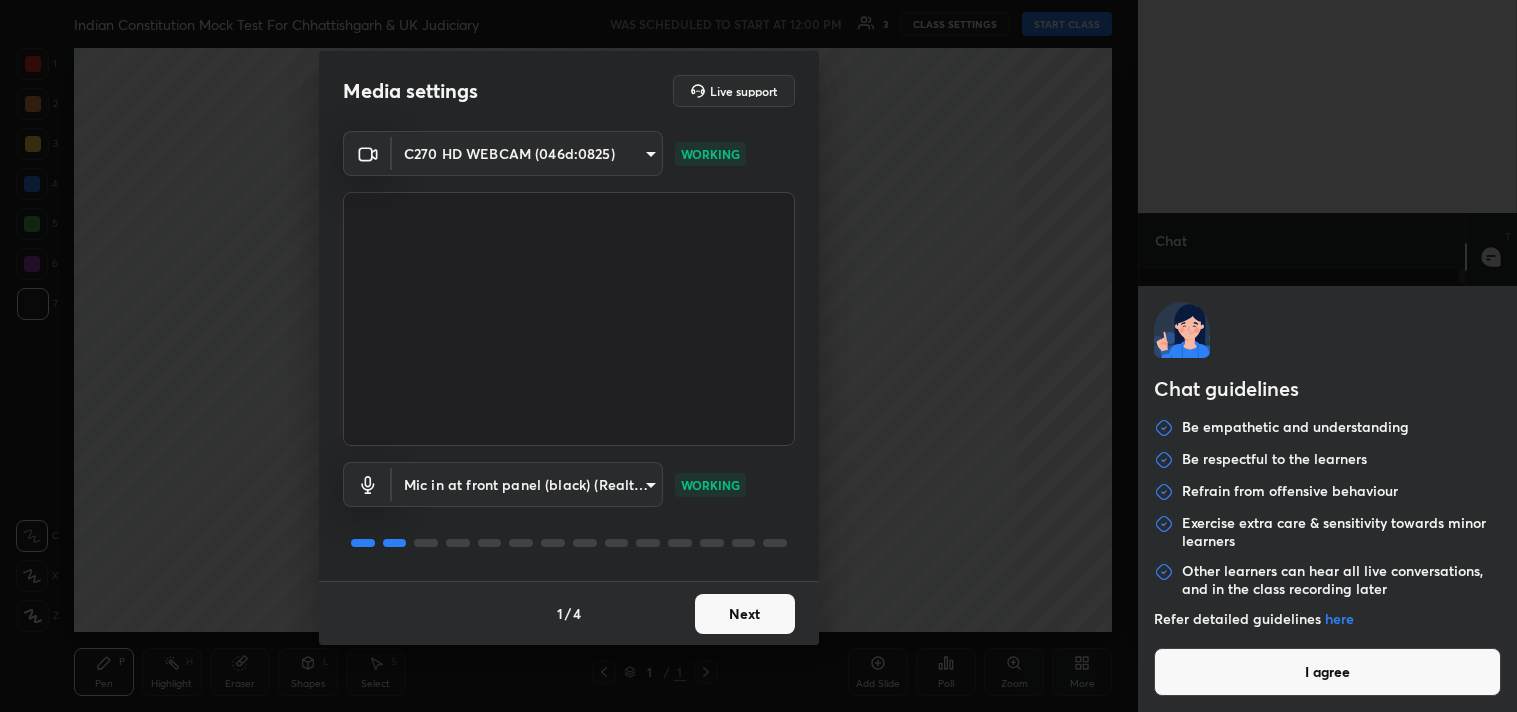 click on "I agree" at bounding box center (1327, 672) 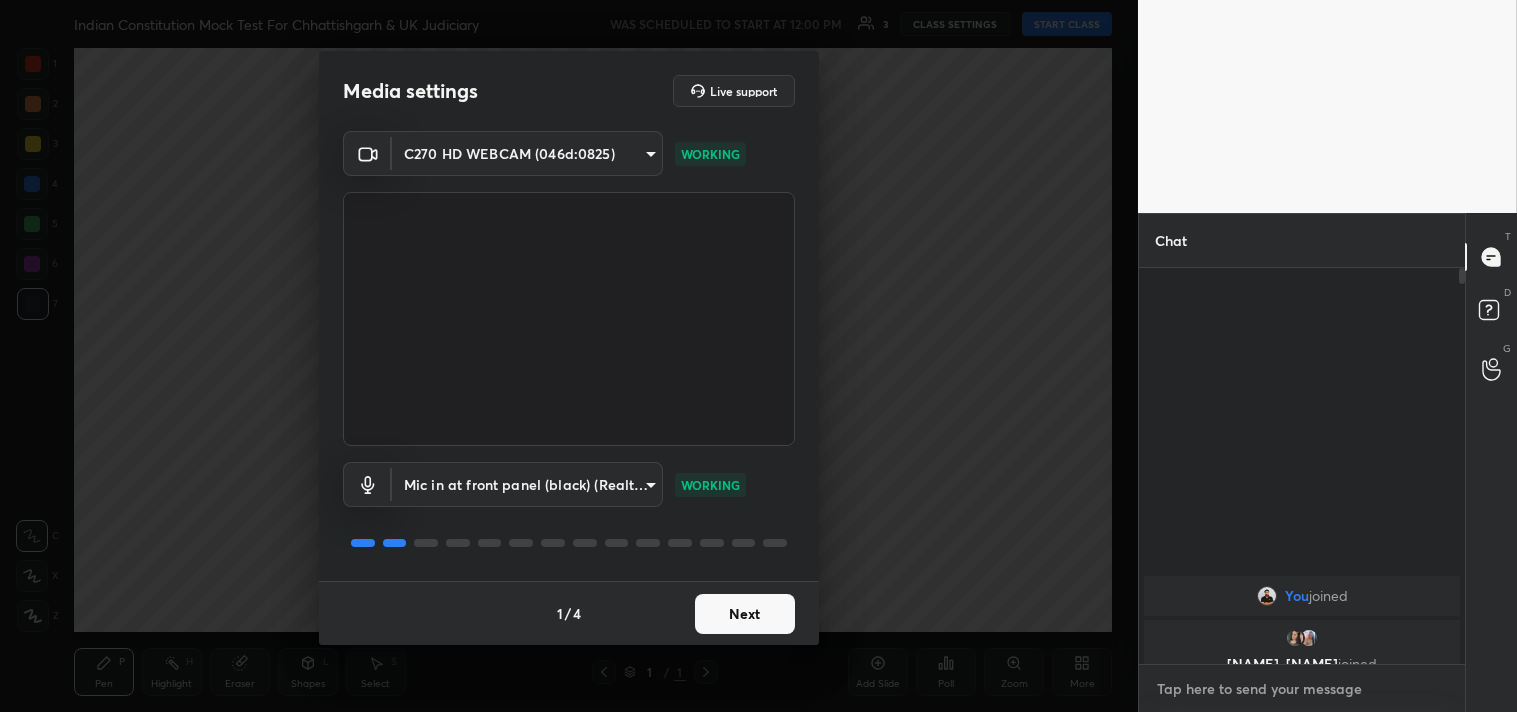 type on "x" 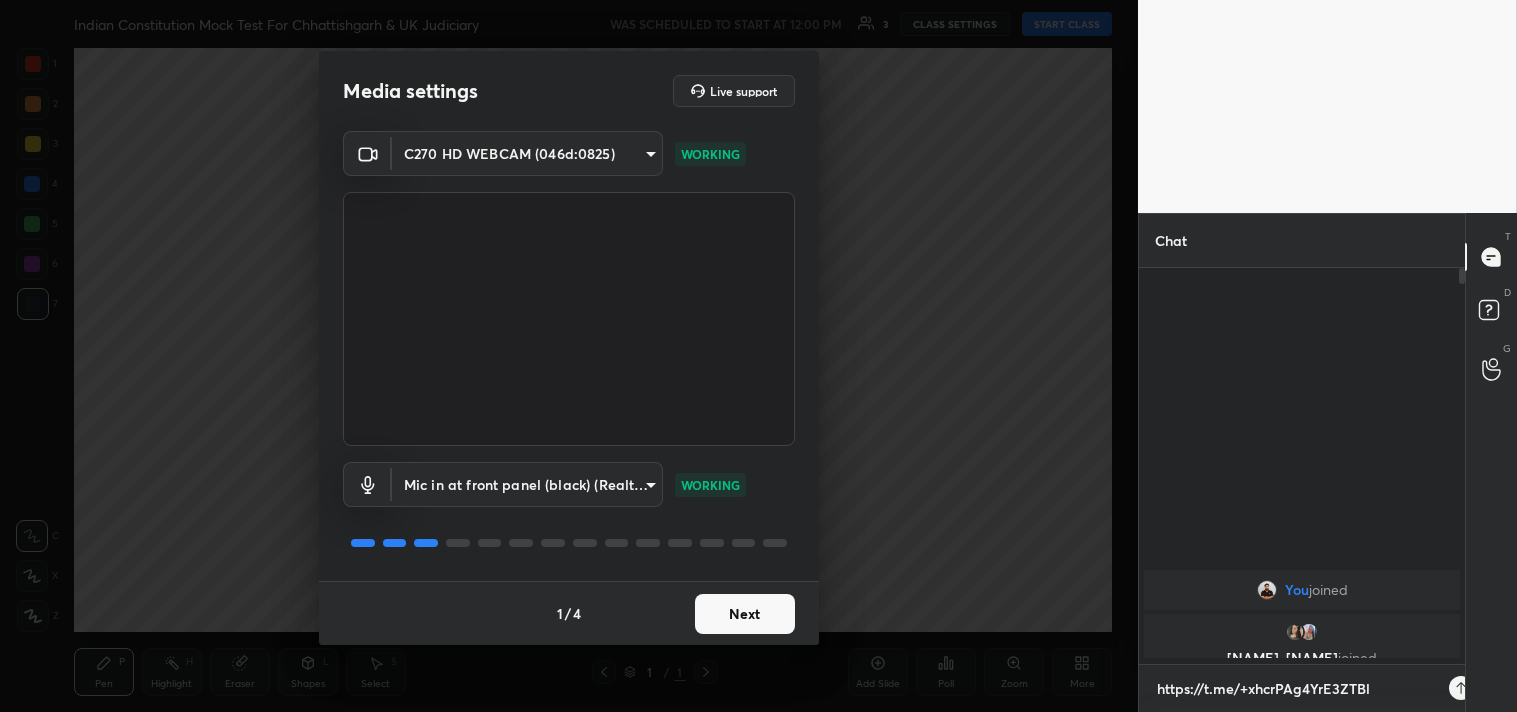scroll, scrollTop: 384, scrollLeft: 320, axis: both 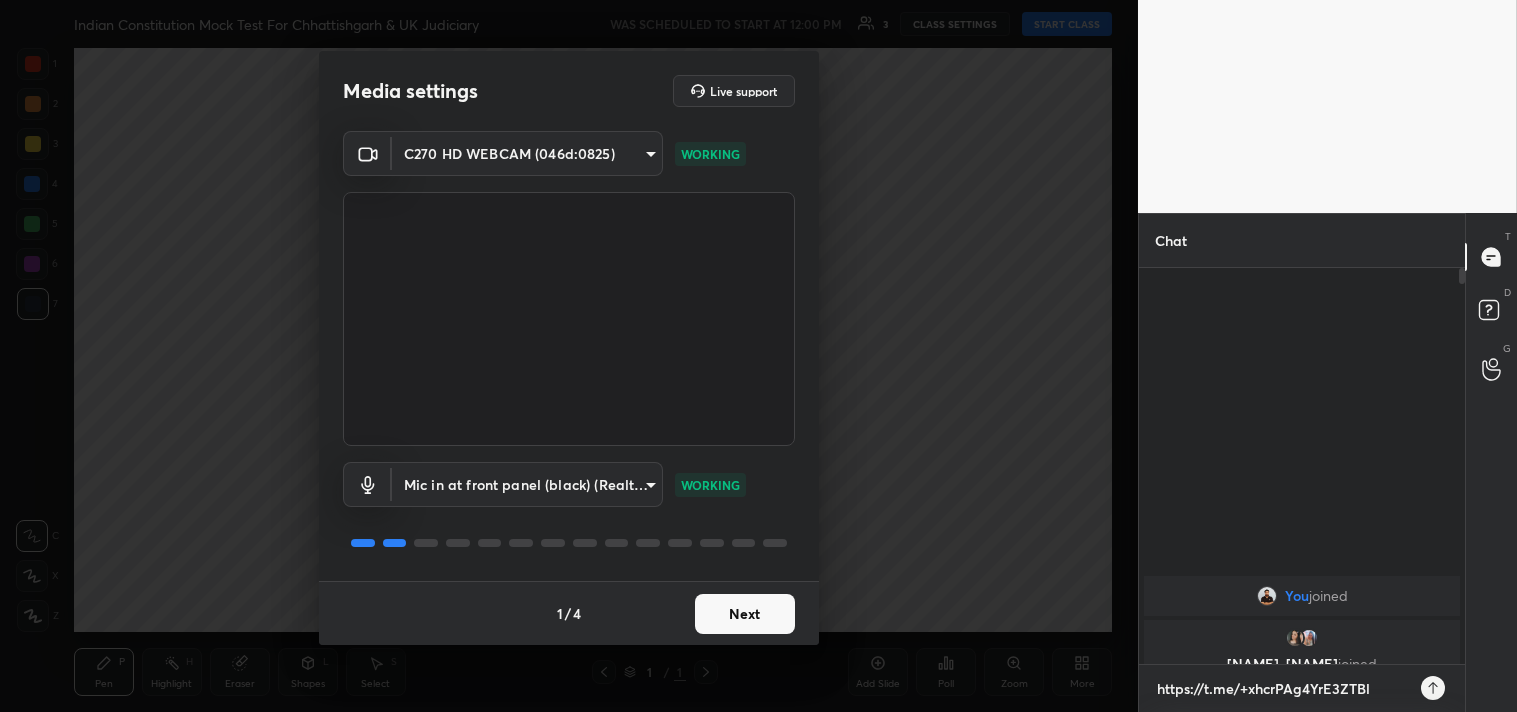 type on "https://t.me/+xhcrPAg4YrE3ZTBl" 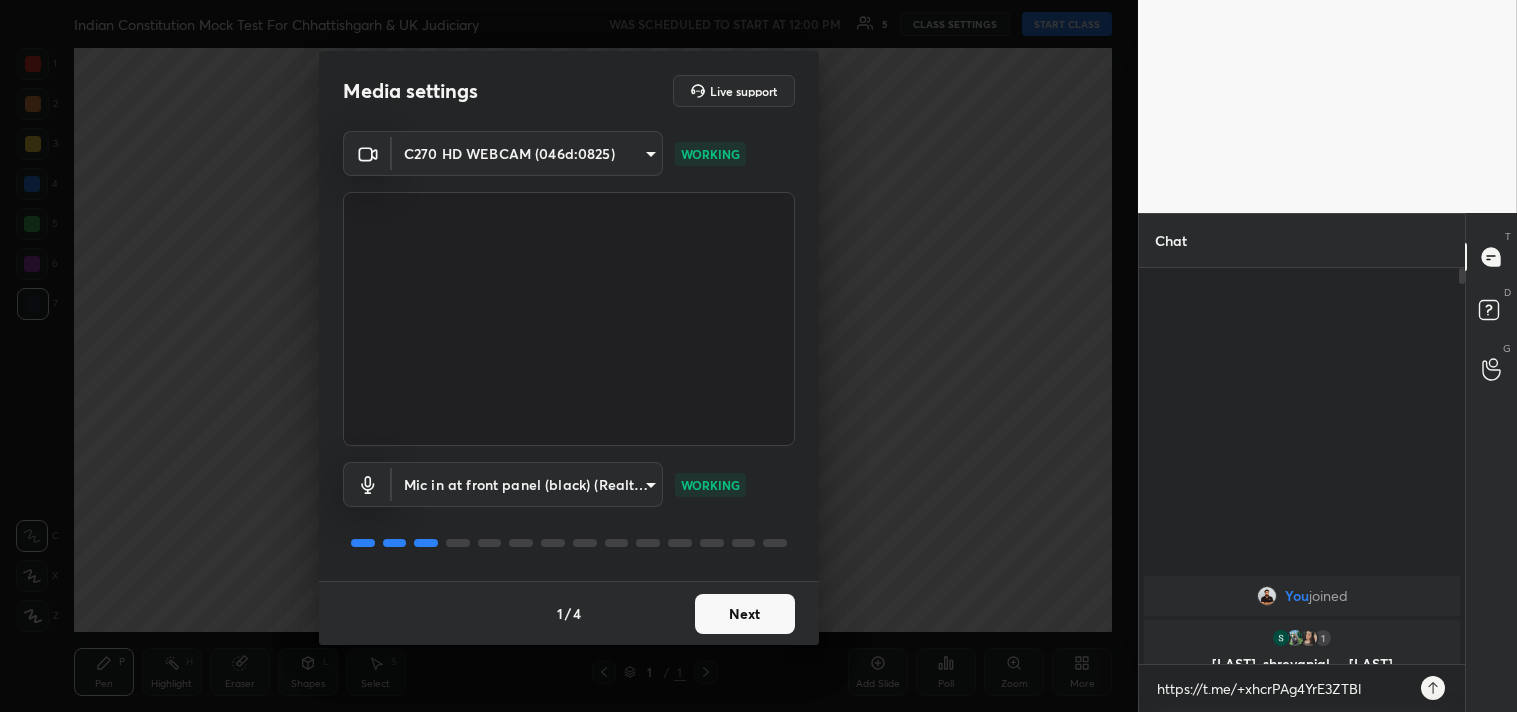 type on "x" 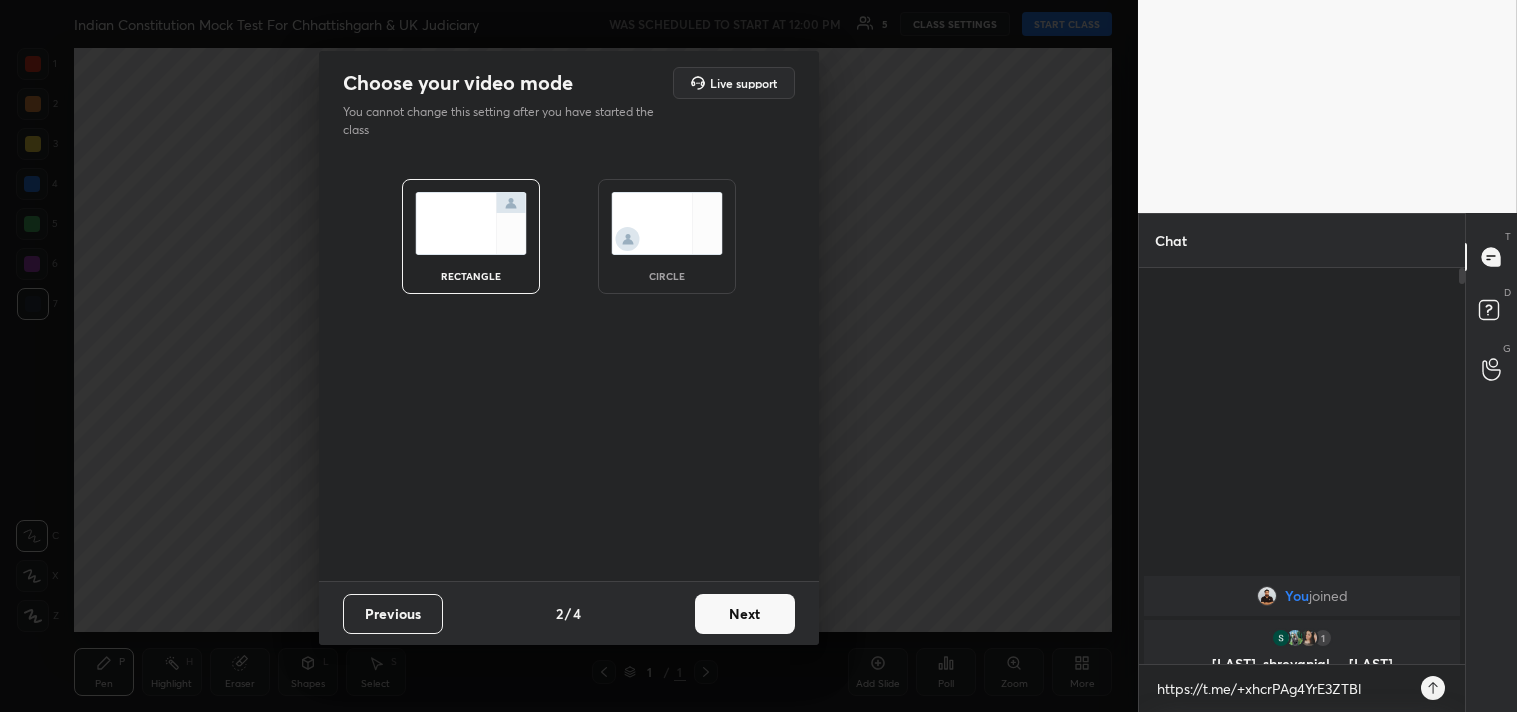 click on "Next" at bounding box center (745, 614) 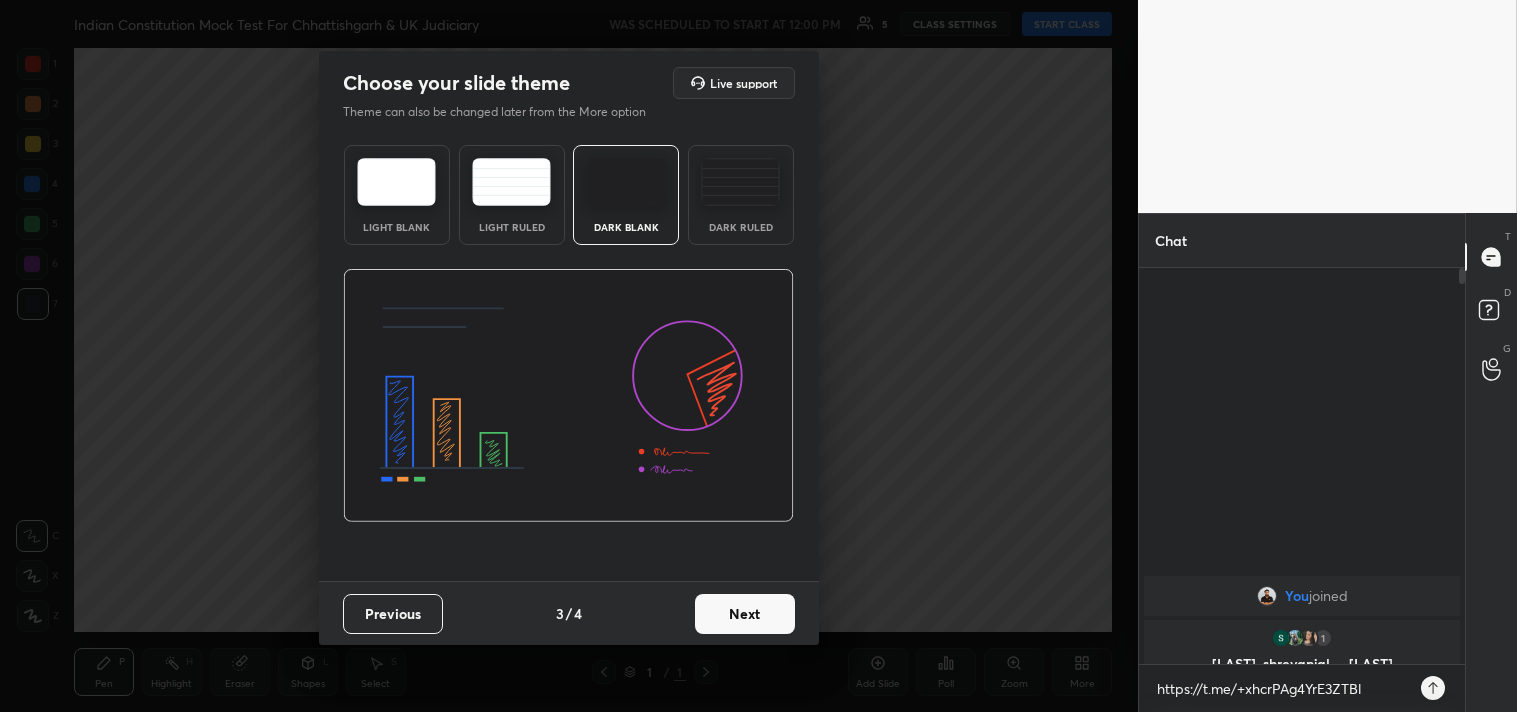 click on "Next" at bounding box center (745, 614) 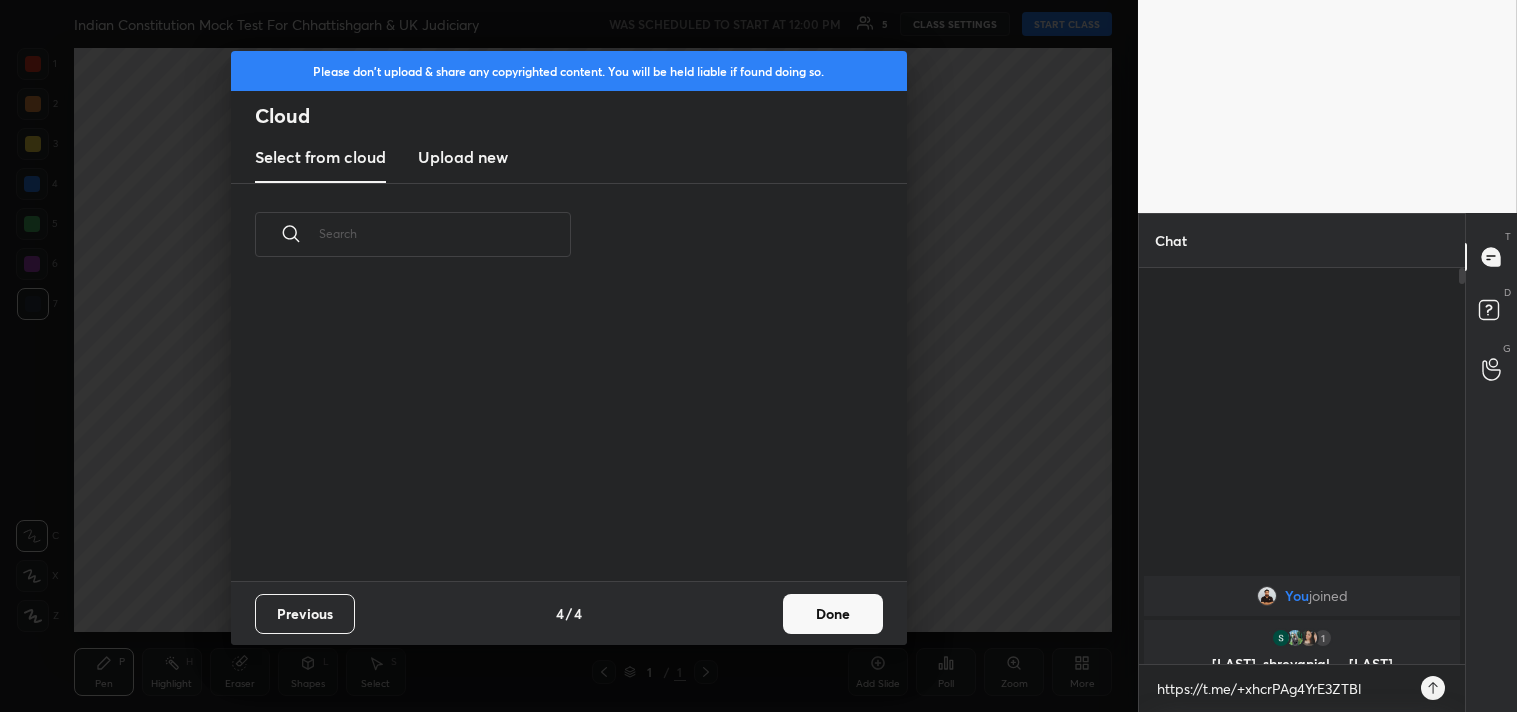 scroll, scrollTop: 6, scrollLeft: 11, axis: both 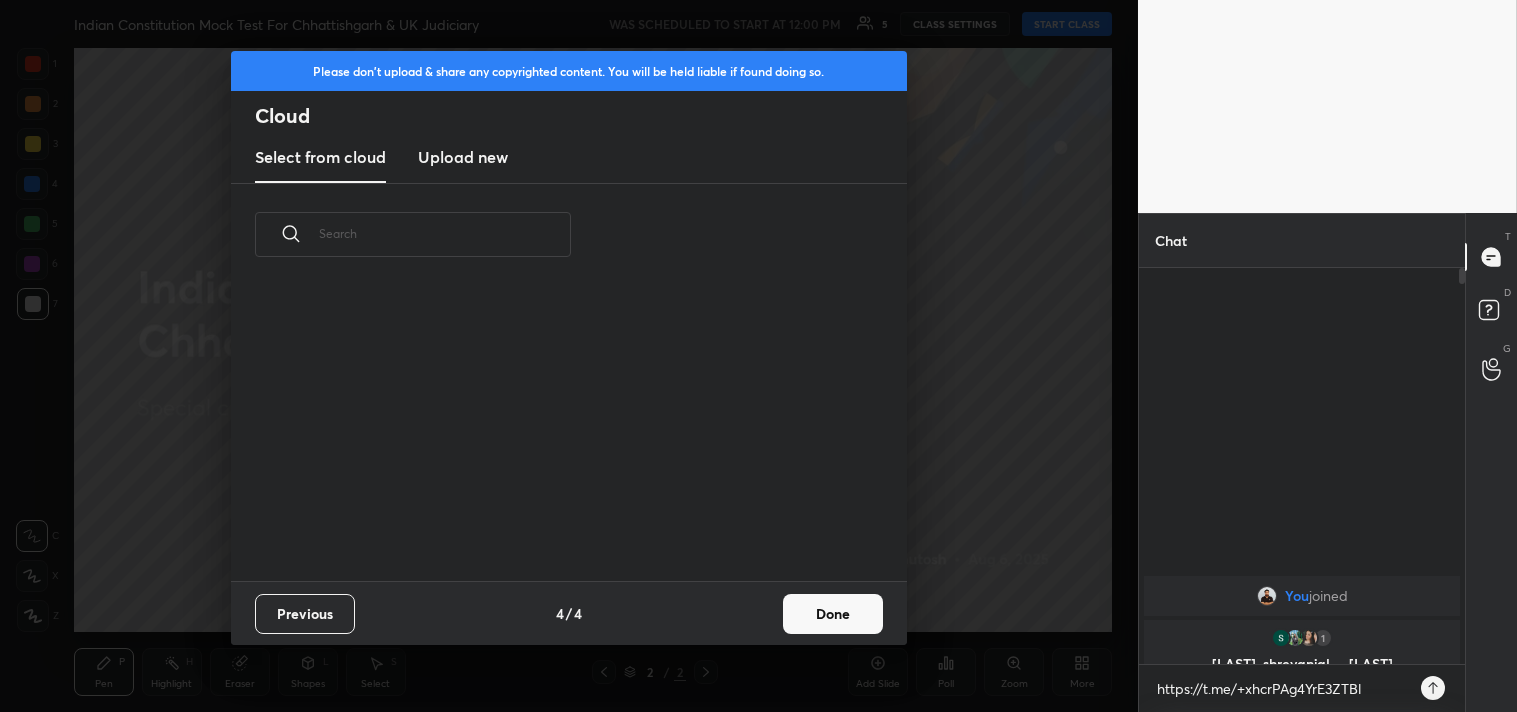 click on "Upload new" at bounding box center (463, 157) 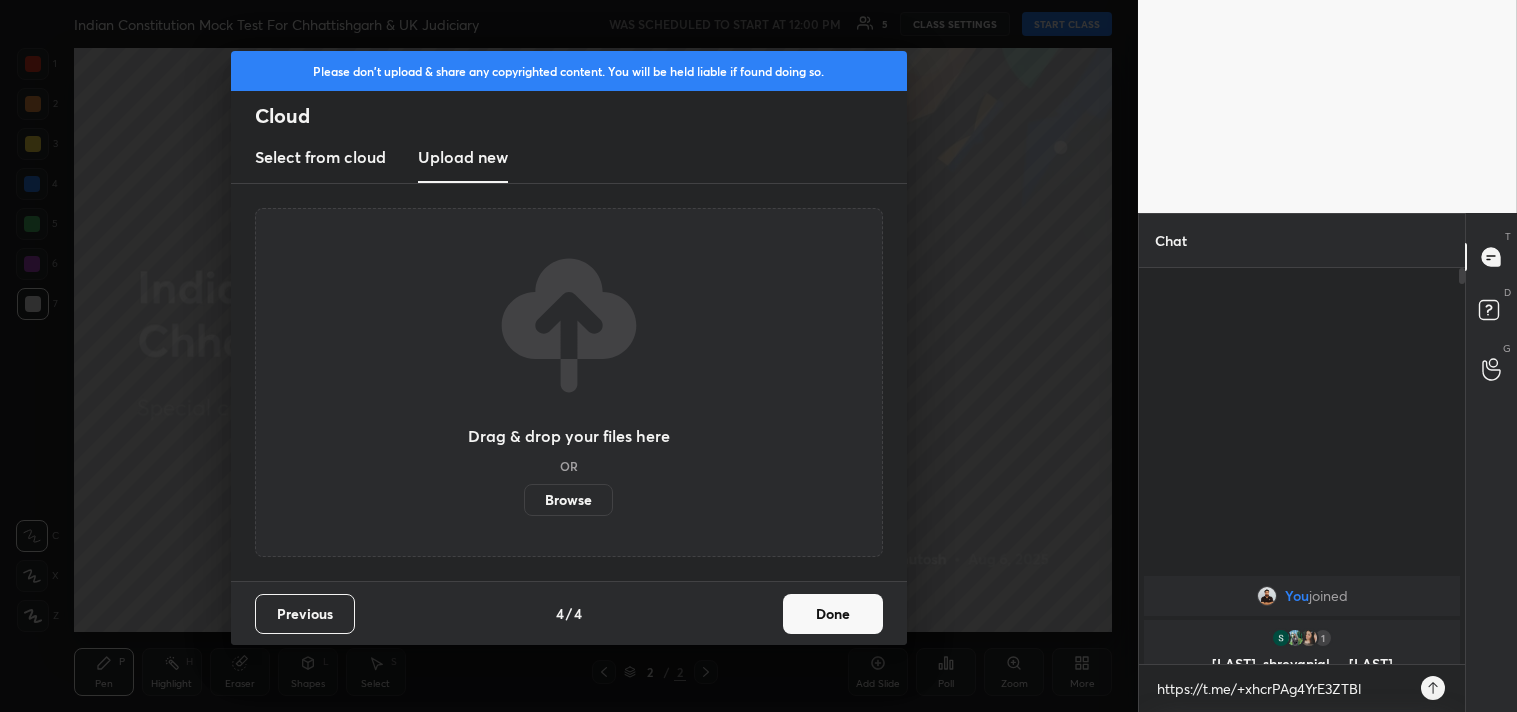 click on "Browse" at bounding box center (568, 500) 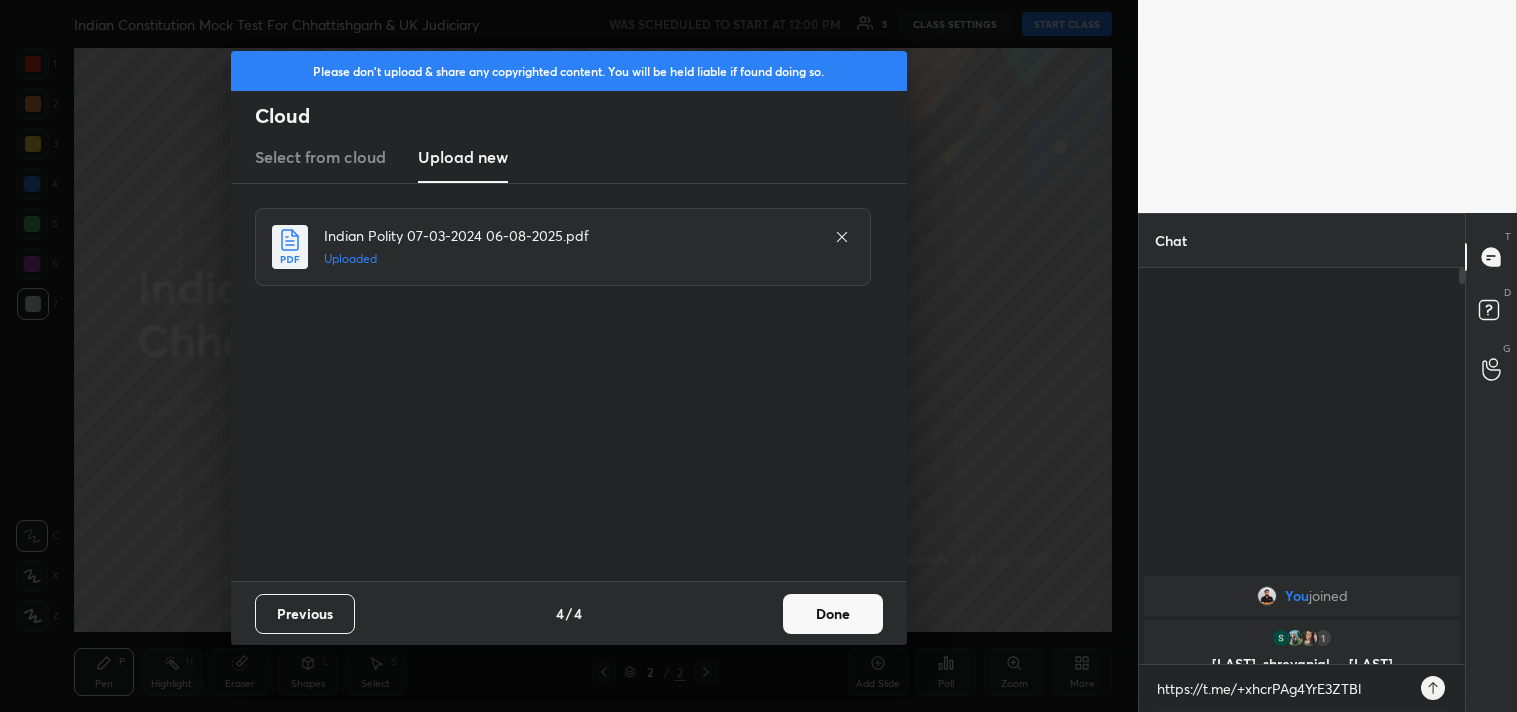 click on "Done" at bounding box center (833, 614) 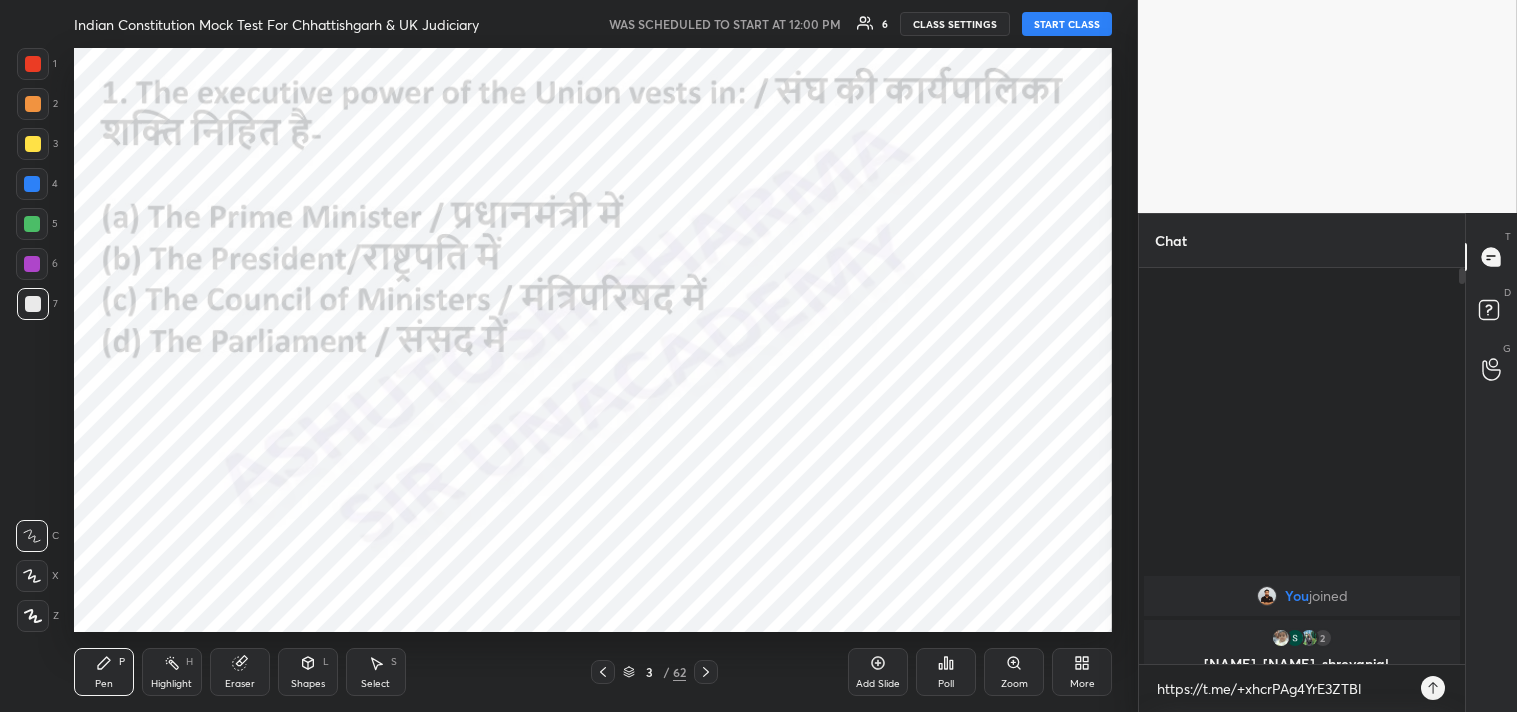 click 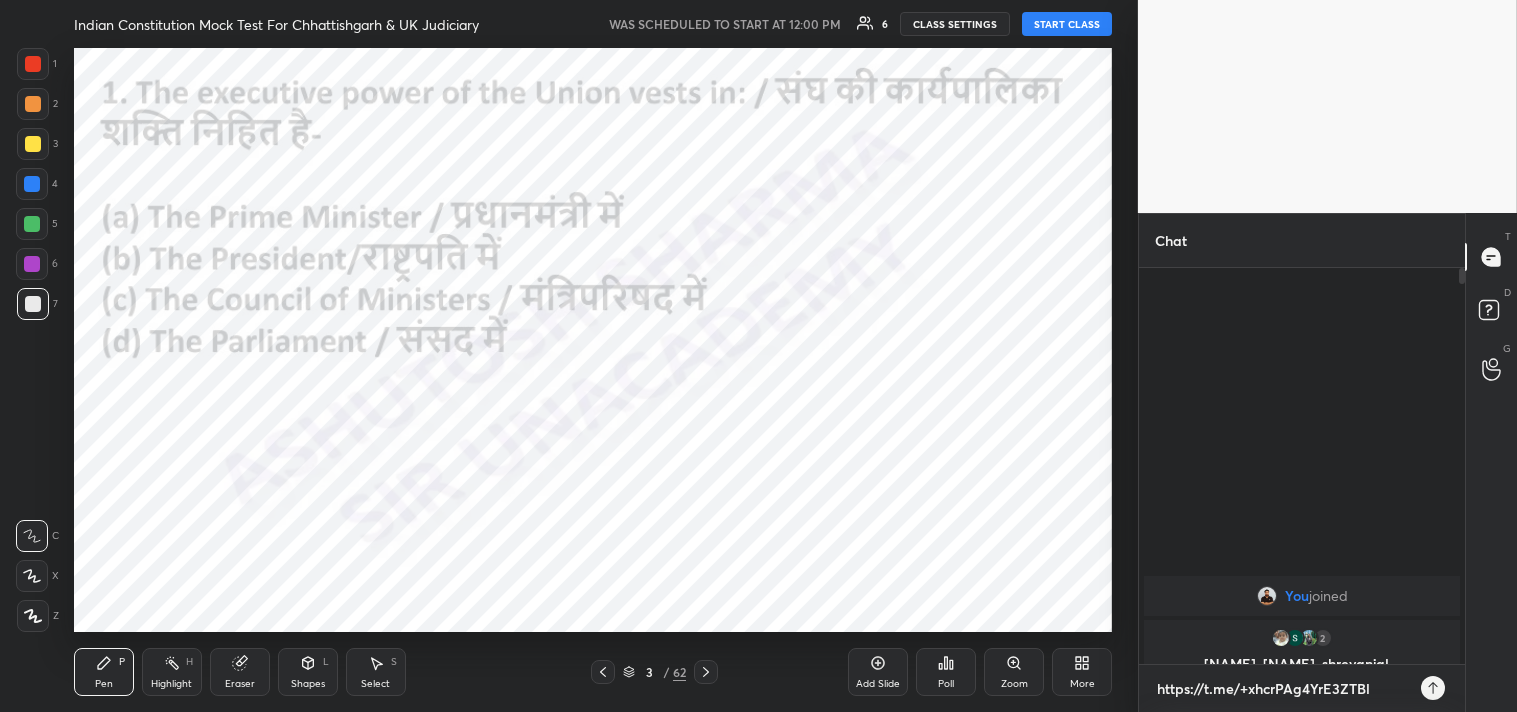 type 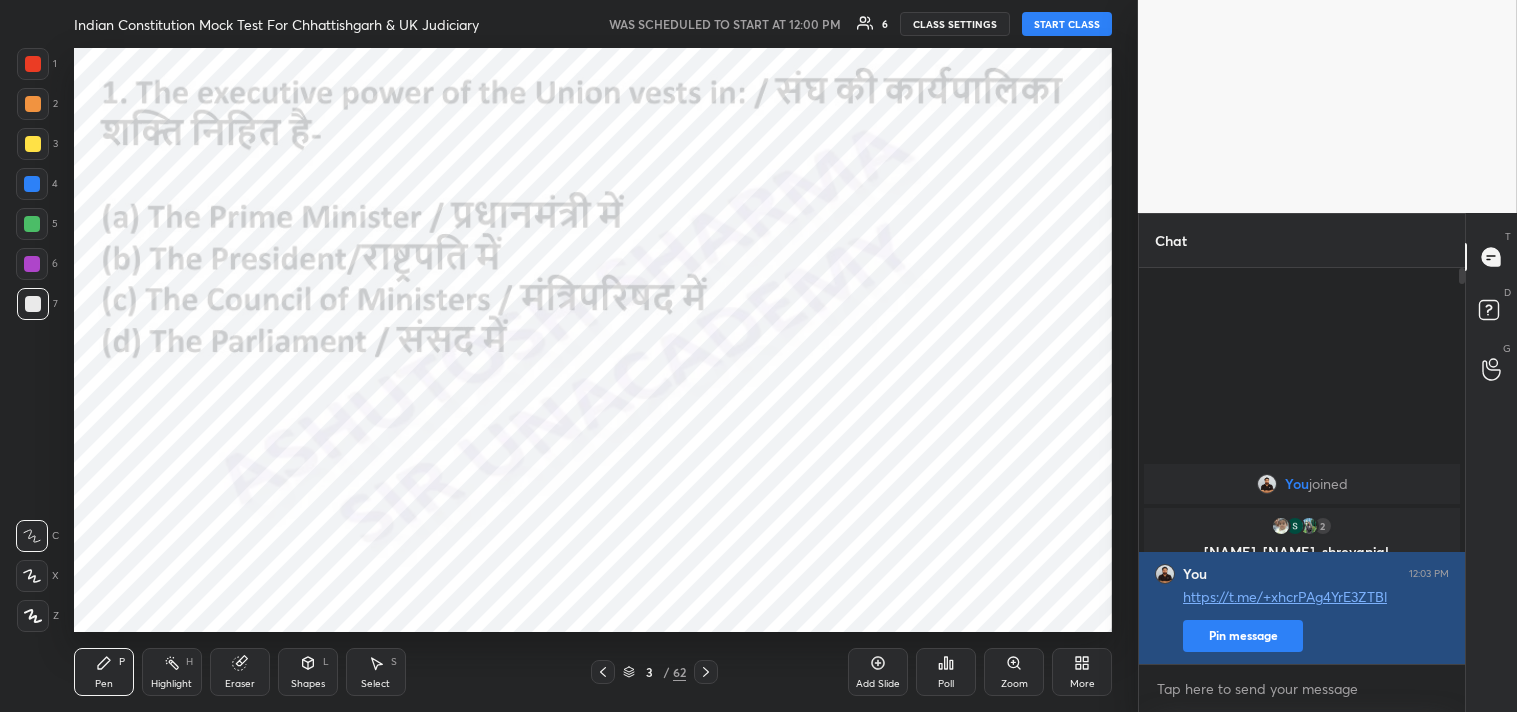 click on "Pin message" at bounding box center [1243, 636] 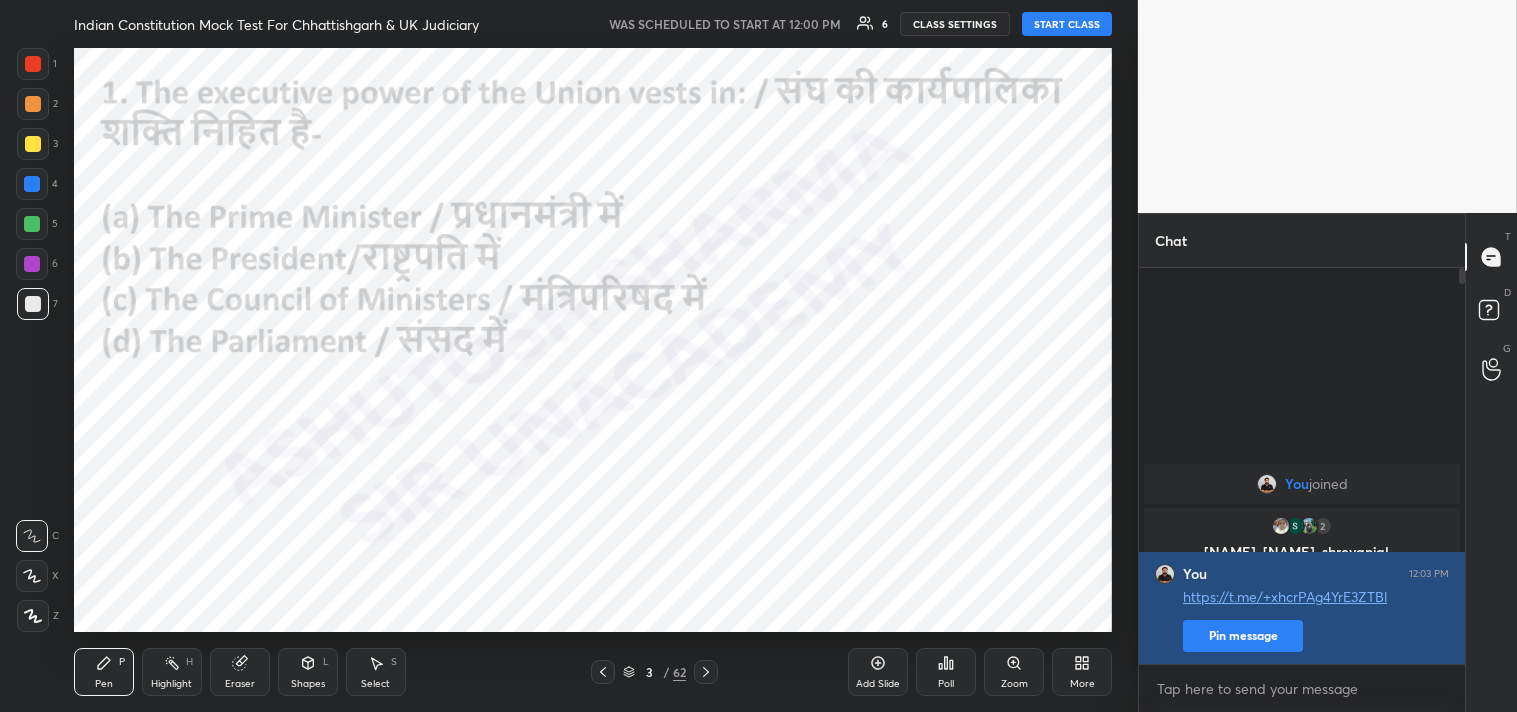 scroll, scrollTop: 350, scrollLeft: 320, axis: both 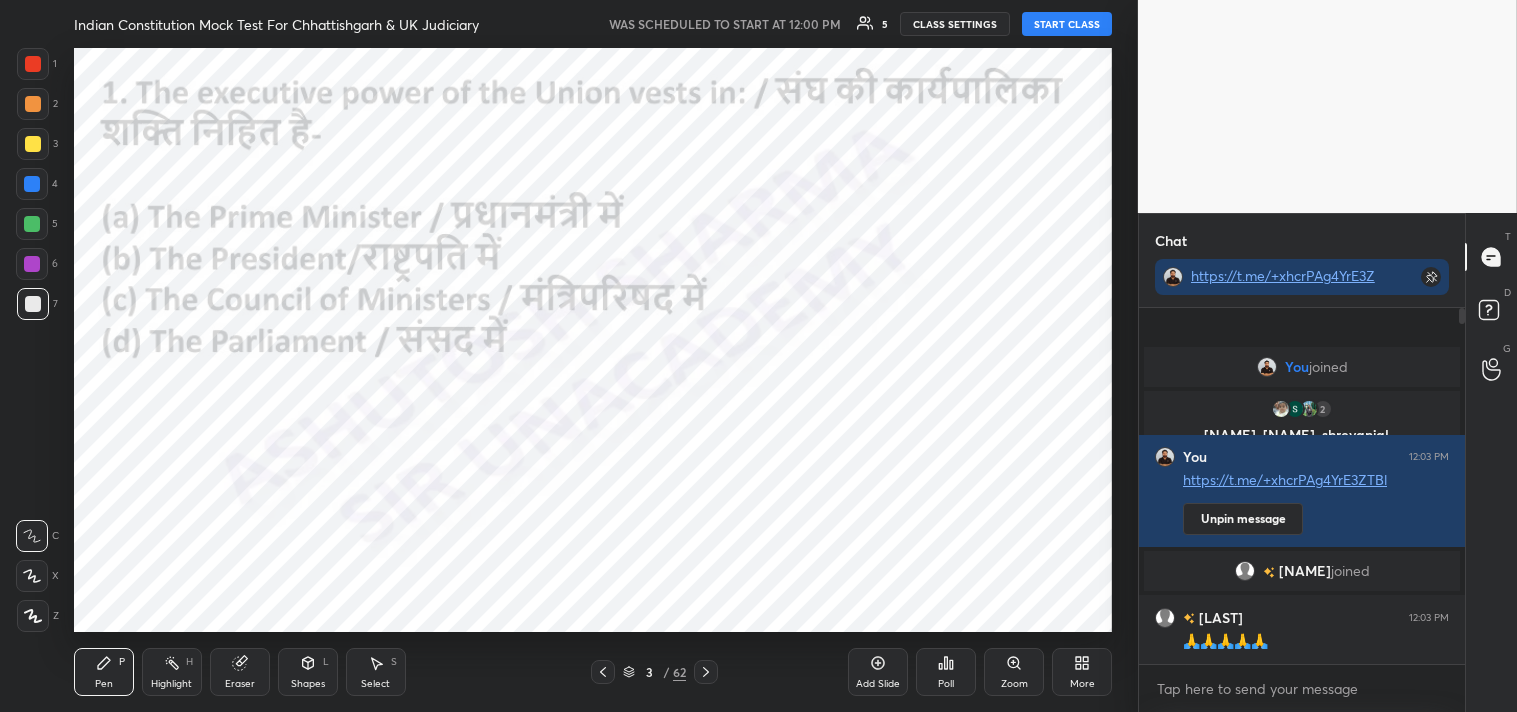 drag, startPoint x: 606, startPoint y: 676, endPoint x: 596, endPoint y: 680, distance: 10.770329 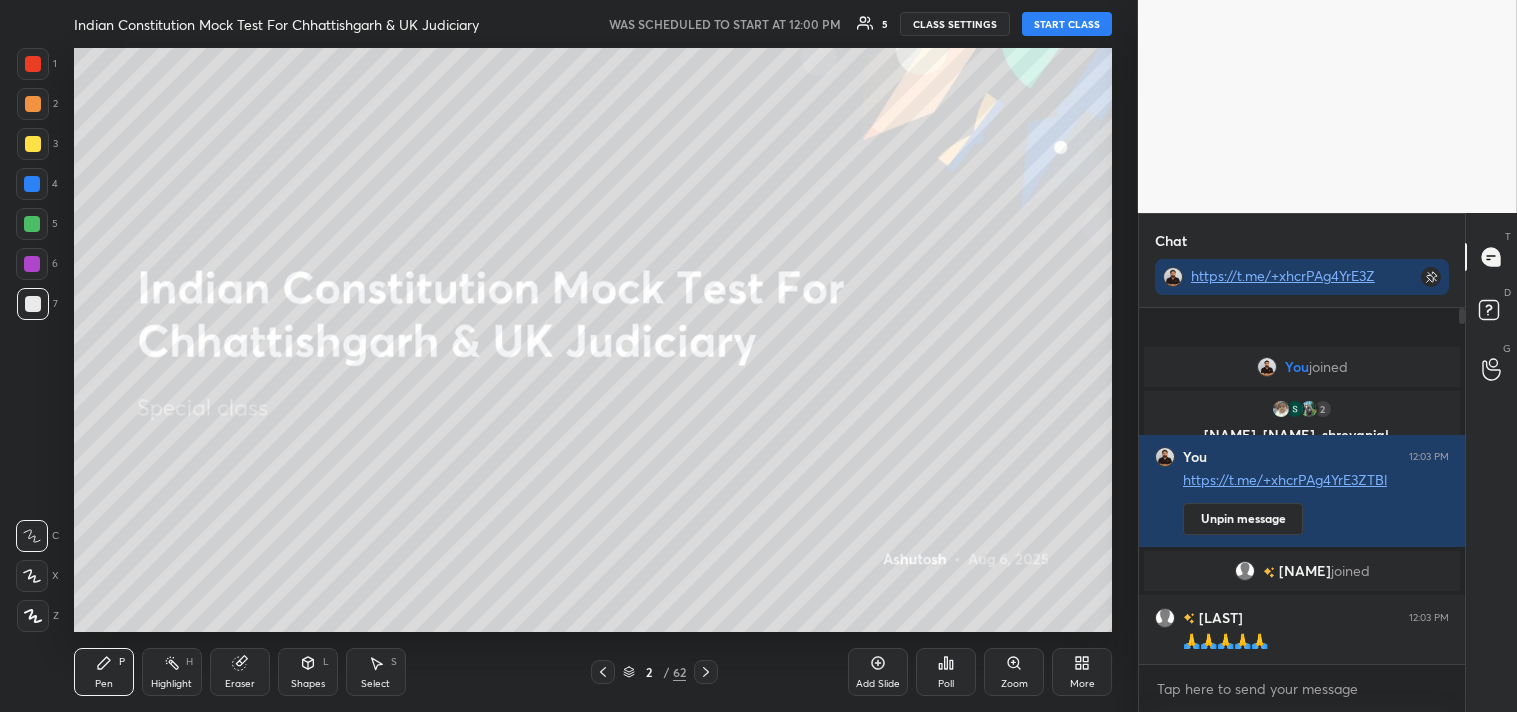 click on "START CLASS" at bounding box center (1067, 24) 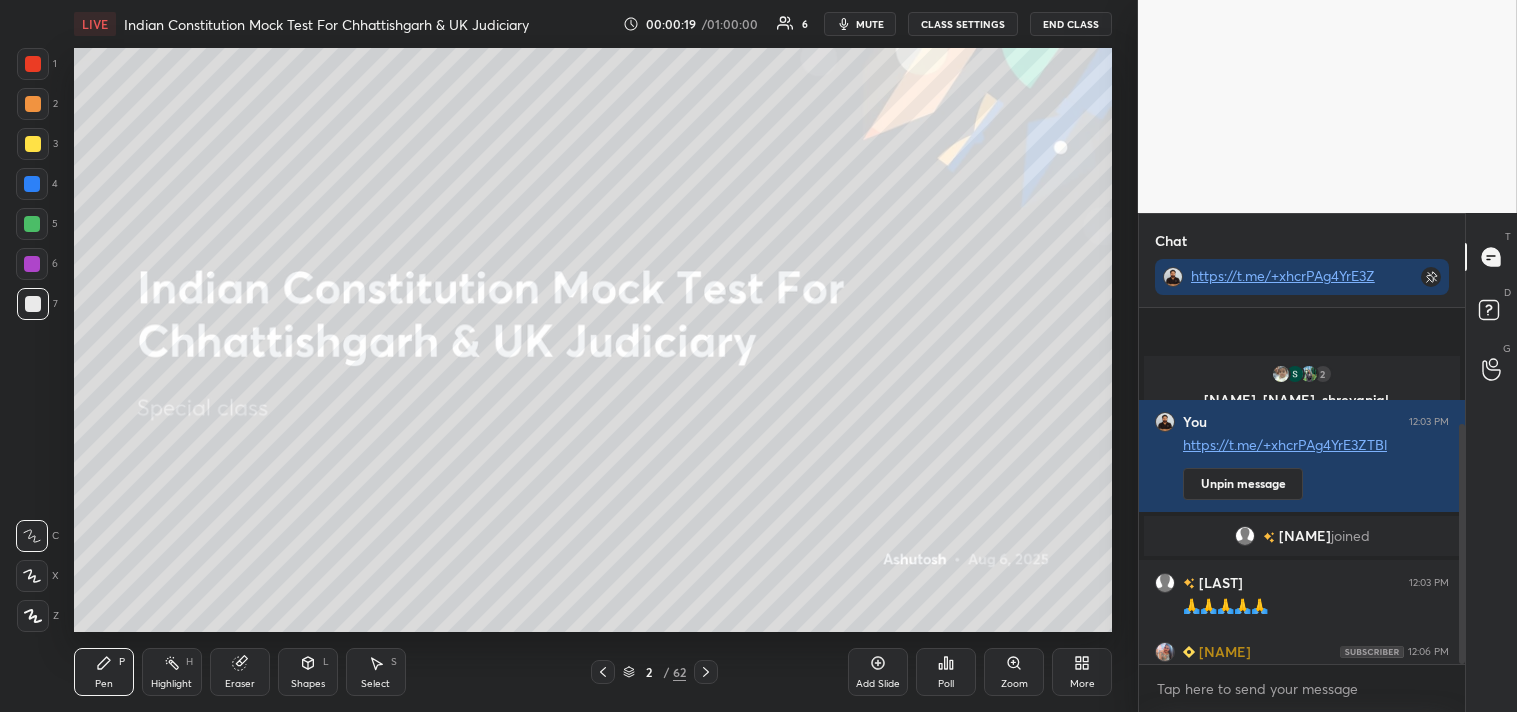 scroll, scrollTop: 172, scrollLeft: 0, axis: vertical 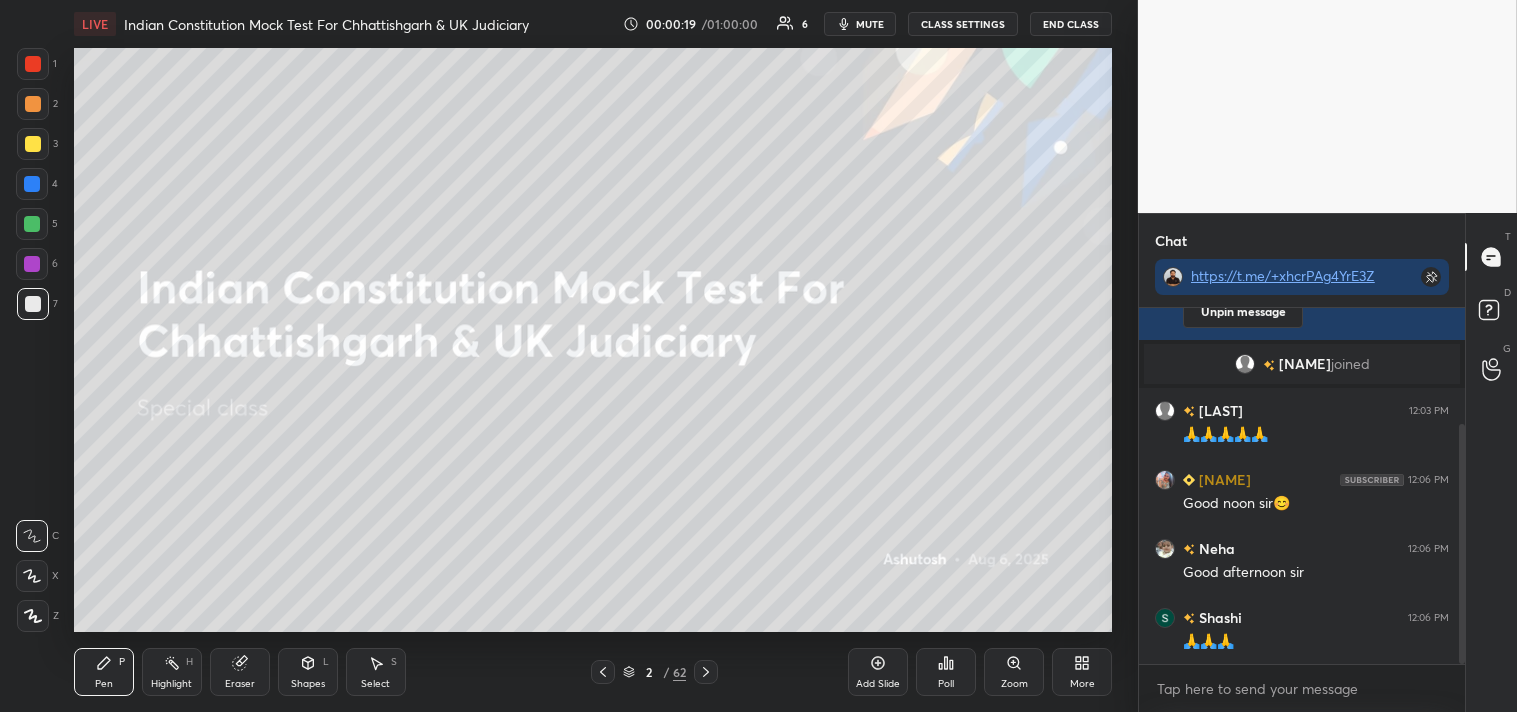 drag, startPoint x: 1462, startPoint y: 514, endPoint x: 1463, endPoint y: 562, distance: 48.010414 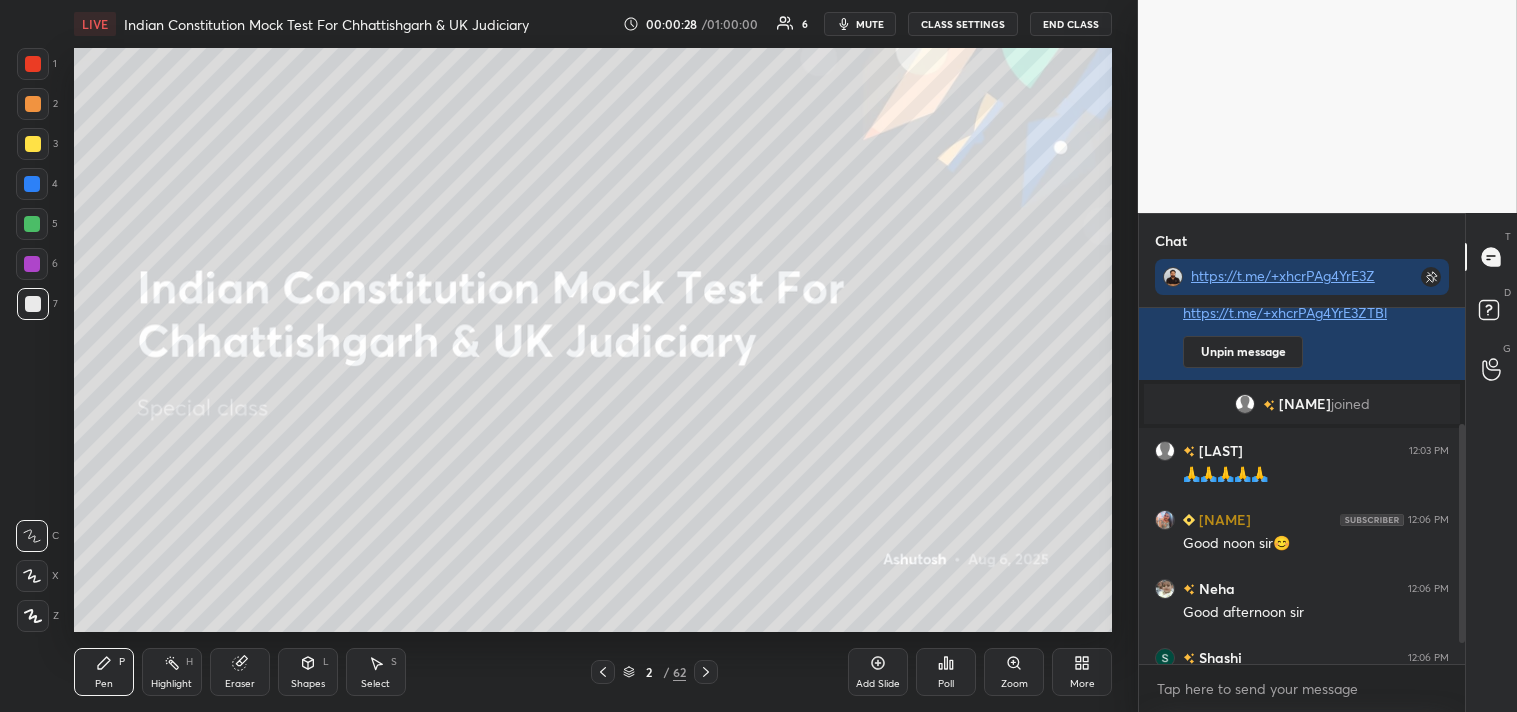 scroll, scrollTop: 260, scrollLeft: 0, axis: vertical 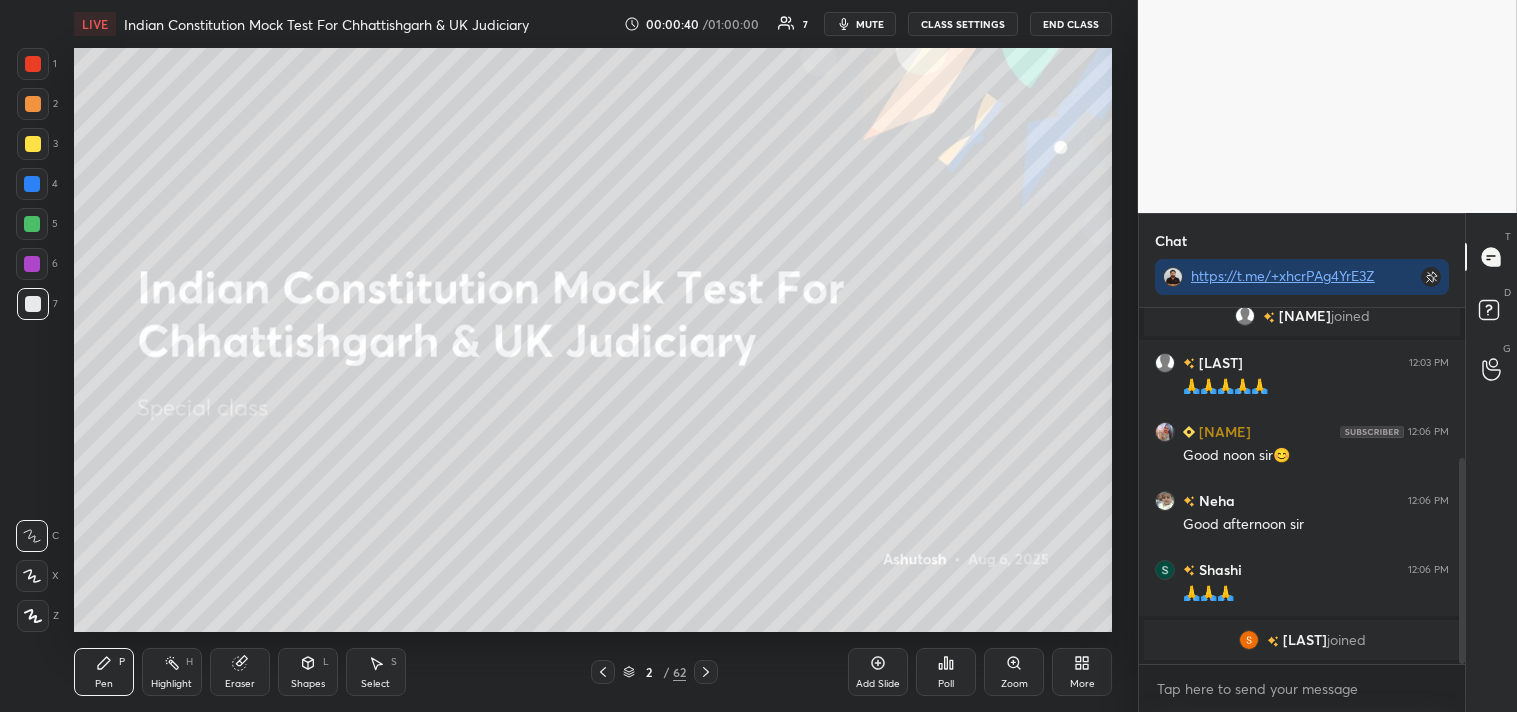 click 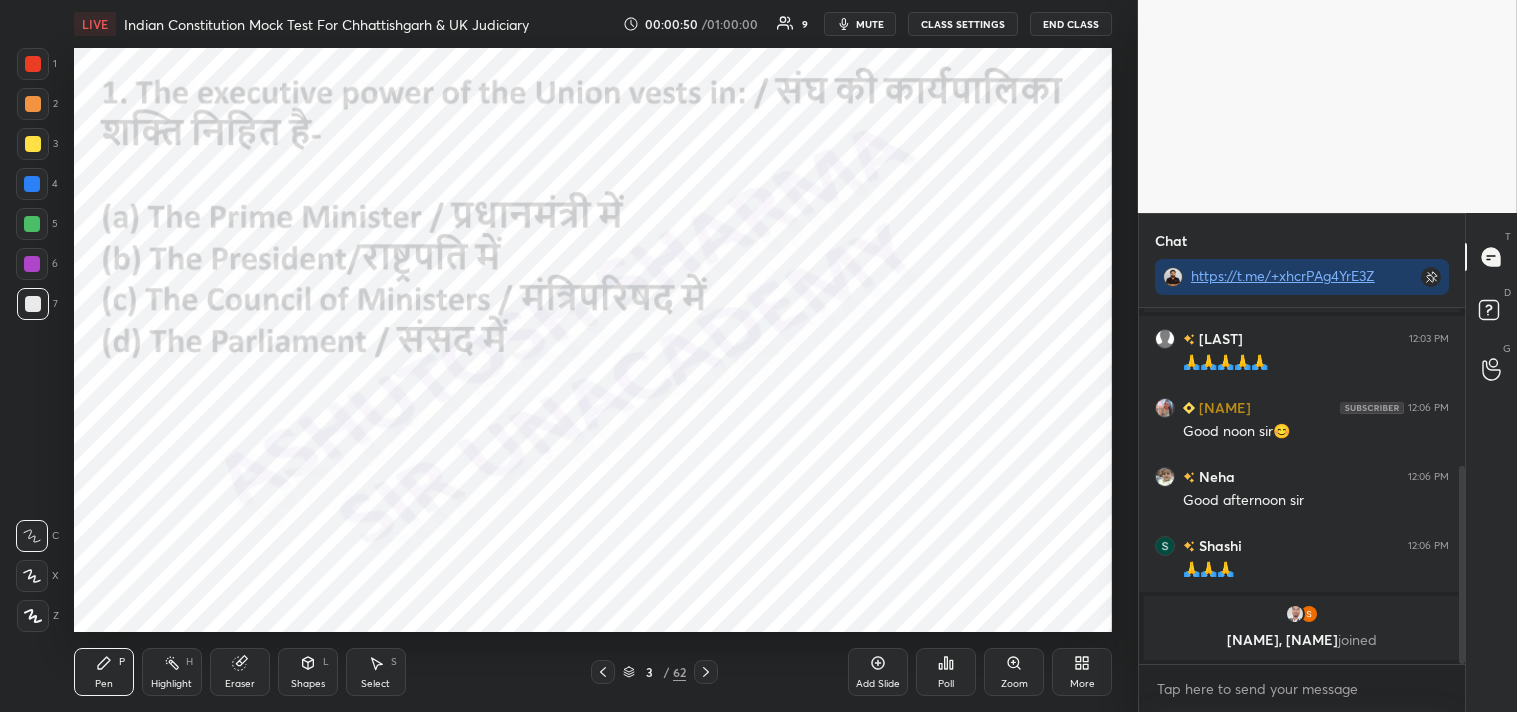 click on "Poll" at bounding box center (946, 672) 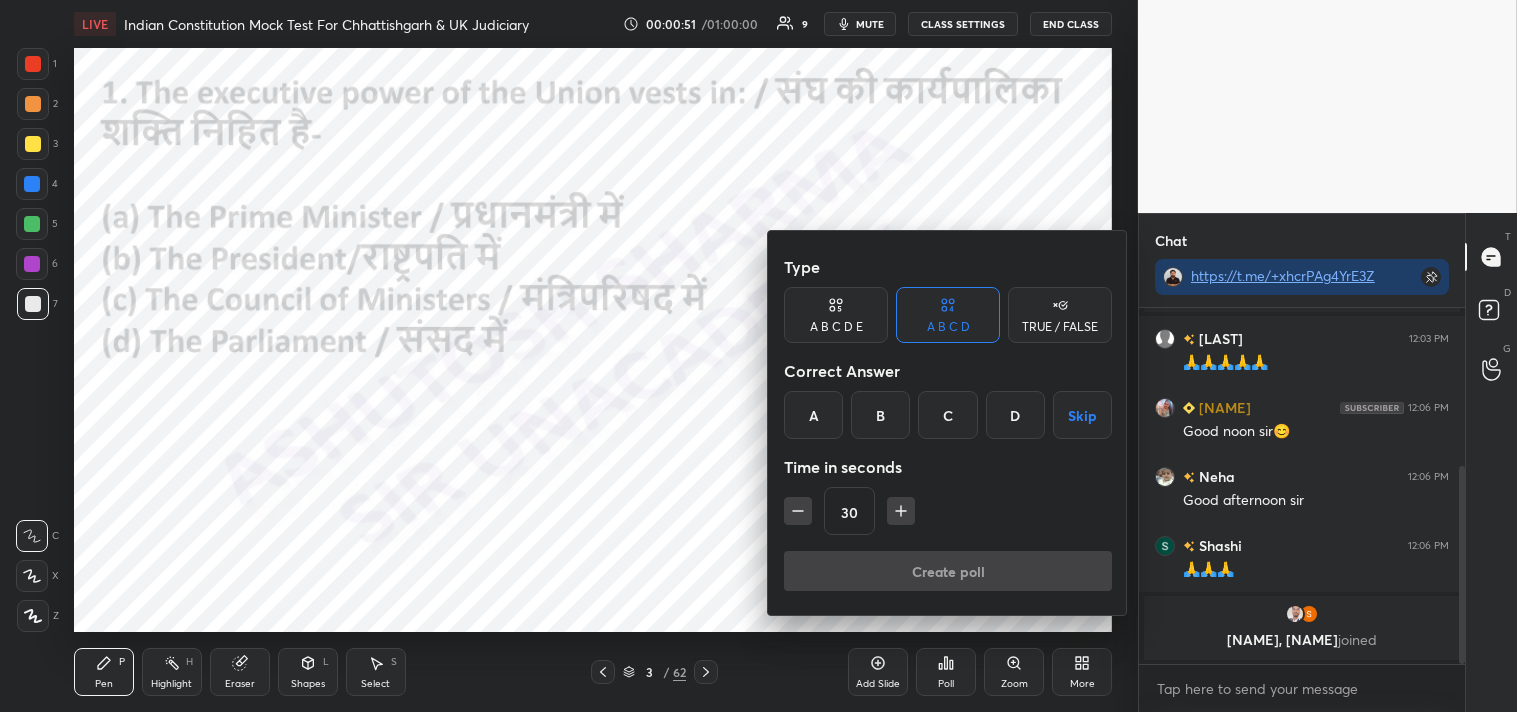 click on "B" at bounding box center (880, 415) 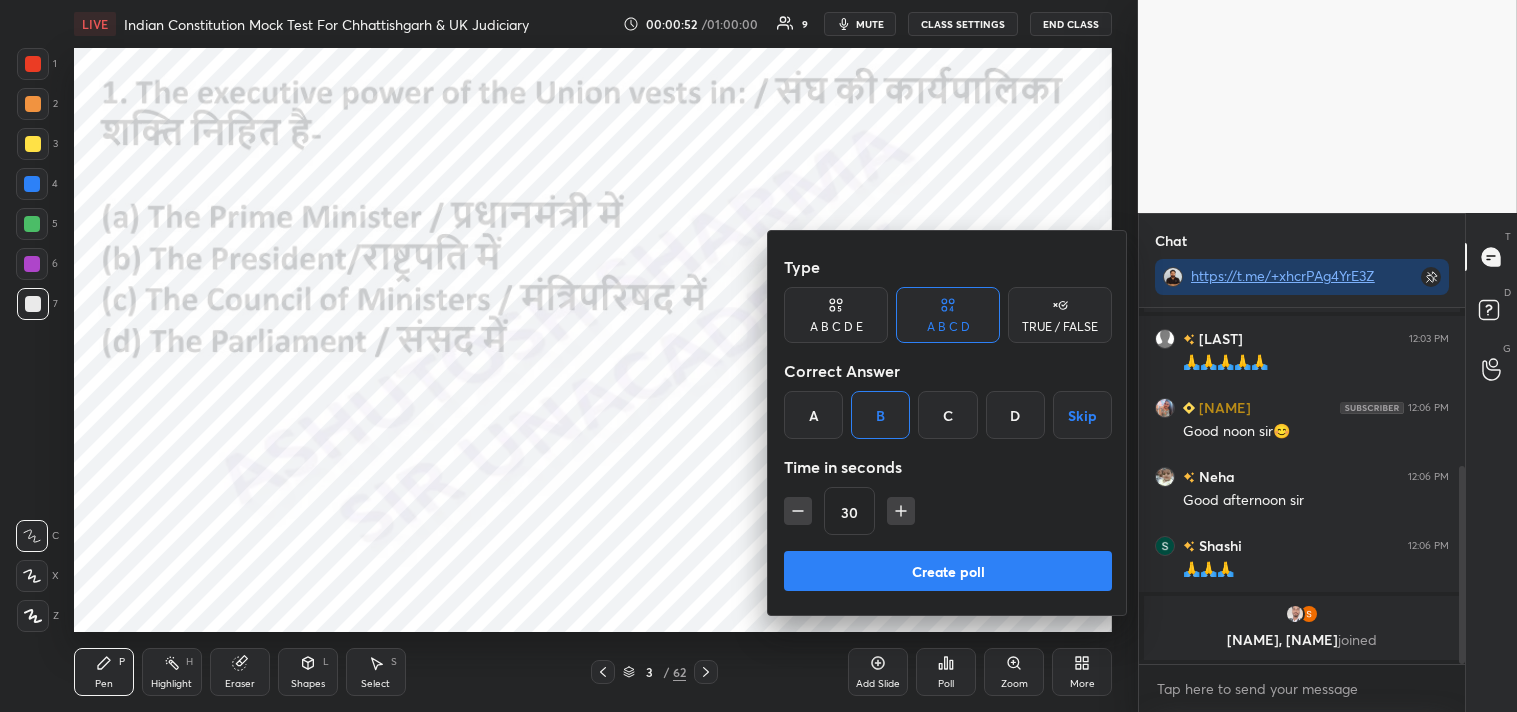 click on "Create poll" at bounding box center [948, 571] 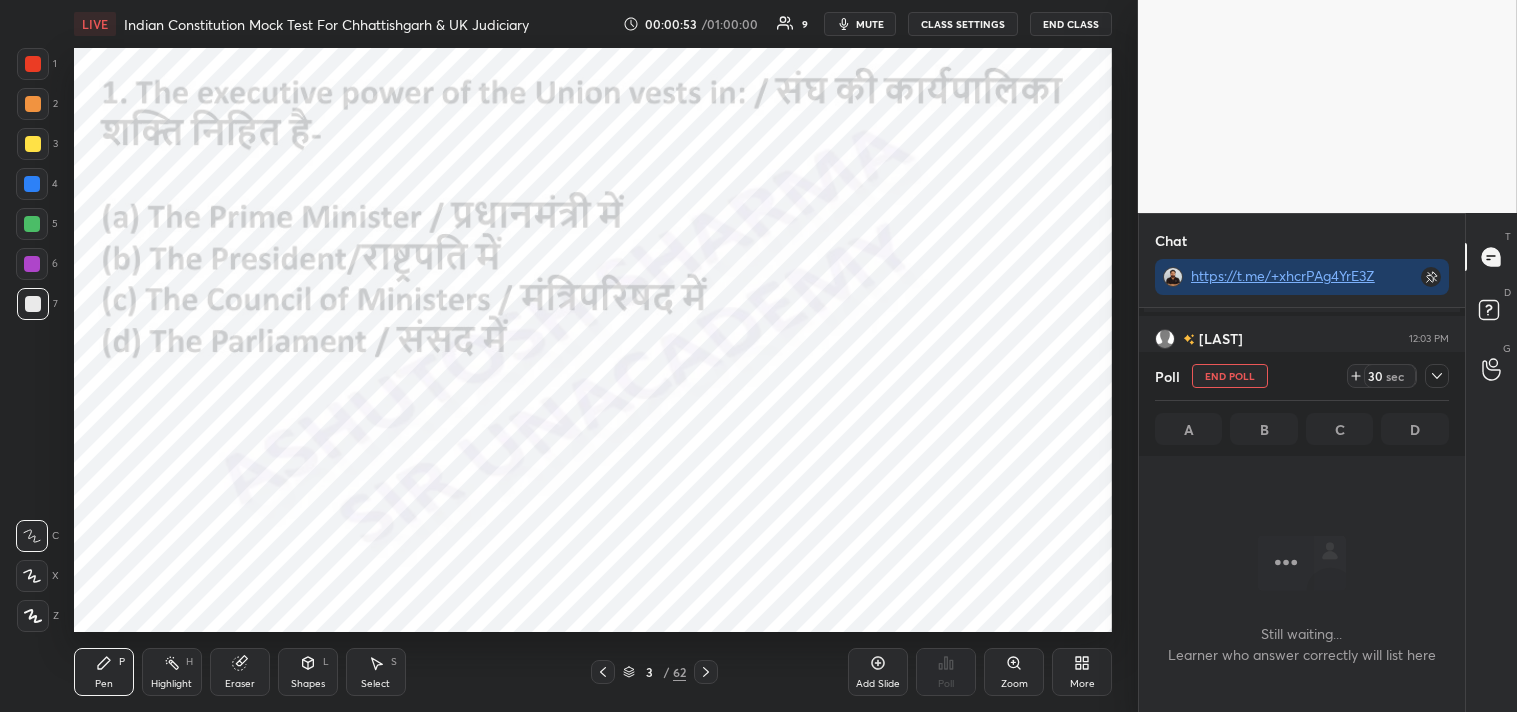 scroll, scrollTop: 316, scrollLeft: 320, axis: both 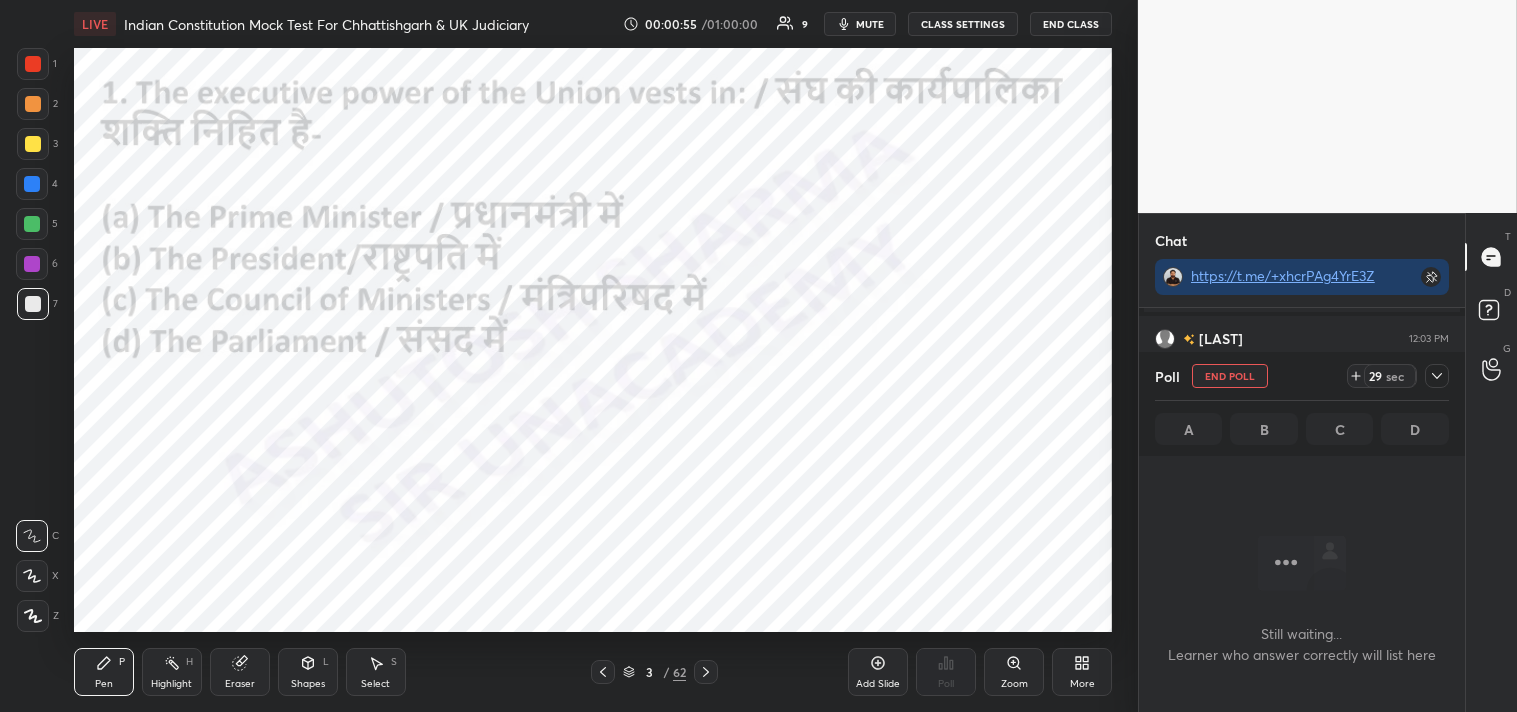 click 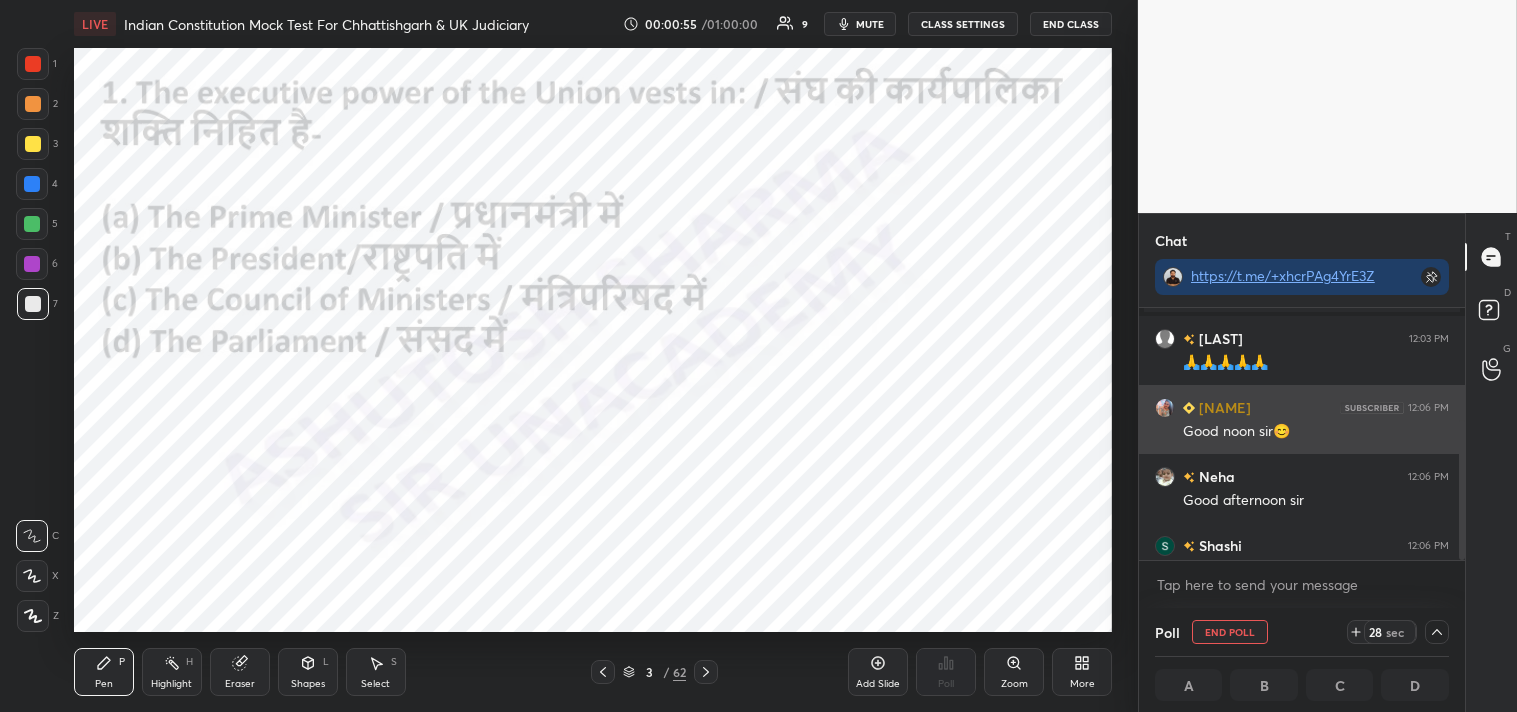scroll, scrollTop: 0, scrollLeft: 0, axis: both 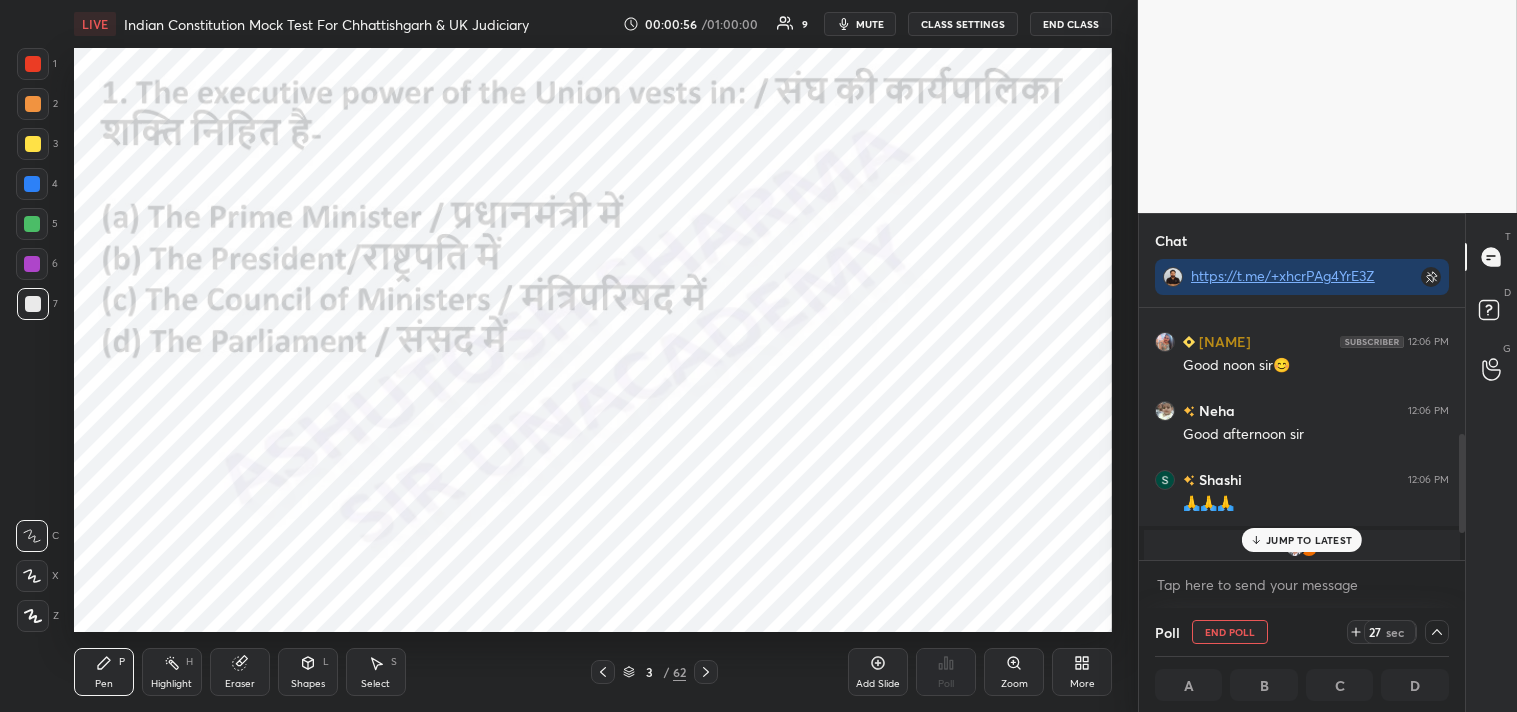 drag, startPoint x: 1462, startPoint y: 526, endPoint x: 1467, endPoint y: 577, distance: 51.24451 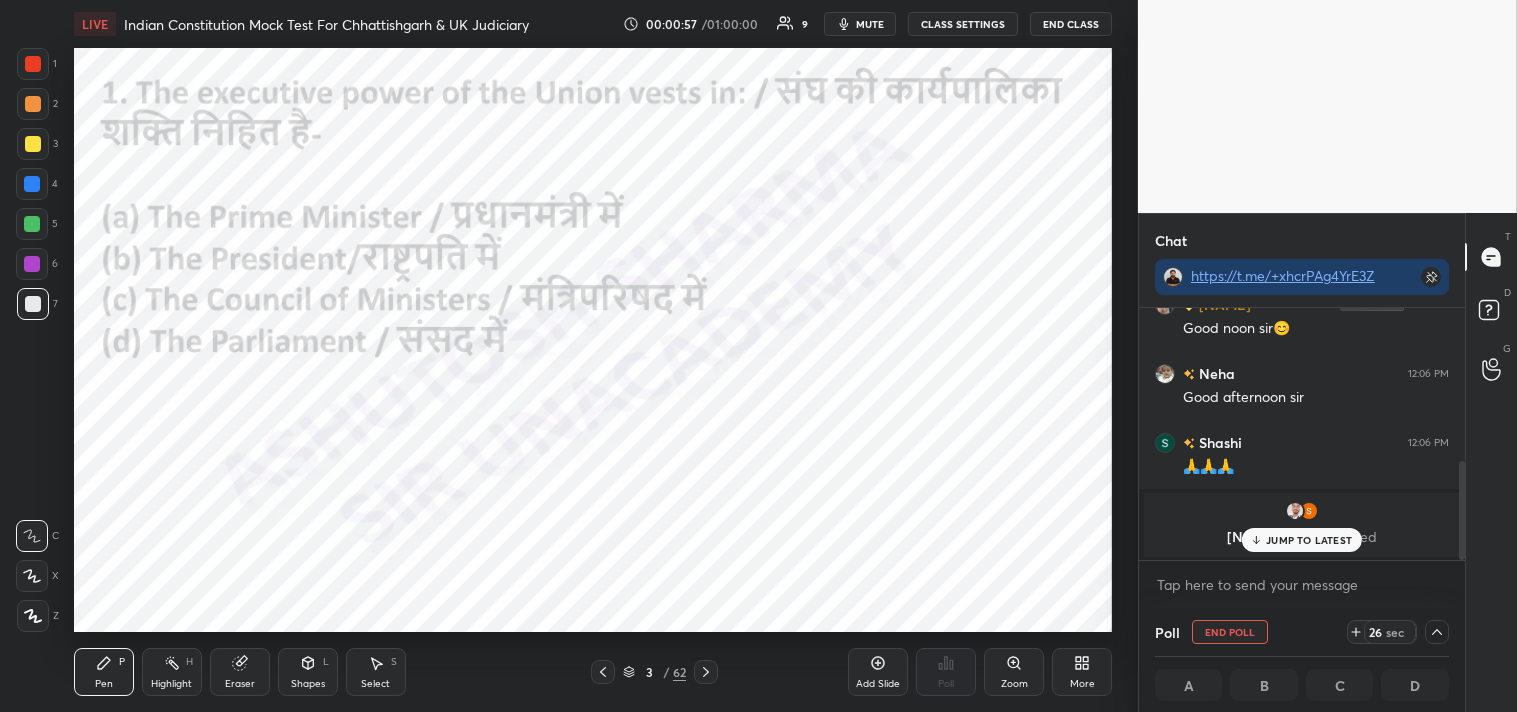 click on "JUMP TO LATEST" at bounding box center [1302, 540] 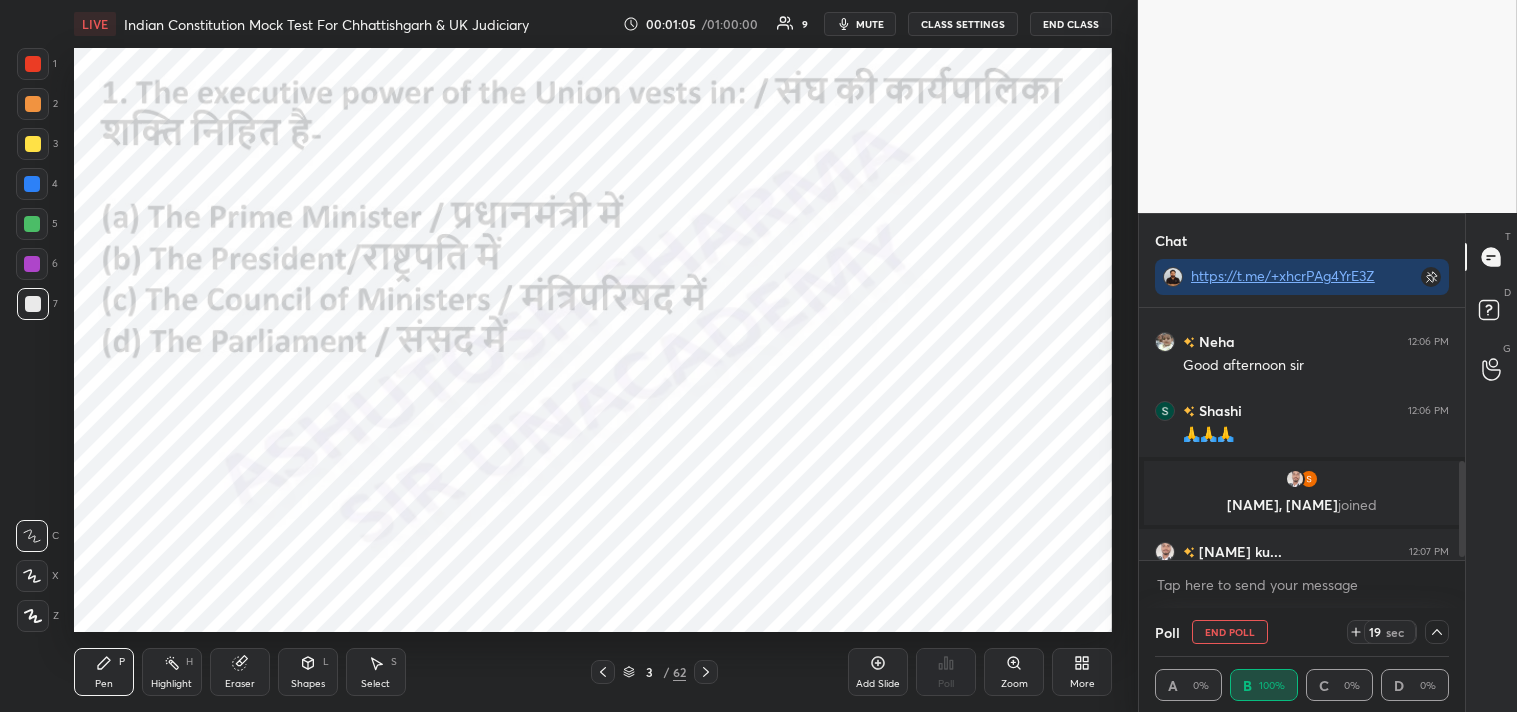 scroll, scrollTop: 424, scrollLeft: 0, axis: vertical 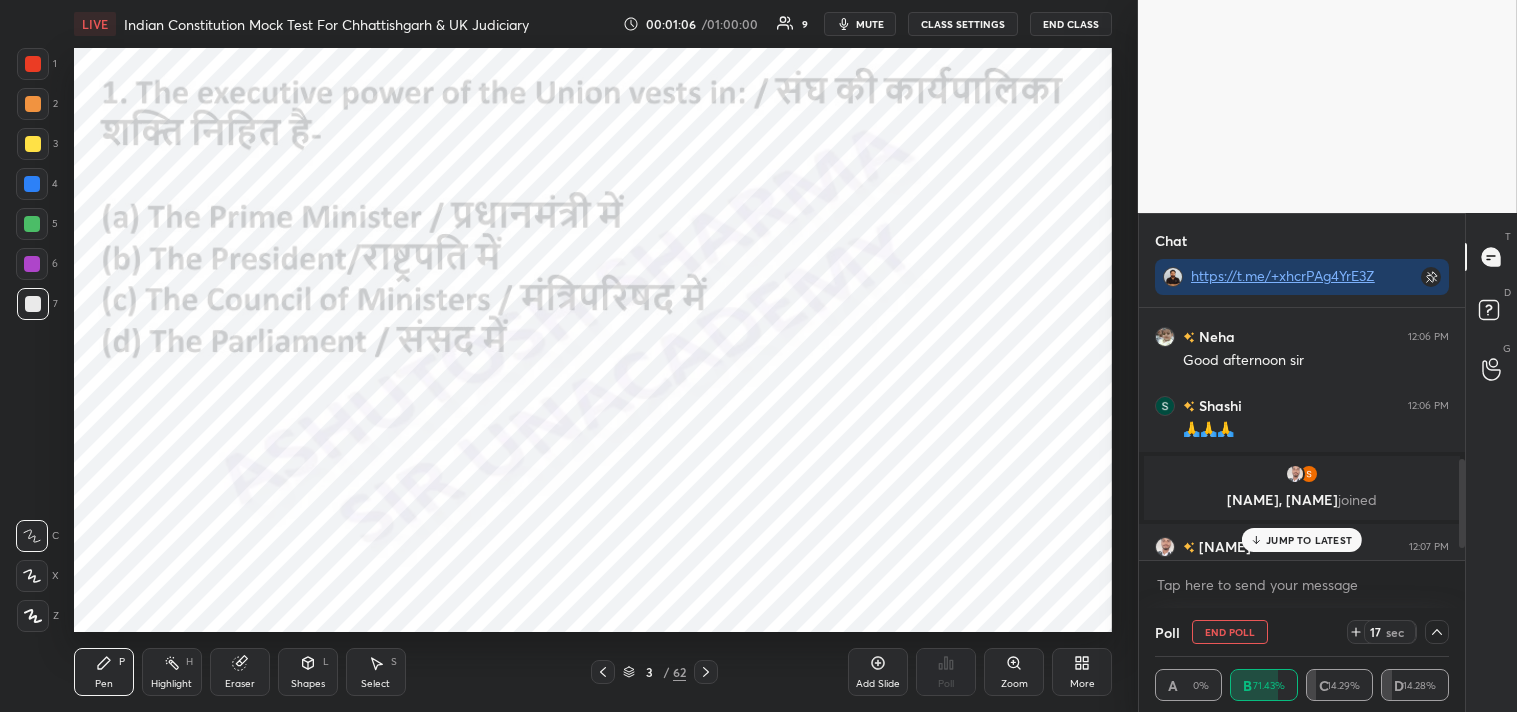 click on "JUMP TO LATEST" at bounding box center (1309, 540) 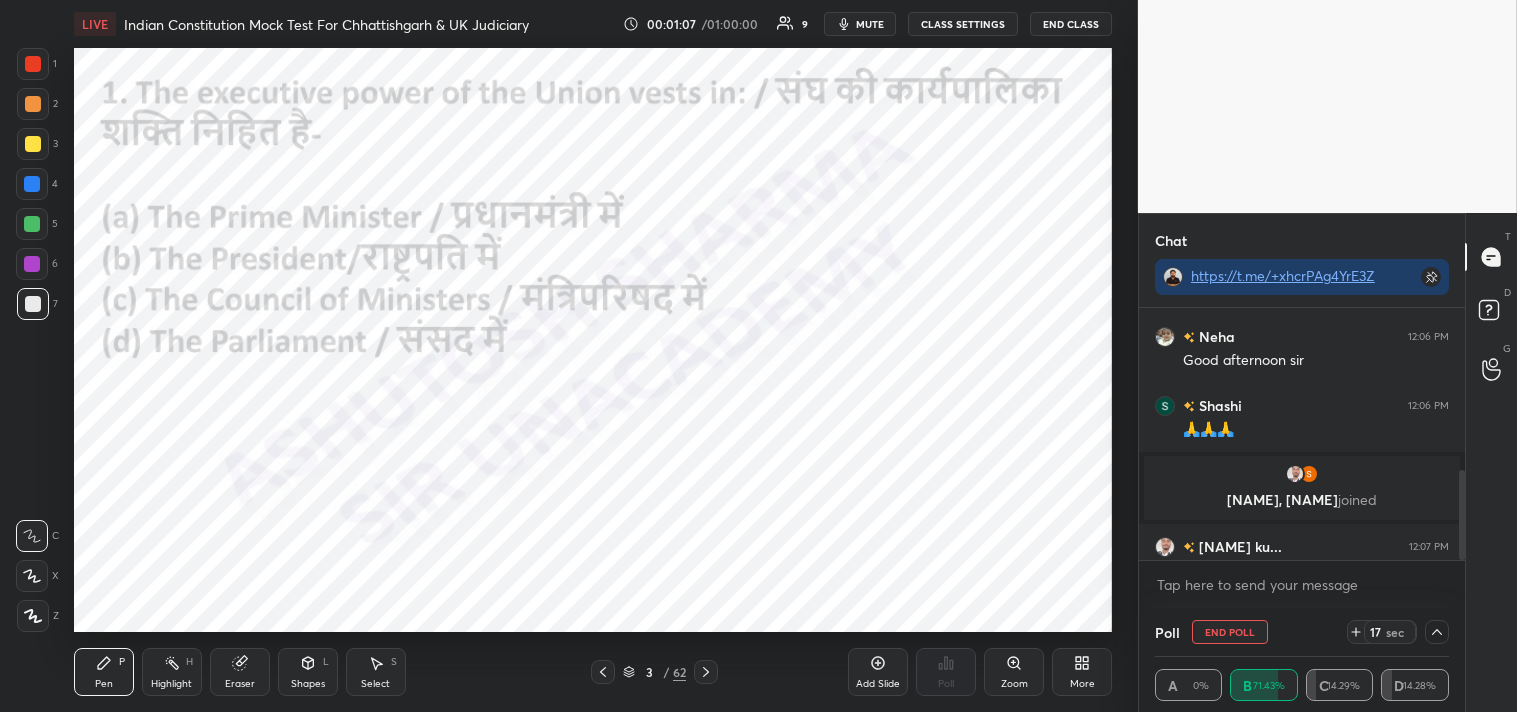 scroll, scrollTop: 456, scrollLeft: 0, axis: vertical 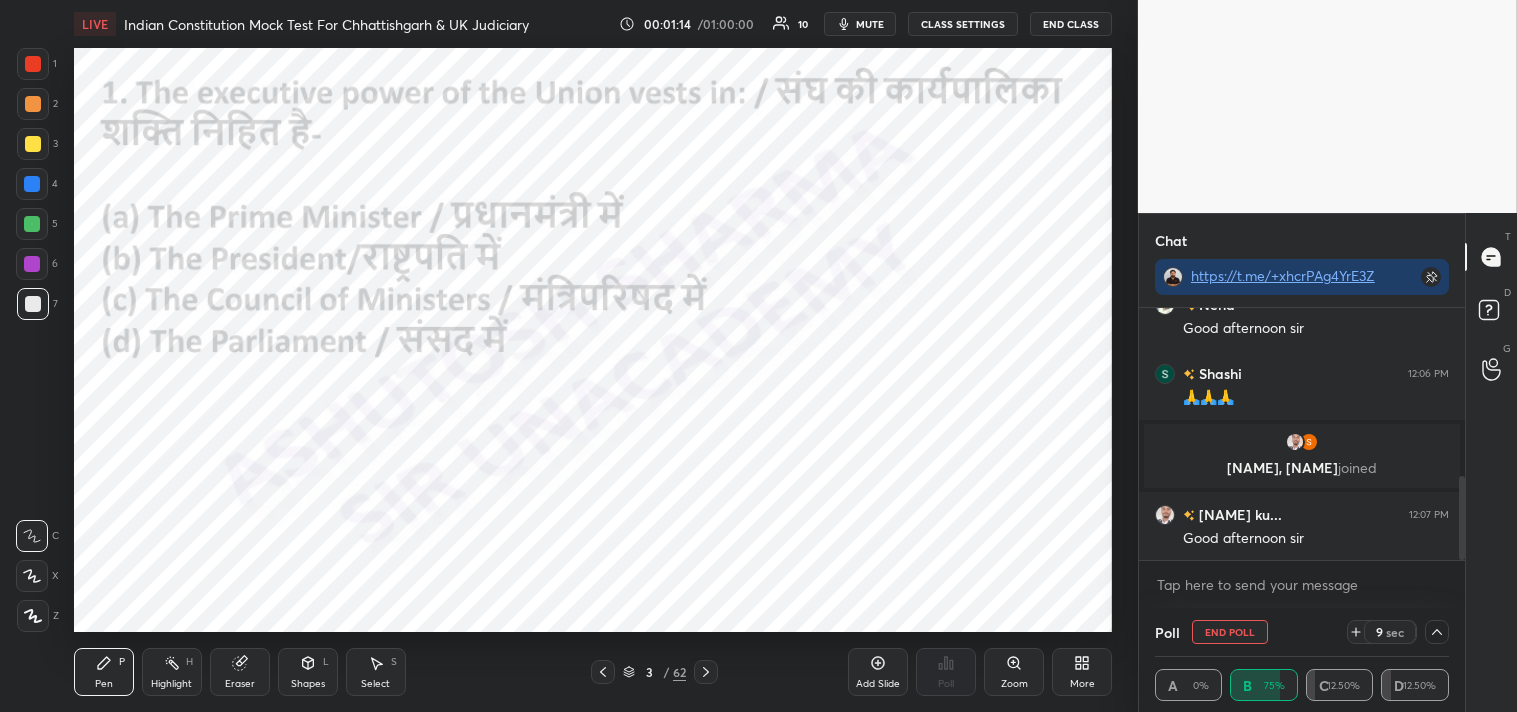 click at bounding box center (33, 64) 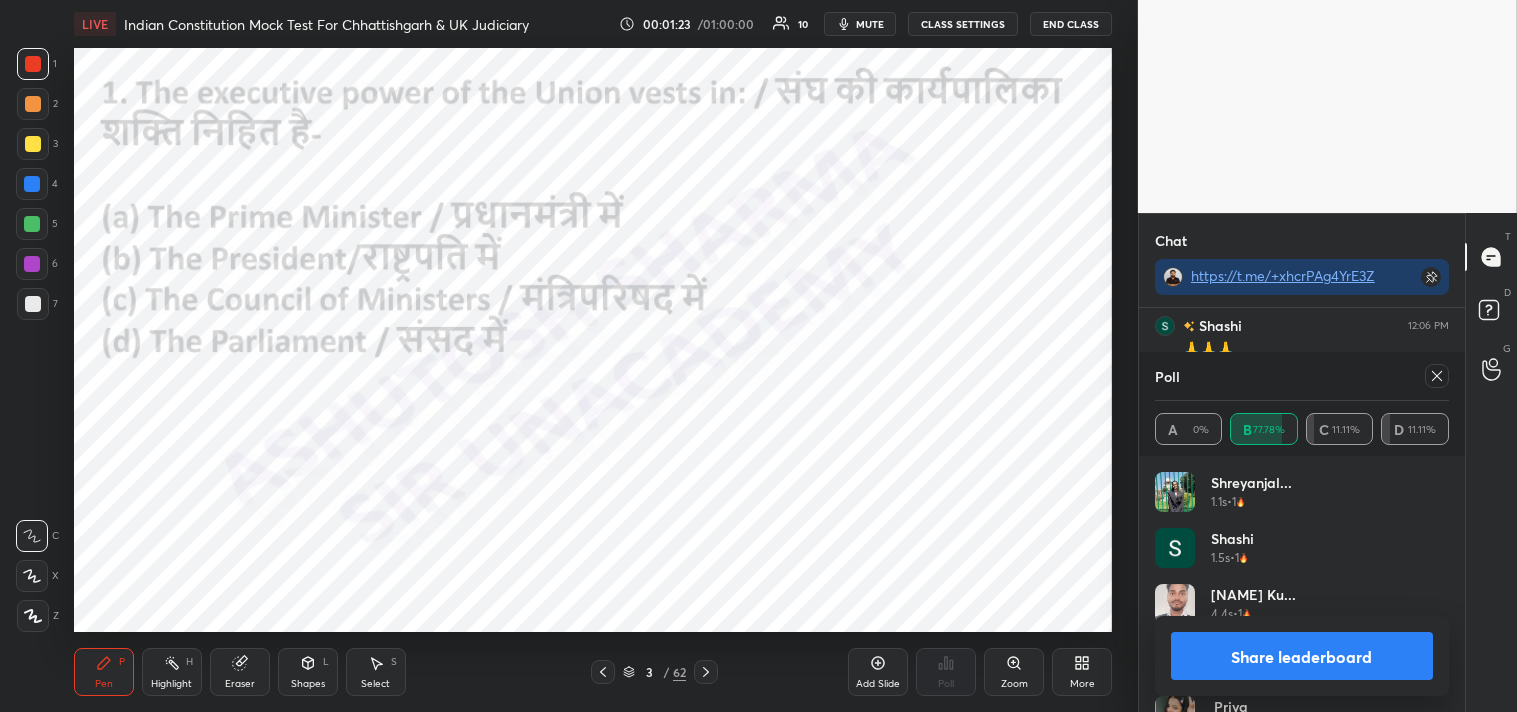 scroll, scrollTop: 6, scrollLeft: 6, axis: both 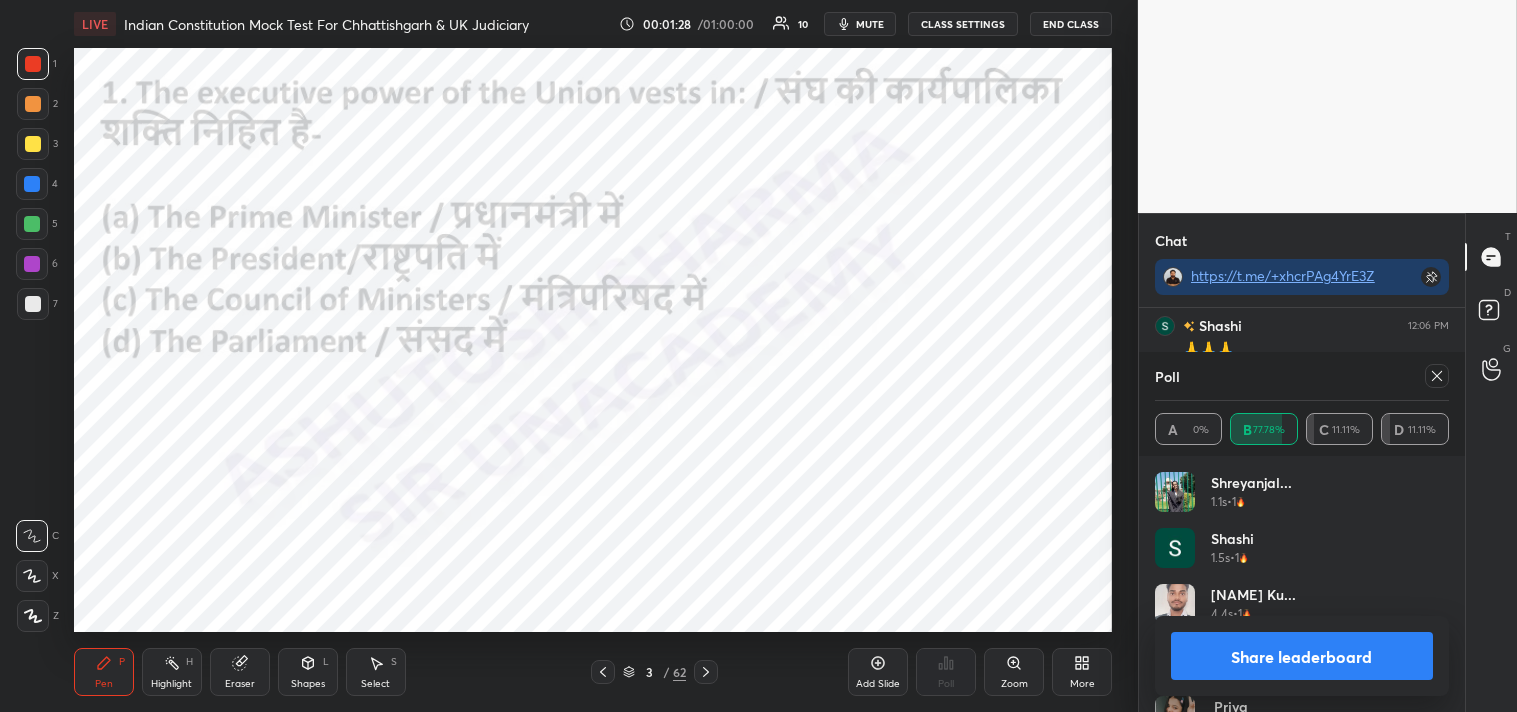 click 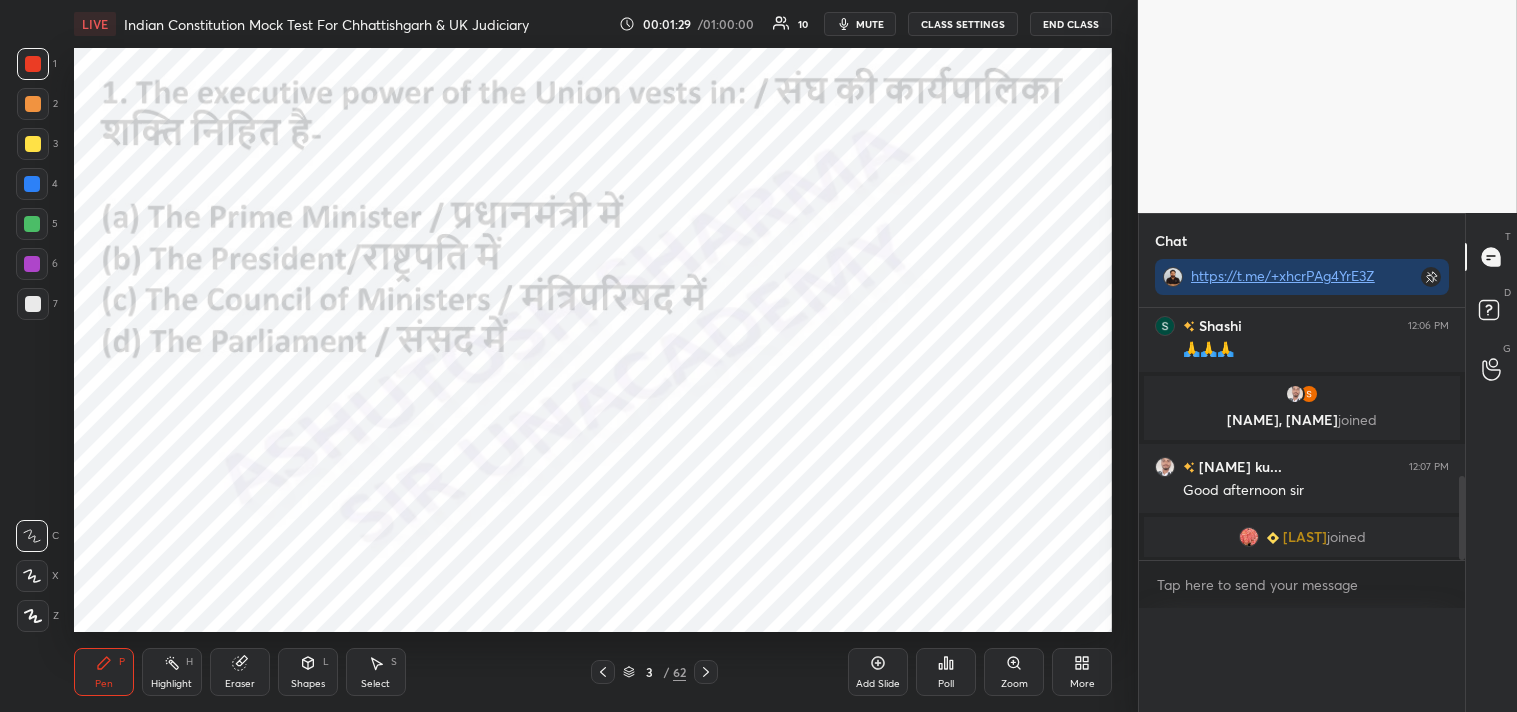 scroll, scrollTop: 0, scrollLeft: 0, axis: both 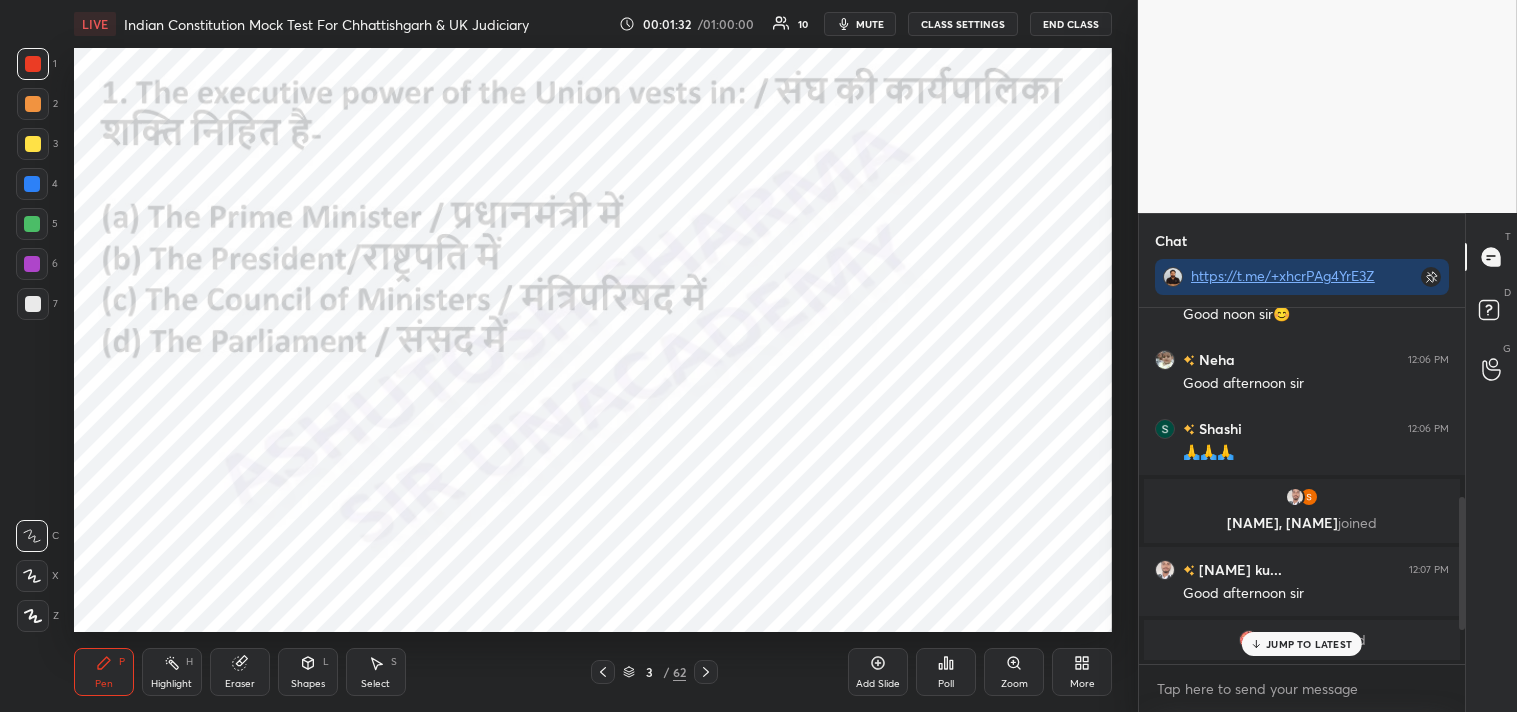click 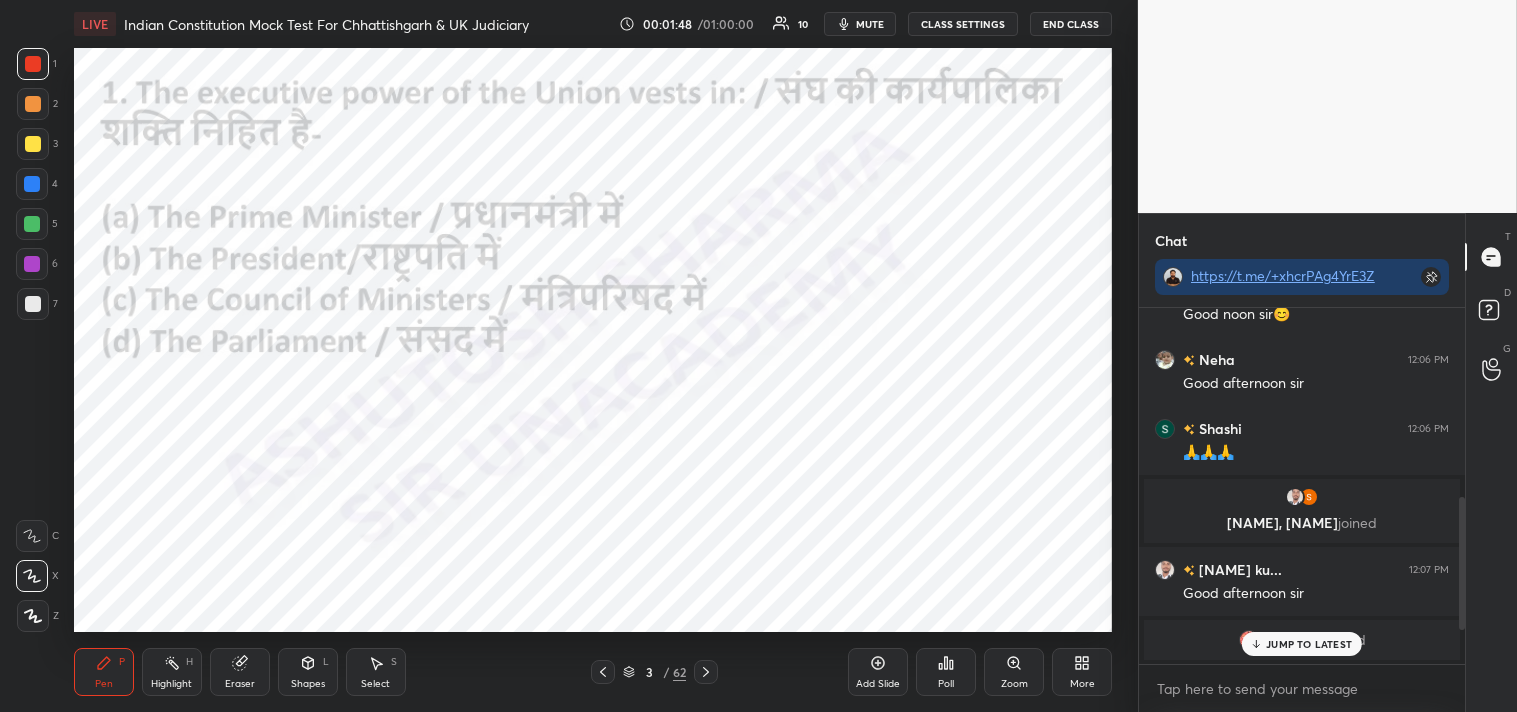 click on "JUMP TO LATEST" at bounding box center (1309, 644) 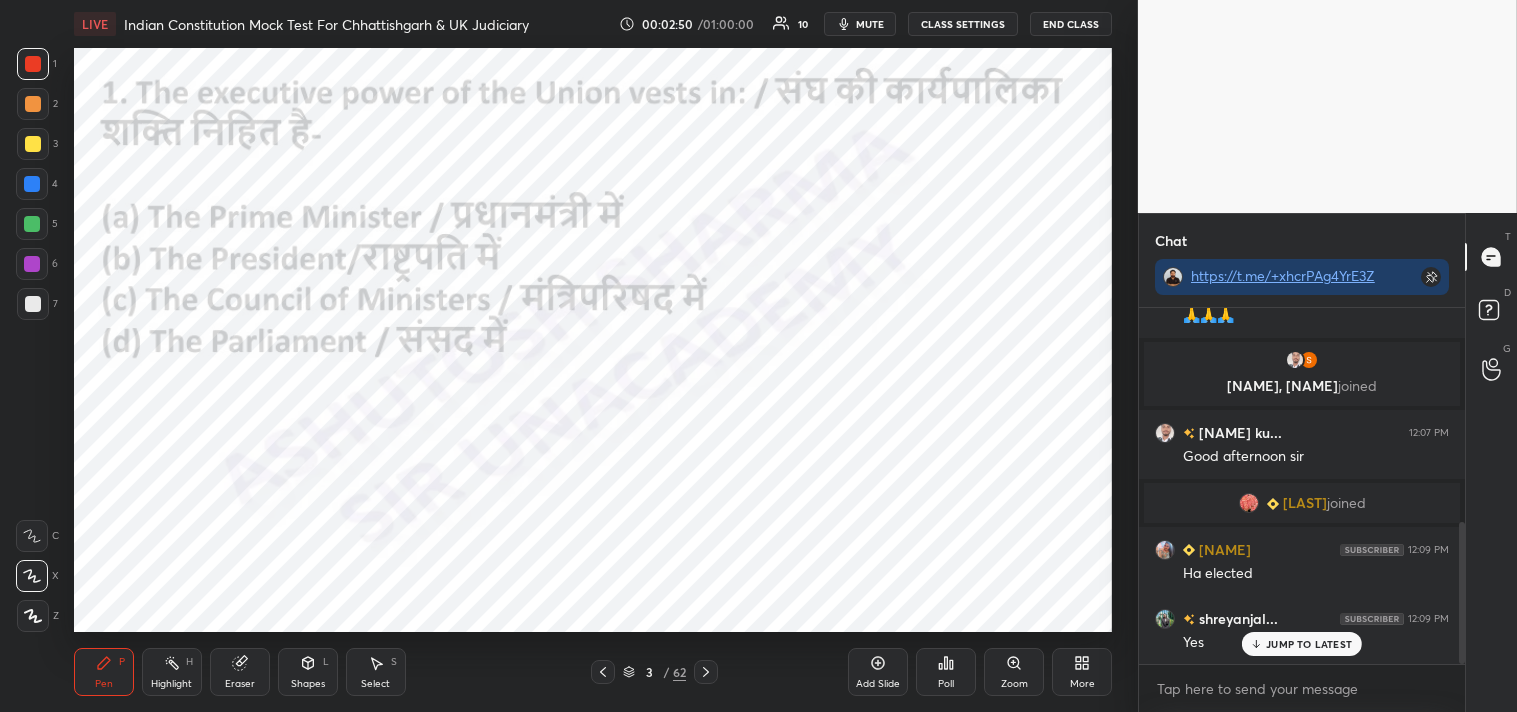 scroll, scrollTop: 586, scrollLeft: 0, axis: vertical 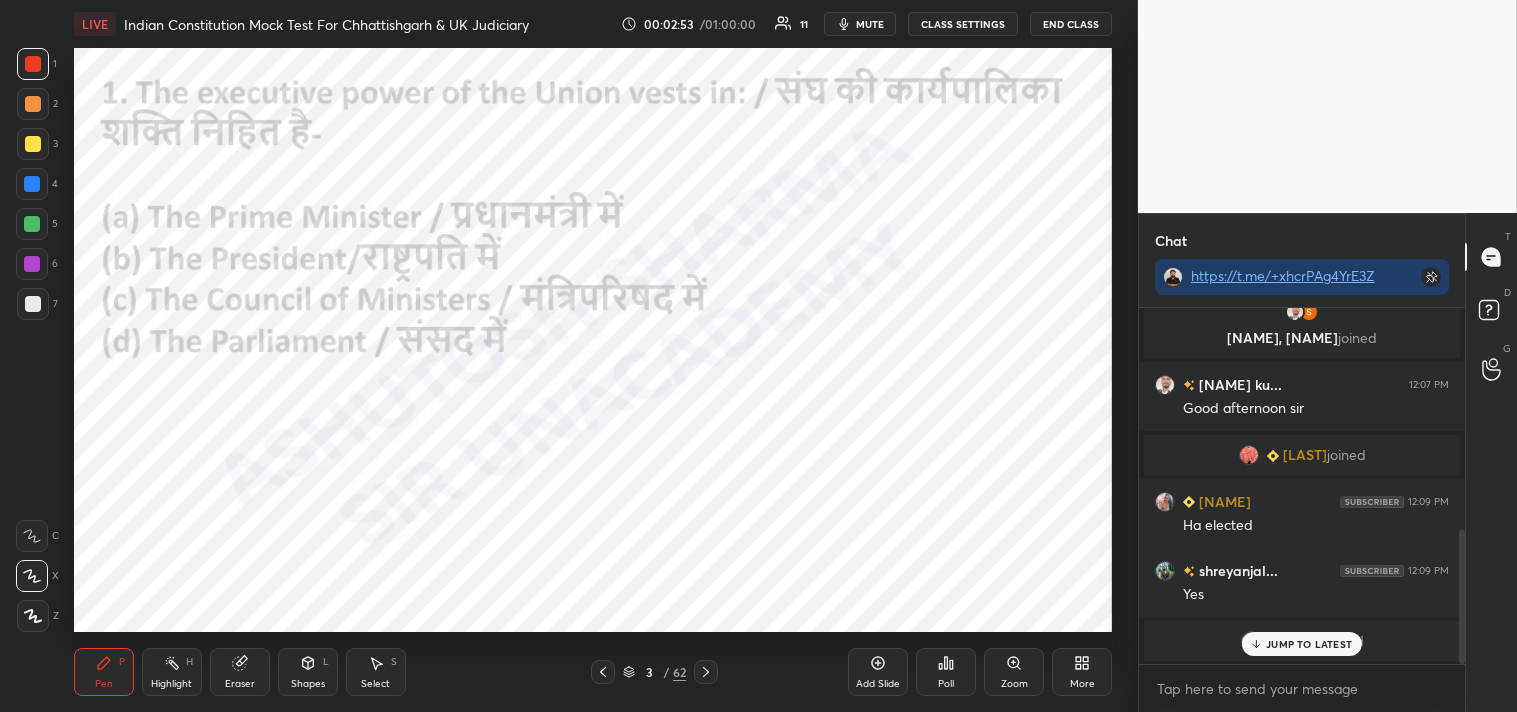 click on "JUMP TO LATEST" at bounding box center (1309, 644) 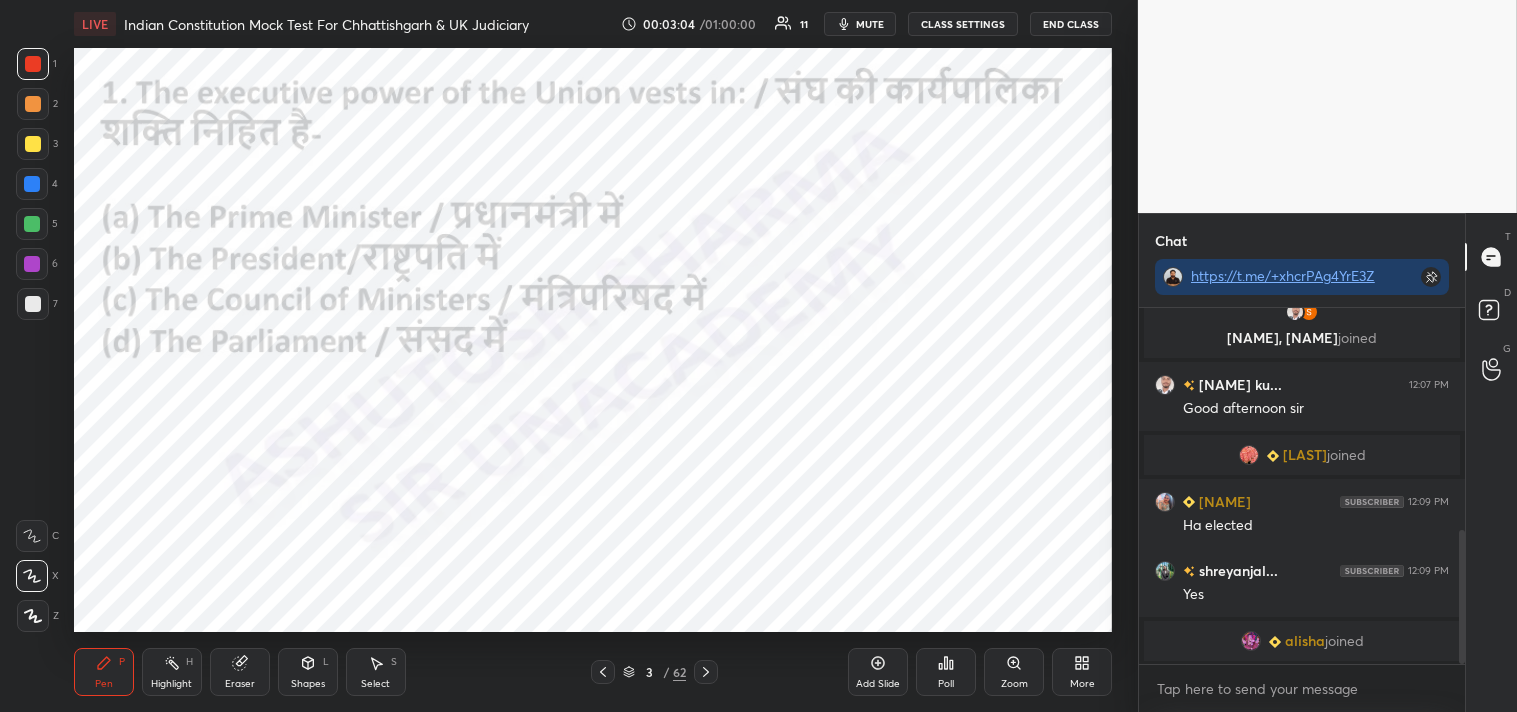 scroll, scrollTop: 655, scrollLeft: 0, axis: vertical 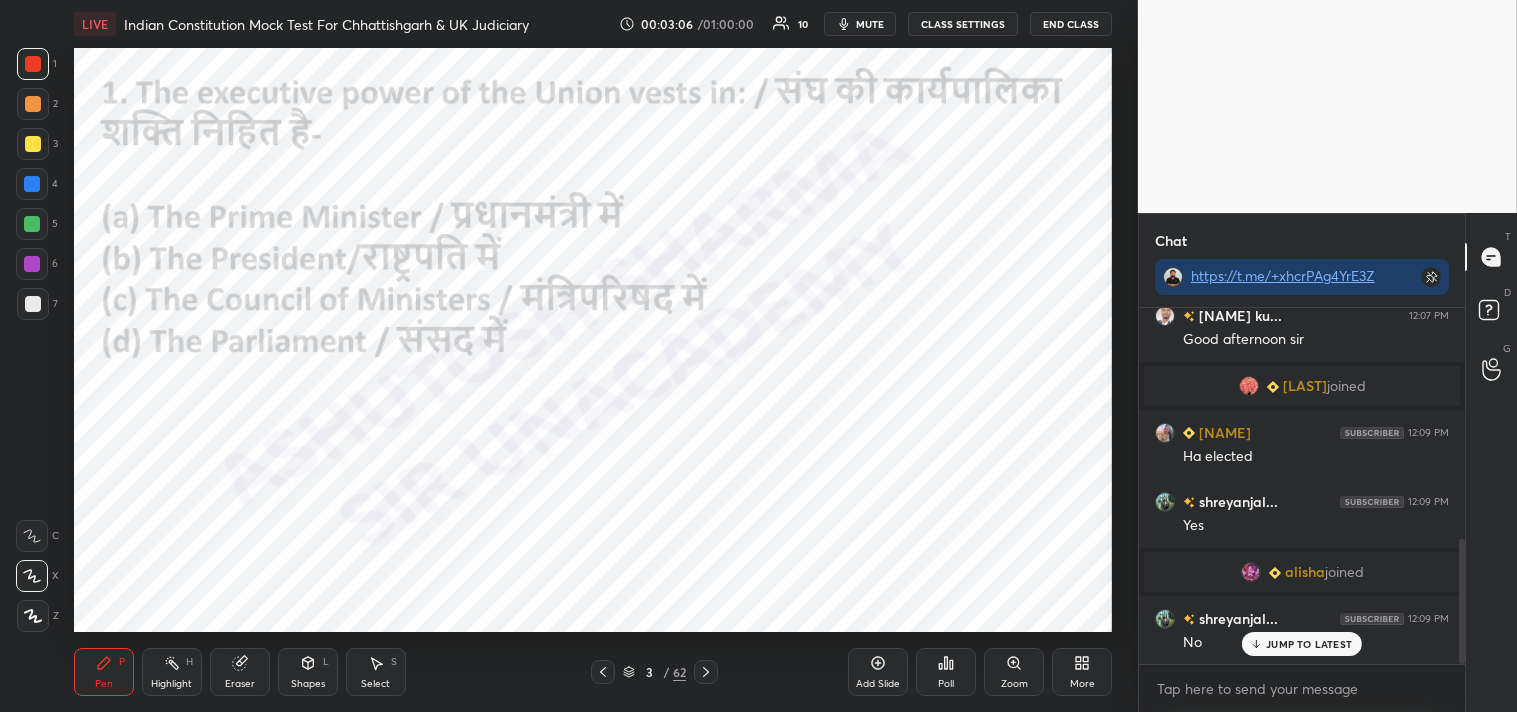 click on "JUMP TO LATEST" at bounding box center [1309, 644] 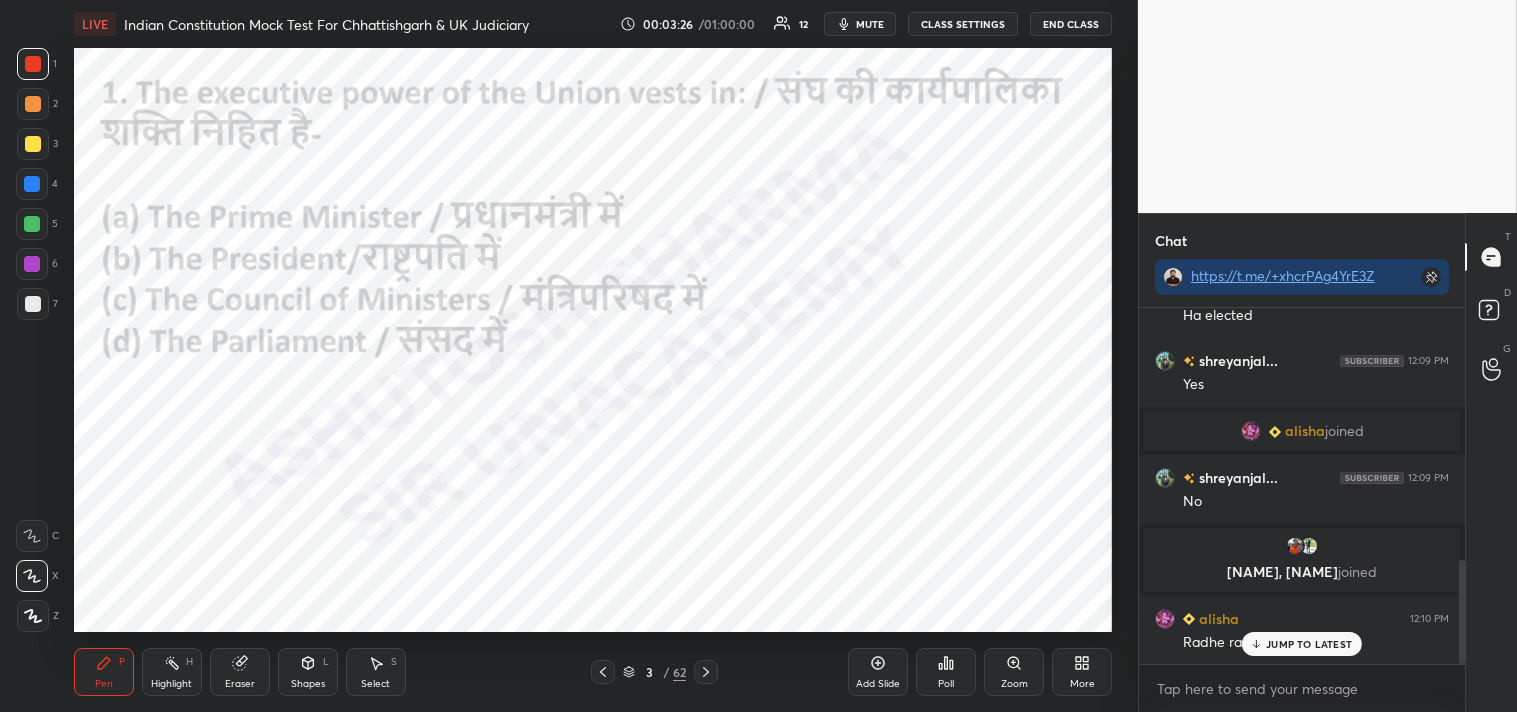 scroll, scrollTop: 865, scrollLeft: 0, axis: vertical 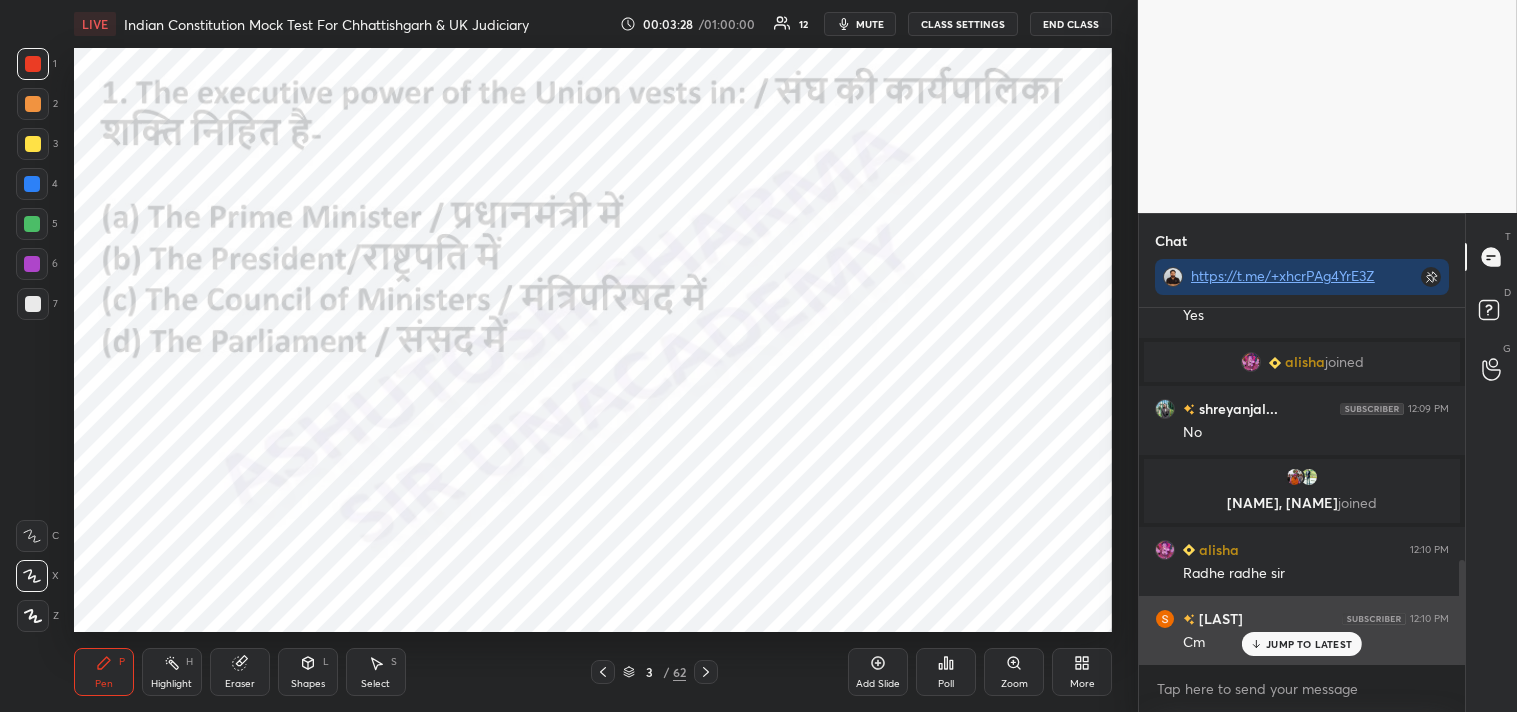 click on "JUMP TO LATEST" at bounding box center [1309, 644] 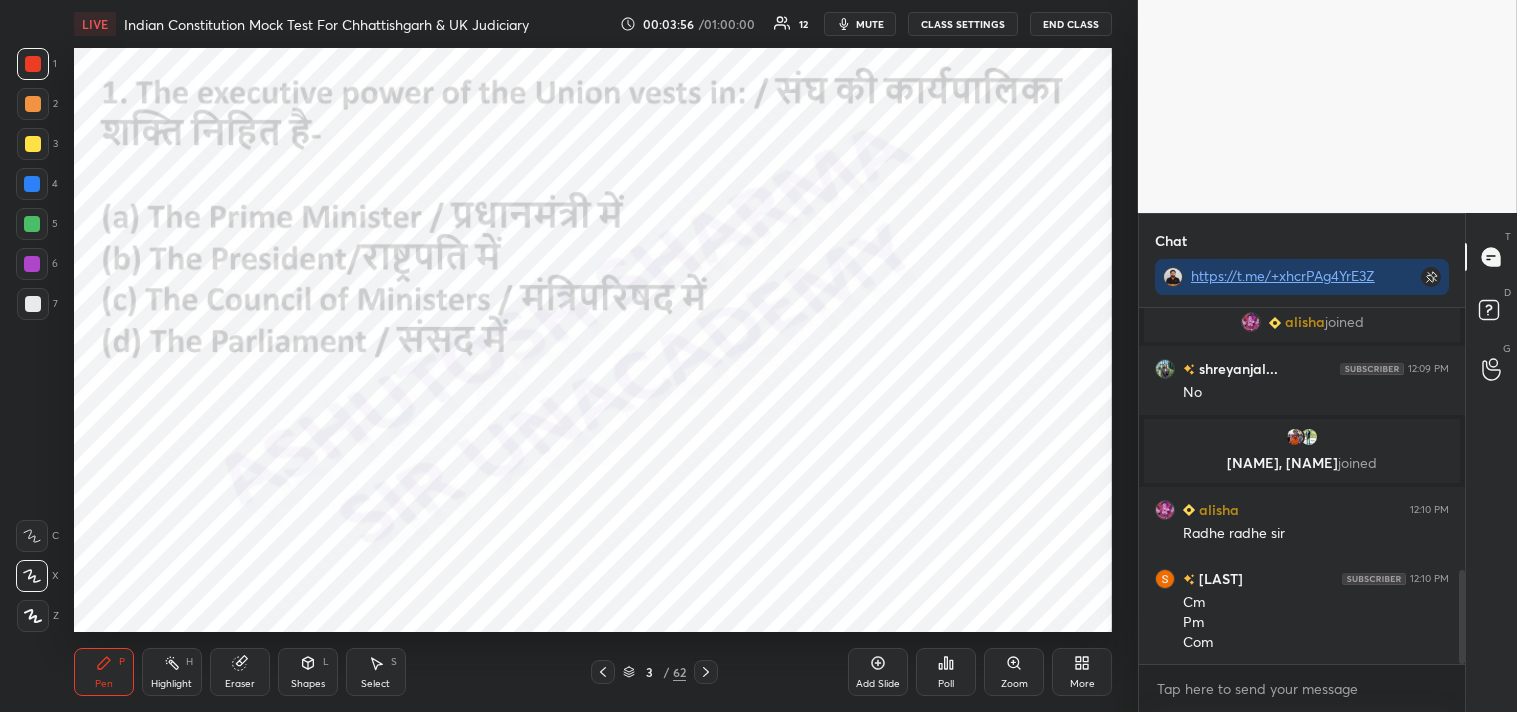 scroll, scrollTop: 993, scrollLeft: 0, axis: vertical 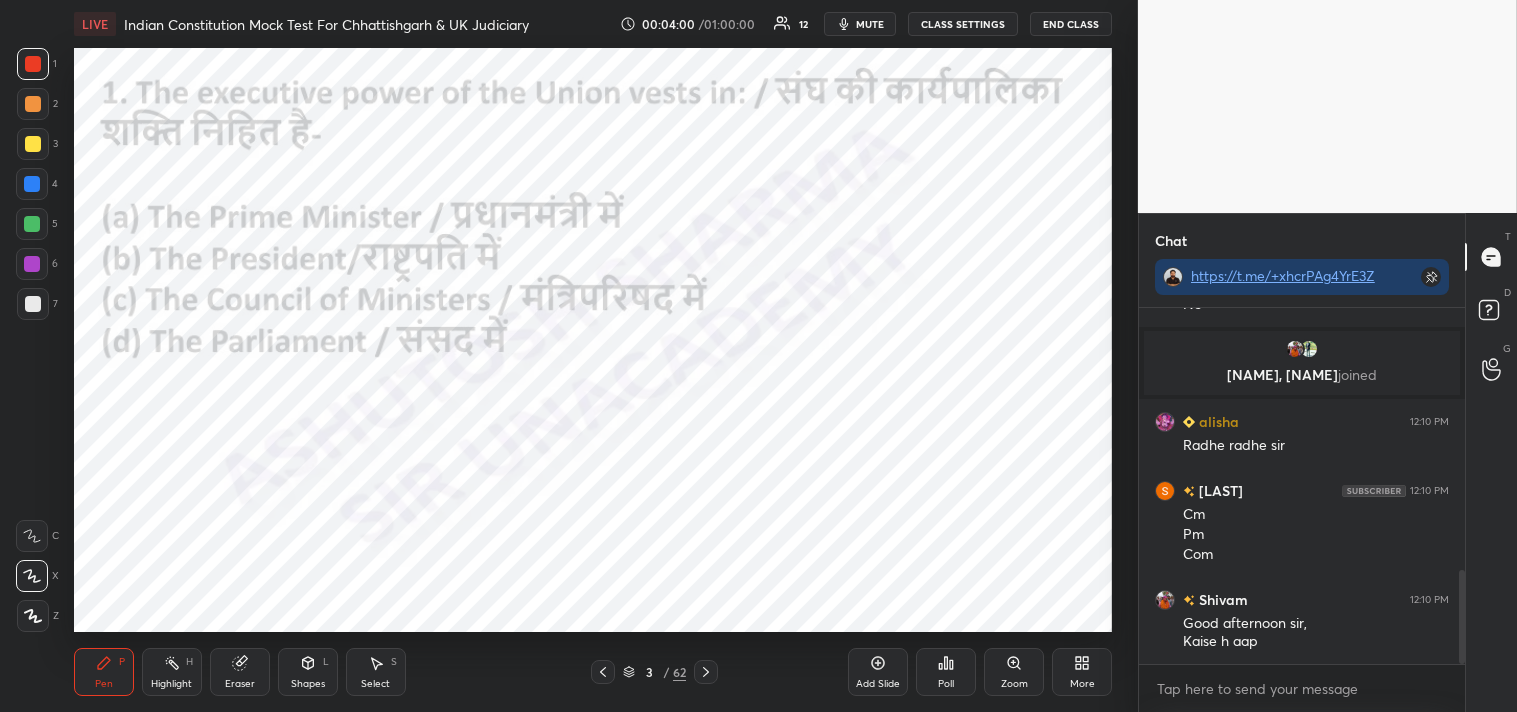 click 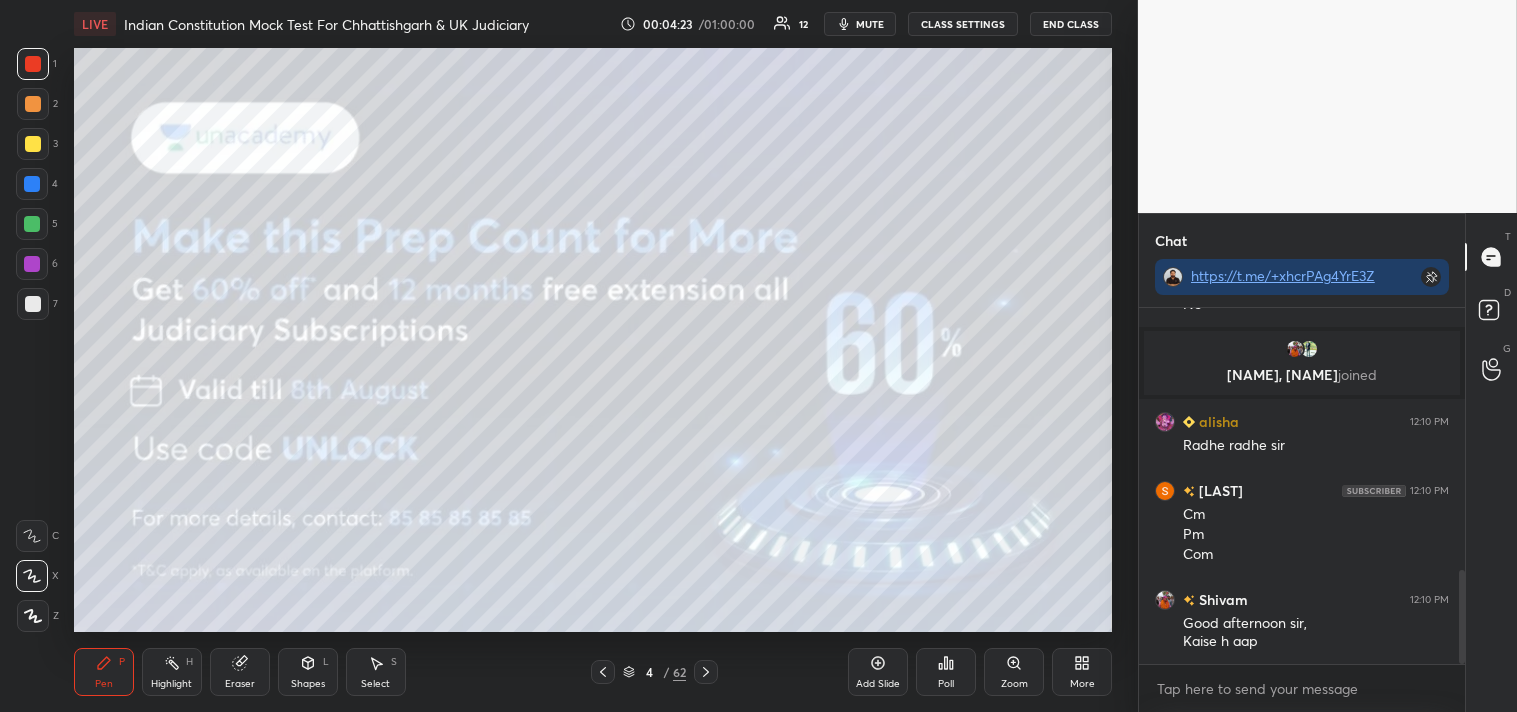 click 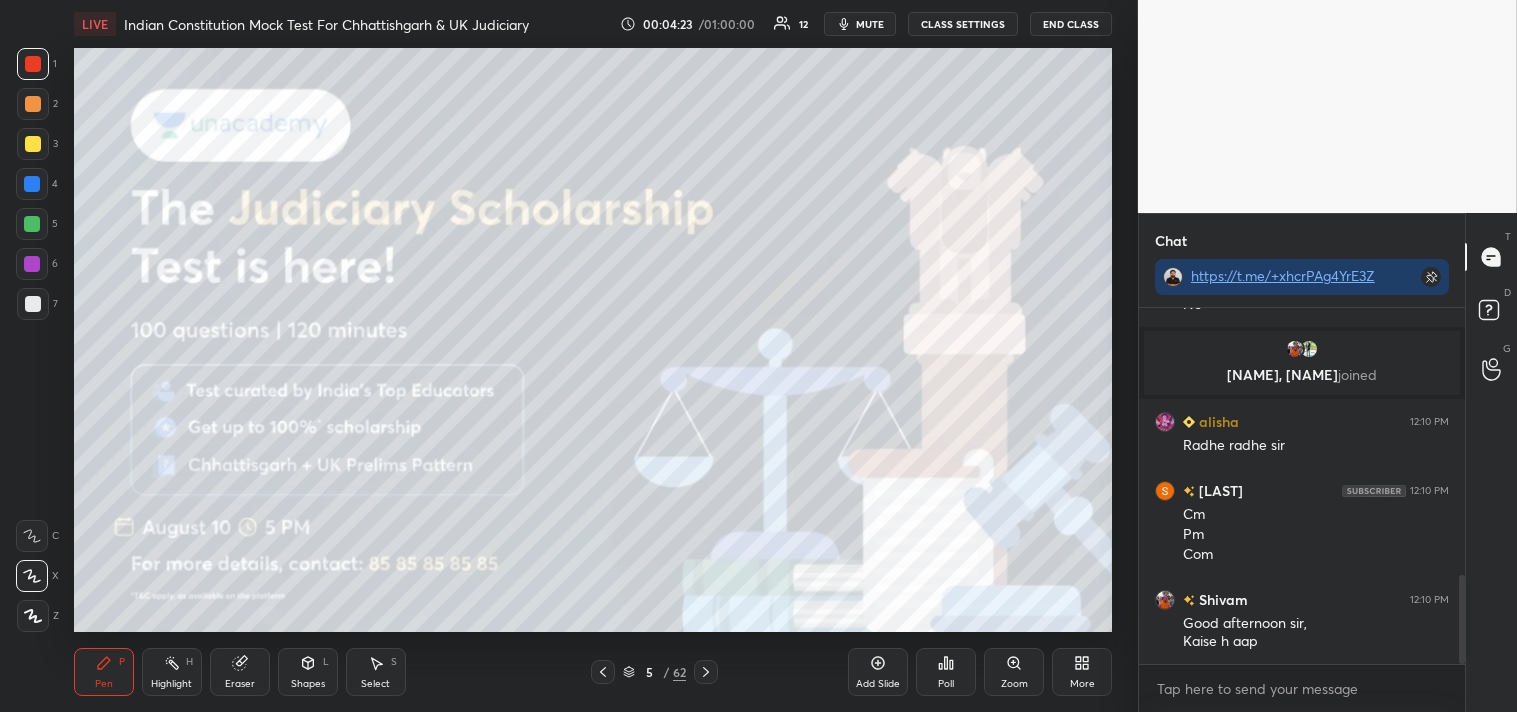 scroll, scrollTop: 1062, scrollLeft: 0, axis: vertical 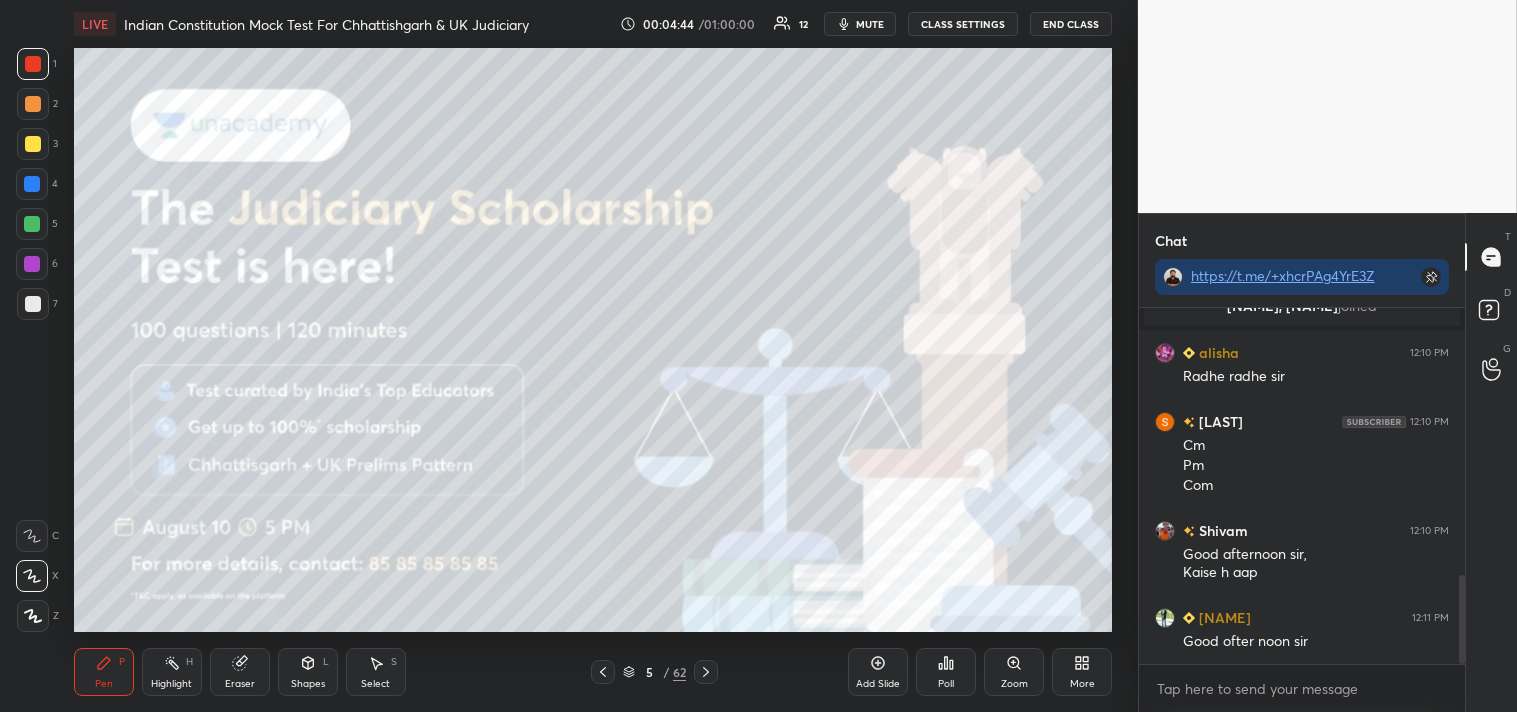 click 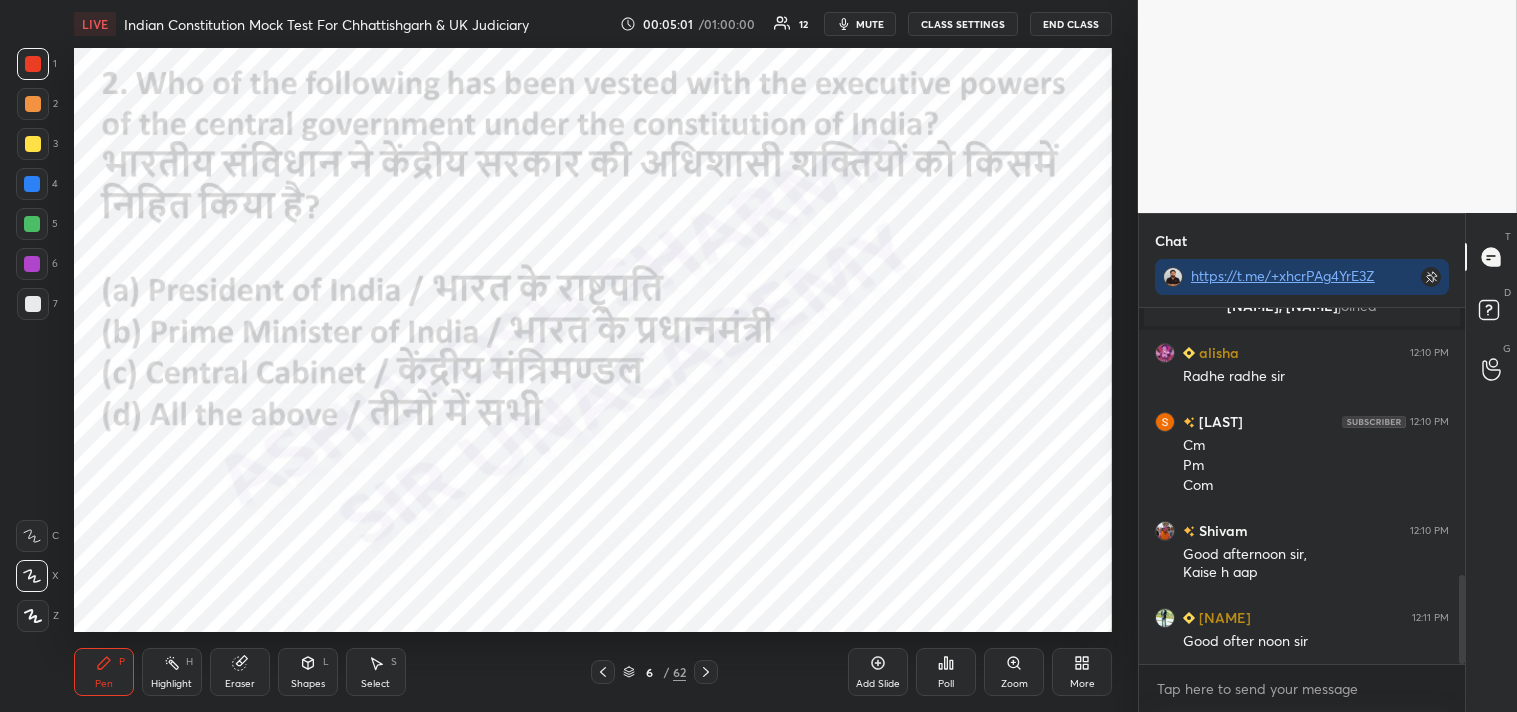 scroll, scrollTop: 1131, scrollLeft: 0, axis: vertical 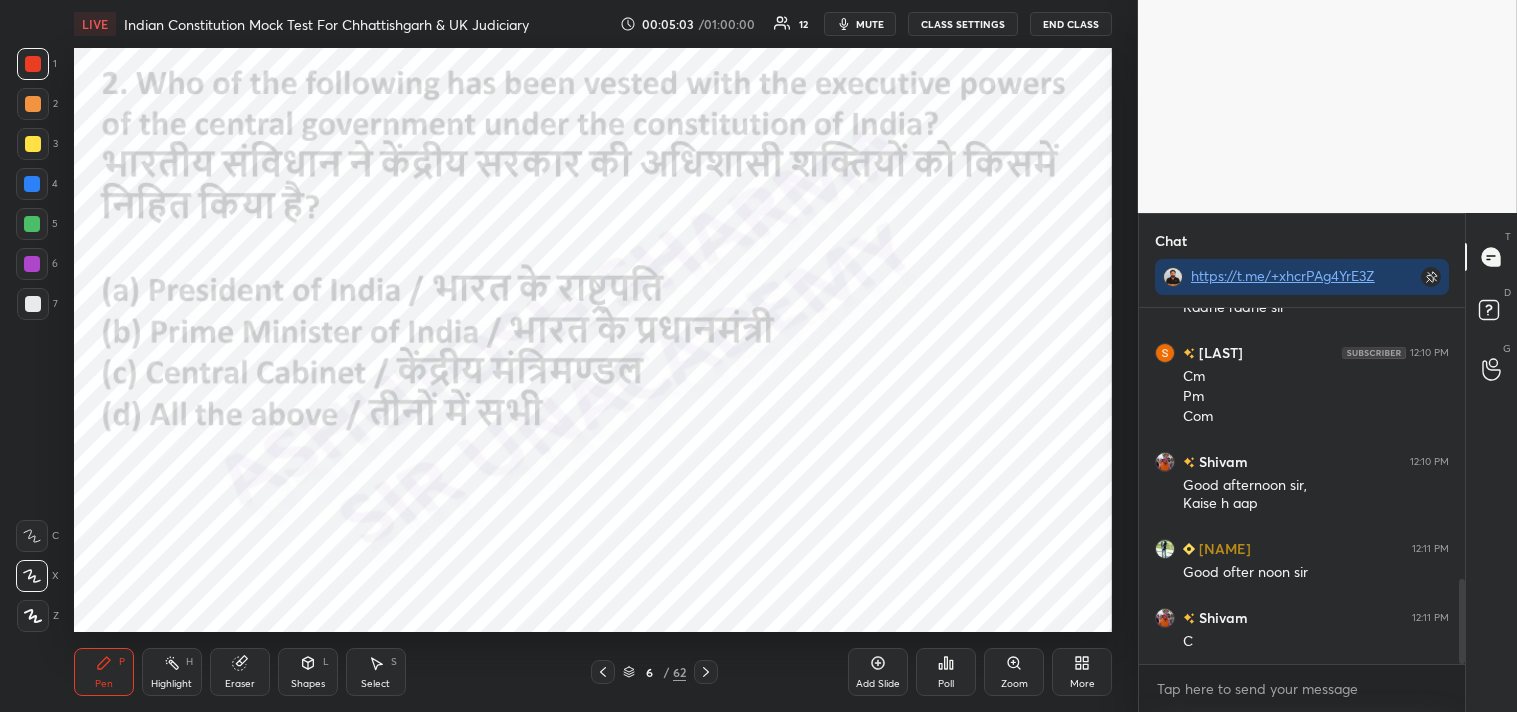click on "Poll" at bounding box center [946, 672] 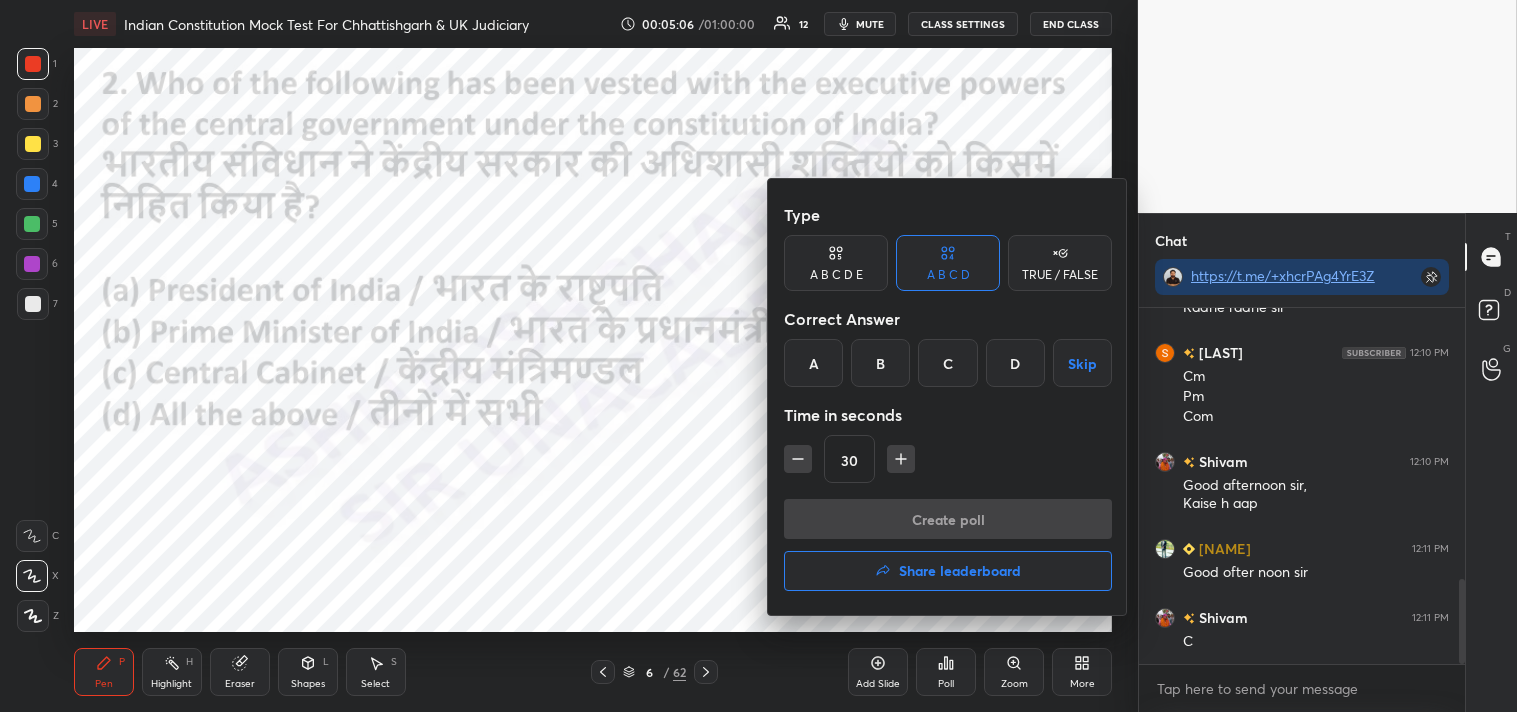 drag, startPoint x: 796, startPoint y: 358, endPoint x: 834, endPoint y: 438, distance: 88.56636 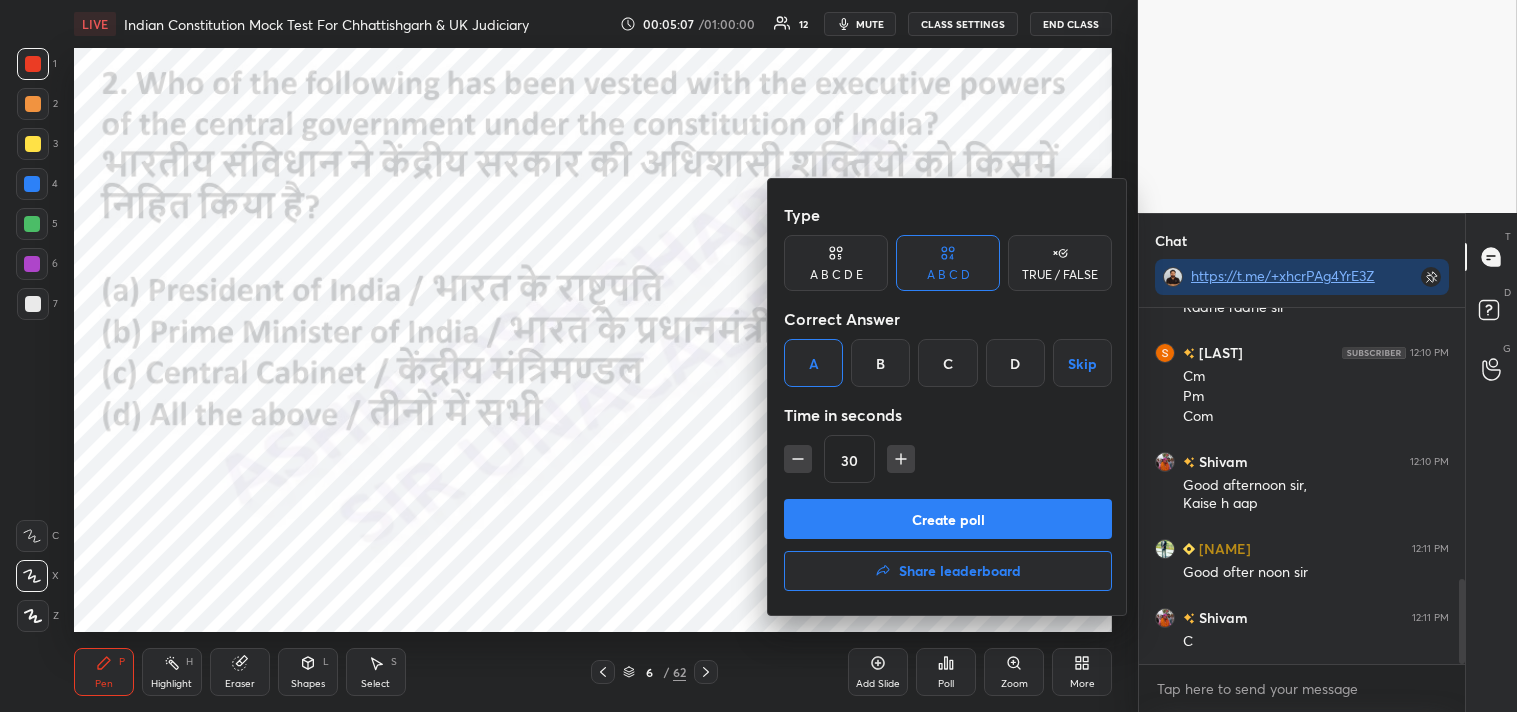 click on "Create poll" at bounding box center [948, 519] 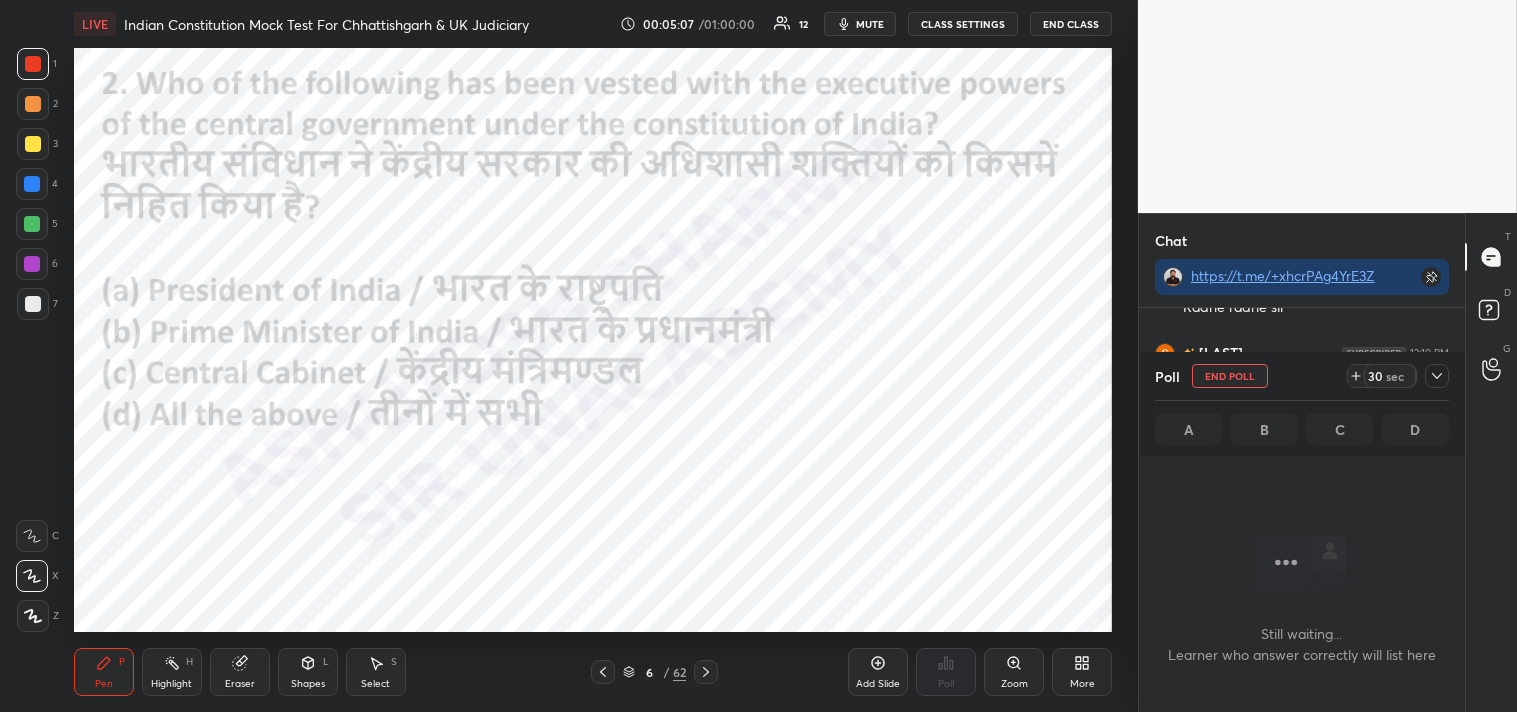 scroll, scrollTop: 288, scrollLeft: 320, axis: both 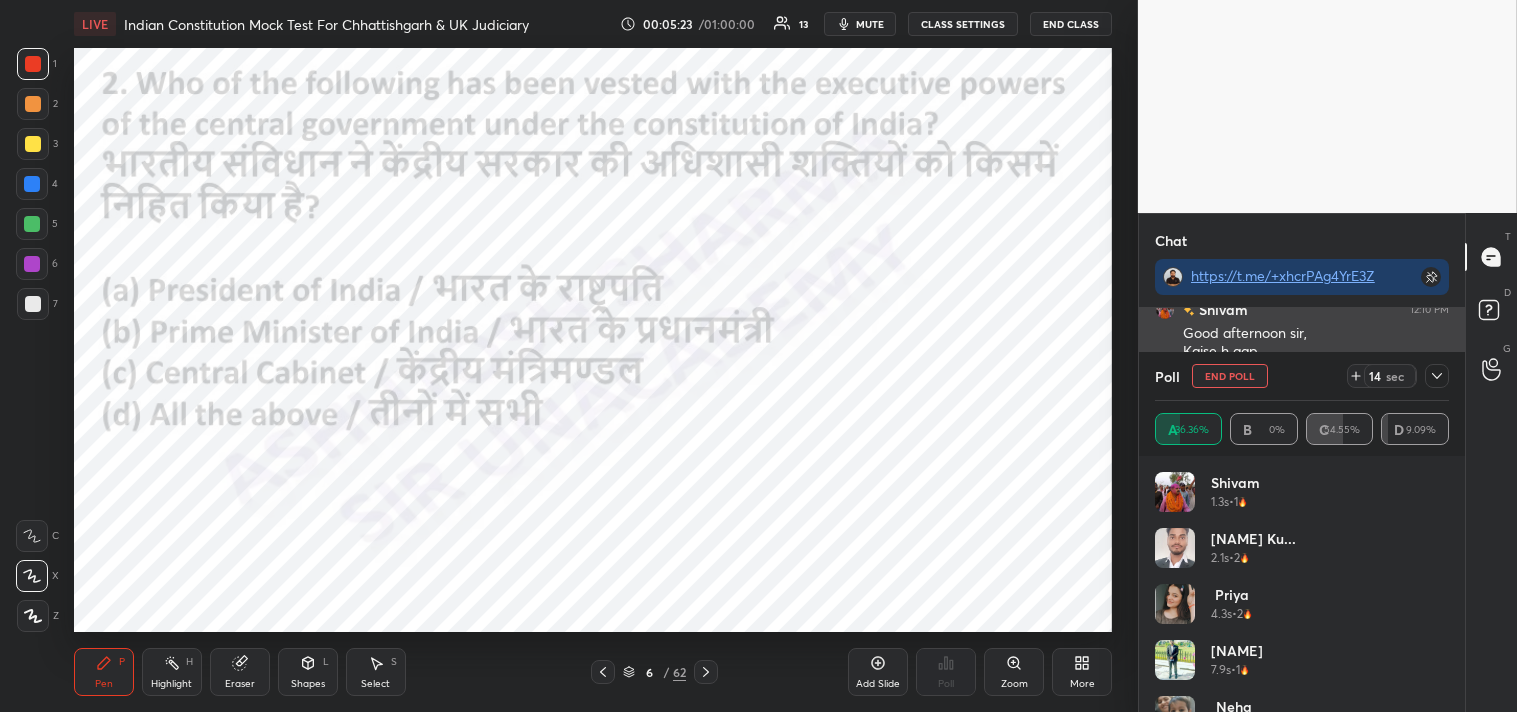 click 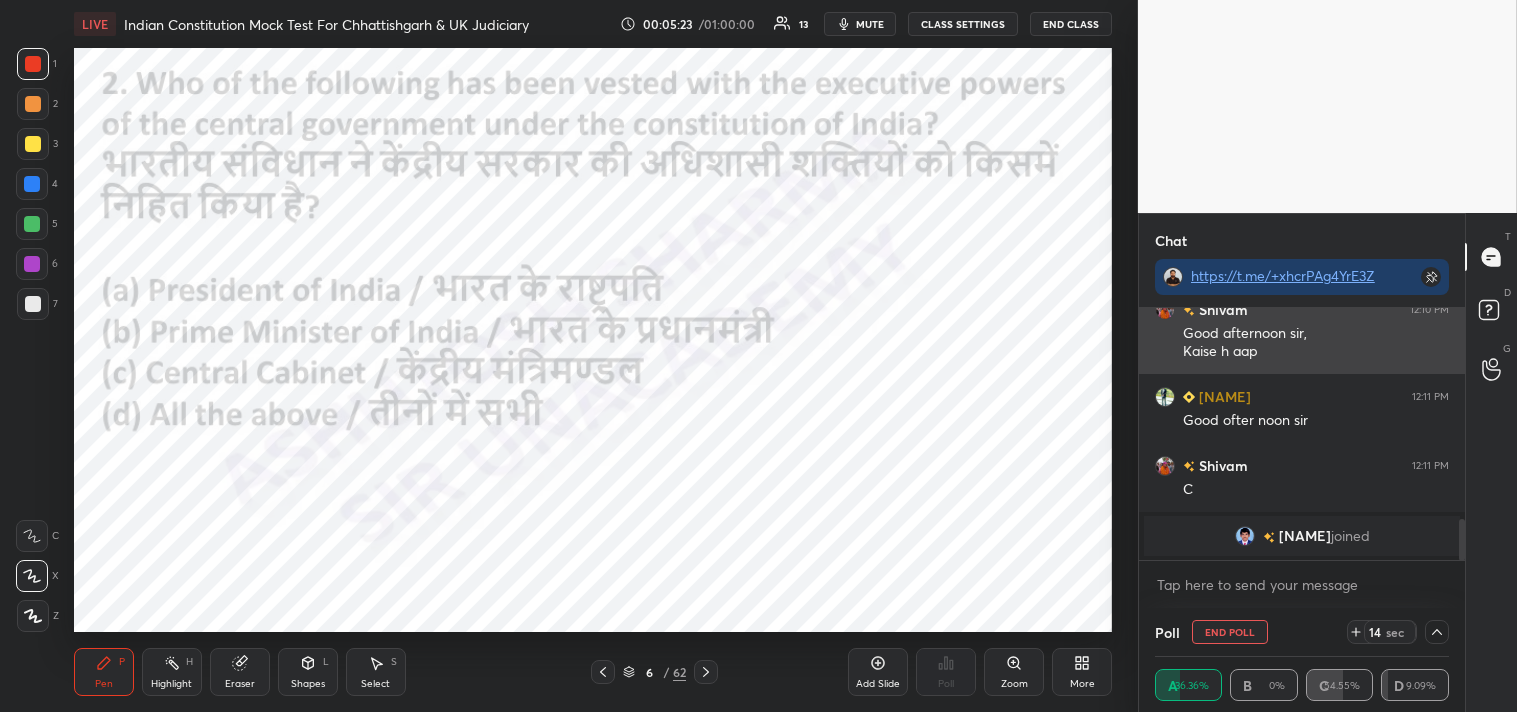 scroll, scrollTop: 153, scrollLeft: 288, axis: both 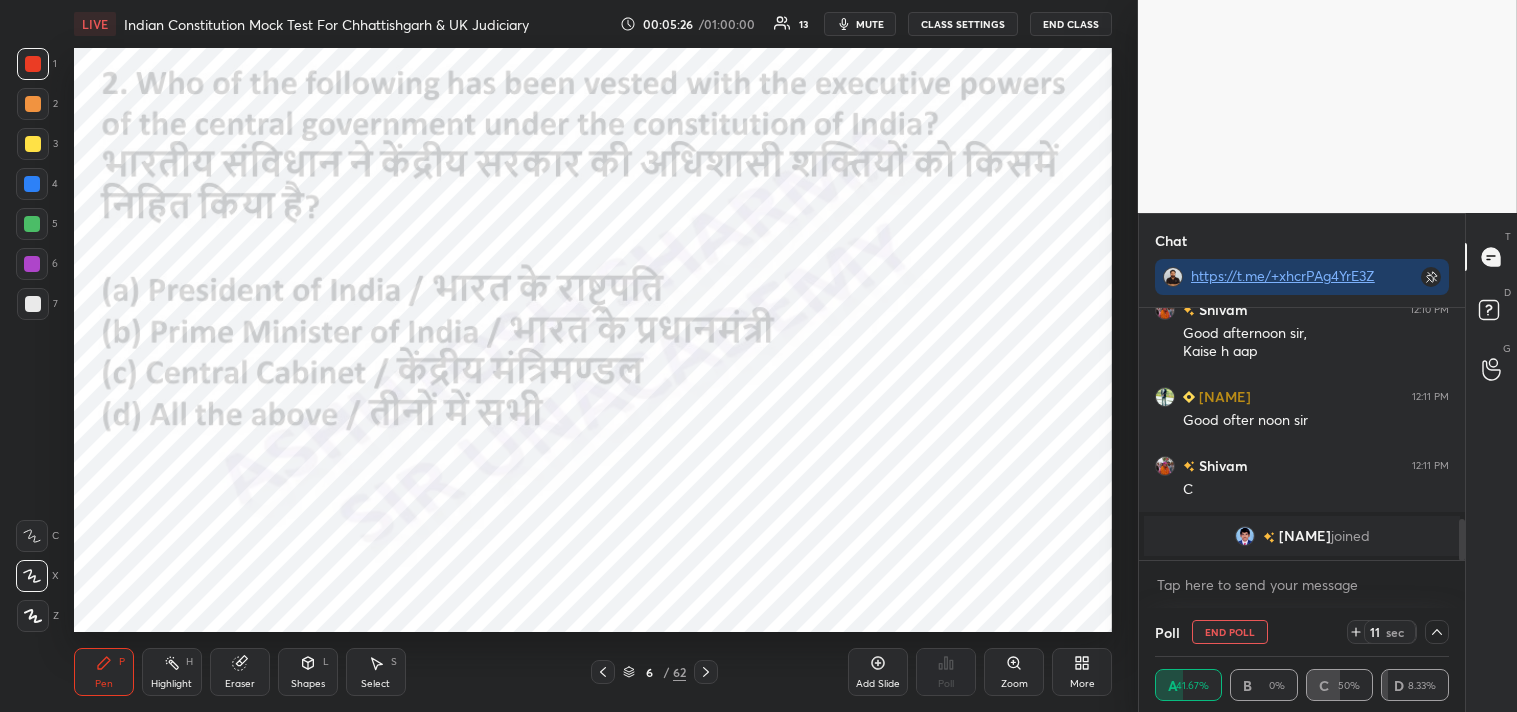 drag, startPoint x: 1462, startPoint y: 537, endPoint x: 1463, endPoint y: 572, distance: 35.014282 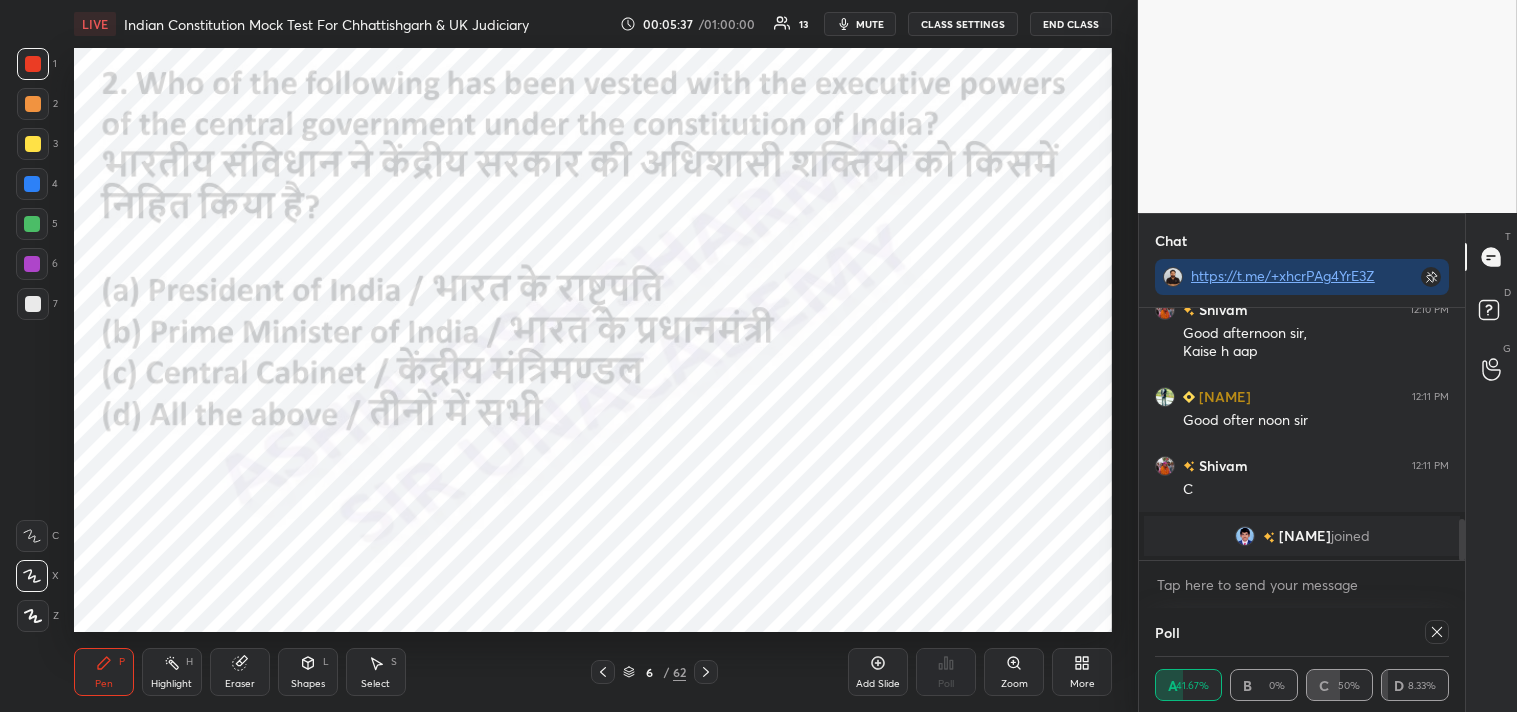 scroll, scrollTop: 5, scrollLeft: 6, axis: both 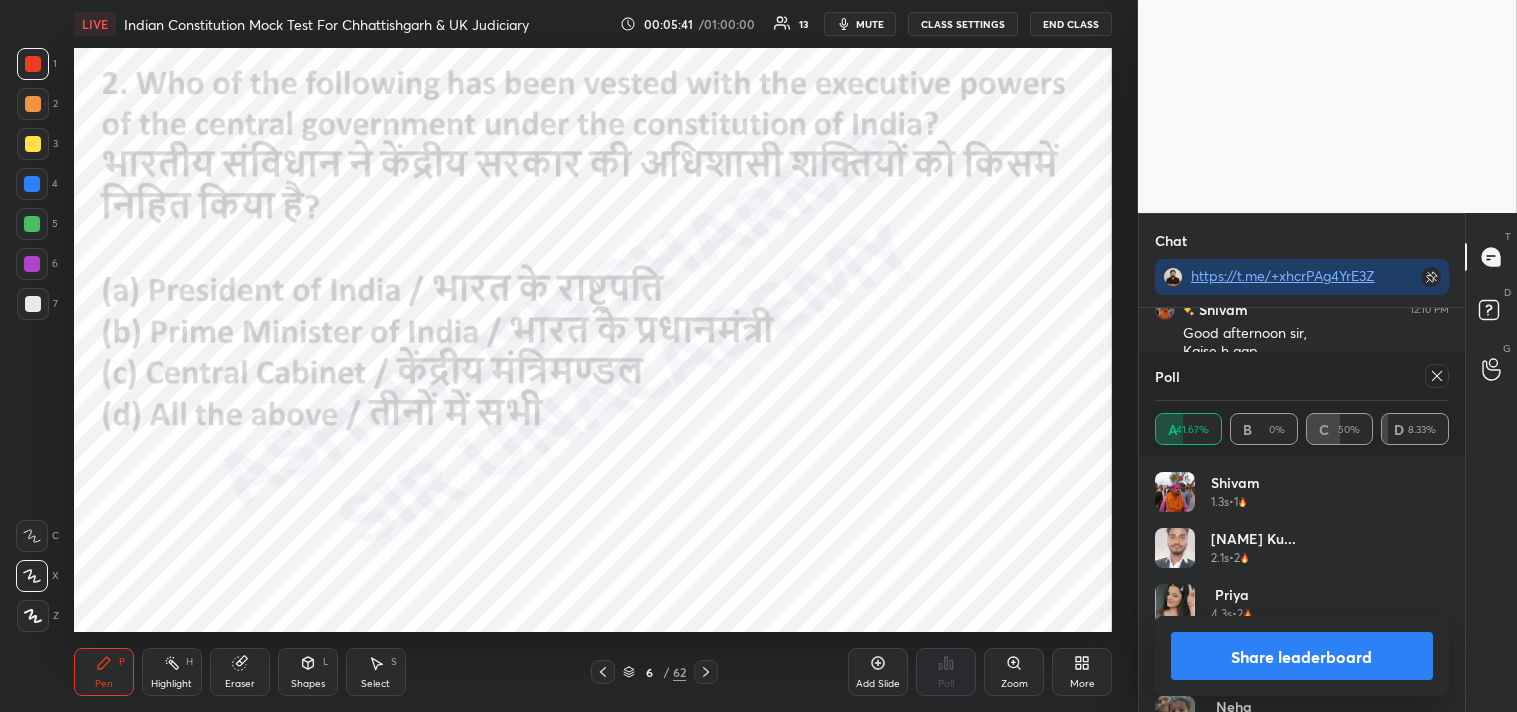 click 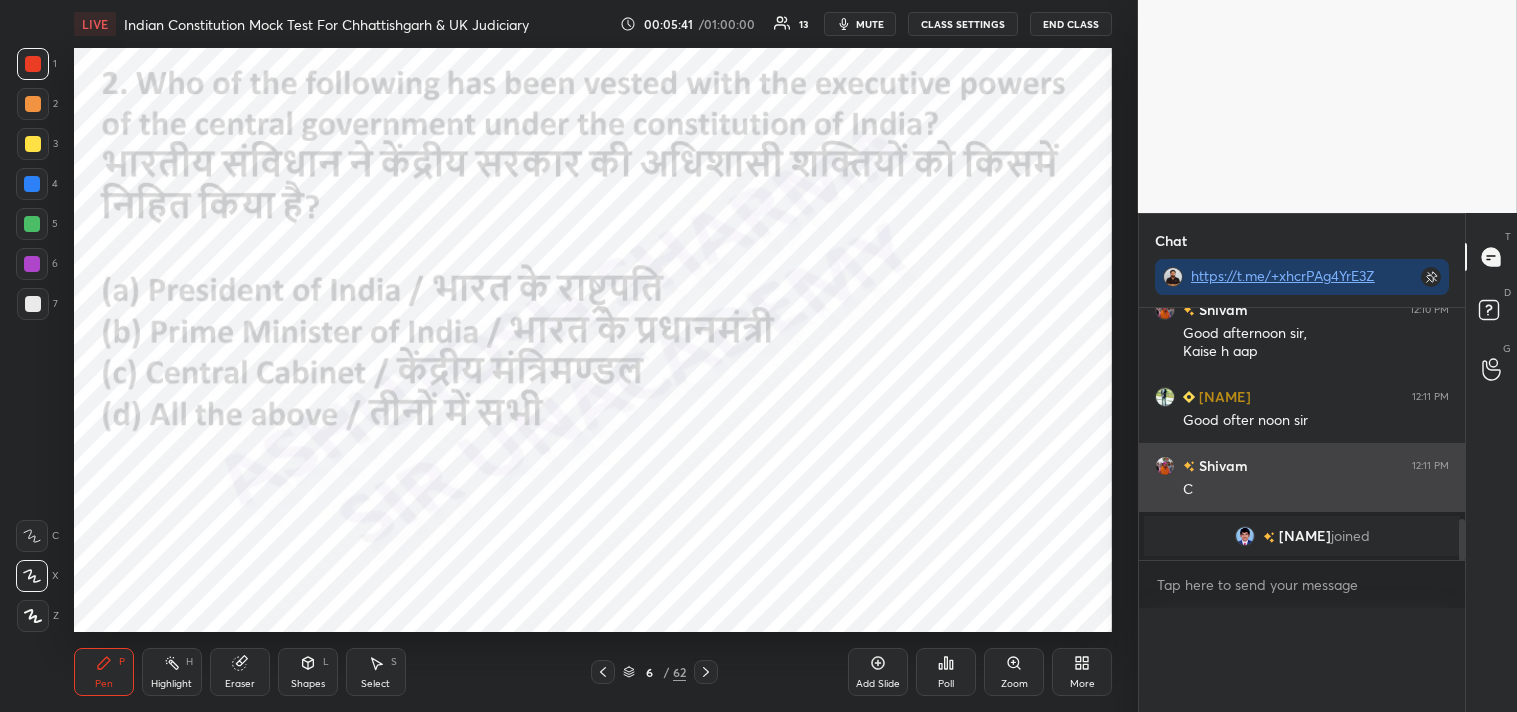 scroll, scrollTop: 0, scrollLeft: 0, axis: both 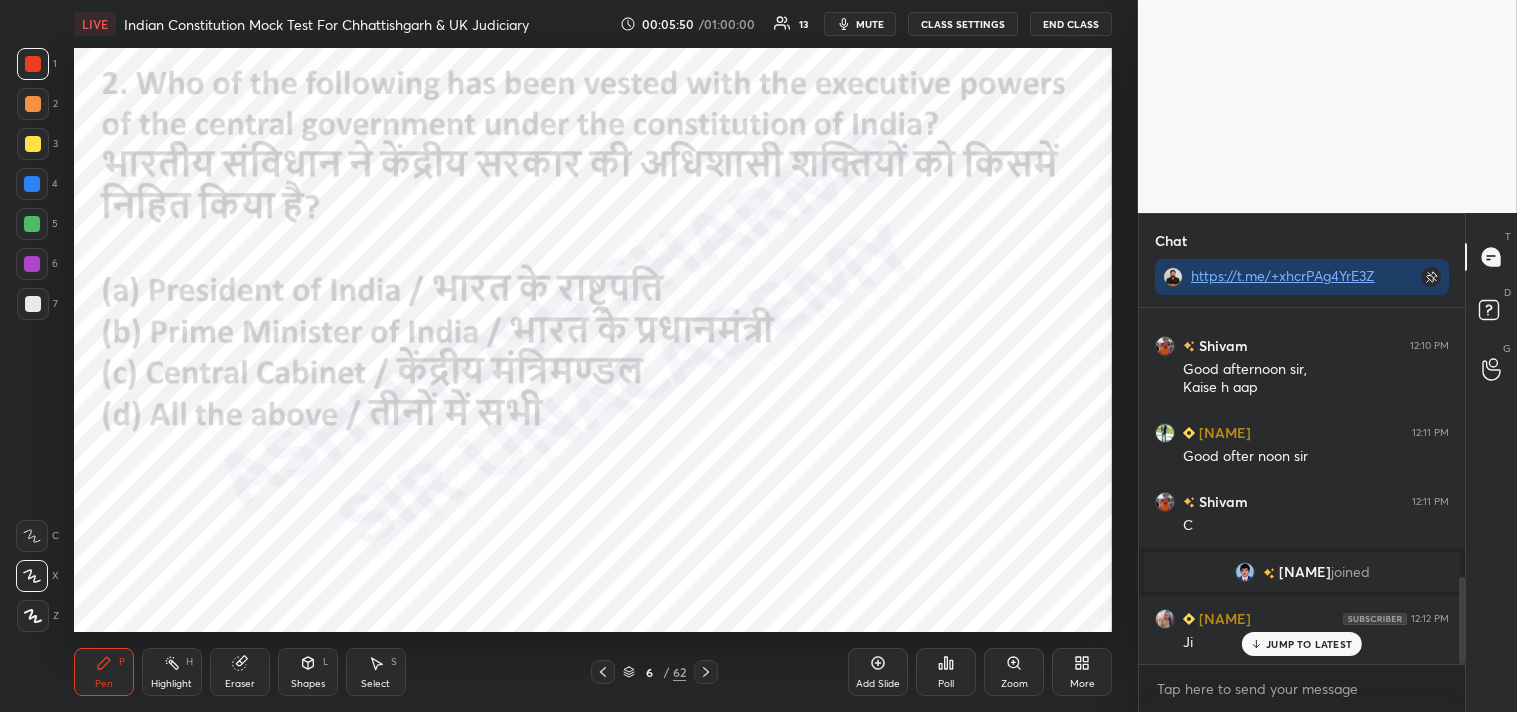 click 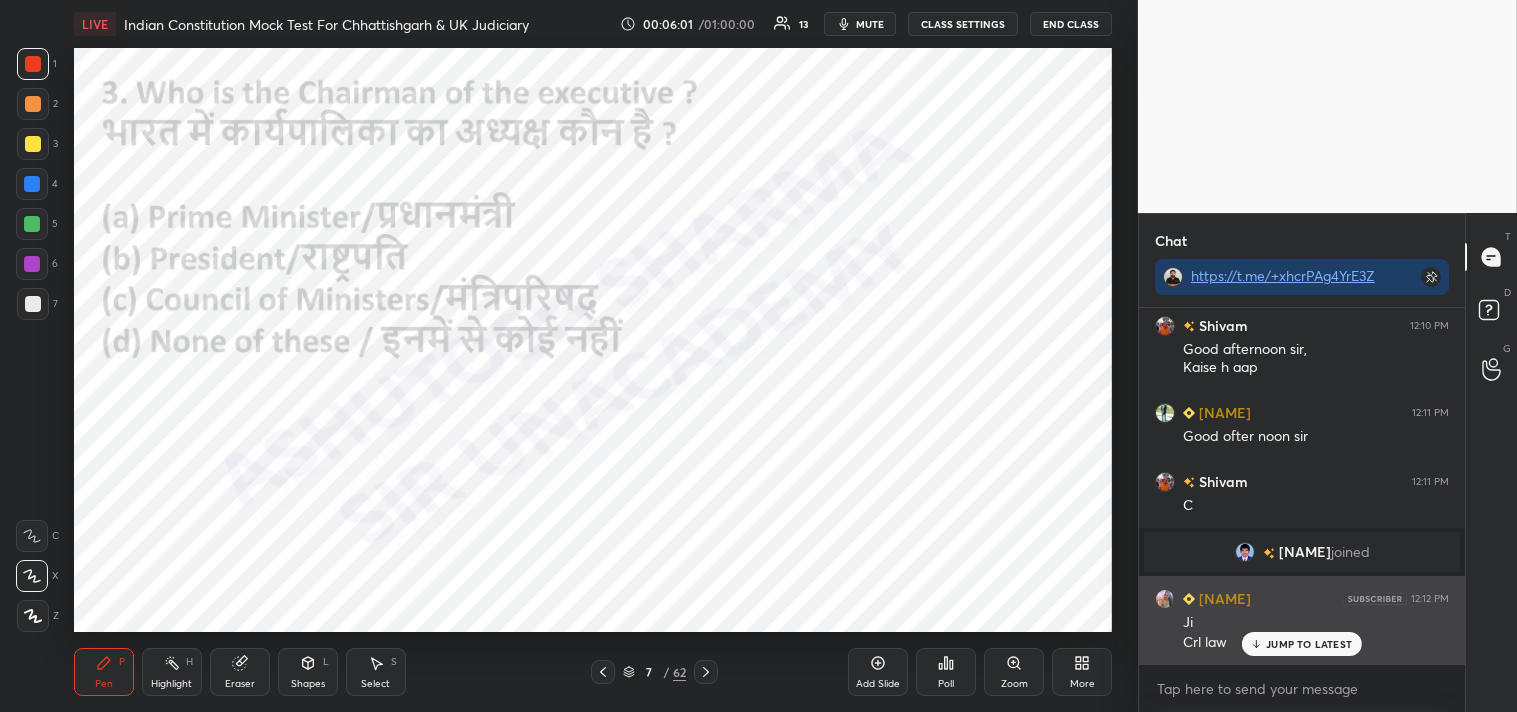 click on "Rupali 12:12 PM Ji Crl law" at bounding box center (1302, 620) 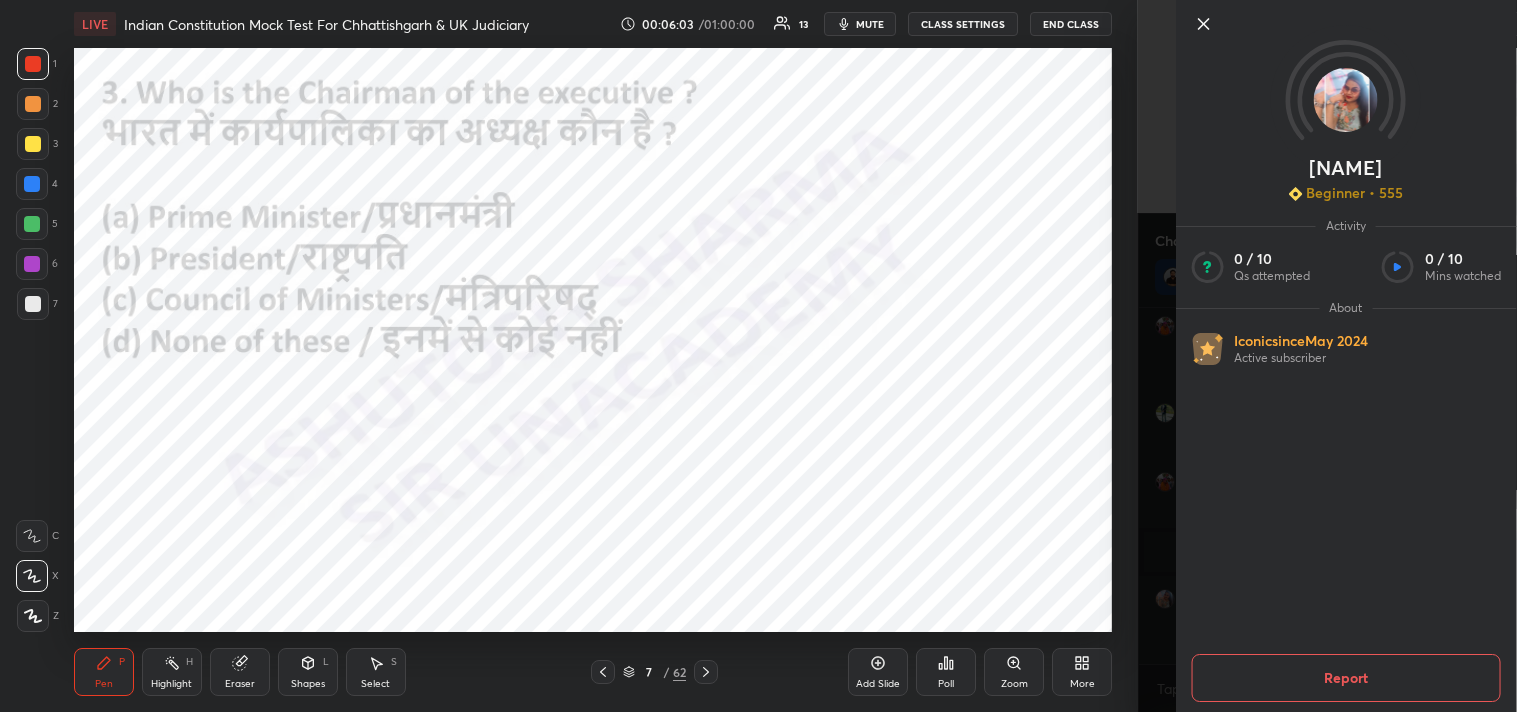 click 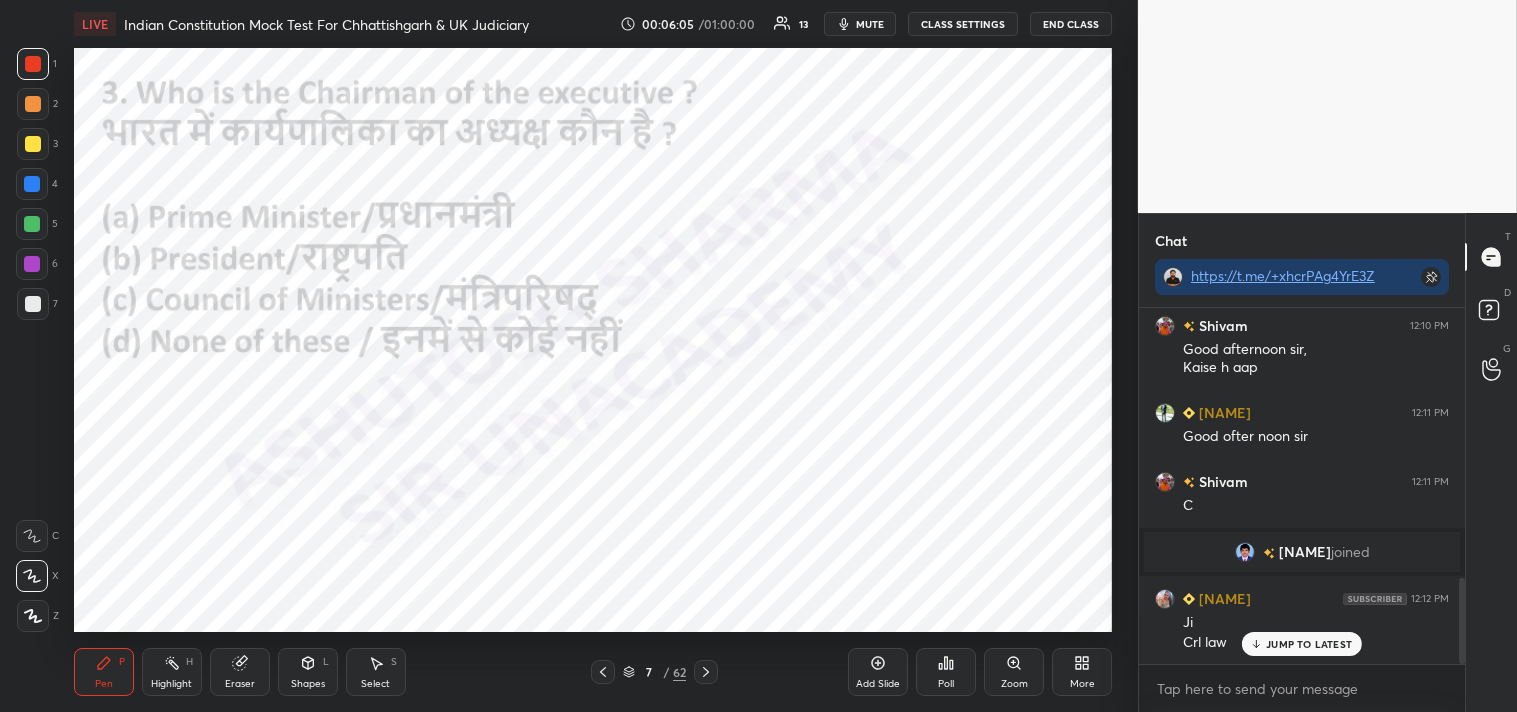click on "Poll" at bounding box center (946, 672) 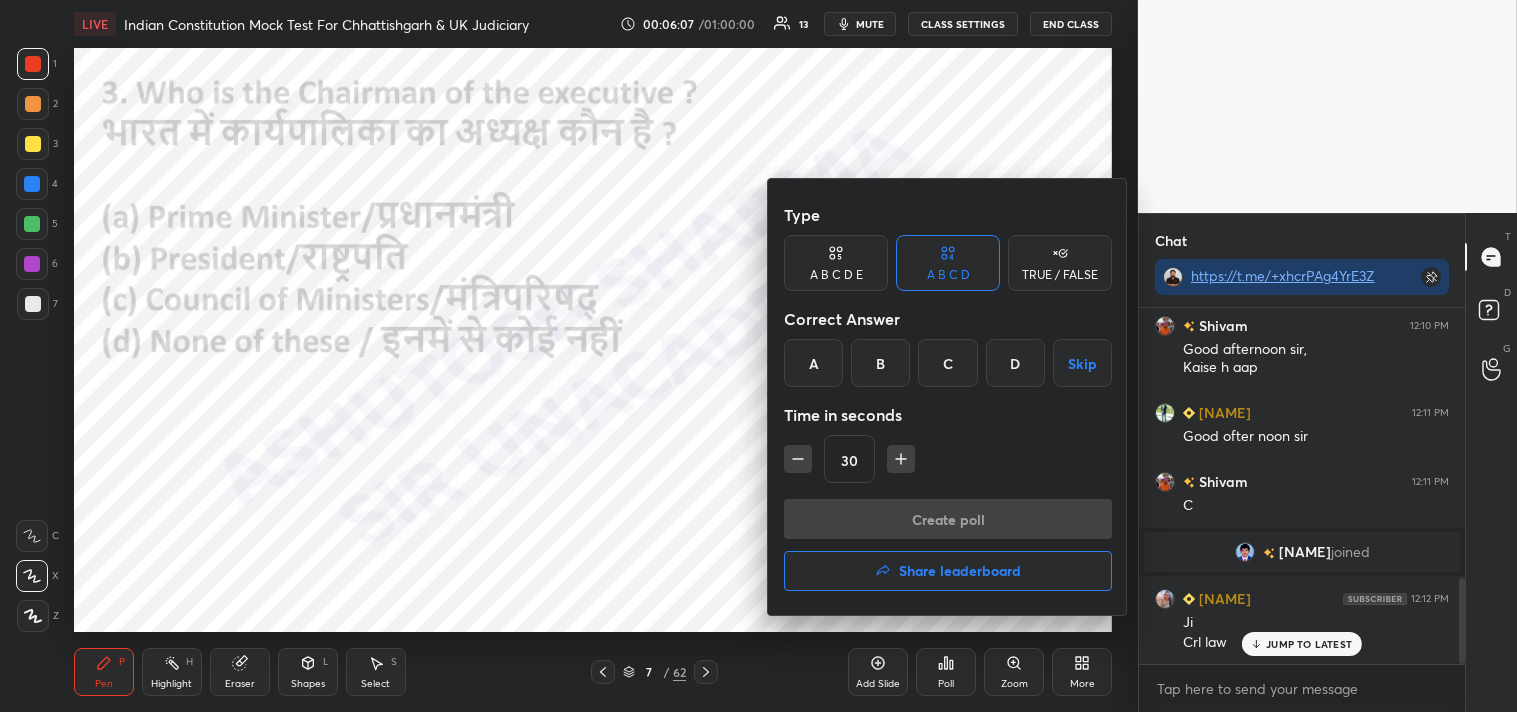 click on "B" at bounding box center (880, 363) 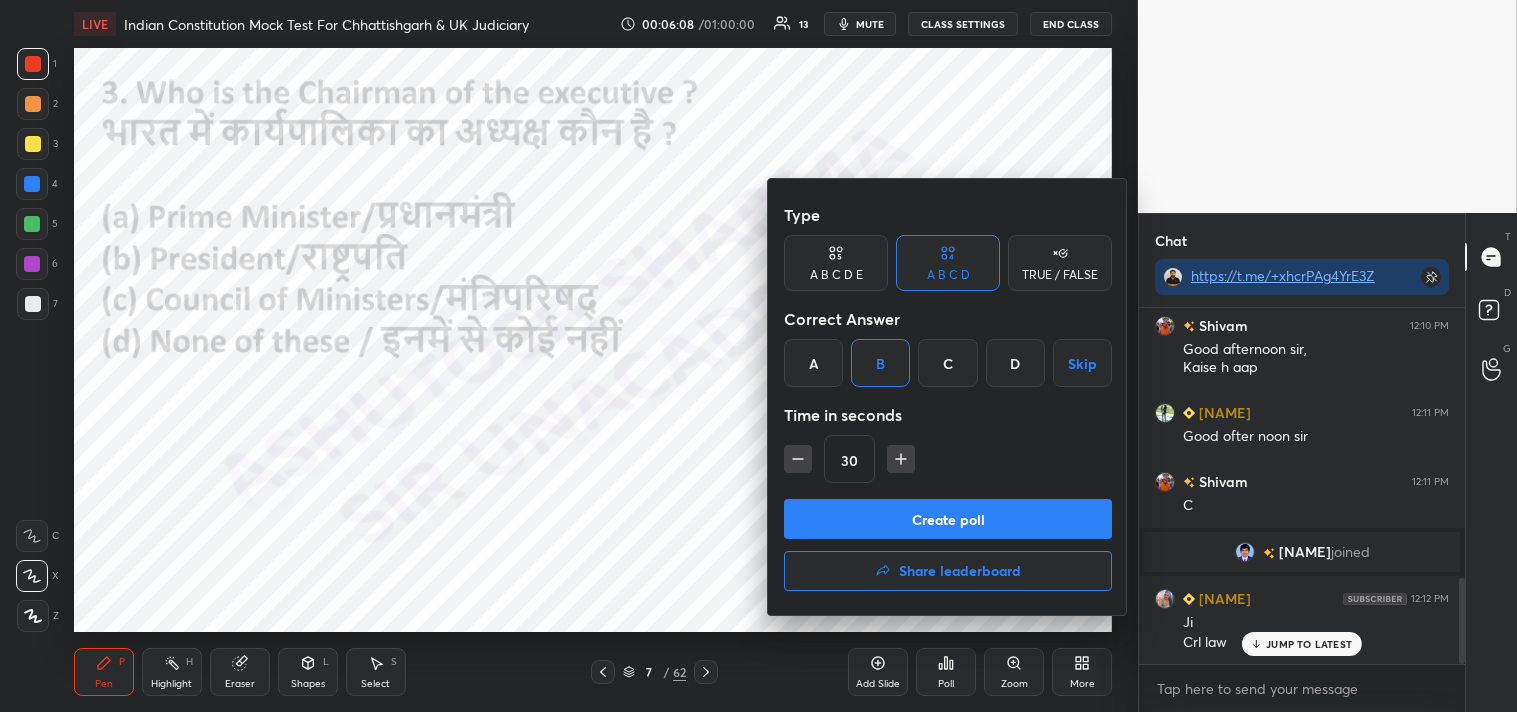 click on "Create poll" at bounding box center (948, 519) 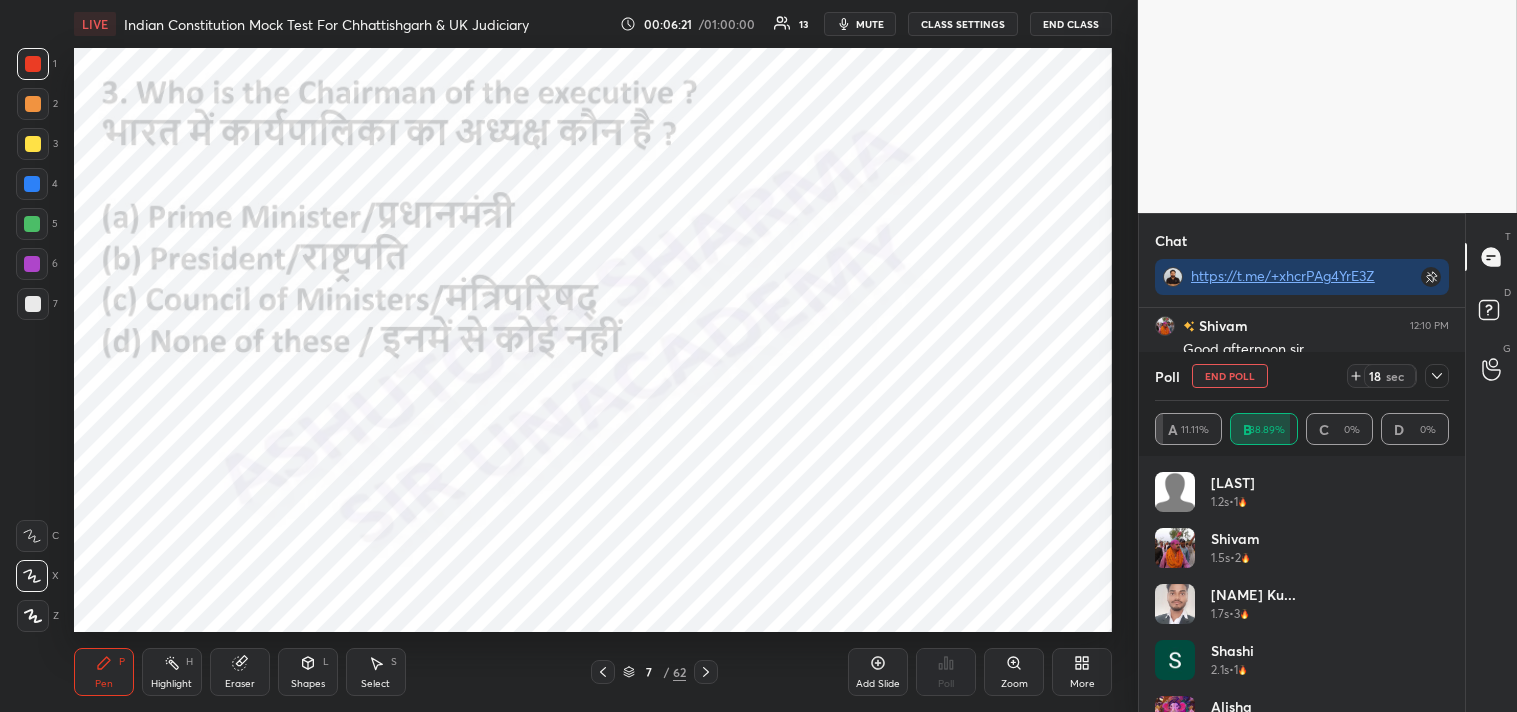 click 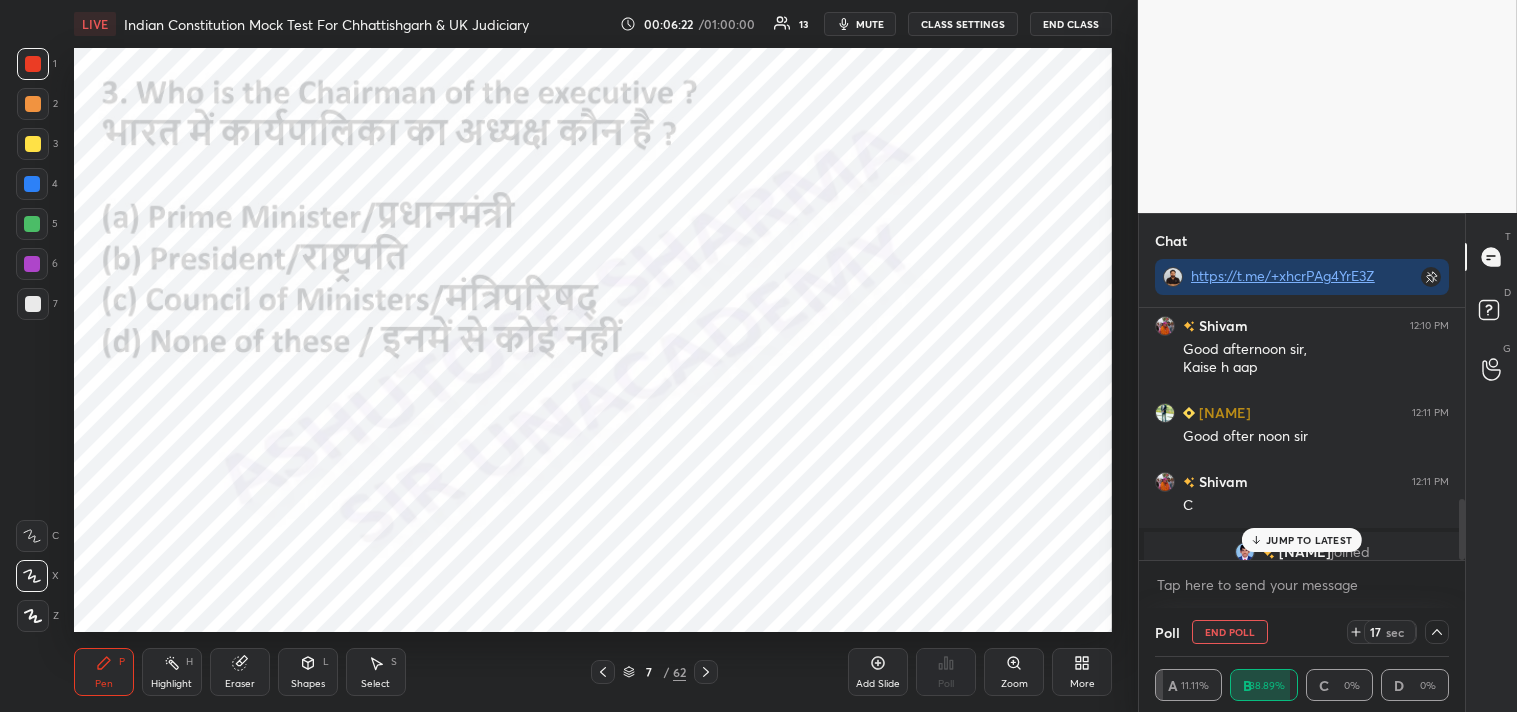 click on "JUMP TO LATEST" at bounding box center (1309, 540) 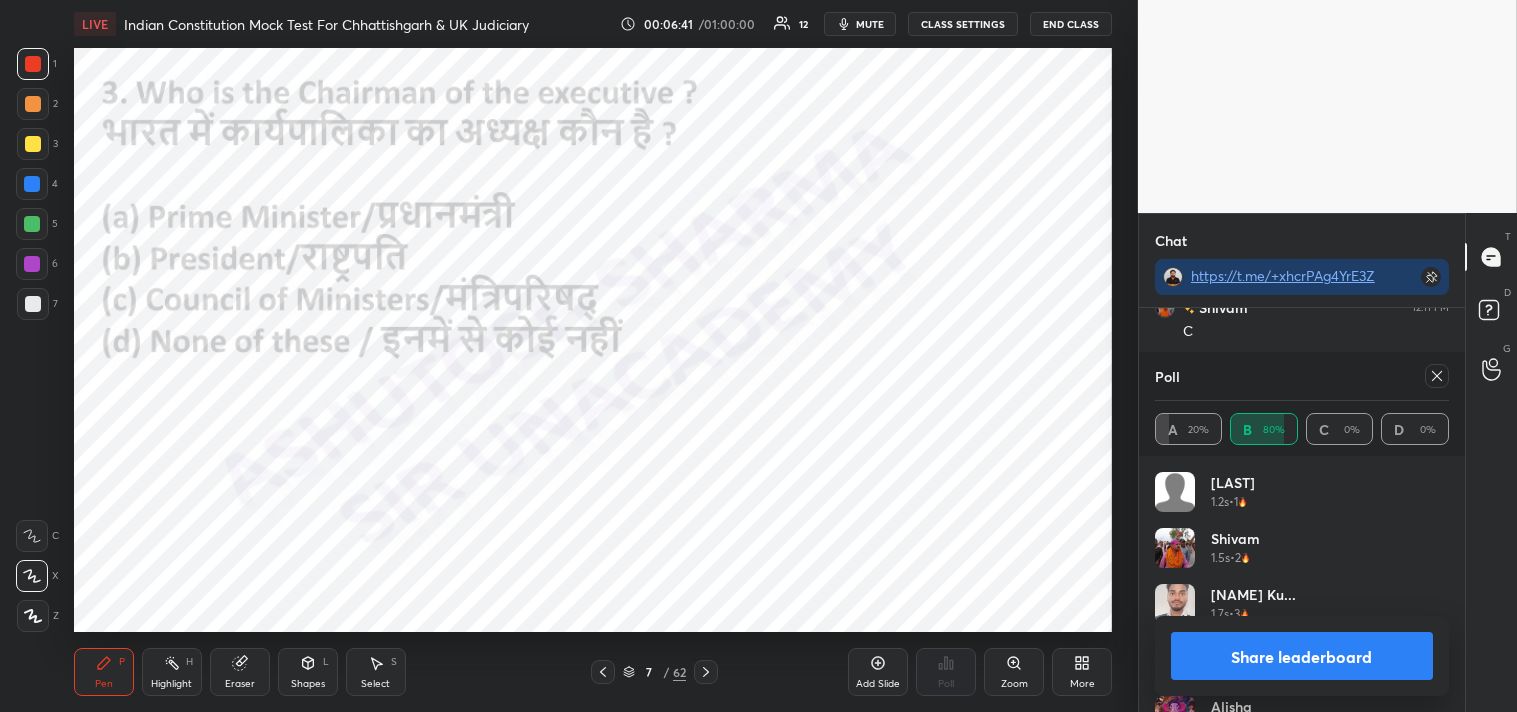 click 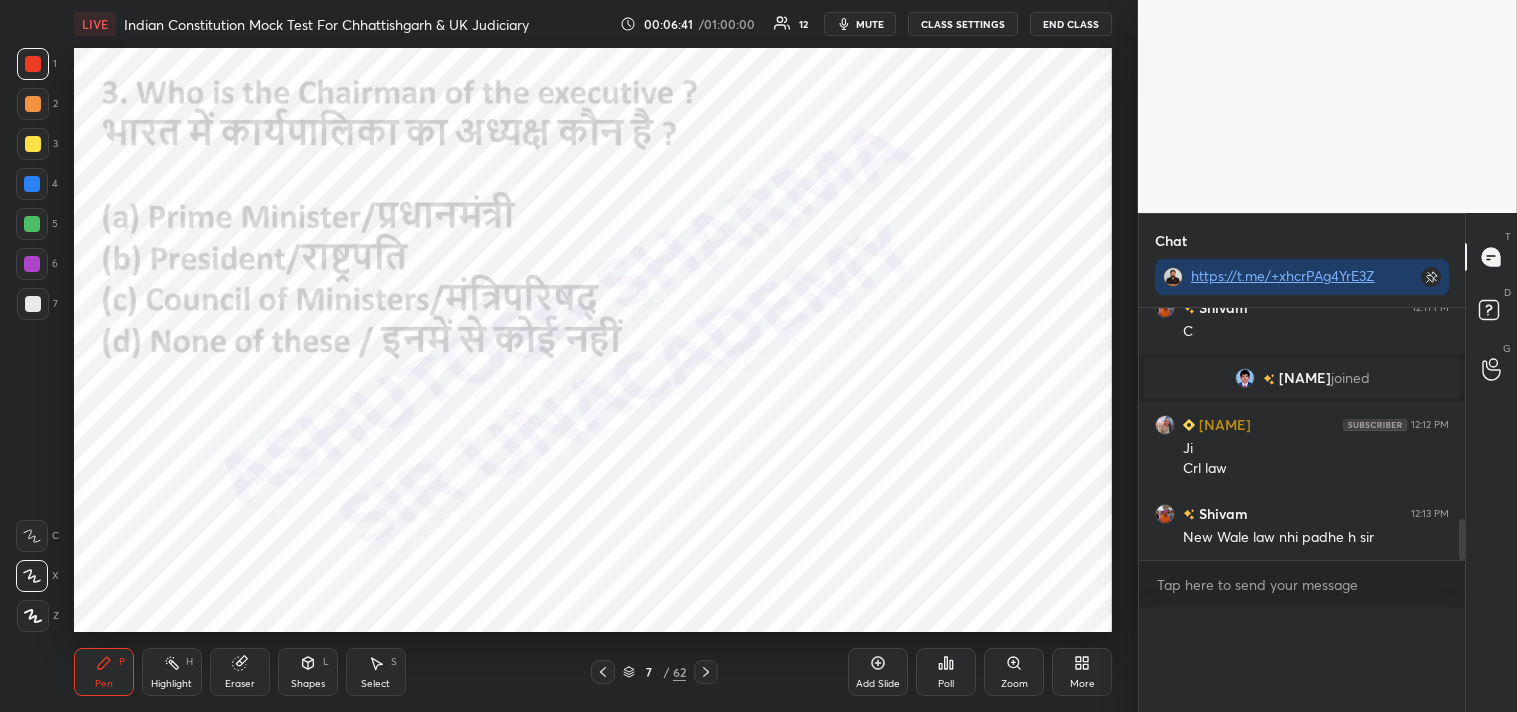 scroll, scrollTop: 0, scrollLeft: 0, axis: both 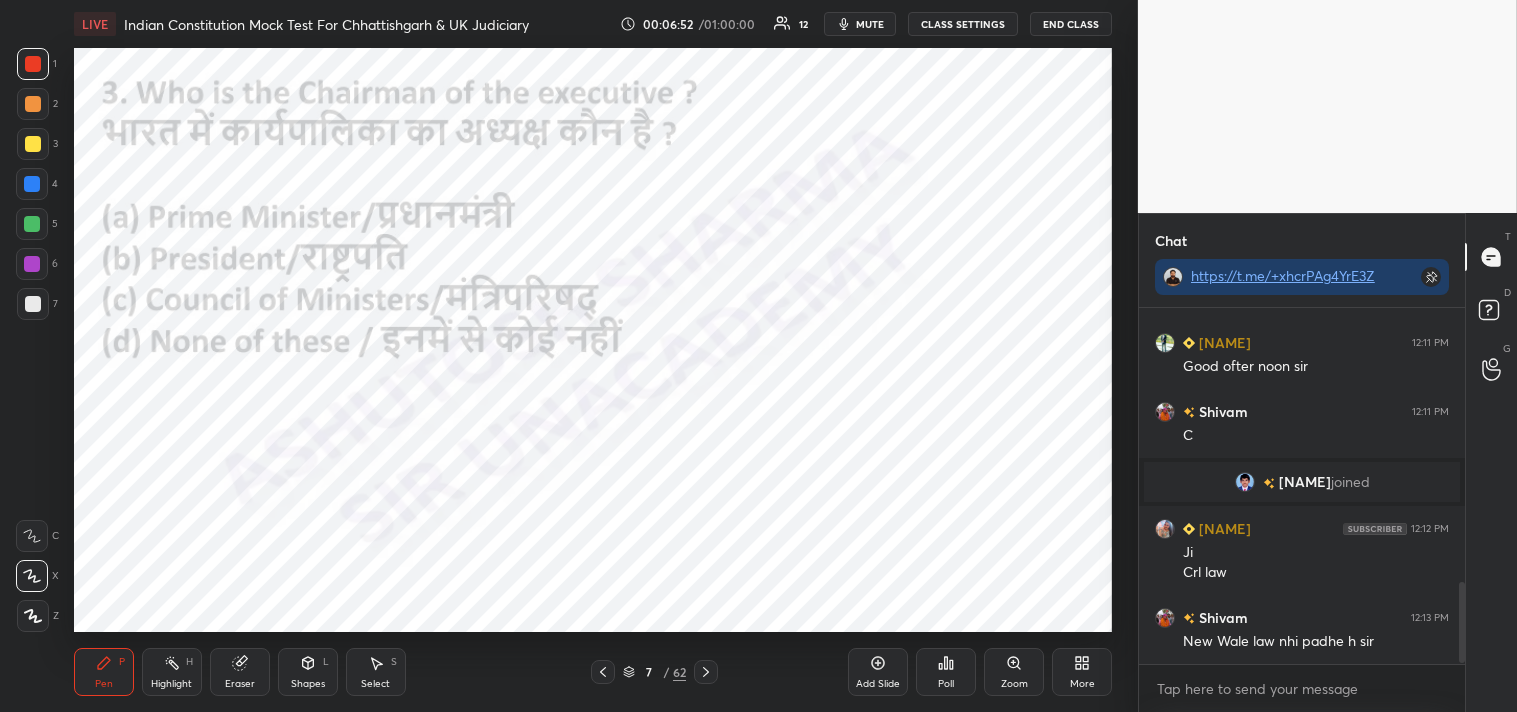 click 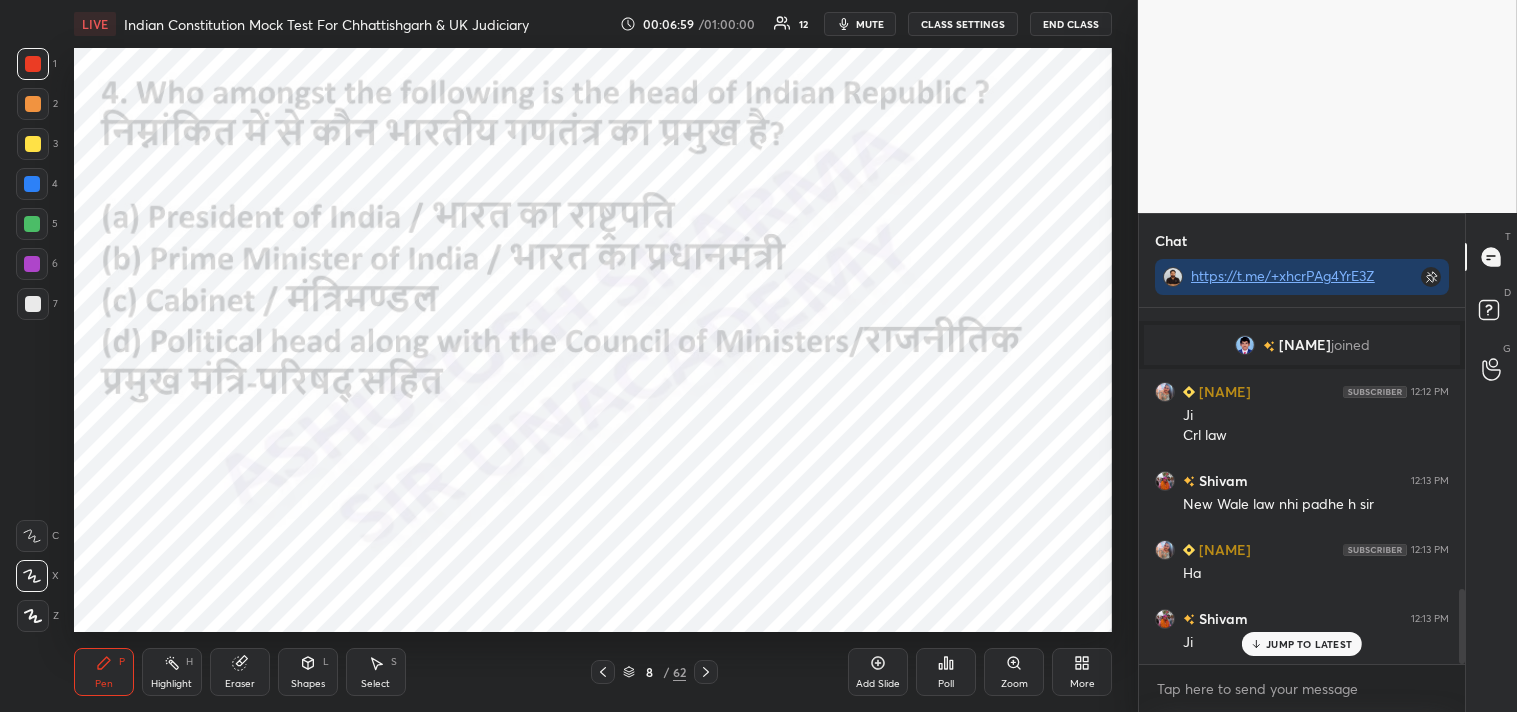 click on "Poll" at bounding box center [946, 672] 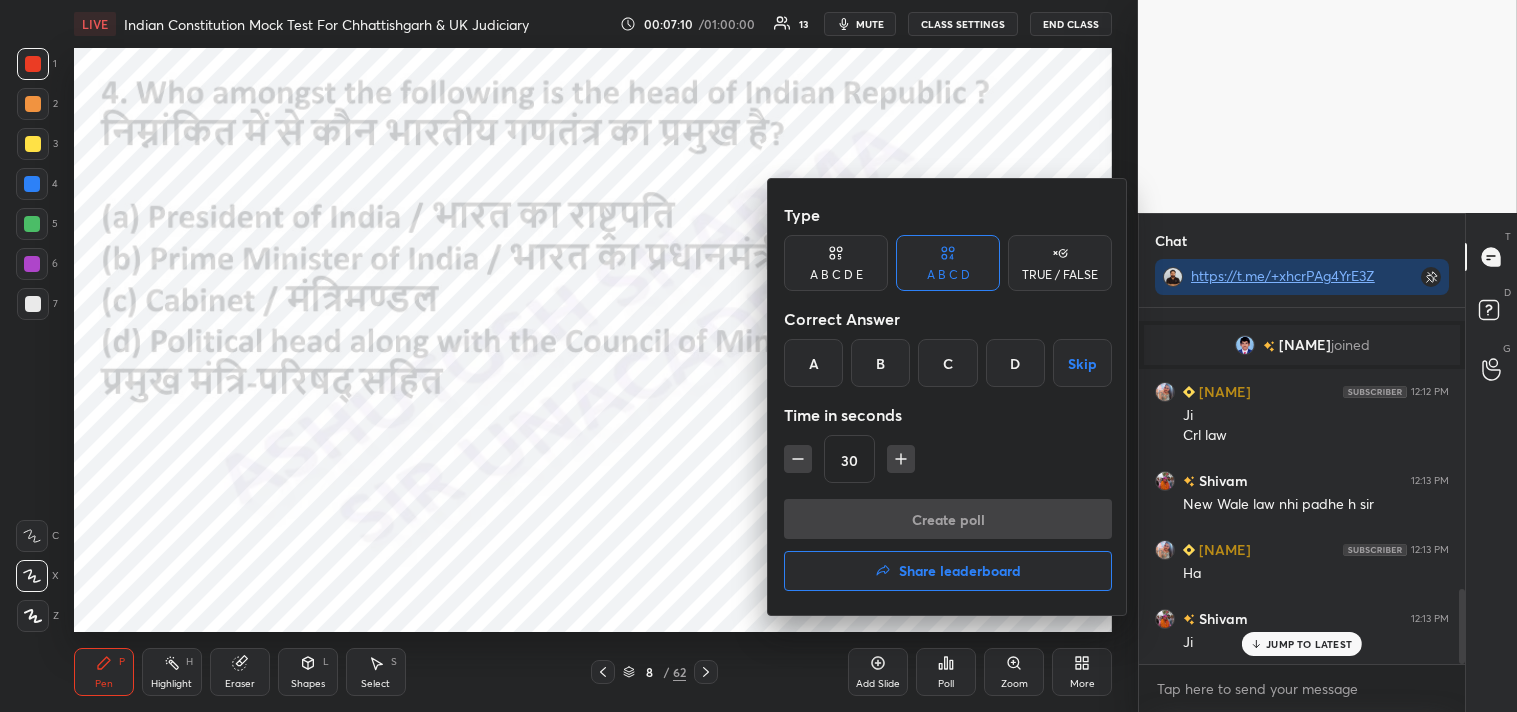 click on "A" at bounding box center (813, 363) 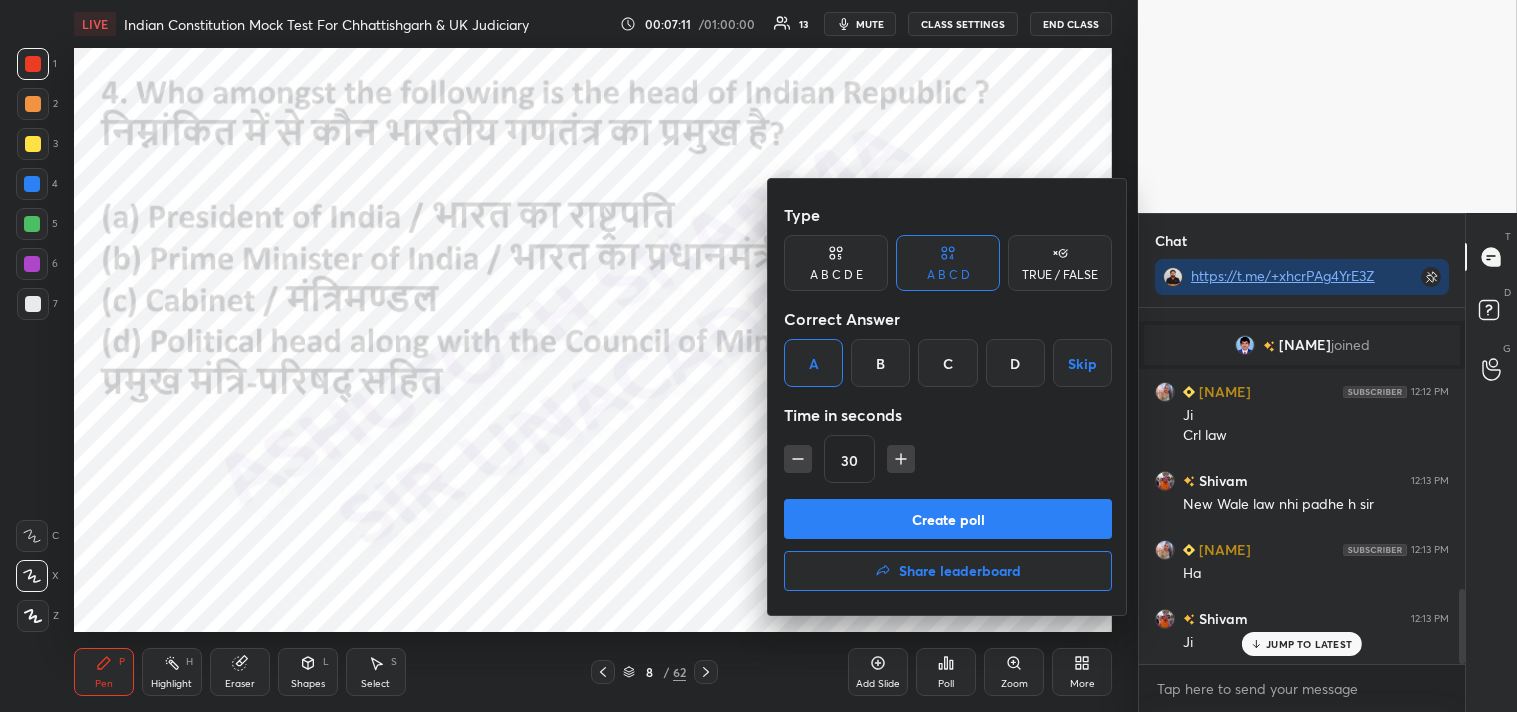 click on "Create poll" at bounding box center (948, 519) 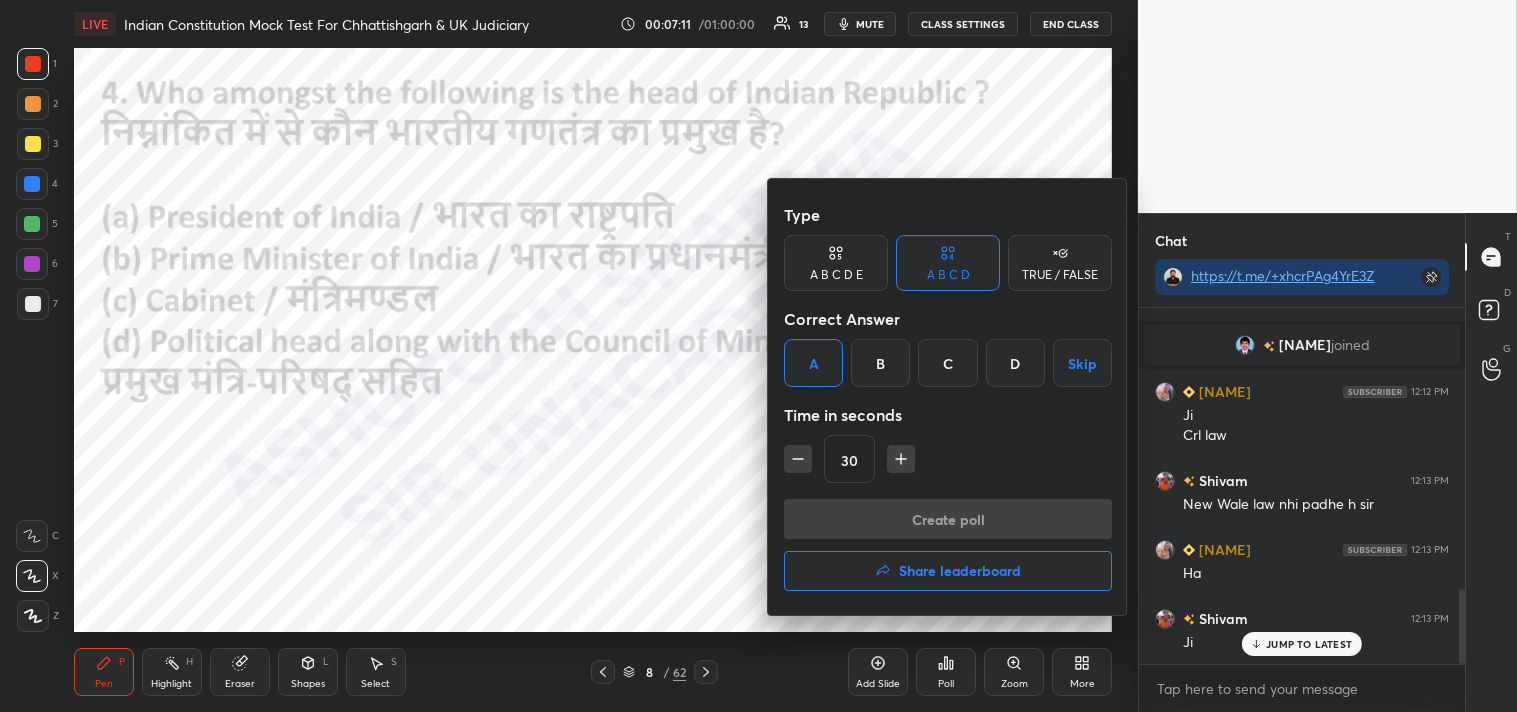 scroll, scrollTop: 308, scrollLeft: 320, axis: both 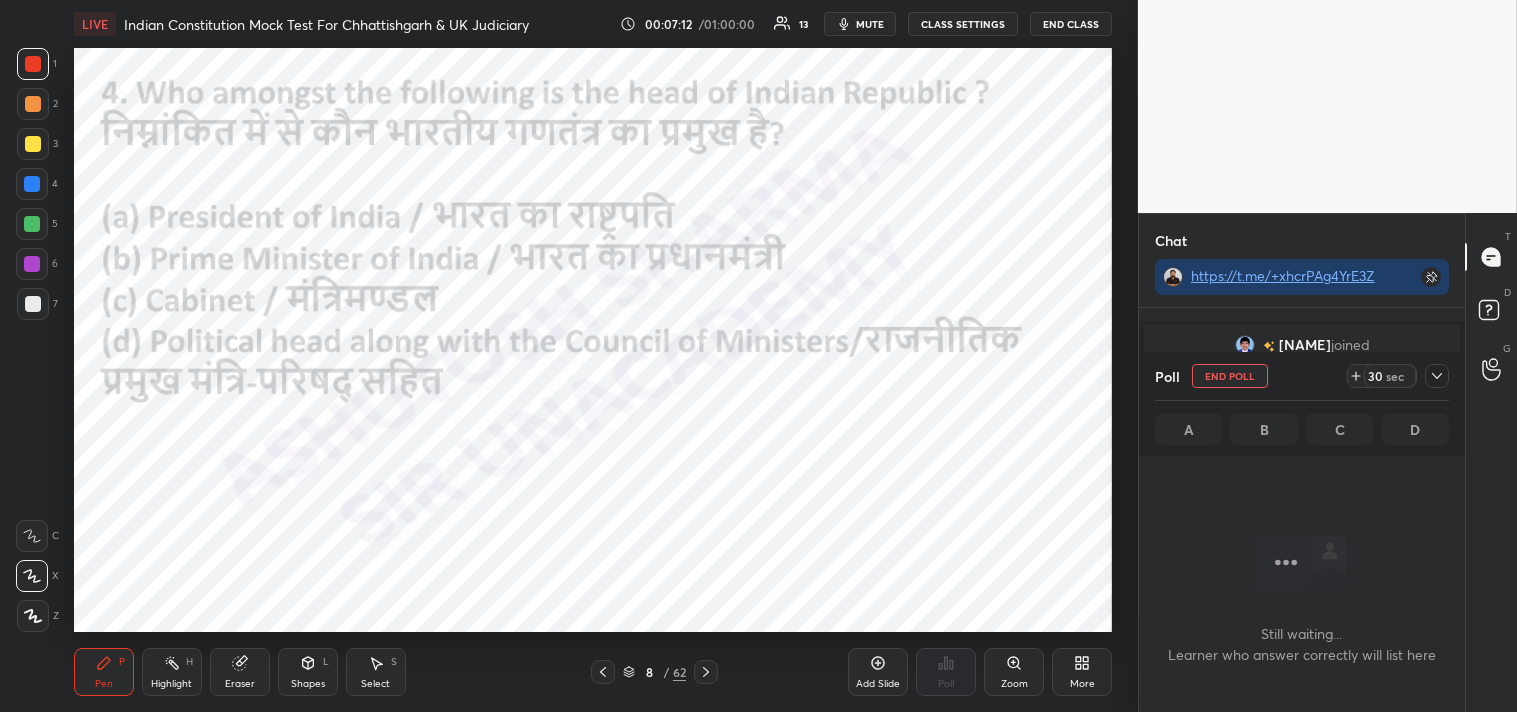 click on "Type A B C D E A B C D TRUE / FALSE Correct Answer A B C D Skip Time in seconds 30 Create poll" at bounding box center (948, 478) 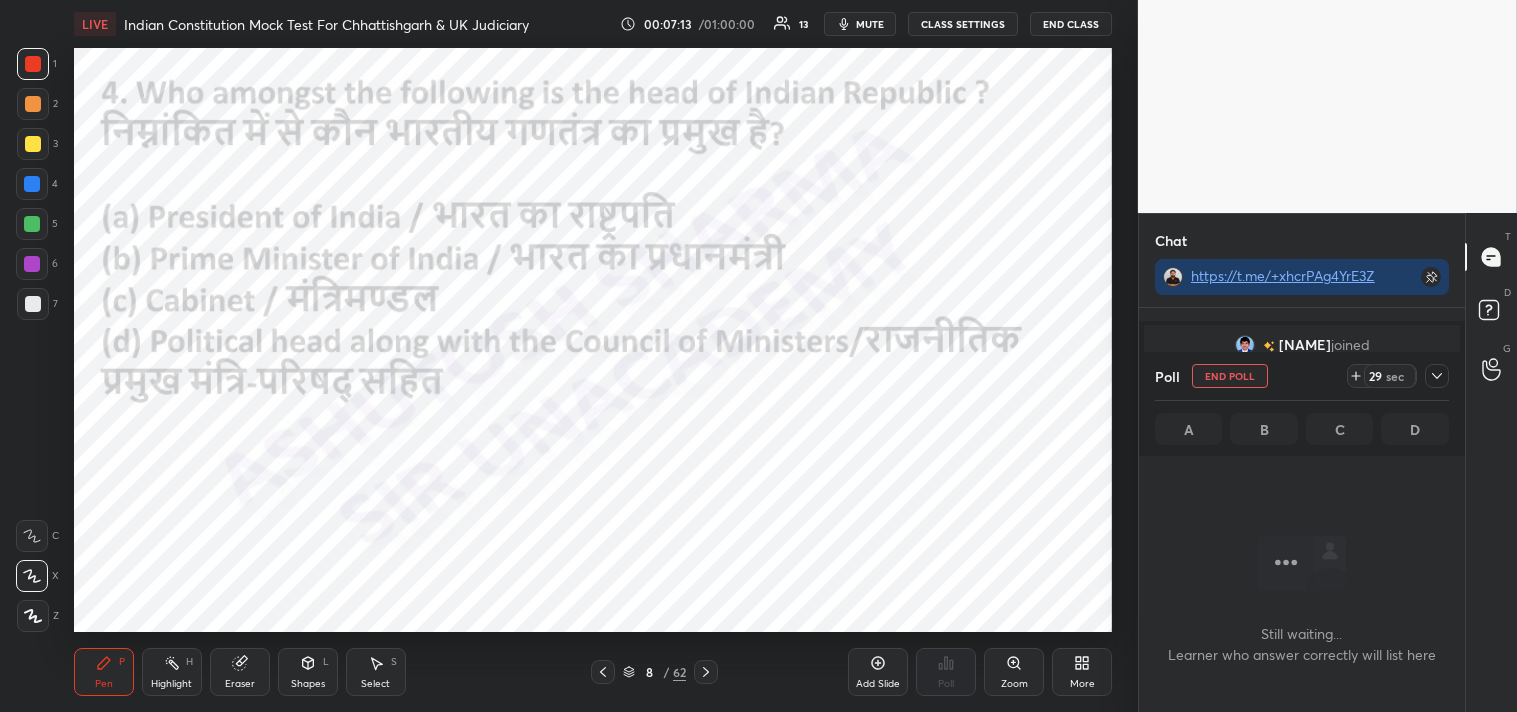 click 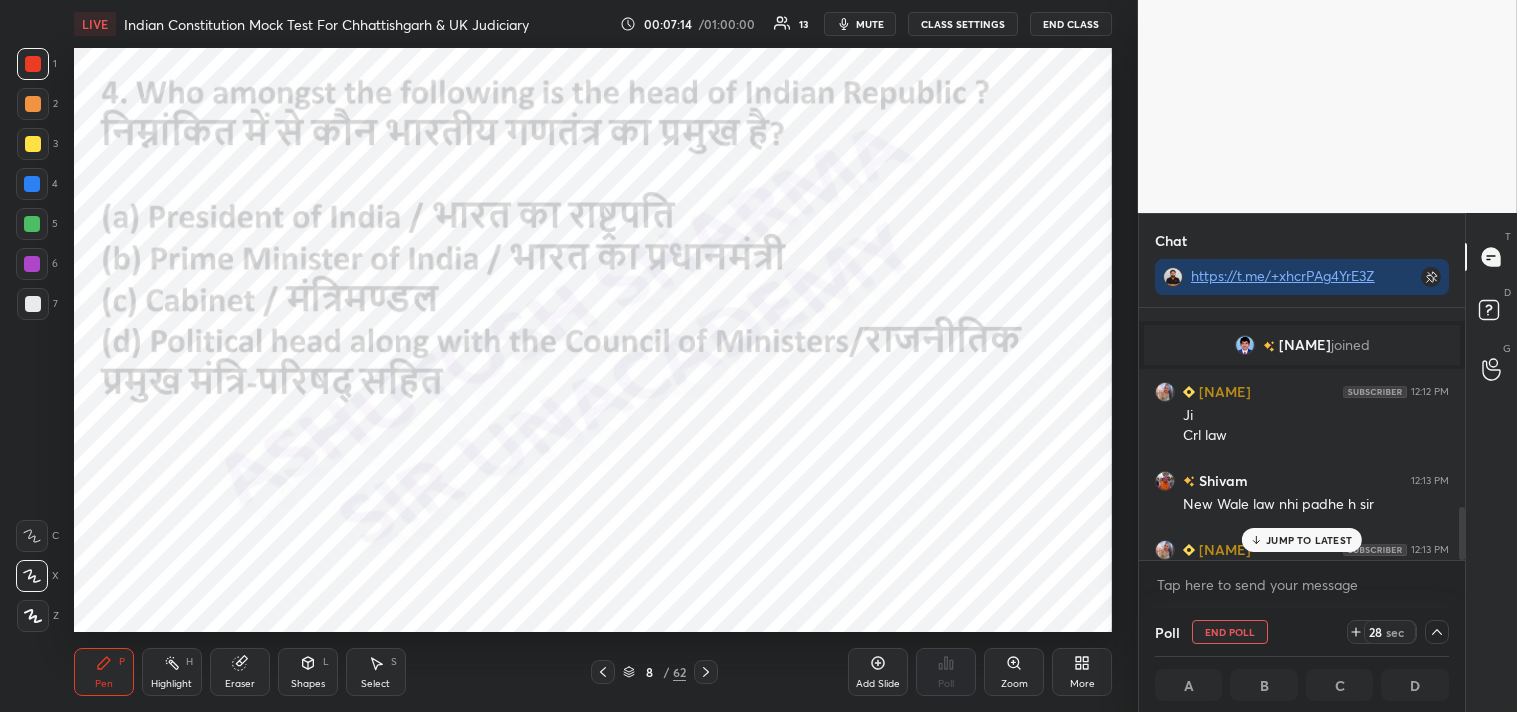 click on "JUMP TO LATEST" at bounding box center [1309, 540] 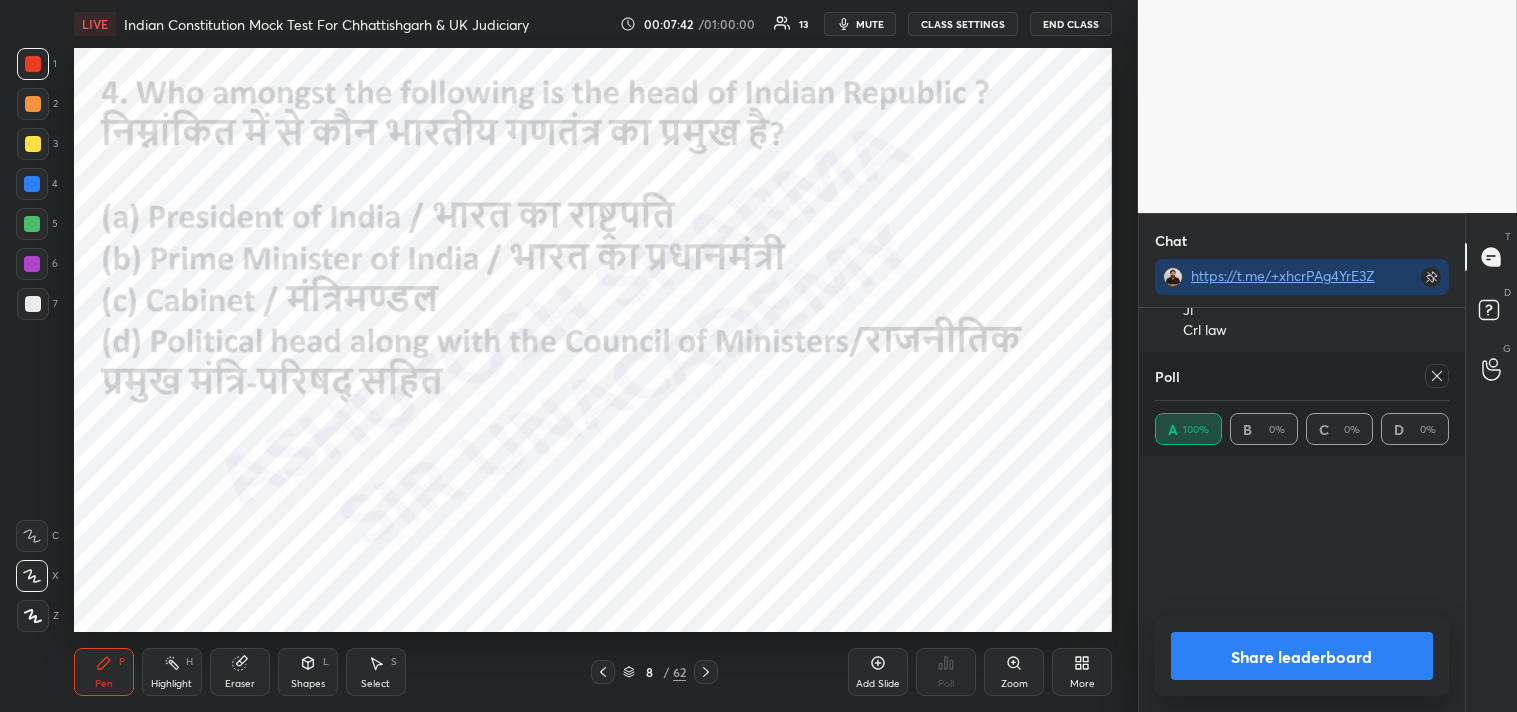 scroll, scrollTop: 0, scrollLeft: 1, axis: horizontal 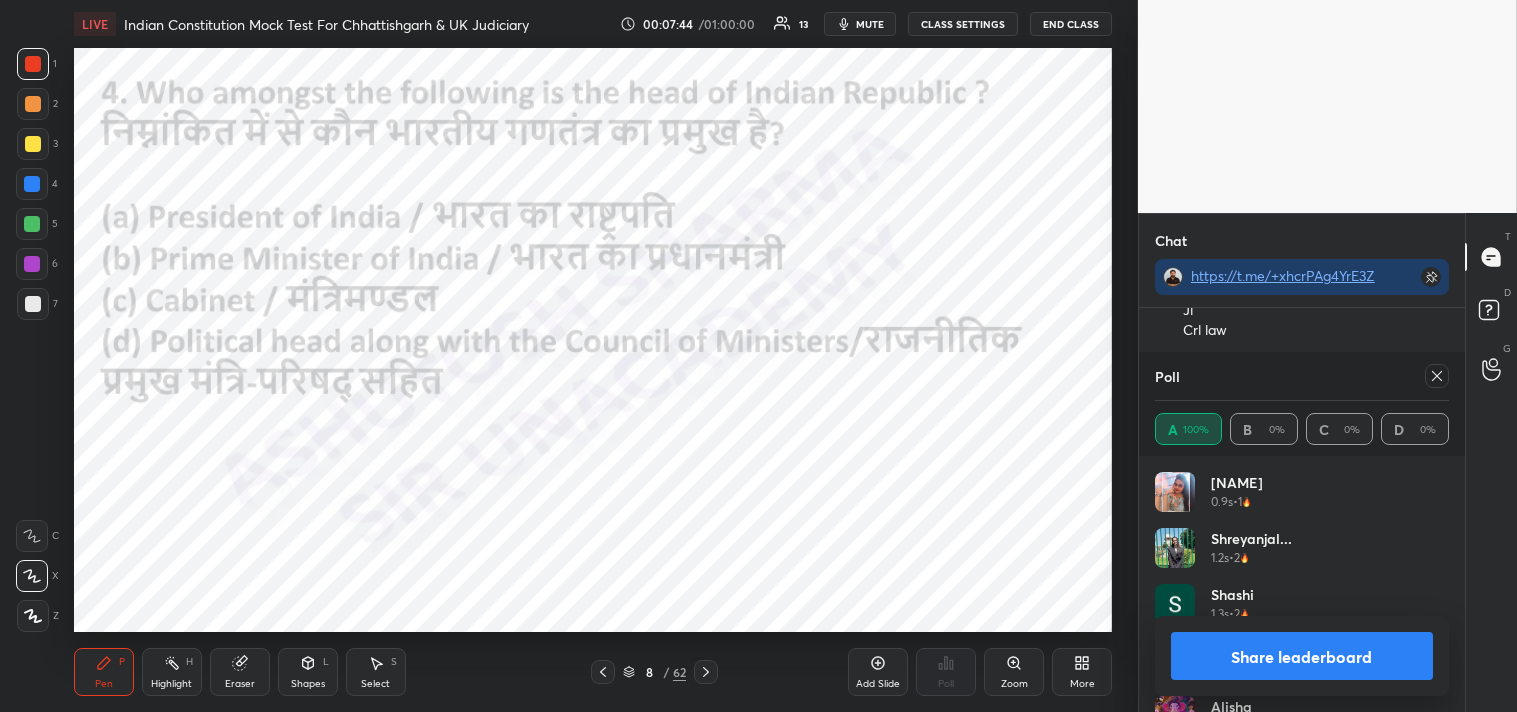 click 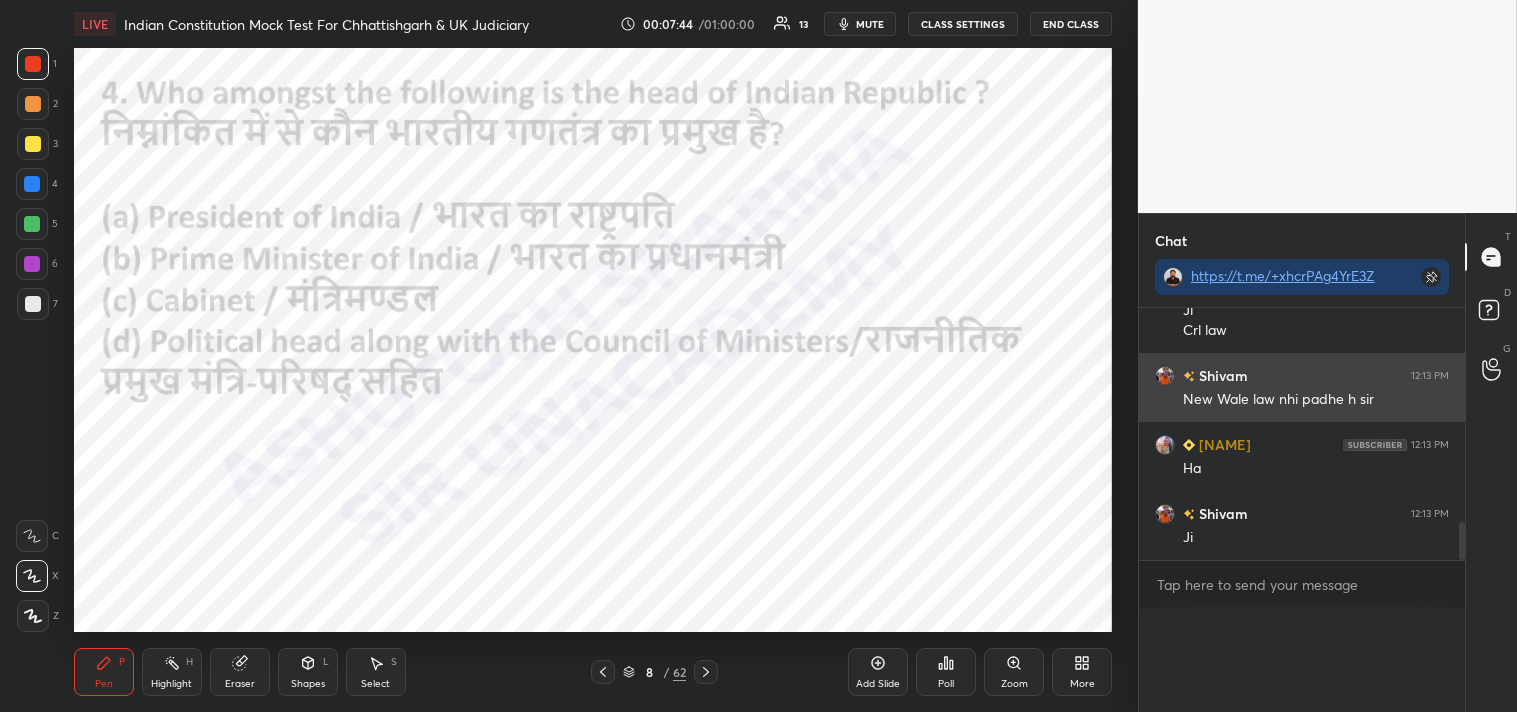 scroll, scrollTop: 6, scrollLeft: 6, axis: both 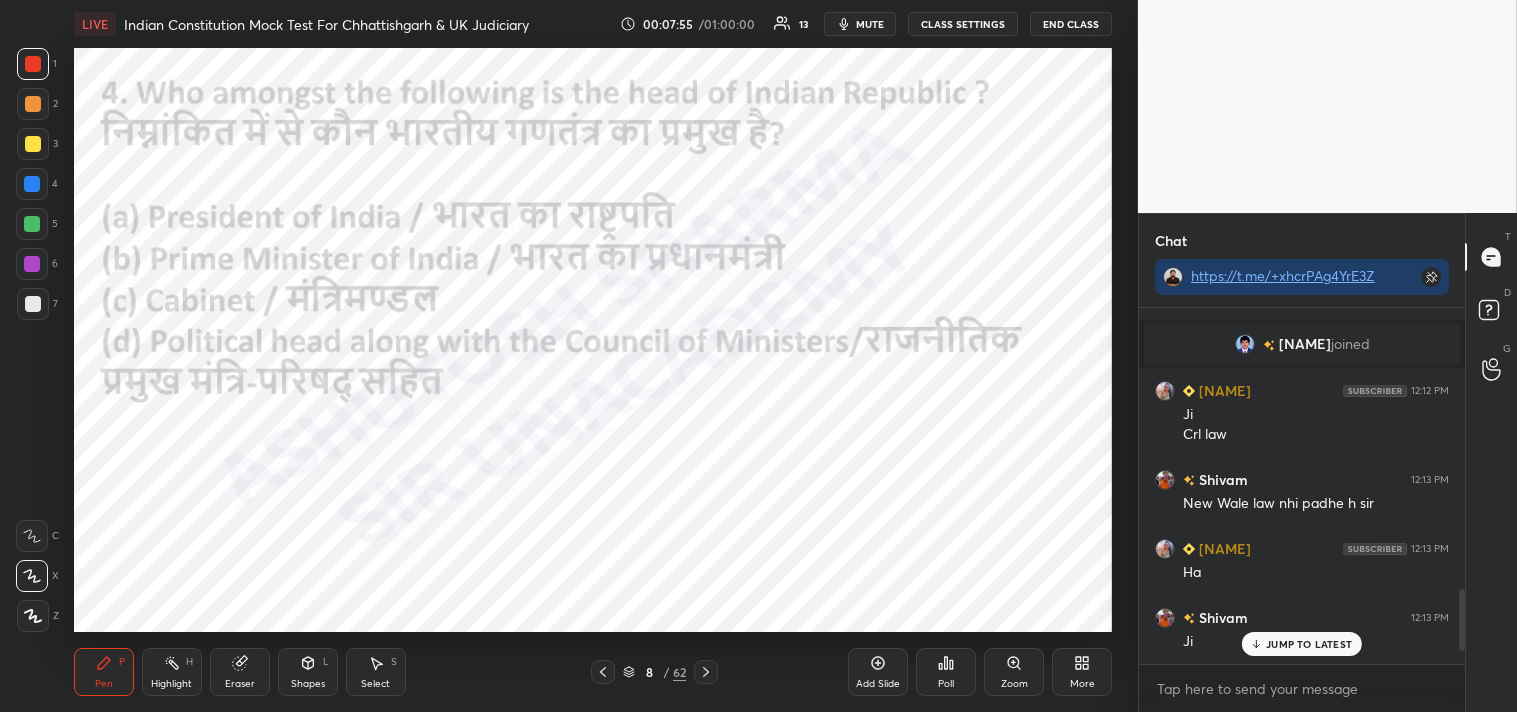 click 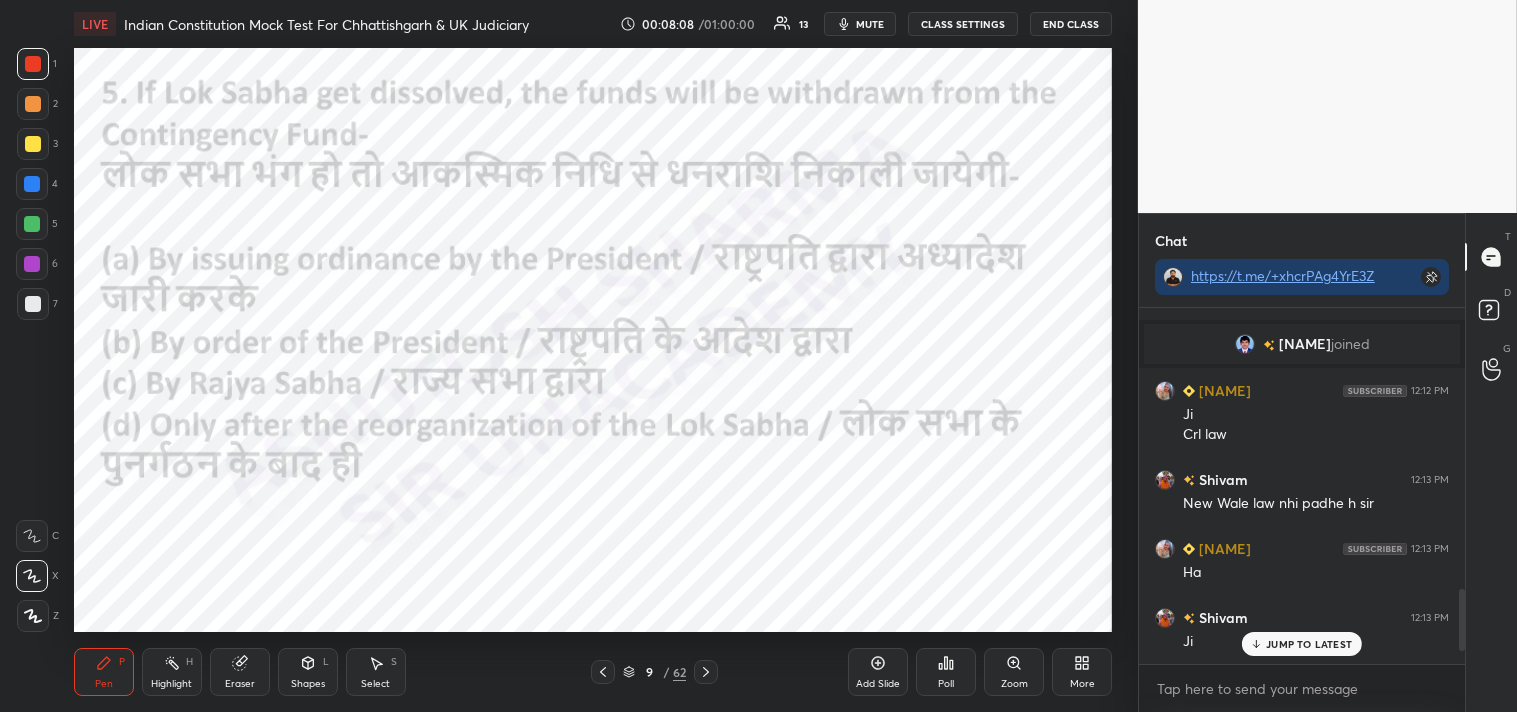 click on "Poll" at bounding box center [946, 684] 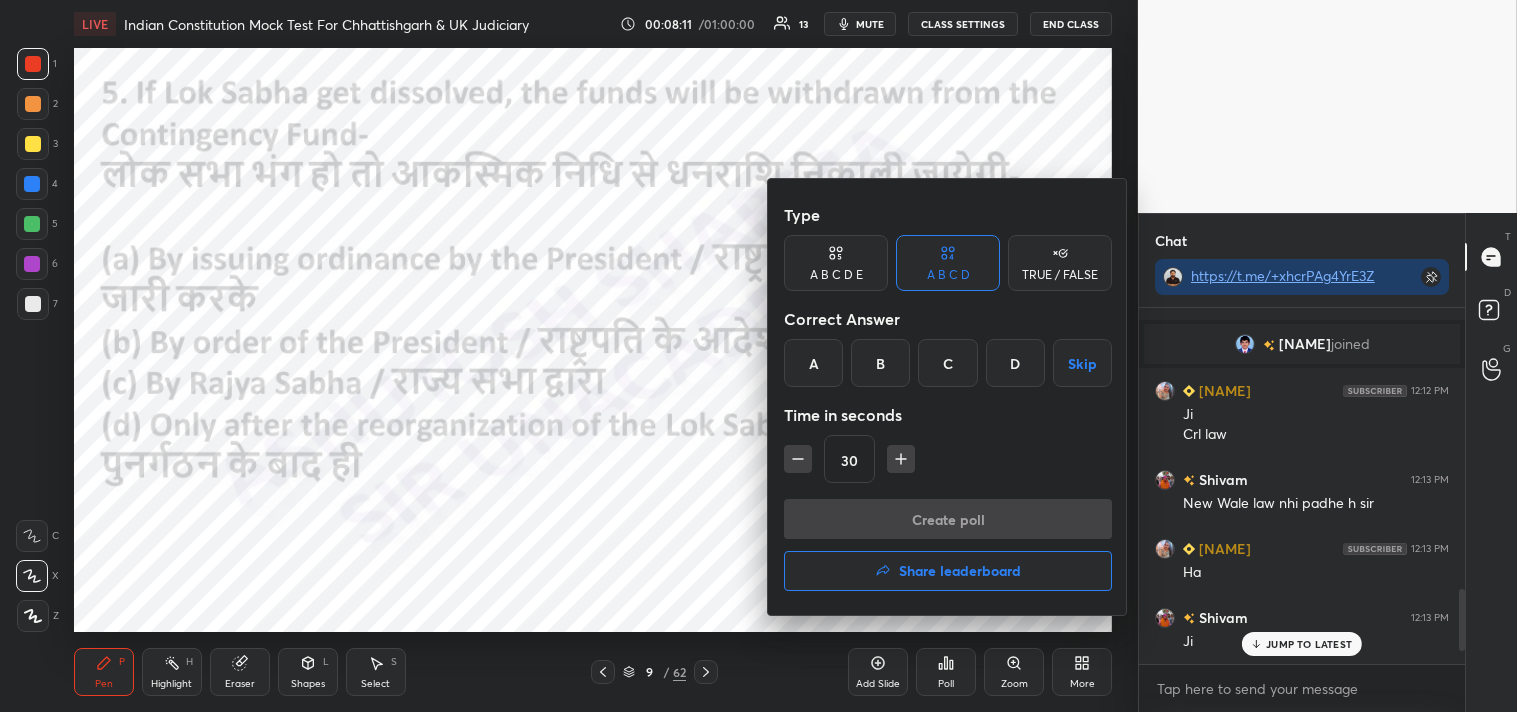 click on "A" at bounding box center (813, 363) 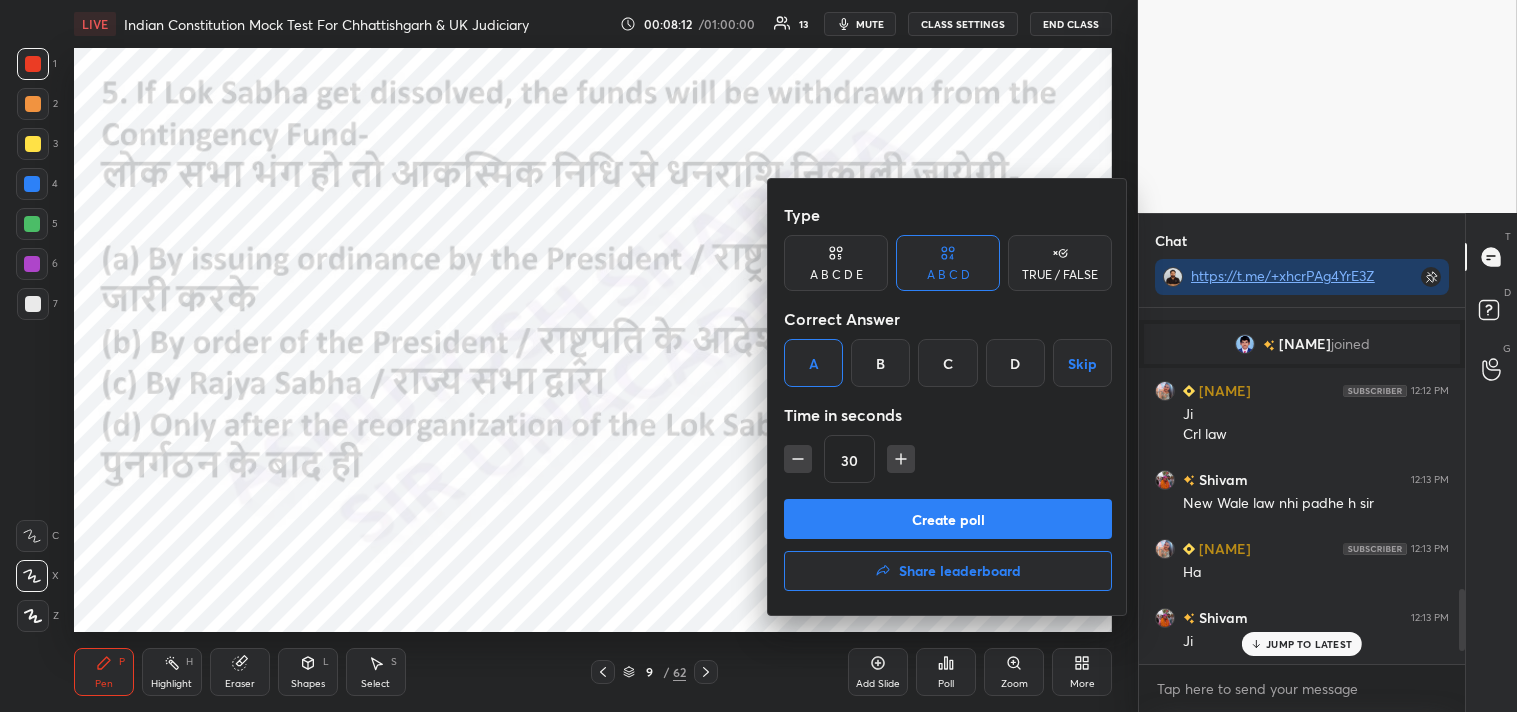 click on "B" at bounding box center (880, 363) 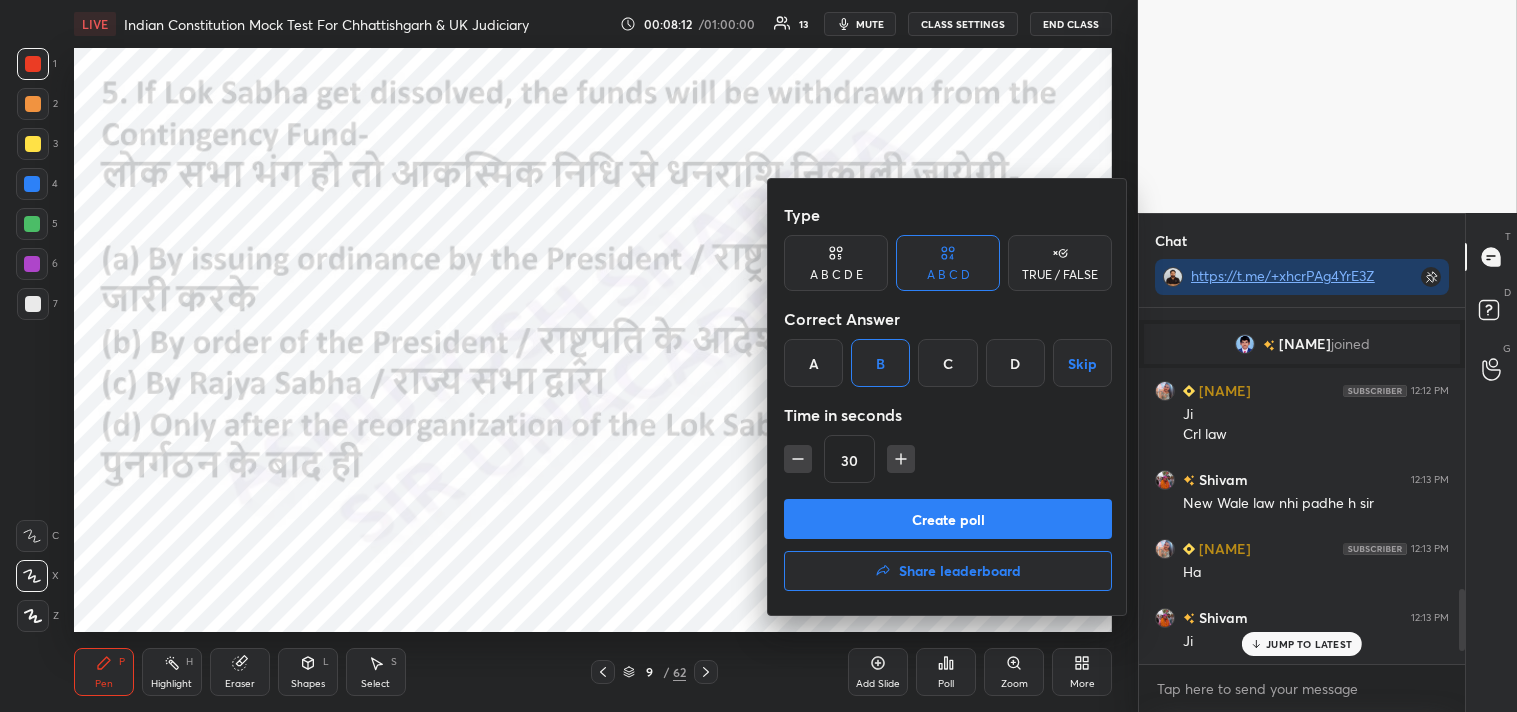 click on "Create poll" at bounding box center [948, 519] 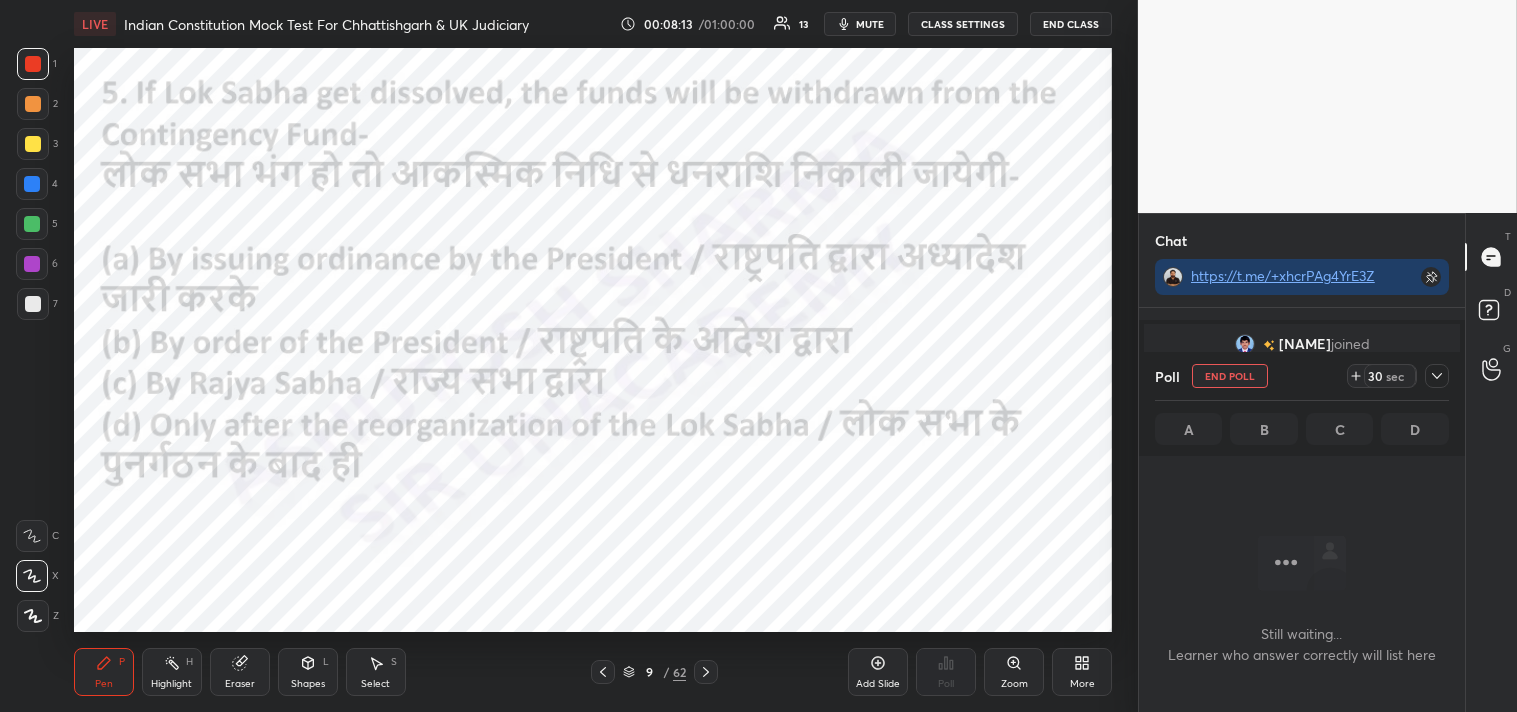 scroll, scrollTop: 307, scrollLeft: 320, axis: both 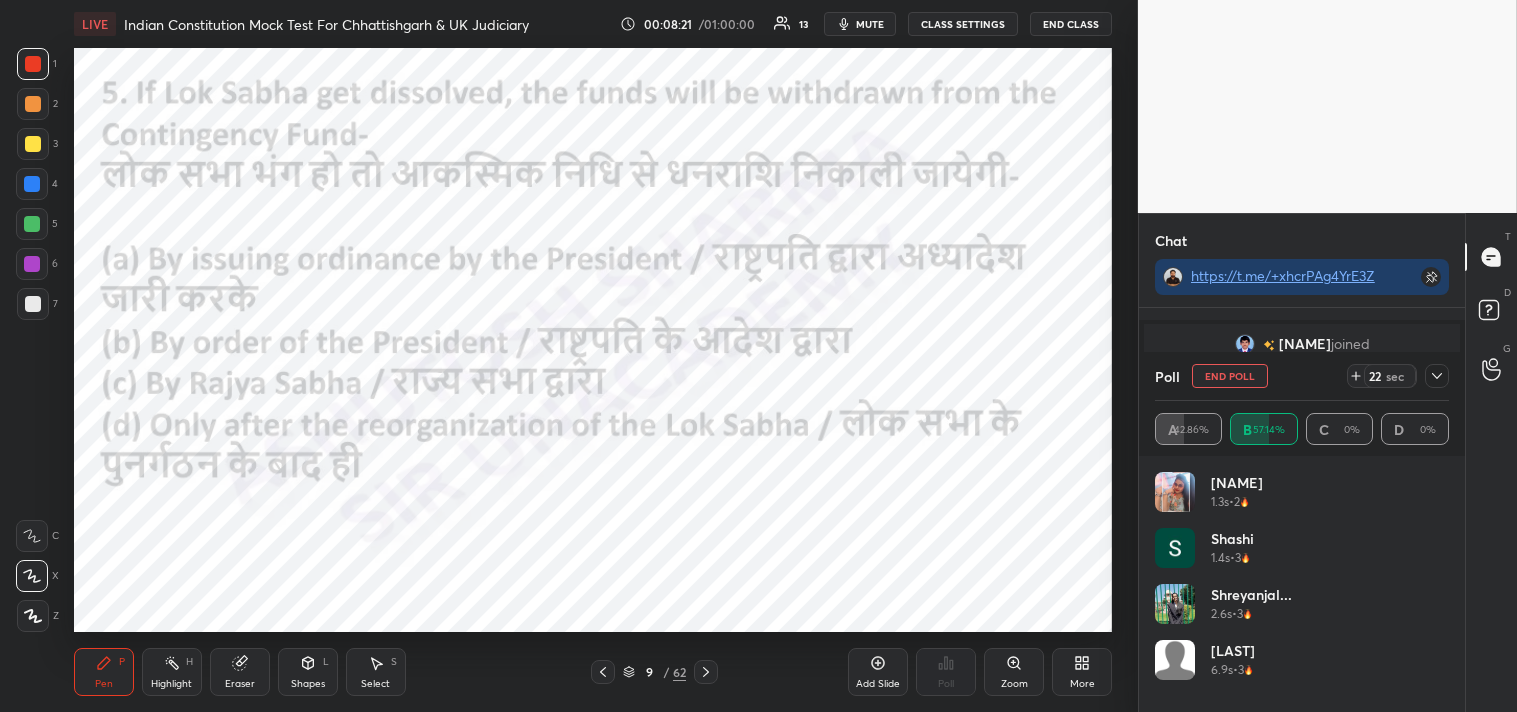 click at bounding box center (1437, 376) 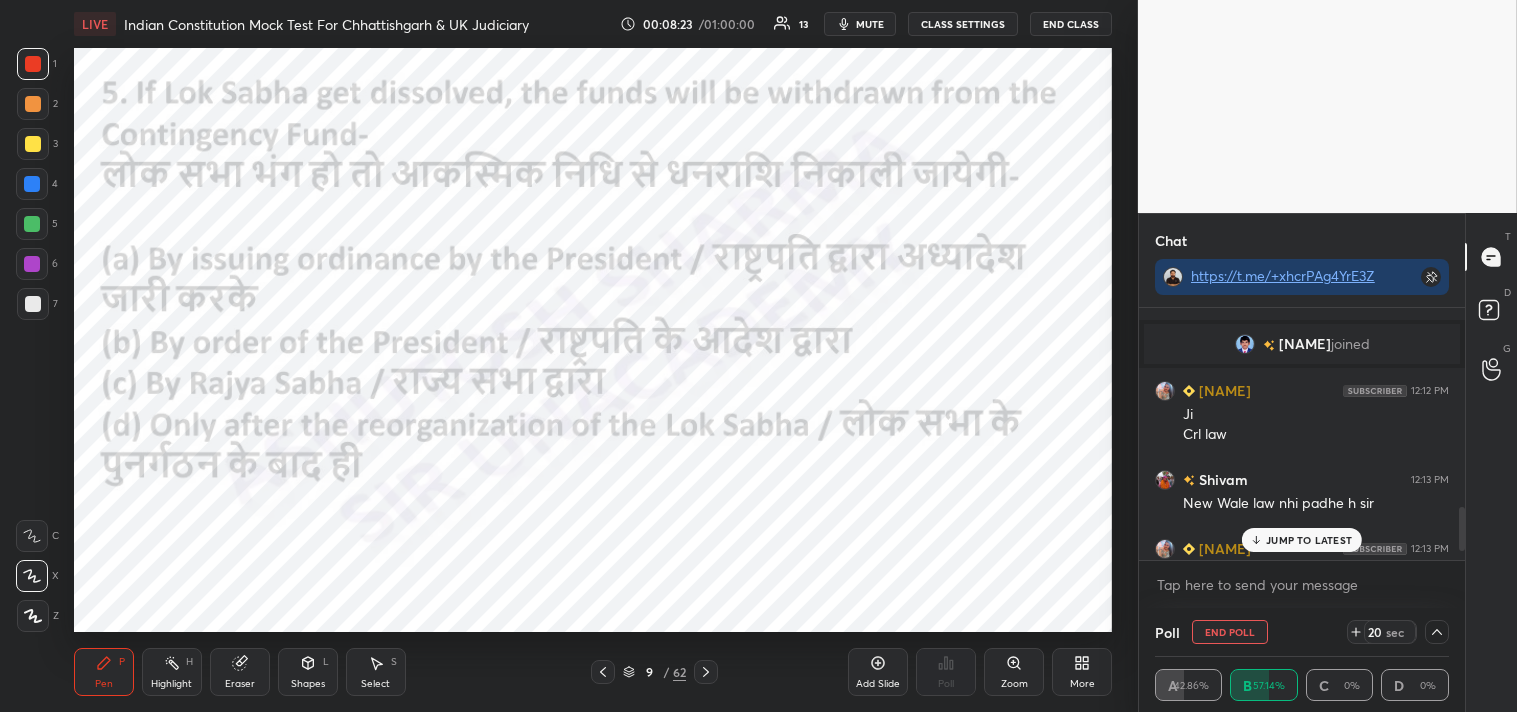 click on "JUMP TO LATEST" at bounding box center [1309, 540] 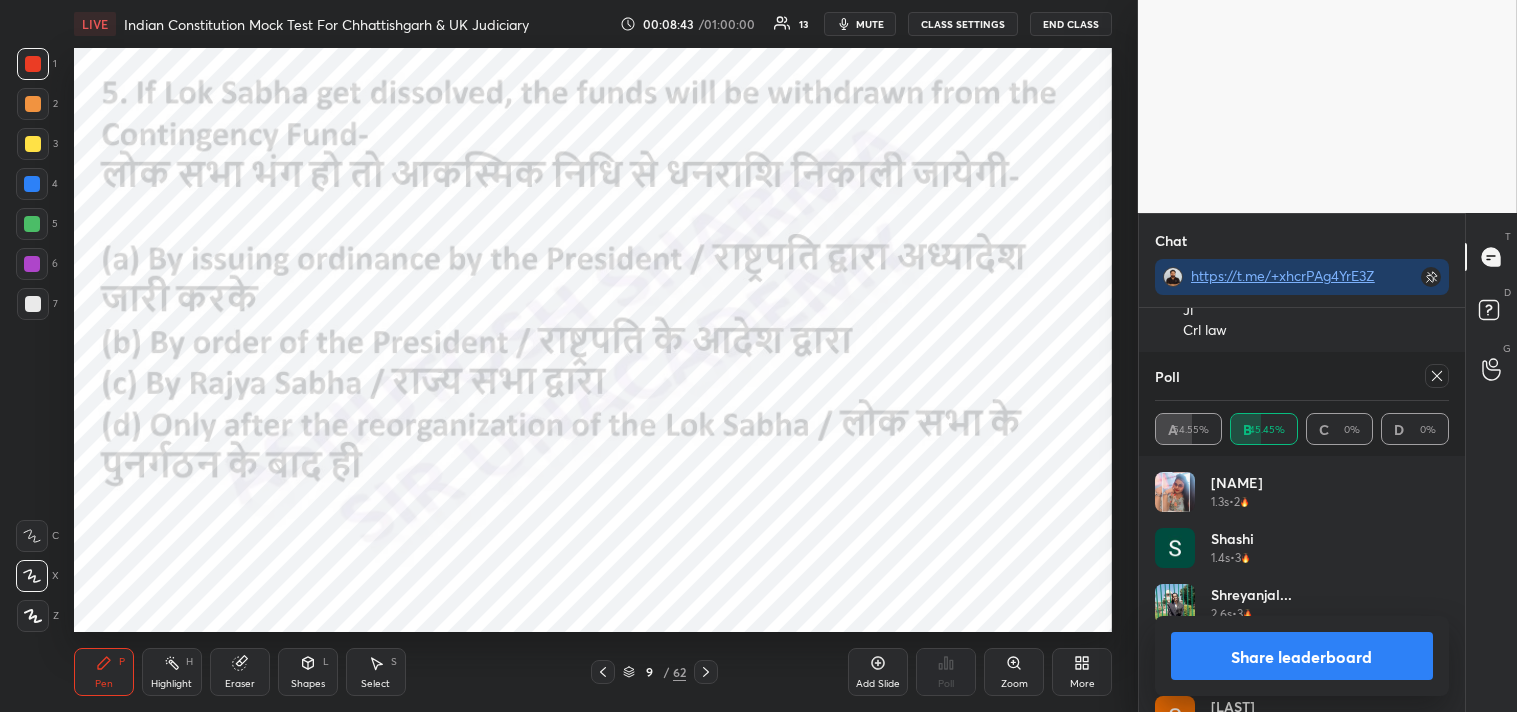 scroll, scrollTop: 6, scrollLeft: 6, axis: both 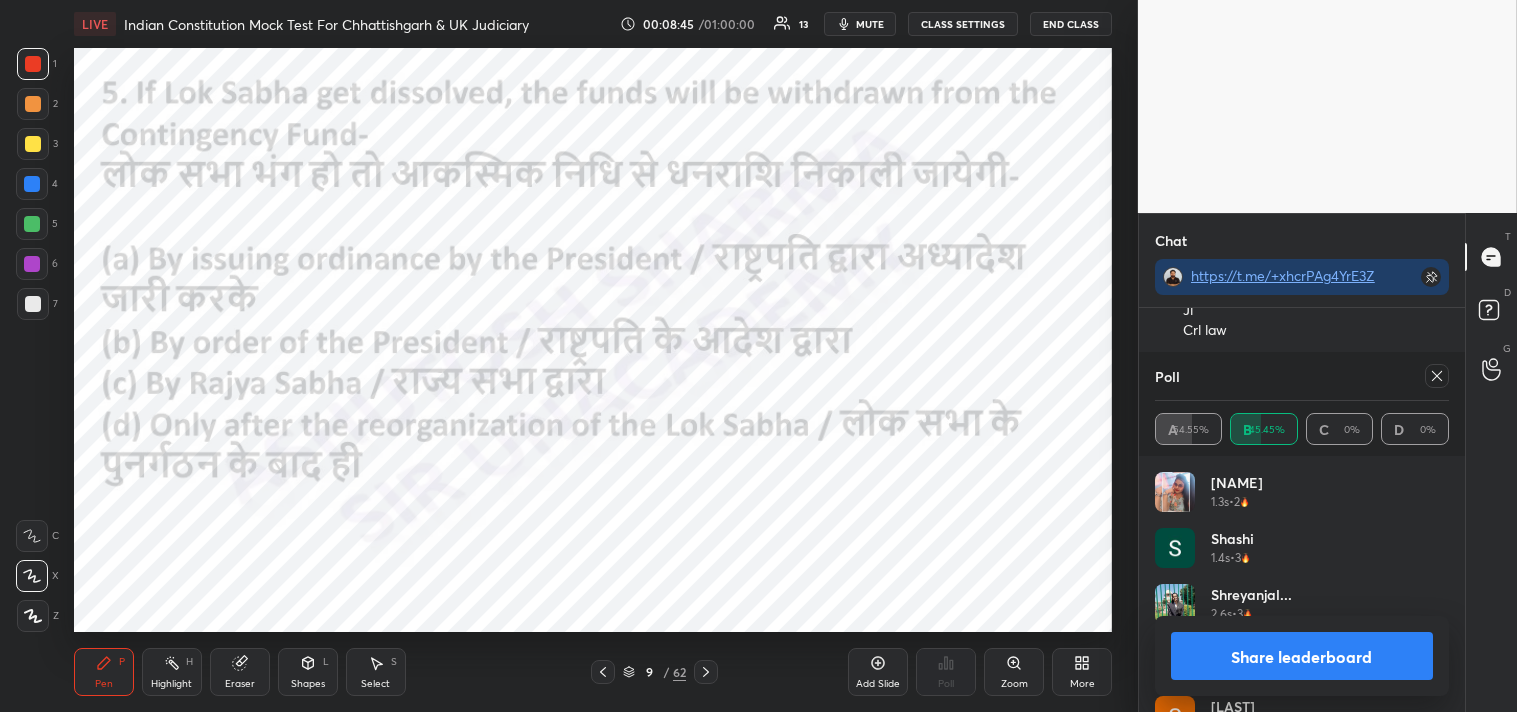 click 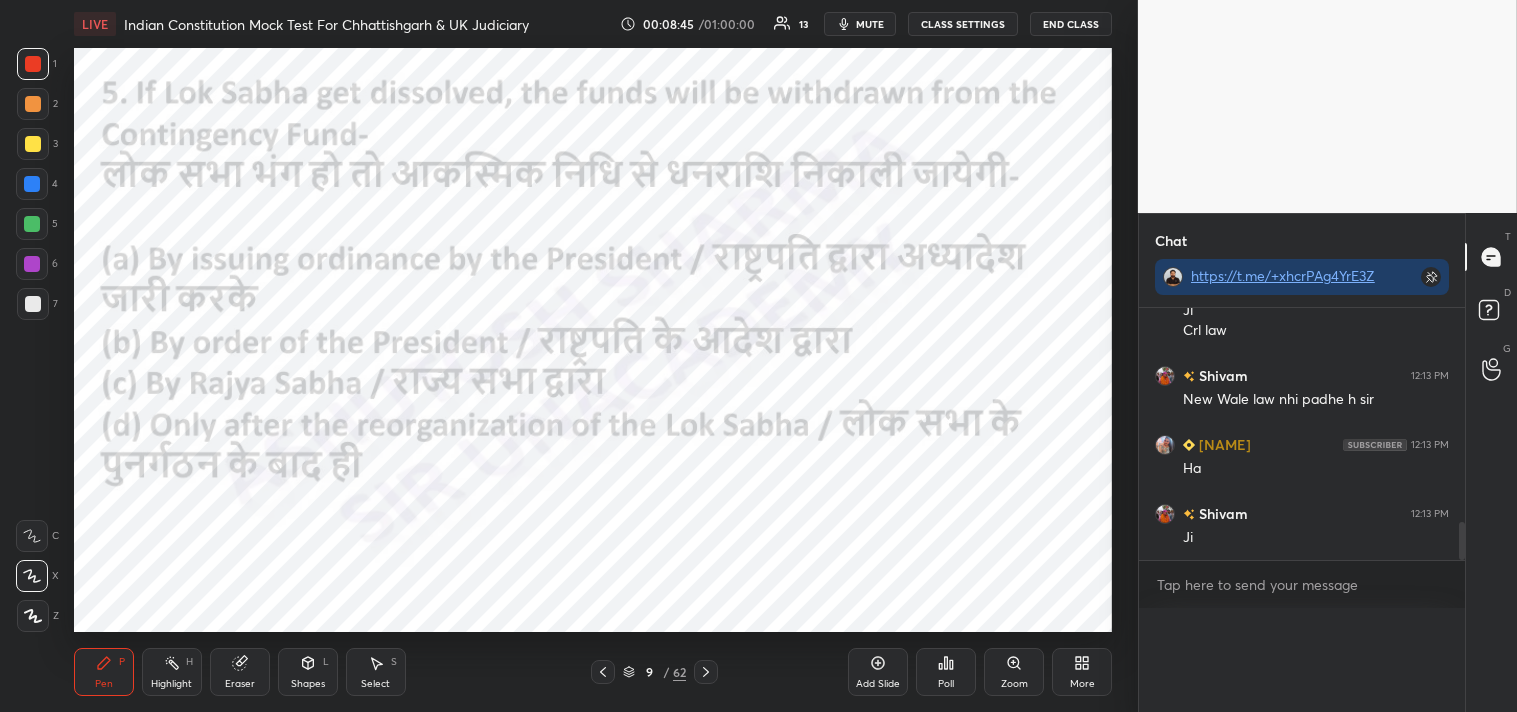 scroll, scrollTop: 0, scrollLeft: 0, axis: both 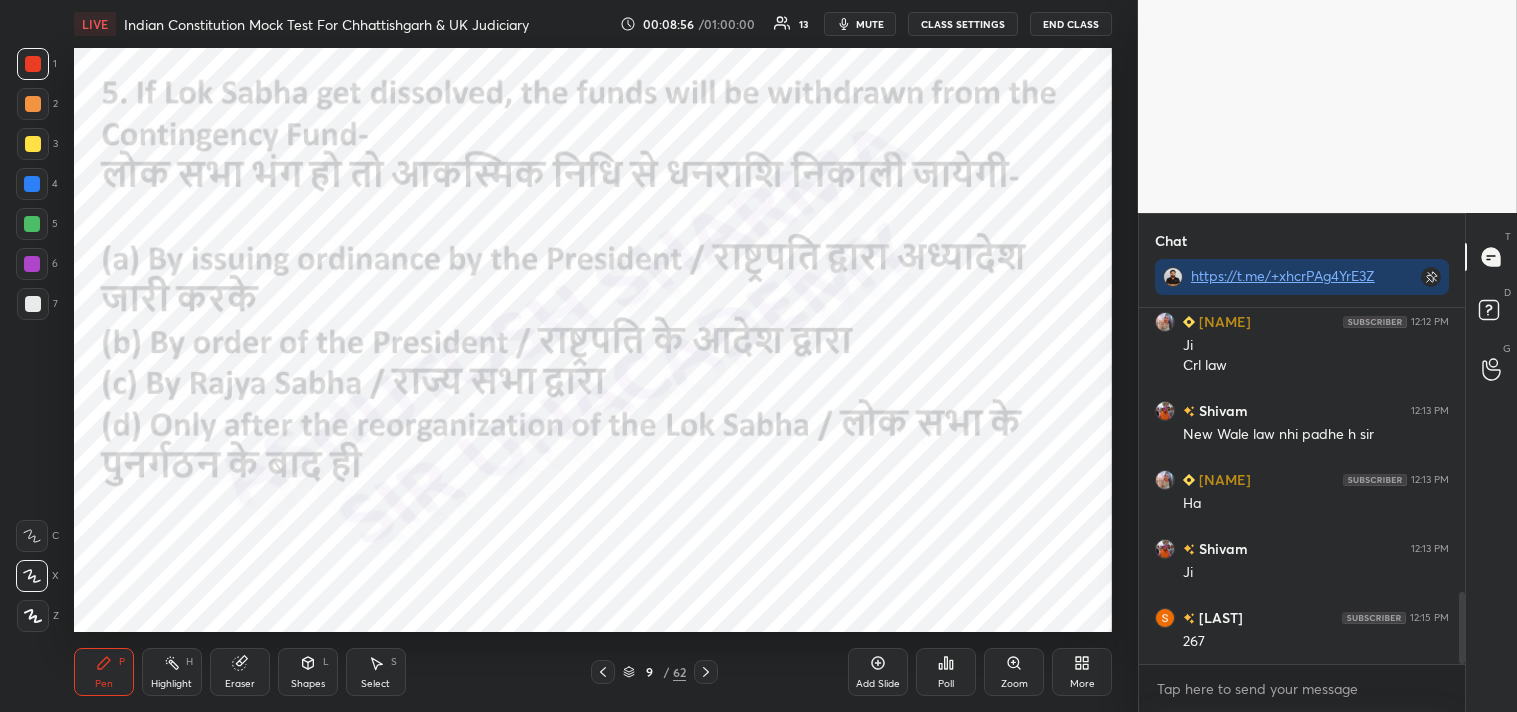 click 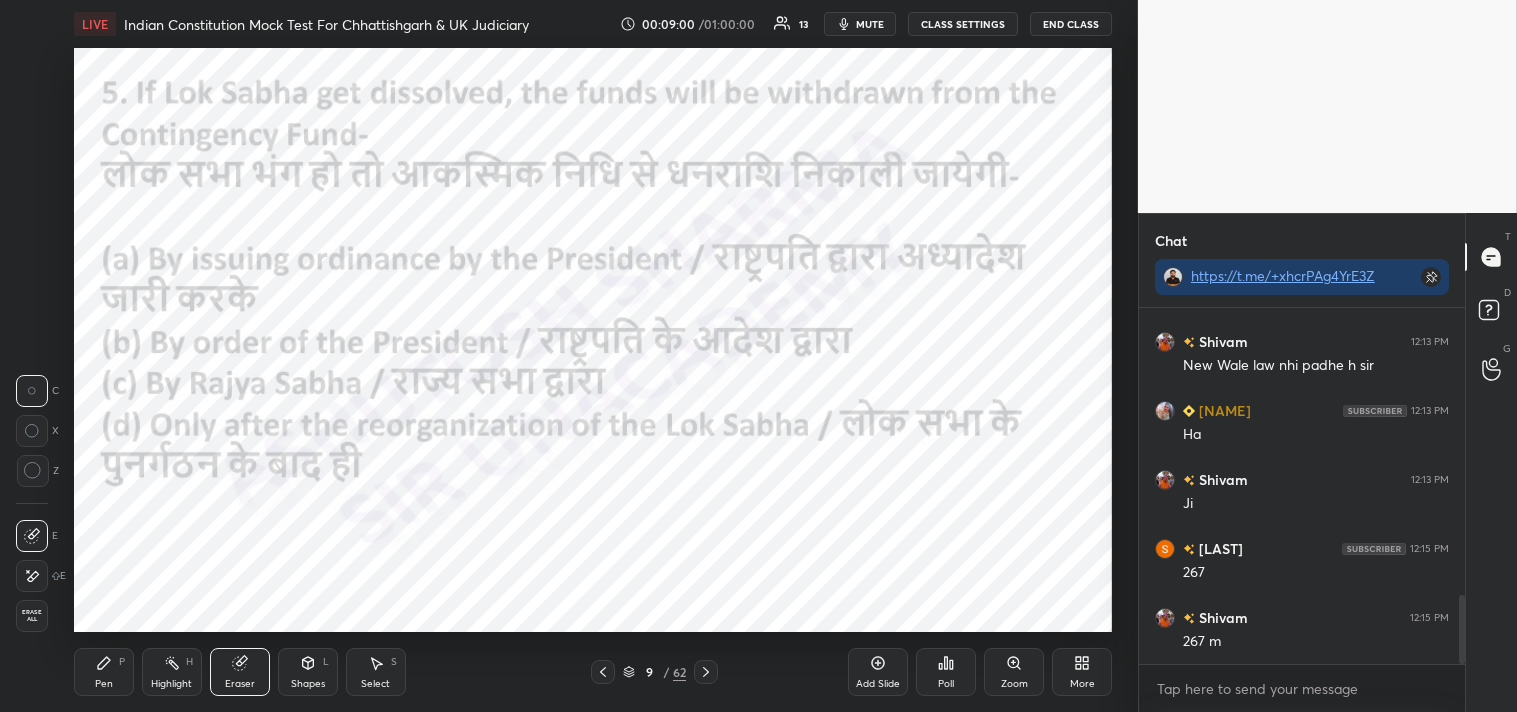 click 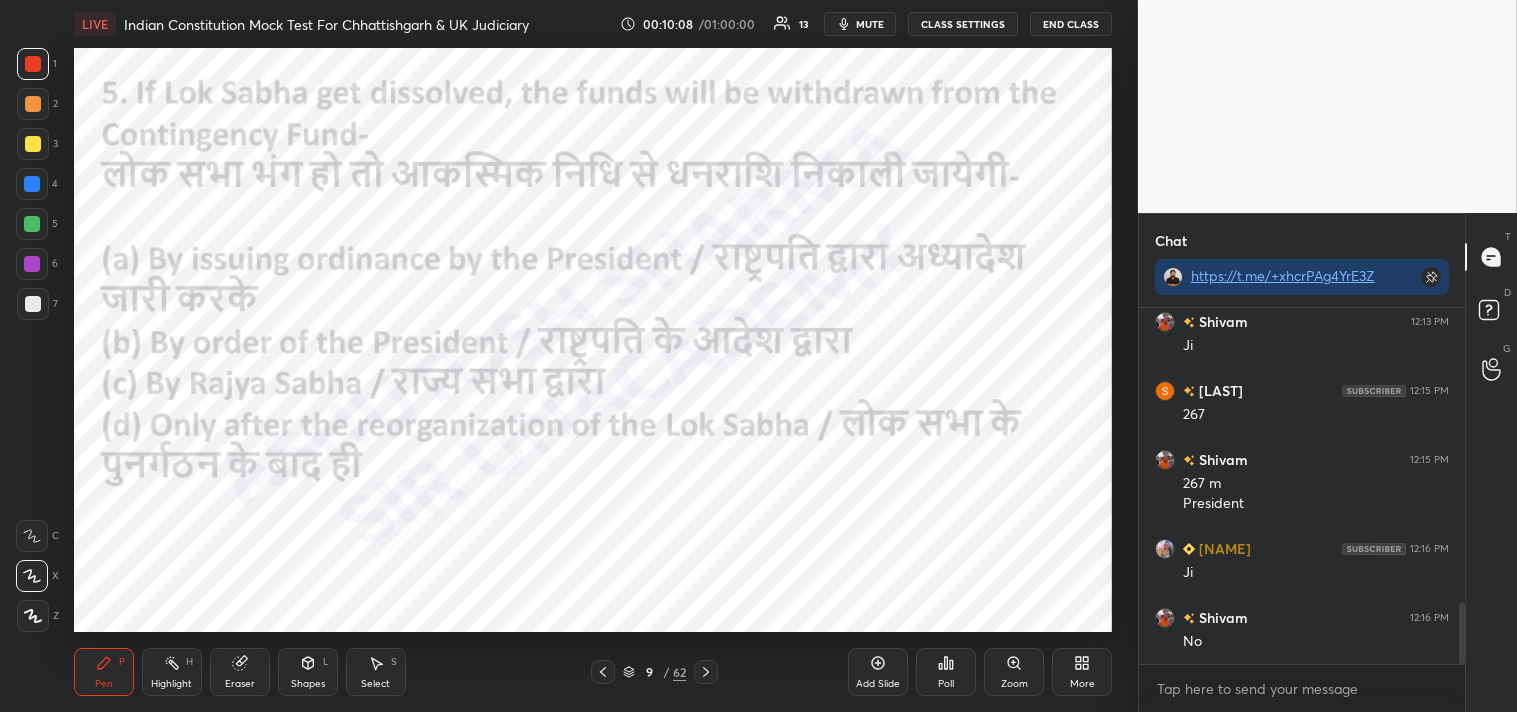scroll, scrollTop: 1691, scrollLeft: 0, axis: vertical 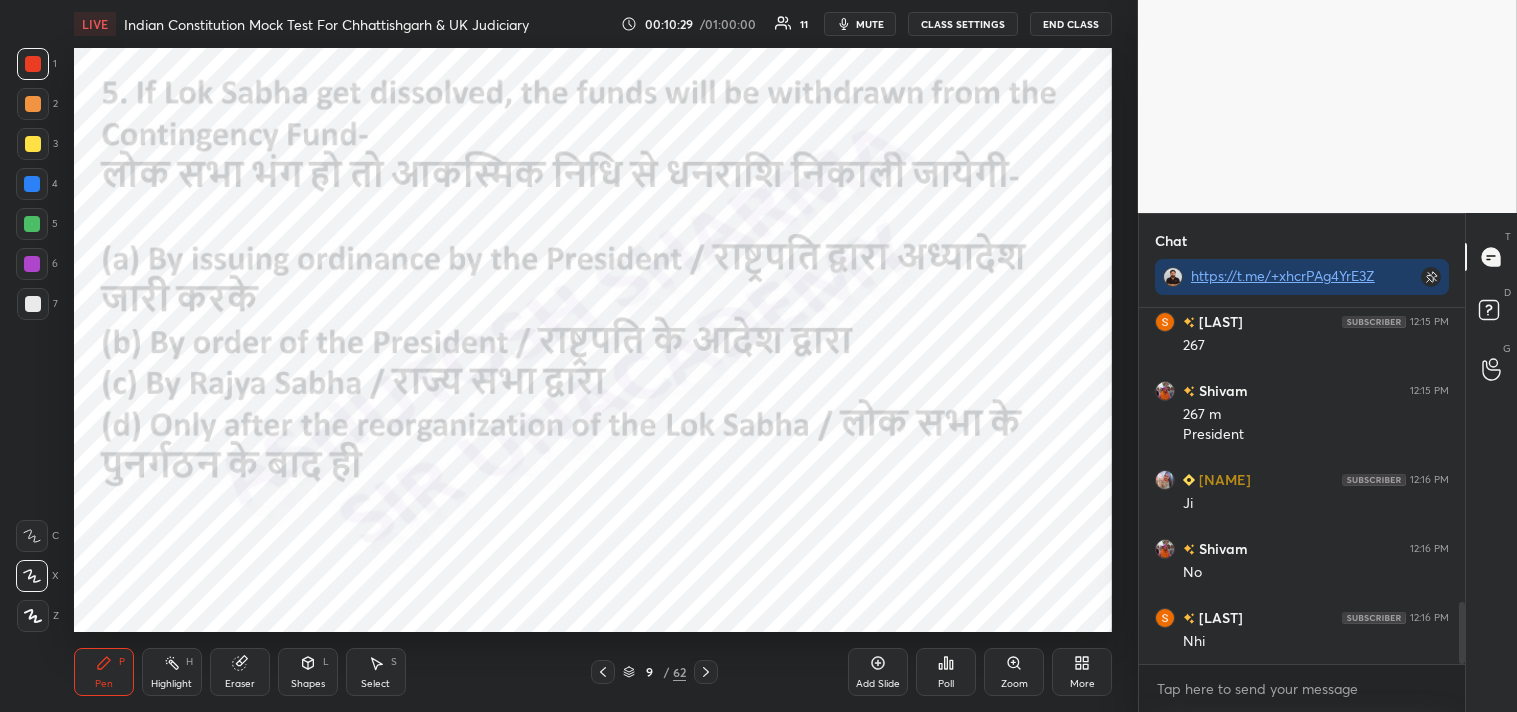 click 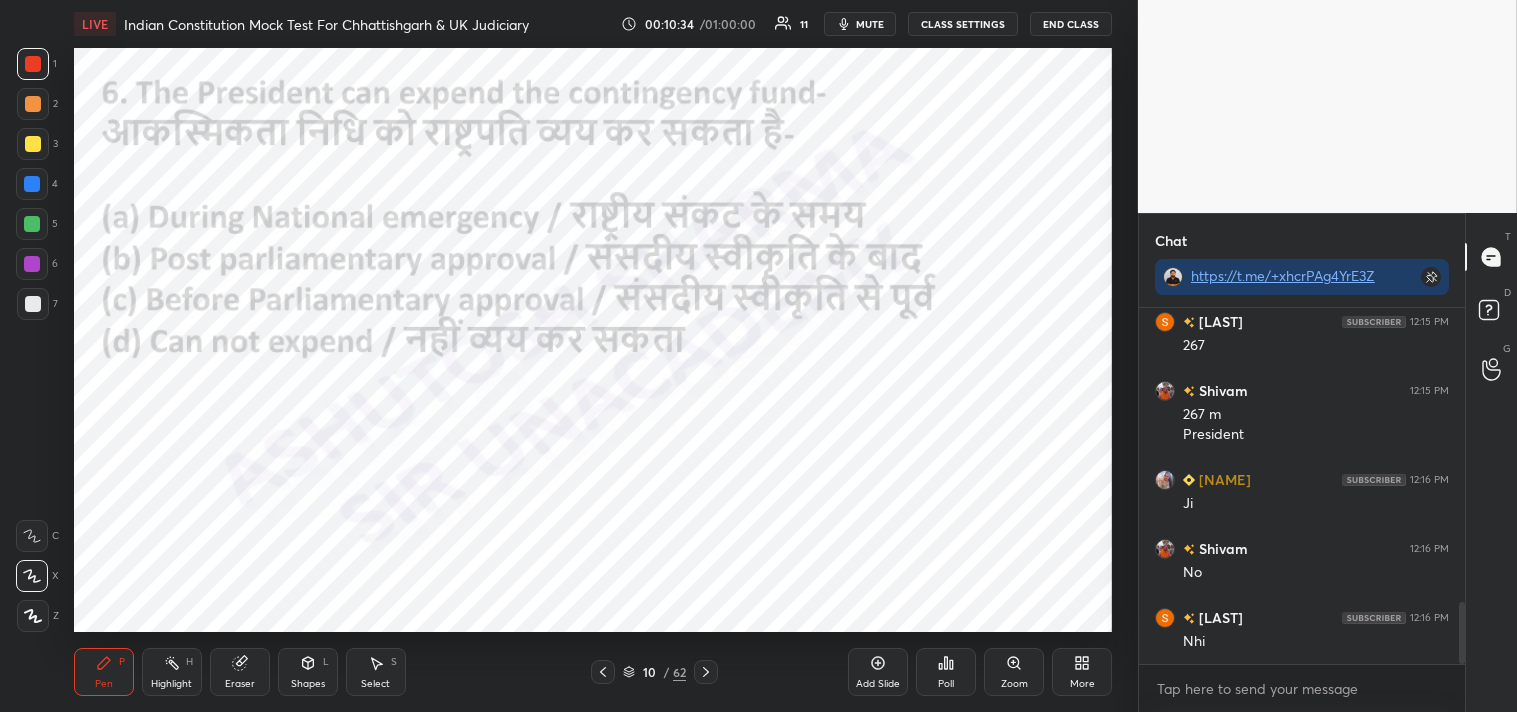 click on "Poll" at bounding box center (946, 684) 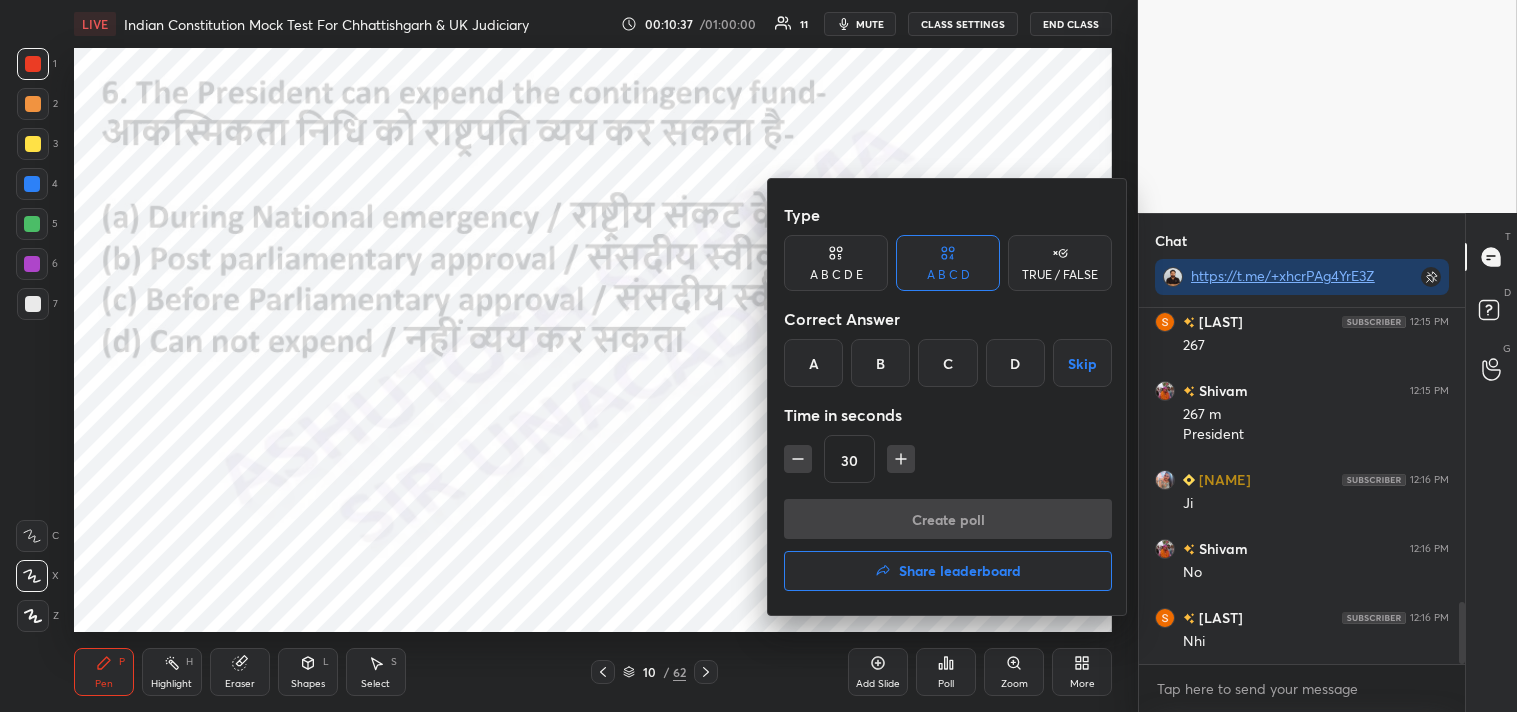 click on "C" at bounding box center (947, 363) 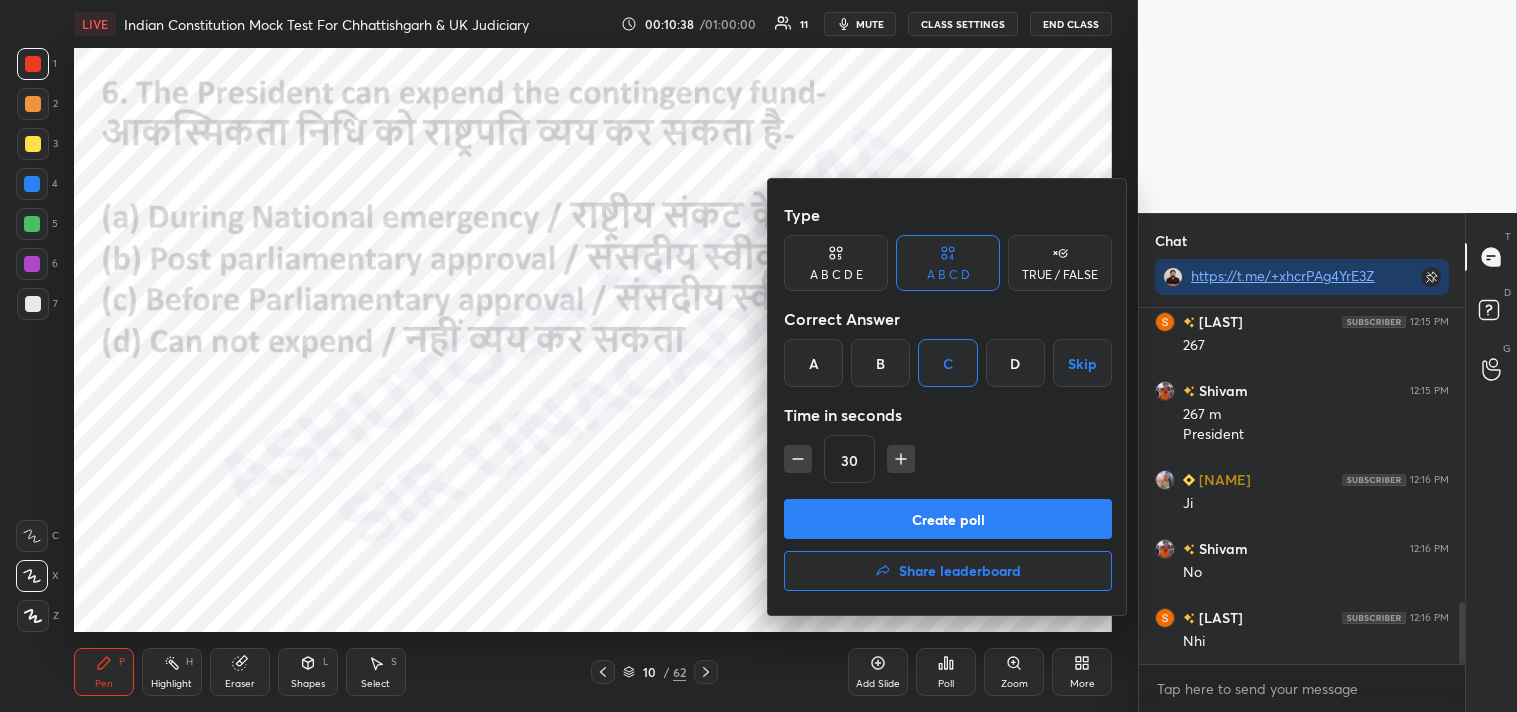 click on "Create poll" at bounding box center [948, 519] 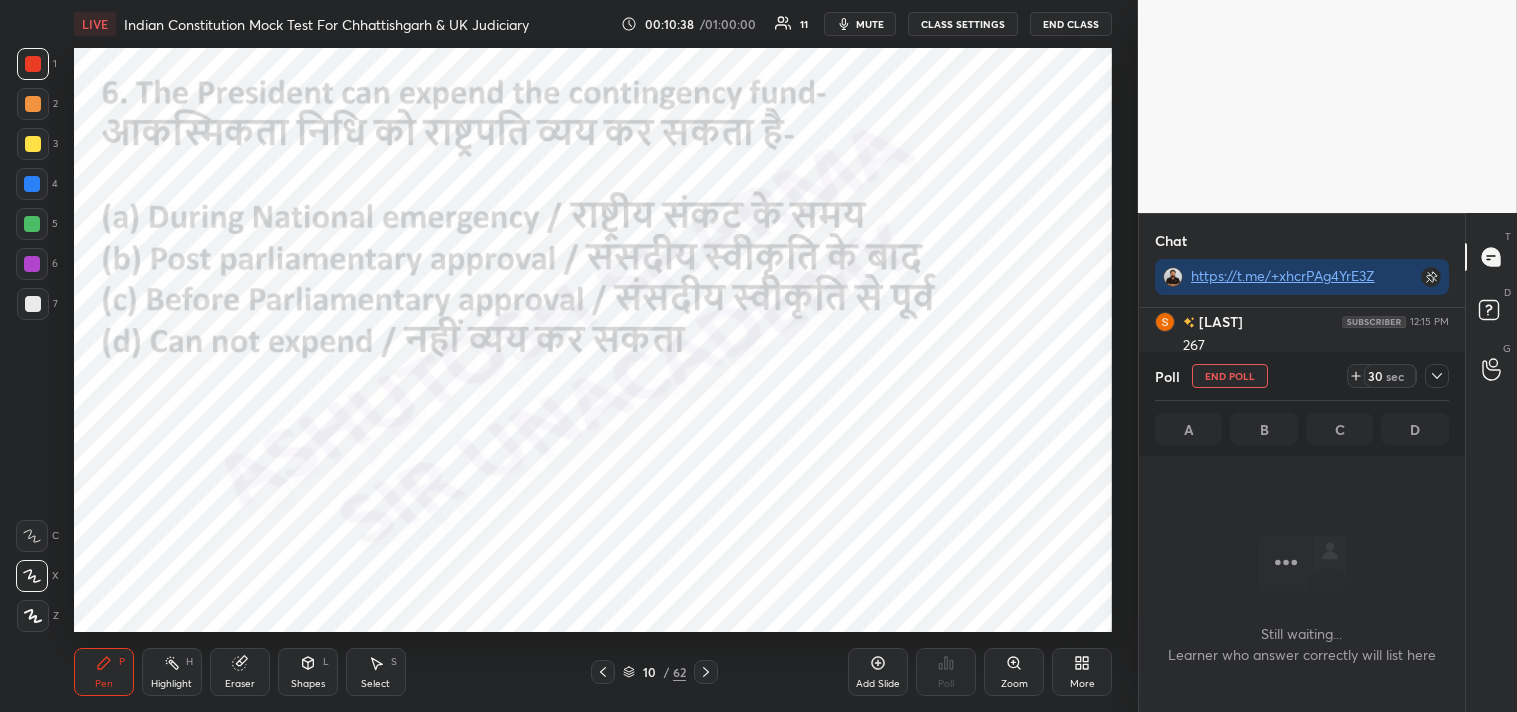 scroll, scrollTop: 246, scrollLeft: 320, axis: both 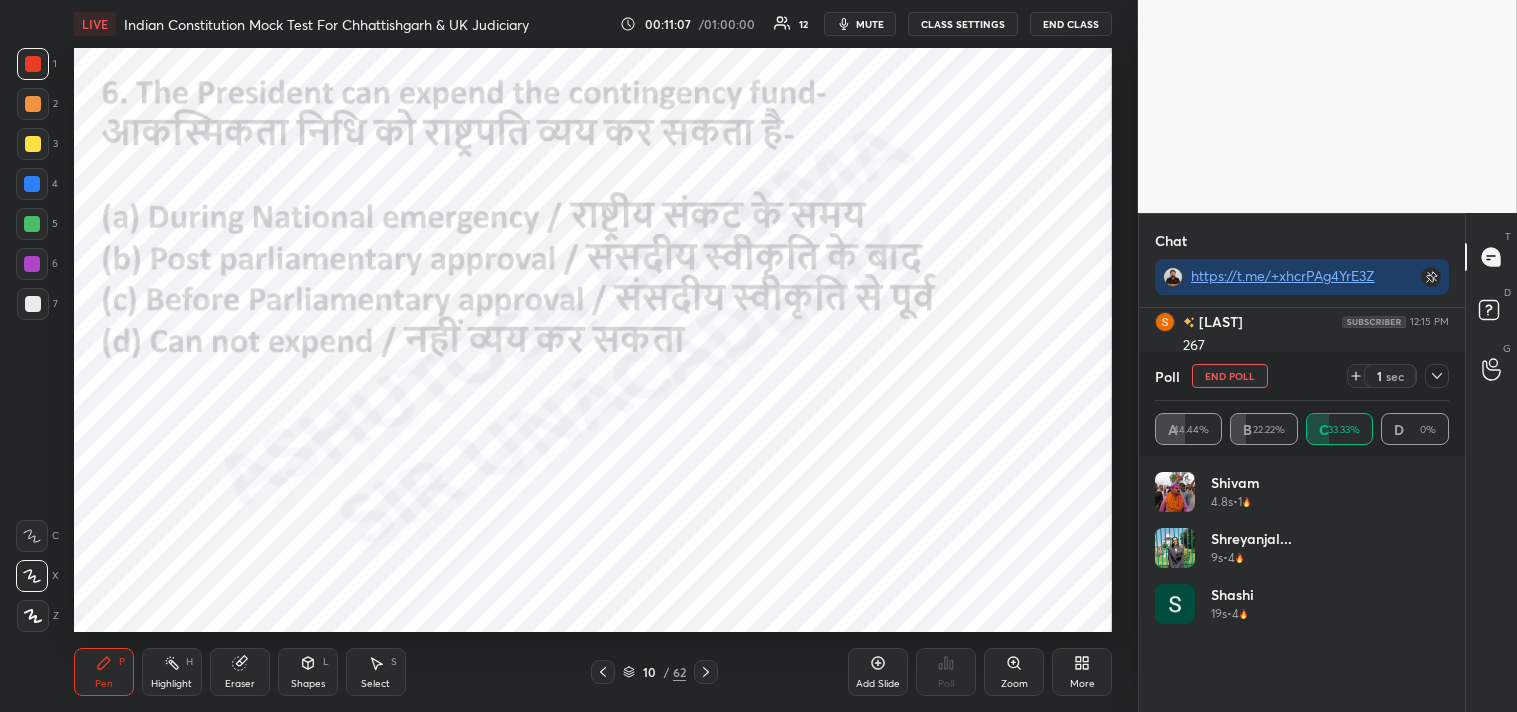 click 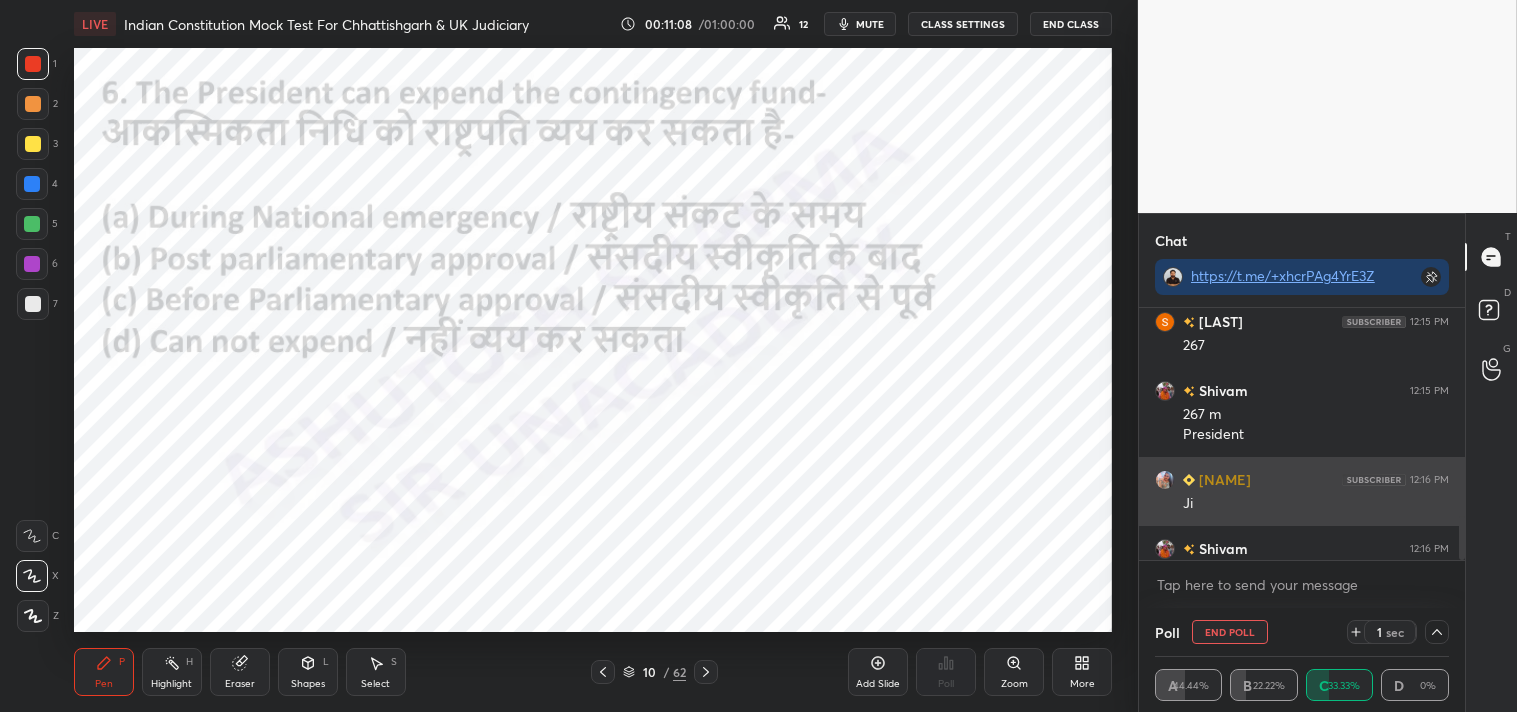 scroll, scrollTop: 18, scrollLeft: 288, axis: both 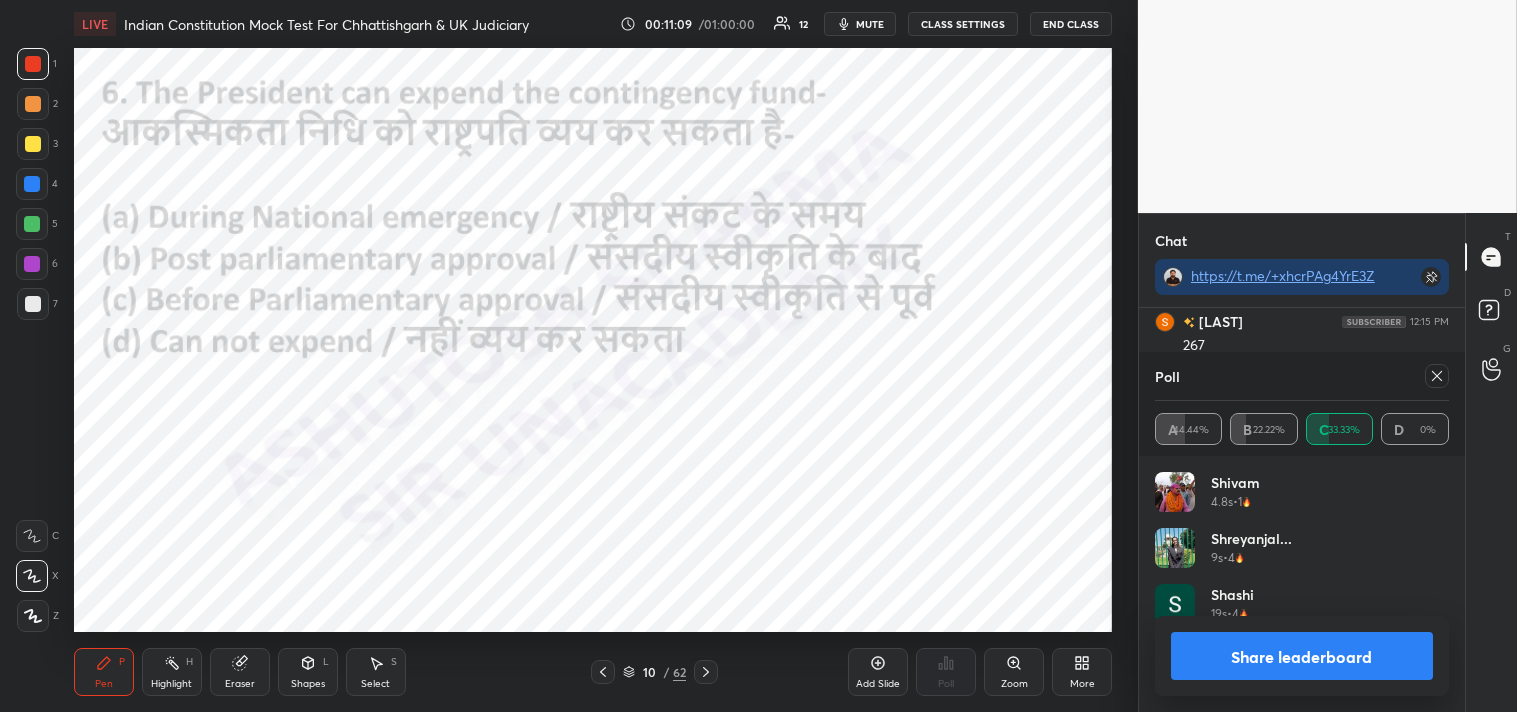 click 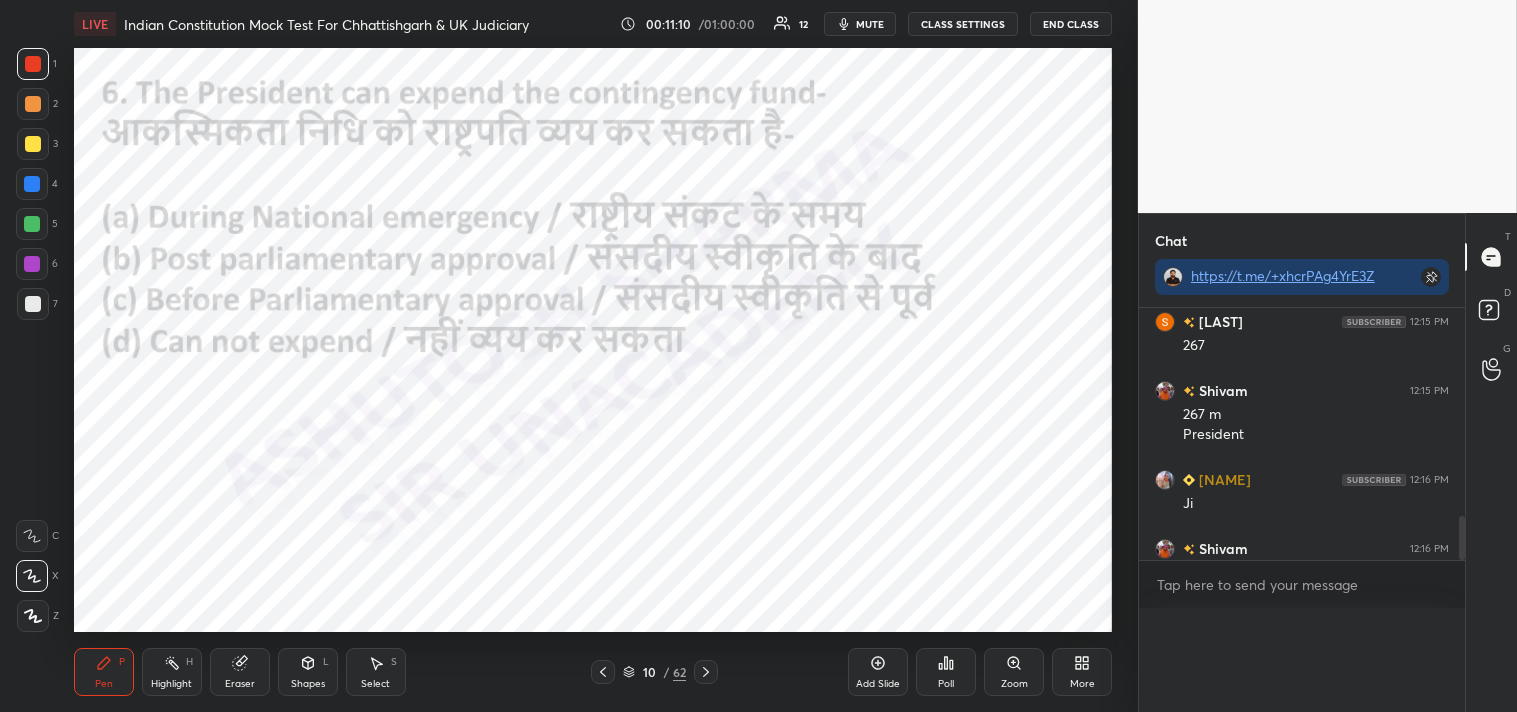 scroll, scrollTop: 0, scrollLeft: 0, axis: both 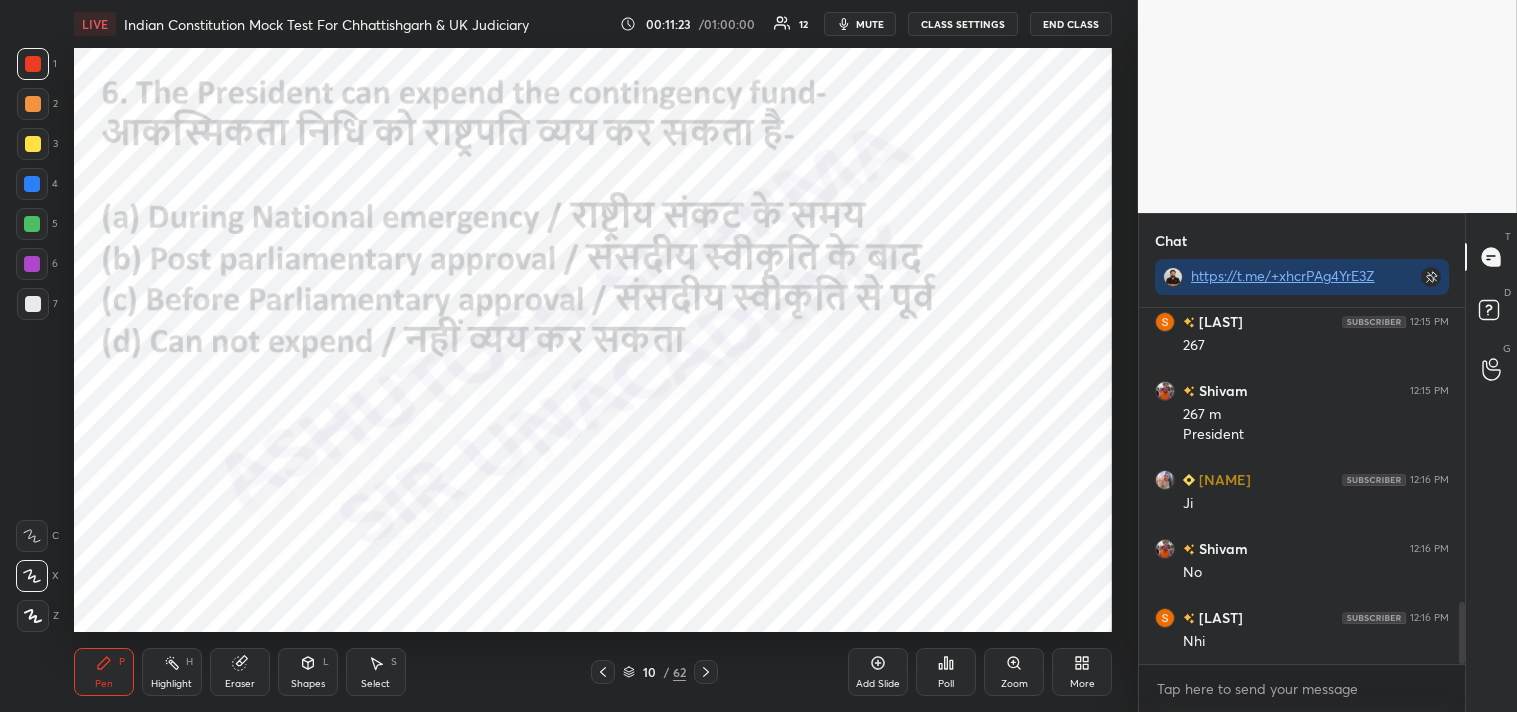 click 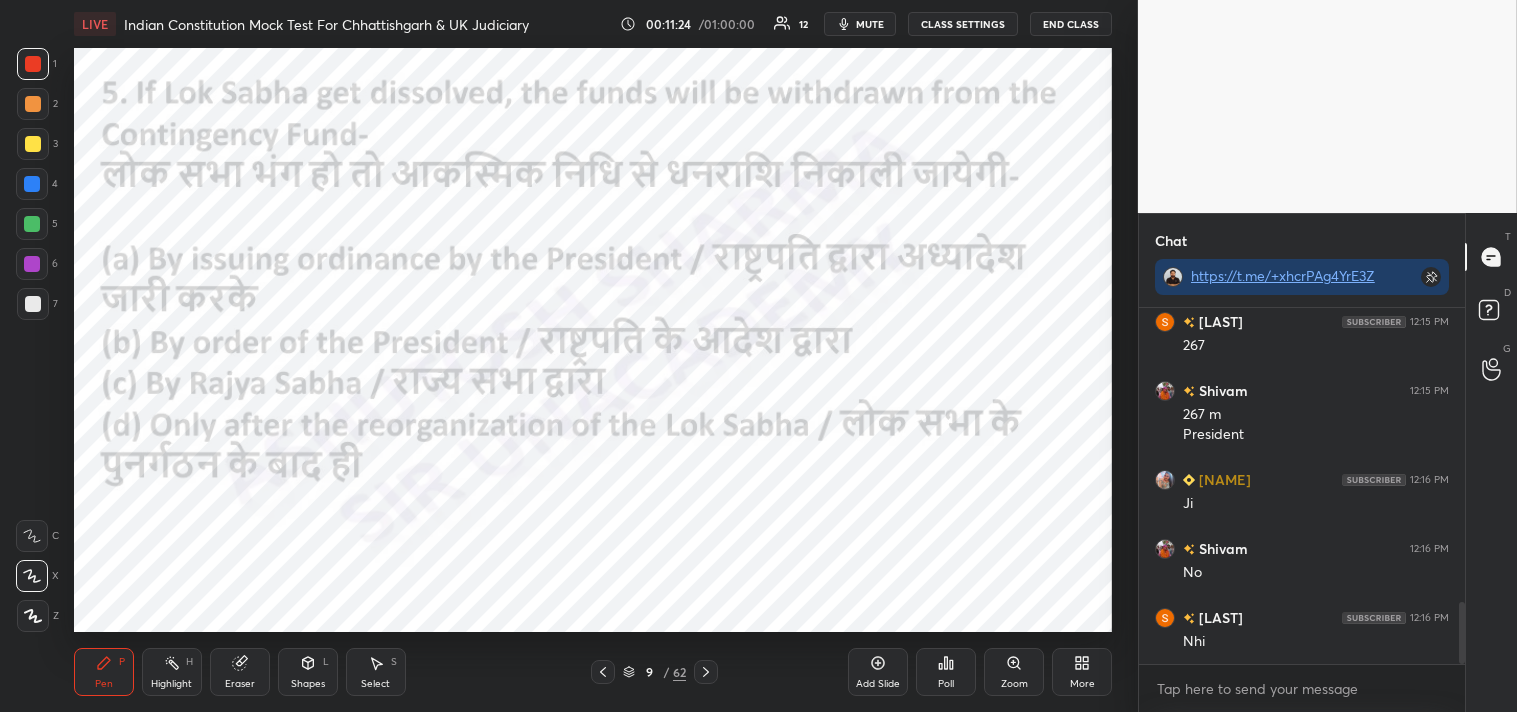 click at bounding box center (706, 672) 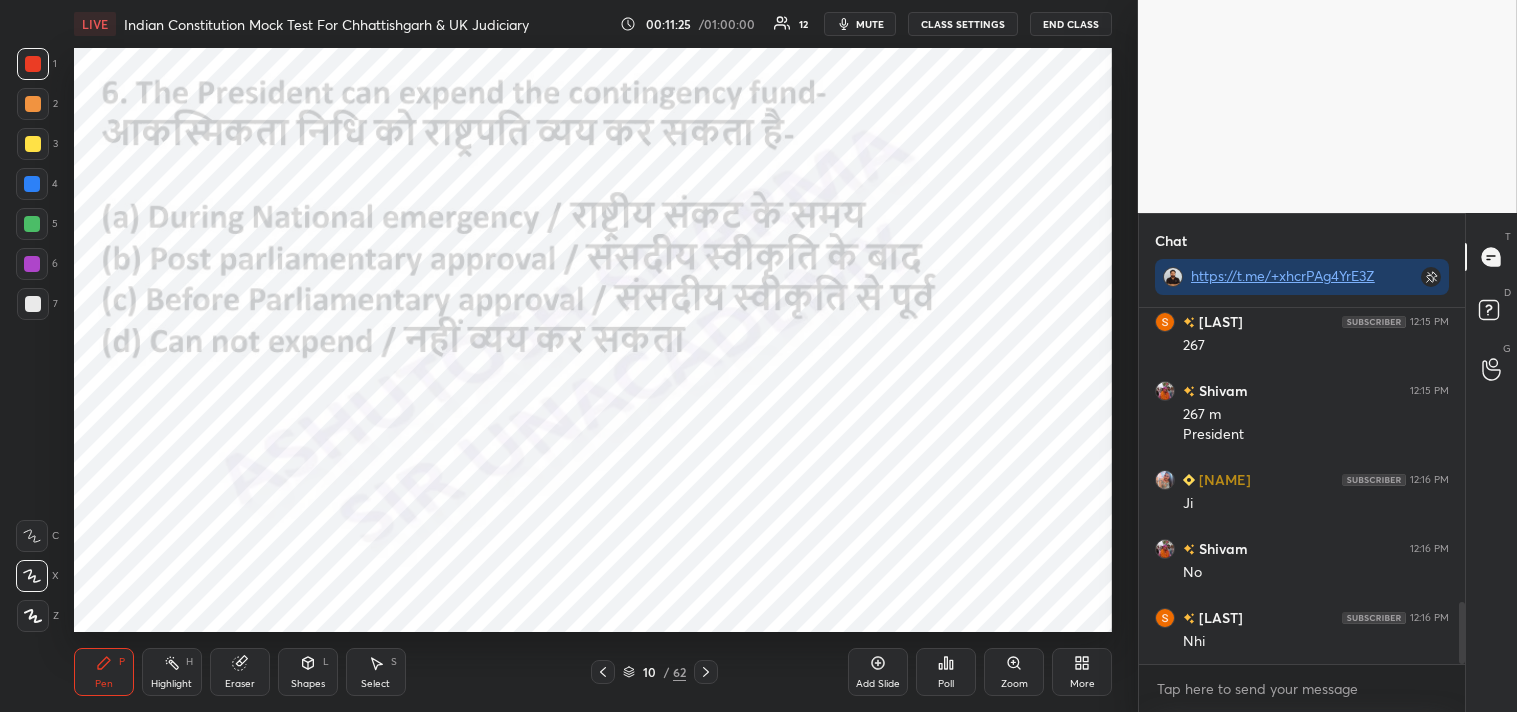 click 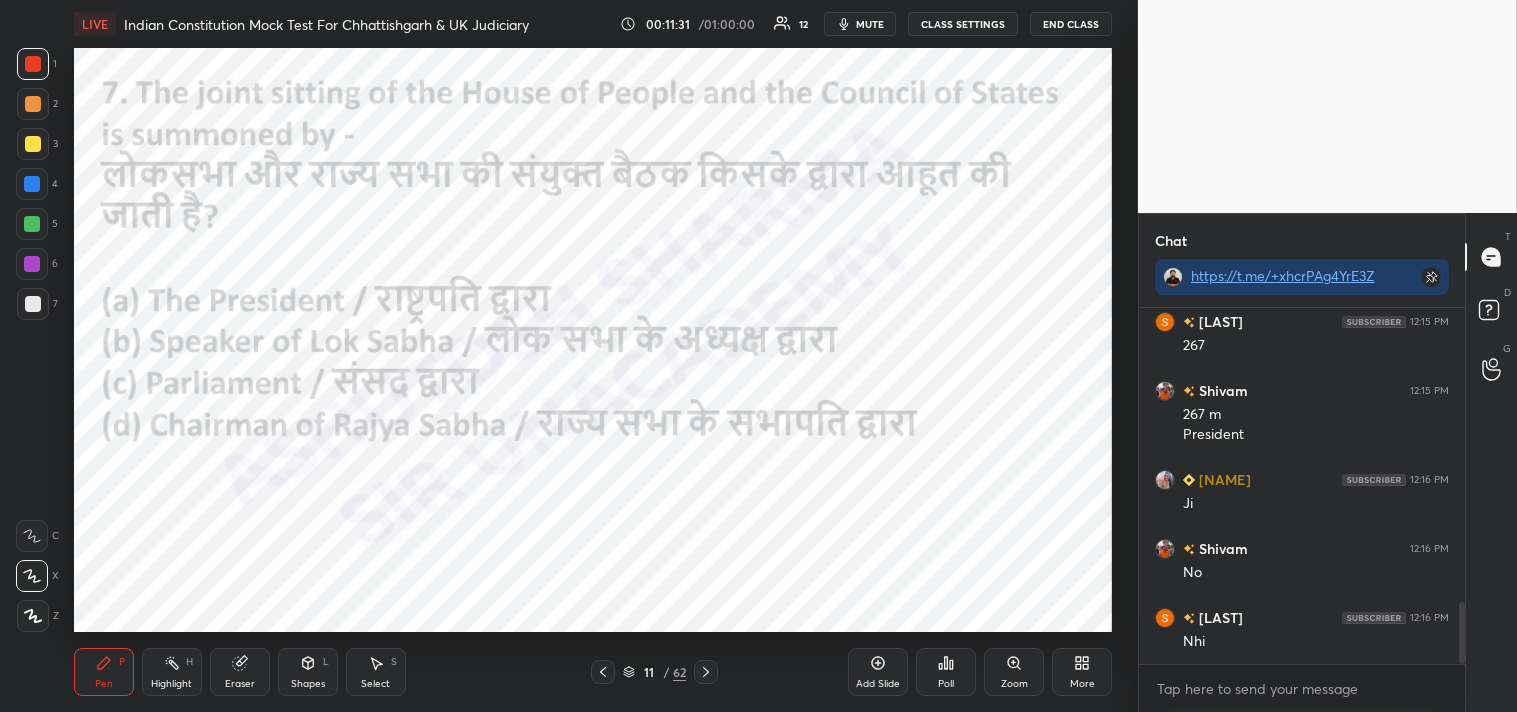click on "Poll" at bounding box center [946, 672] 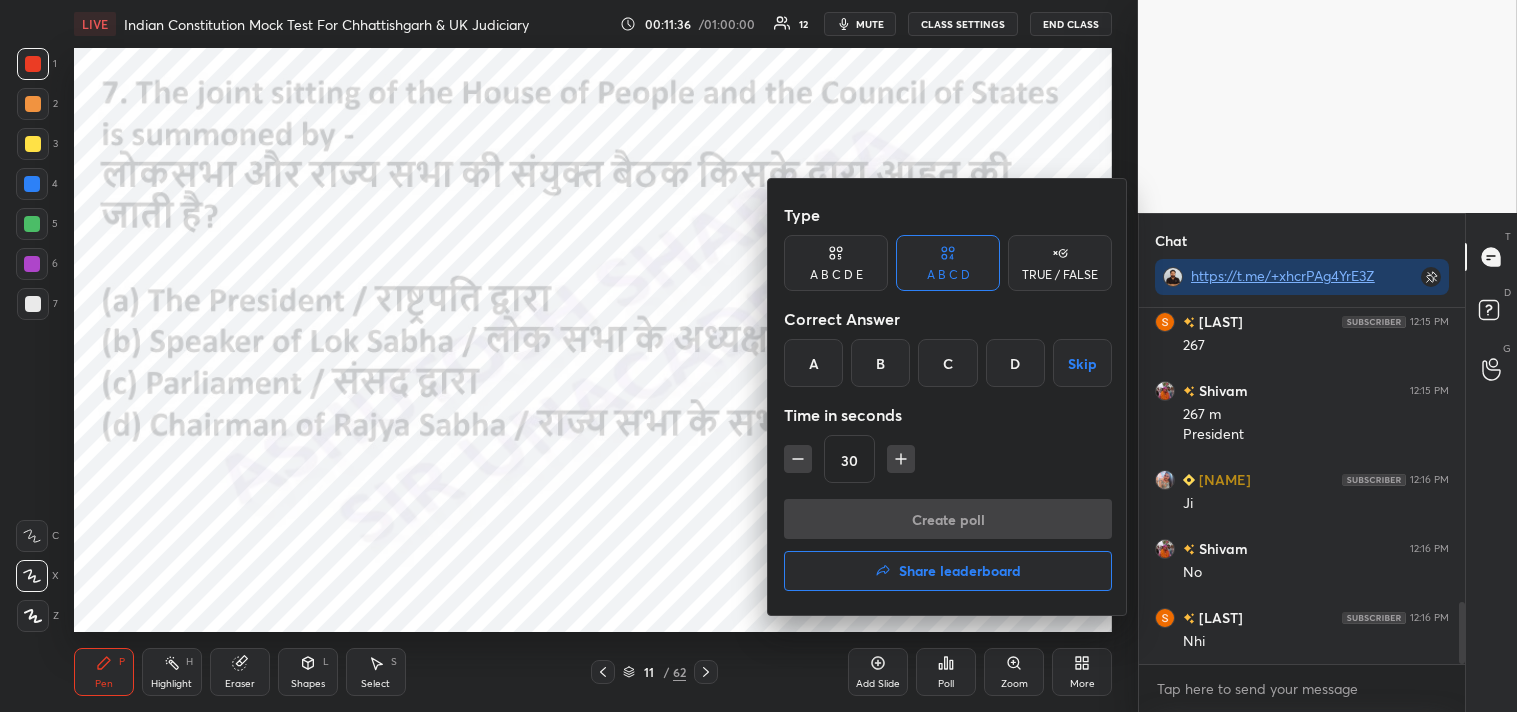 drag, startPoint x: 814, startPoint y: 361, endPoint x: 824, endPoint y: 362, distance: 10.049875 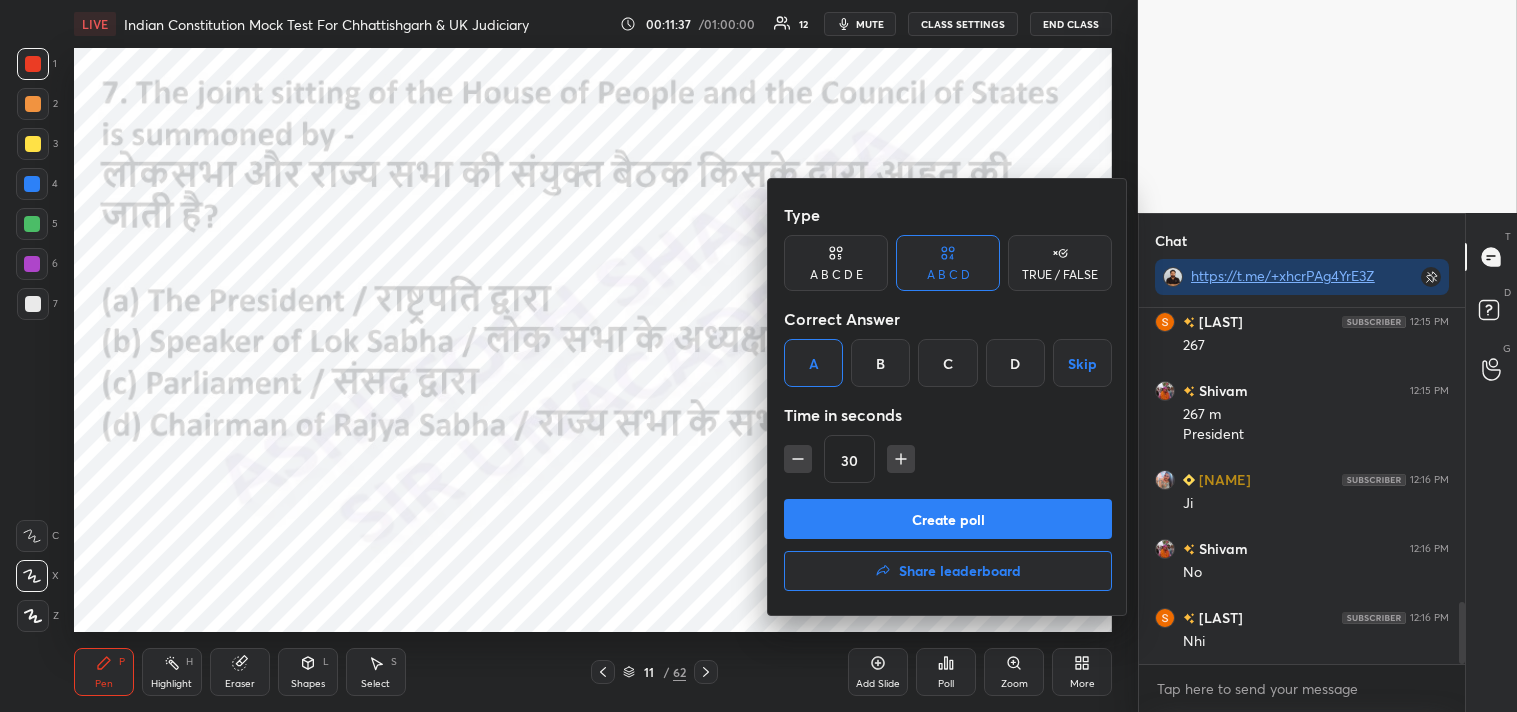 click on "Create poll" at bounding box center (948, 519) 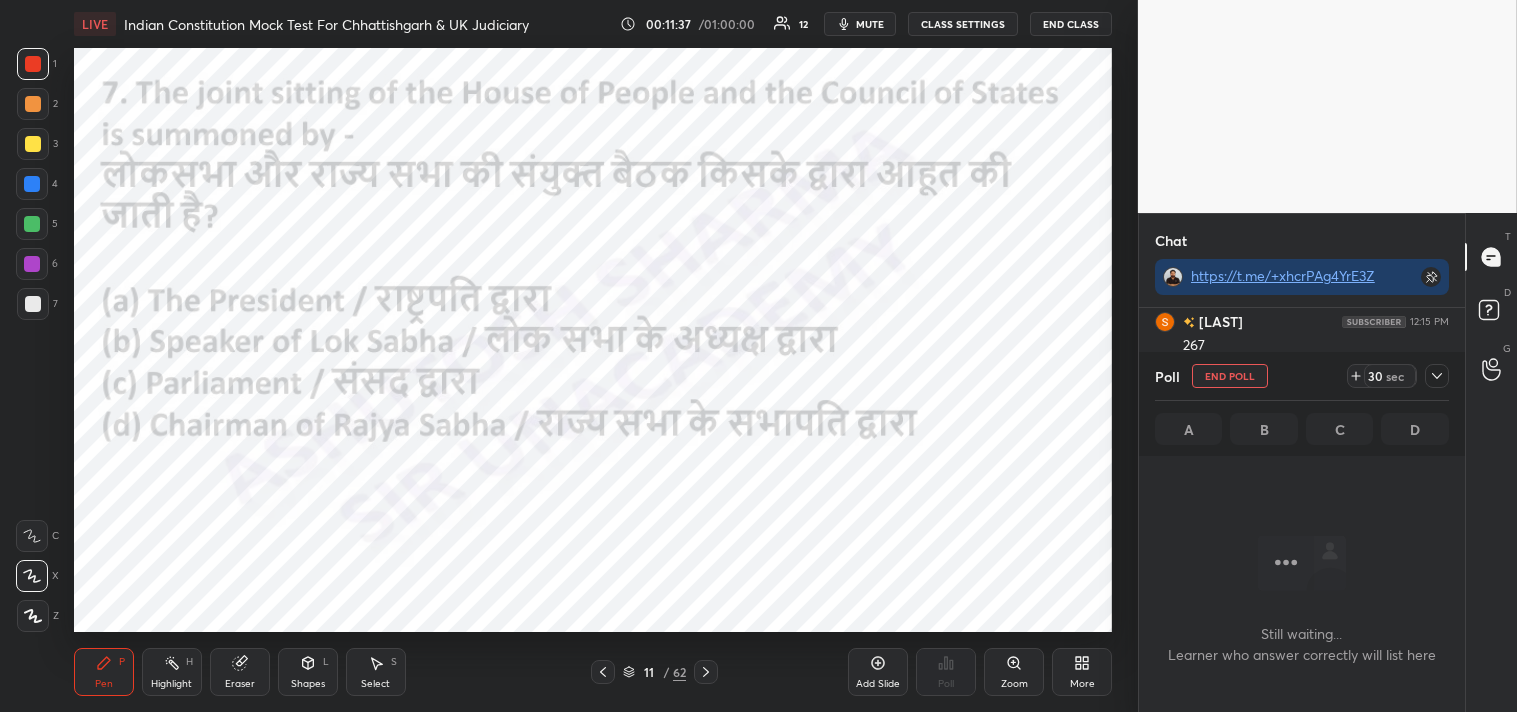scroll, scrollTop: 278, scrollLeft: 320, axis: both 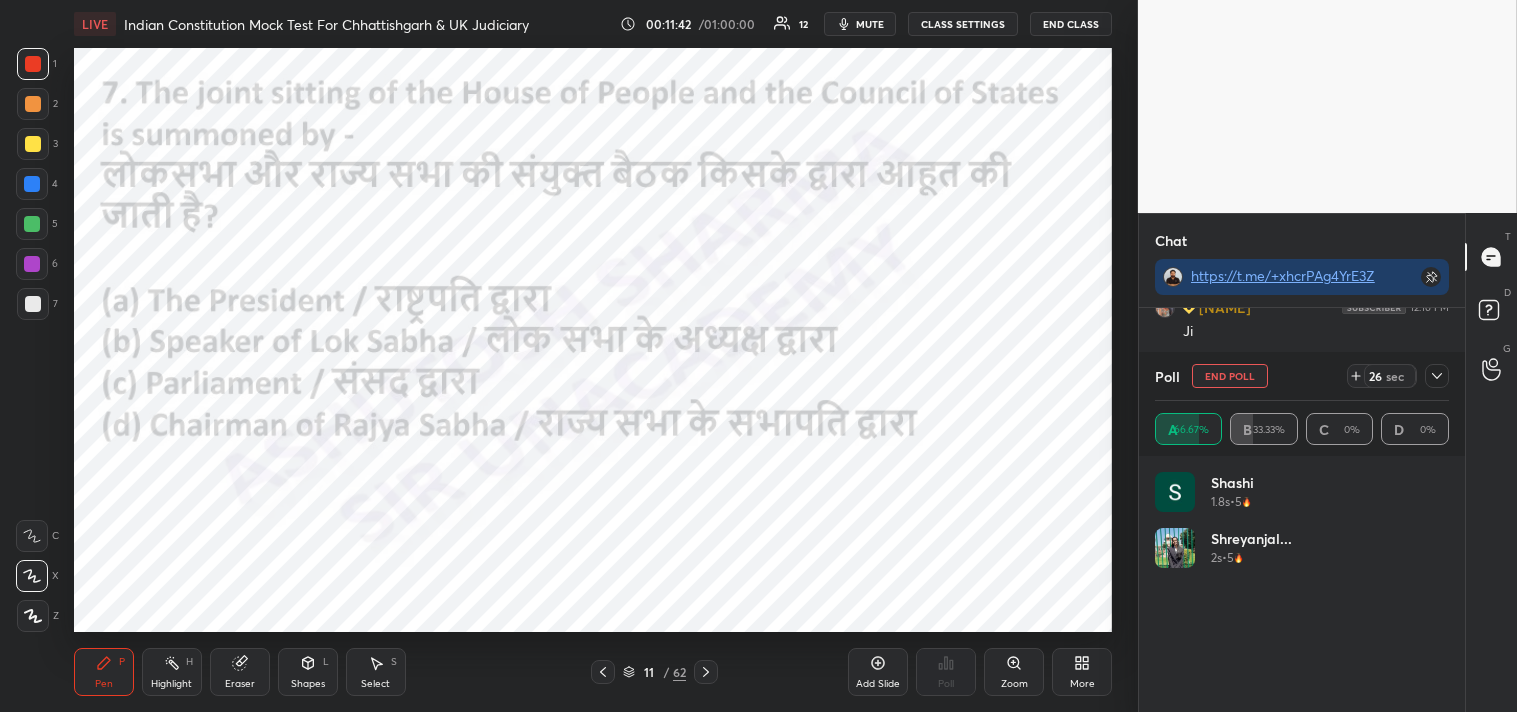 click 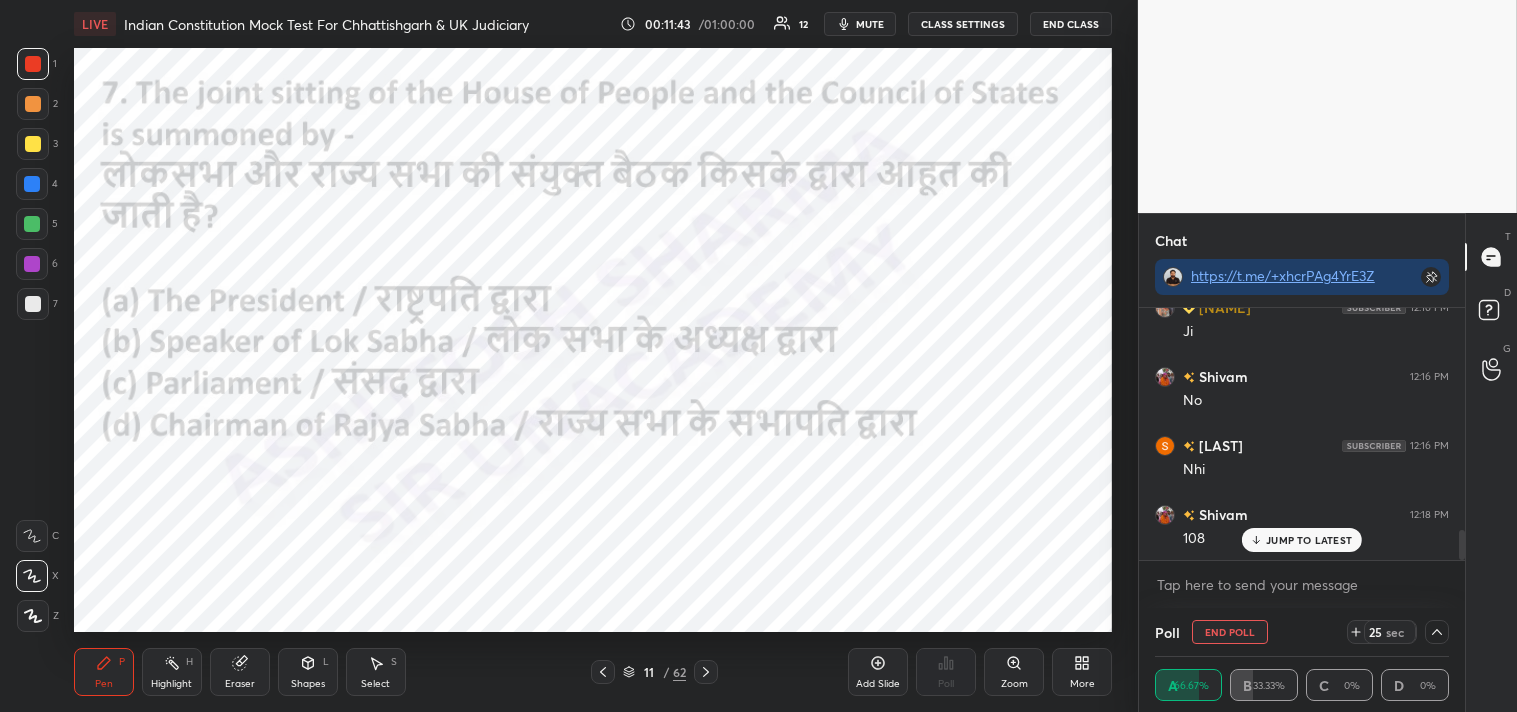 click on "JUMP TO LATEST" at bounding box center [1309, 540] 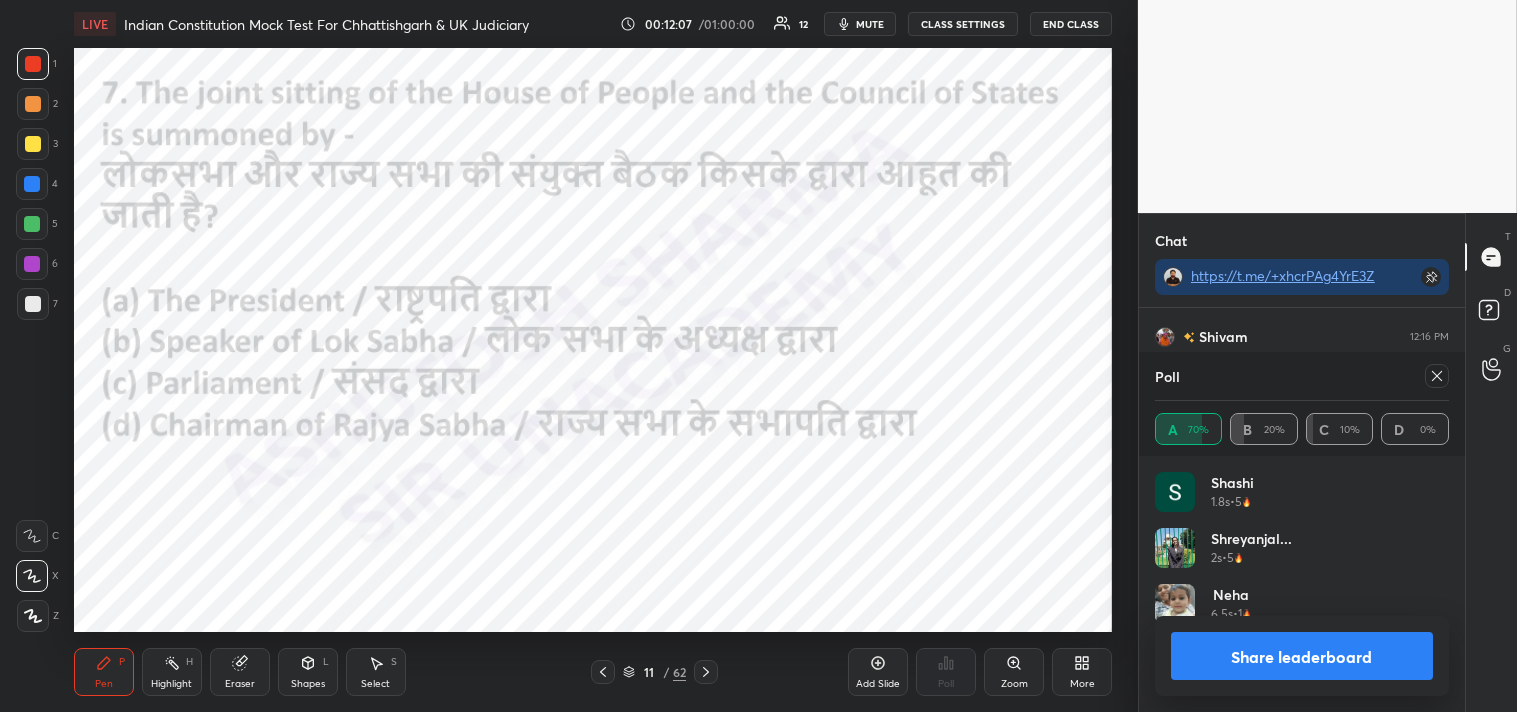 scroll, scrollTop: 6, scrollLeft: 6, axis: both 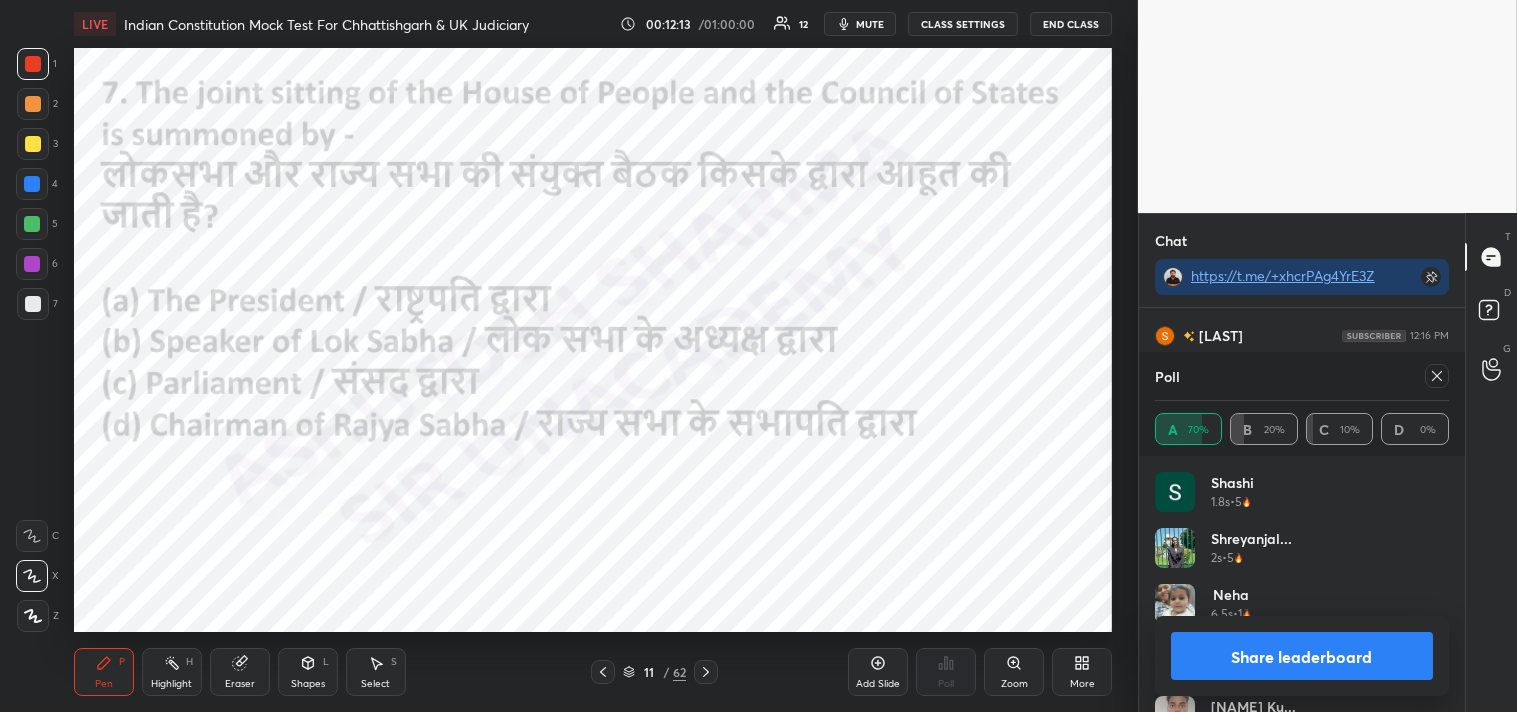 click 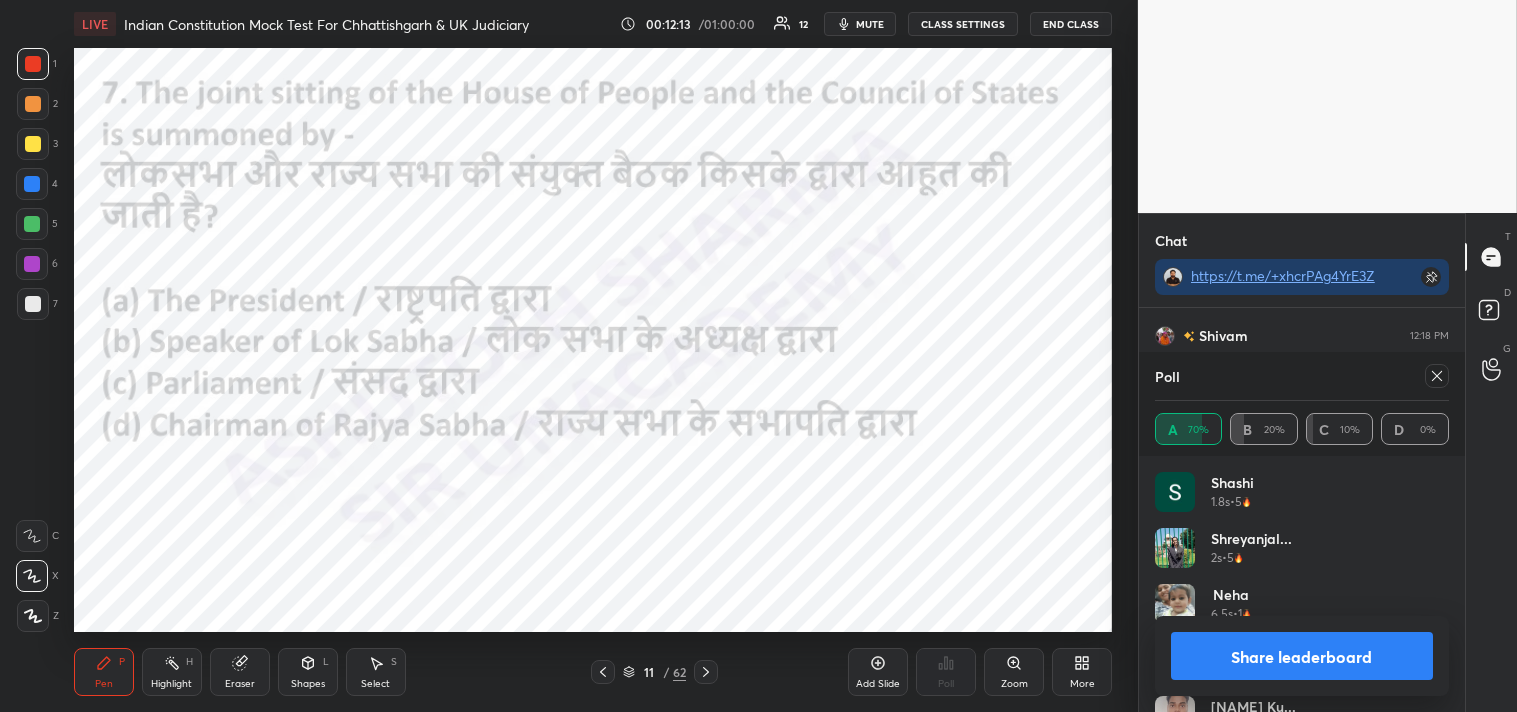 scroll, scrollTop: 87, scrollLeft: 288, axis: both 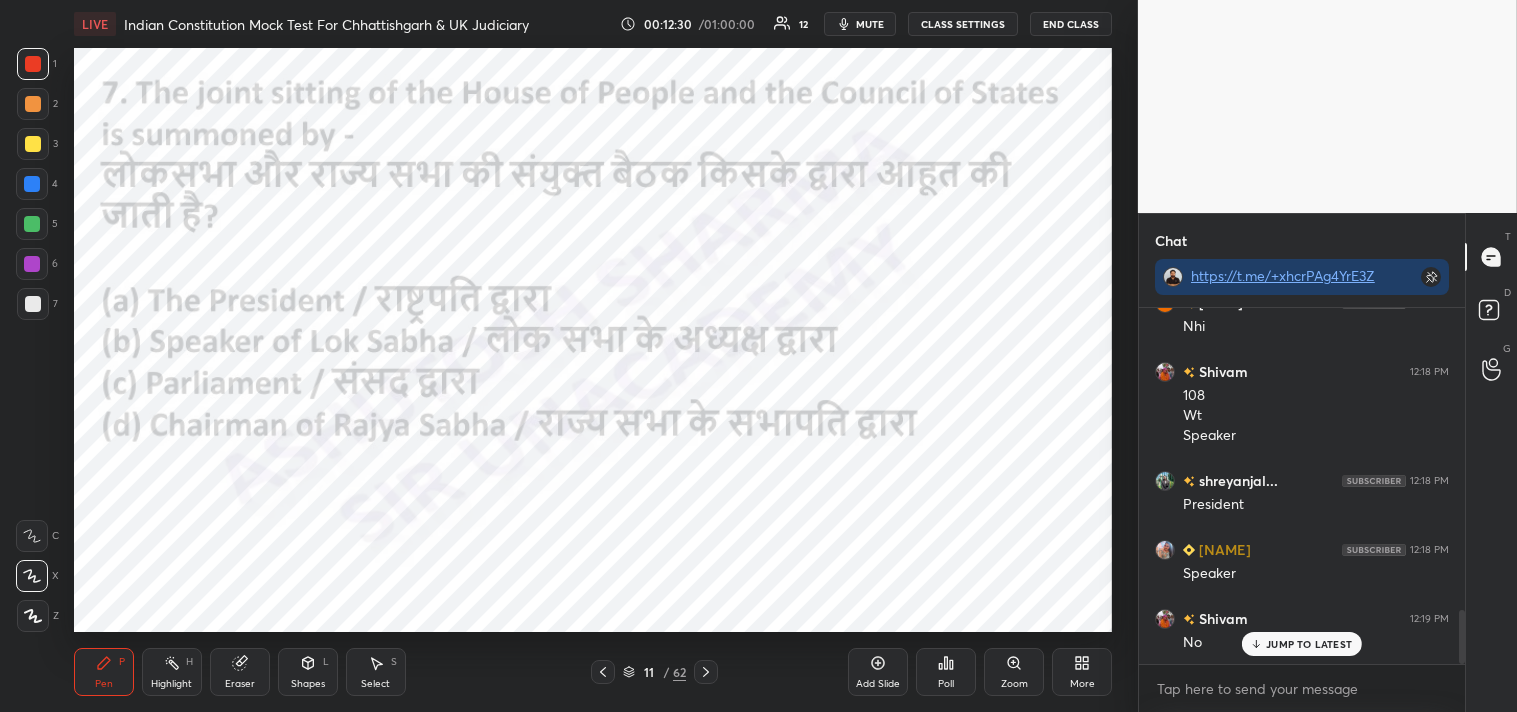 click at bounding box center (706, 672) 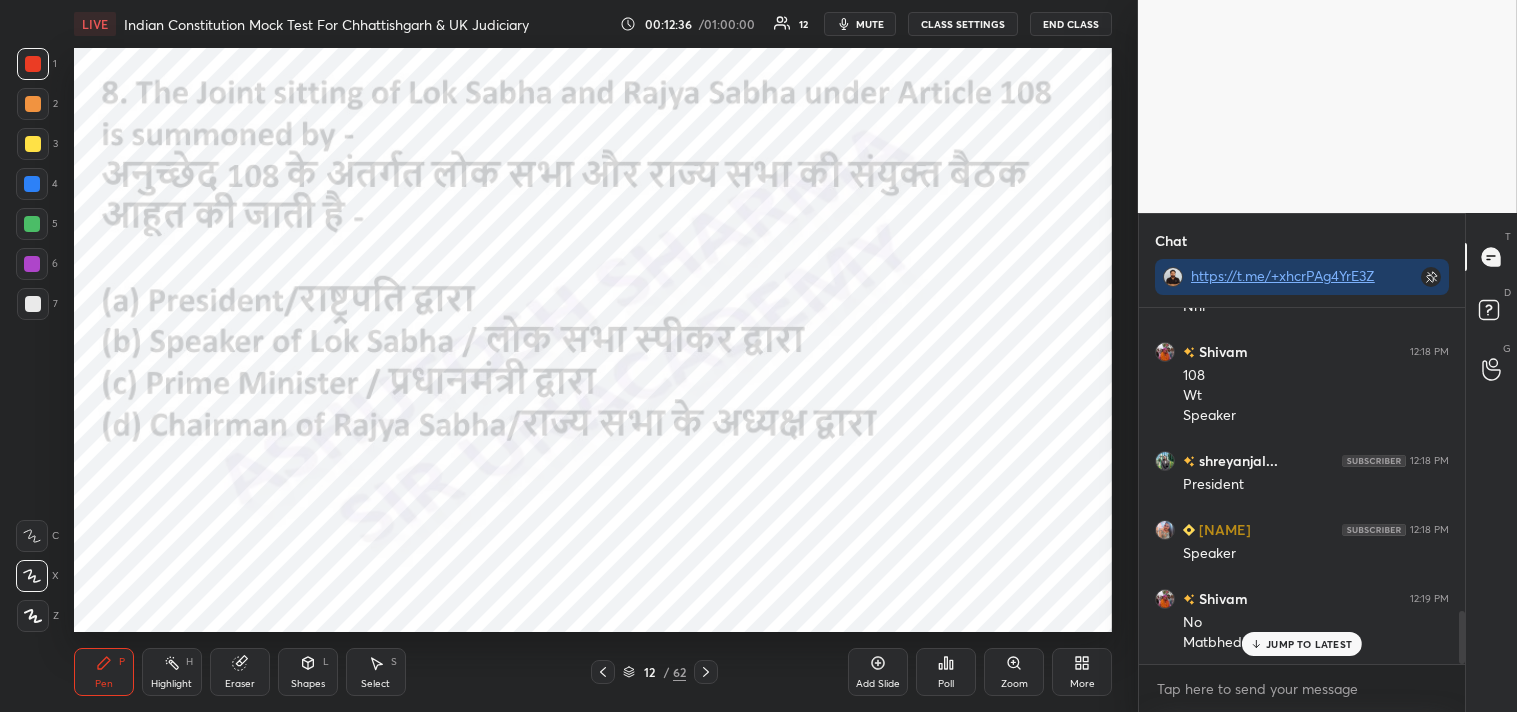 click on "JUMP TO LATEST" at bounding box center (1302, 644) 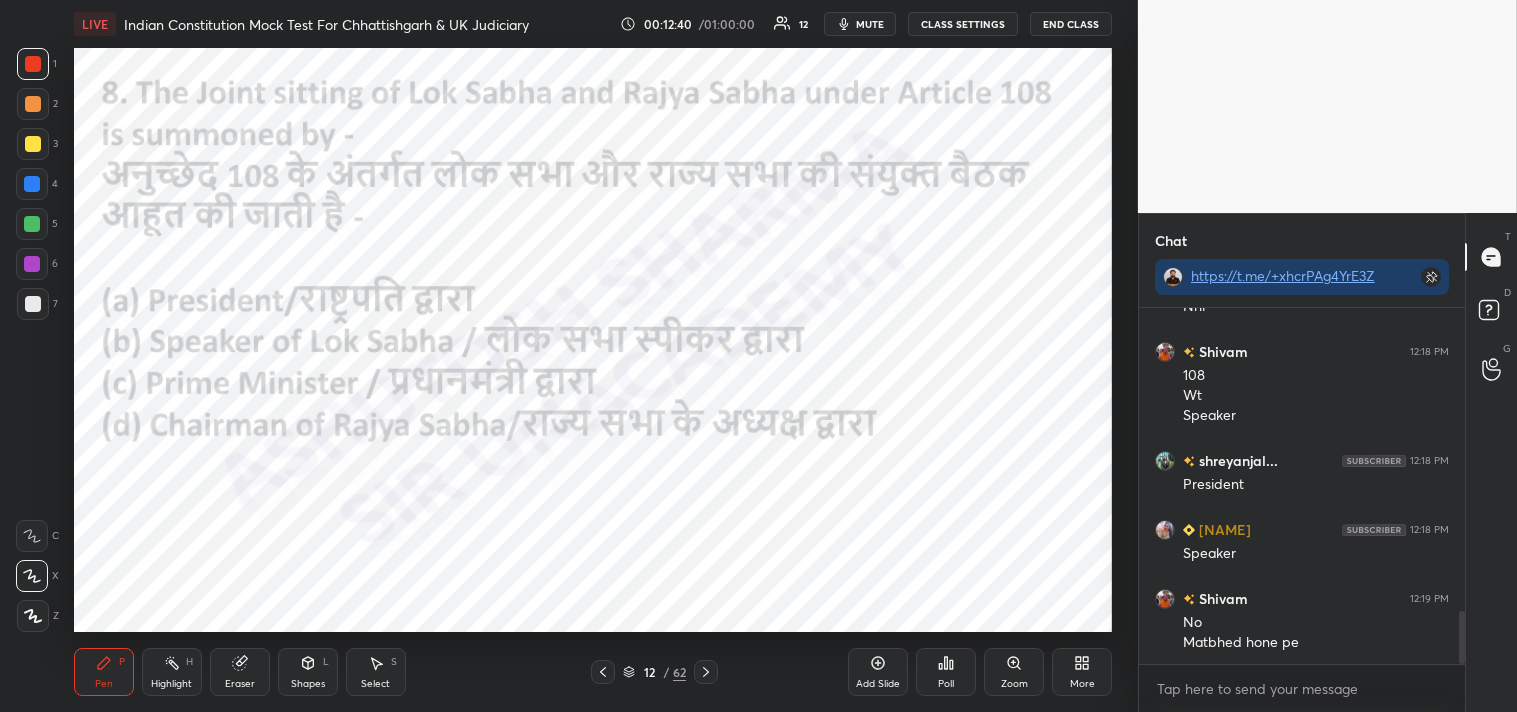 click 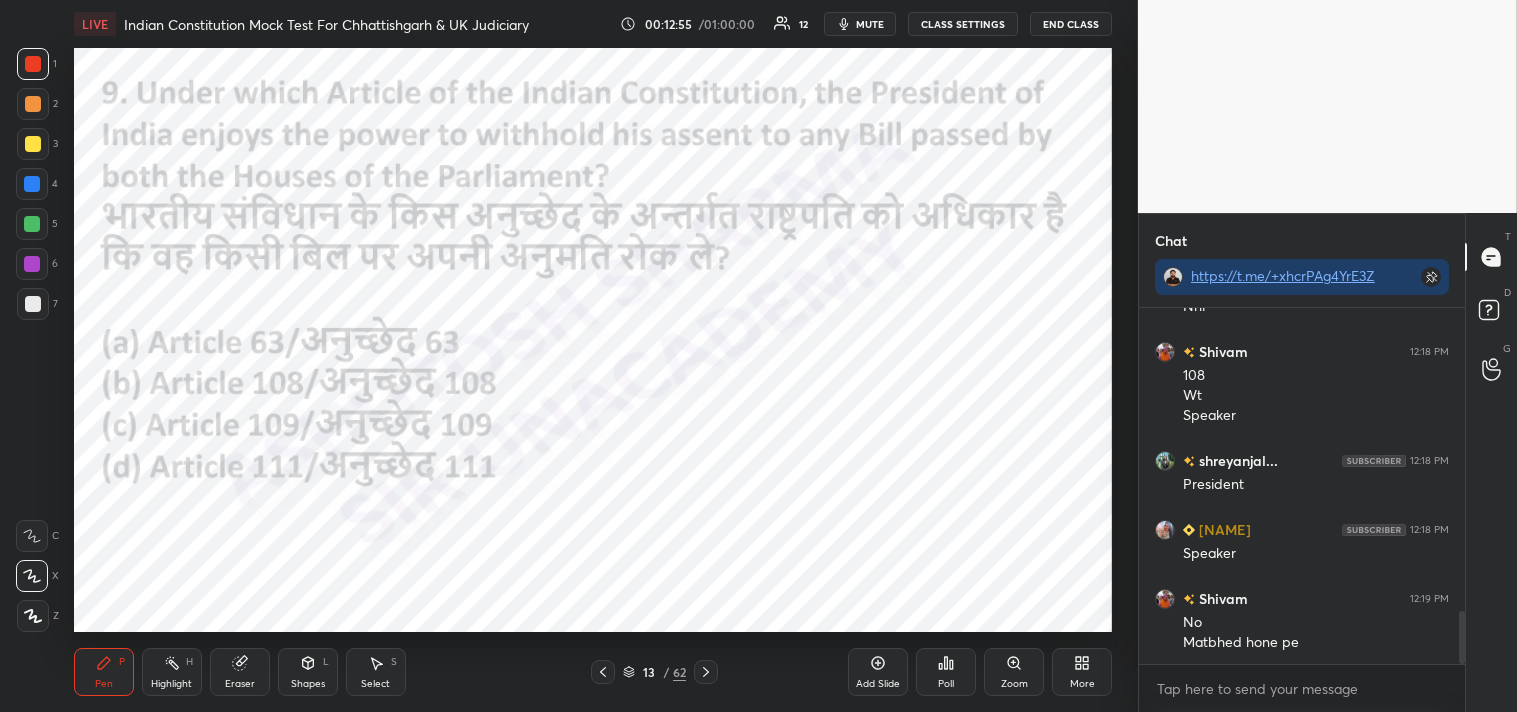 click at bounding box center (603, 672) 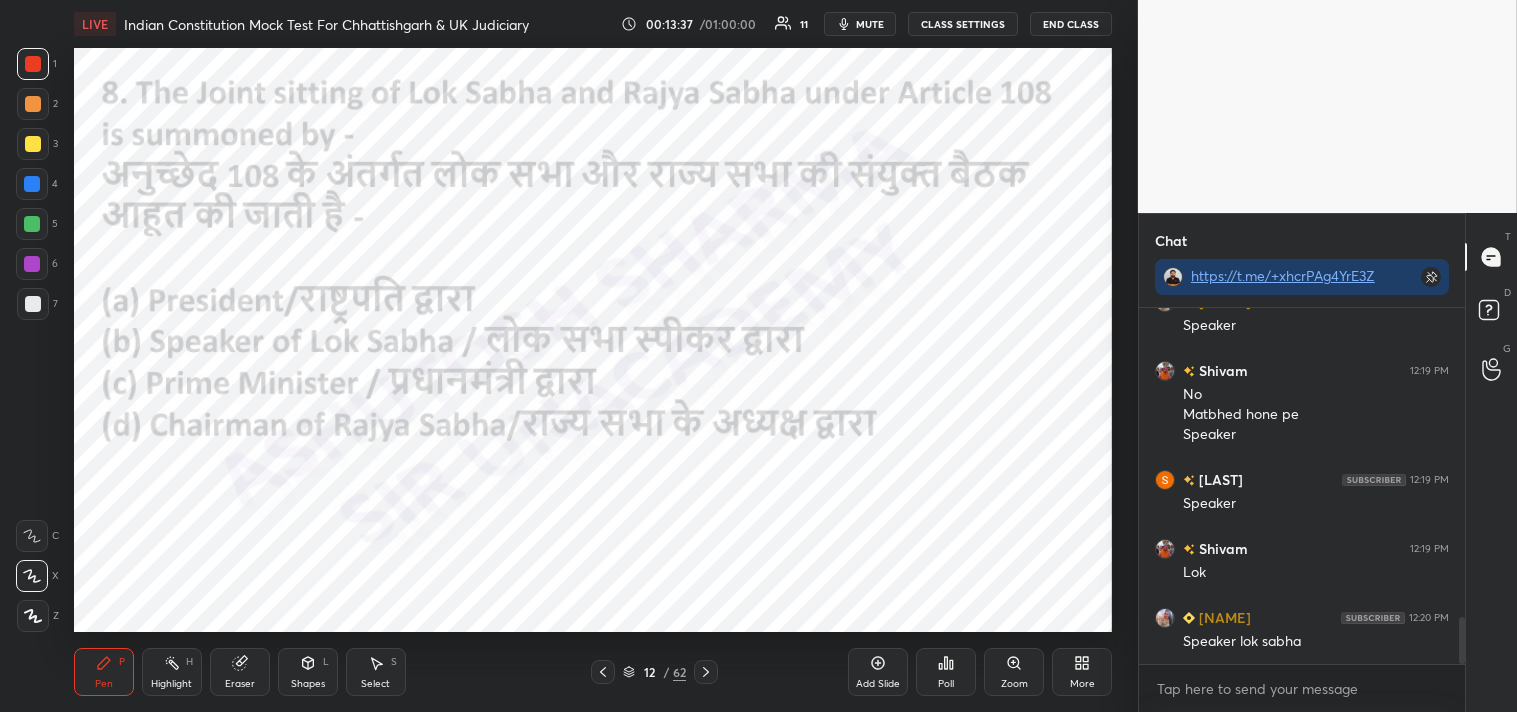 scroll, scrollTop: 2323, scrollLeft: 0, axis: vertical 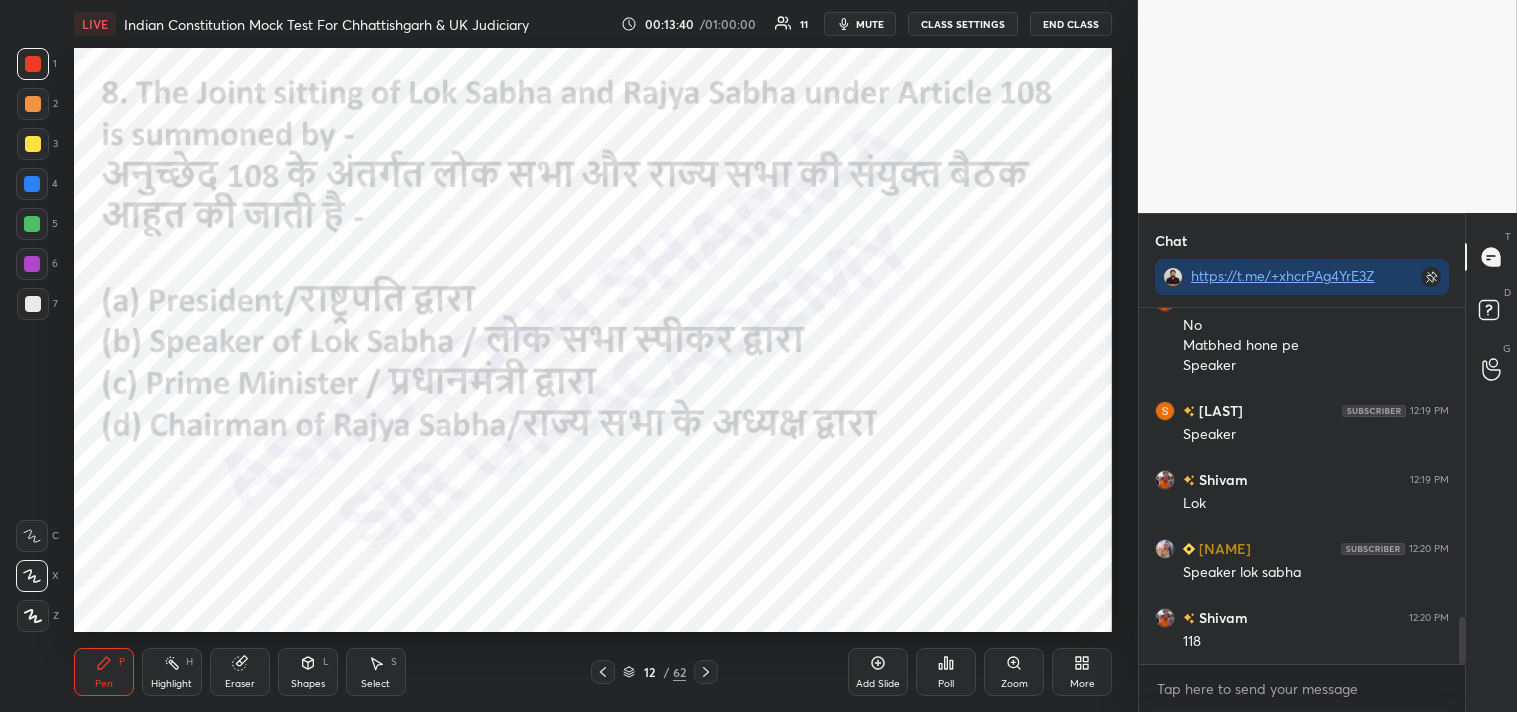 click 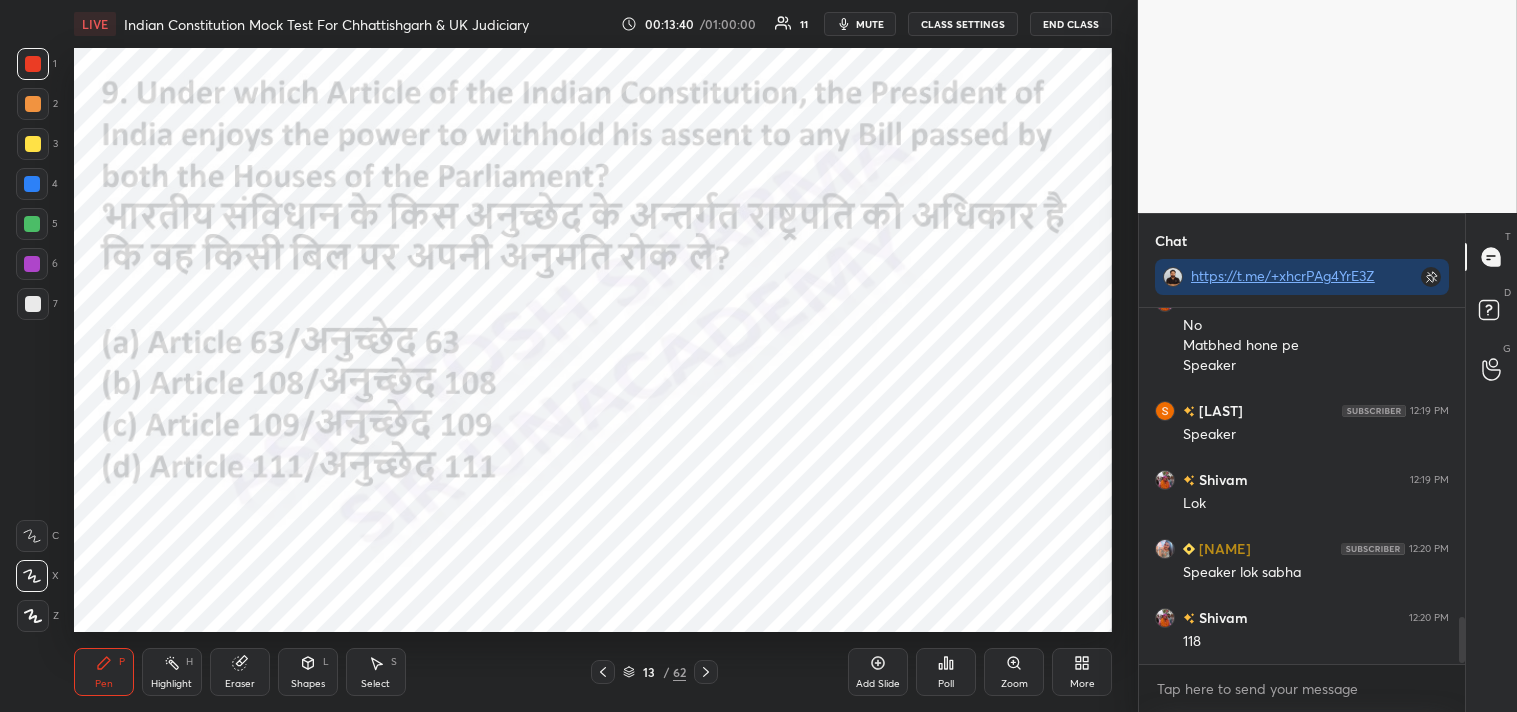 scroll, scrollTop: 2392, scrollLeft: 0, axis: vertical 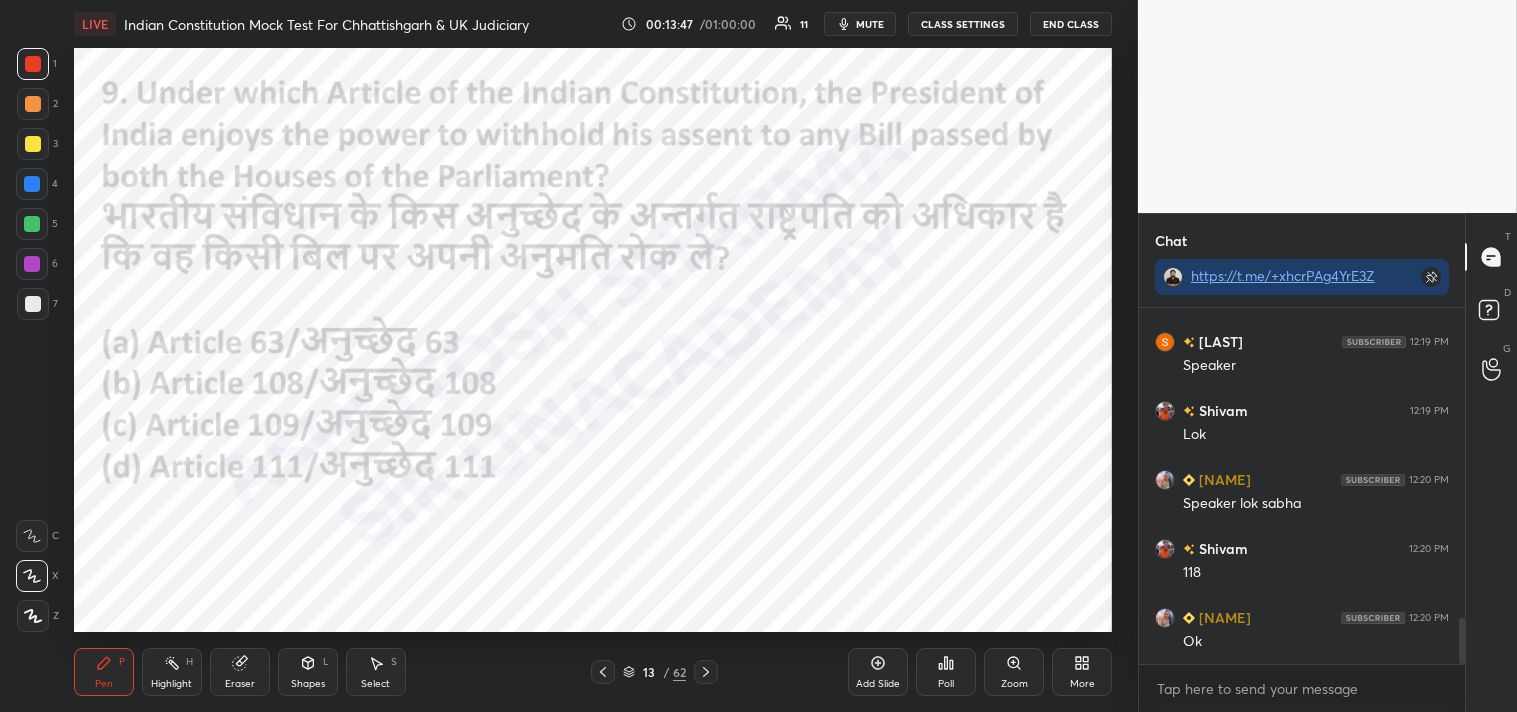 click 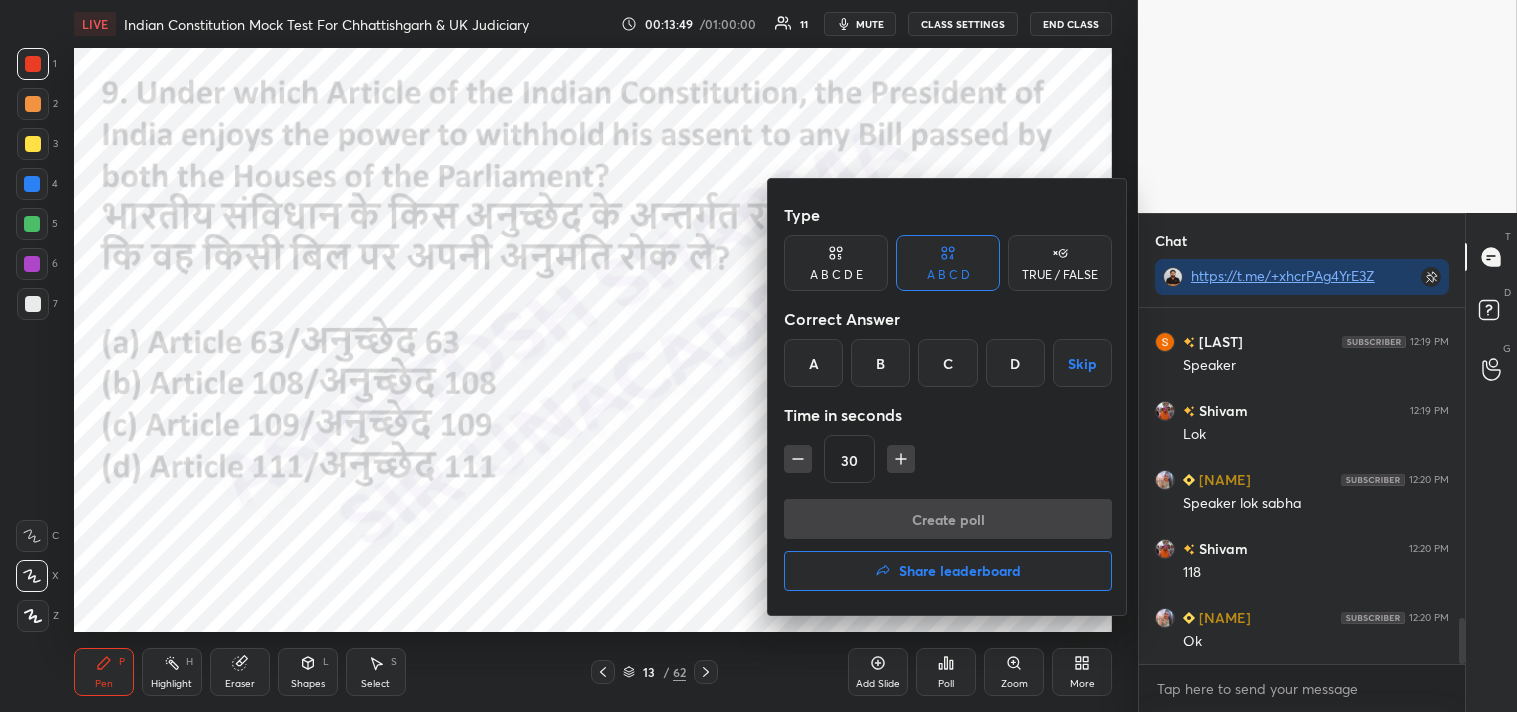 click on "D" at bounding box center [1015, 363] 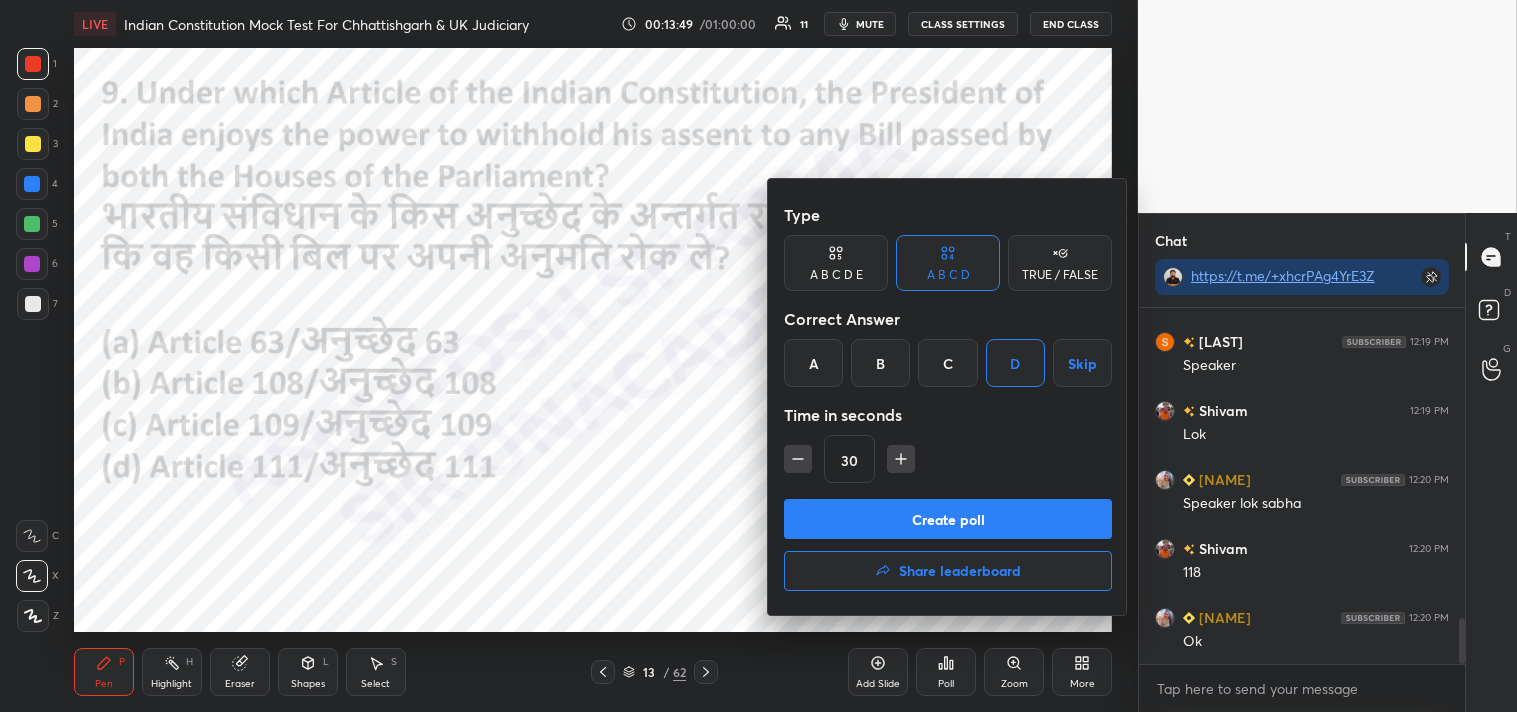 click on "Create poll" at bounding box center (948, 519) 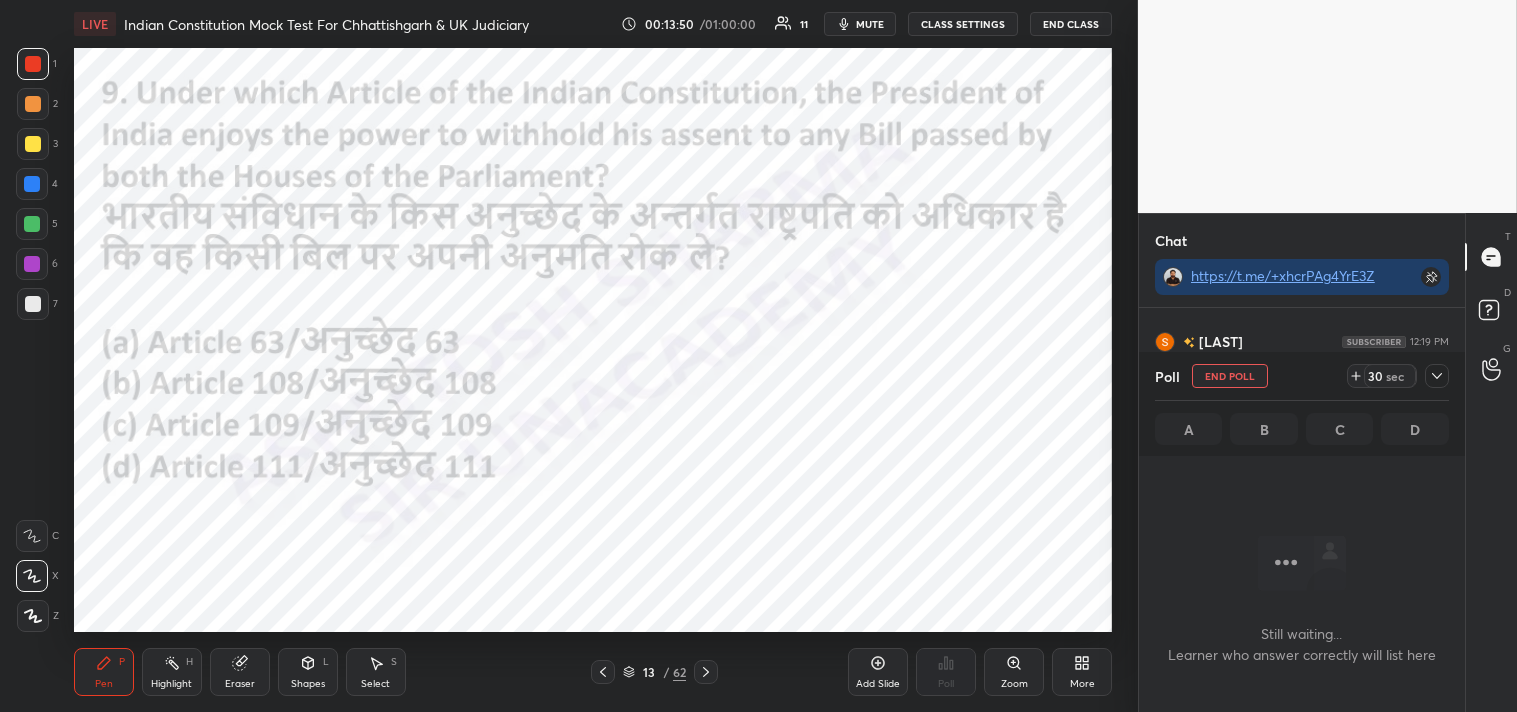 scroll, scrollTop: 316, scrollLeft: 320, axis: both 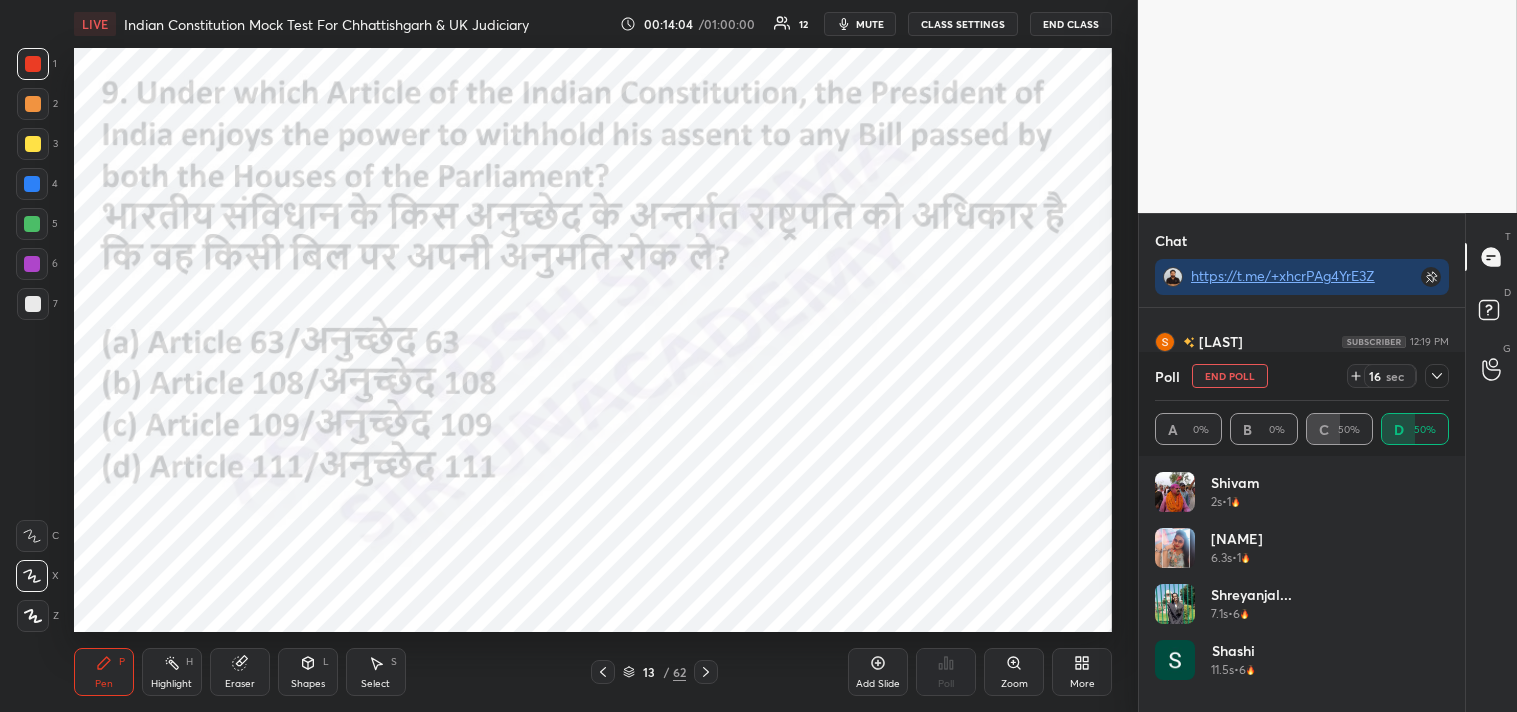 click 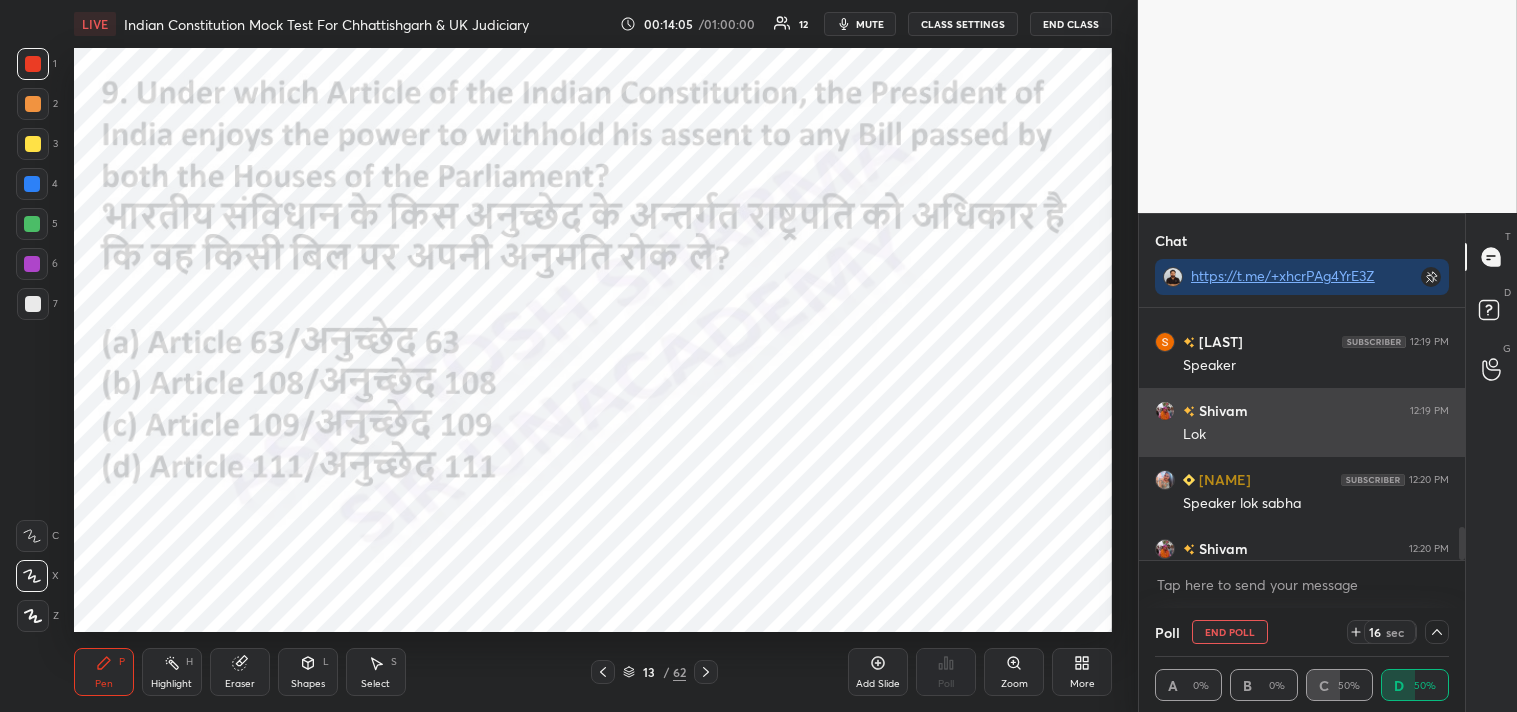 scroll, scrollTop: 106, scrollLeft: 288, axis: both 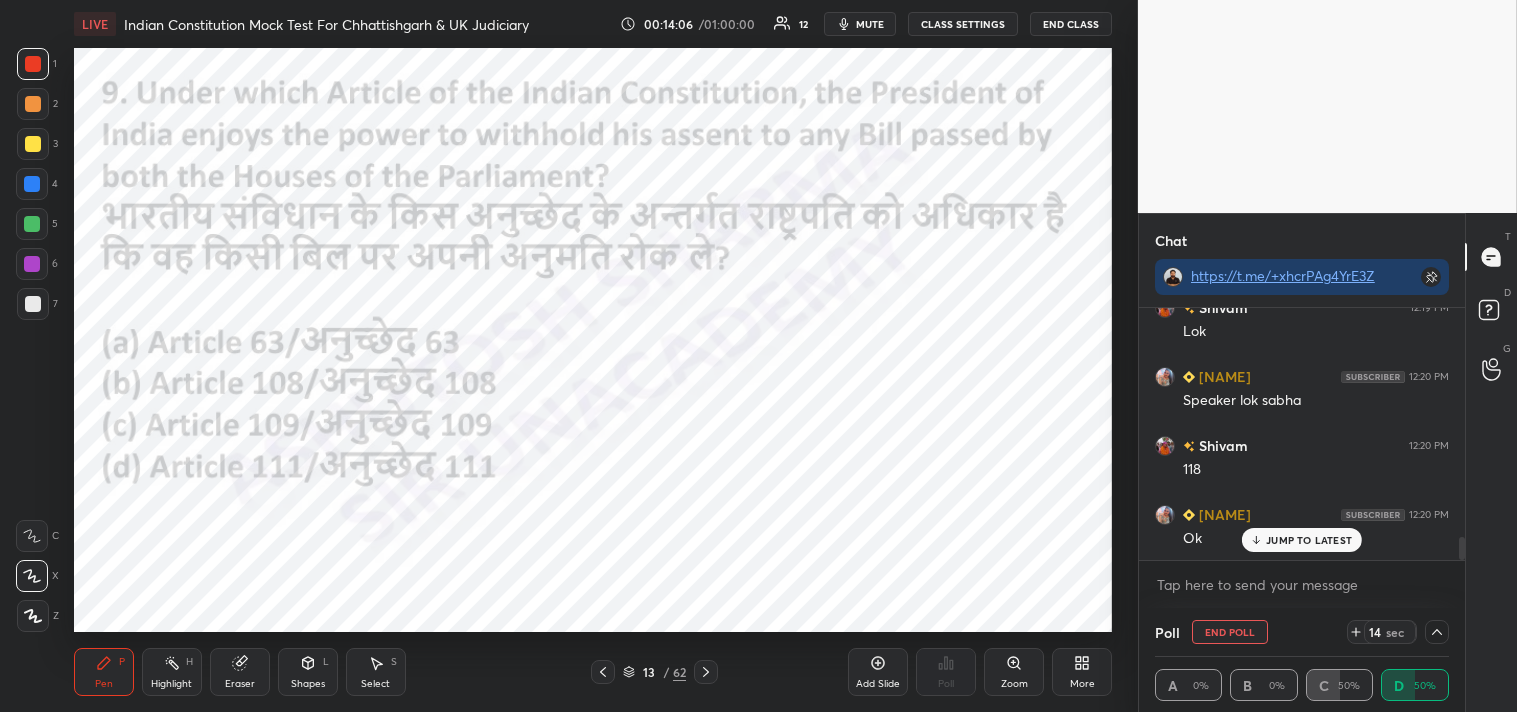 drag, startPoint x: 1464, startPoint y: 544, endPoint x: 1463, endPoint y: 577, distance: 33.01515 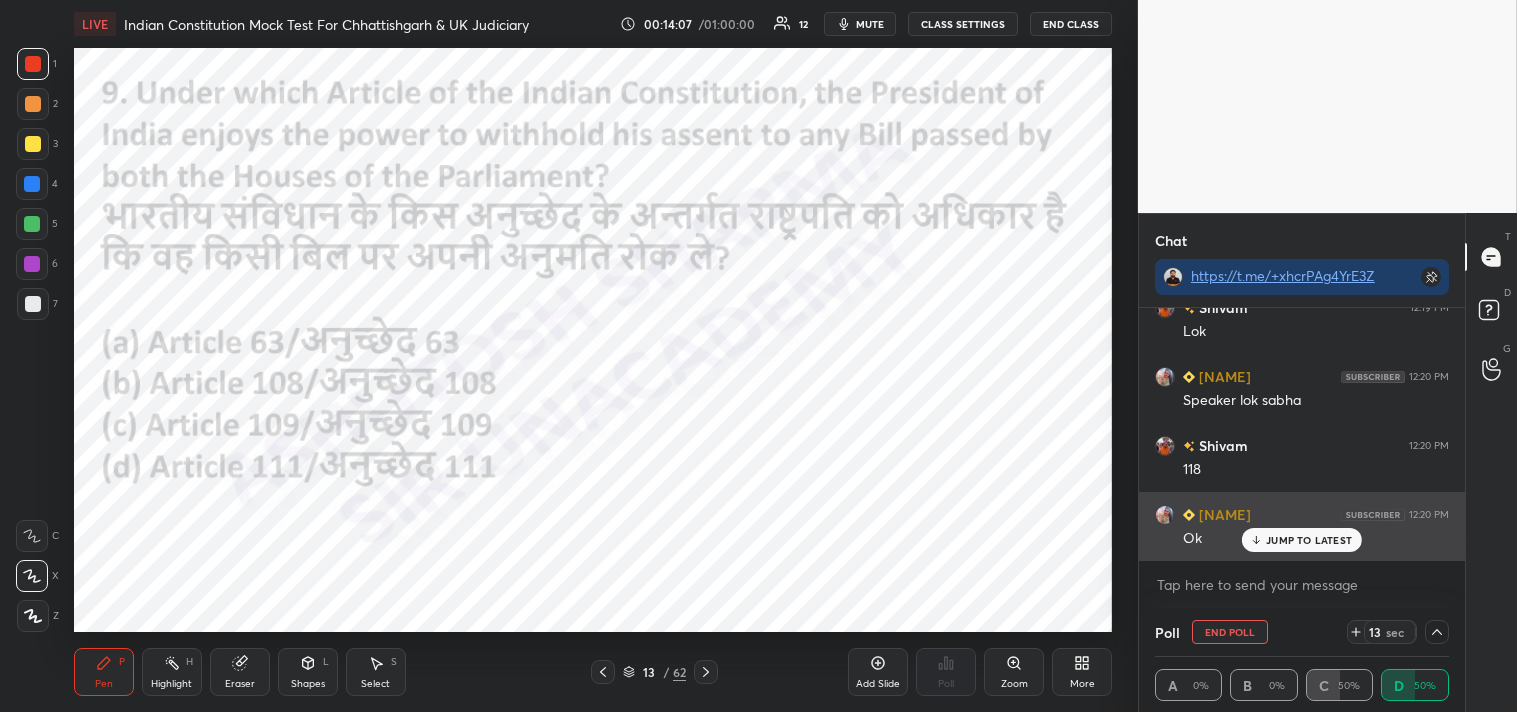 click on "JUMP TO LATEST" at bounding box center [1309, 540] 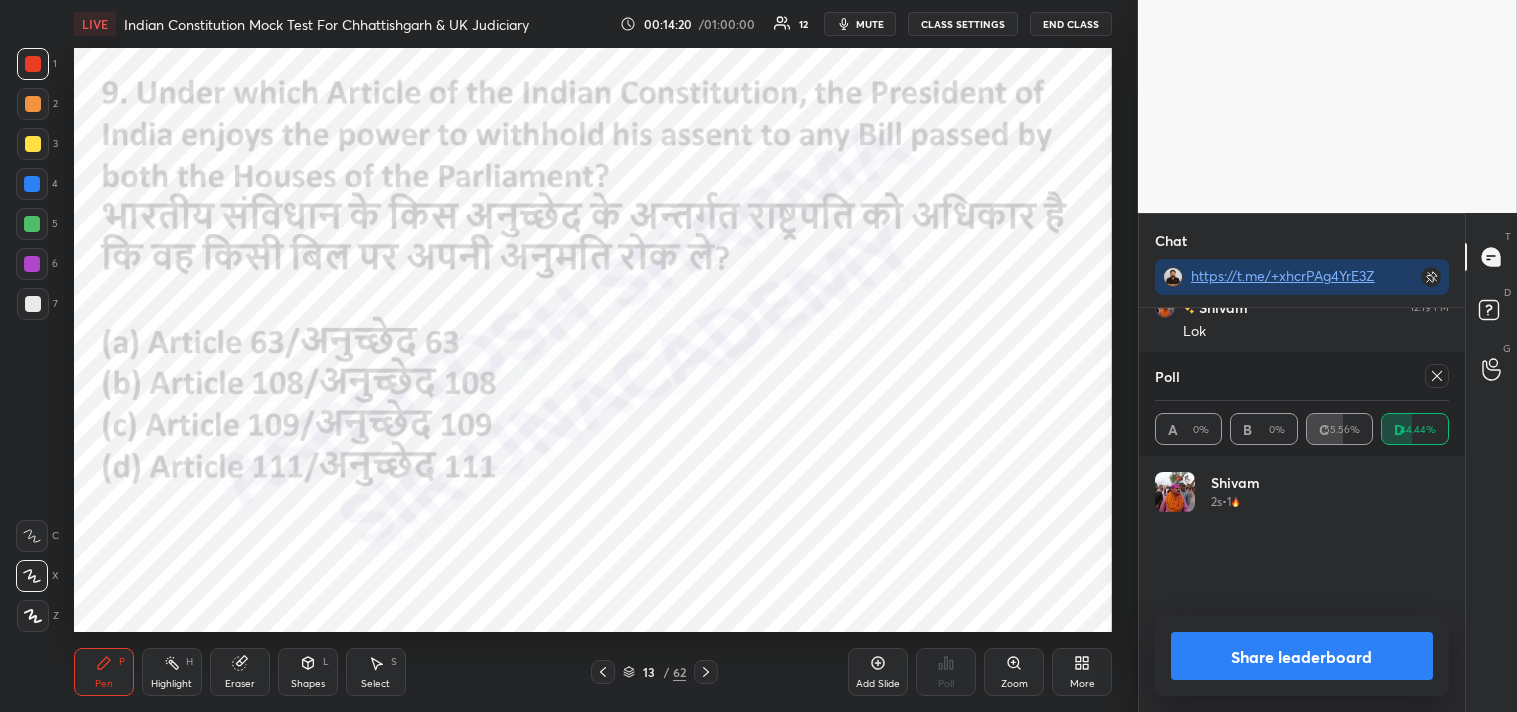 scroll, scrollTop: 6, scrollLeft: 6, axis: both 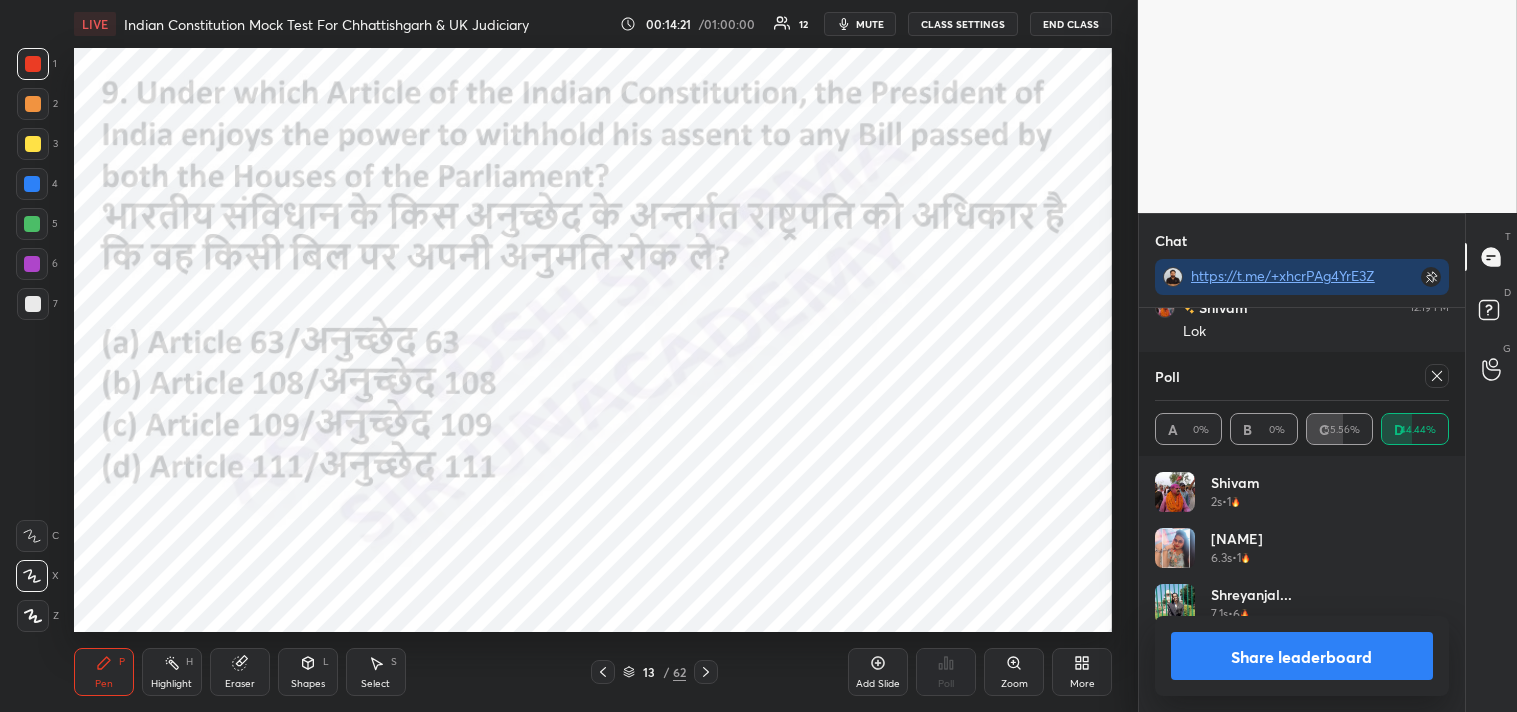 click at bounding box center [1437, 376] 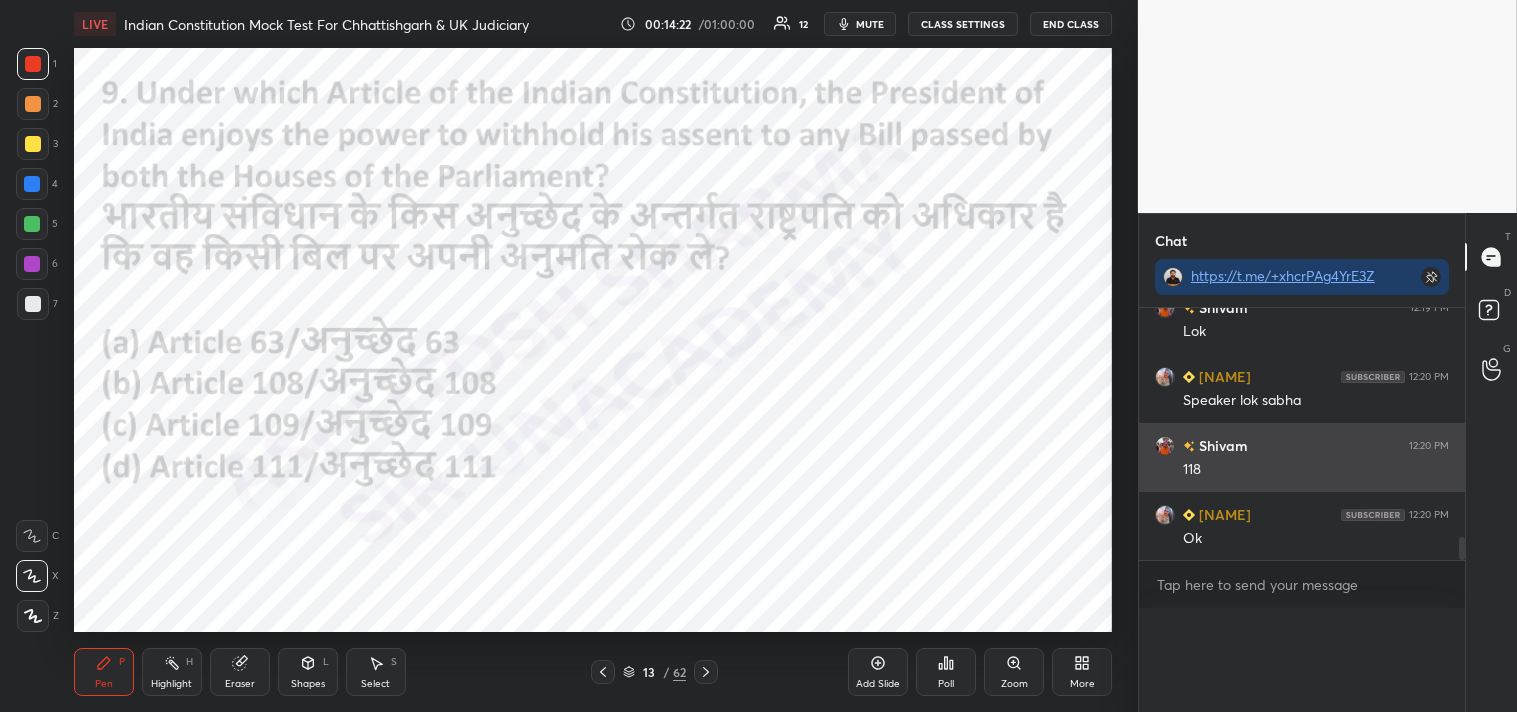 scroll, scrollTop: 0, scrollLeft: 0, axis: both 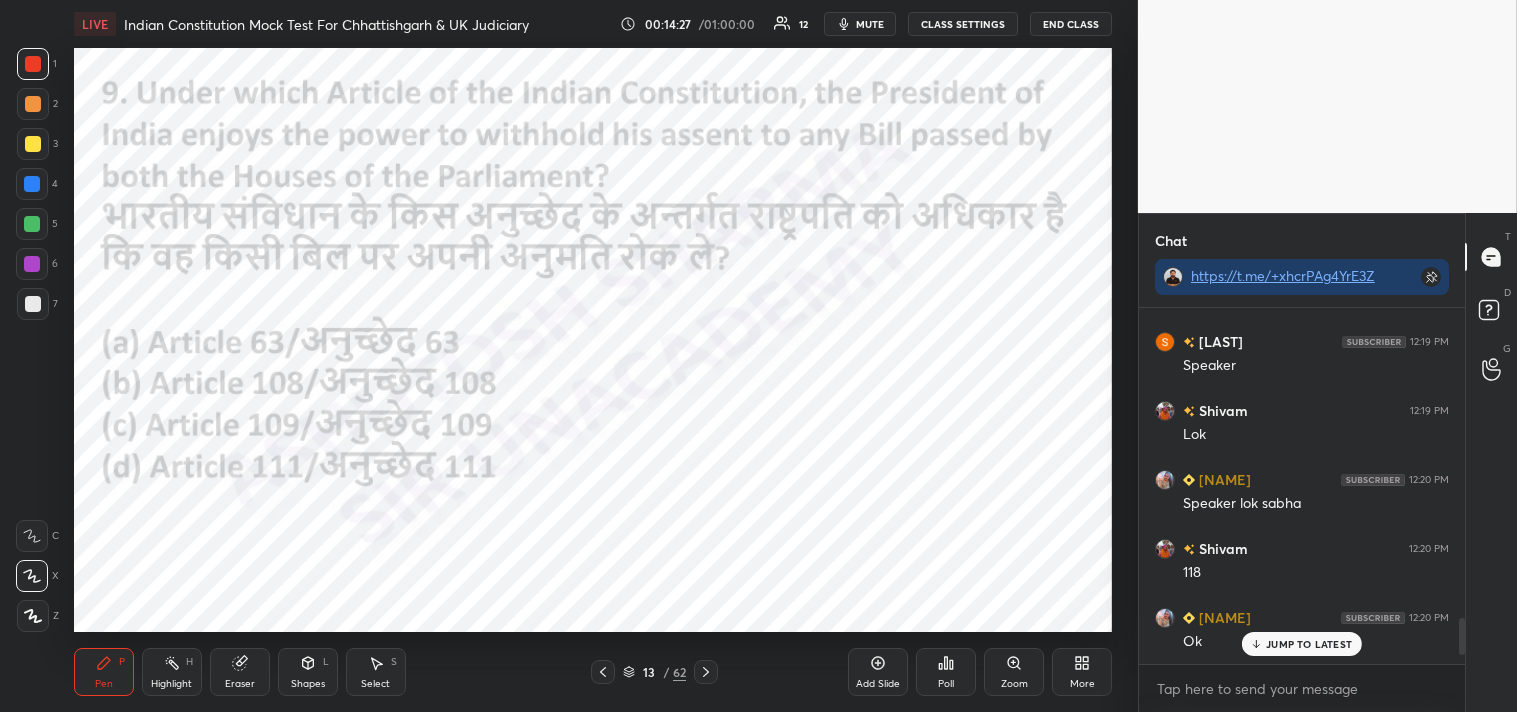 click 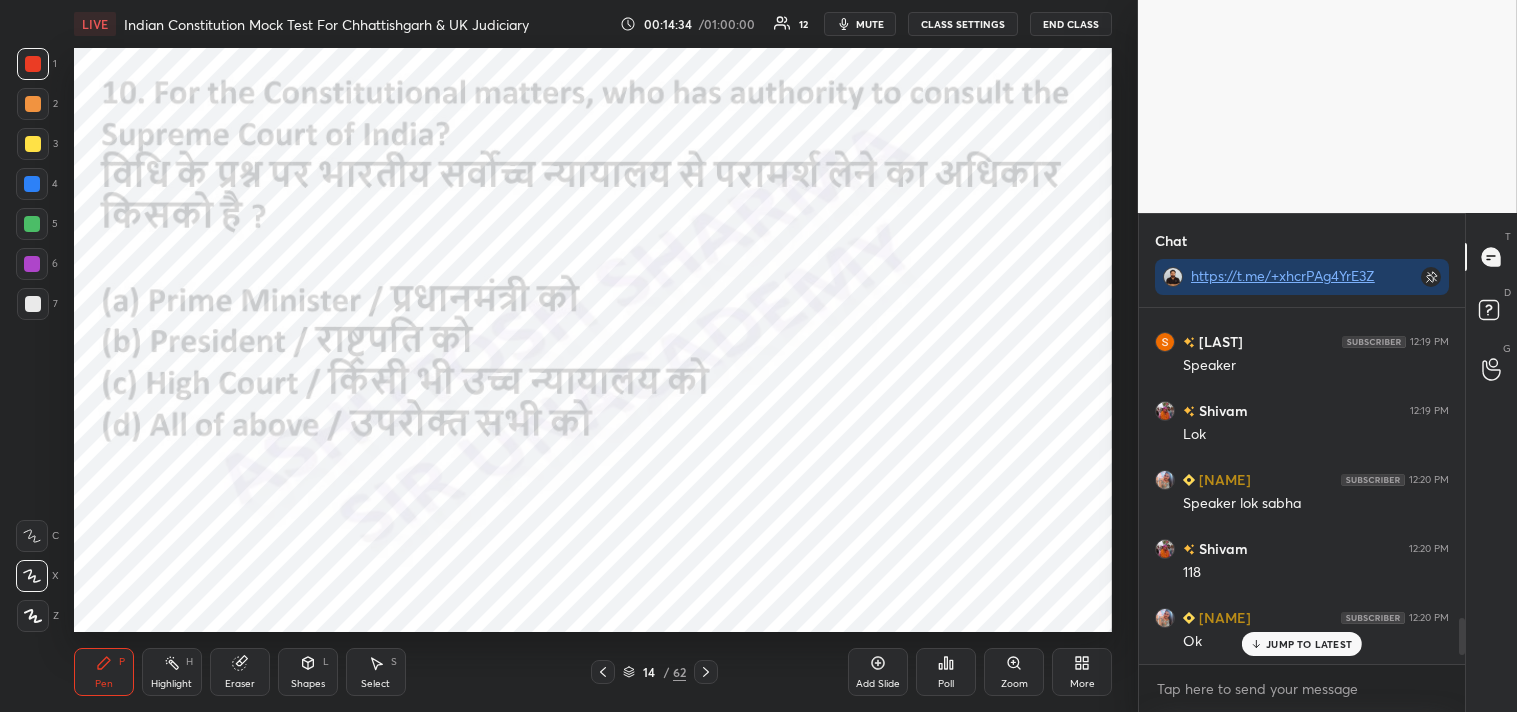 click on "Poll" at bounding box center (946, 672) 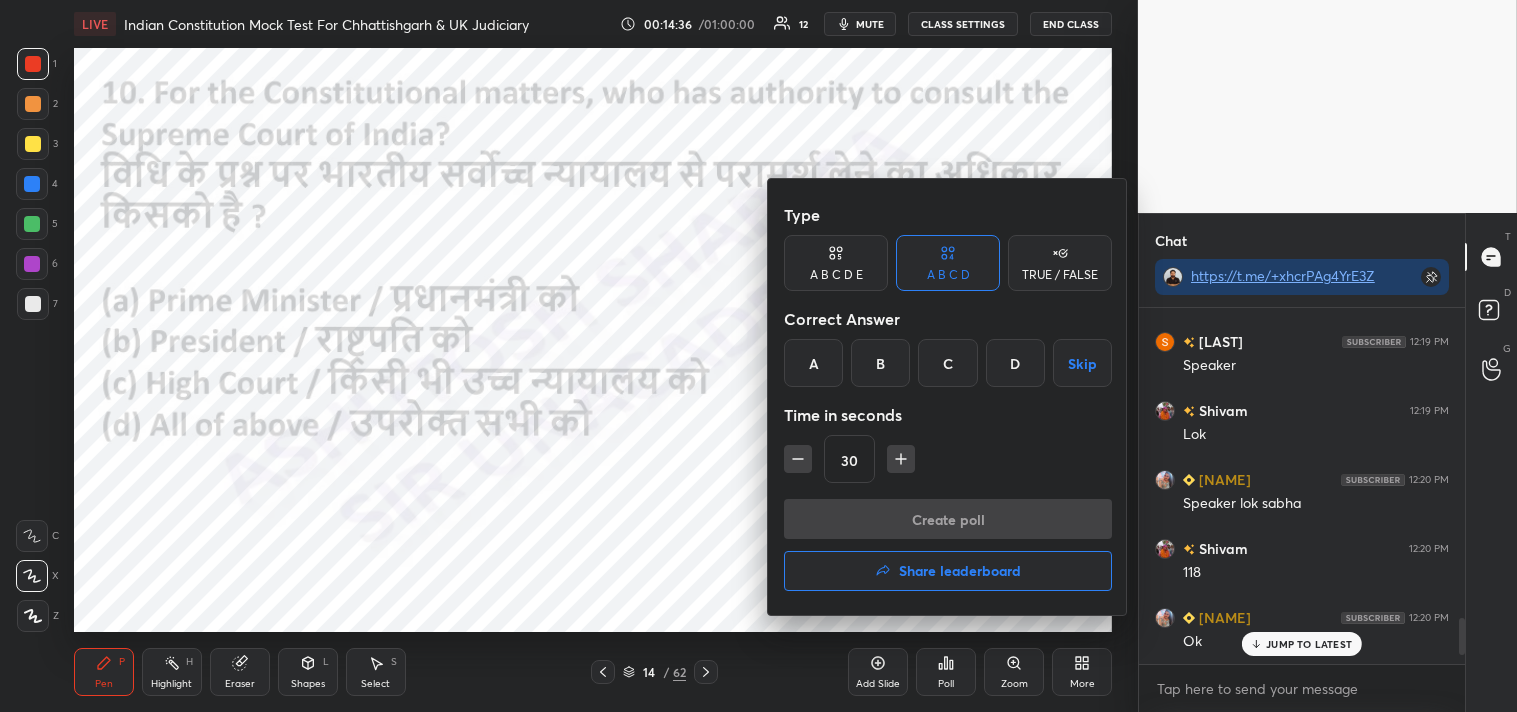 drag, startPoint x: 873, startPoint y: 367, endPoint x: 868, endPoint y: 348, distance: 19.646883 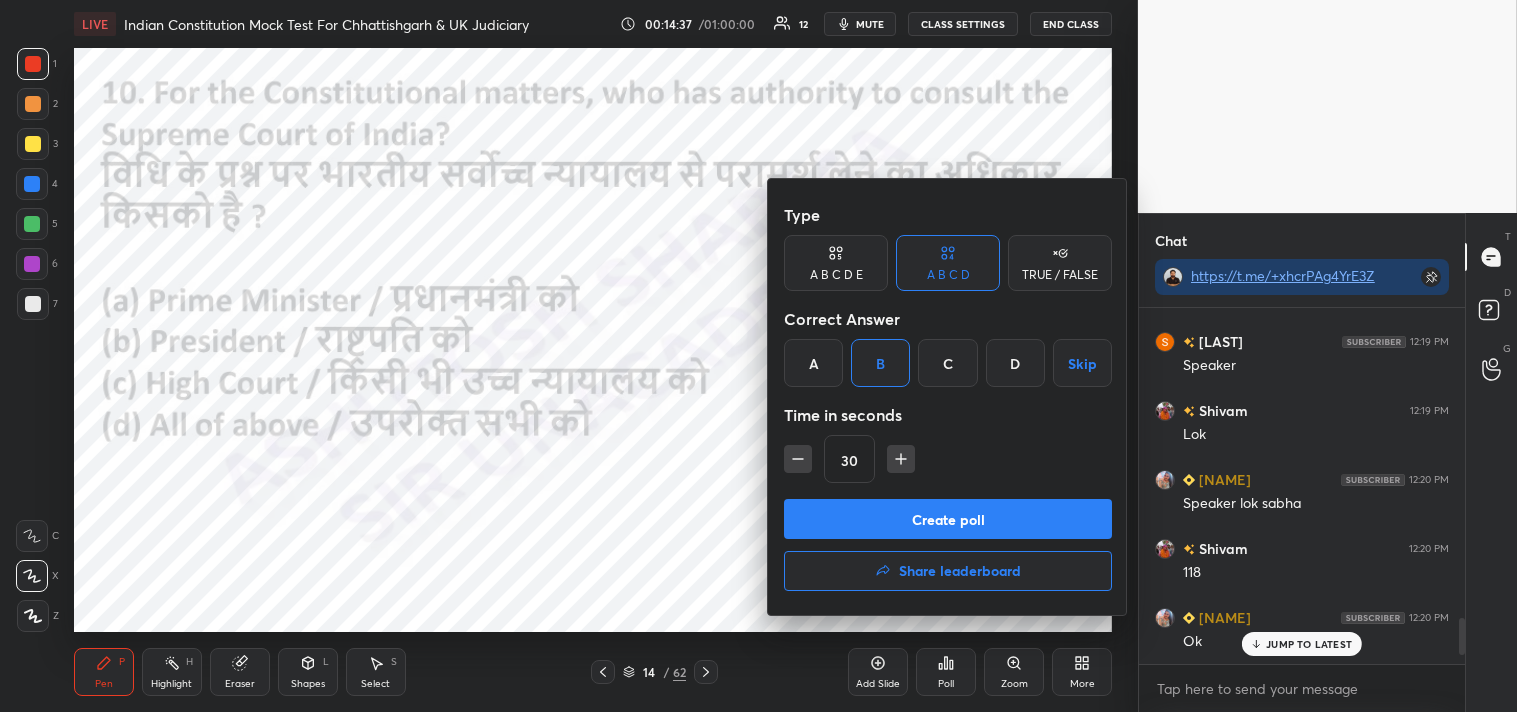 click on "Create poll" at bounding box center (948, 519) 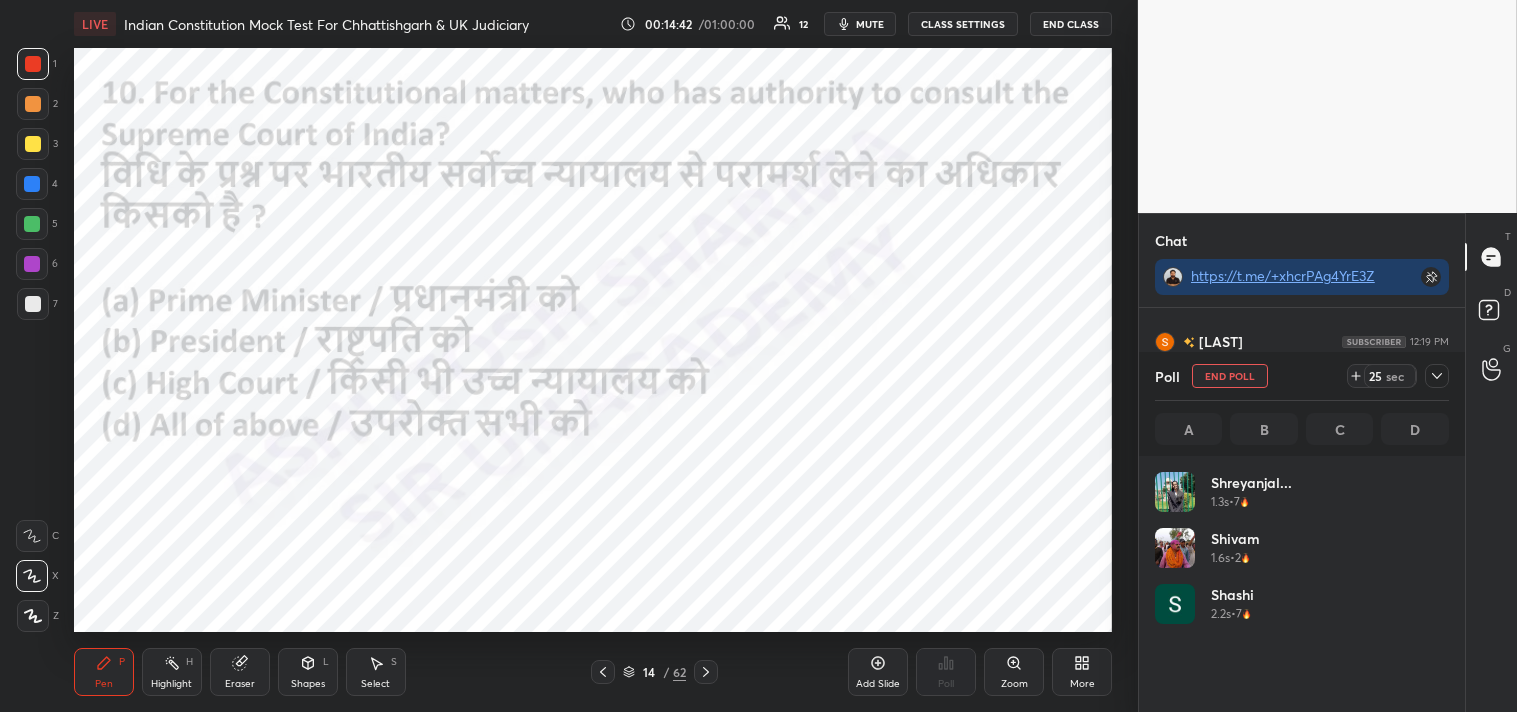 click 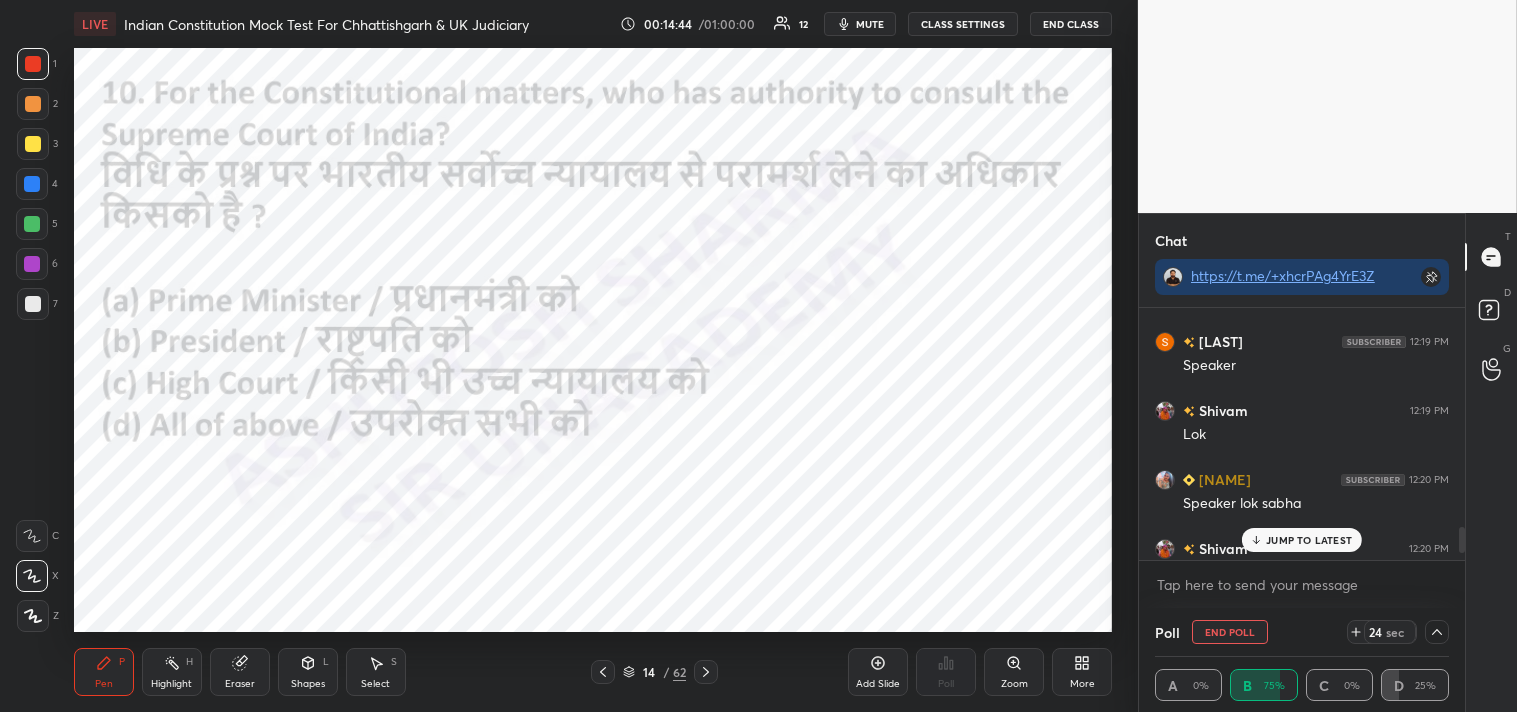 click on "JUMP TO LATEST" at bounding box center [1309, 540] 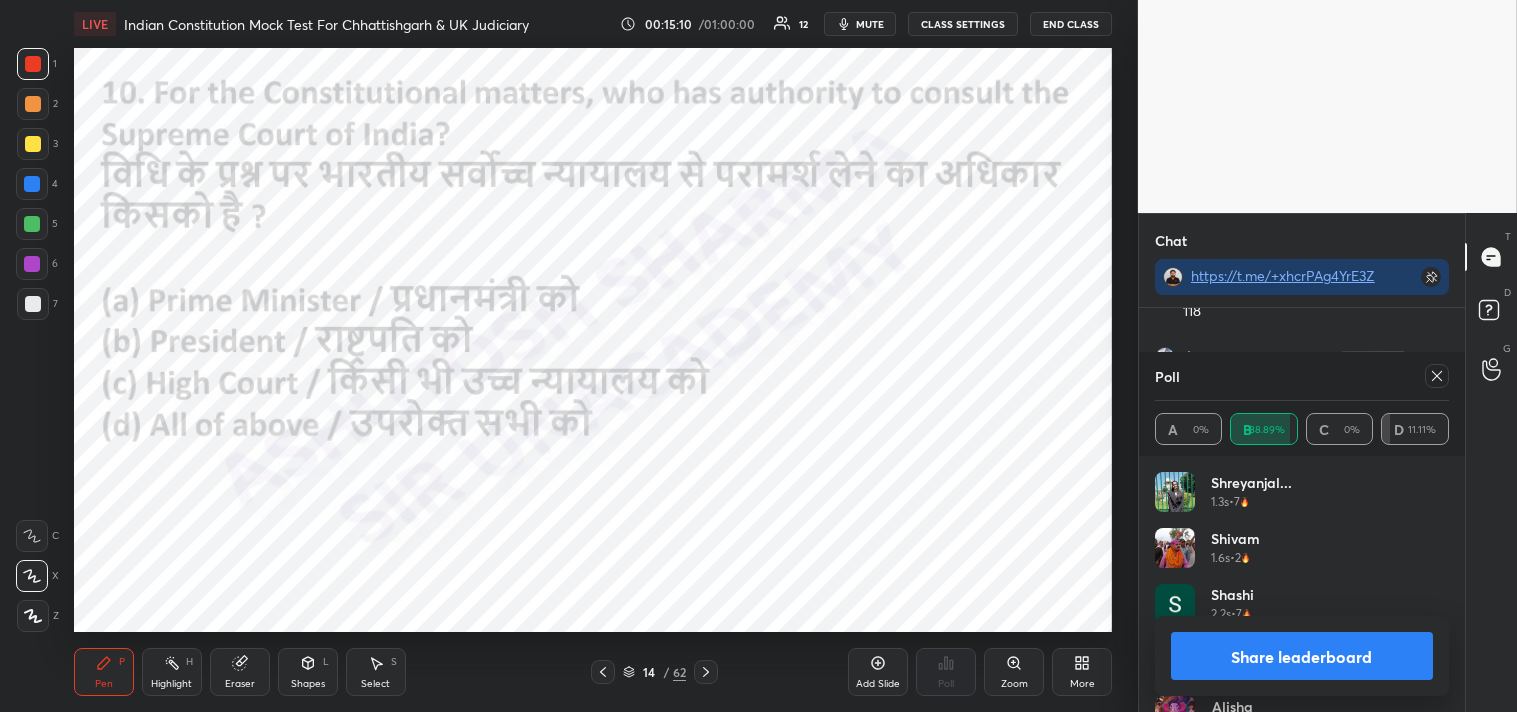 click 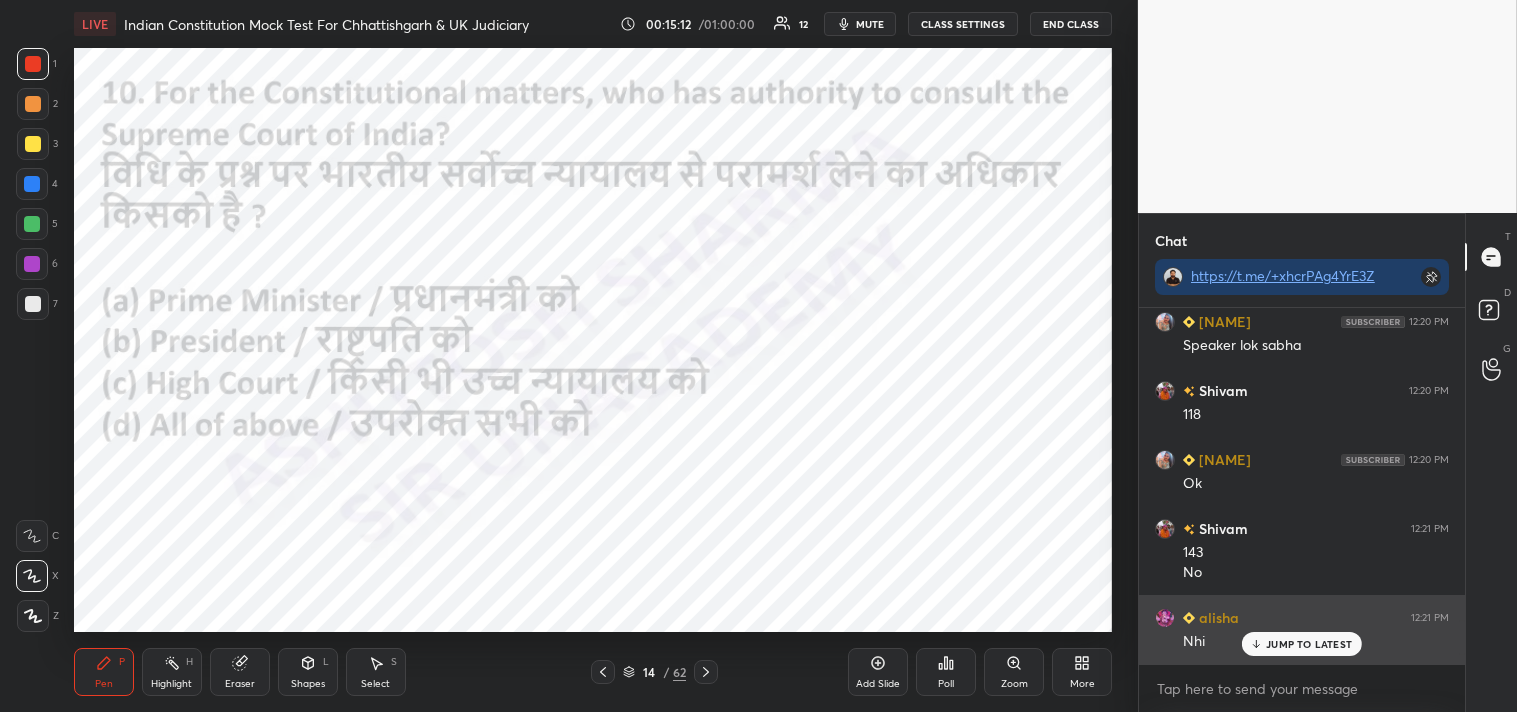 click on "JUMP TO LATEST" at bounding box center (1309, 644) 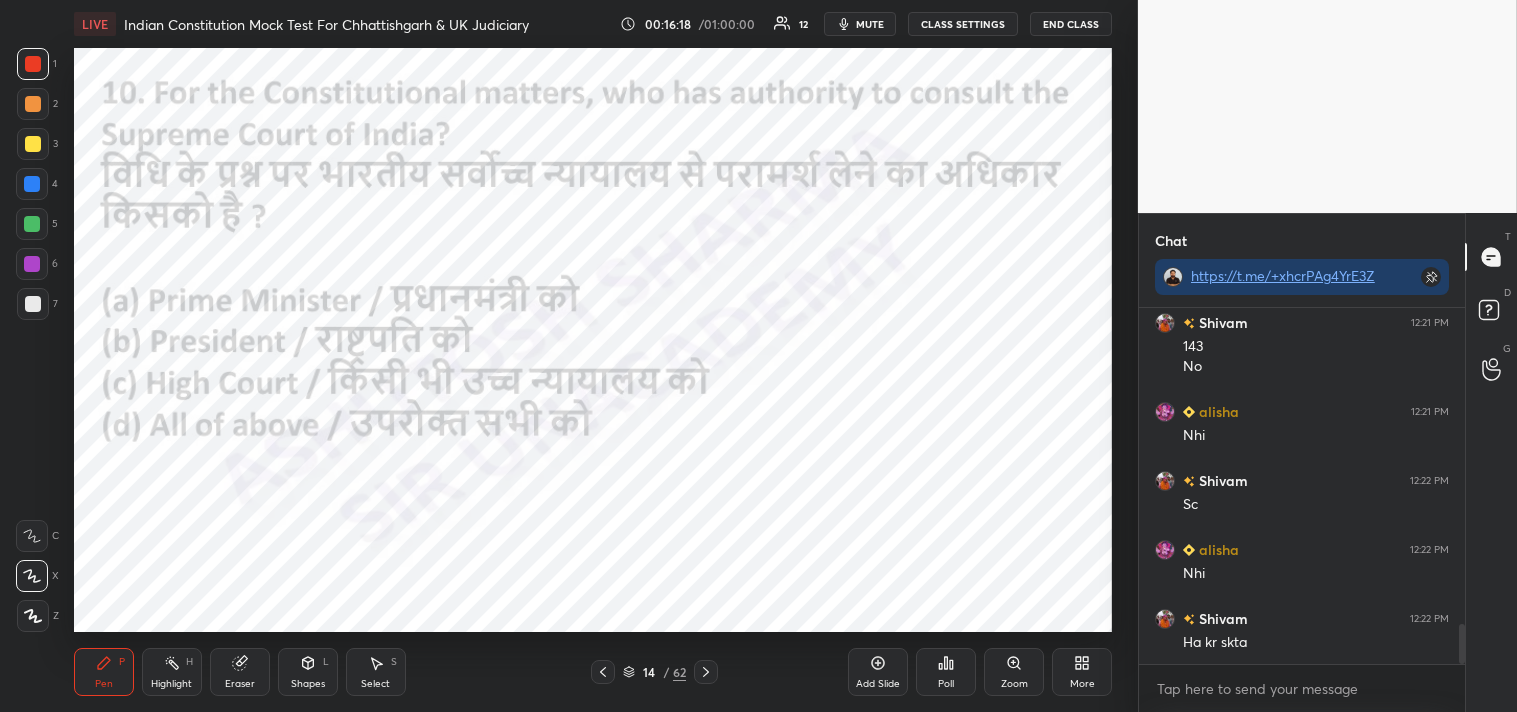 scroll, scrollTop: 2844, scrollLeft: 0, axis: vertical 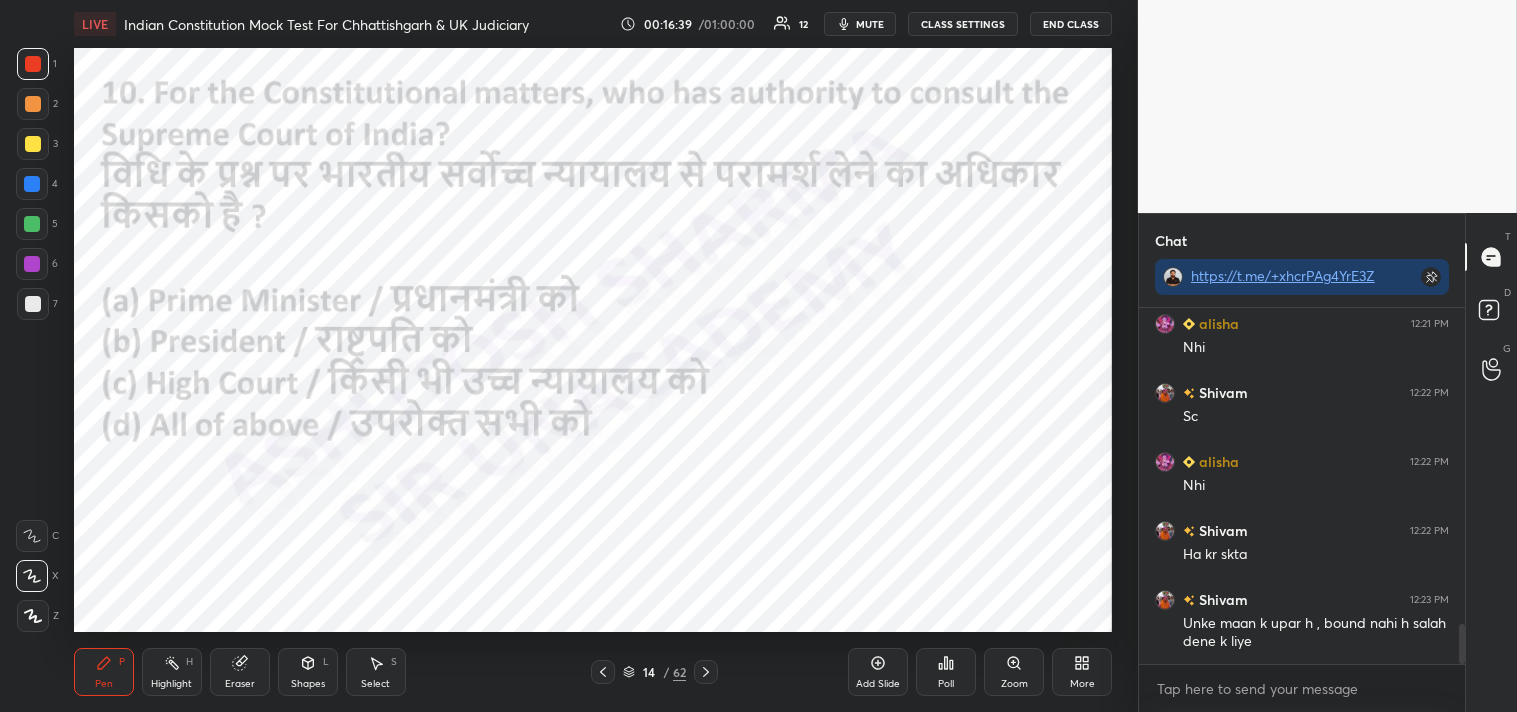 click 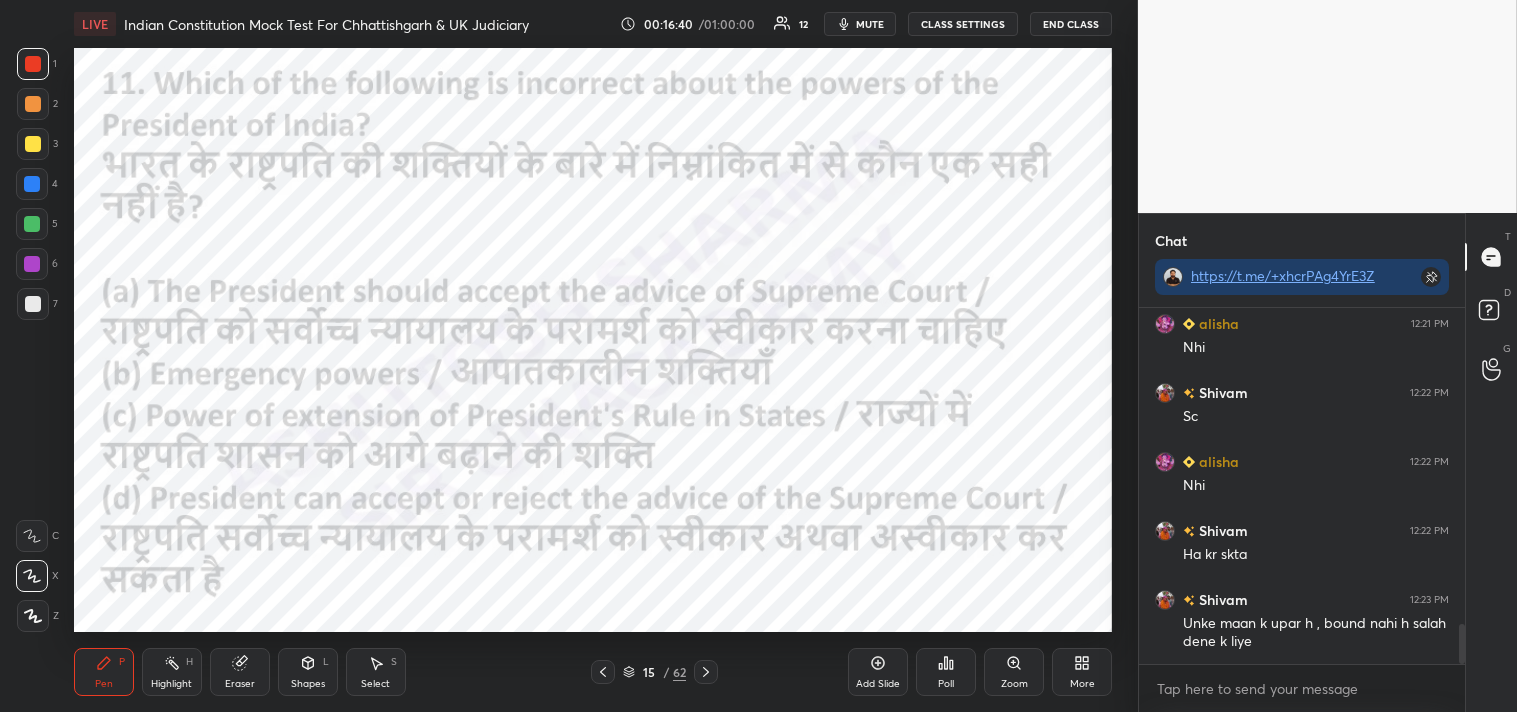 click 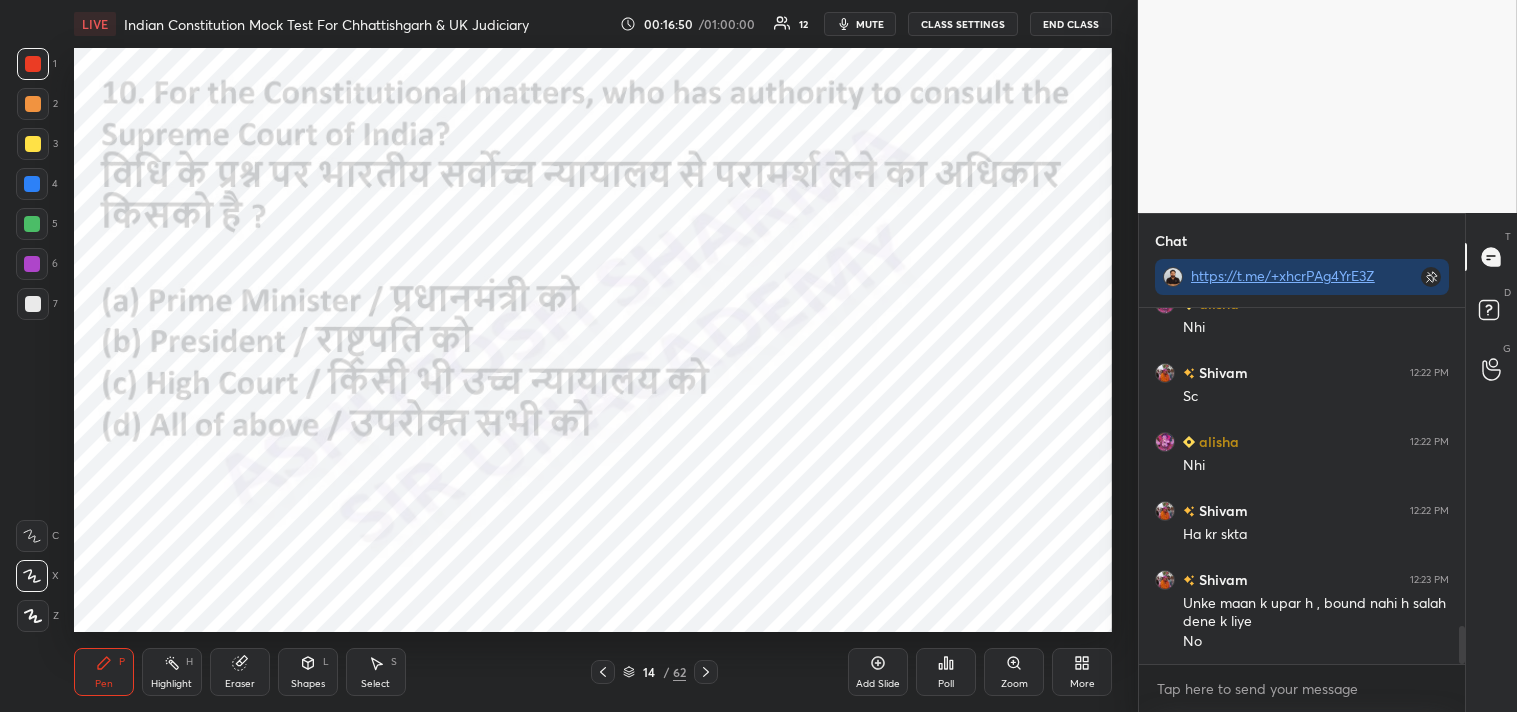 scroll, scrollTop: 2933, scrollLeft: 0, axis: vertical 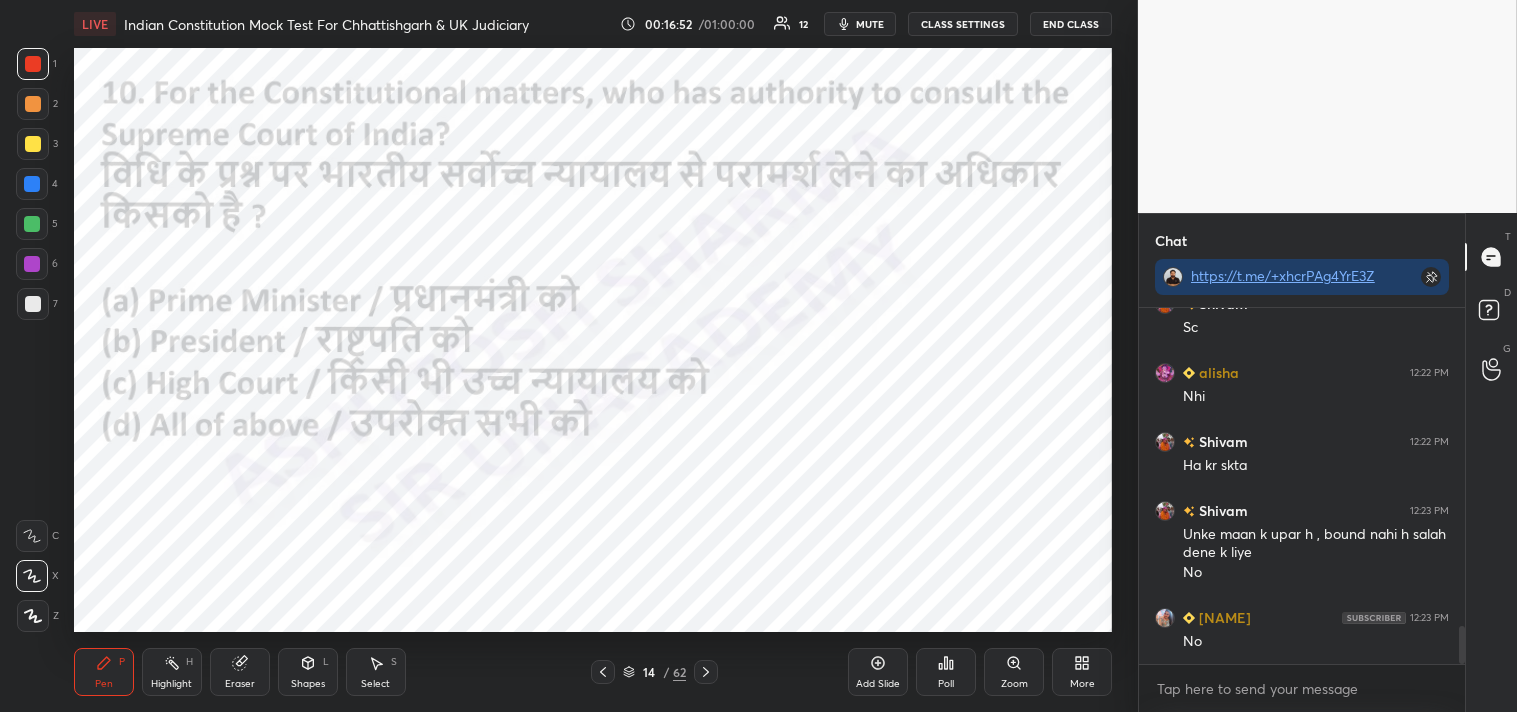 click 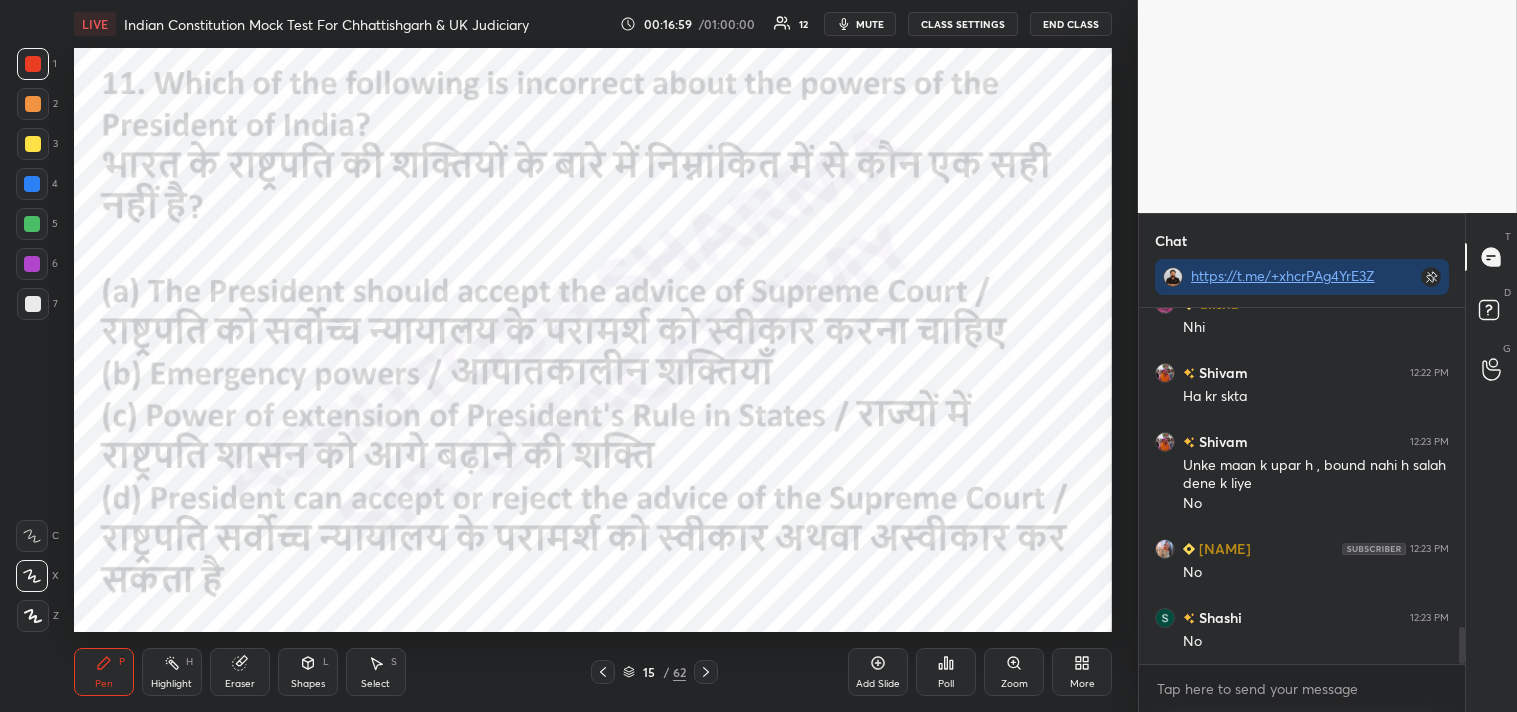 scroll, scrollTop: 3071, scrollLeft: 0, axis: vertical 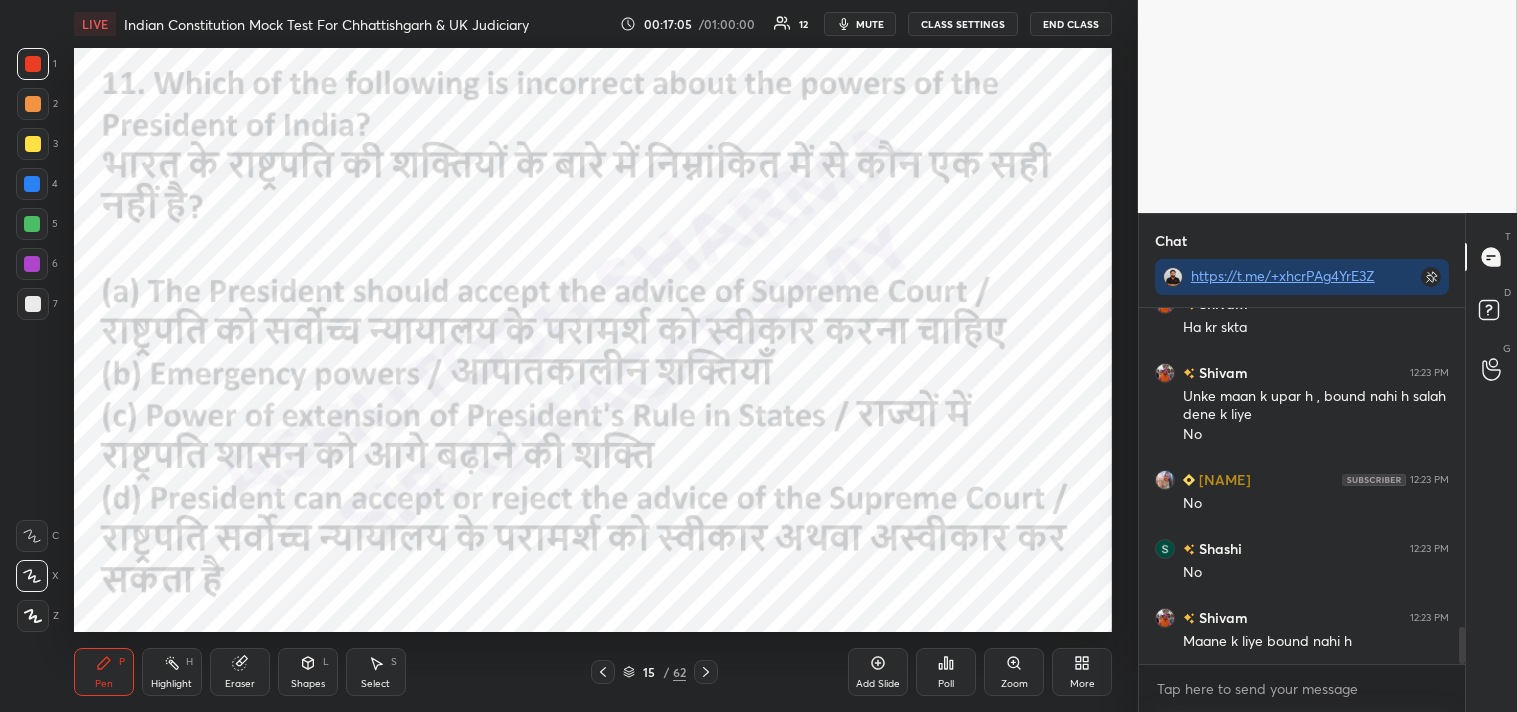 click on "Poll" at bounding box center (946, 672) 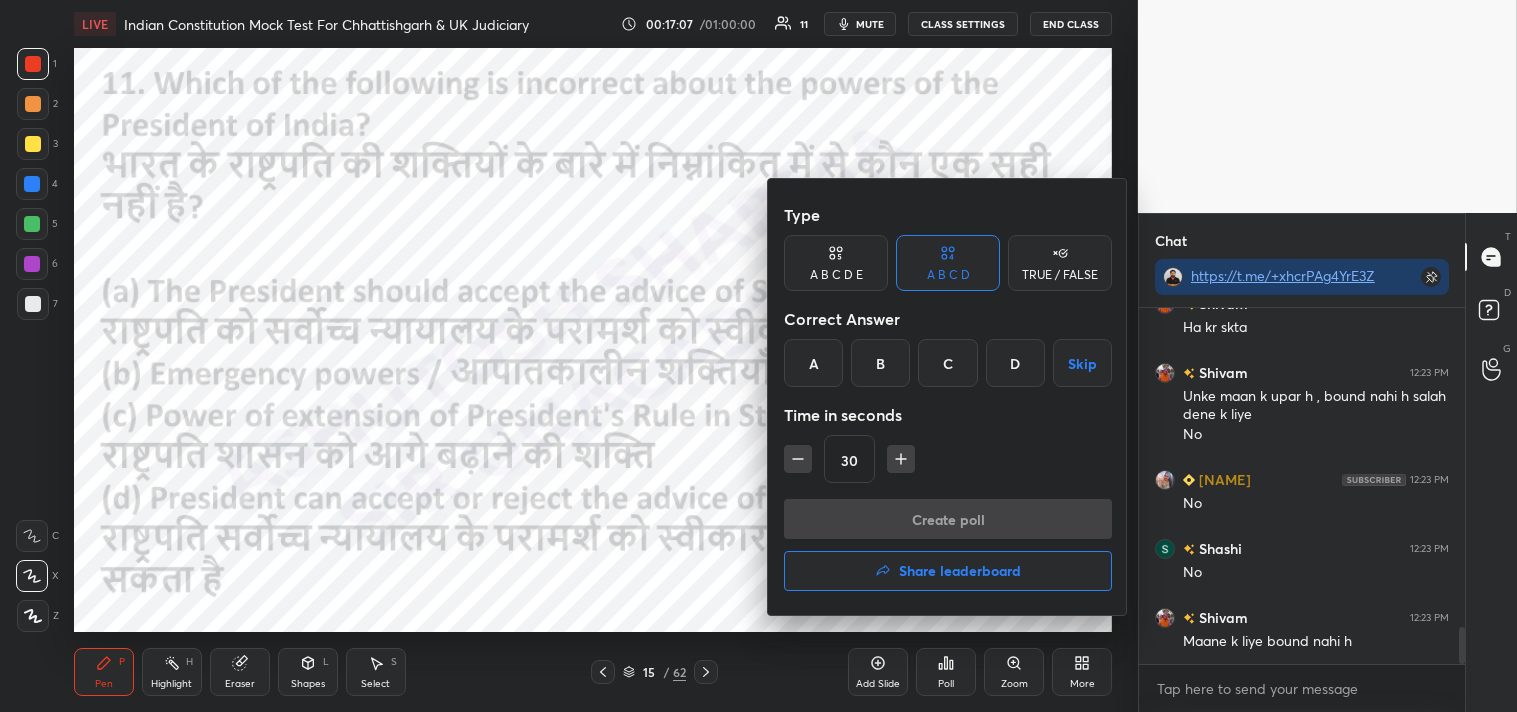 drag, startPoint x: 813, startPoint y: 365, endPoint x: 812, endPoint y: 352, distance: 13.038404 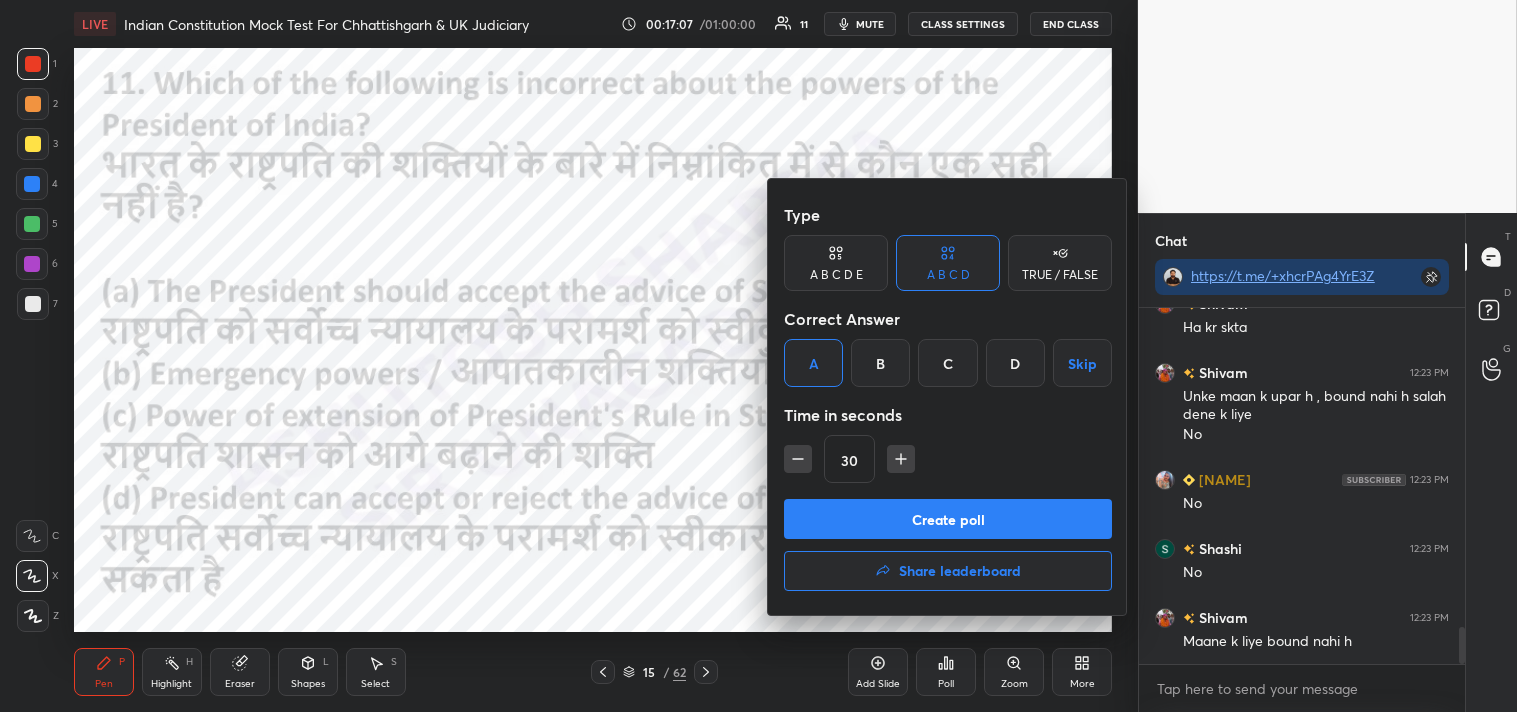 click on "Create poll" at bounding box center (948, 519) 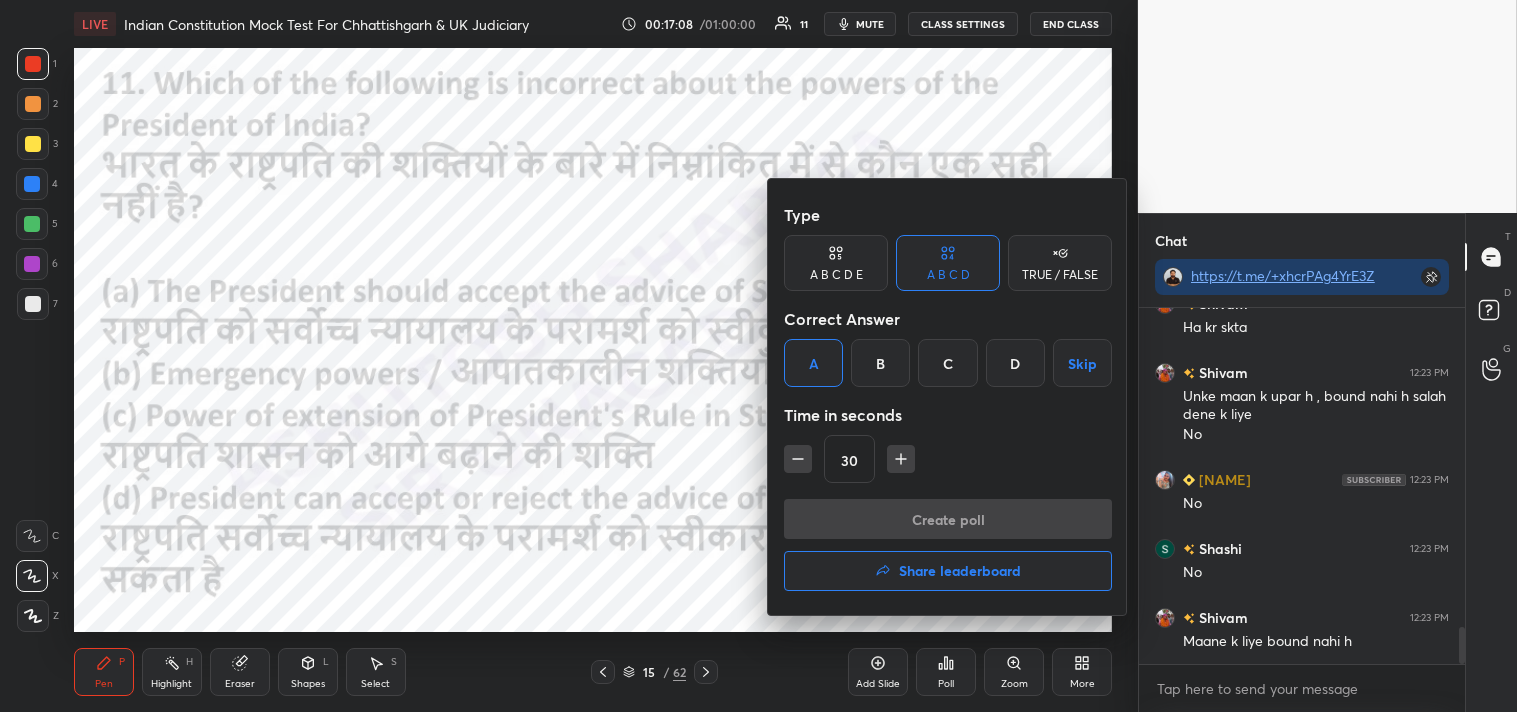 scroll, scrollTop: 317, scrollLeft: 320, axis: both 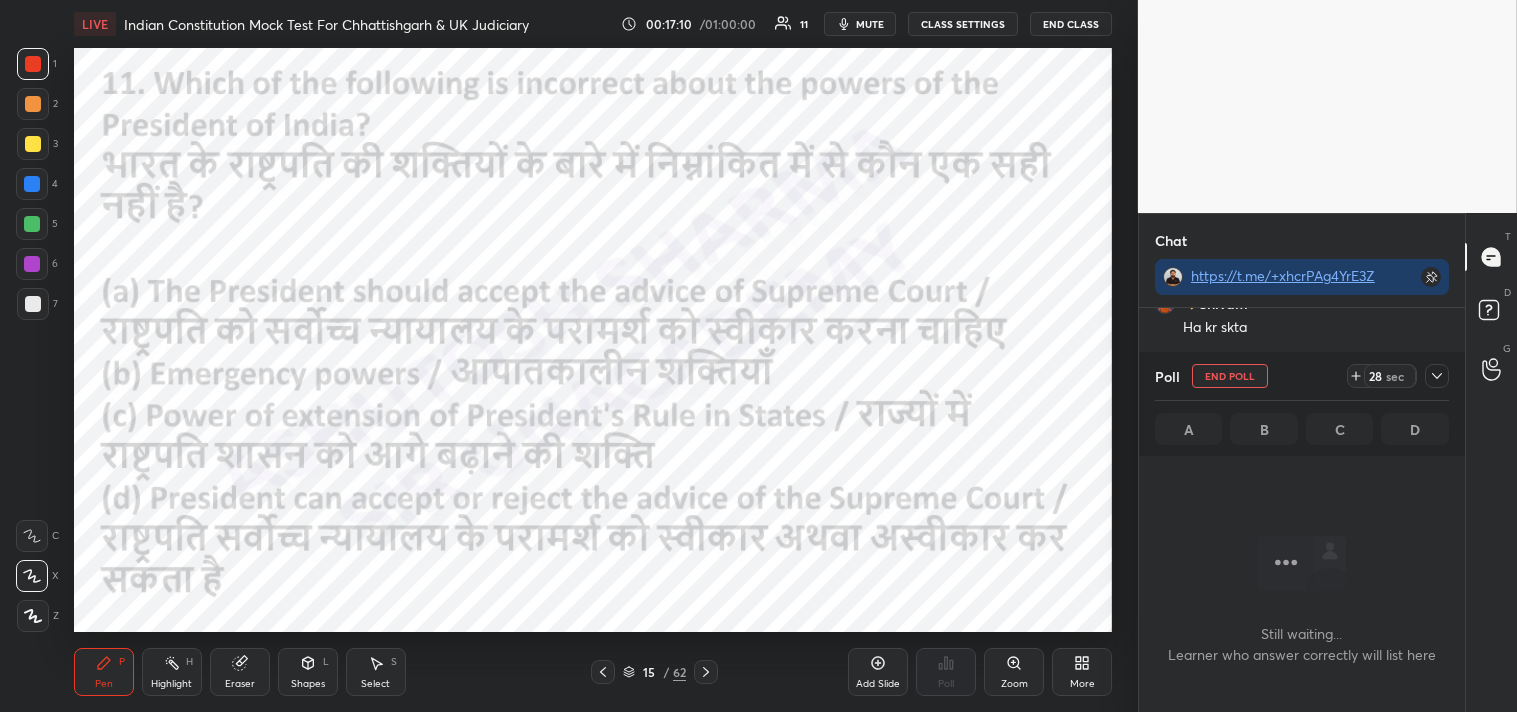 click 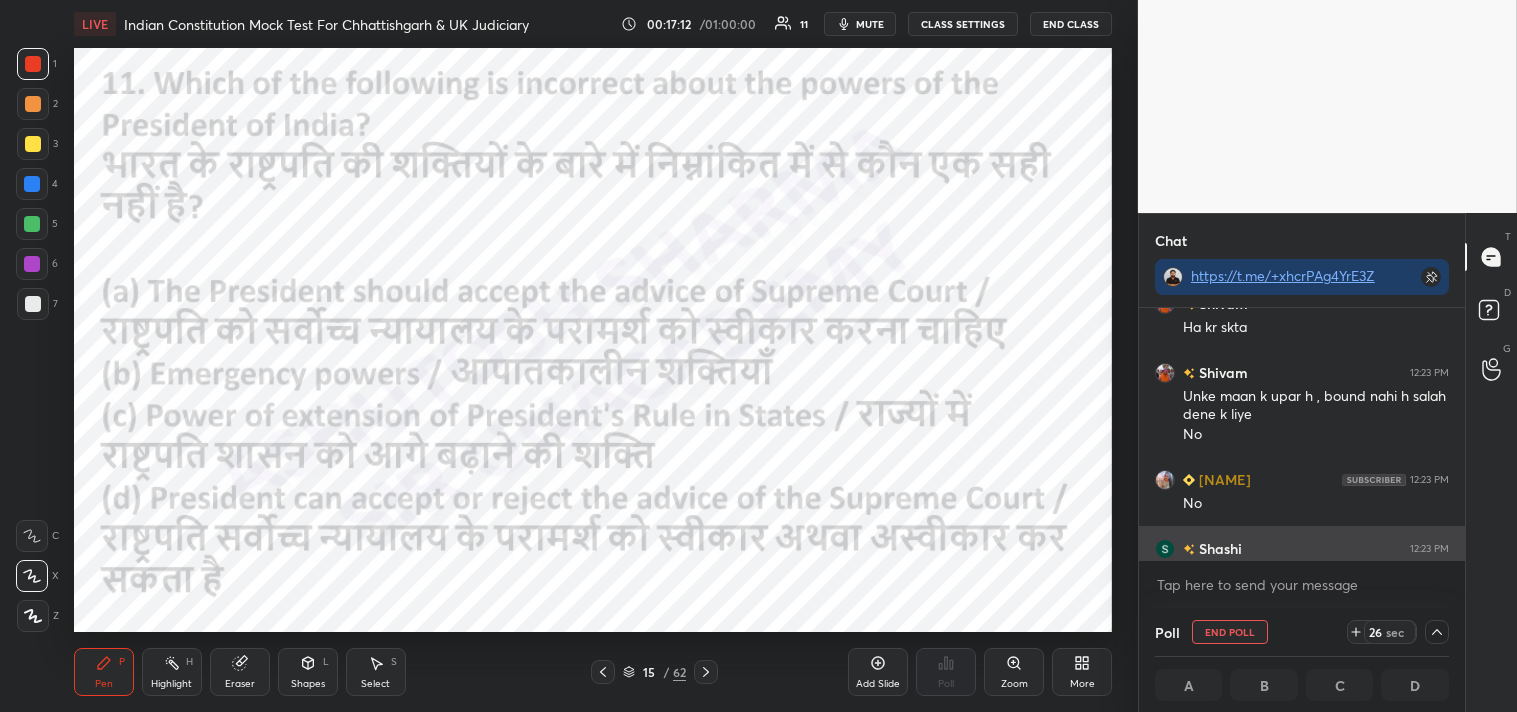 scroll, scrollTop: 1, scrollLeft: 6, axis: both 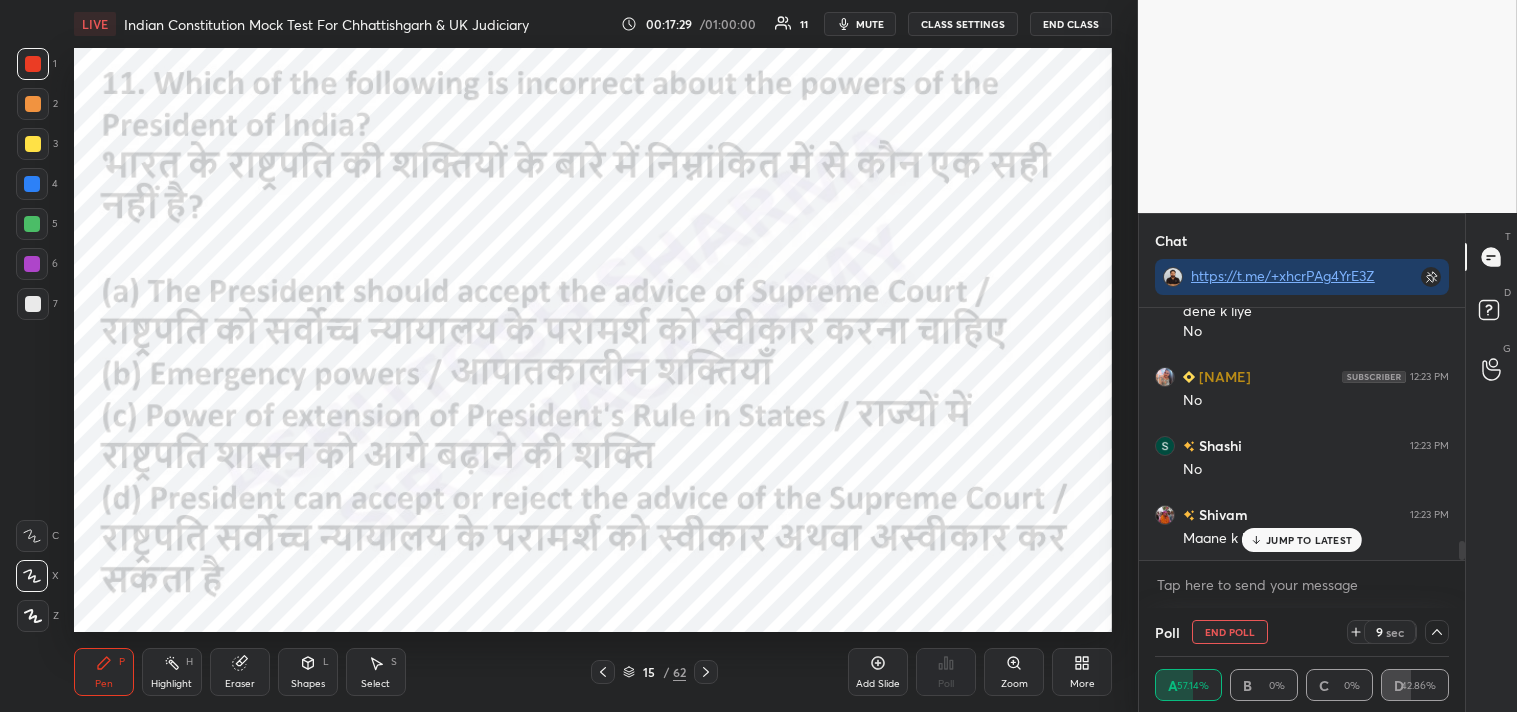 drag, startPoint x: 1461, startPoint y: 546, endPoint x: 1461, endPoint y: 570, distance: 24 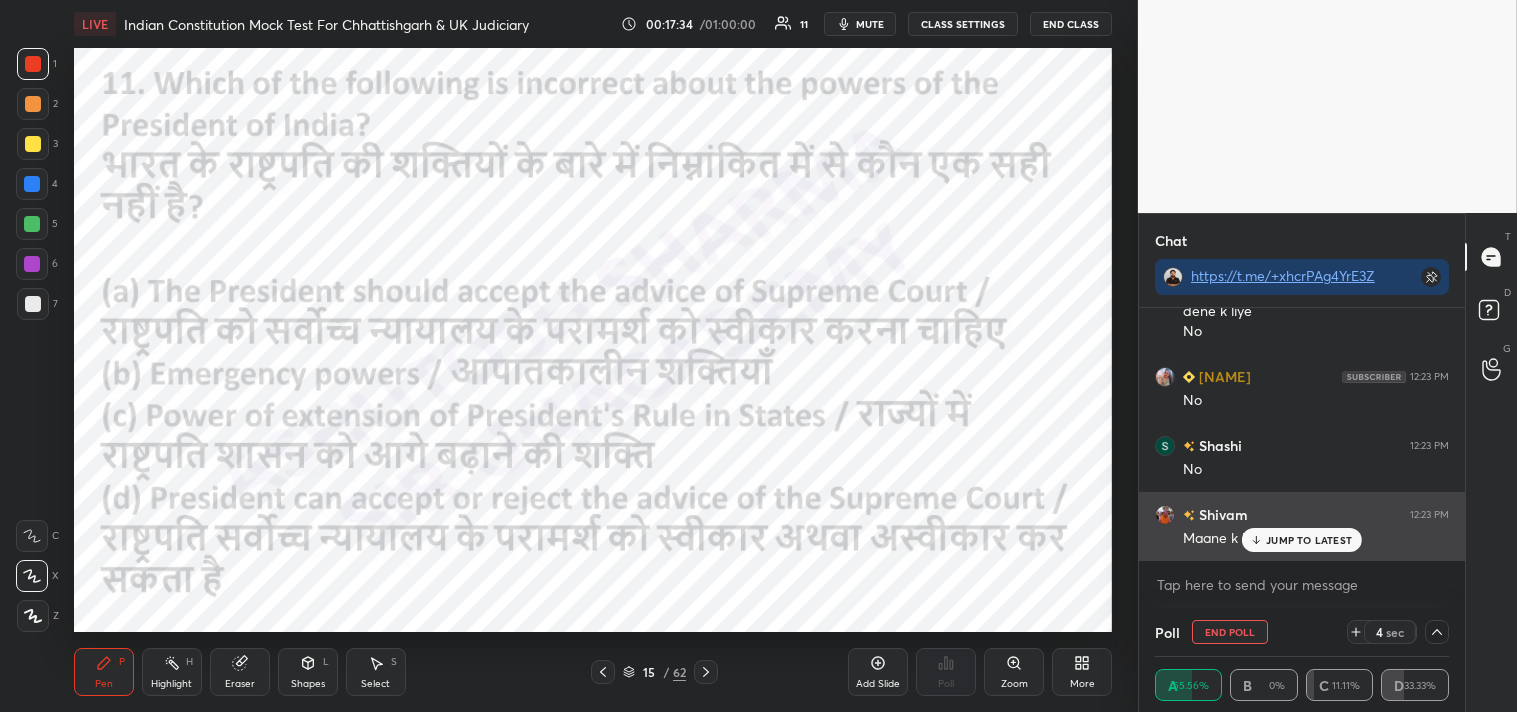 click on "JUMP TO LATEST" at bounding box center [1309, 540] 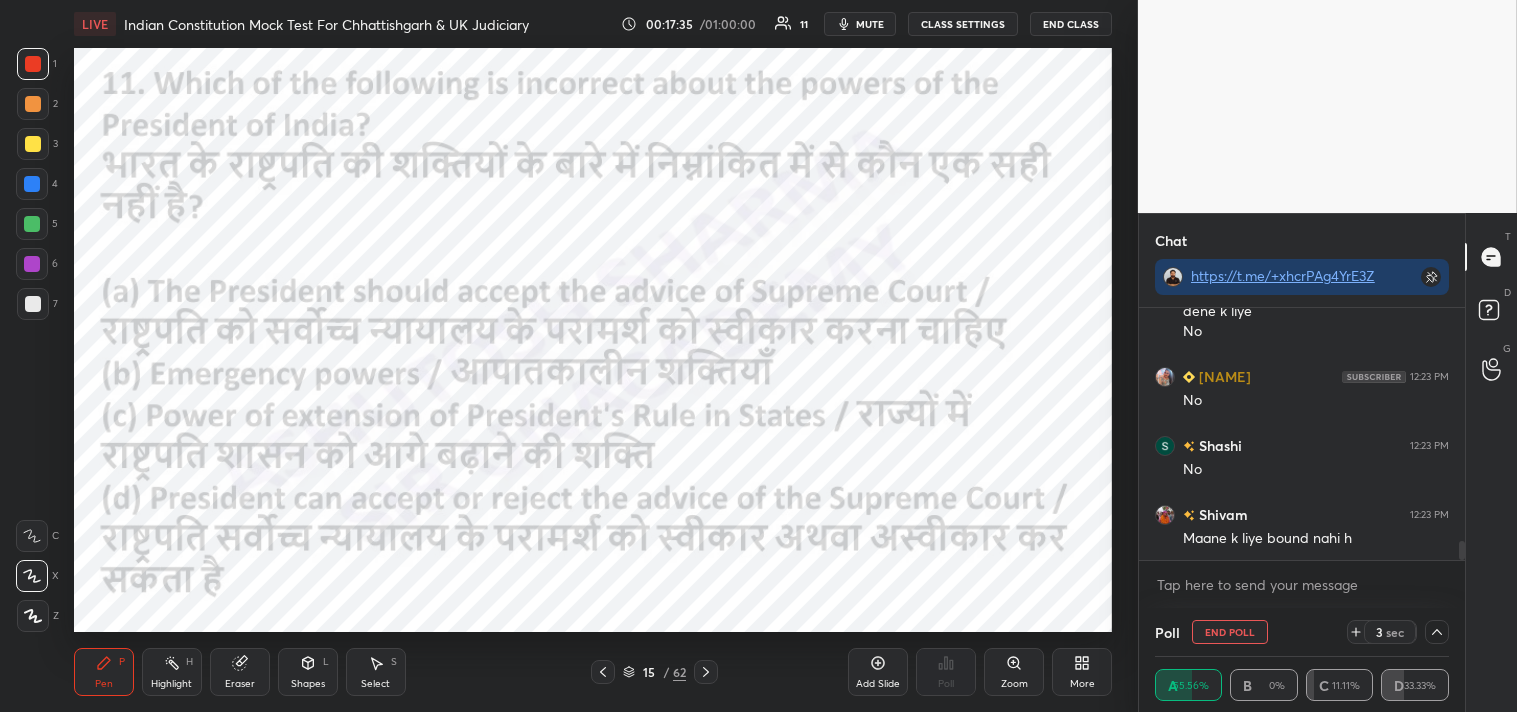 click on "End Poll" at bounding box center (1230, 632) 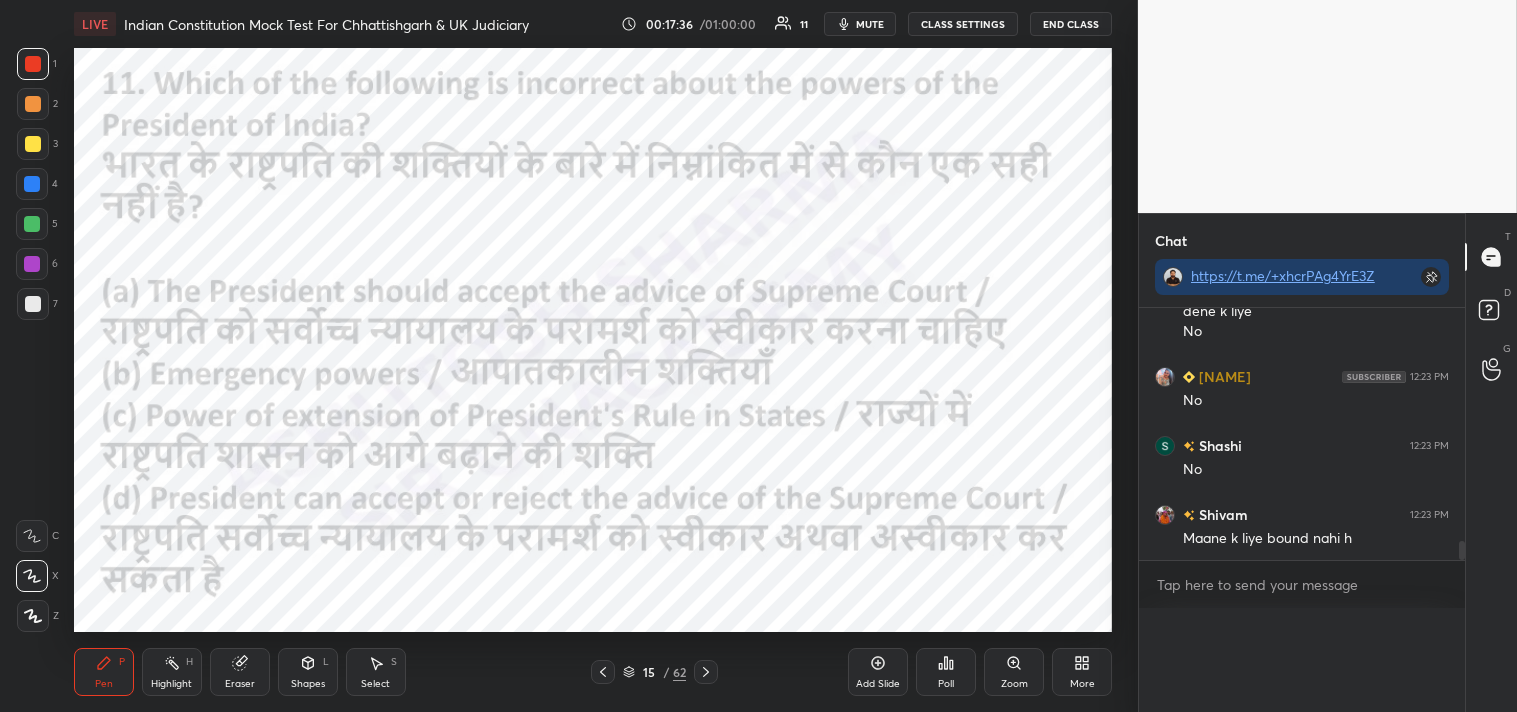 scroll, scrollTop: 298, scrollLeft: 320, axis: both 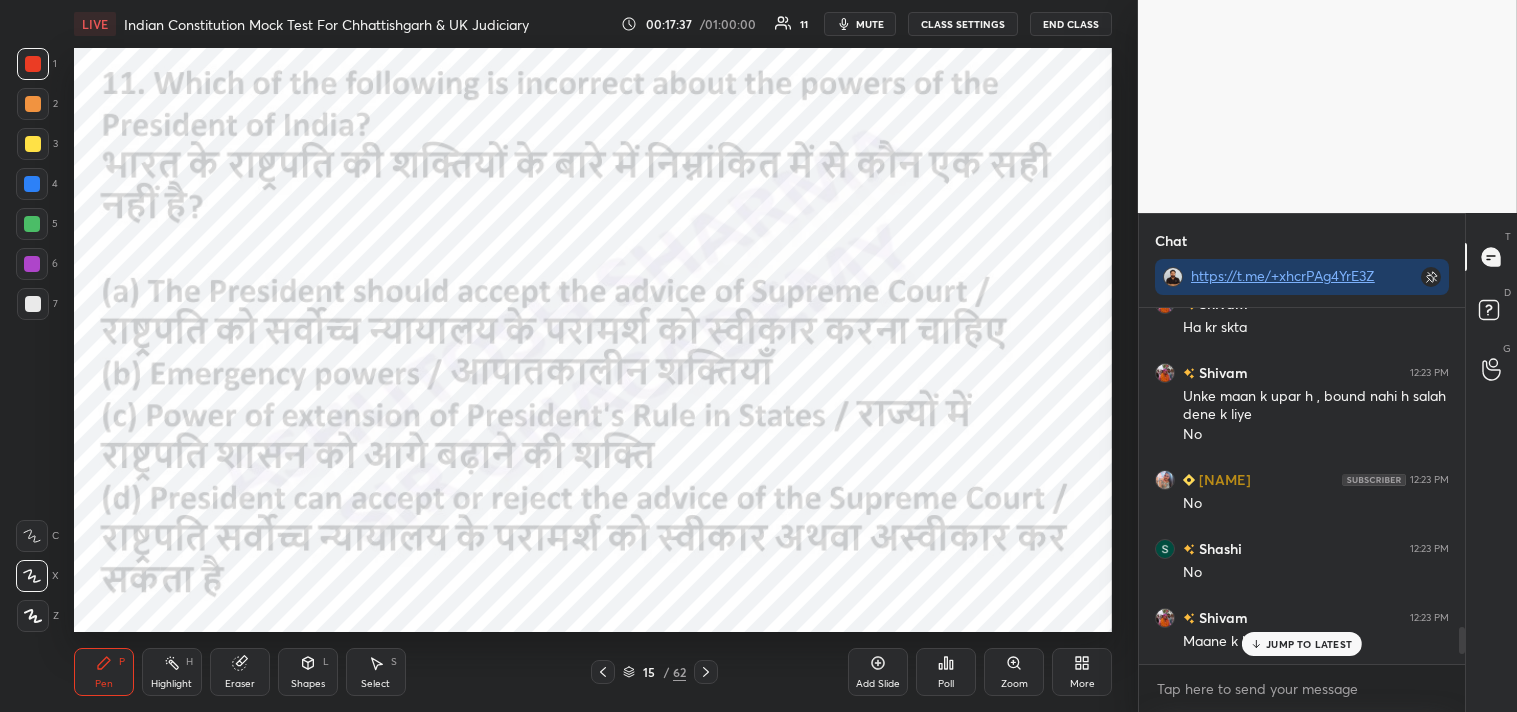click 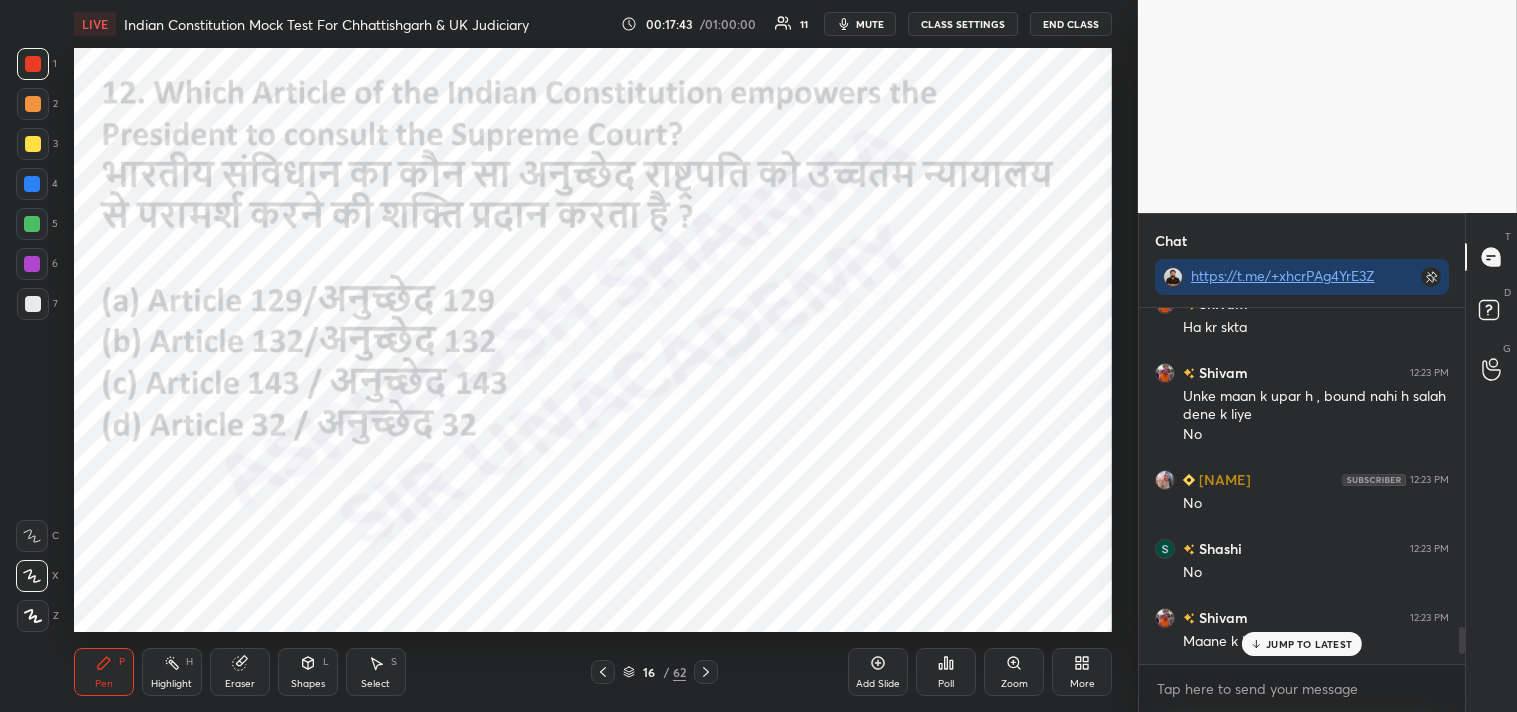 click on "Poll" at bounding box center [946, 672] 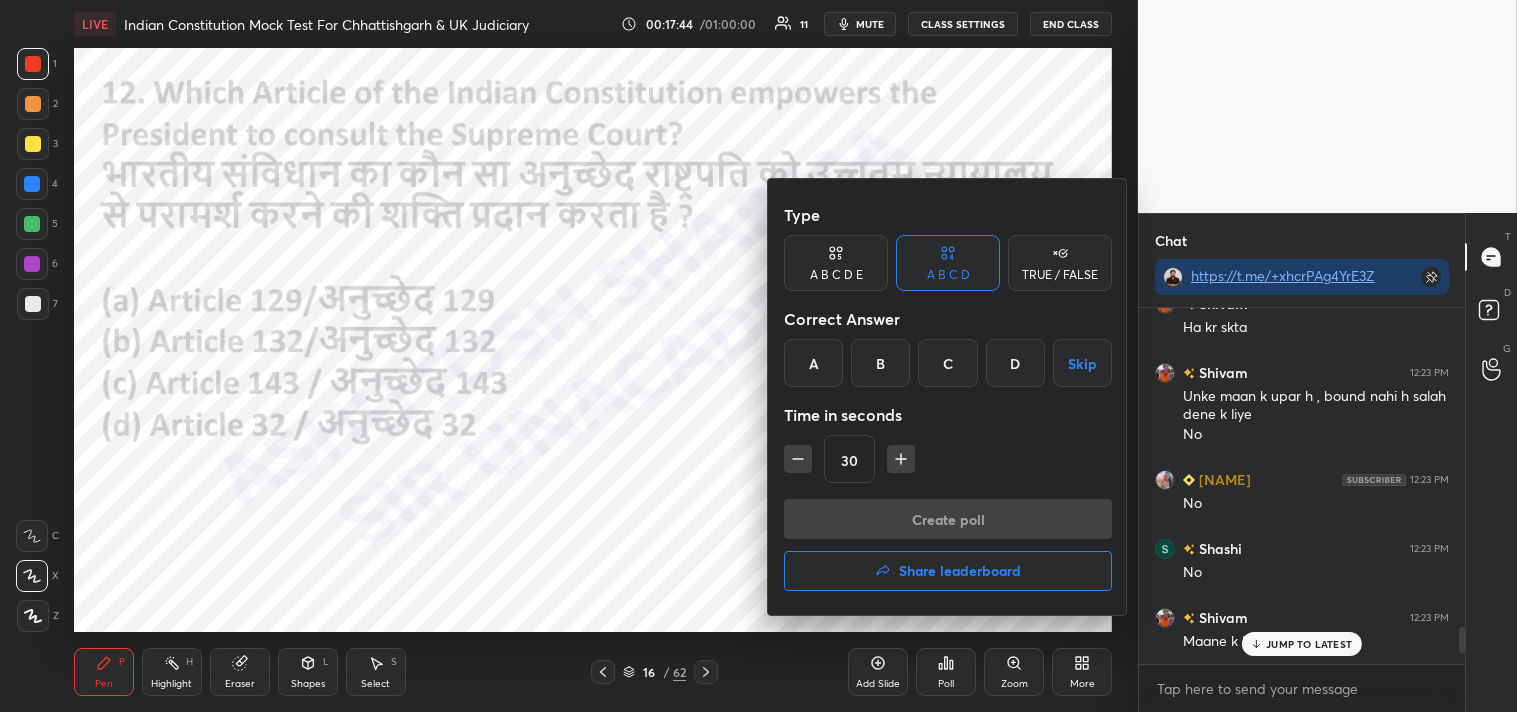 click on "C" at bounding box center [947, 363] 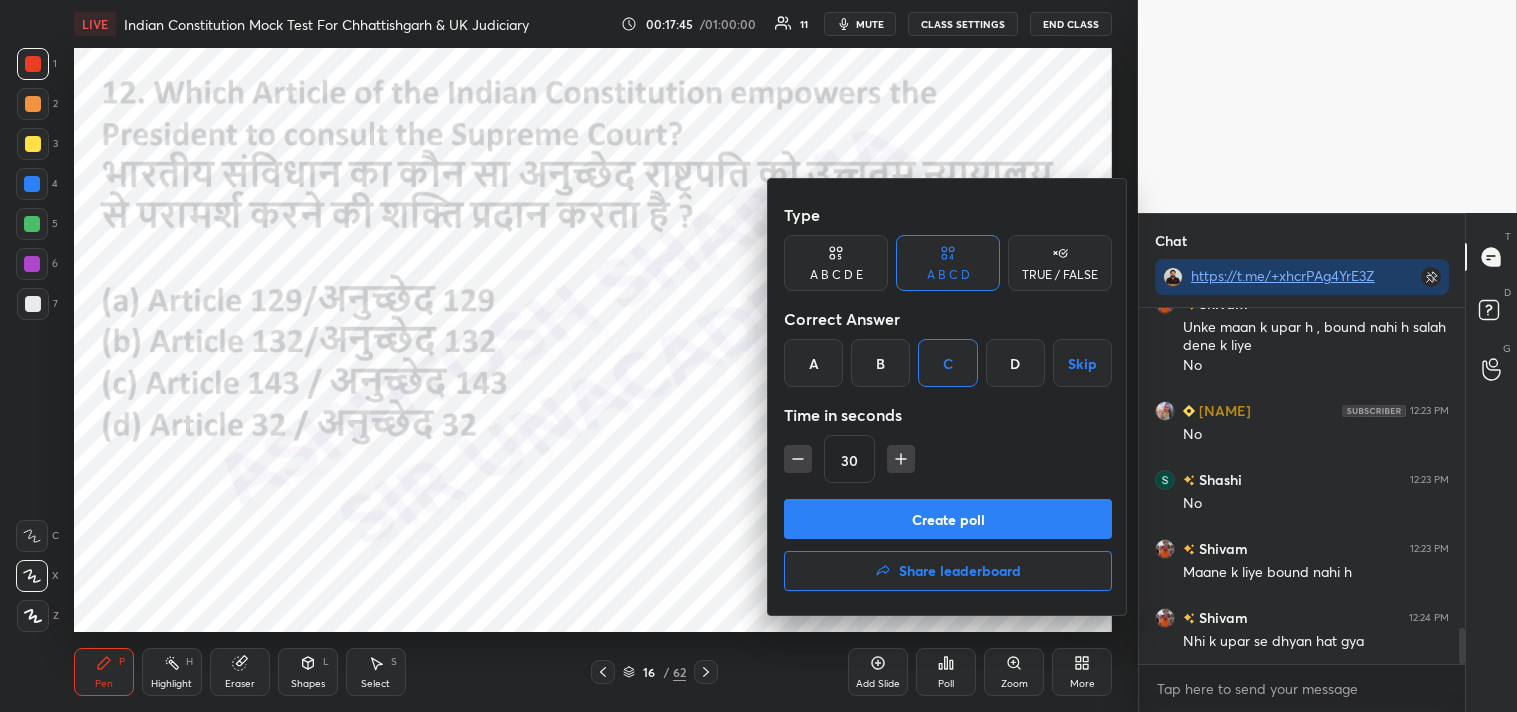 click on "Create poll" at bounding box center (948, 519) 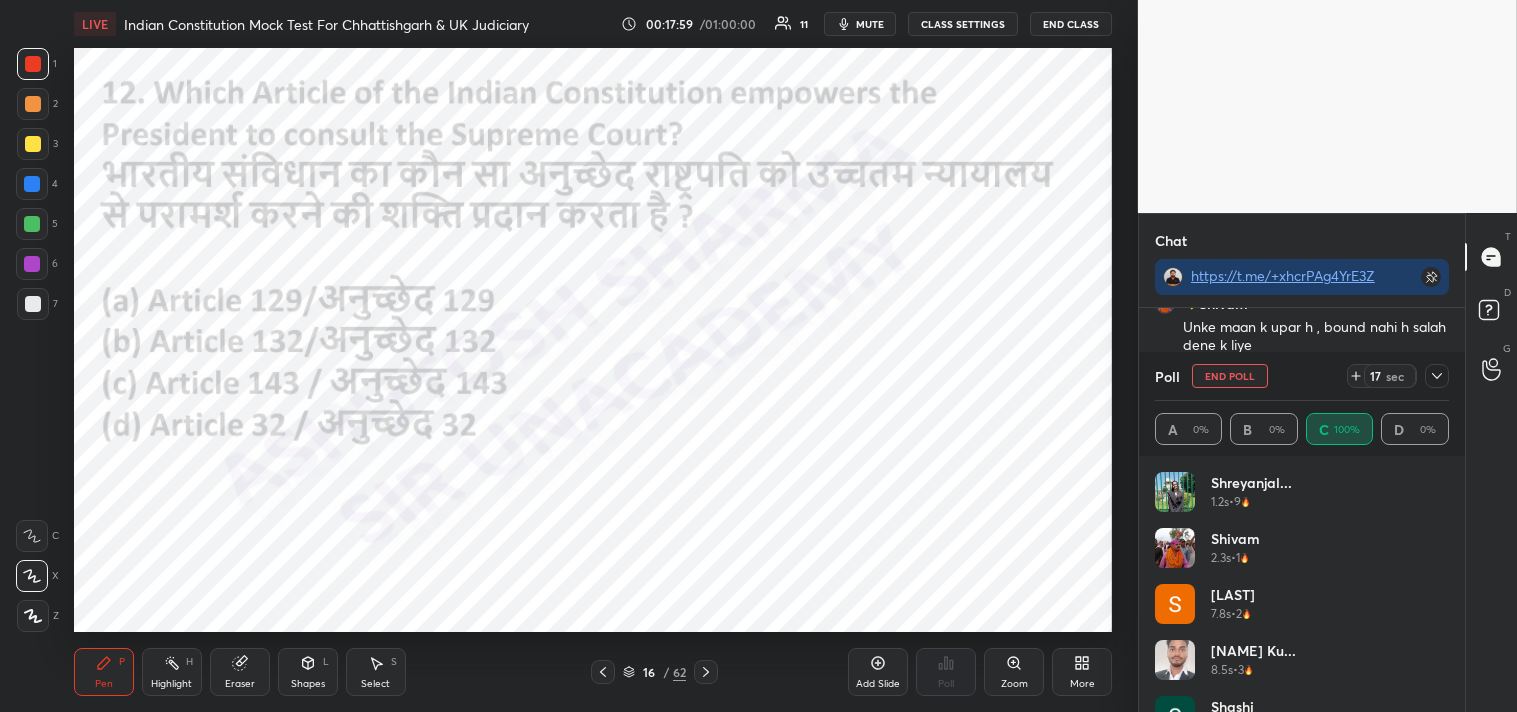 click on "•" at bounding box center (1231, 502) 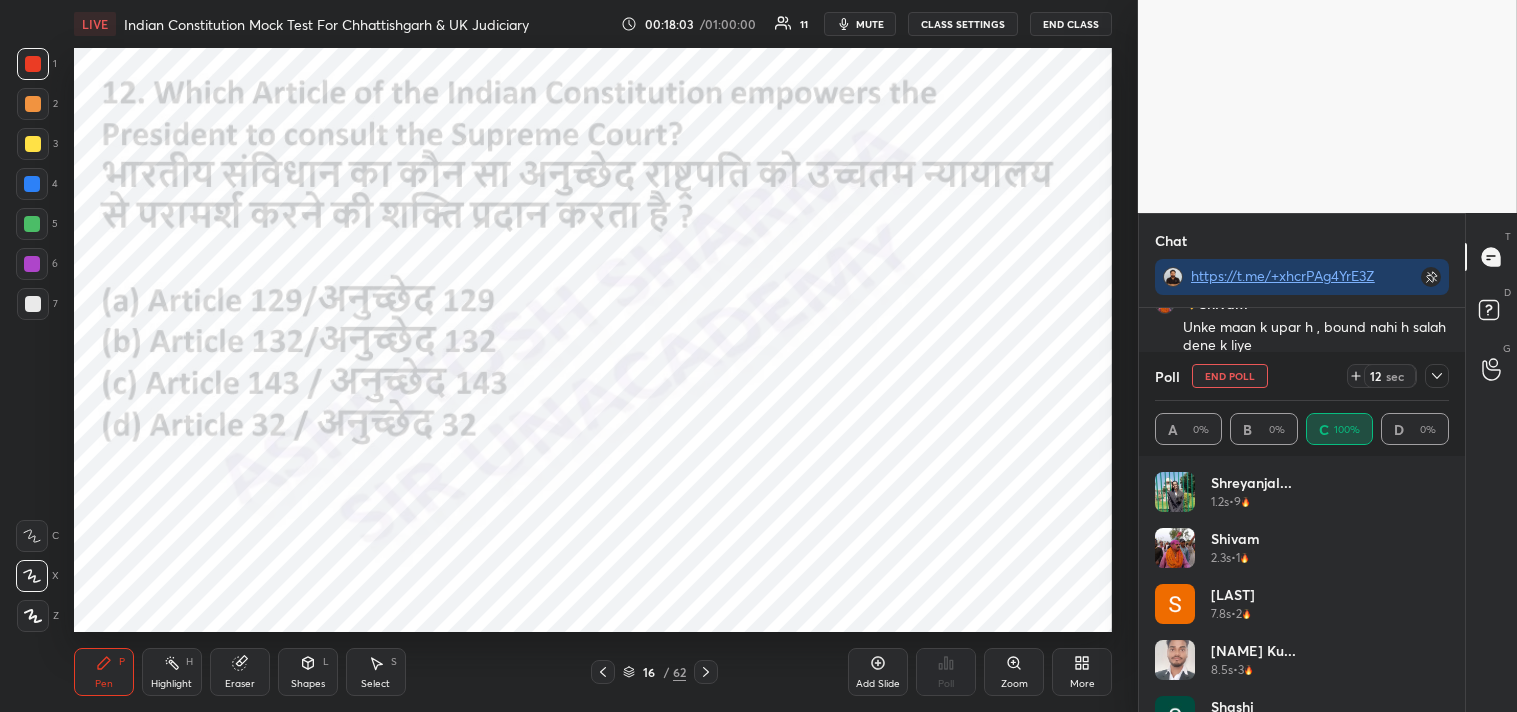 click on "End Poll" at bounding box center (1230, 376) 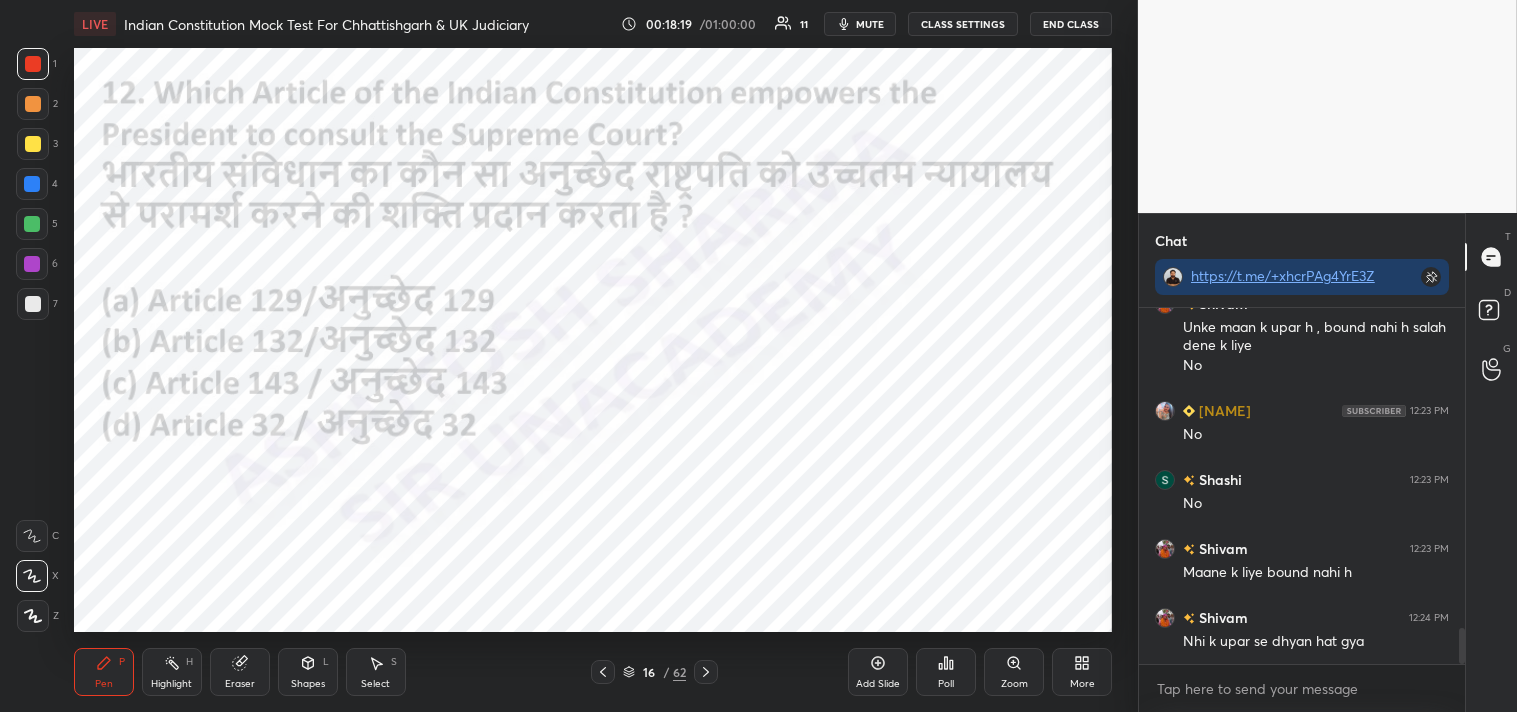 click 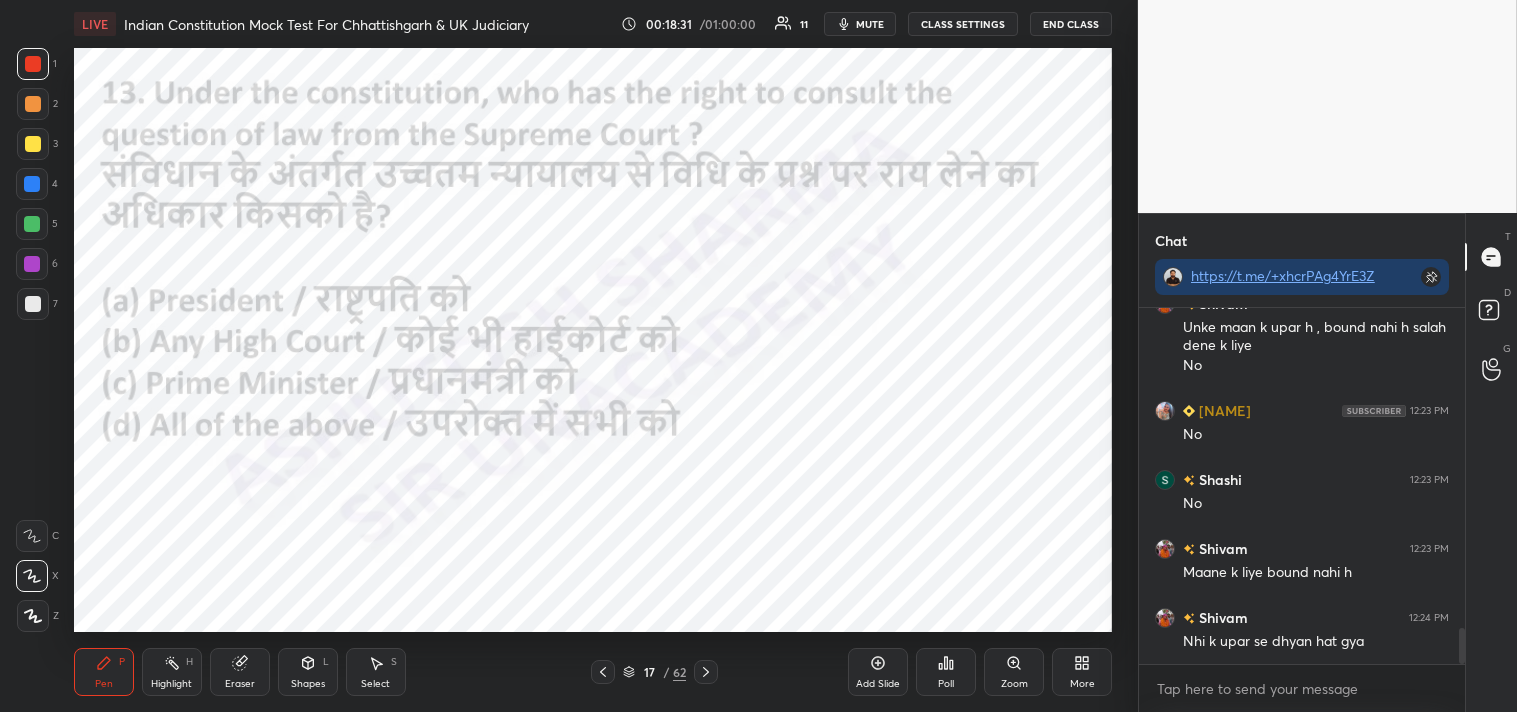 click on "Eraser" at bounding box center (240, 672) 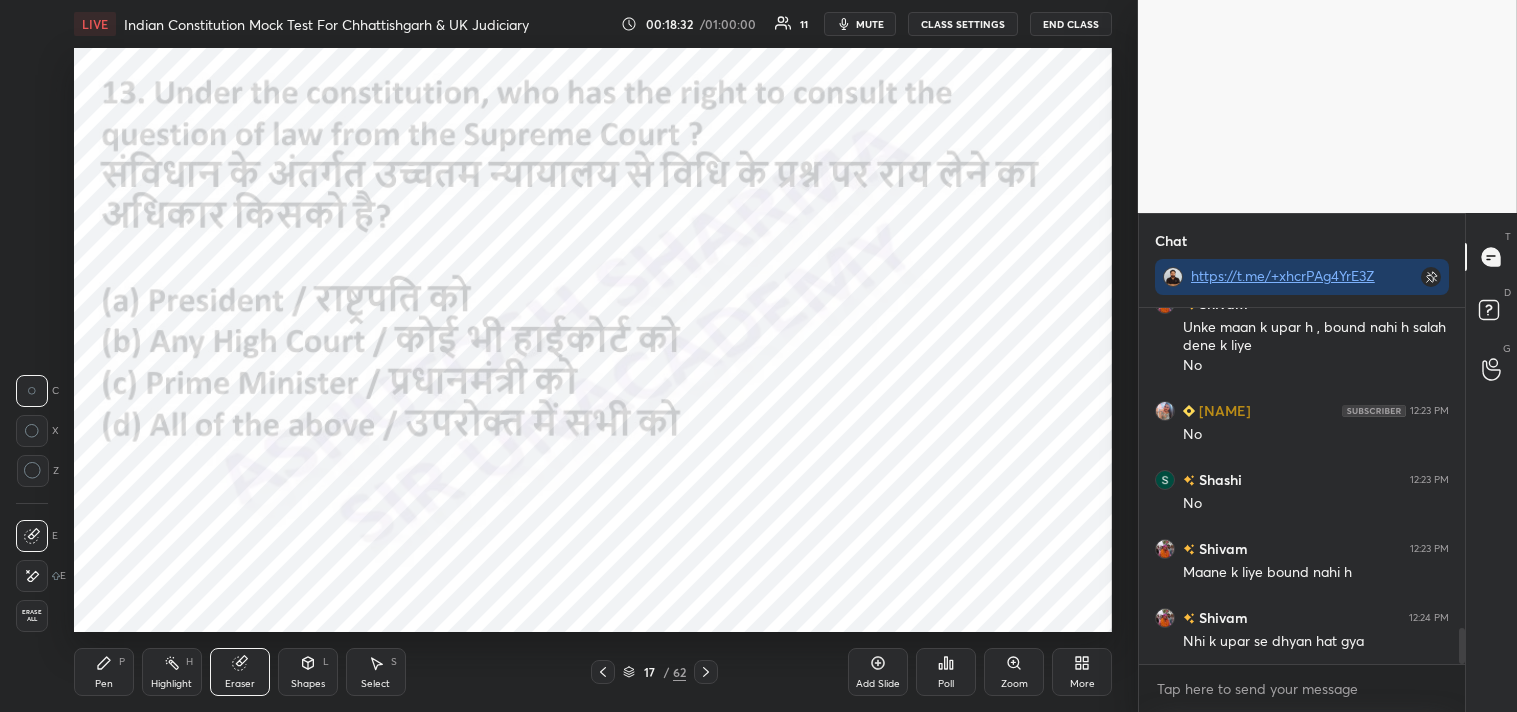 click on "Erase all" at bounding box center (32, 616) 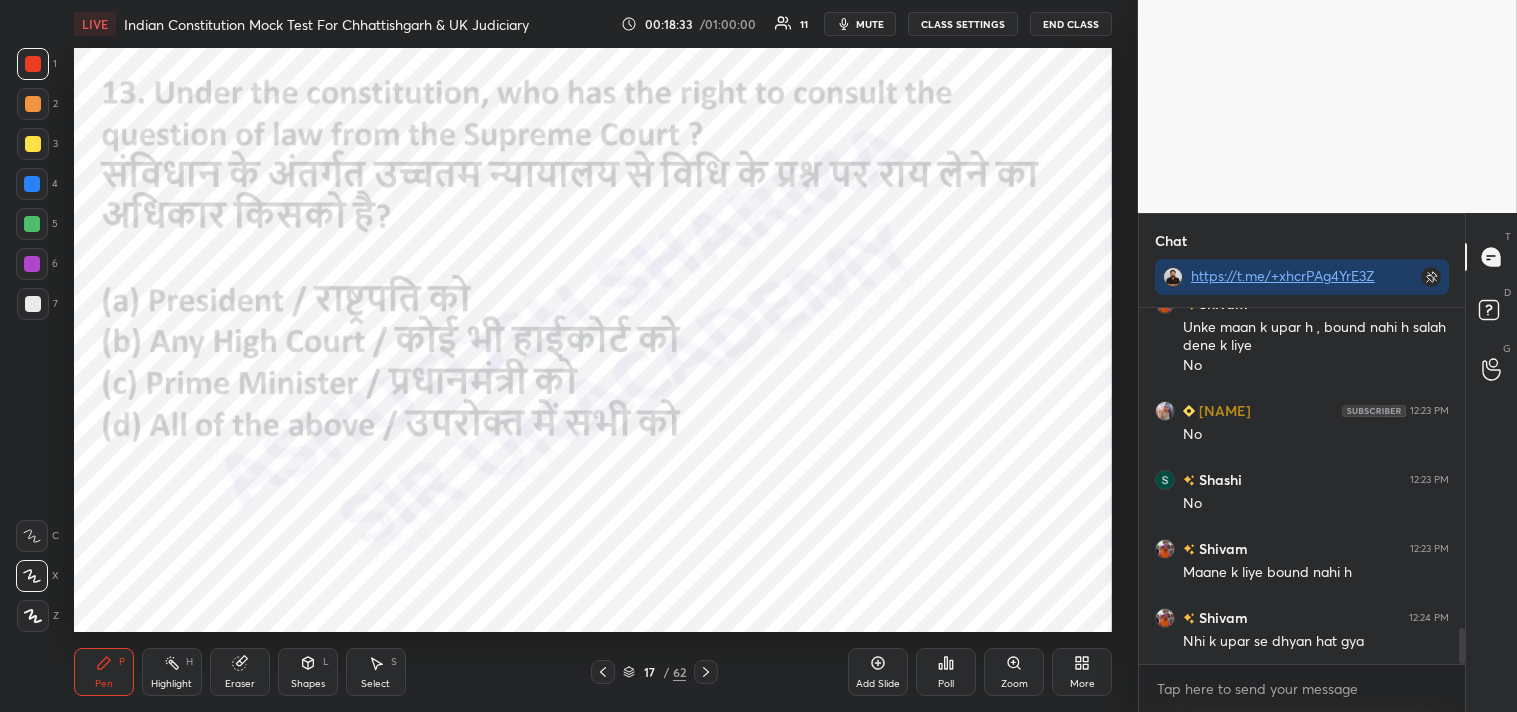 click on "Poll" at bounding box center [946, 672] 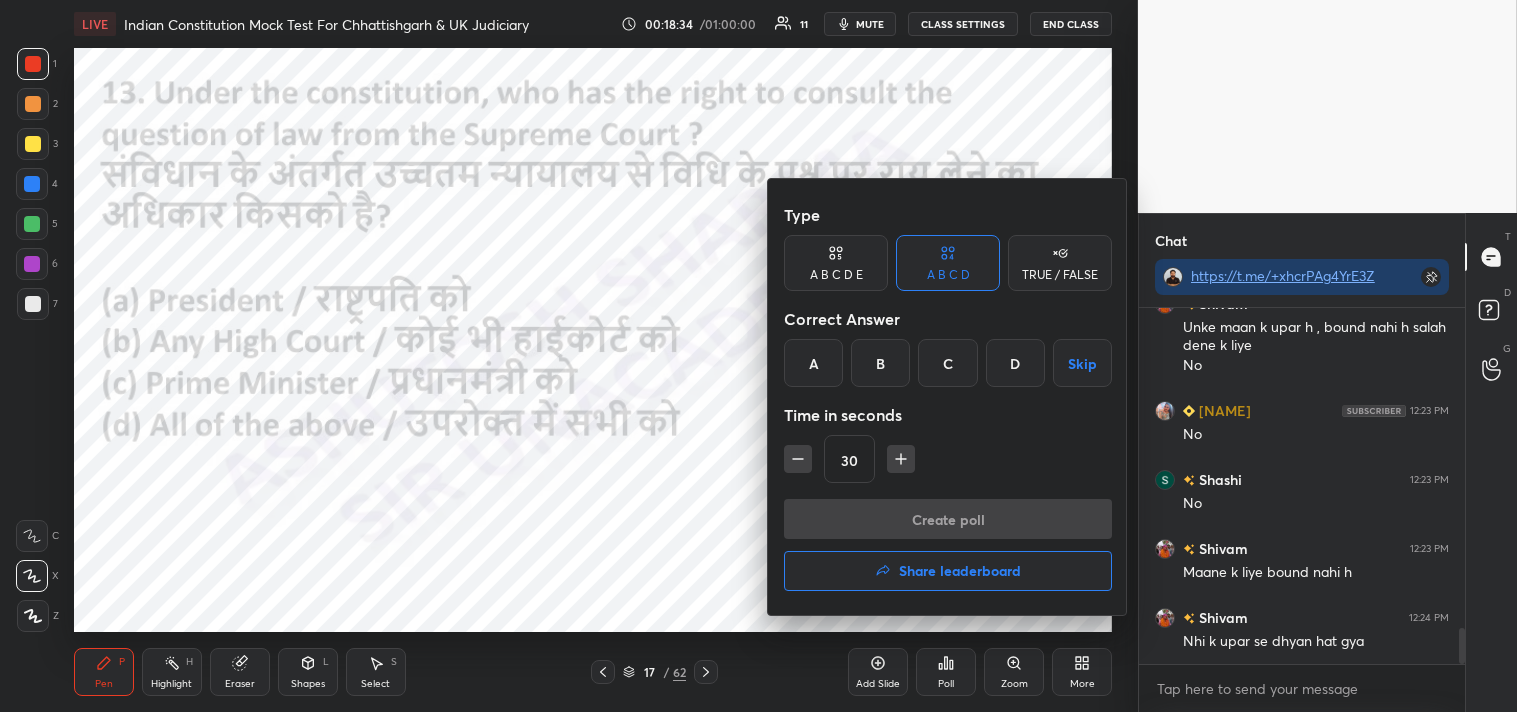 click on "A" at bounding box center (813, 363) 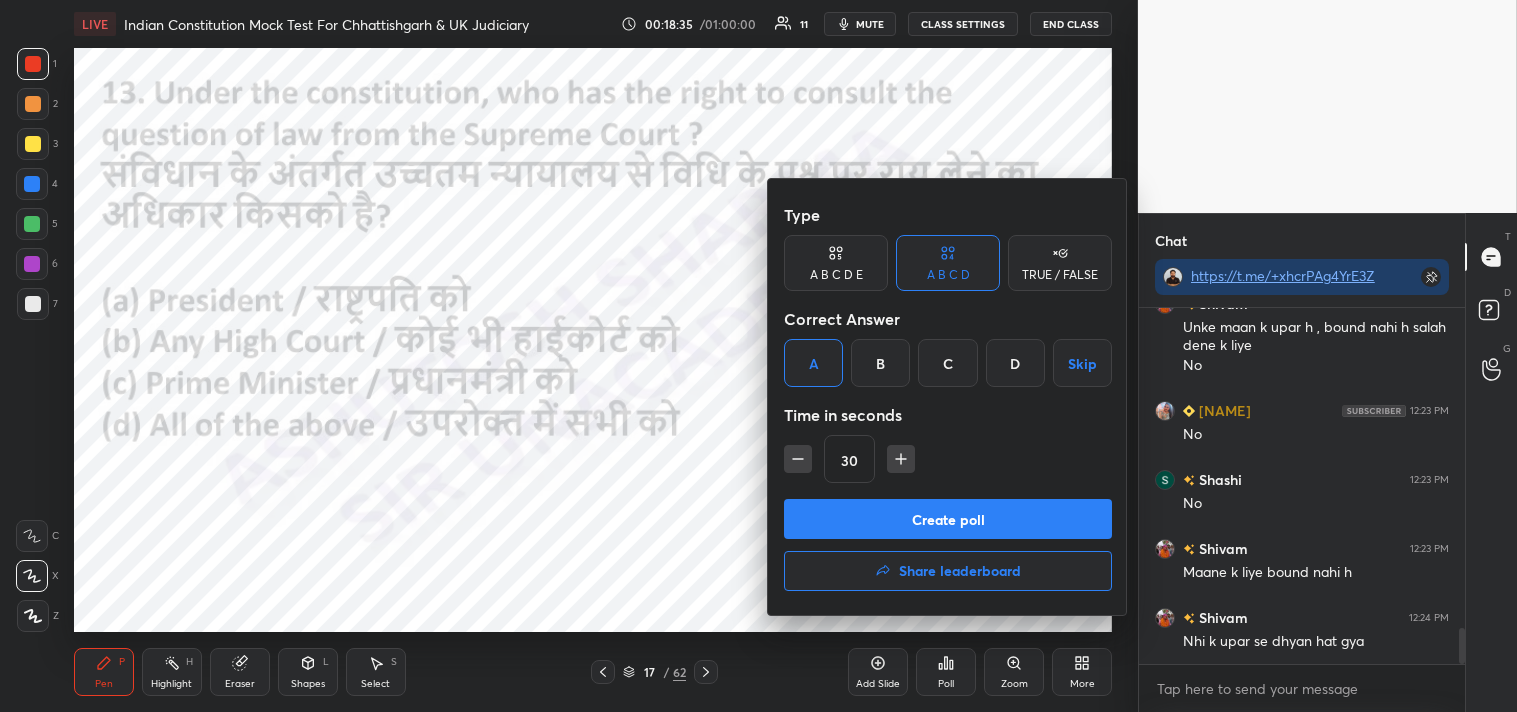 click on "Create poll" at bounding box center [948, 519] 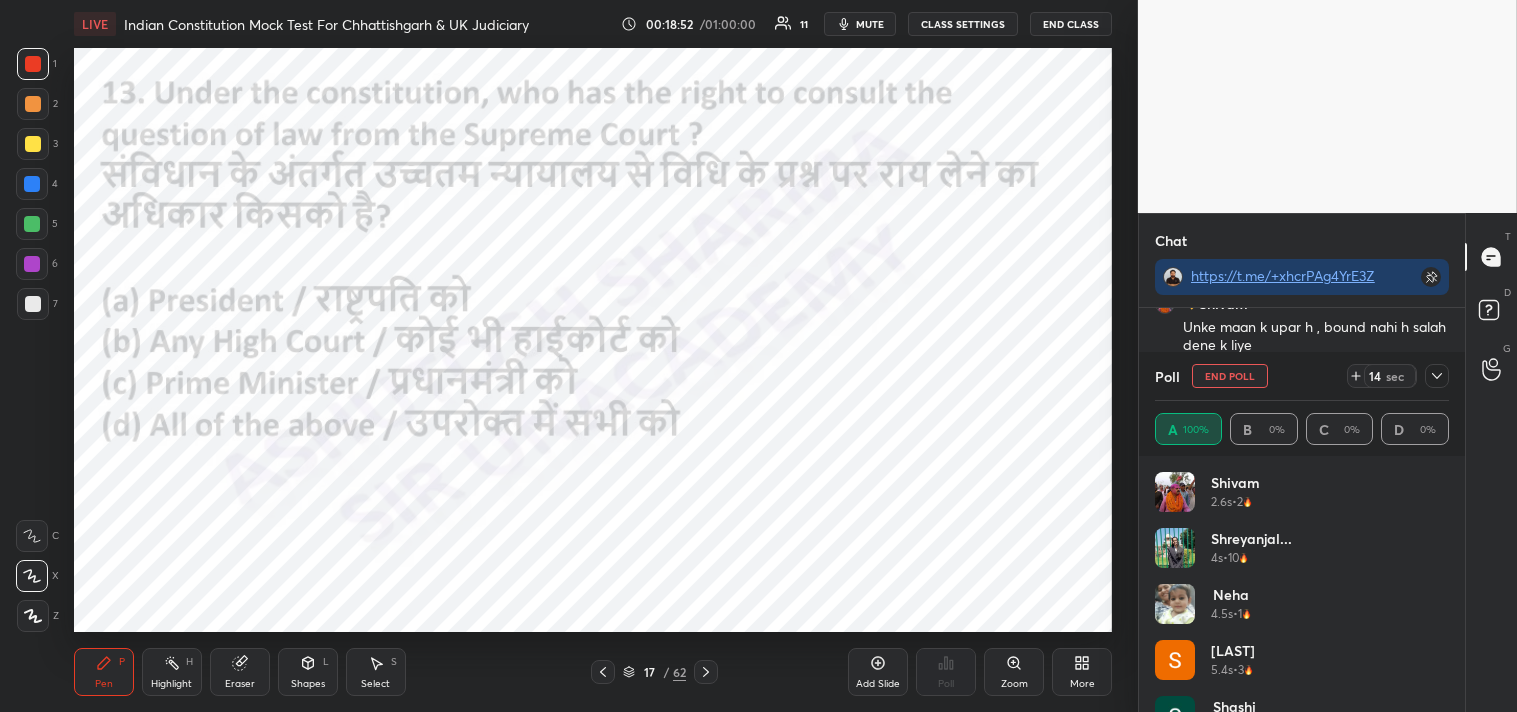 click on "End Poll" at bounding box center [1230, 376] 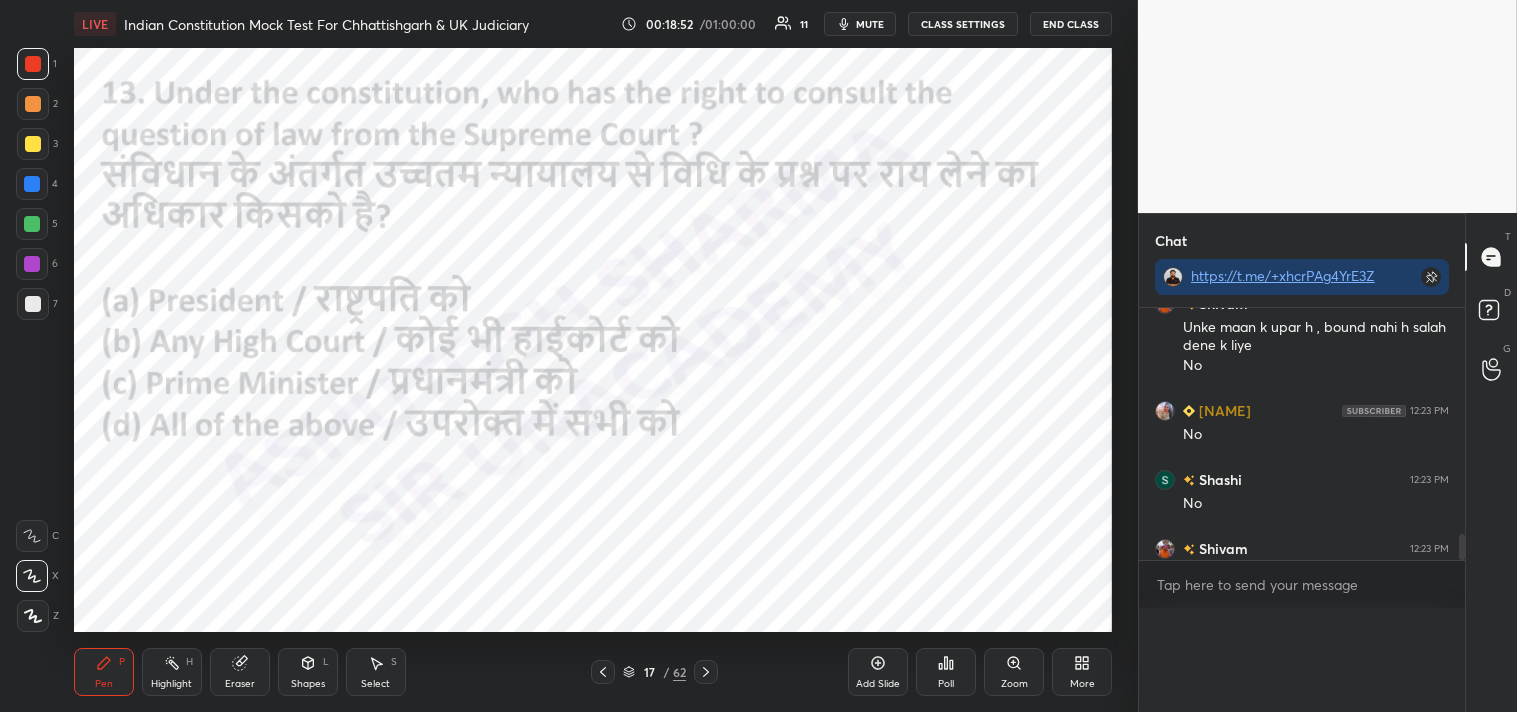 scroll, scrollTop: 0, scrollLeft: 0, axis: both 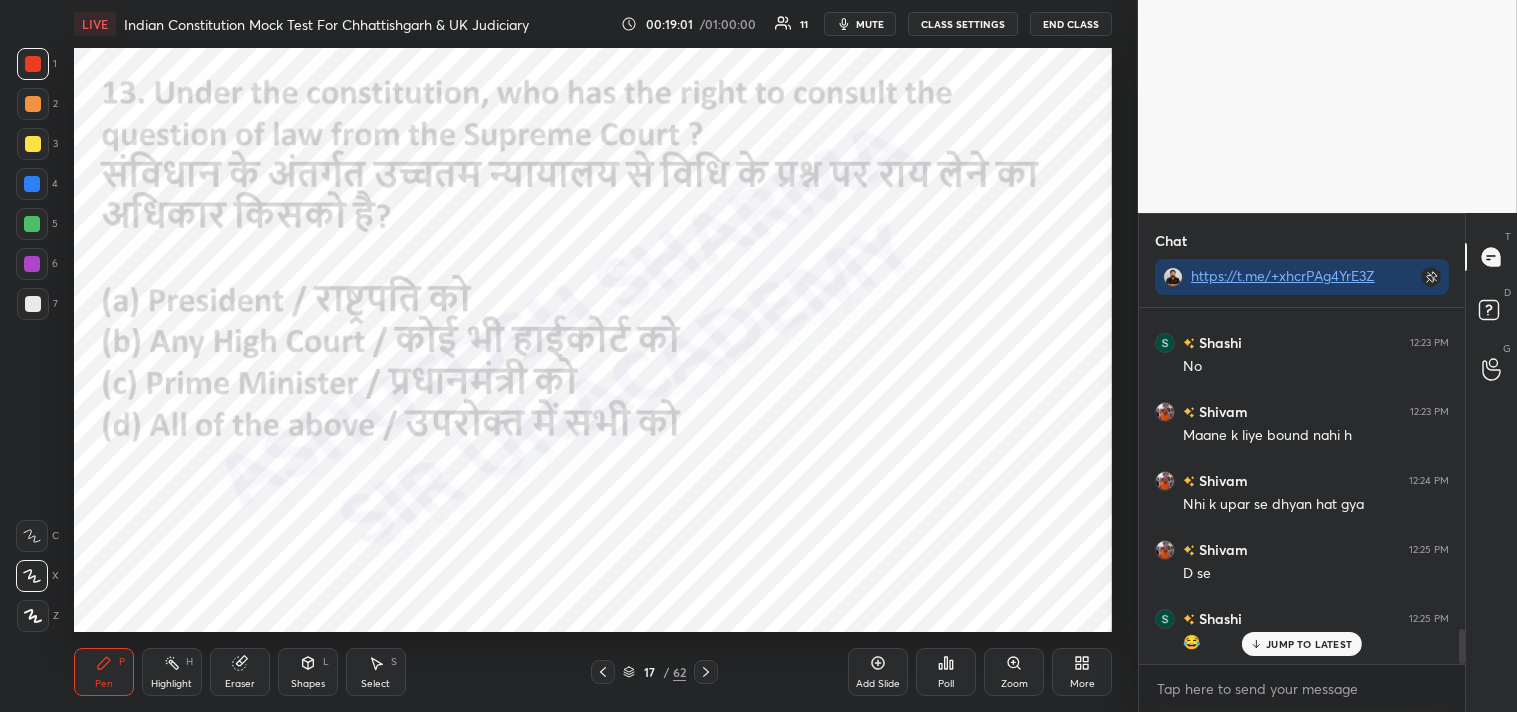 click 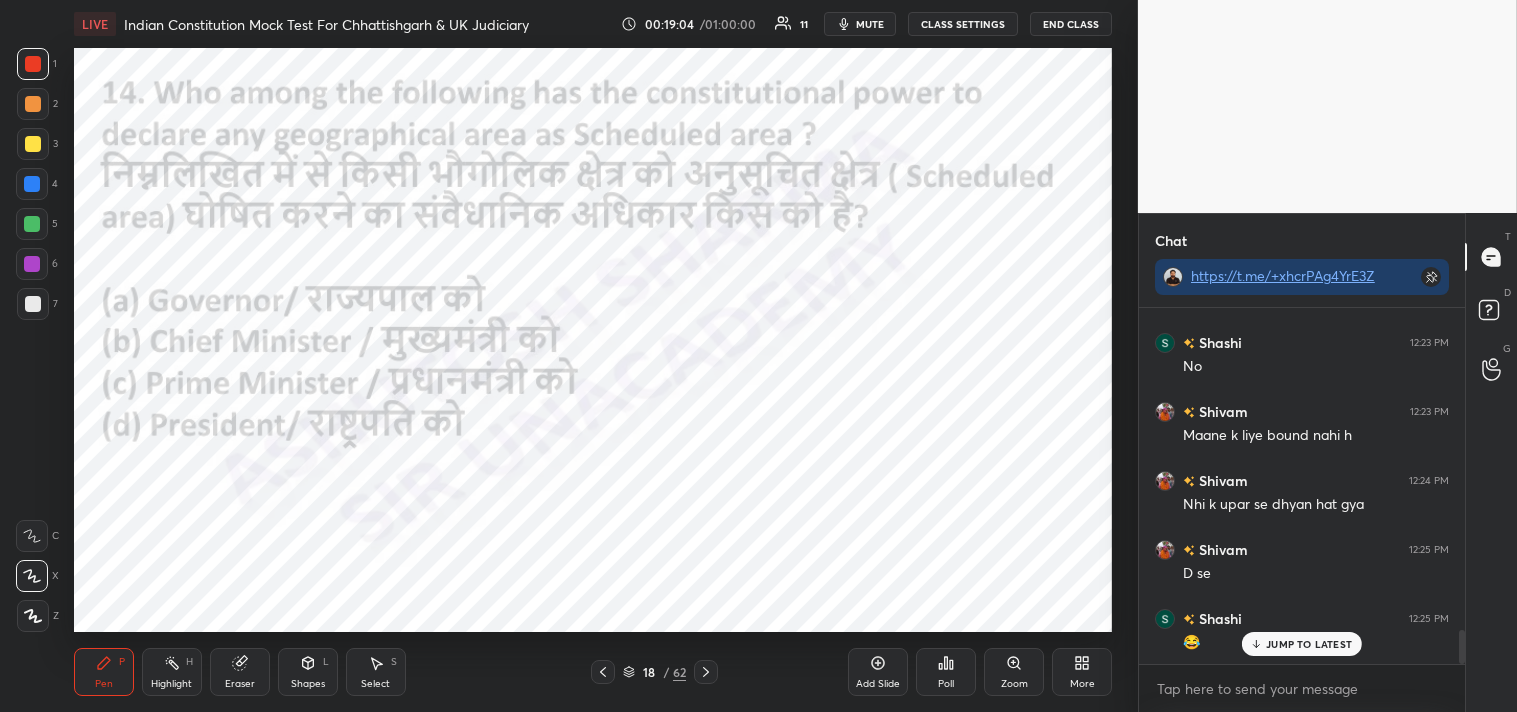 scroll, scrollTop: 3325, scrollLeft: 0, axis: vertical 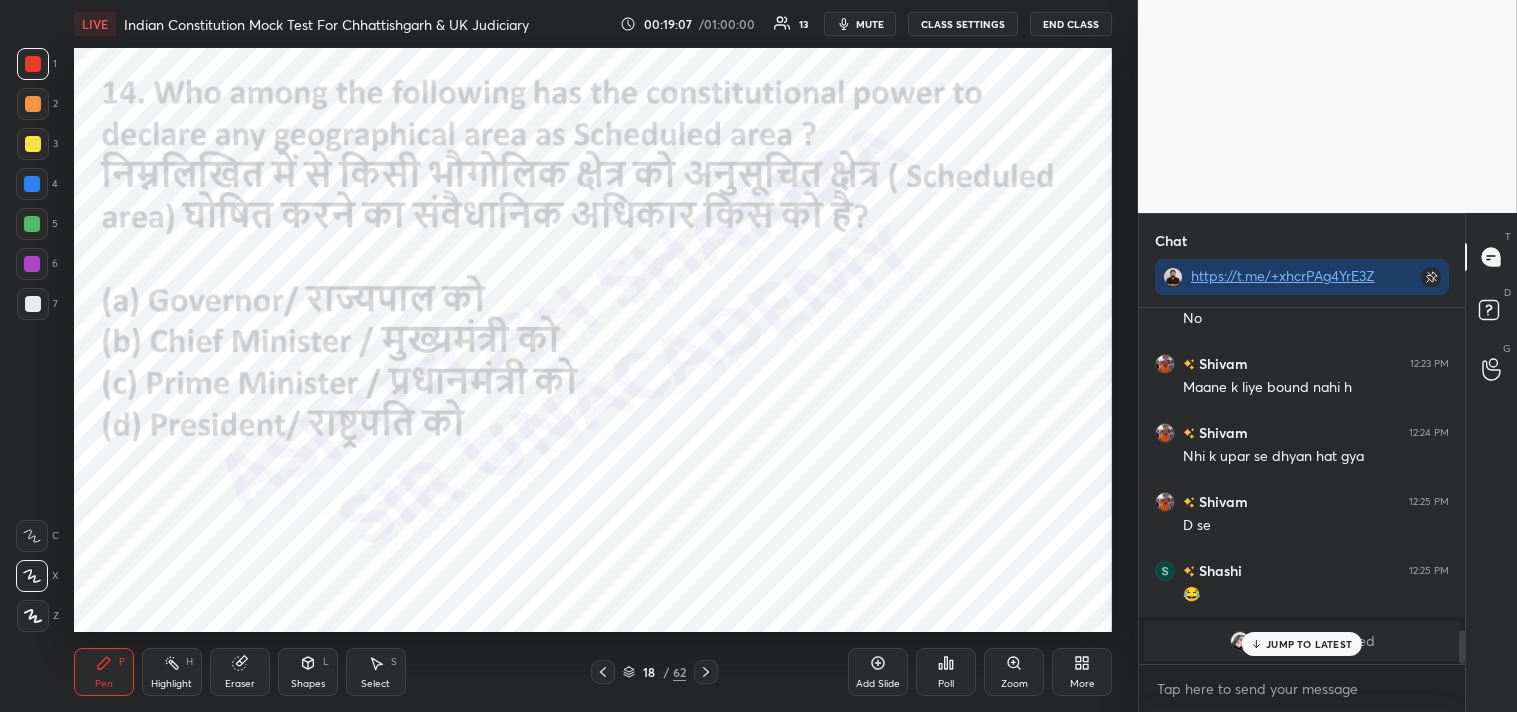 click on "Poll" at bounding box center (946, 672) 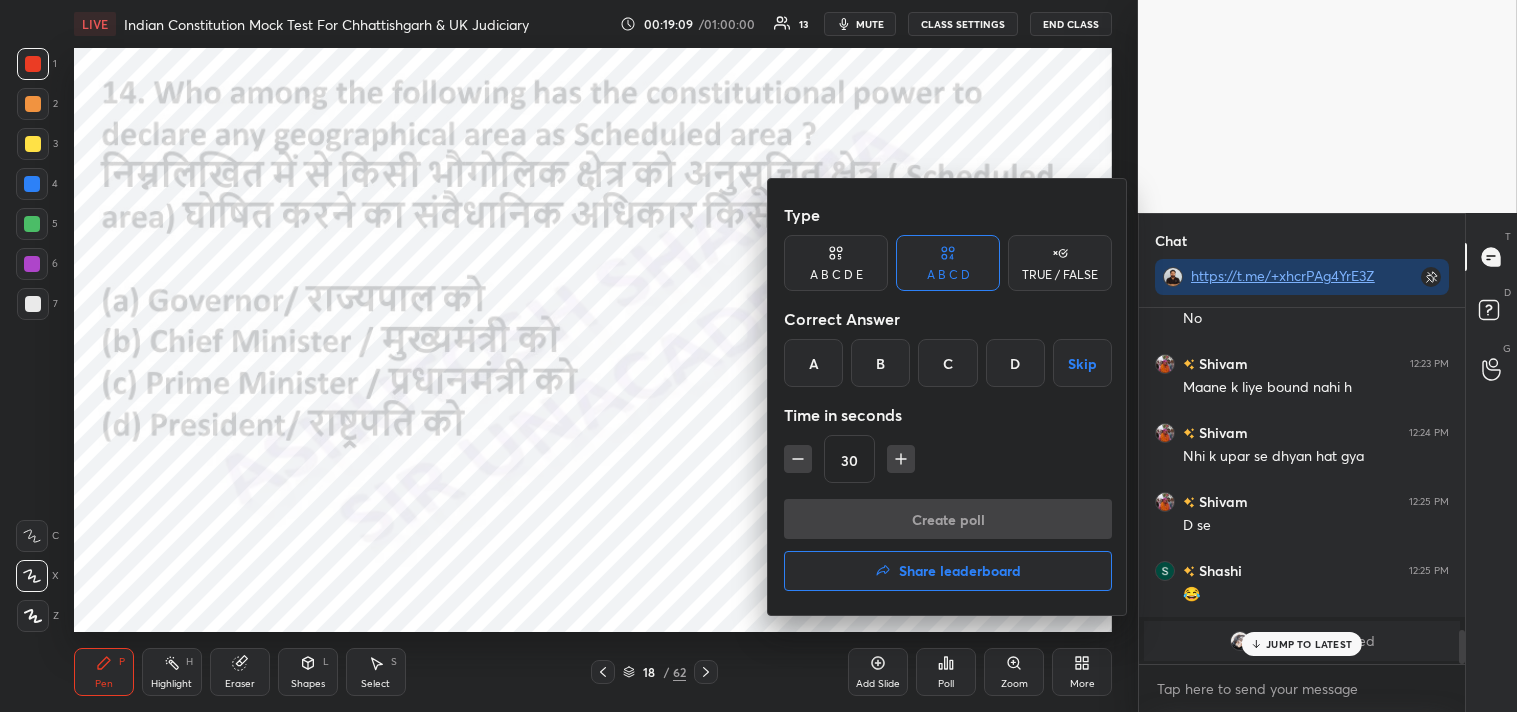 click at bounding box center [758, 356] 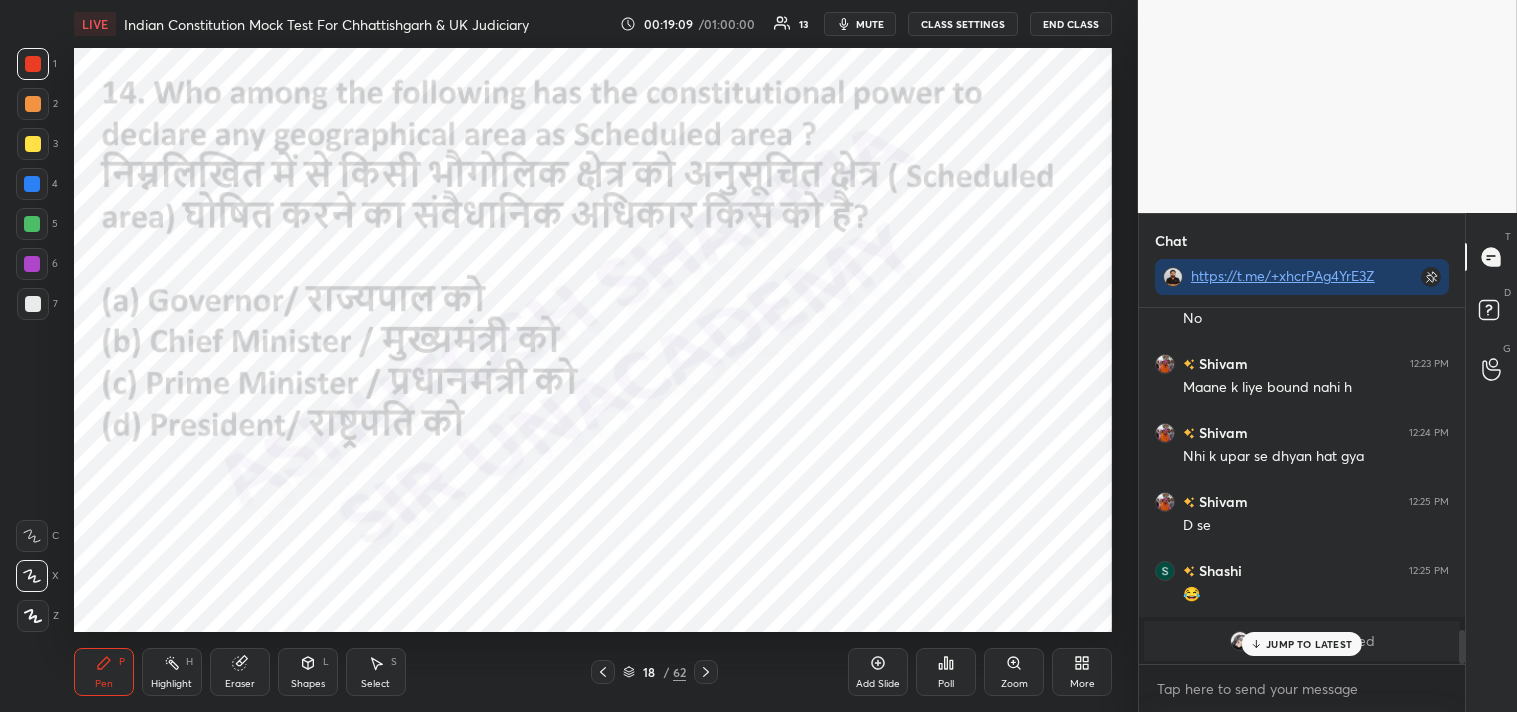 click on "JUMP TO LATEST" at bounding box center [1309, 644] 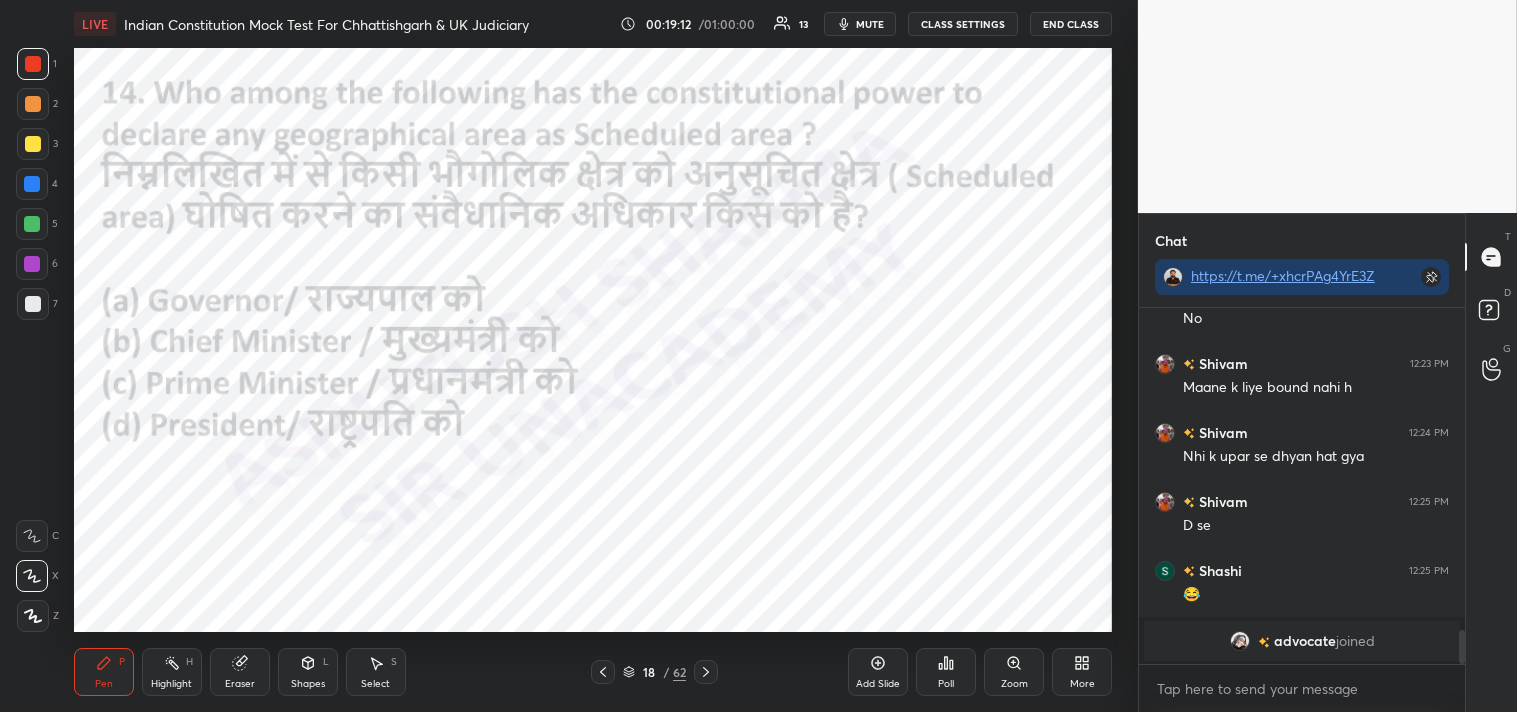 click on "Poll" at bounding box center (946, 672) 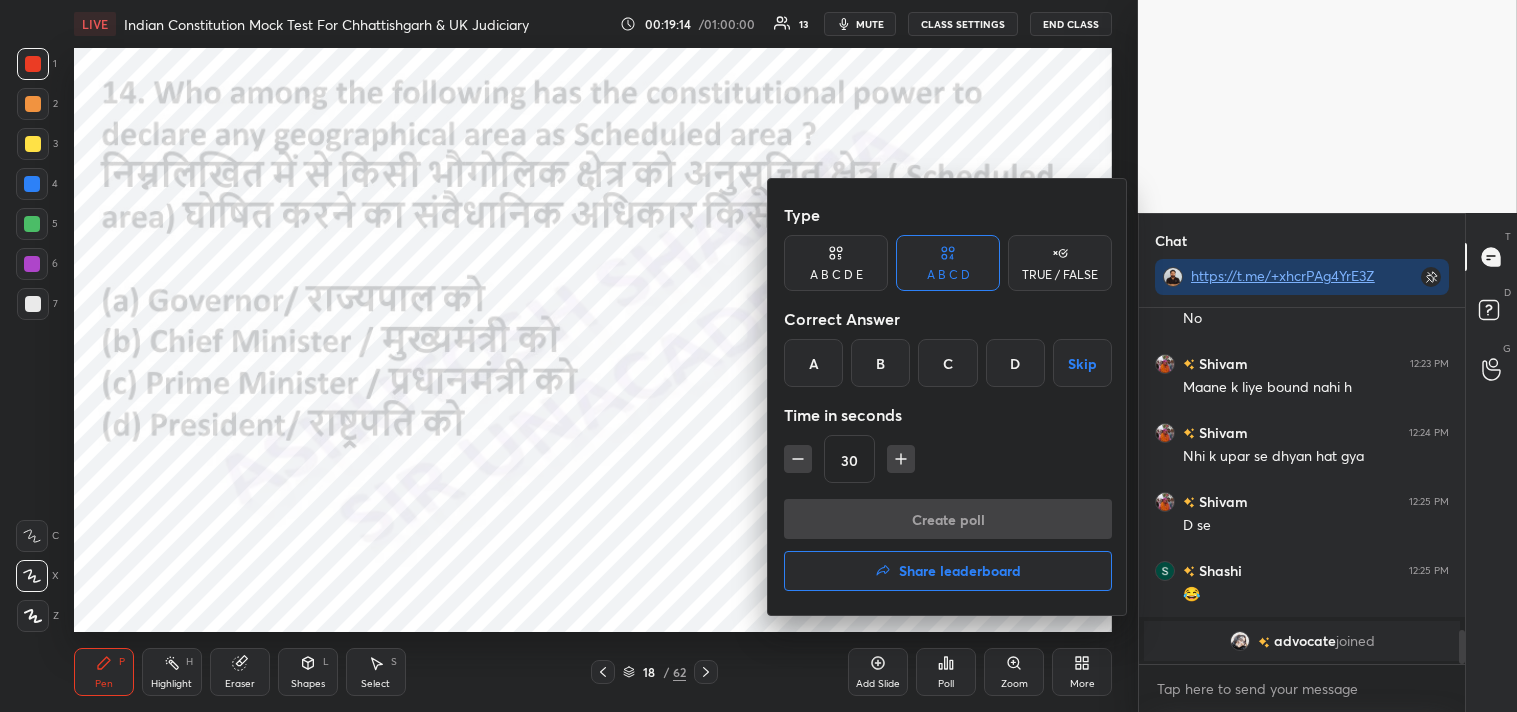 drag, startPoint x: 1011, startPoint y: 354, endPoint x: 1001, endPoint y: 445, distance: 91.5478 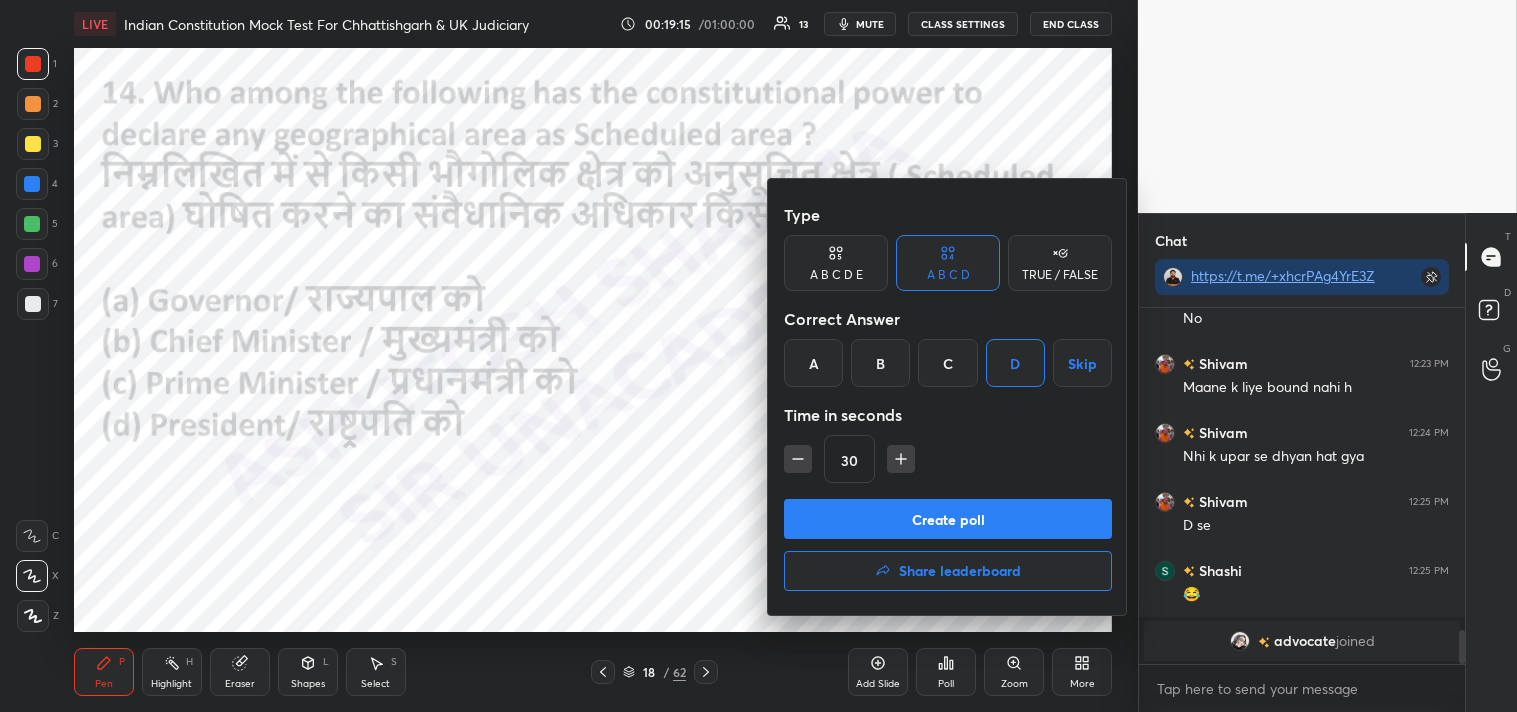 click on "Create poll" at bounding box center (948, 519) 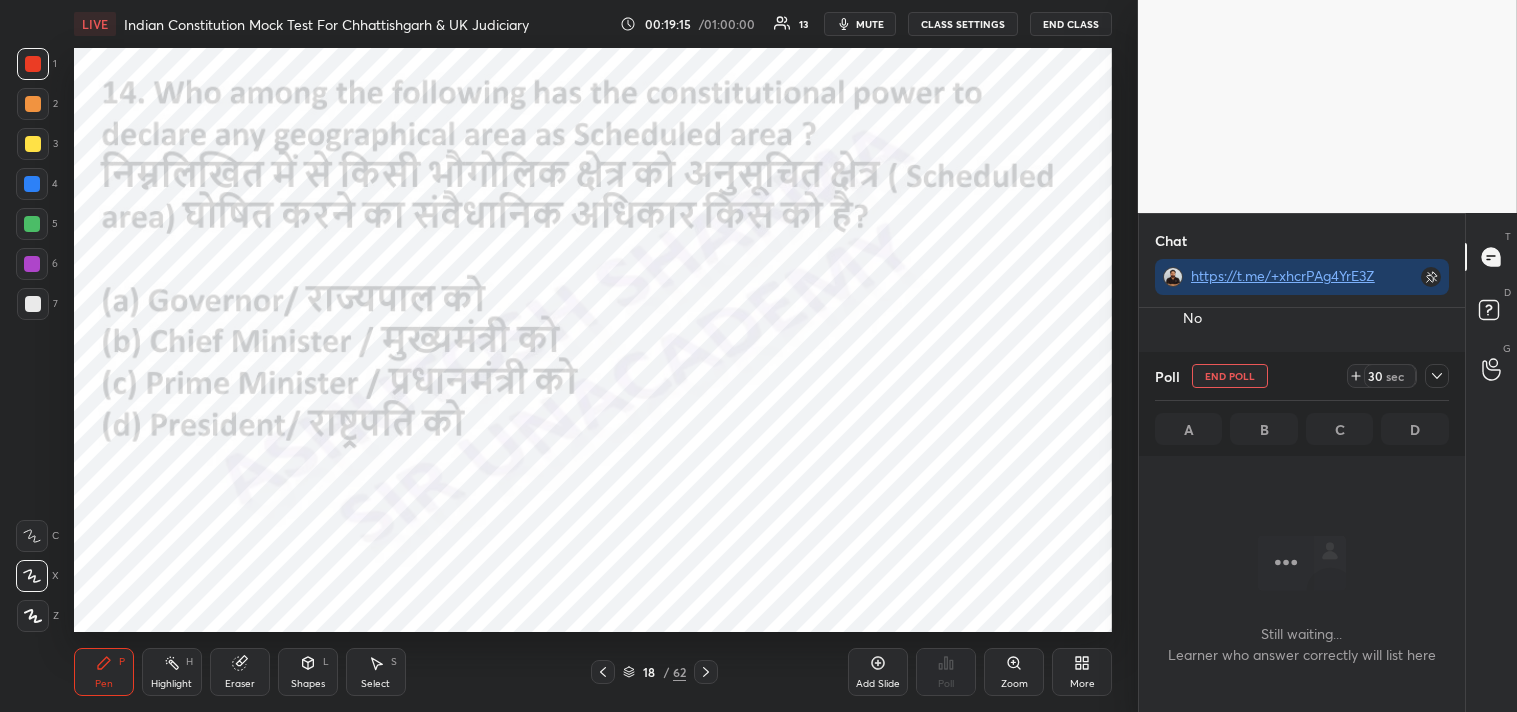 scroll, scrollTop: 262, scrollLeft: 320, axis: both 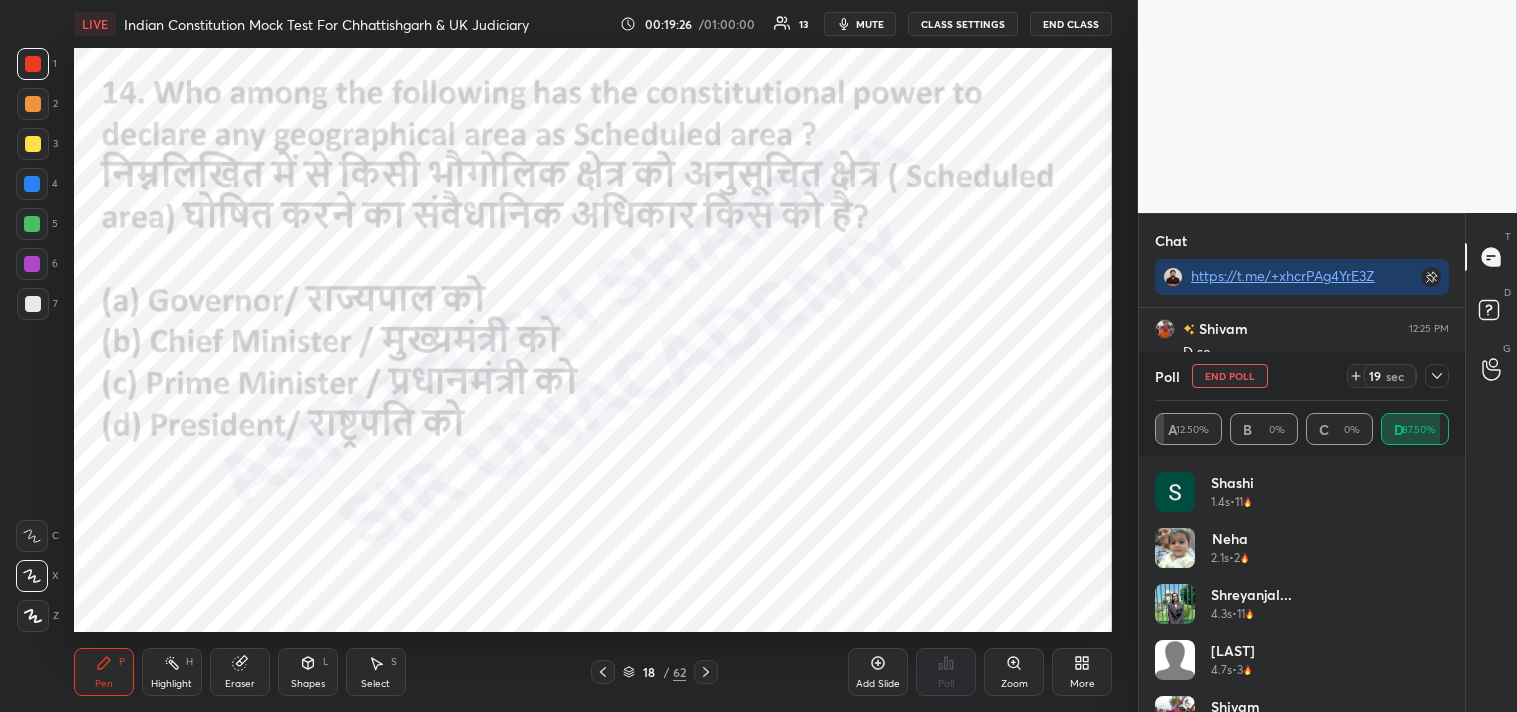 click 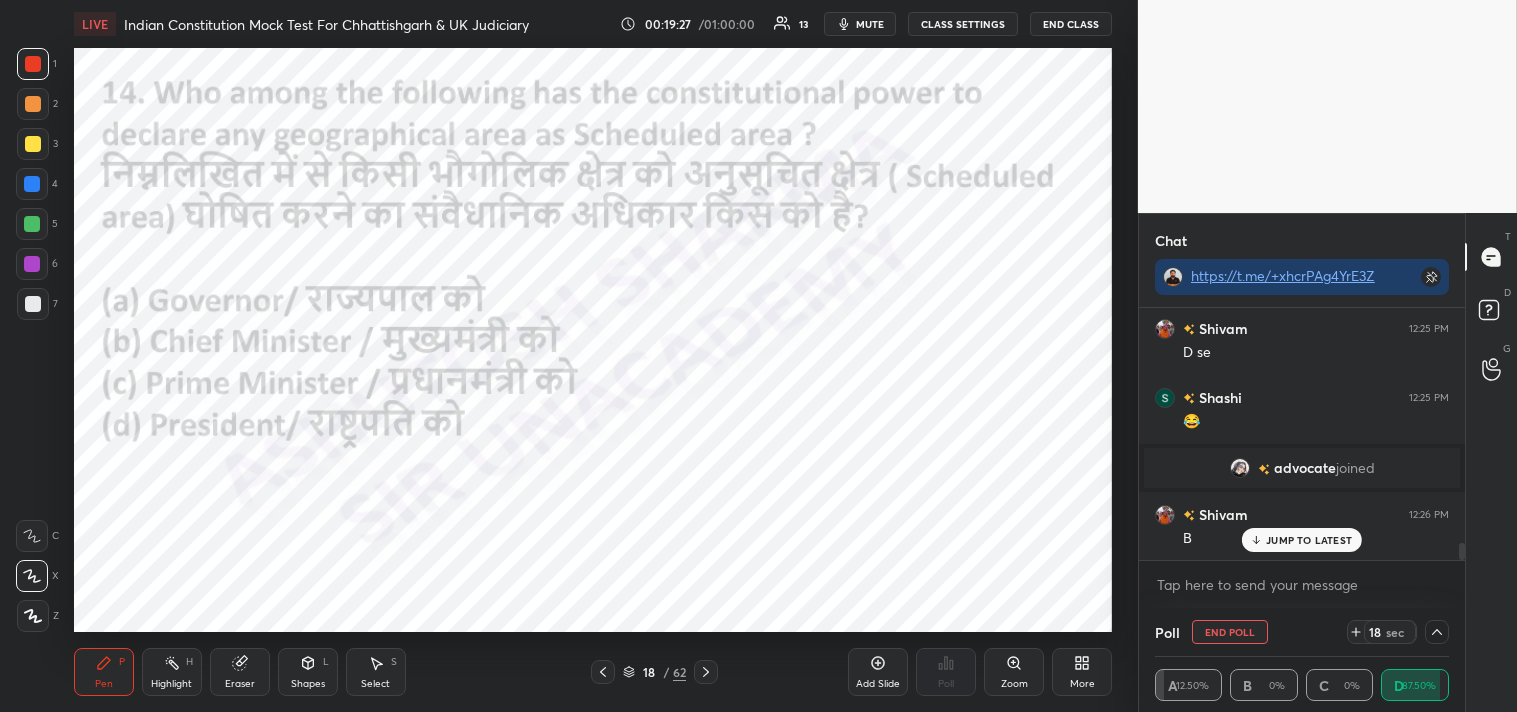 click on "JUMP TO LATEST" at bounding box center (1302, 540) 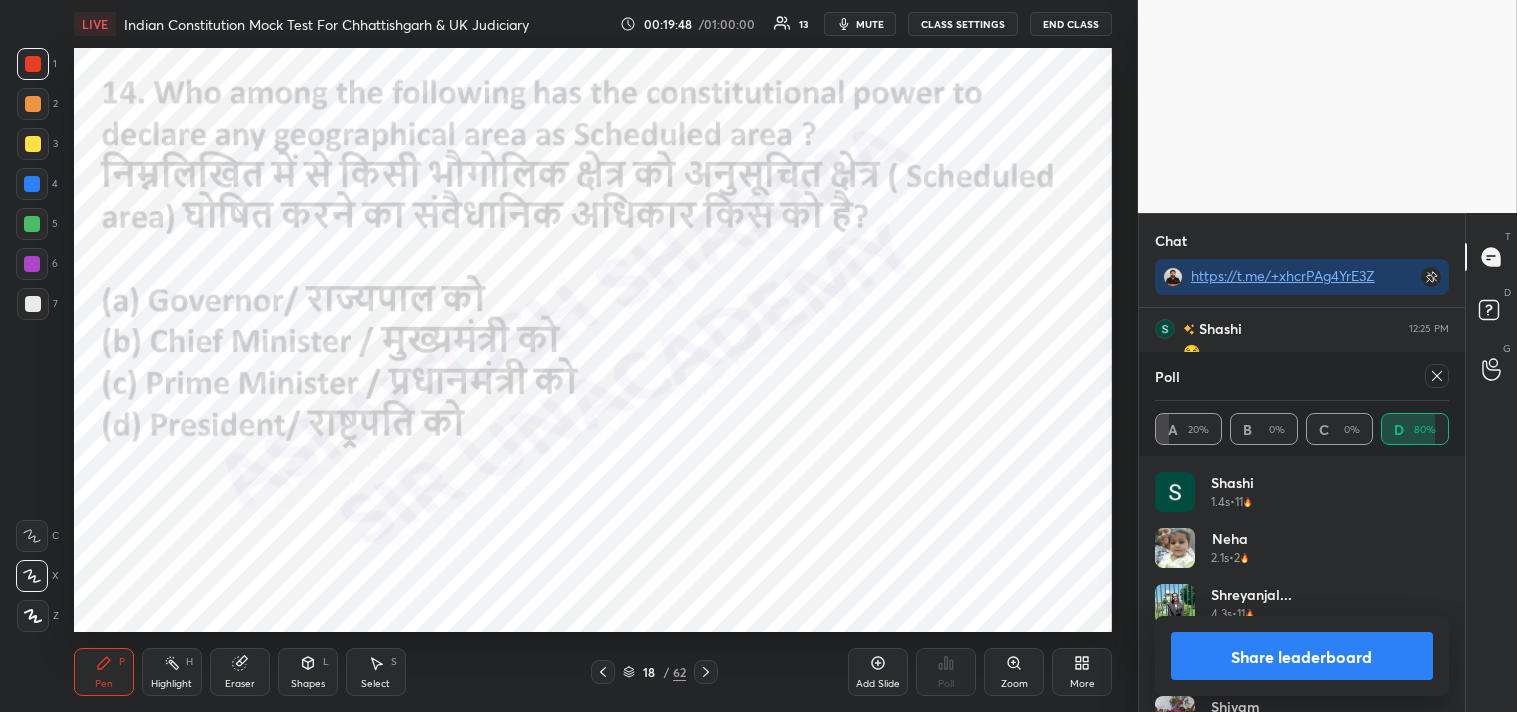 click 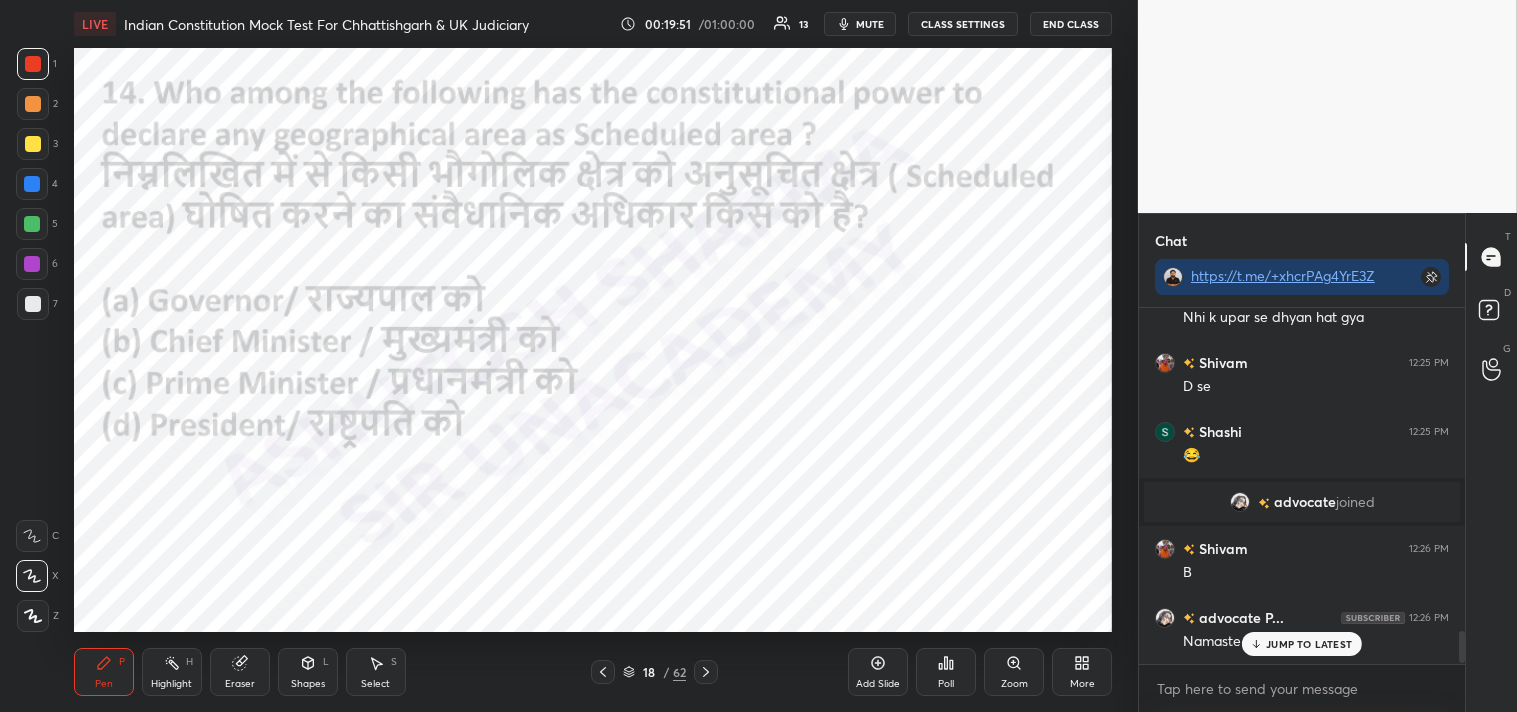 click 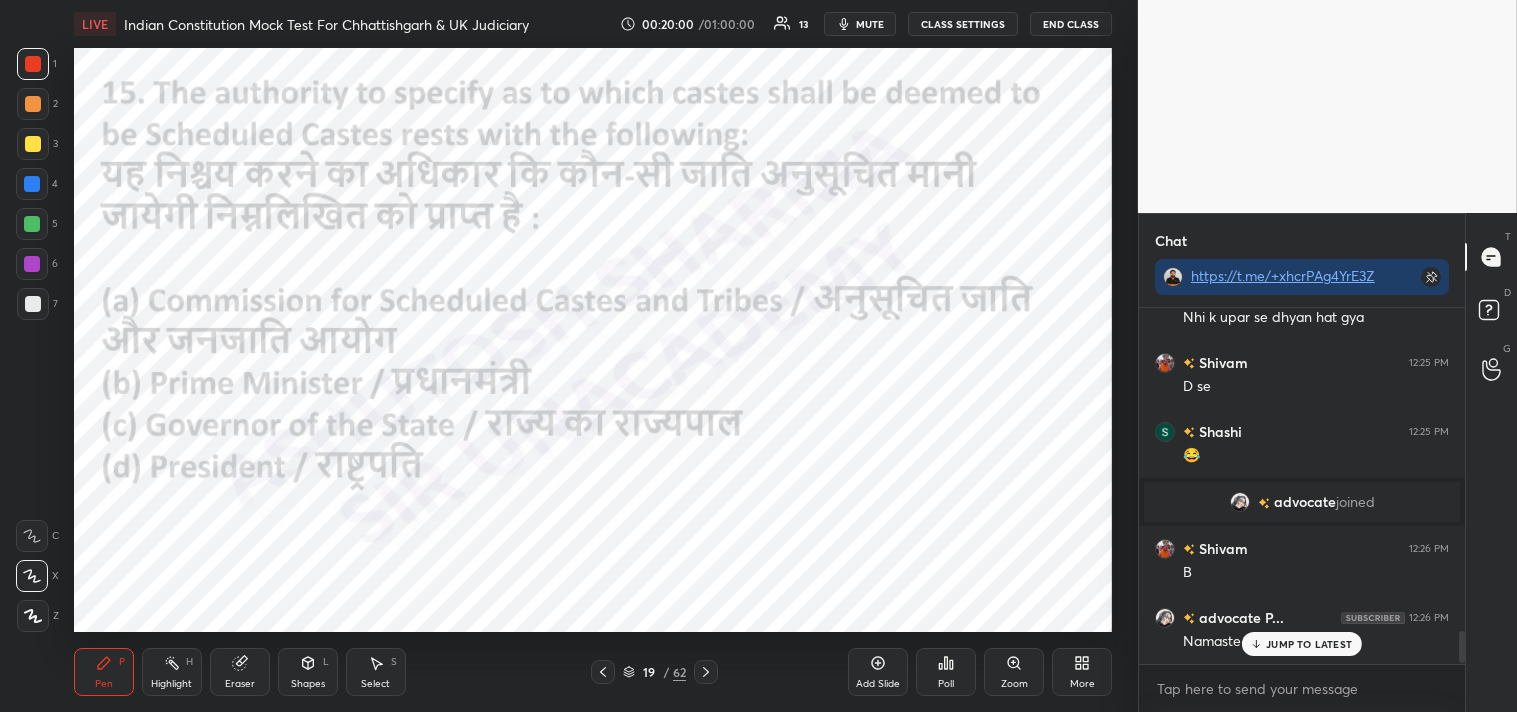 click 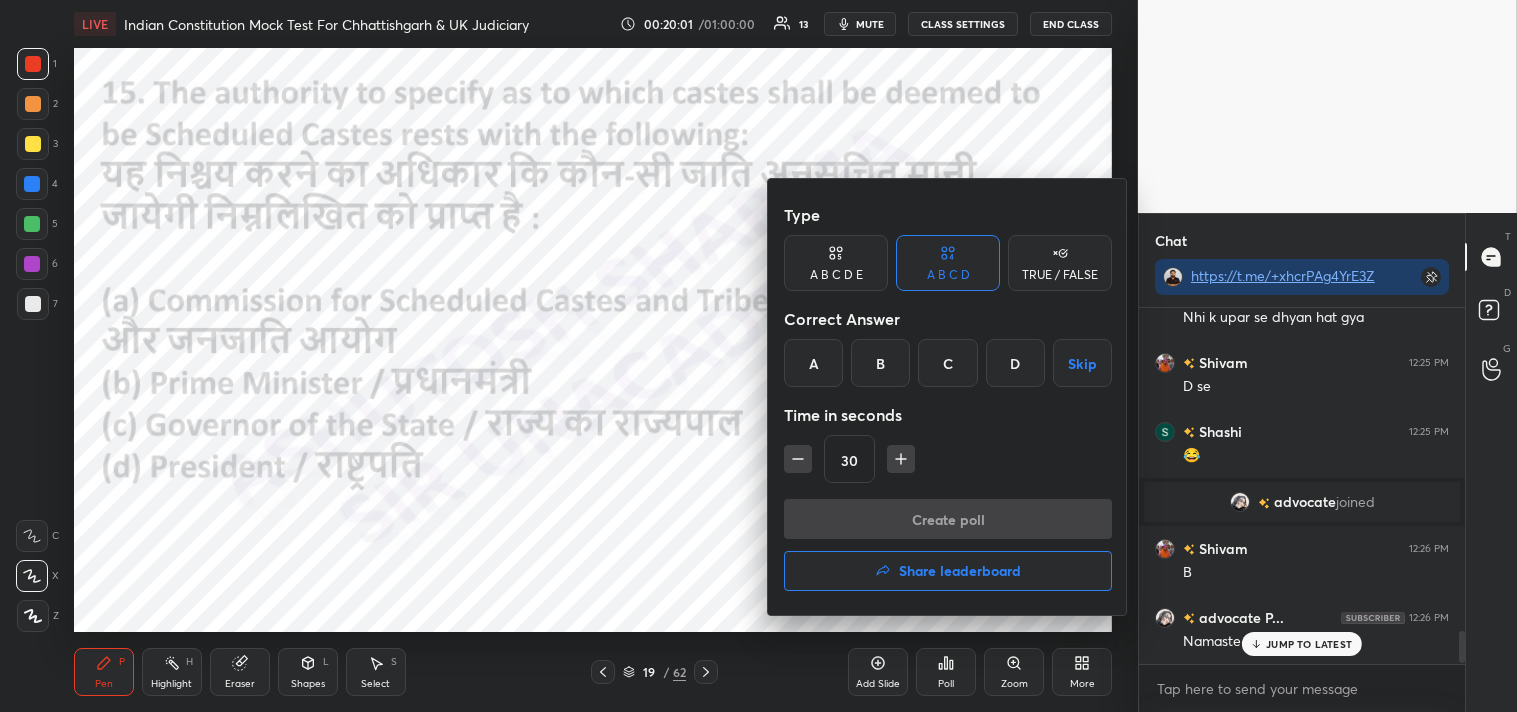 drag, startPoint x: 1013, startPoint y: 354, endPoint x: 982, endPoint y: 473, distance: 122.97154 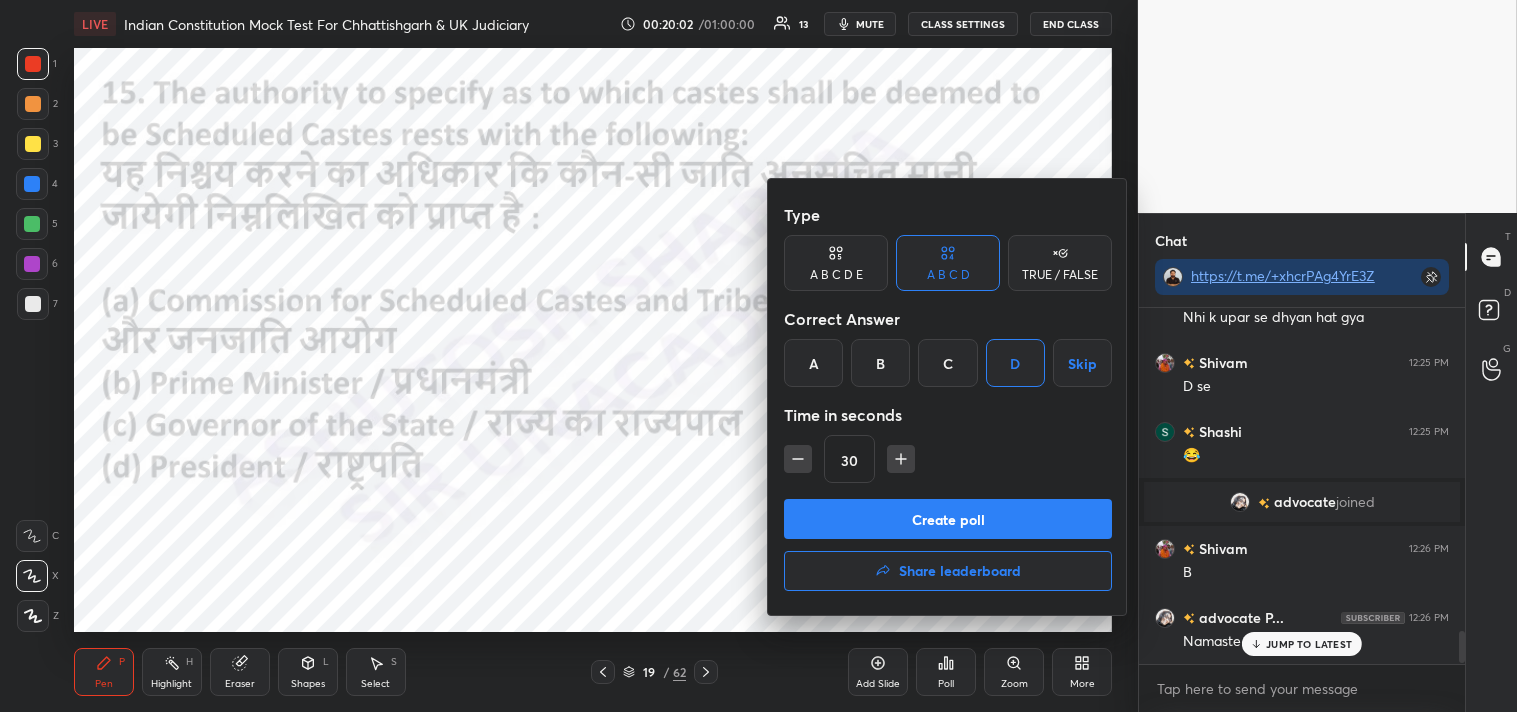 click on "Create poll" at bounding box center (948, 519) 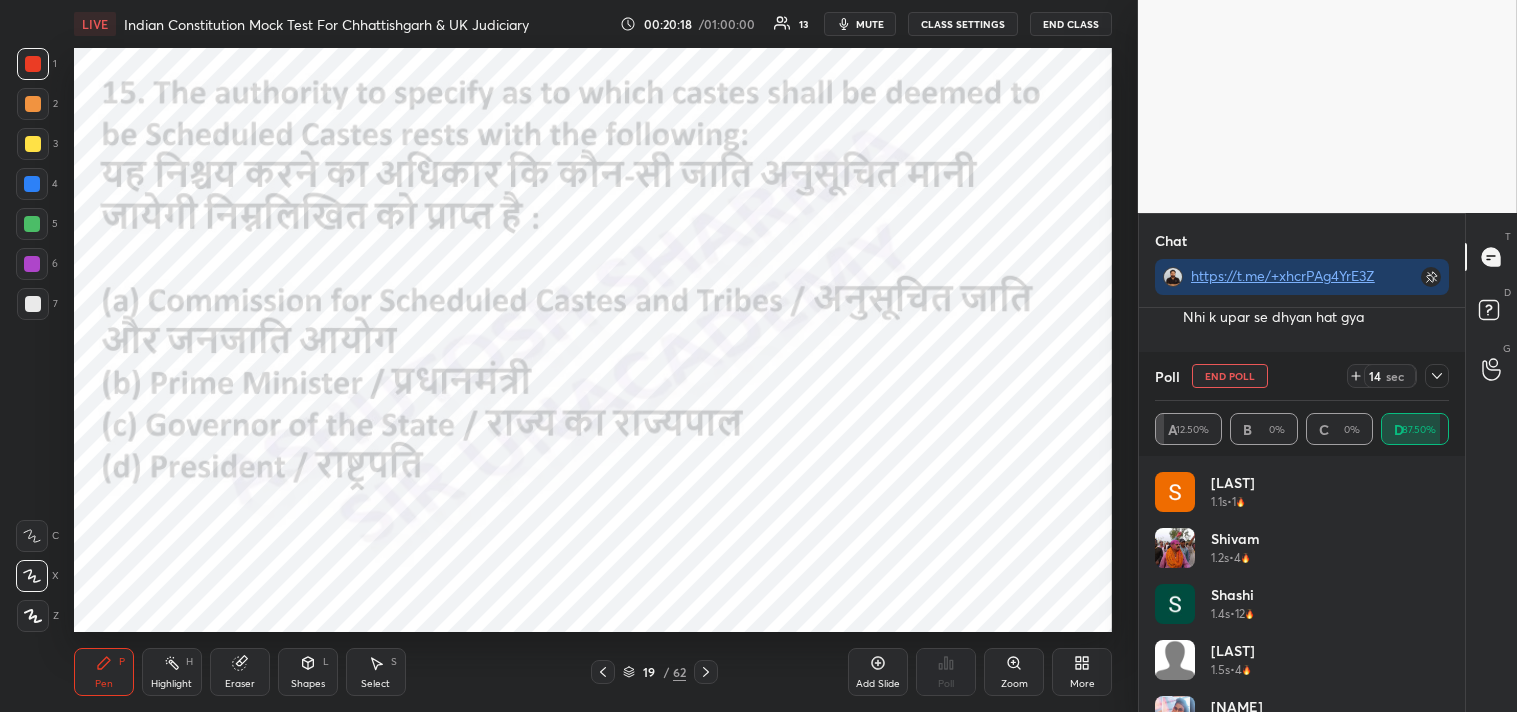 click on "End Poll" at bounding box center (1230, 376) 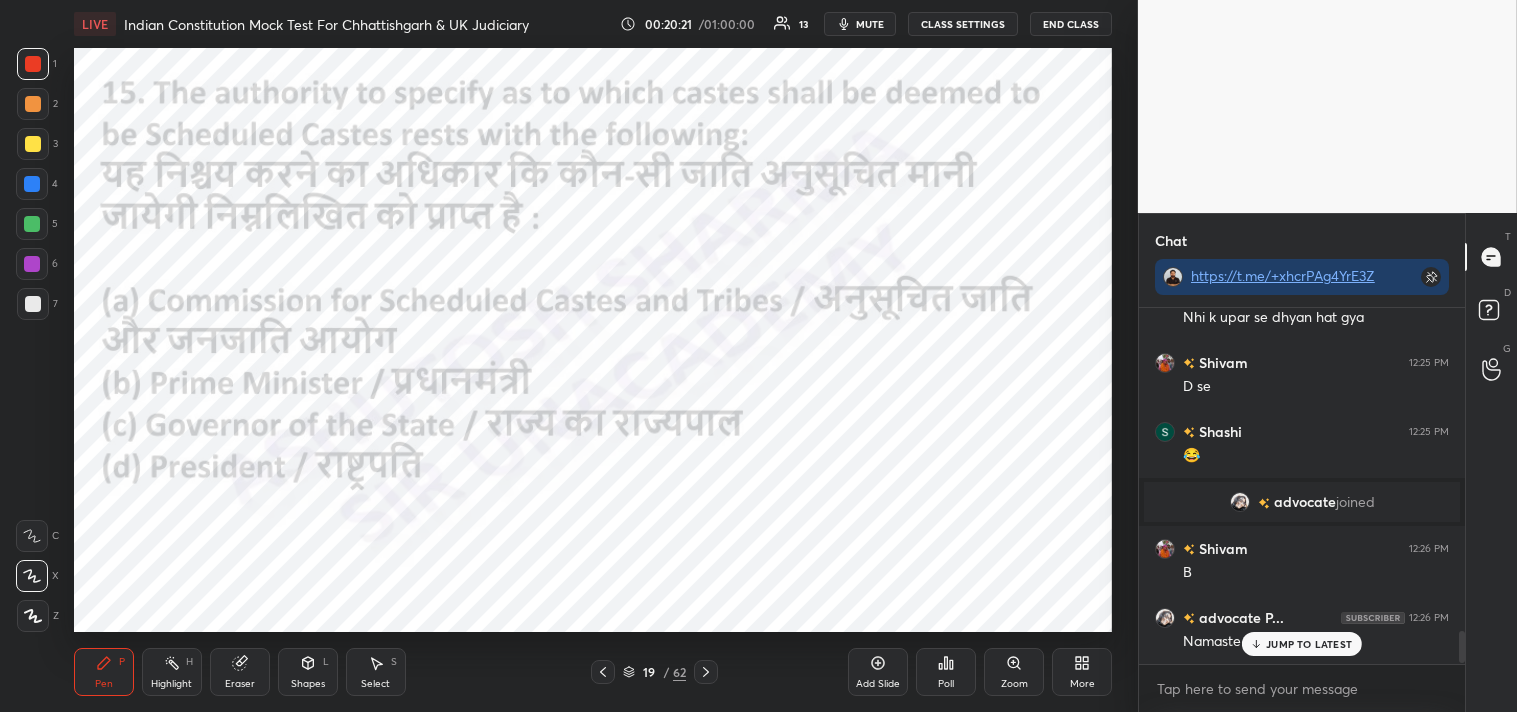 click on "JUMP TO LATEST" at bounding box center [1309, 644] 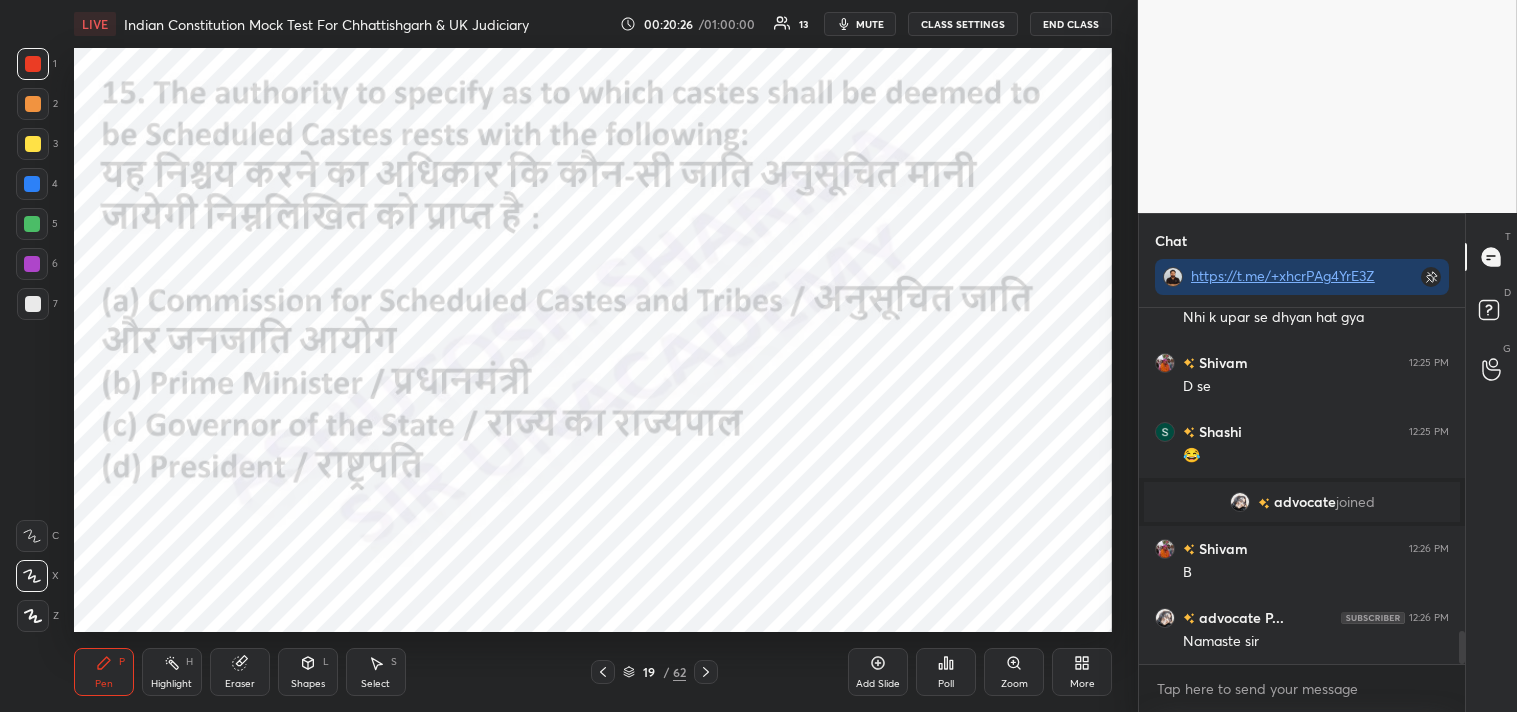 click on "19 / 62" at bounding box center (654, 672) 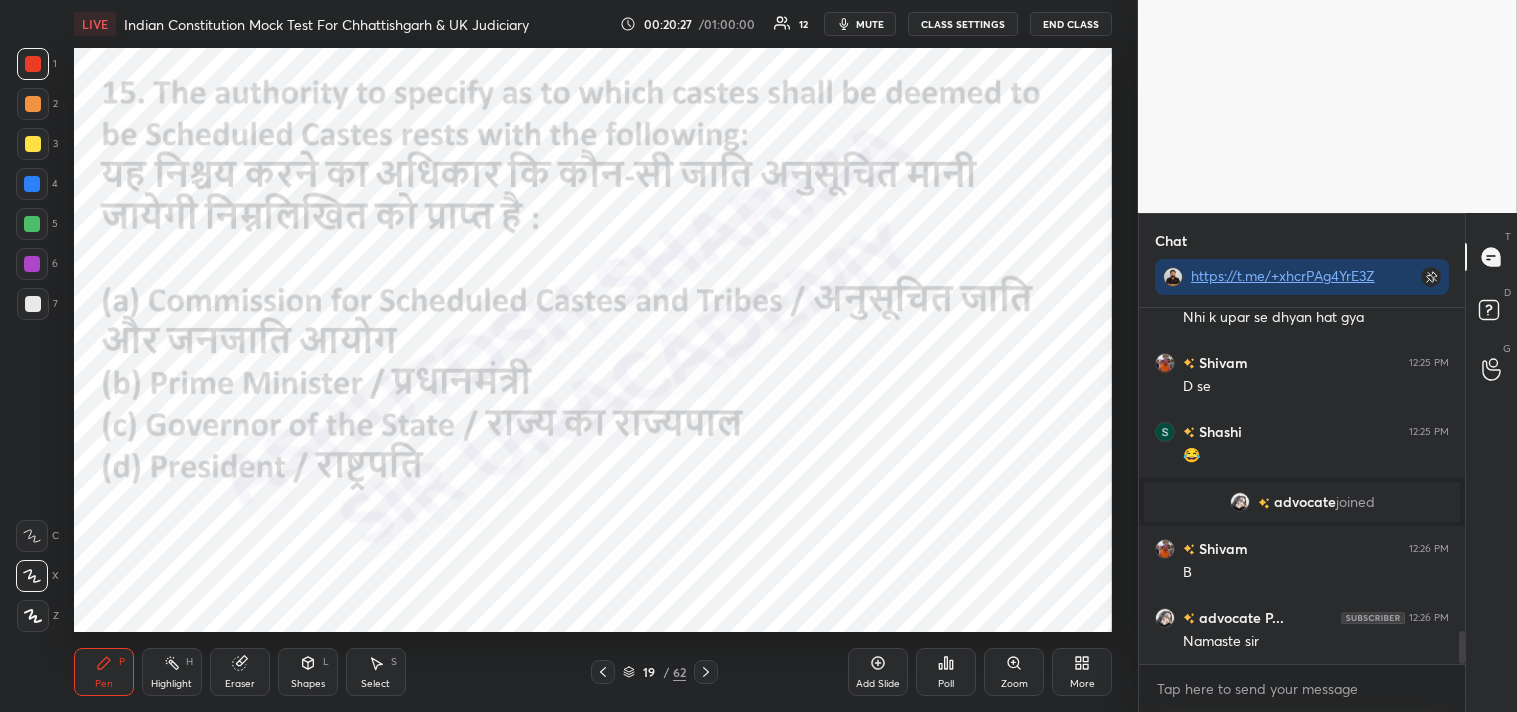 click at bounding box center (706, 672) 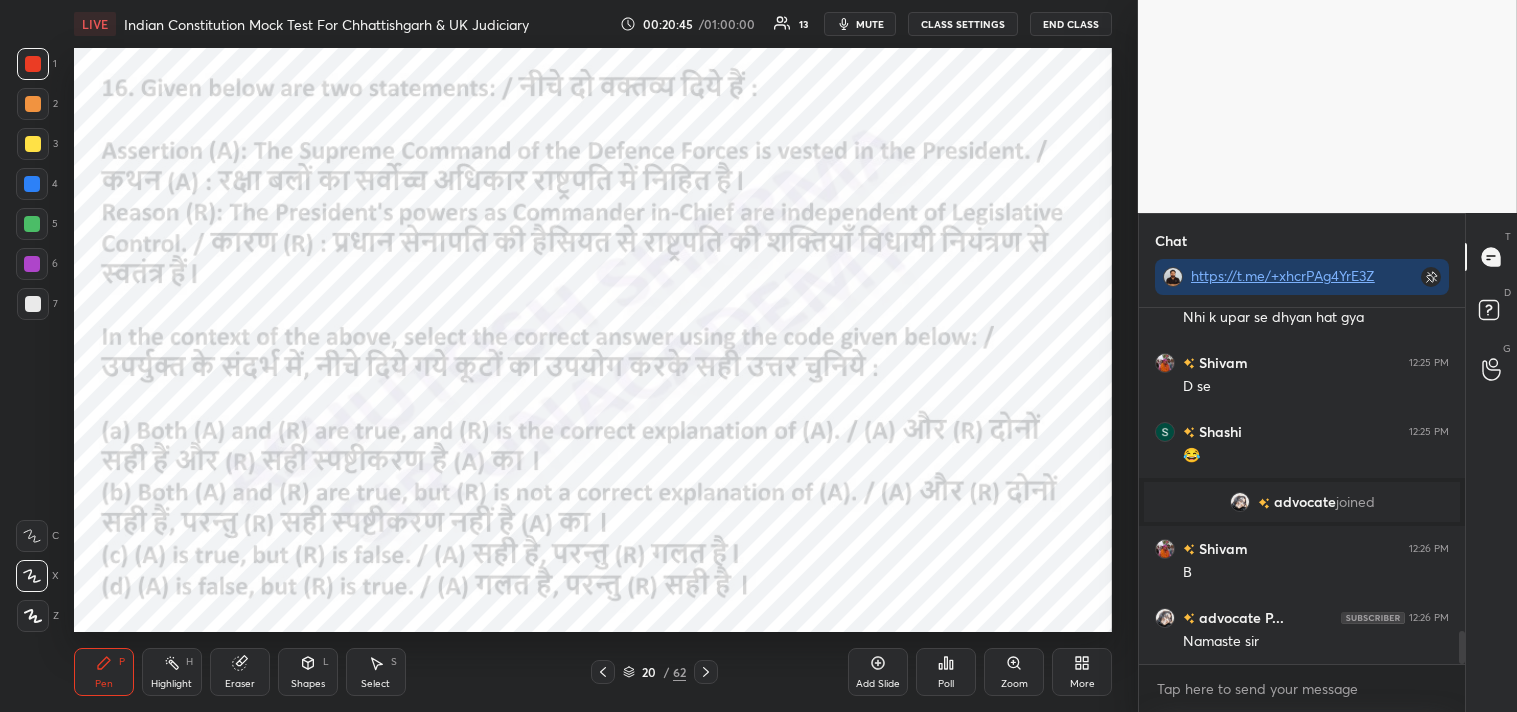 click on "Poll" at bounding box center (946, 684) 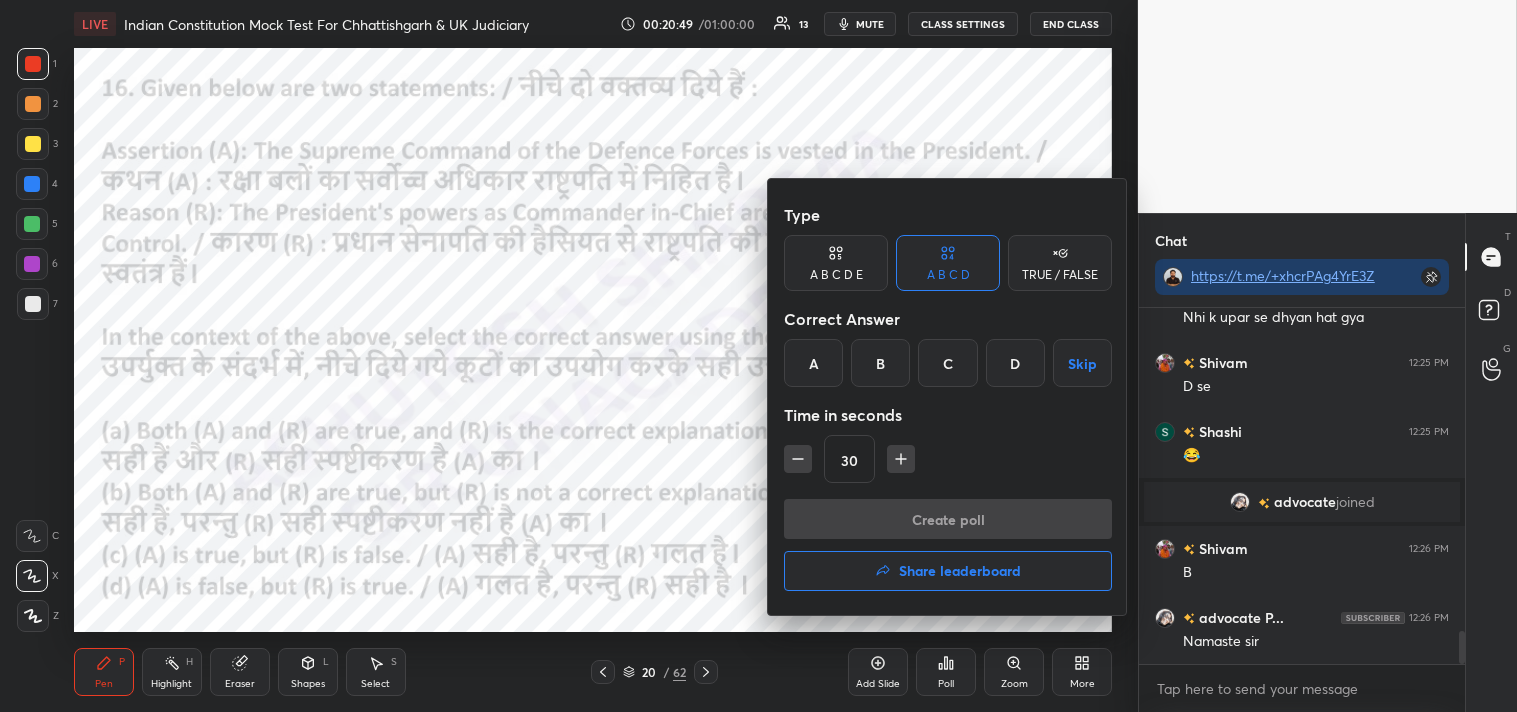 click on "C" at bounding box center [947, 363] 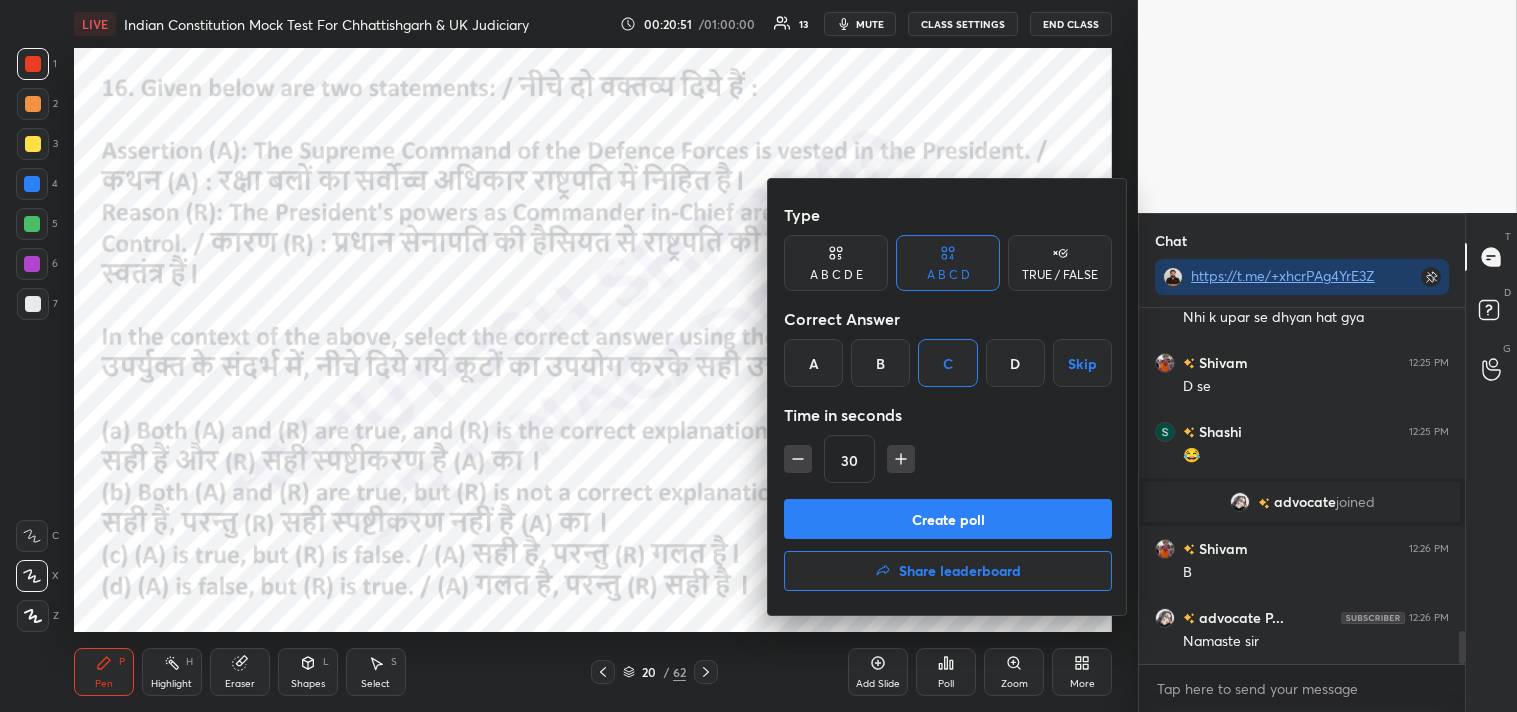 click on "Create poll" at bounding box center [948, 519] 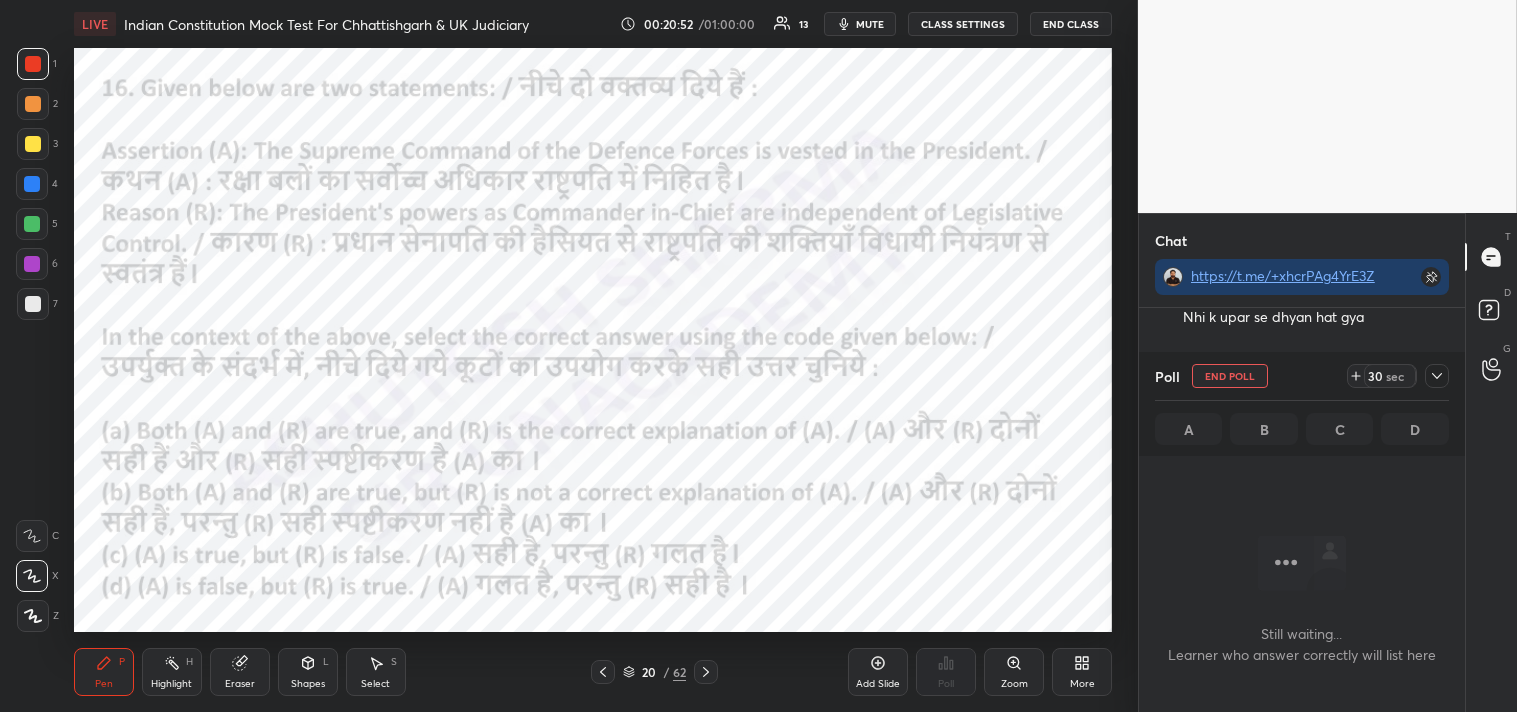 scroll, scrollTop: 298, scrollLeft: 320, axis: both 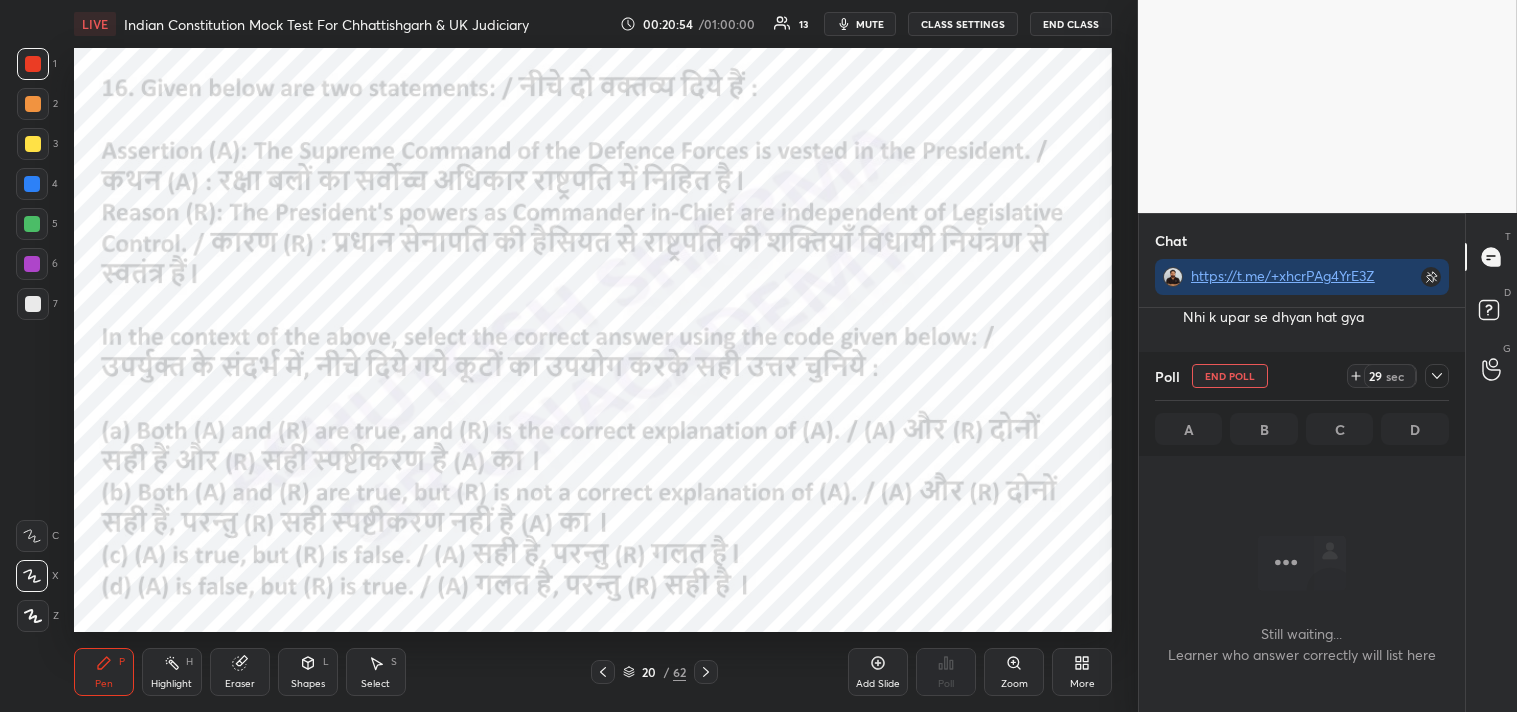 click 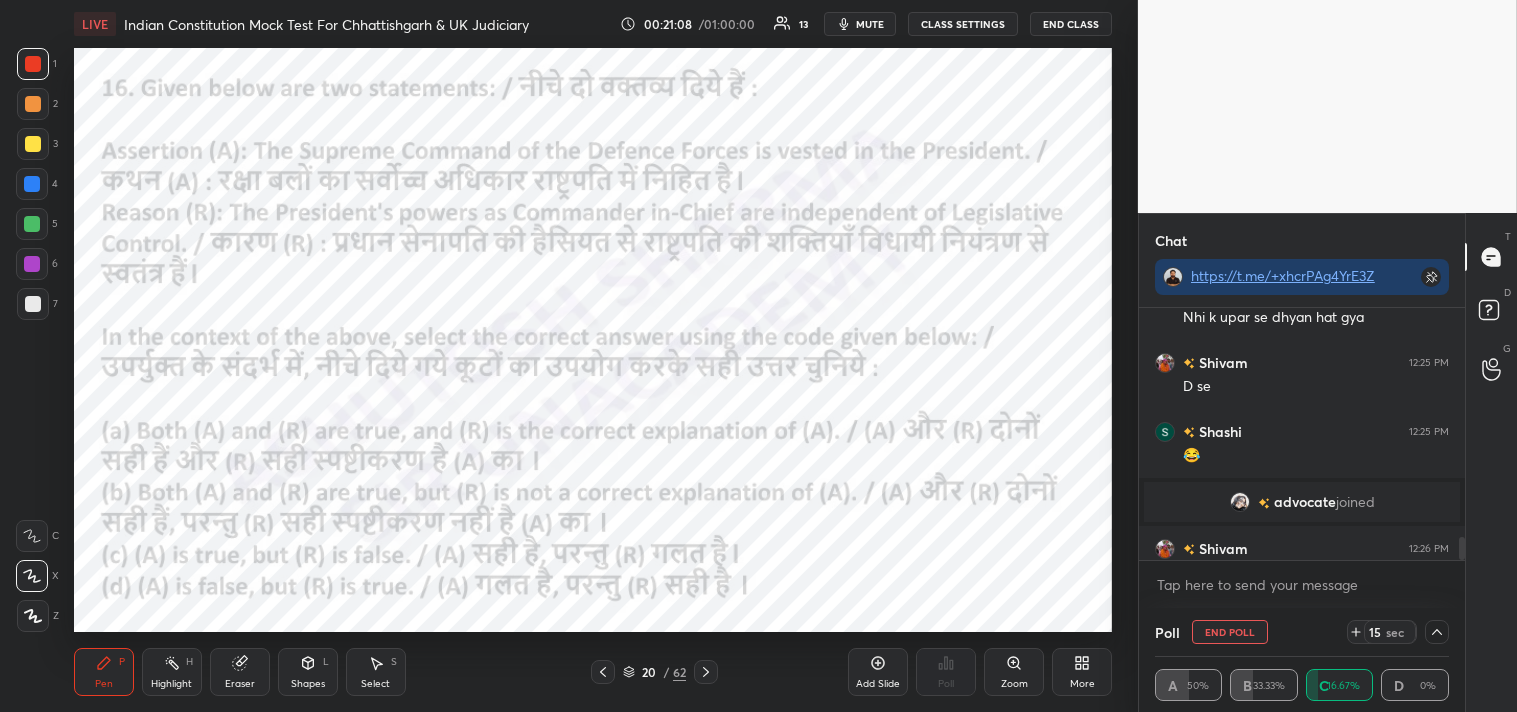 click 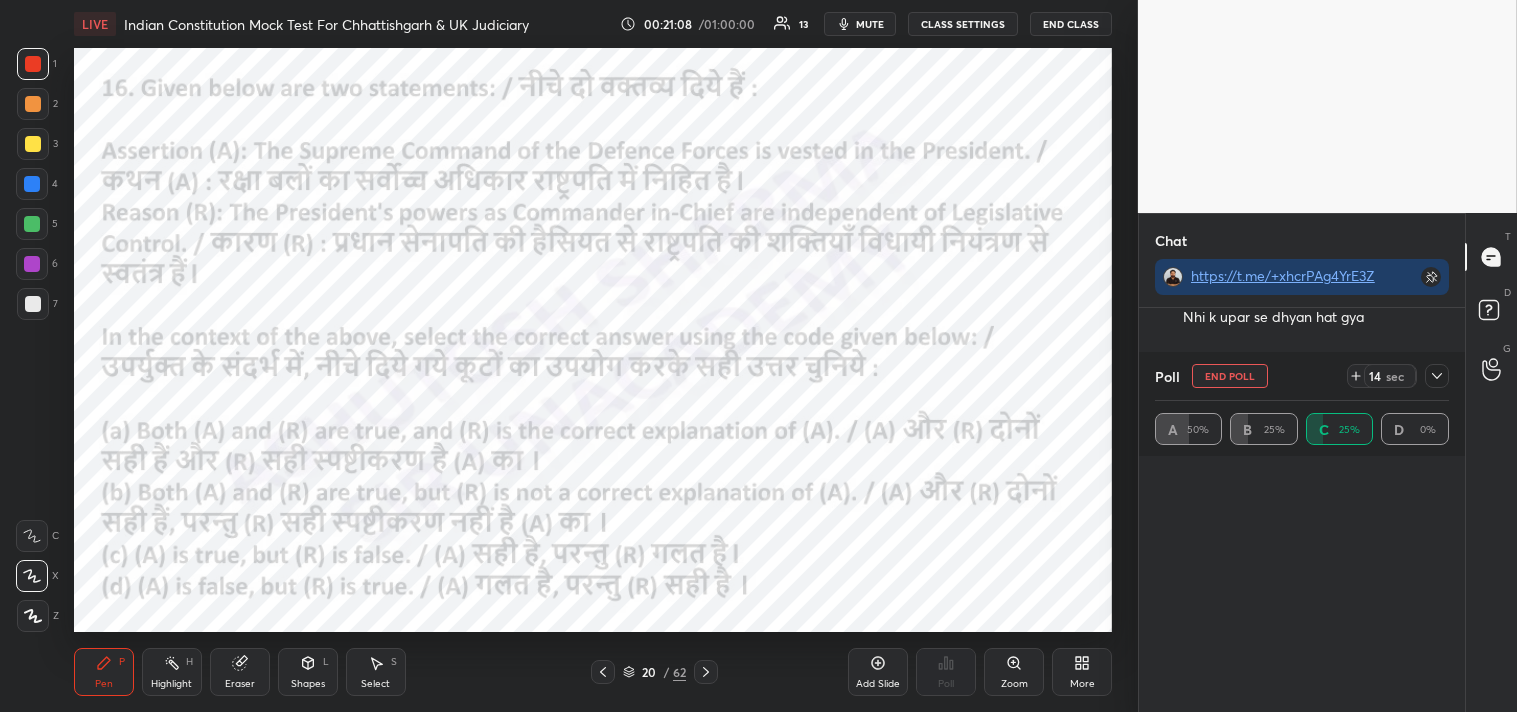 scroll, scrollTop: 5, scrollLeft: 6, axis: both 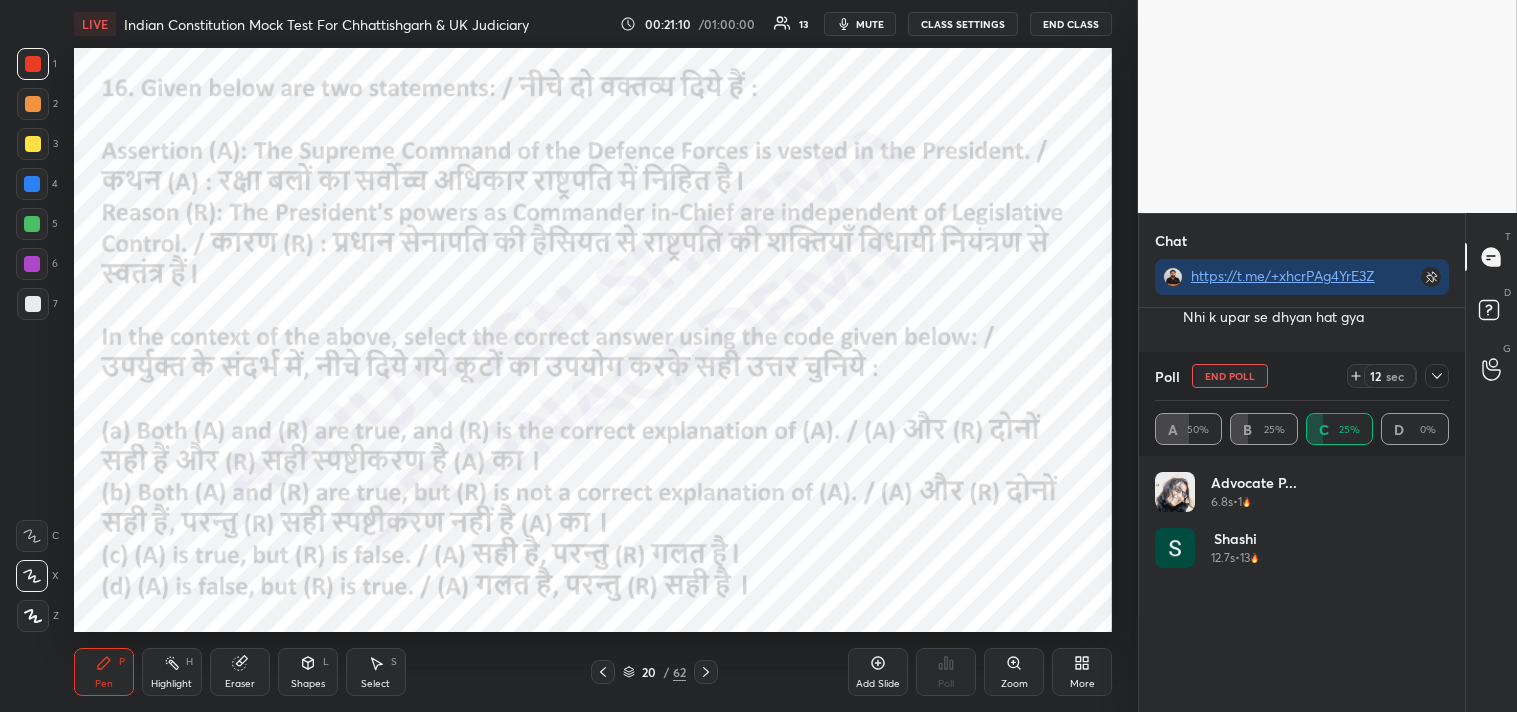 click 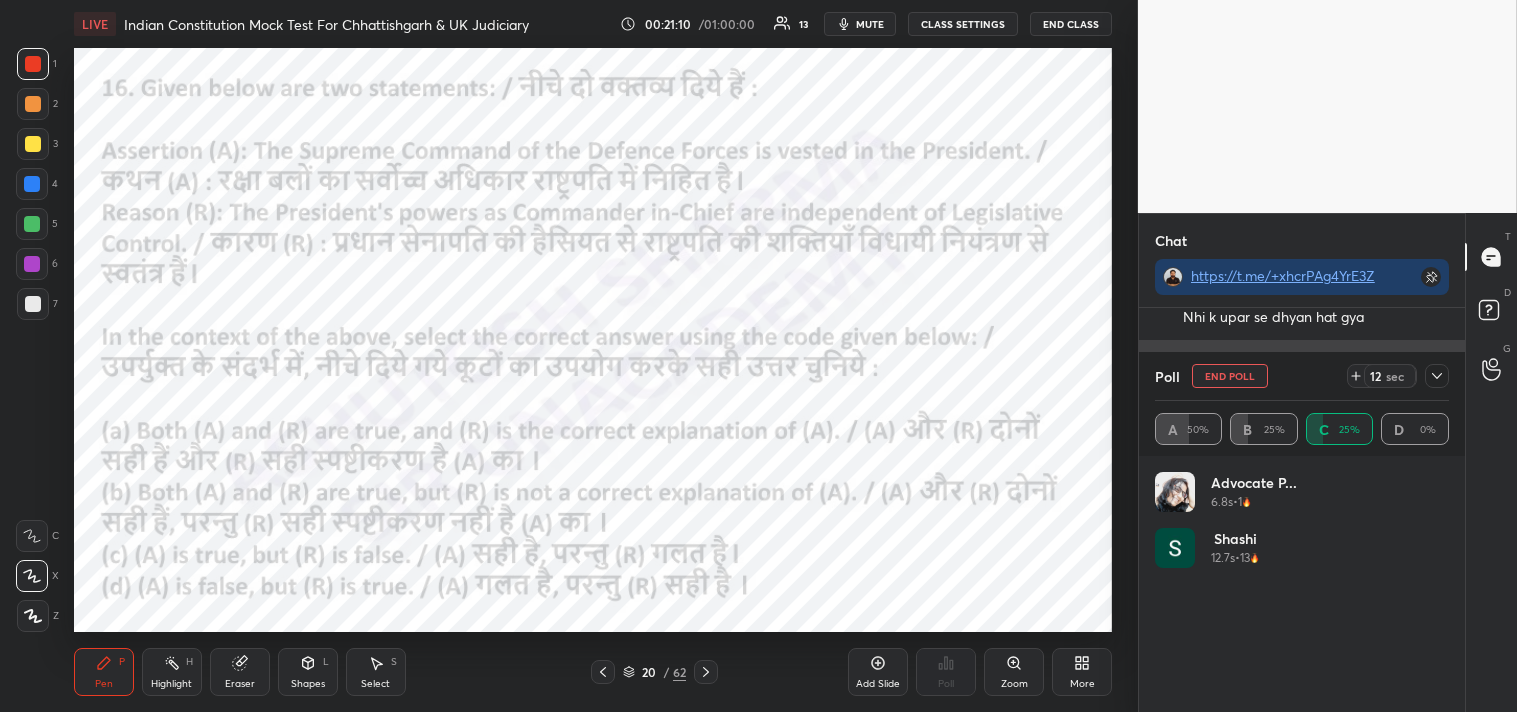 scroll, scrollTop: 130, scrollLeft: 288, axis: both 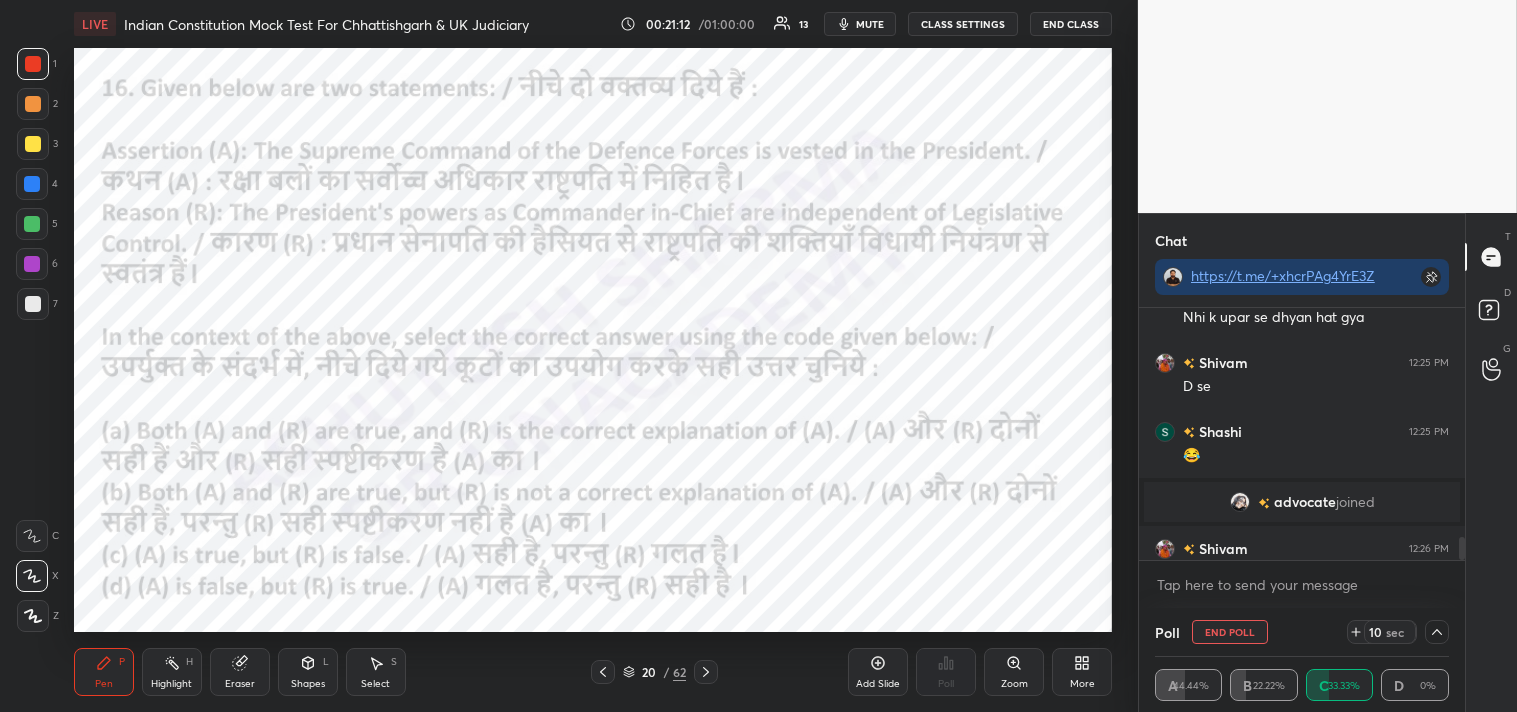 click on "T Messages (T) D Doubts (D) G Raise Hand (G)" at bounding box center [1491, 462] 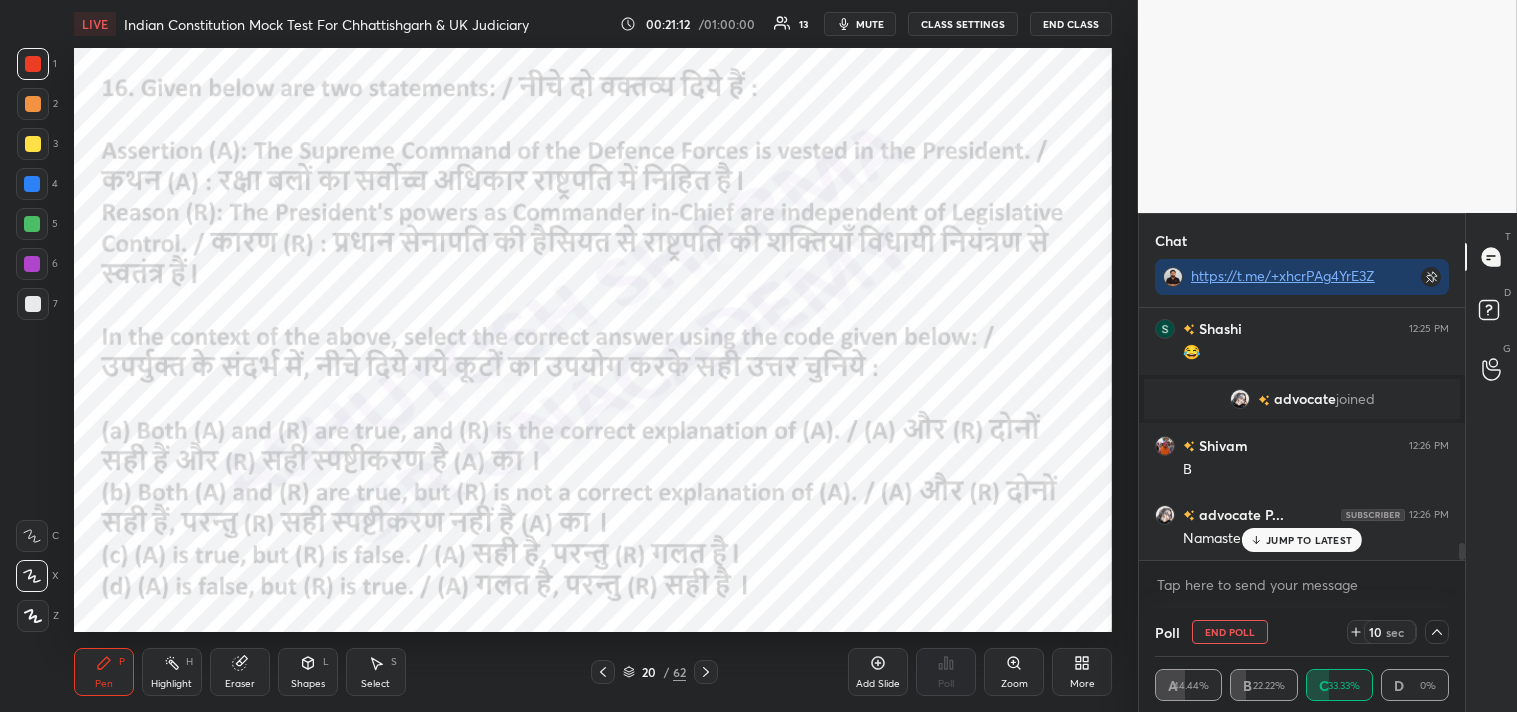 drag, startPoint x: 1463, startPoint y: 545, endPoint x: 1464, endPoint y: 576, distance: 31.016125 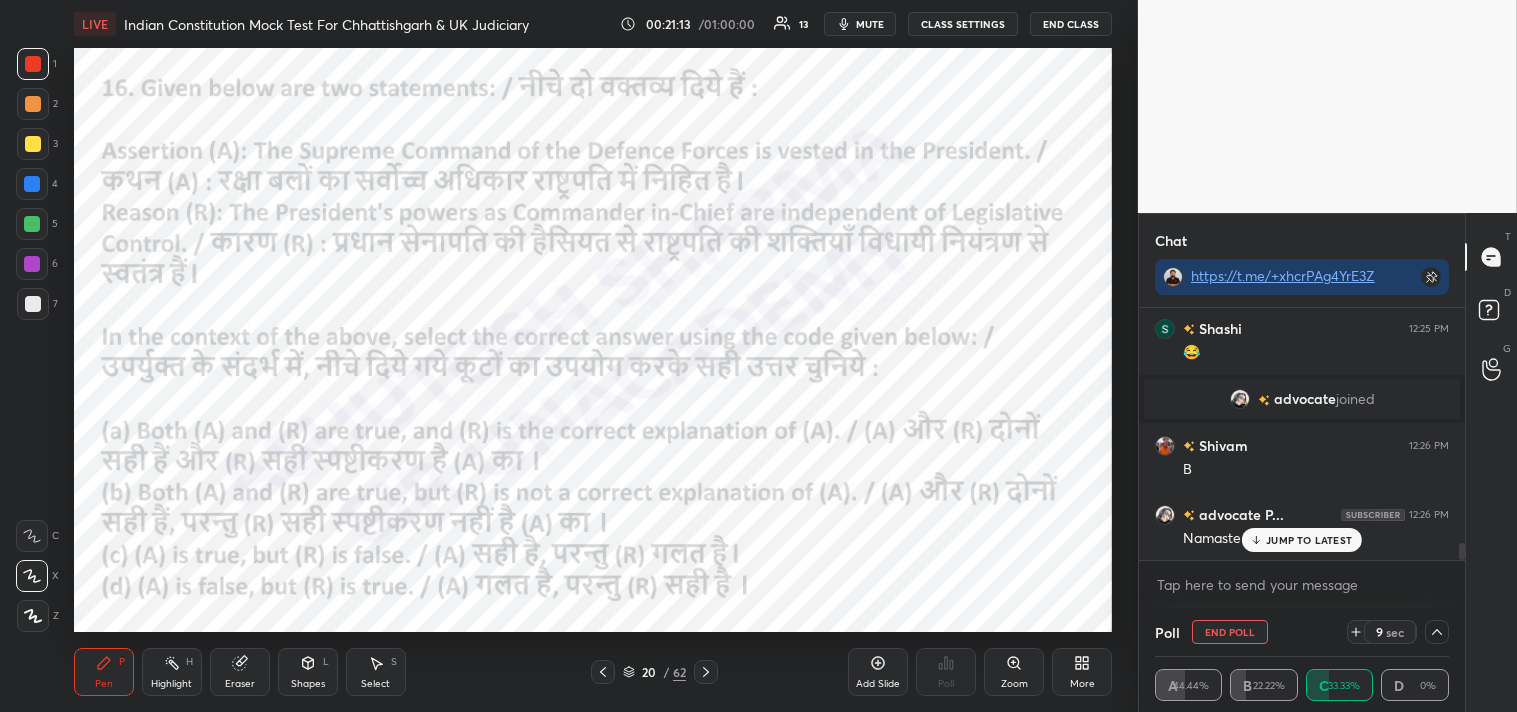 click on "JUMP TO LATEST" at bounding box center (1309, 540) 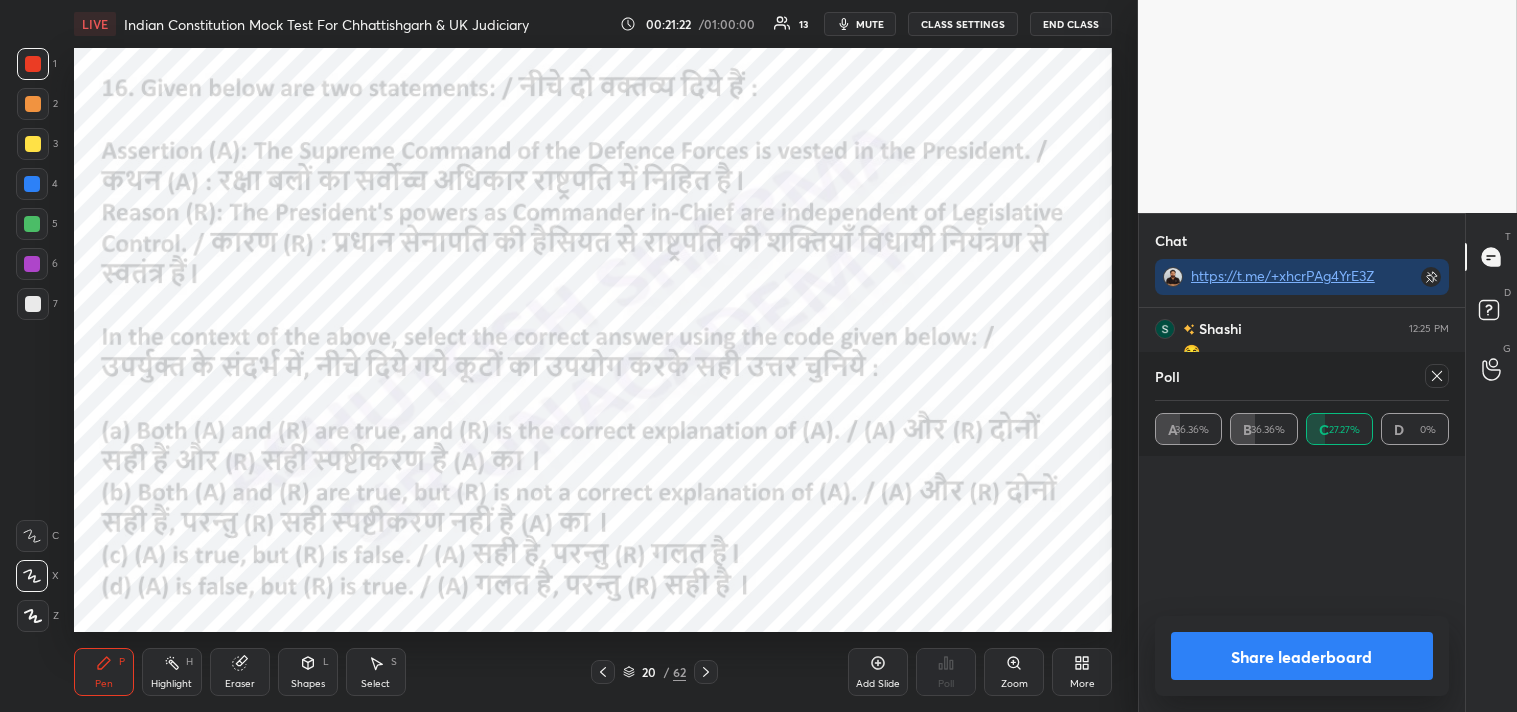 scroll, scrollTop: 6, scrollLeft: 6, axis: both 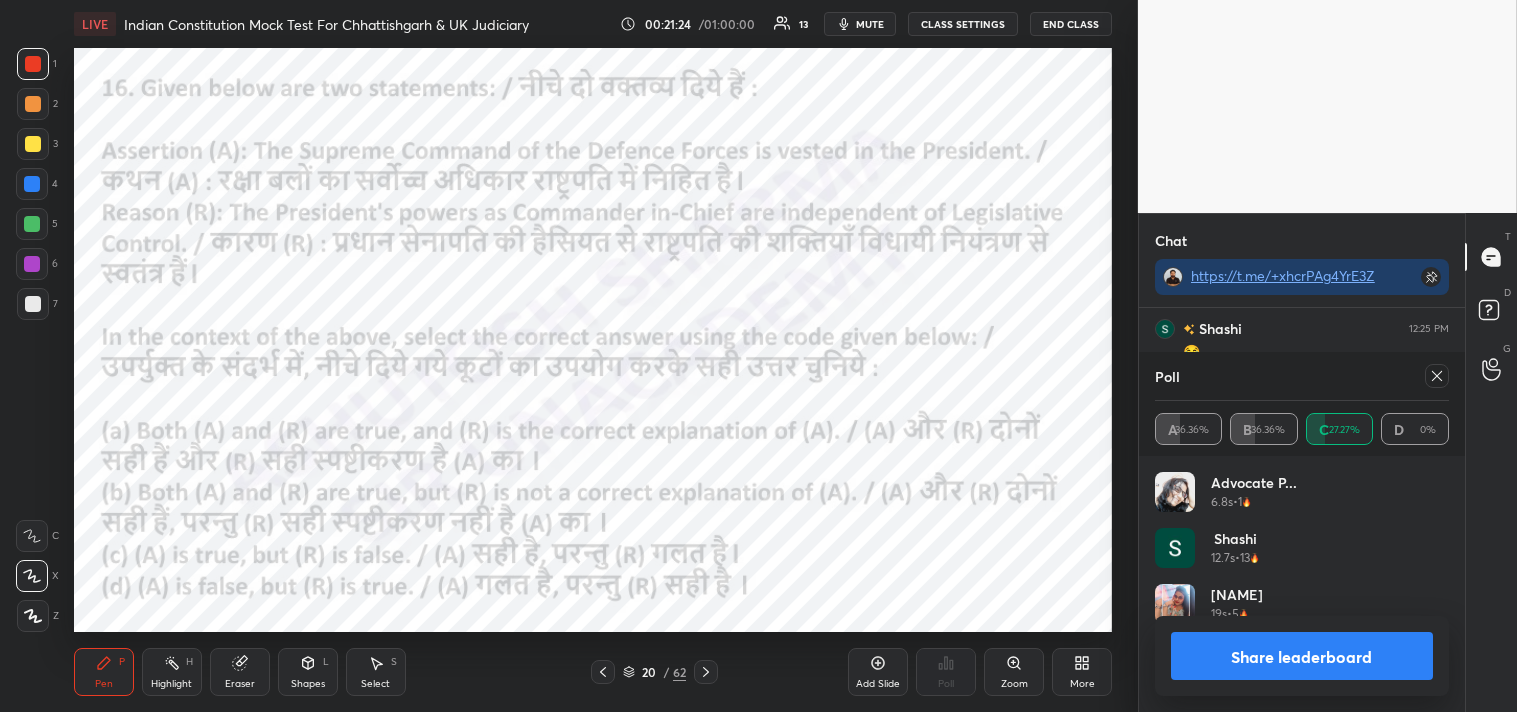 click 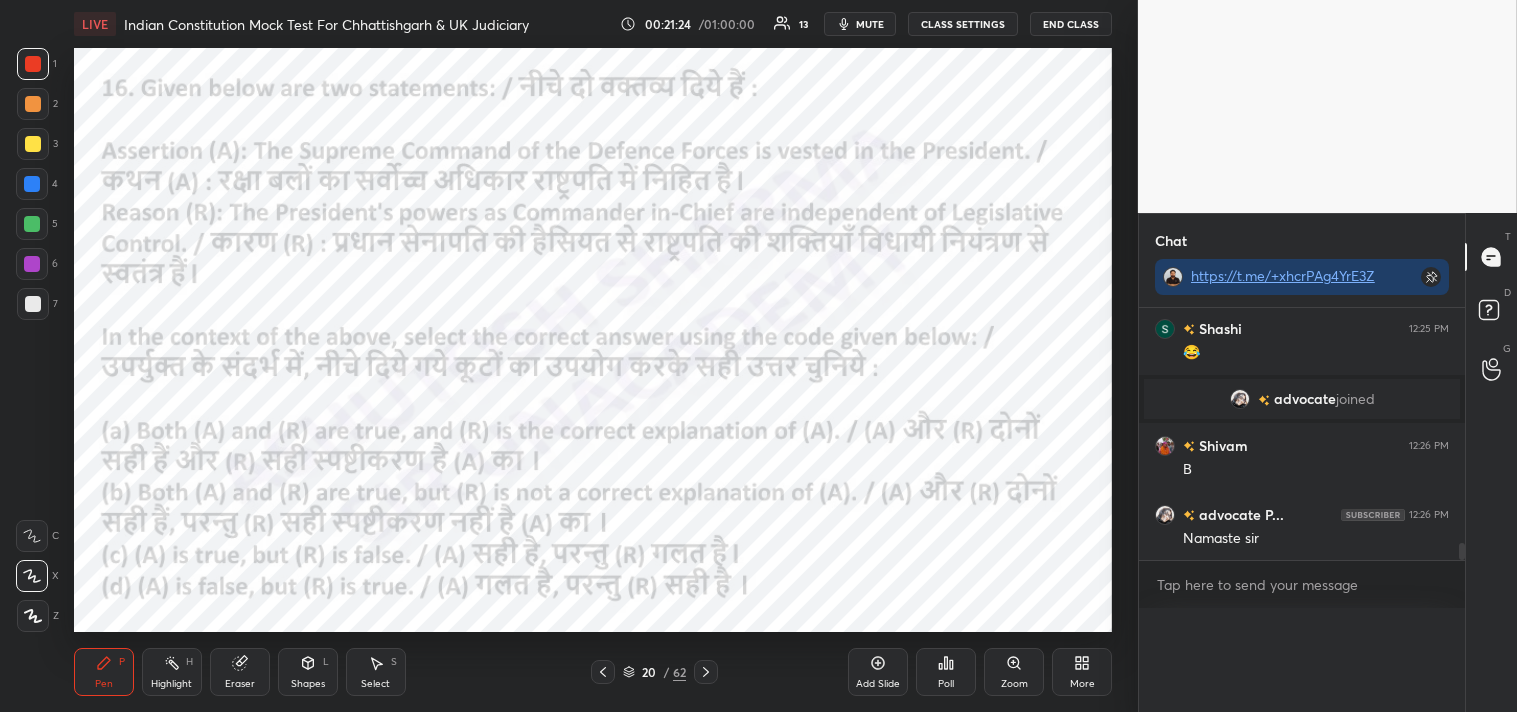 scroll, scrollTop: 88, scrollLeft: 288, axis: both 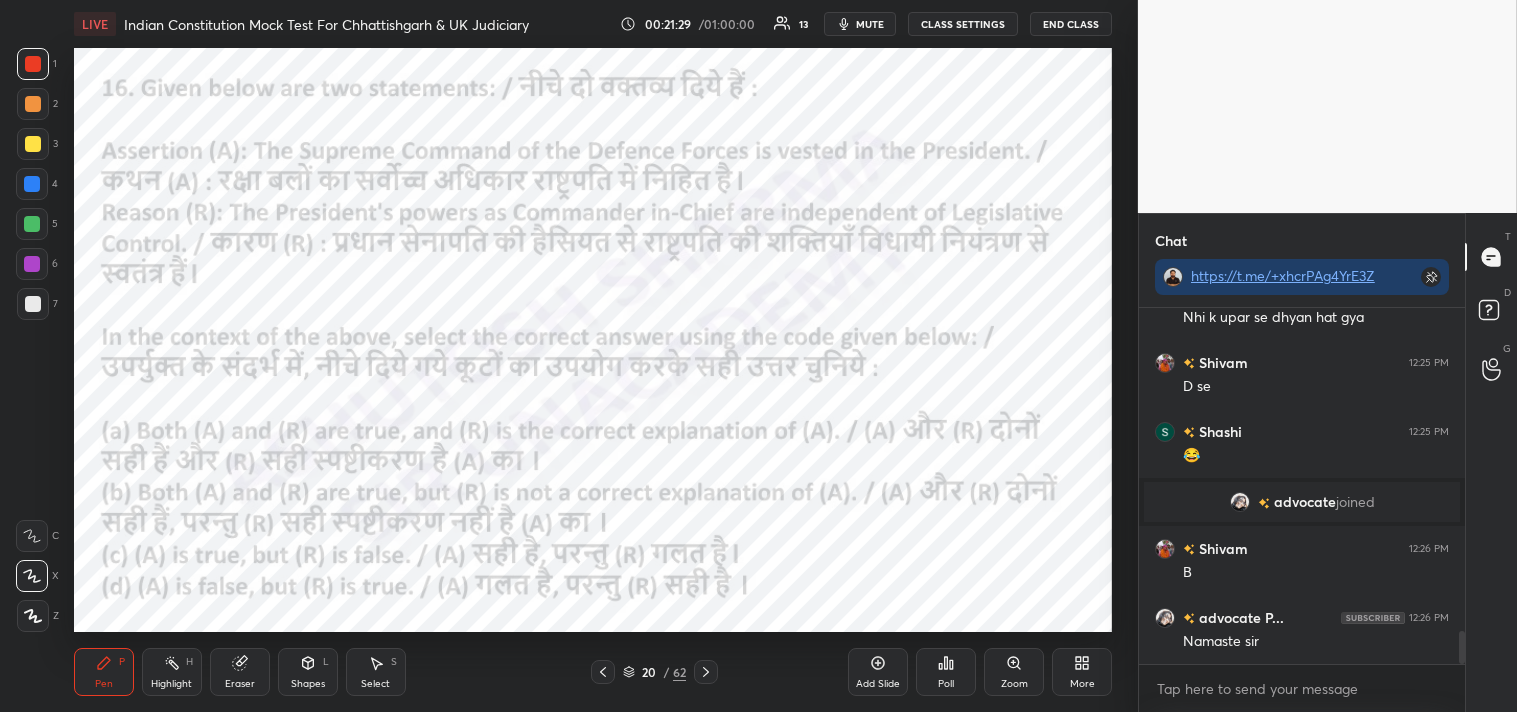 click 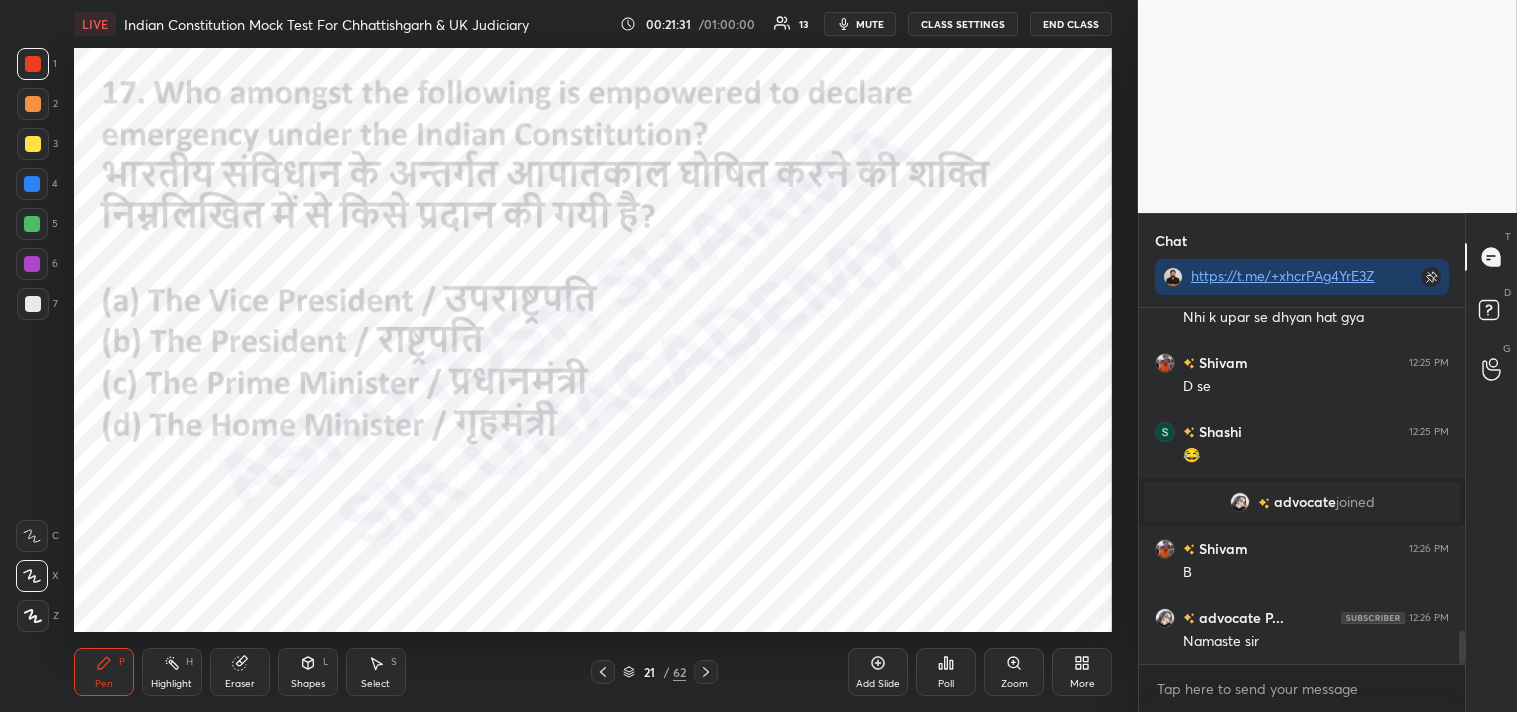 click 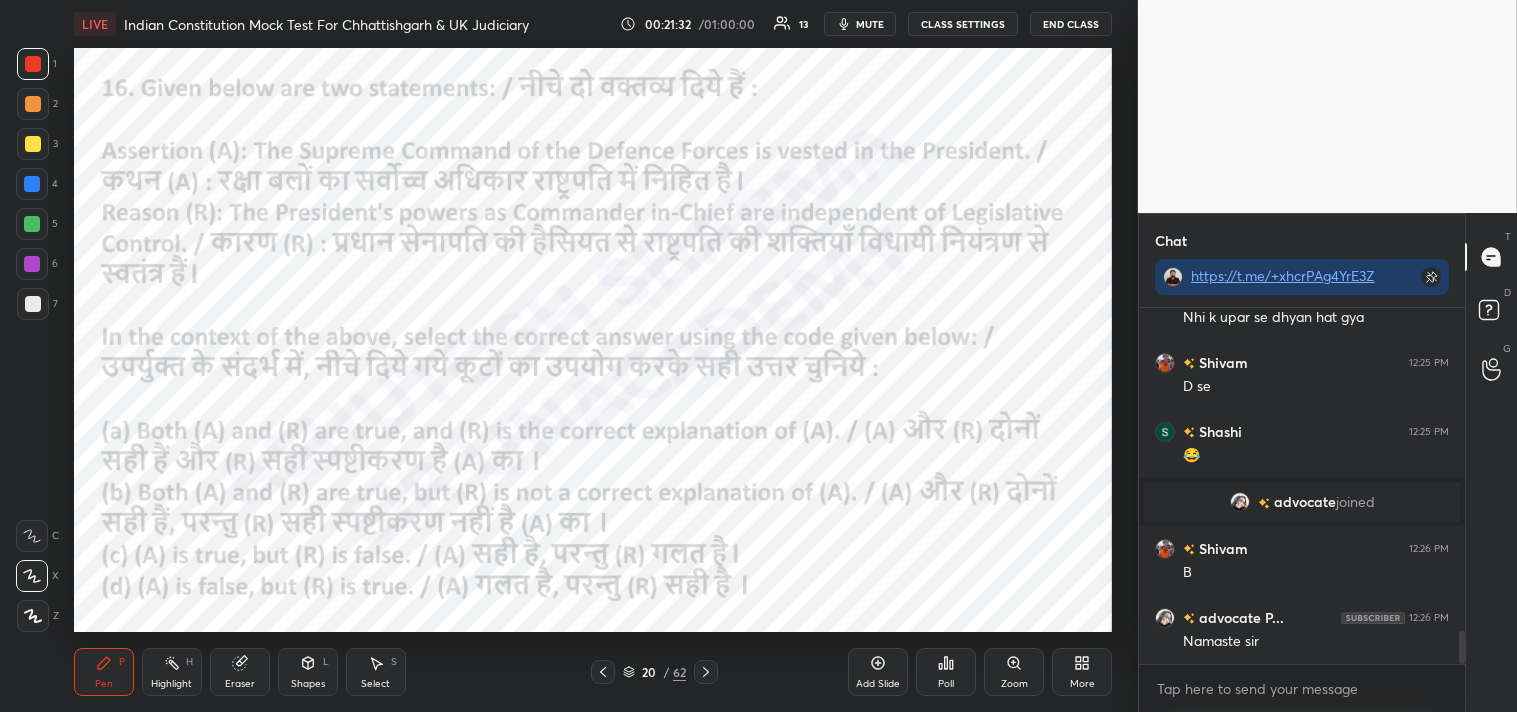 click 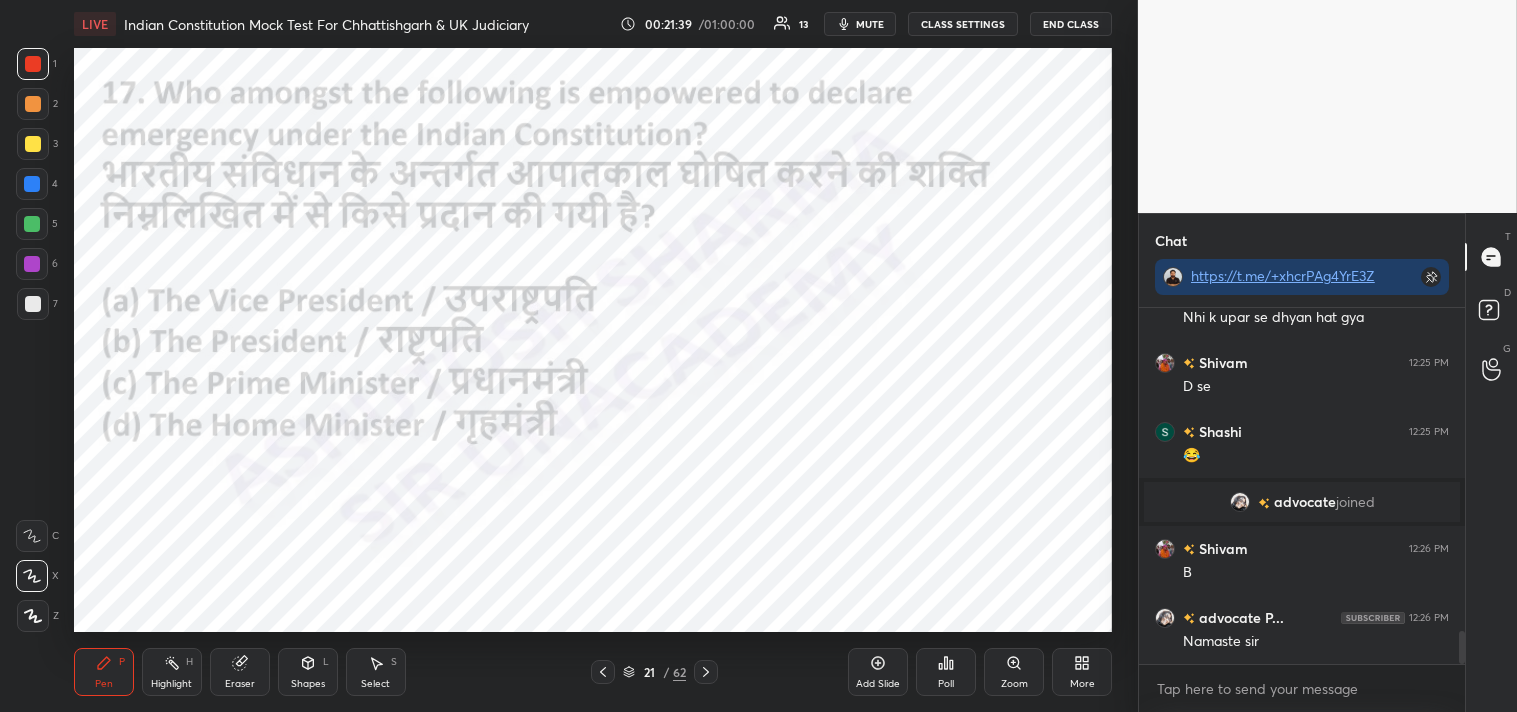click 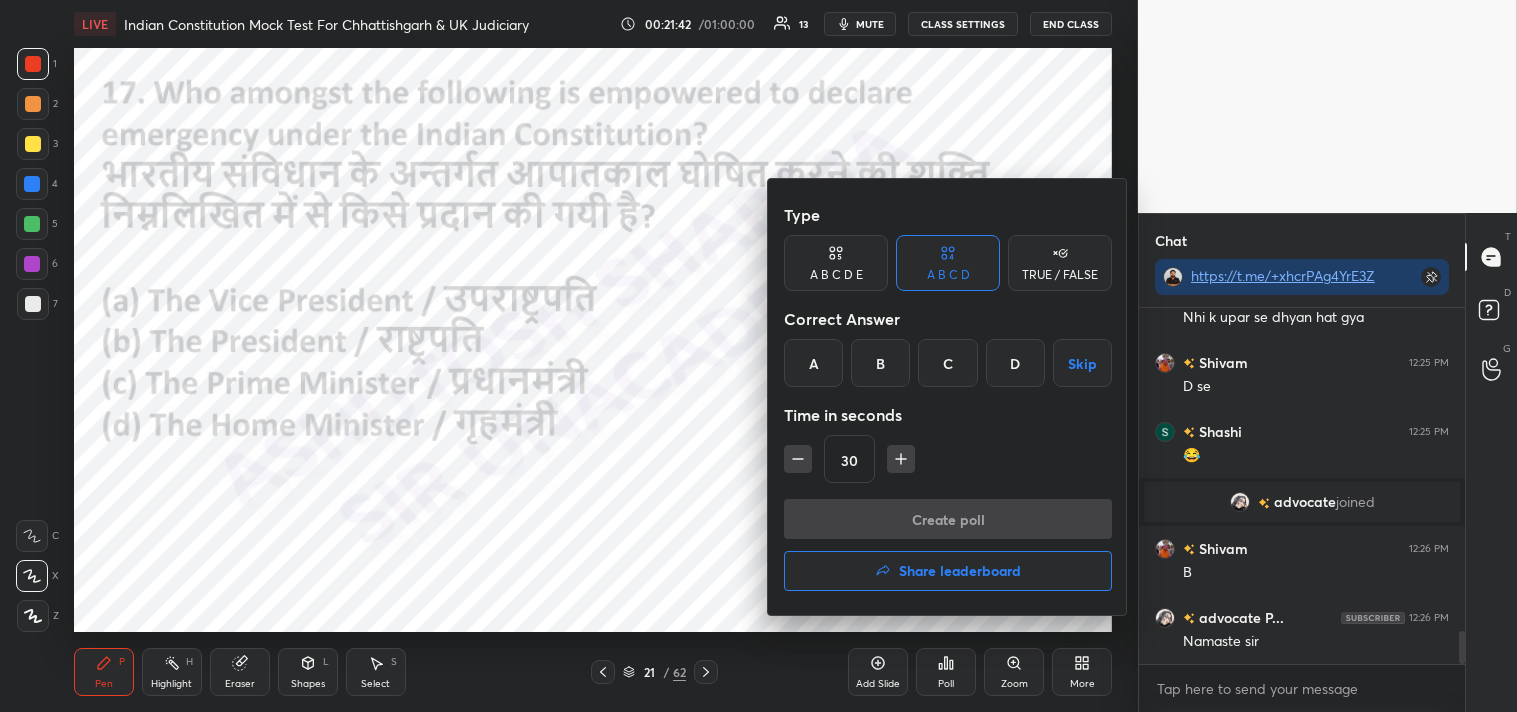 click on "B" at bounding box center (880, 363) 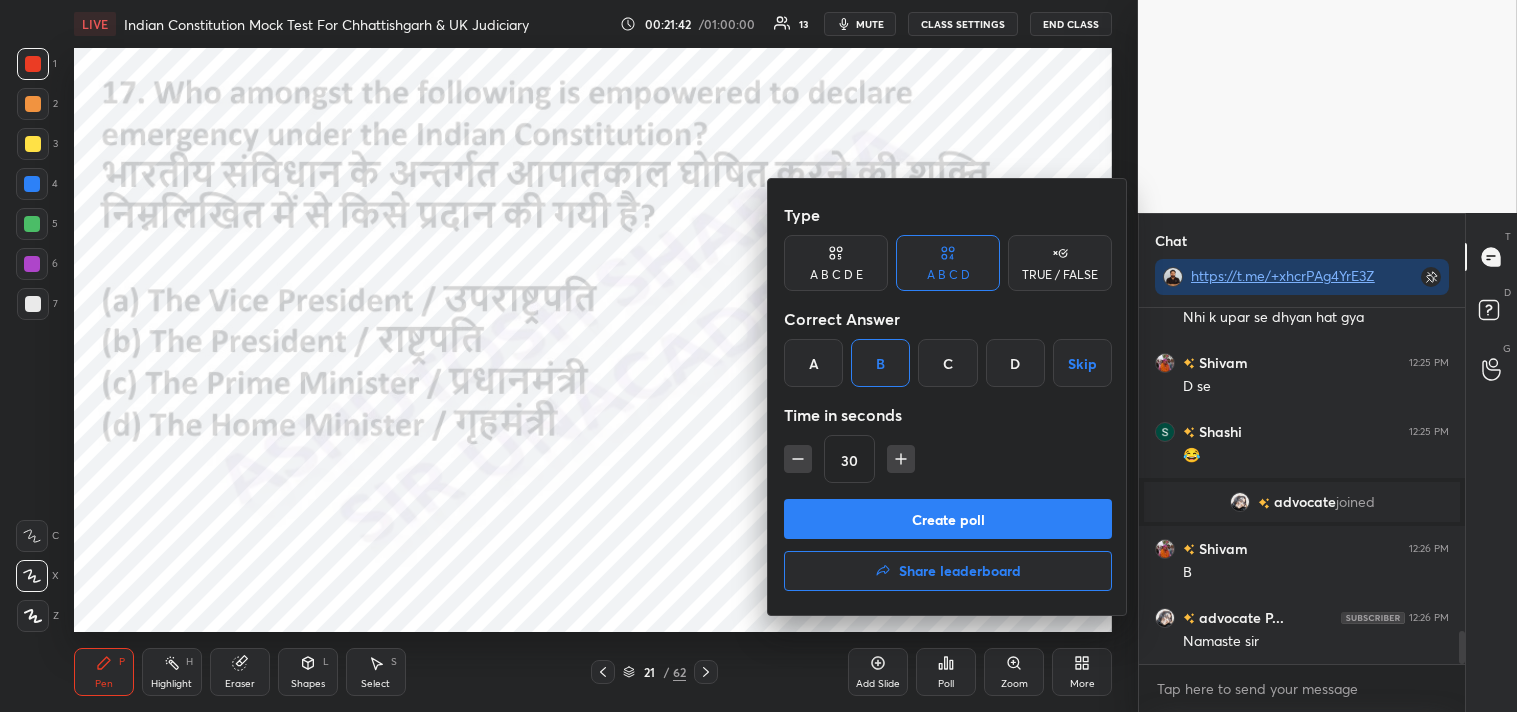 click on "Create poll" at bounding box center (948, 519) 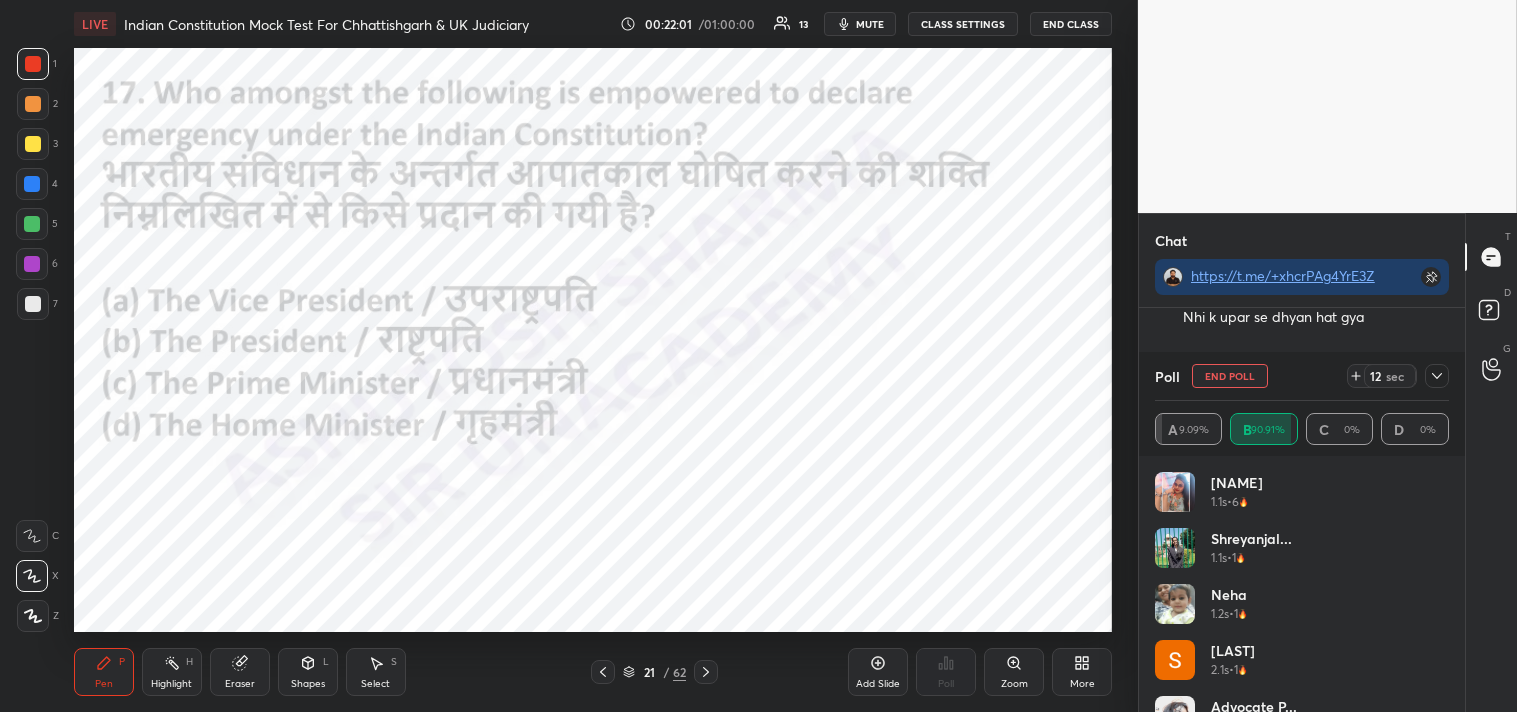 click 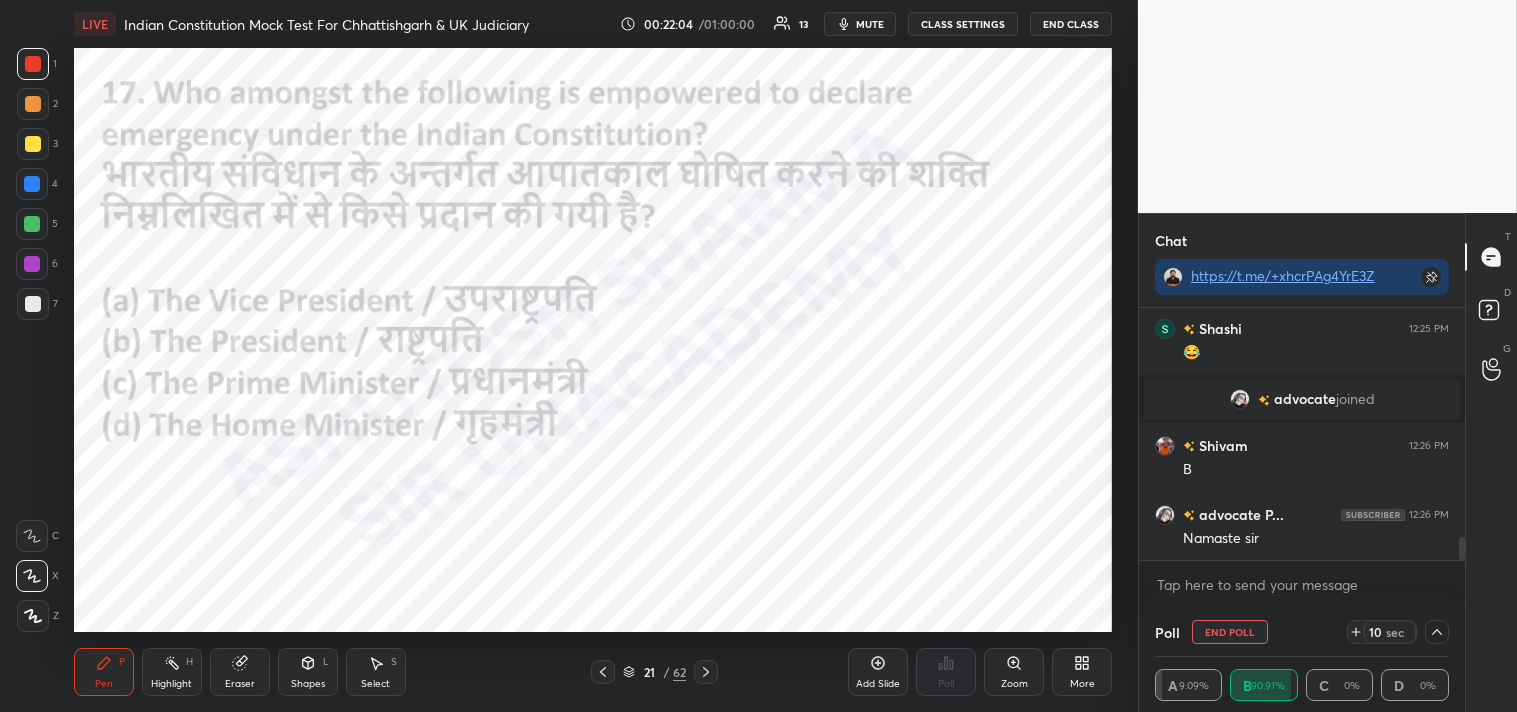 drag, startPoint x: 1461, startPoint y: 550, endPoint x: 1457, endPoint y: 572, distance: 22.36068 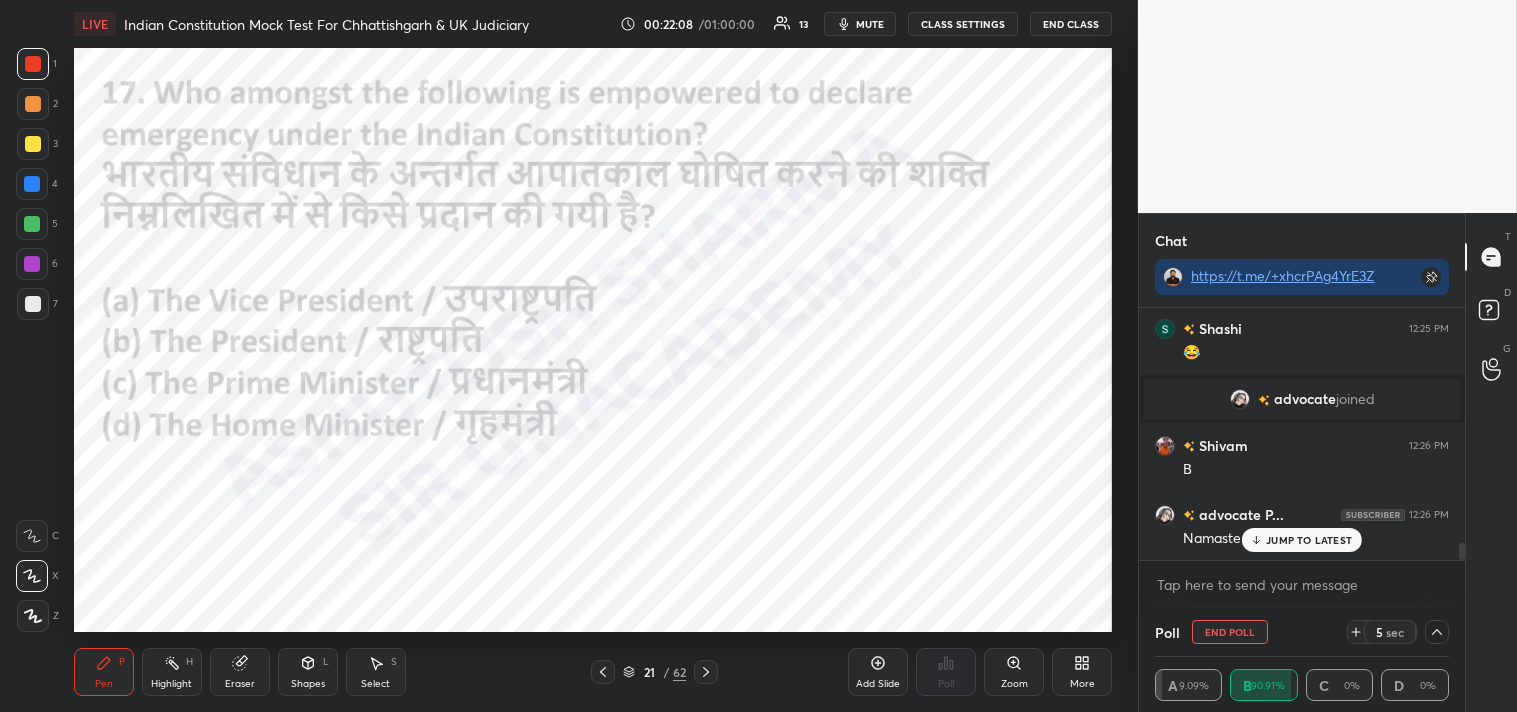 click on "End Poll" at bounding box center (1230, 632) 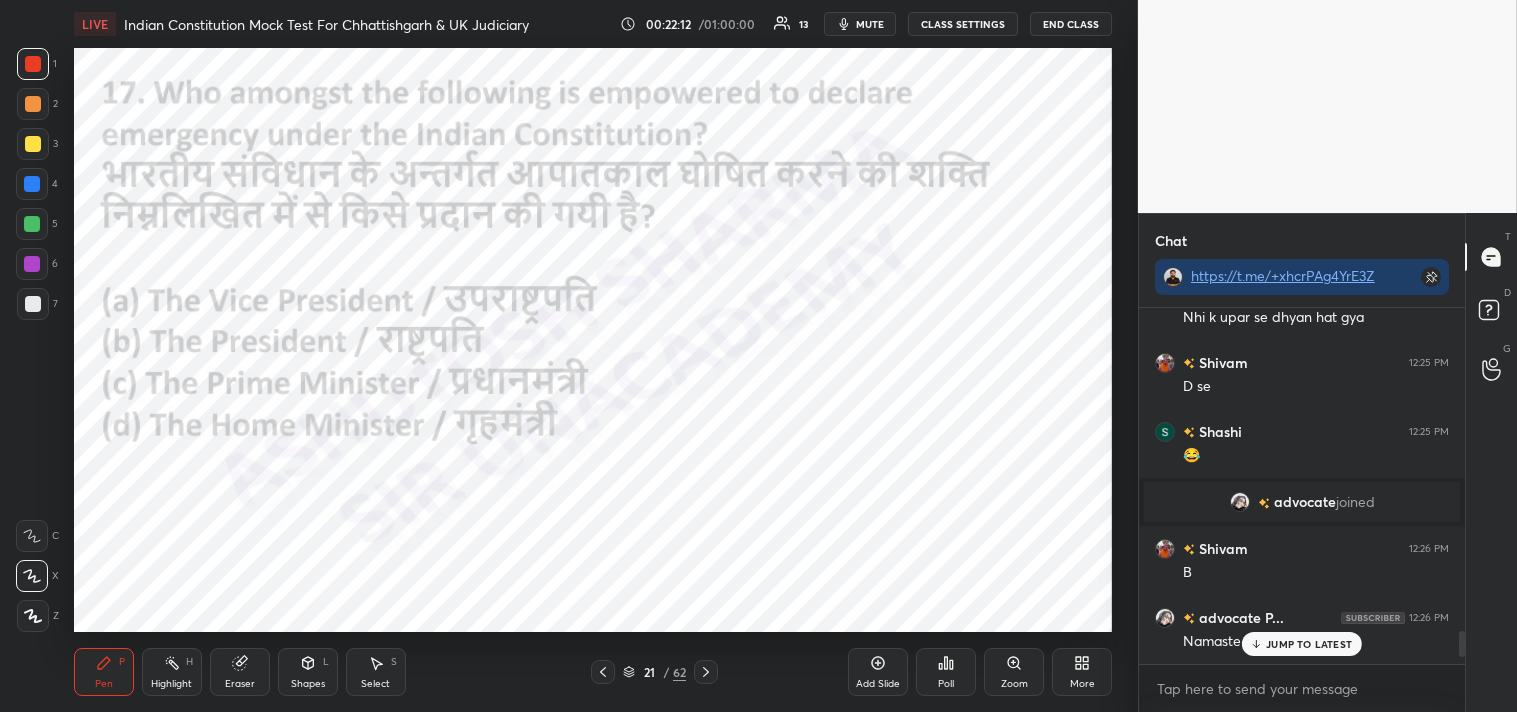 click 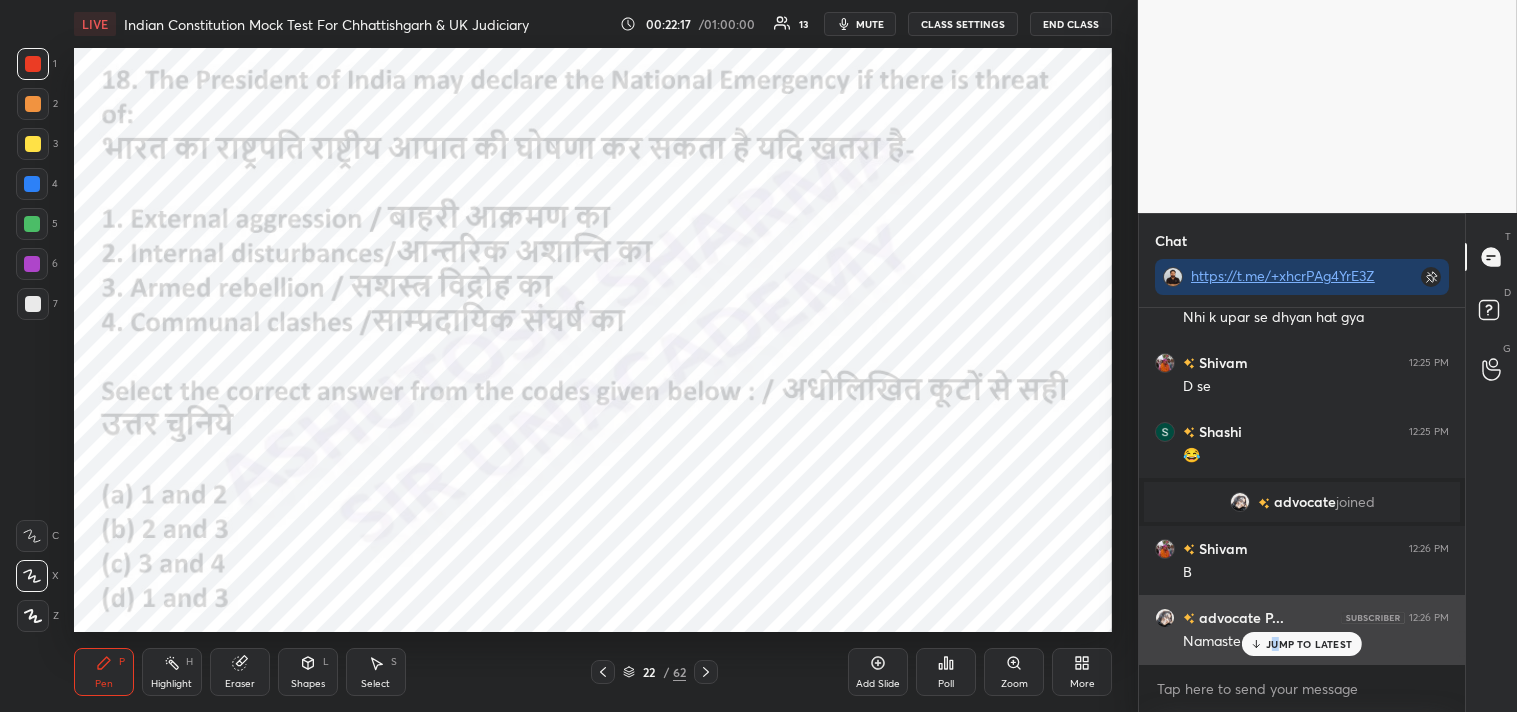 click on "JUMP TO LATEST" at bounding box center [1309, 644] 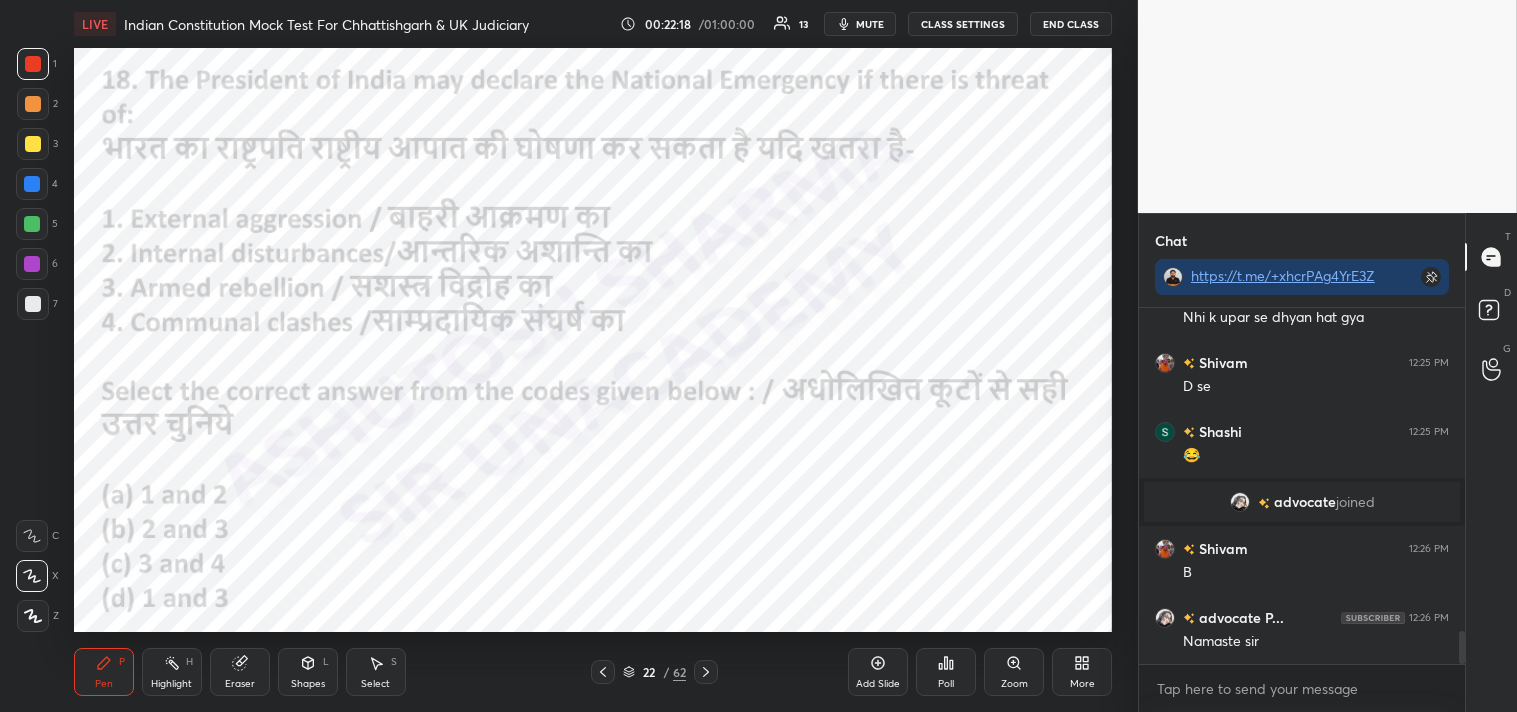 click on "Poll" at bounding box center [946, 672] 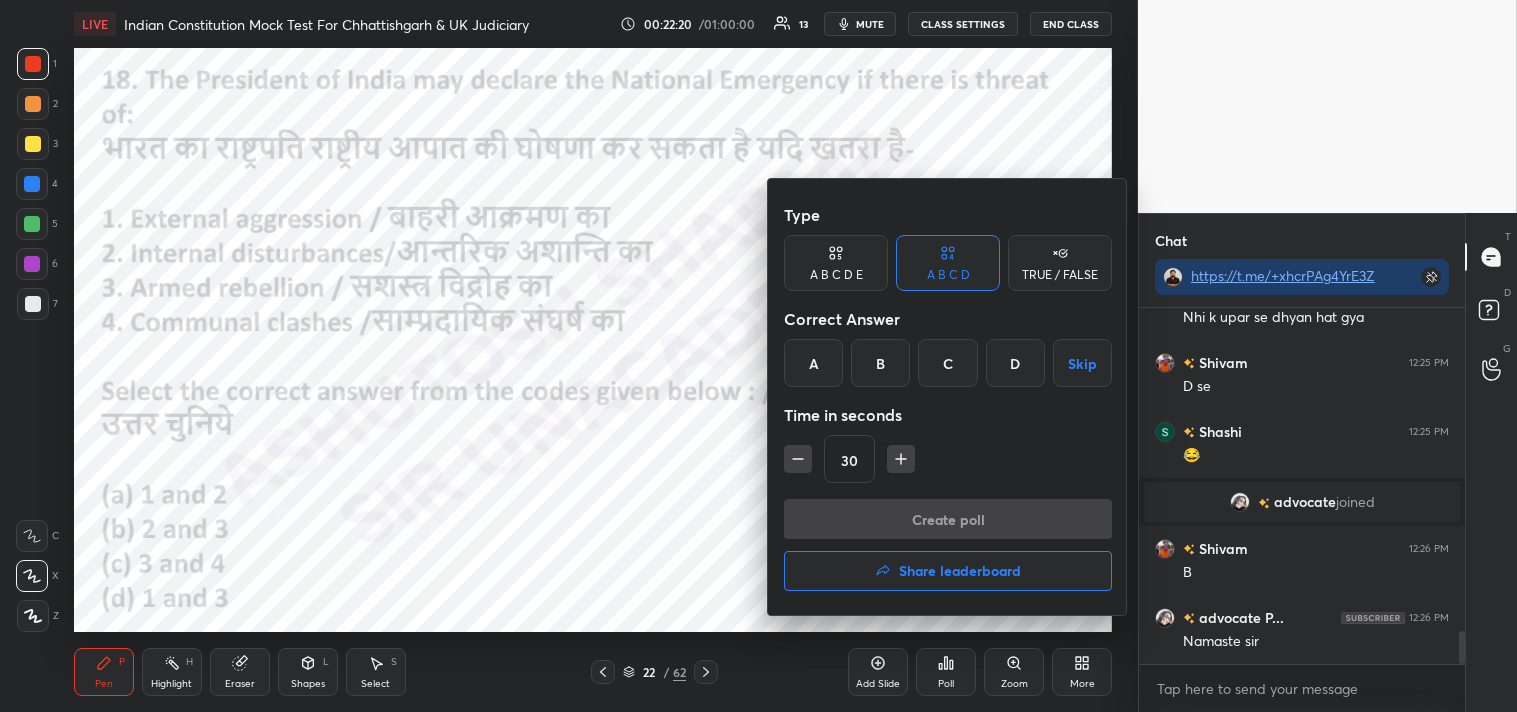 click on "D" at bounding box center [1015, 363] 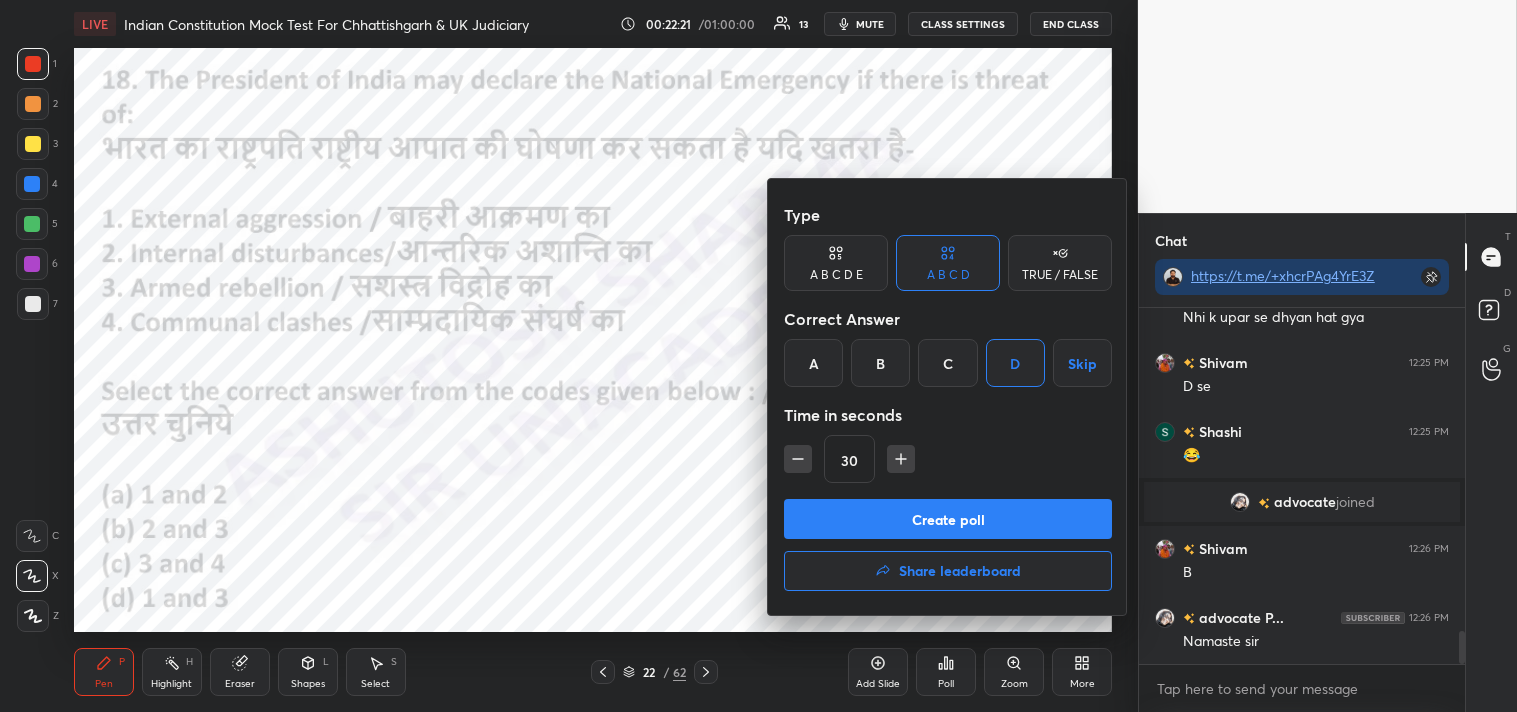 drag, startPoint x: 976, startPoint y: 522, endPoint x: 970, endPoint y: 533, distance: 12.529964 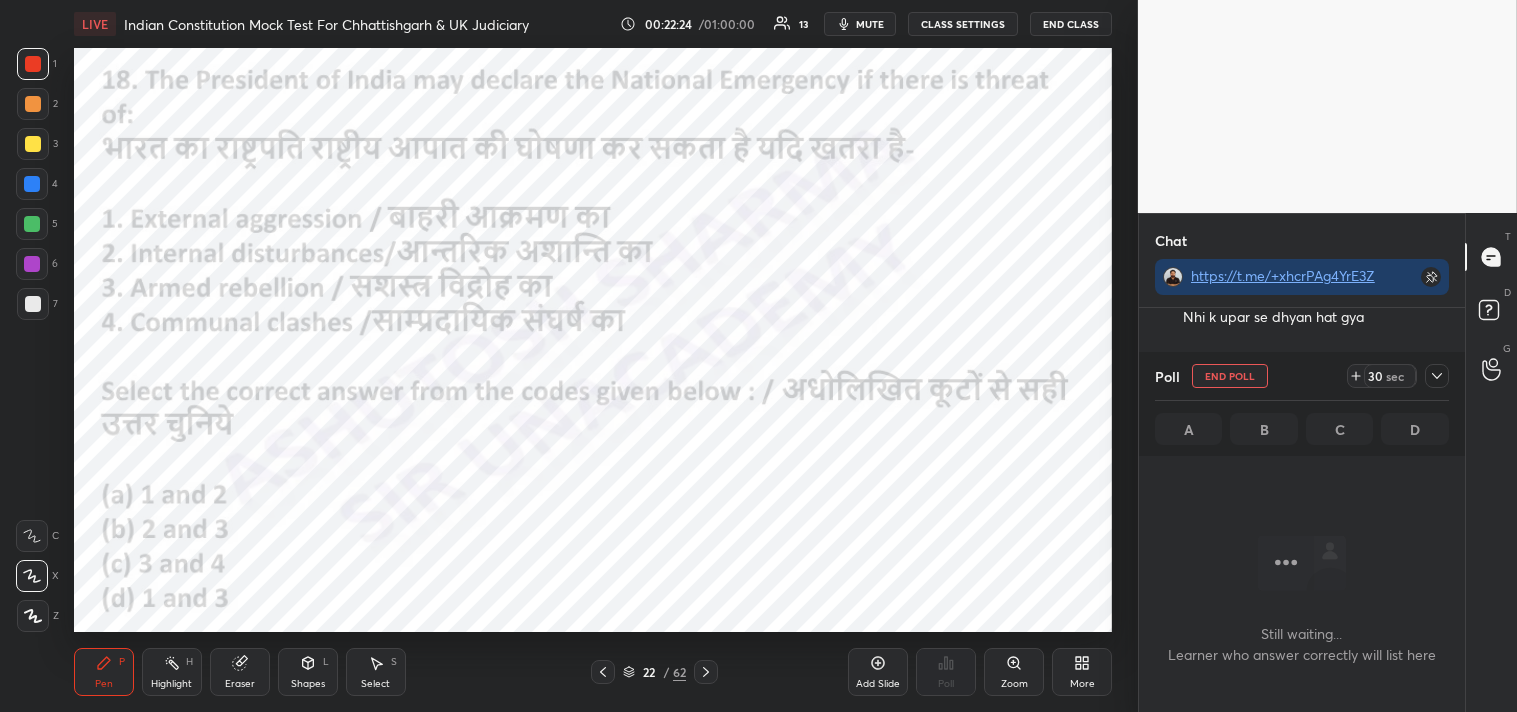 scroll, scrollTop: 298, scrollLeft: 320, axis: both 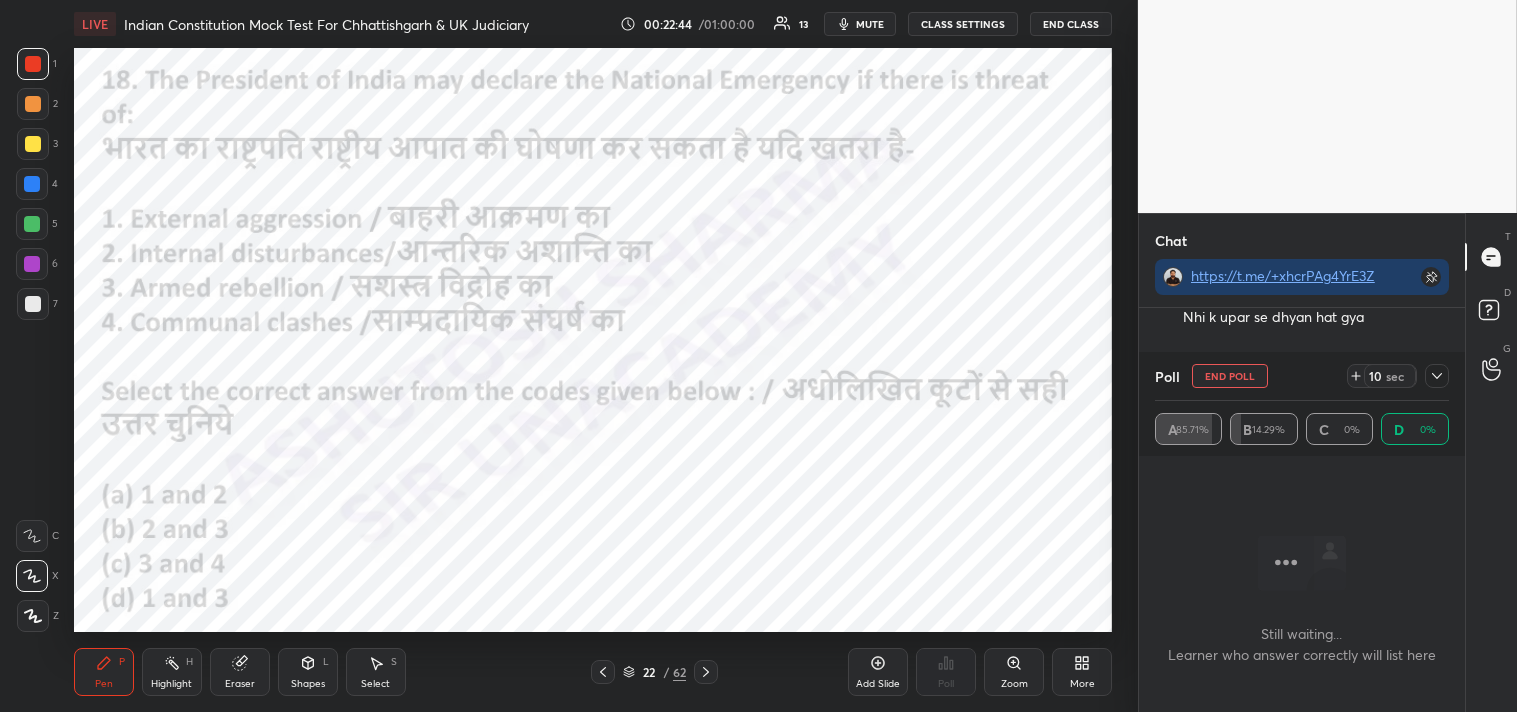 click 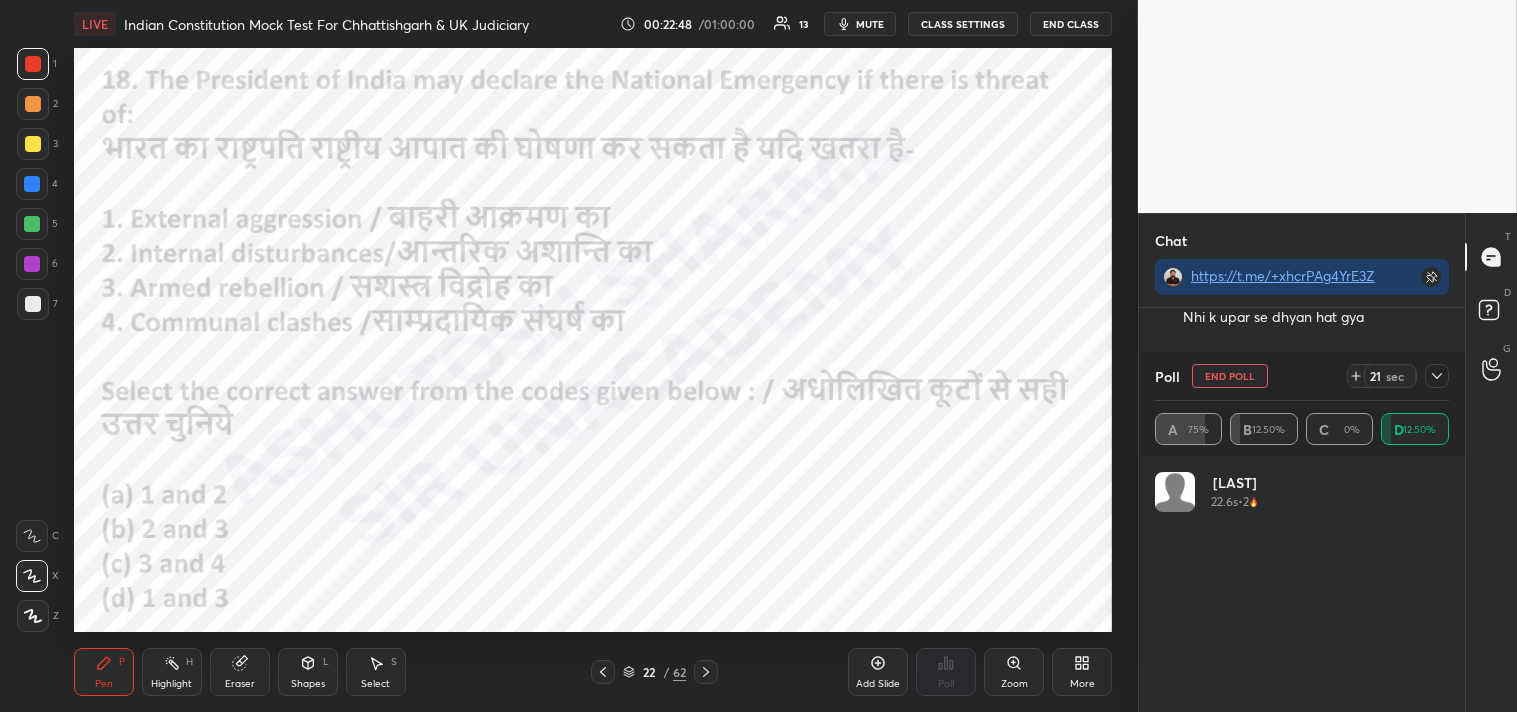 scroll, scrollTop: 6, scrollLeft: 6, axis: both 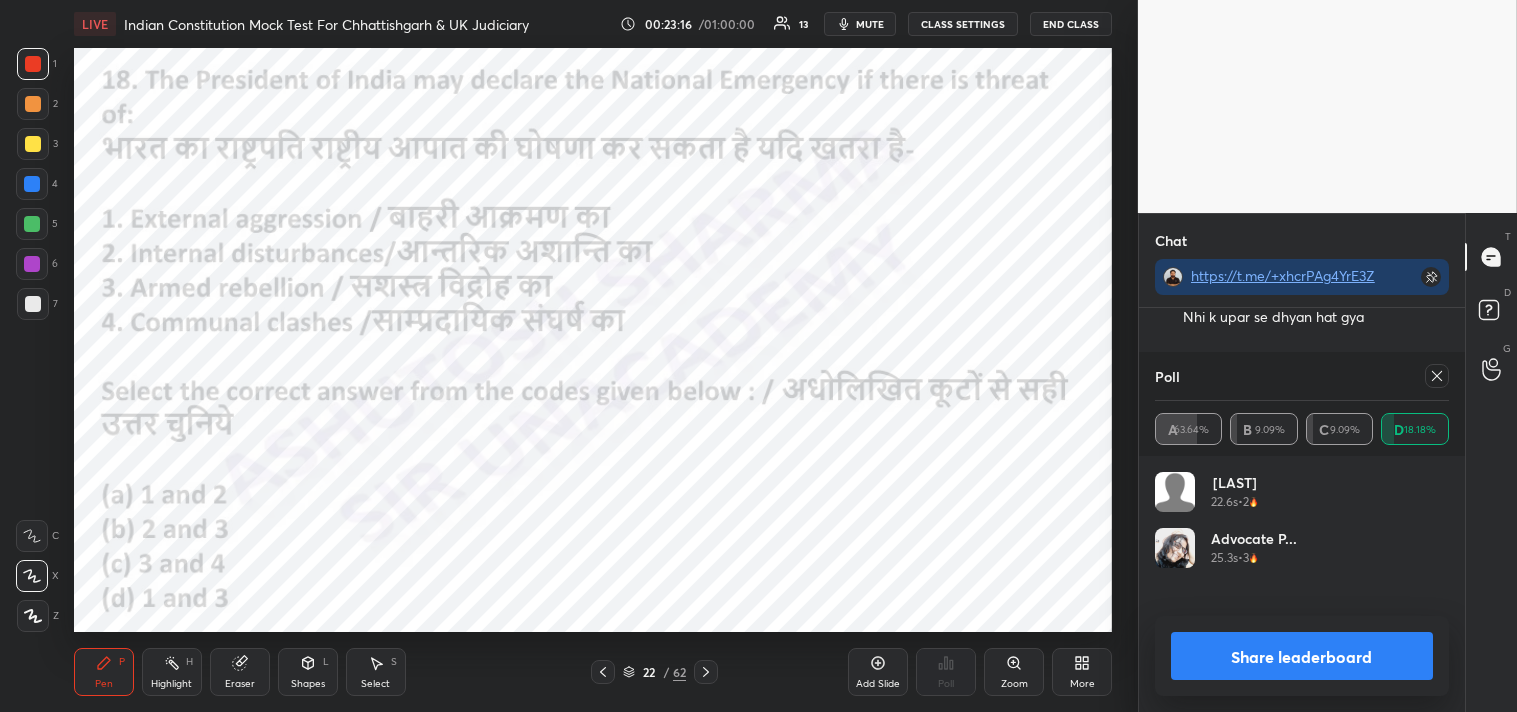click 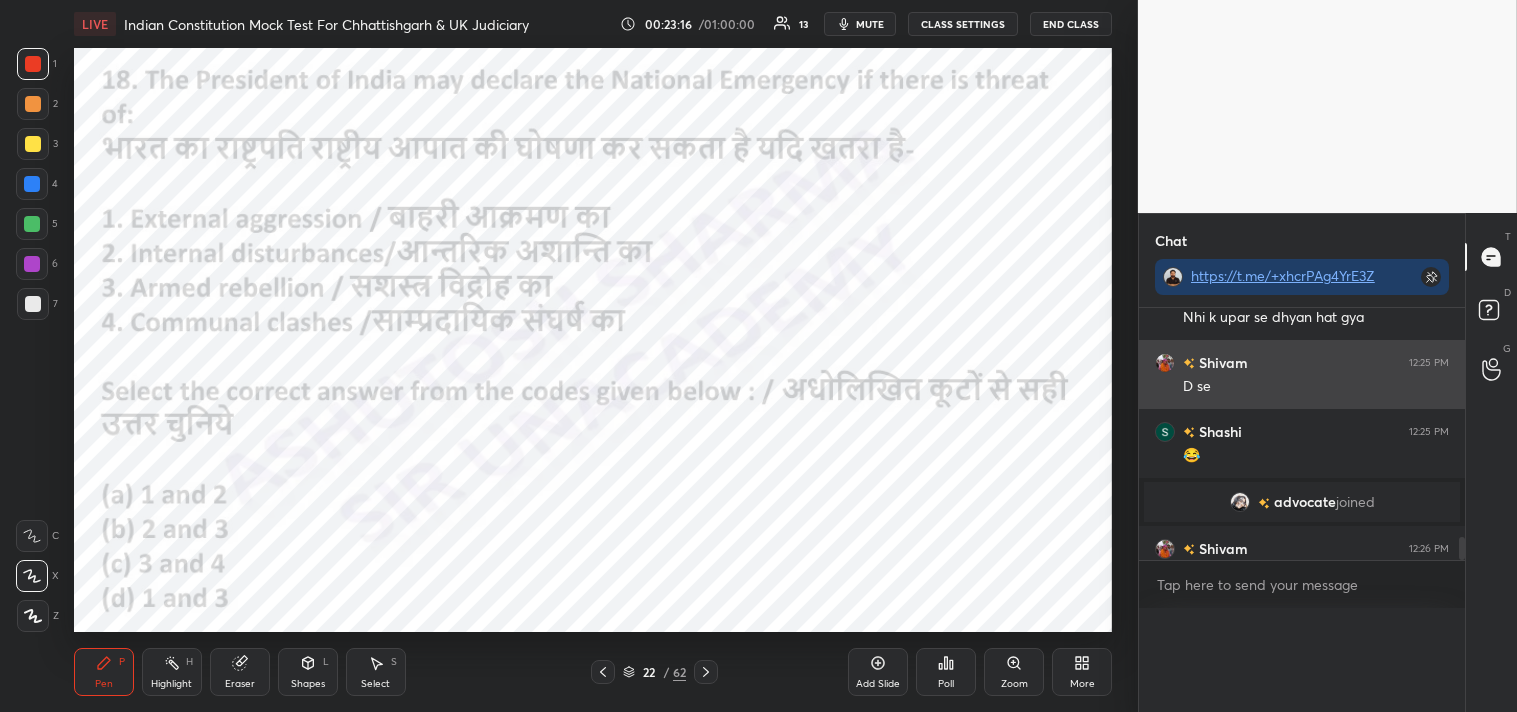 scroll, scrollTop: 88, scrollLeft: 288, axis: both 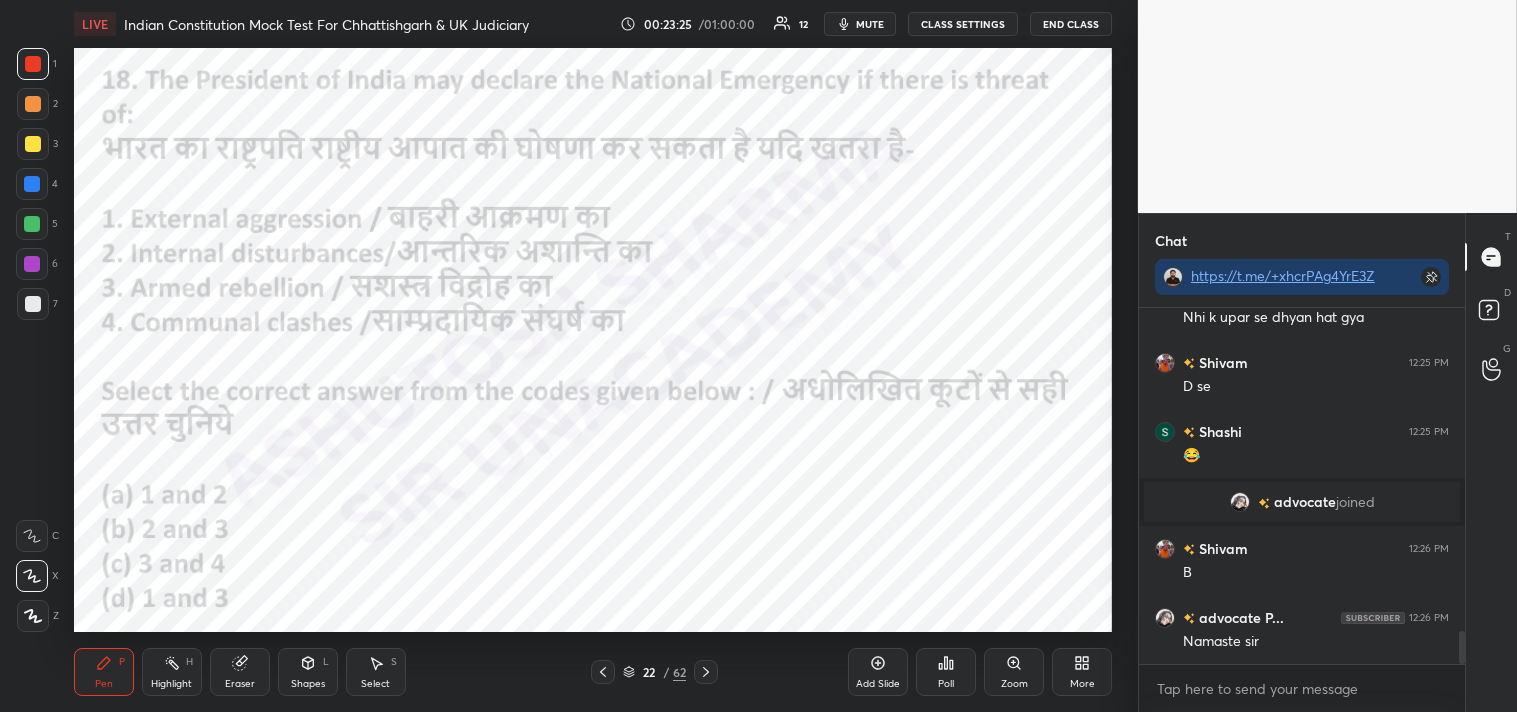 click 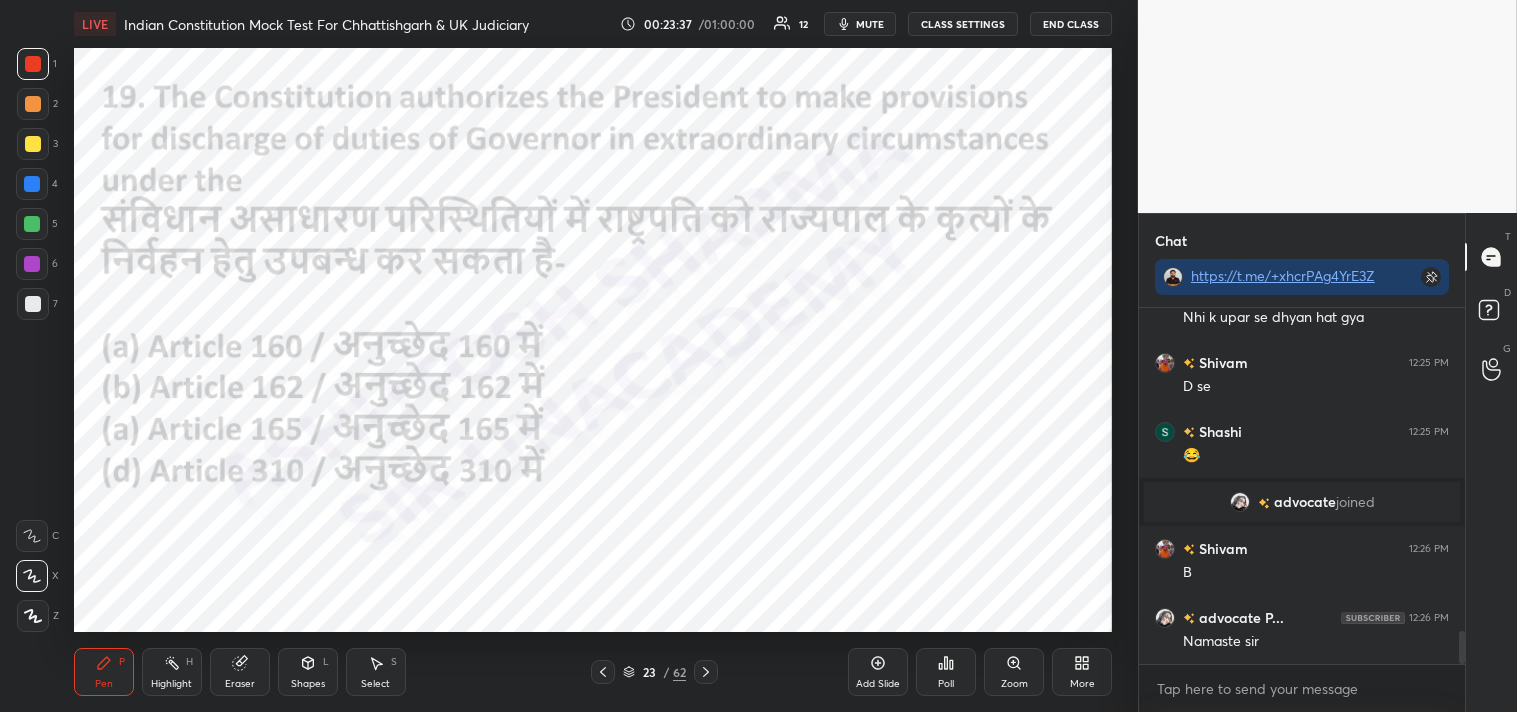 click 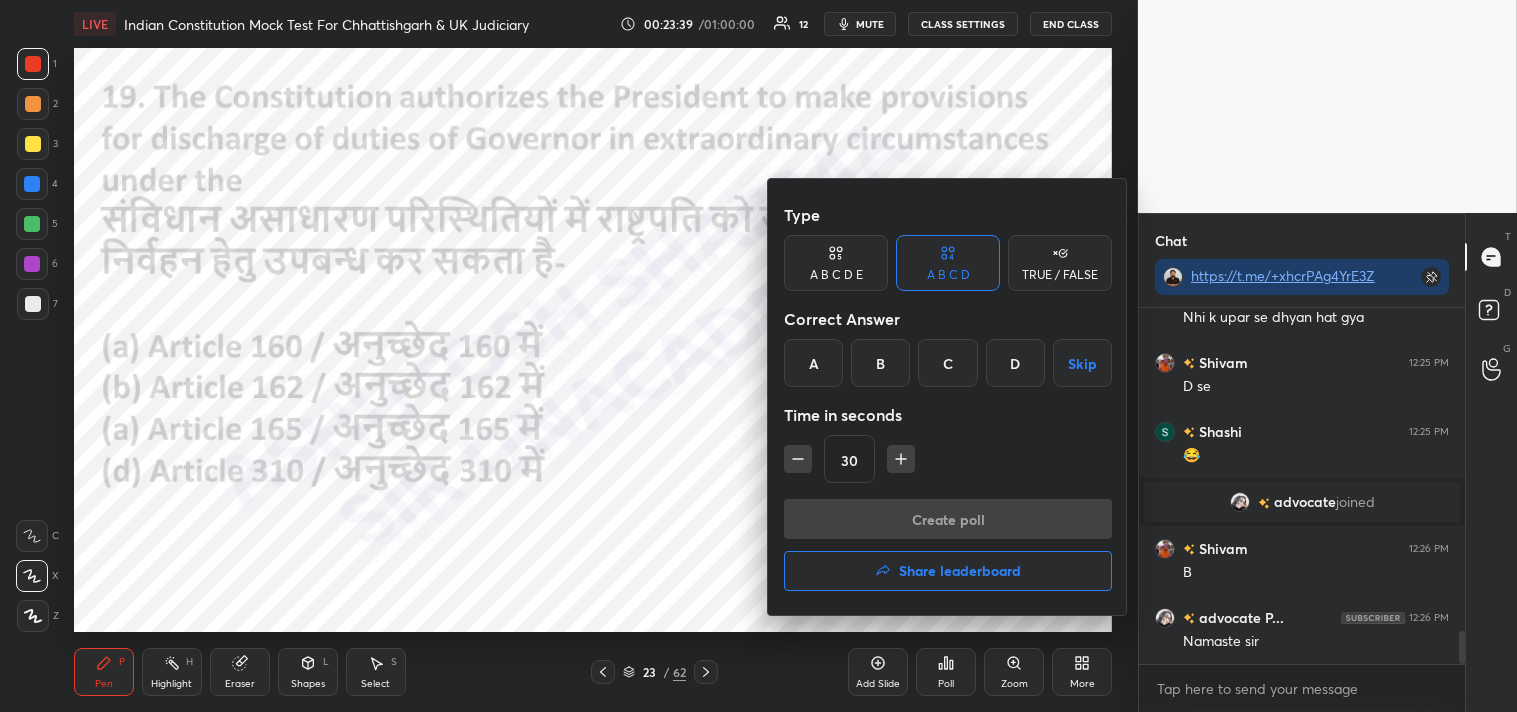 drag, startPoint x: 811, startPoint y: 367, endPoint x: 814, endPoint y: 354, distance: 13.341664 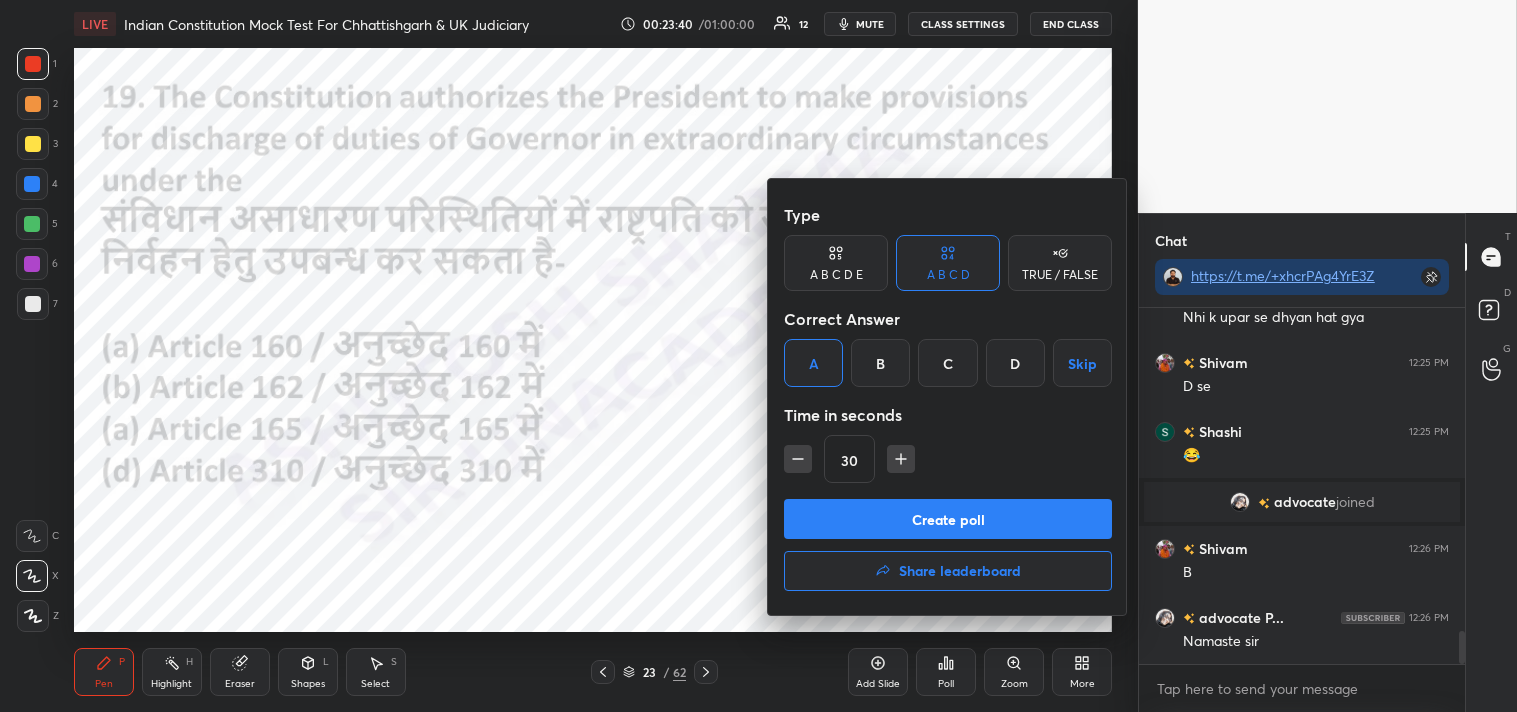 click on "Create poll" at bounding box center [948, 519] 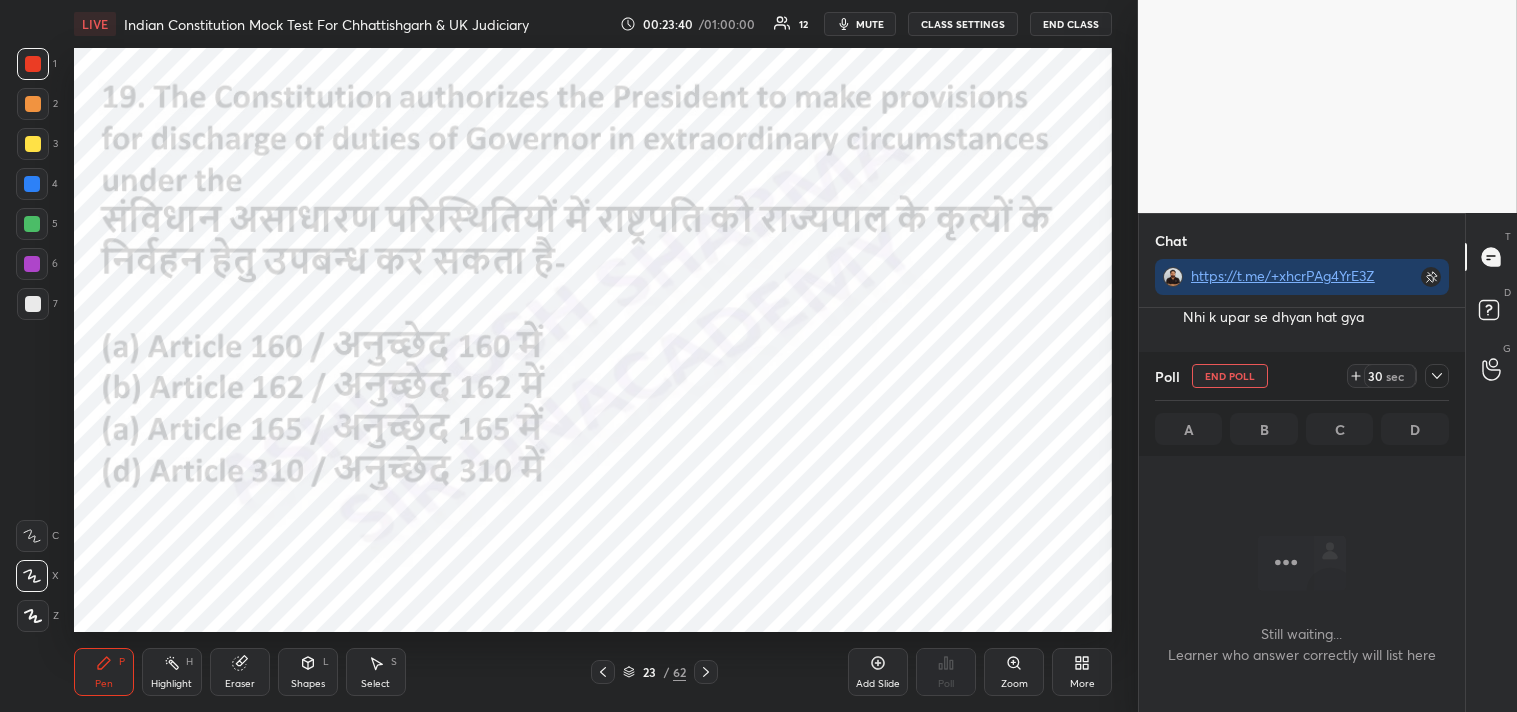 scroll, scrollTop: 248, scrollLeft: 320, axis: both 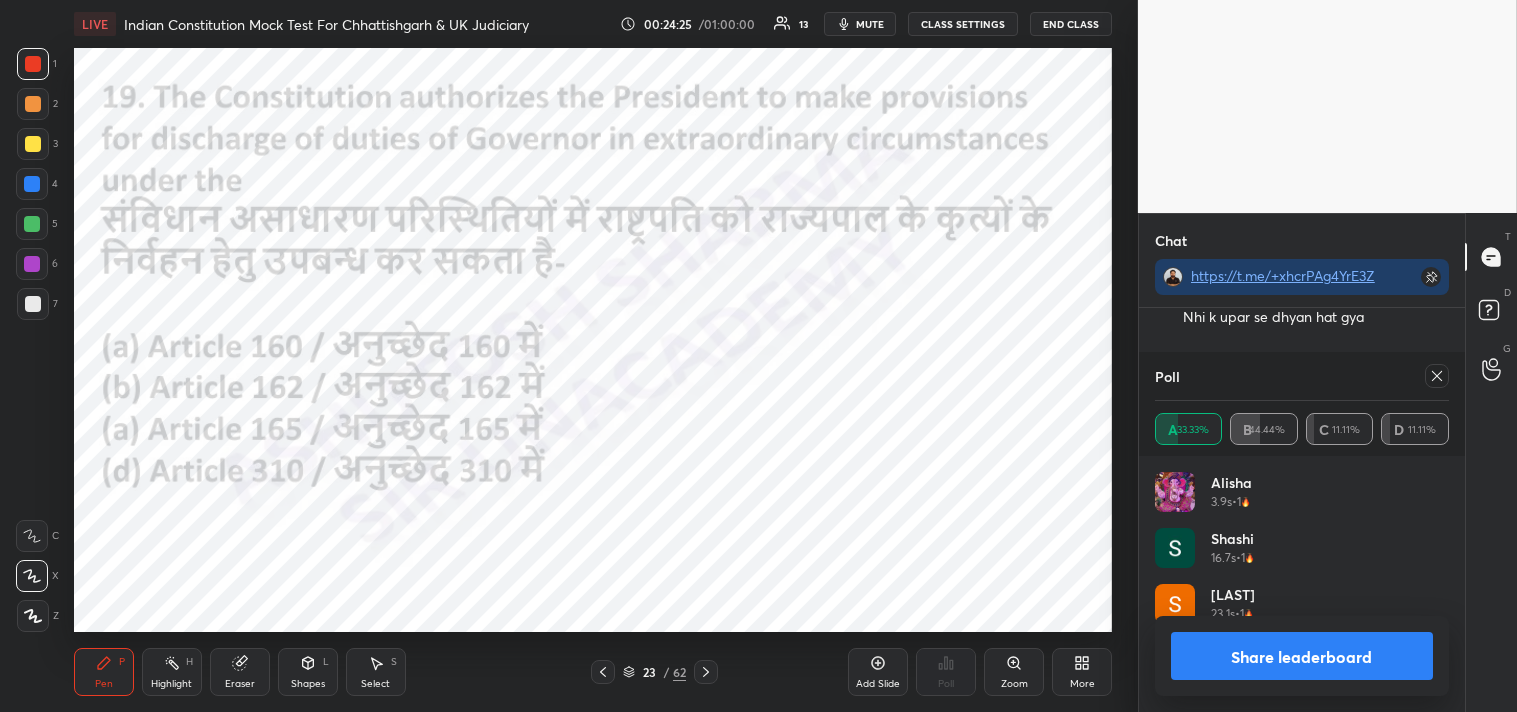 click 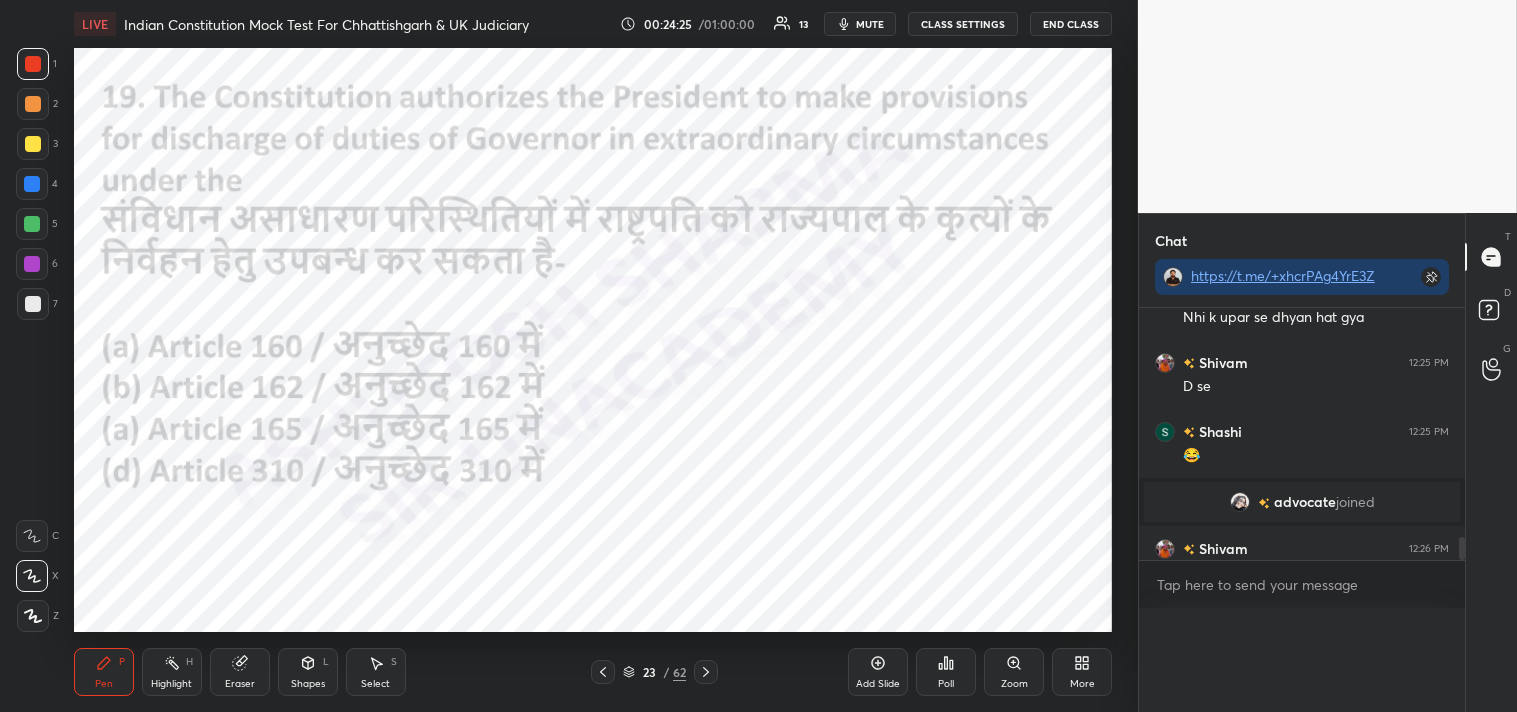 scroll, scrollTop: 151, scrollLeft: 288, axis: both 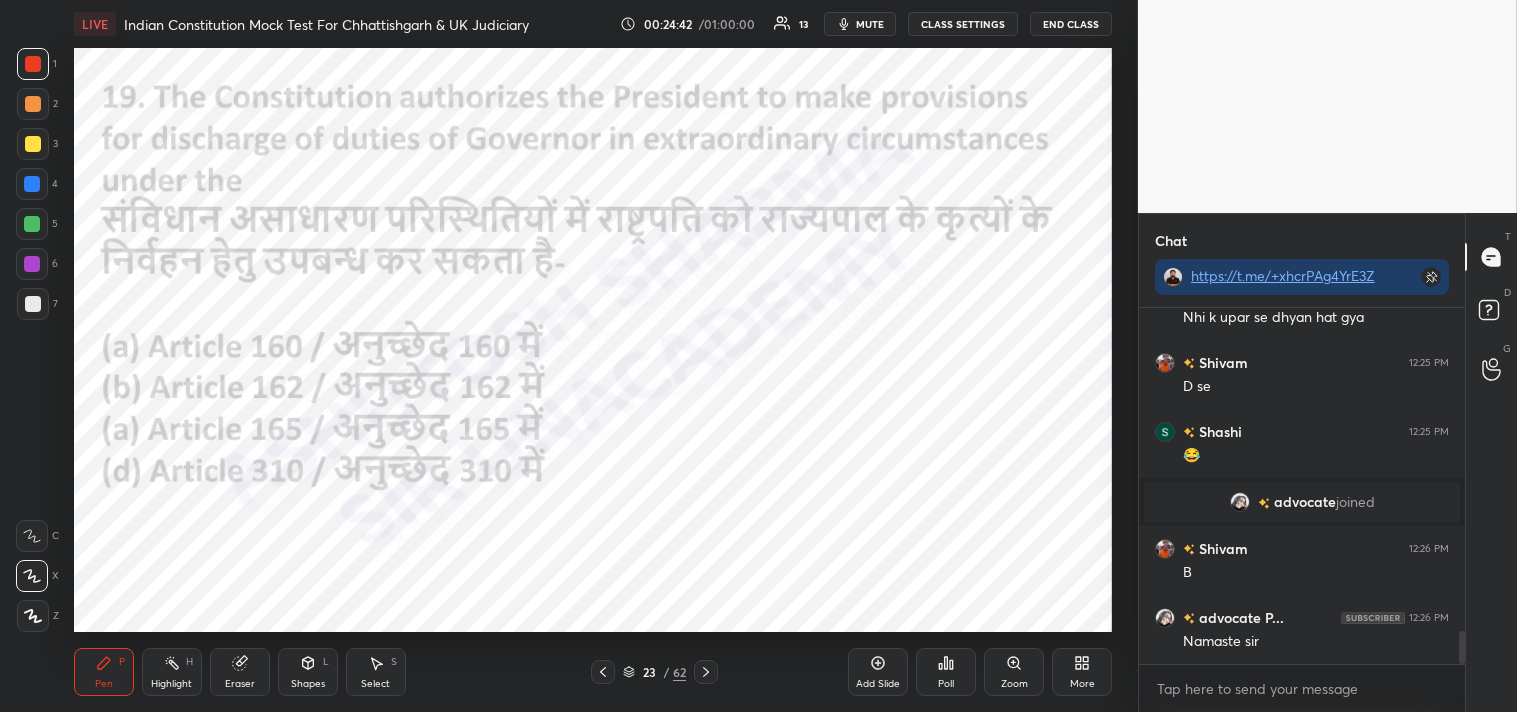 click 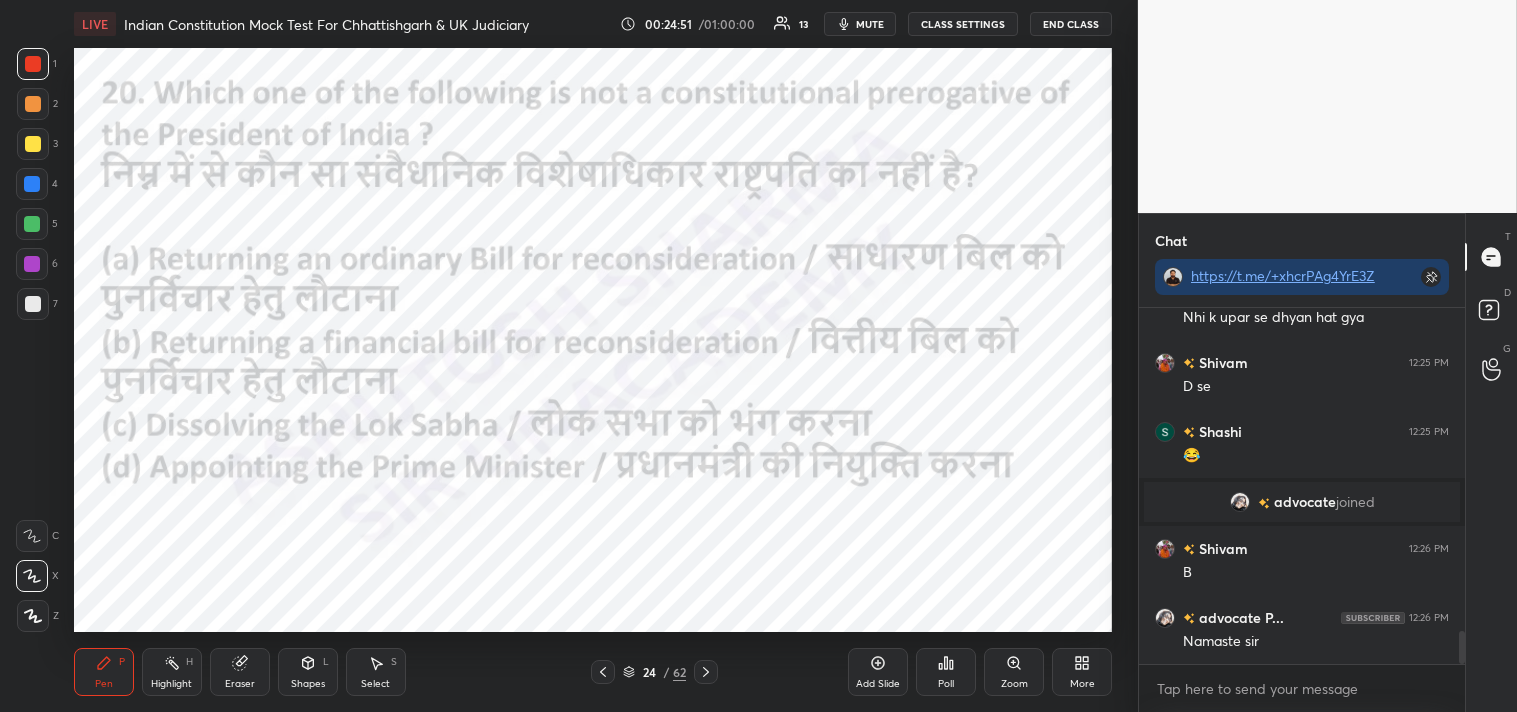 click 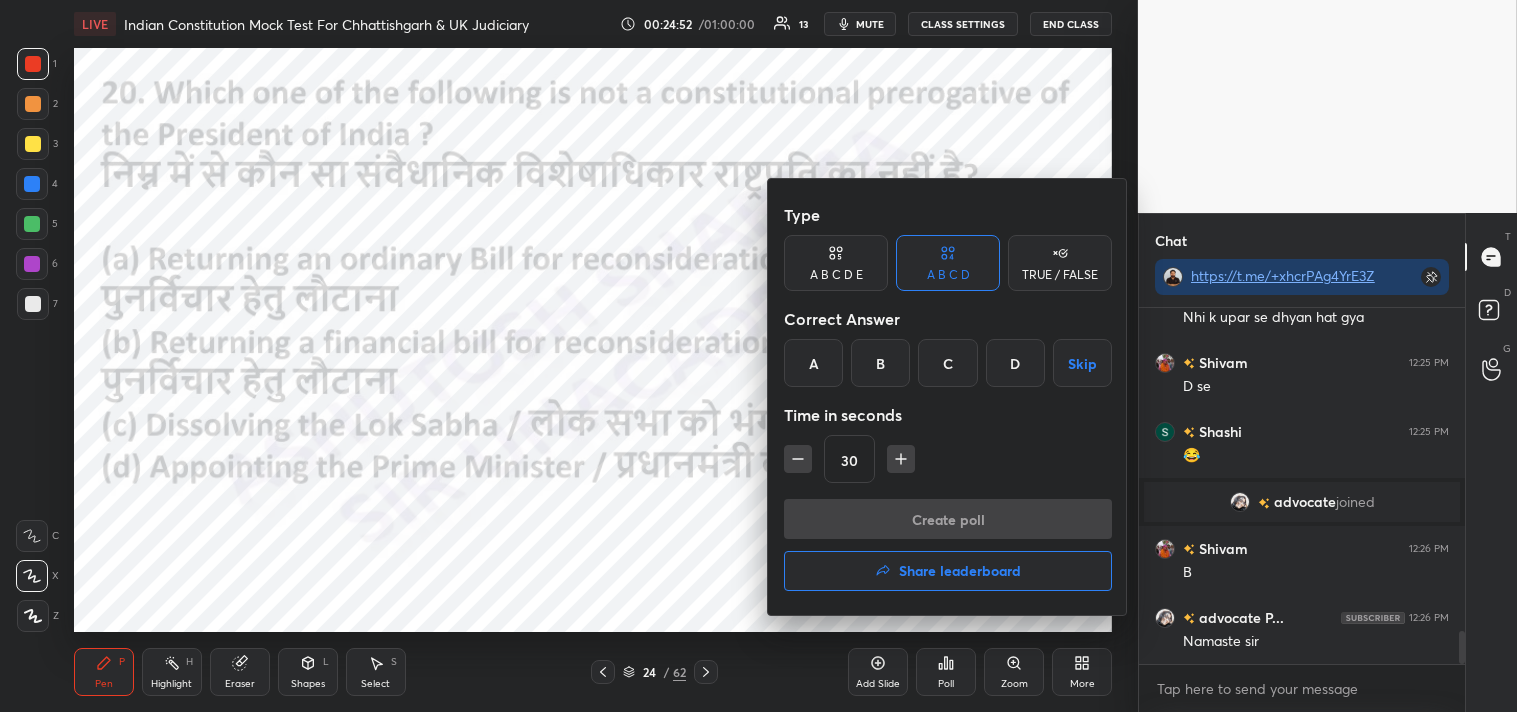 click on "B" at bounding box center (880, 363) 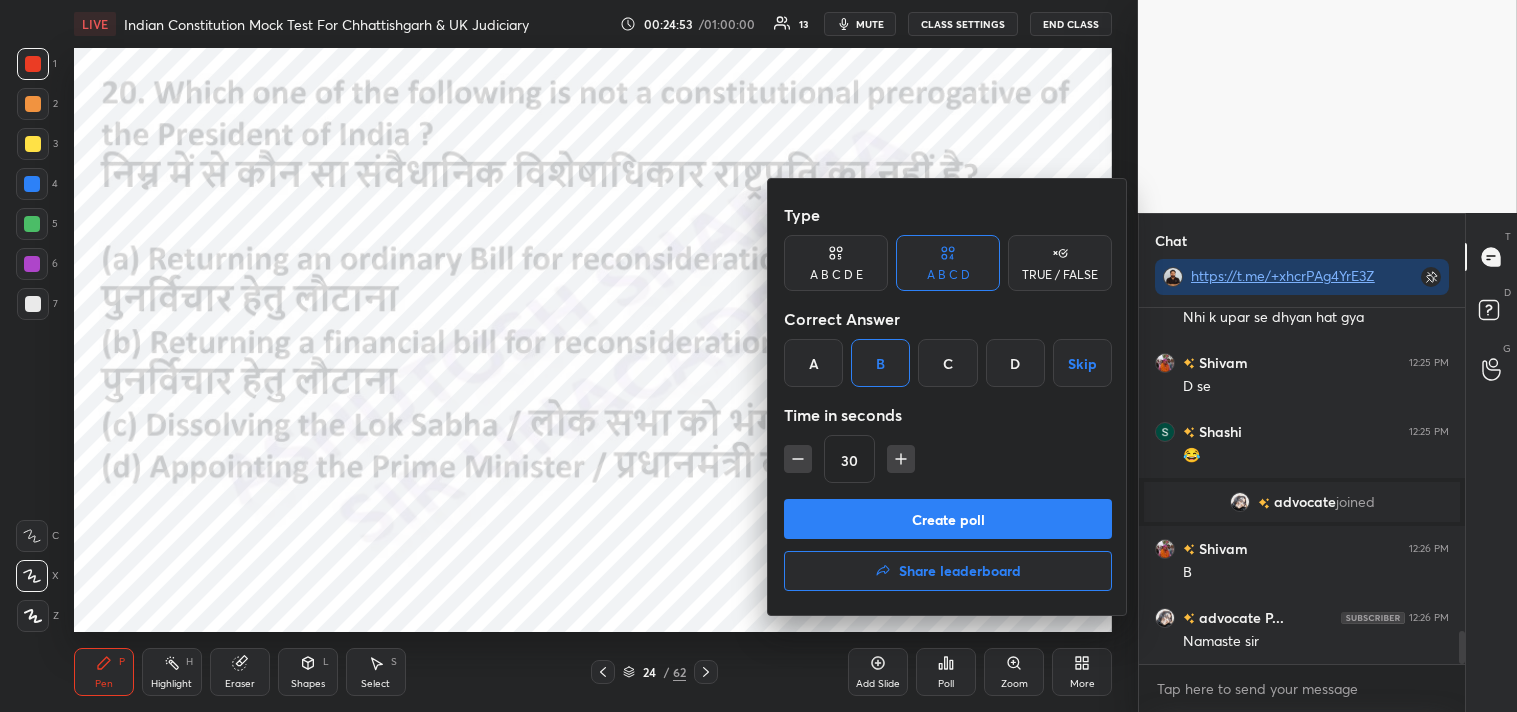 click on "Create poll" at bounding box center (948, 519) 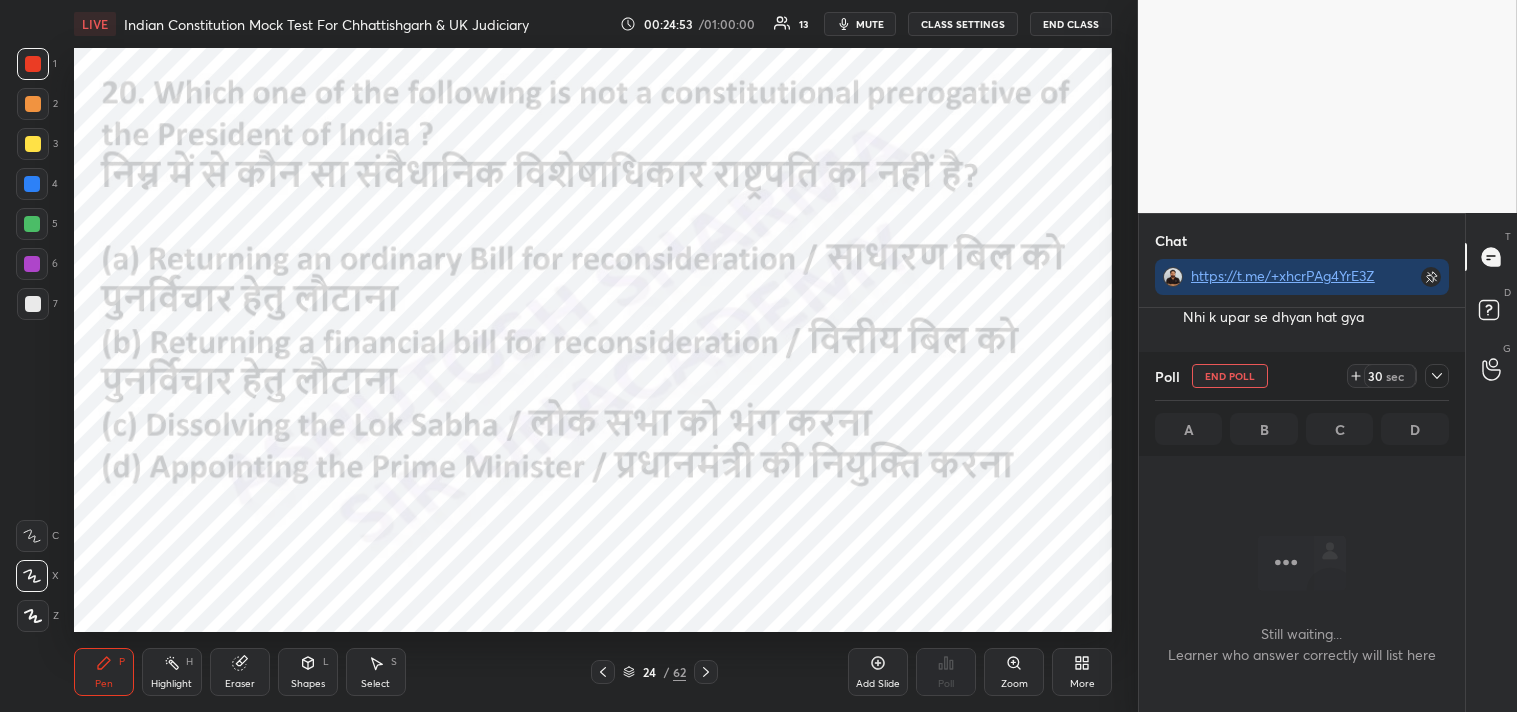 scroll, scrollTop: 245, scrollLeft: 320, axis: both 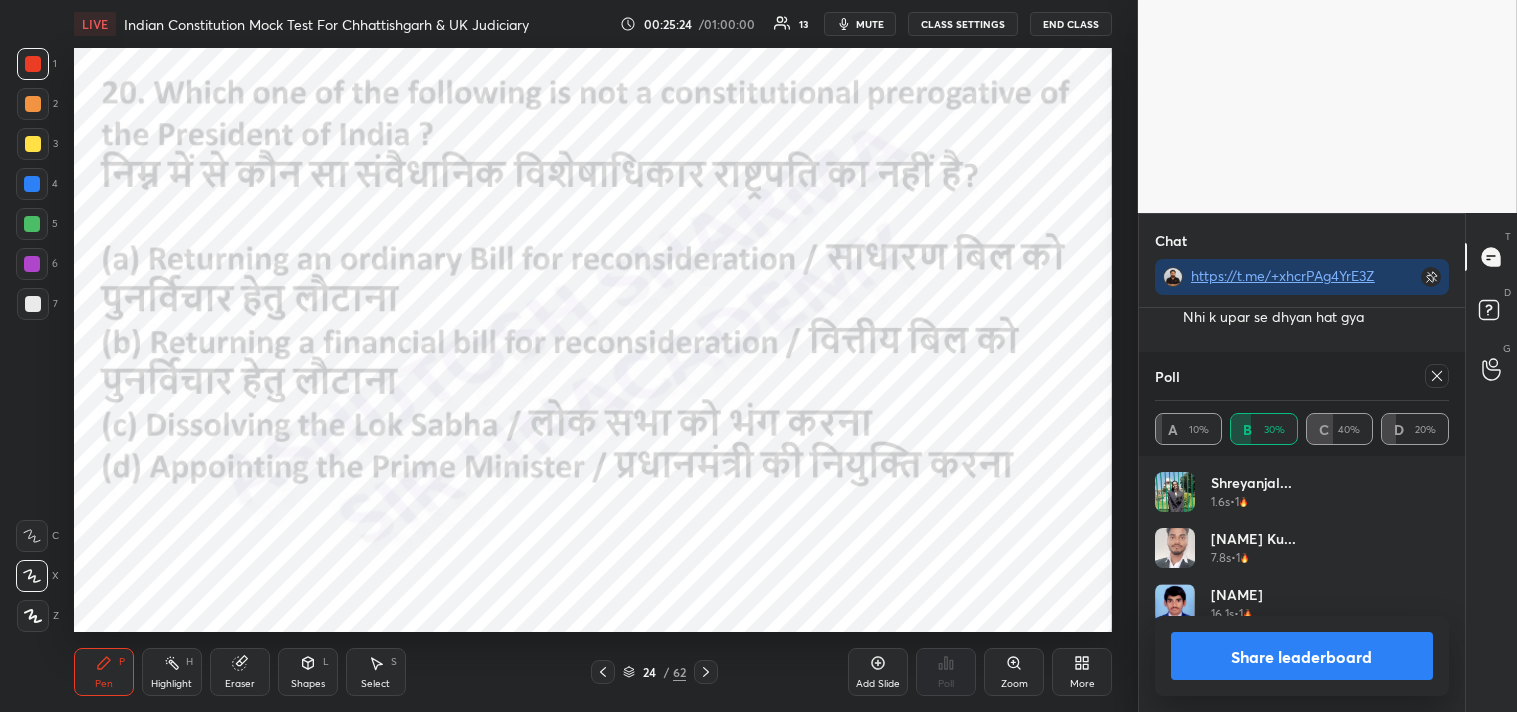 click 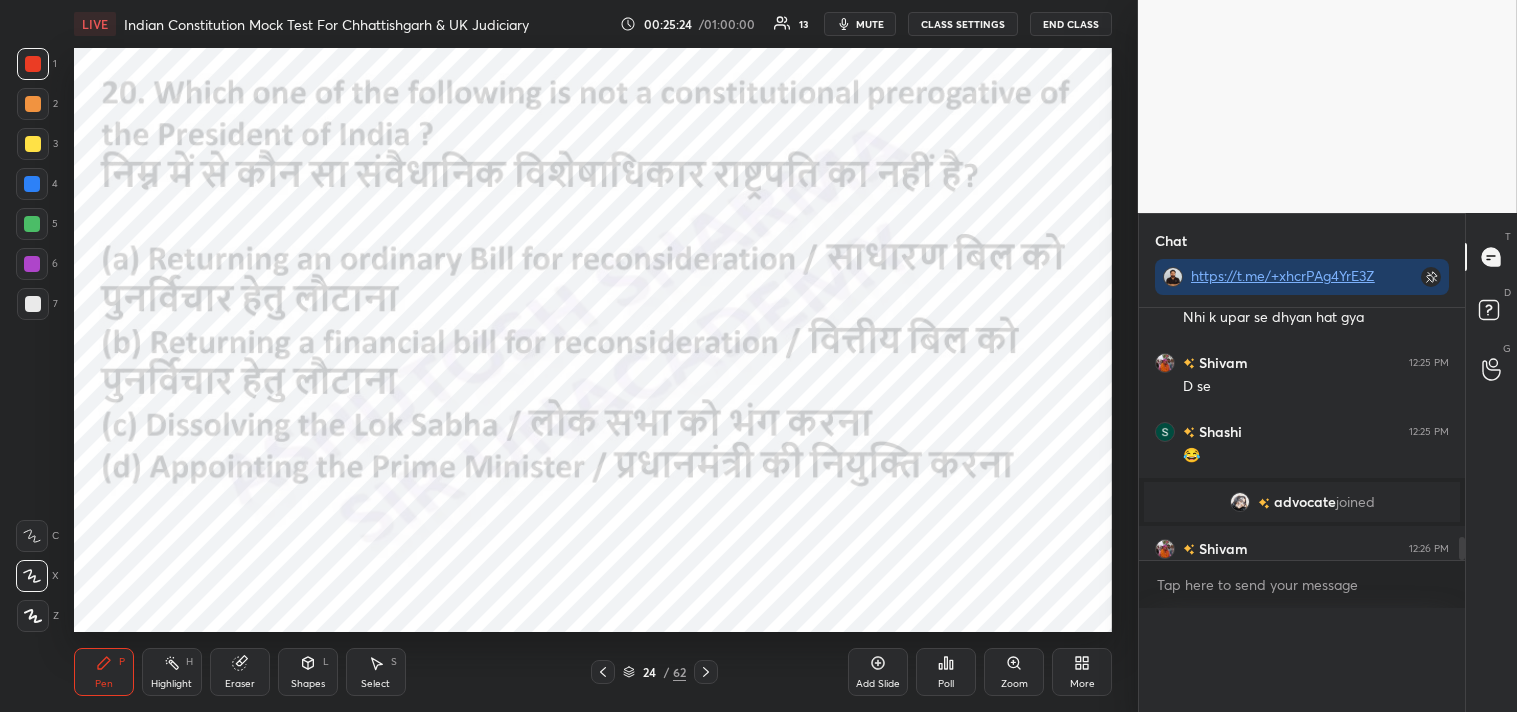 scroll, scrollTop: 0, scrollLeft: 0, axis: both 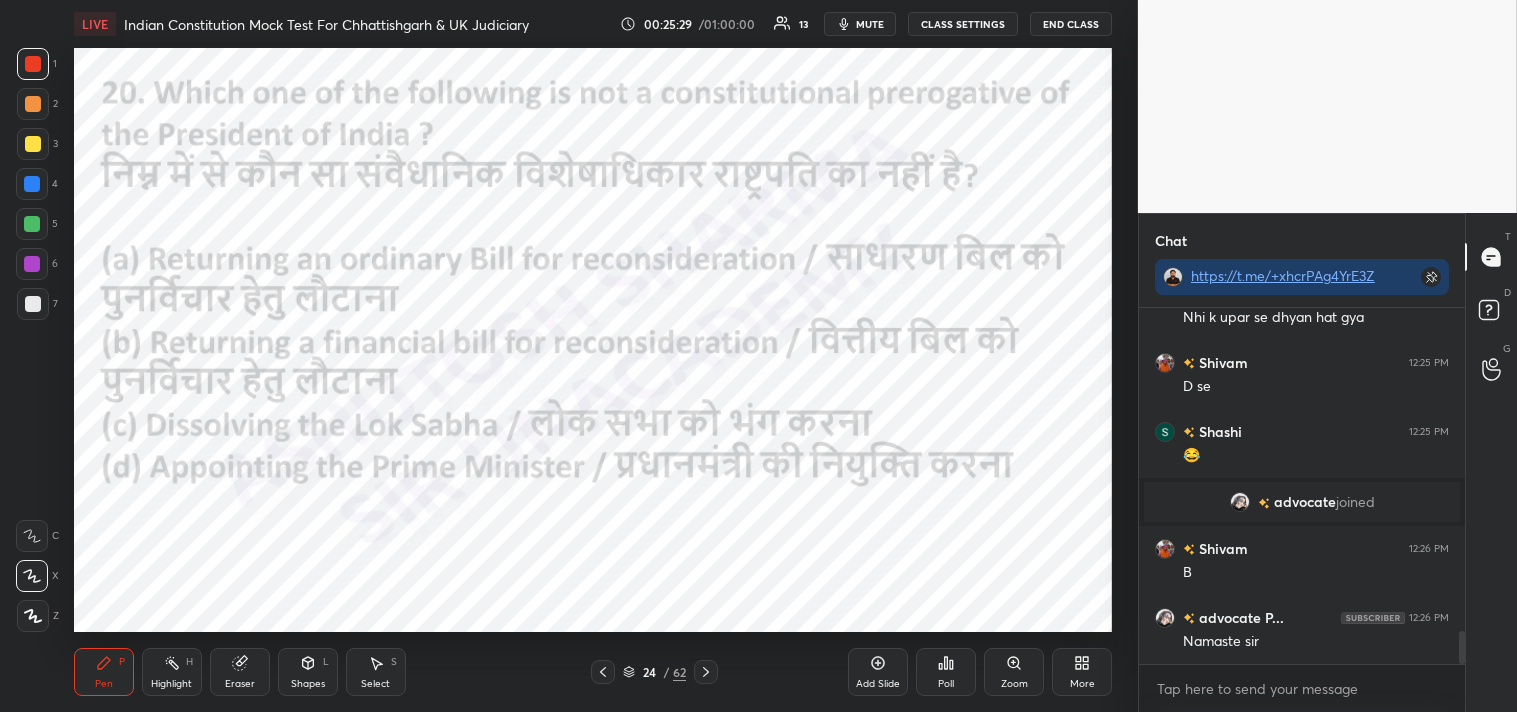 click 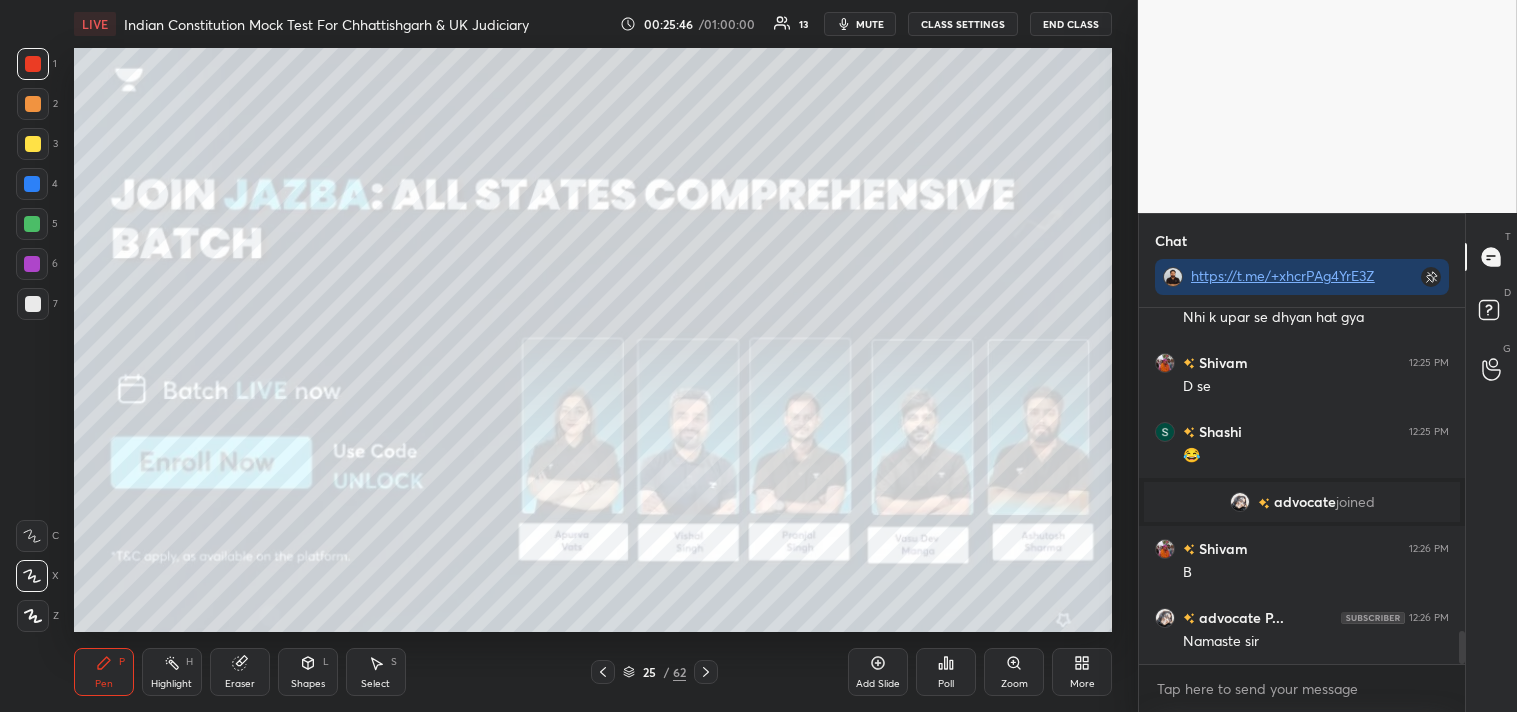 click 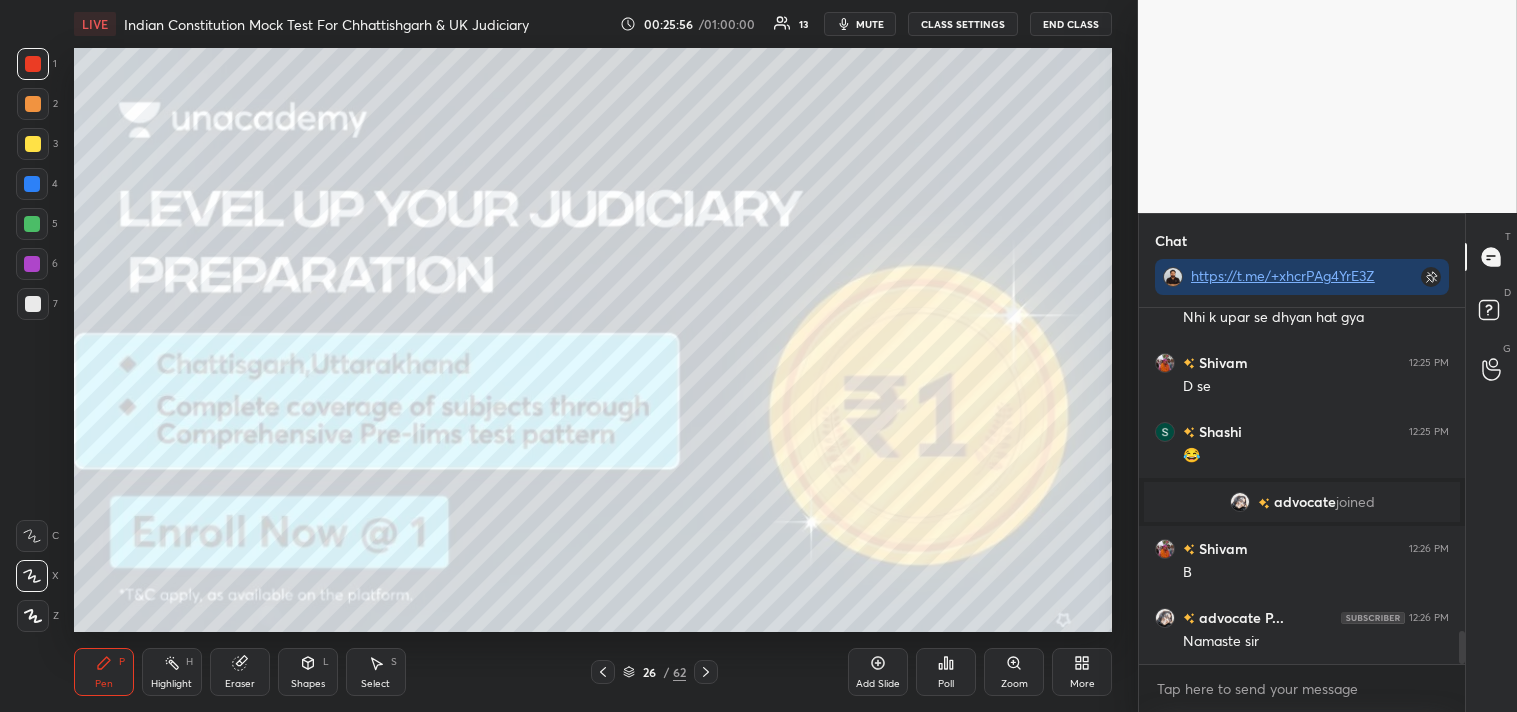 click 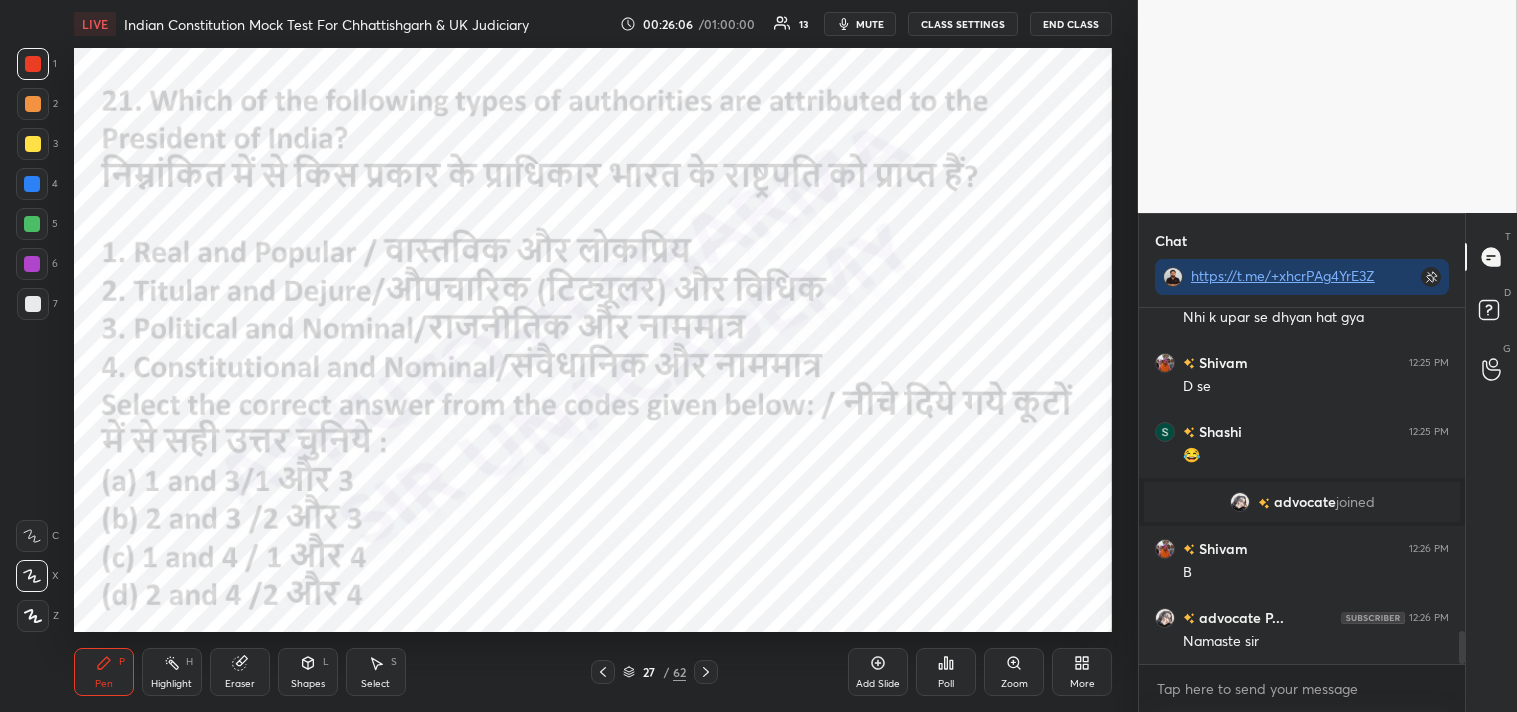 click 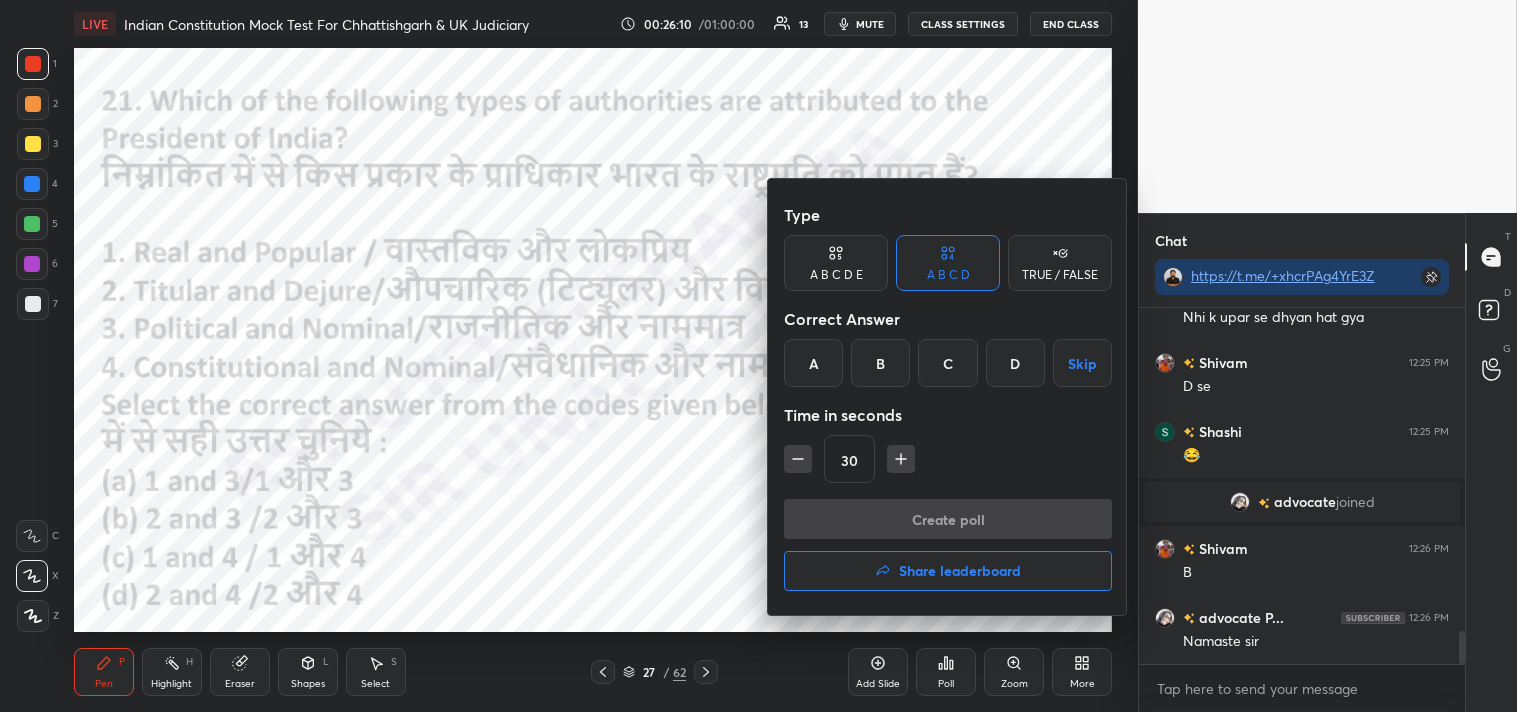 click on "D" at bounding box center (1015, 363) 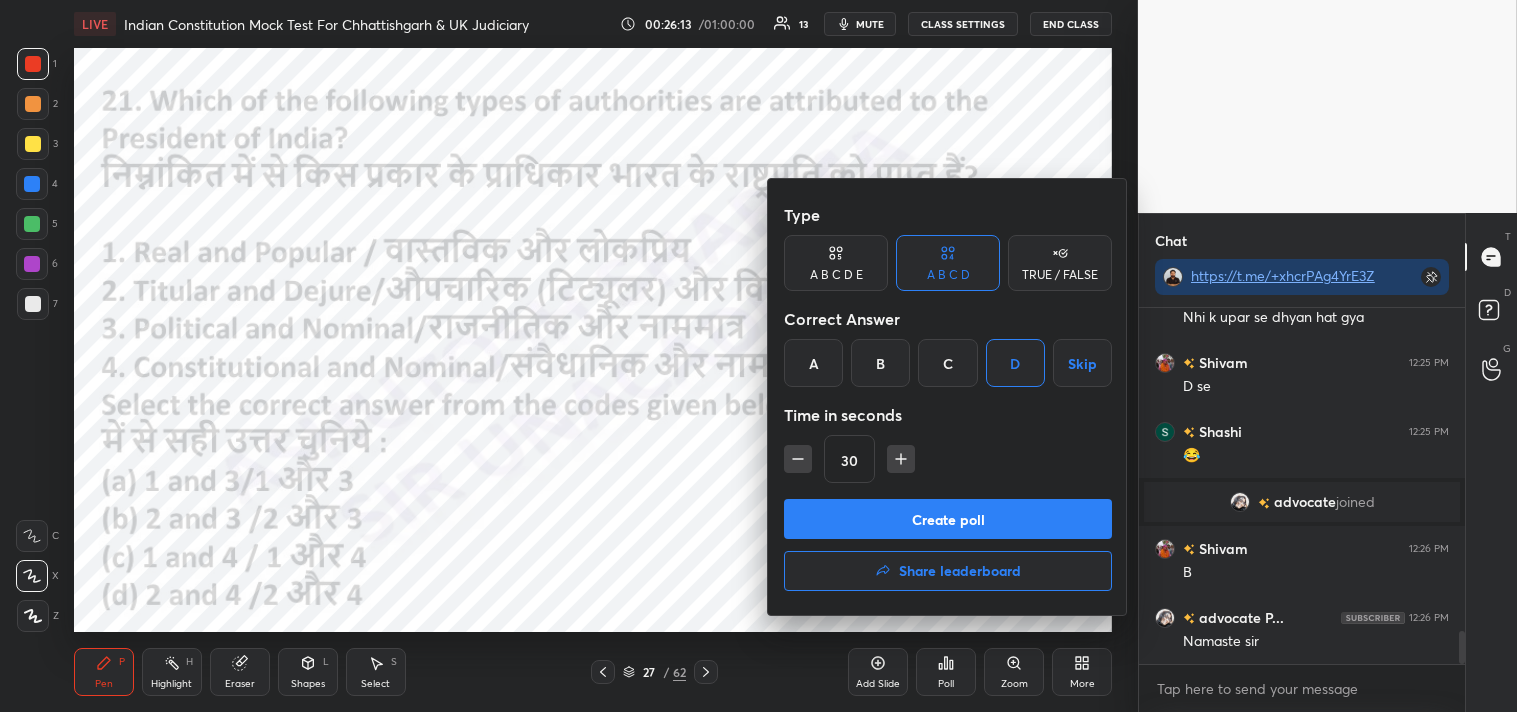click on "Create poll" at bounding box center [948, 519] 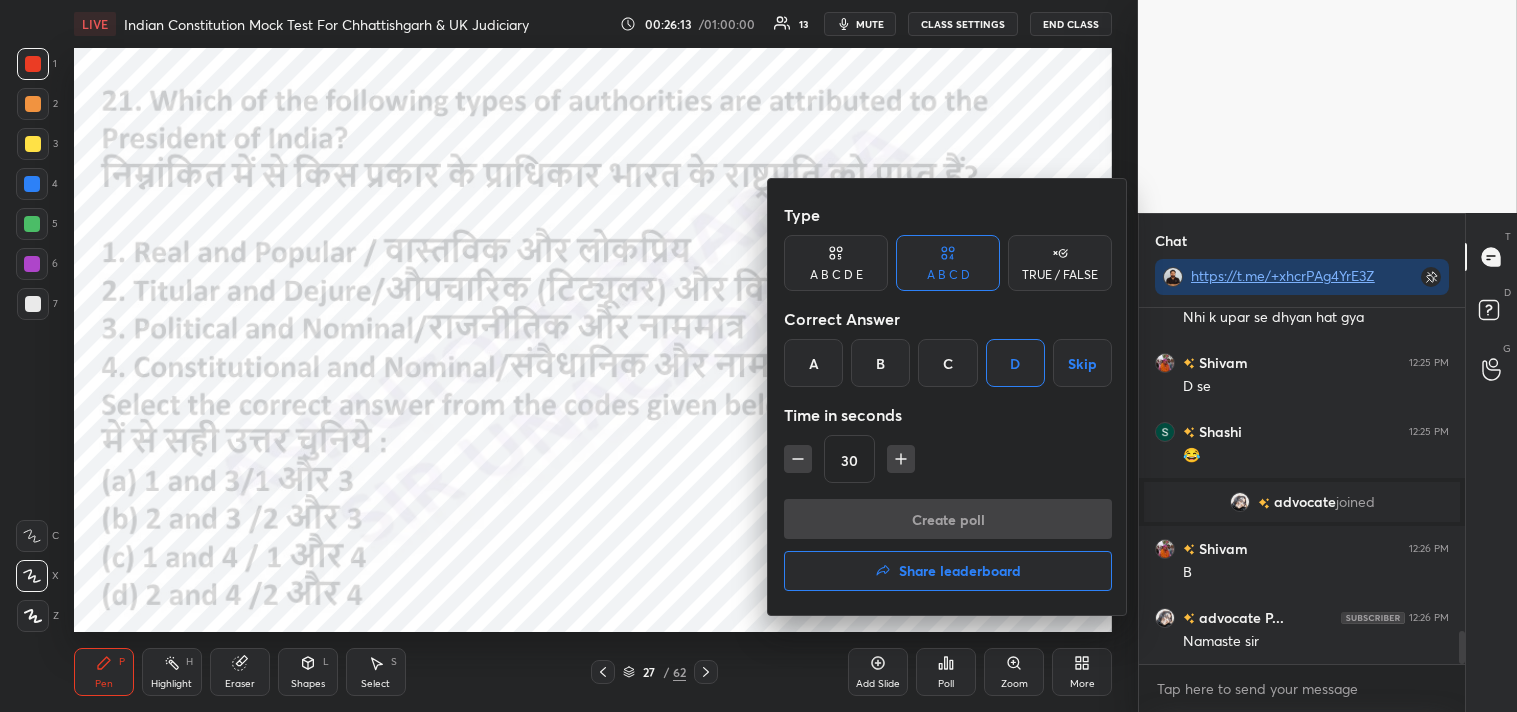 scroll, scrollTop: 298, scrollLeft: 320, axis: both 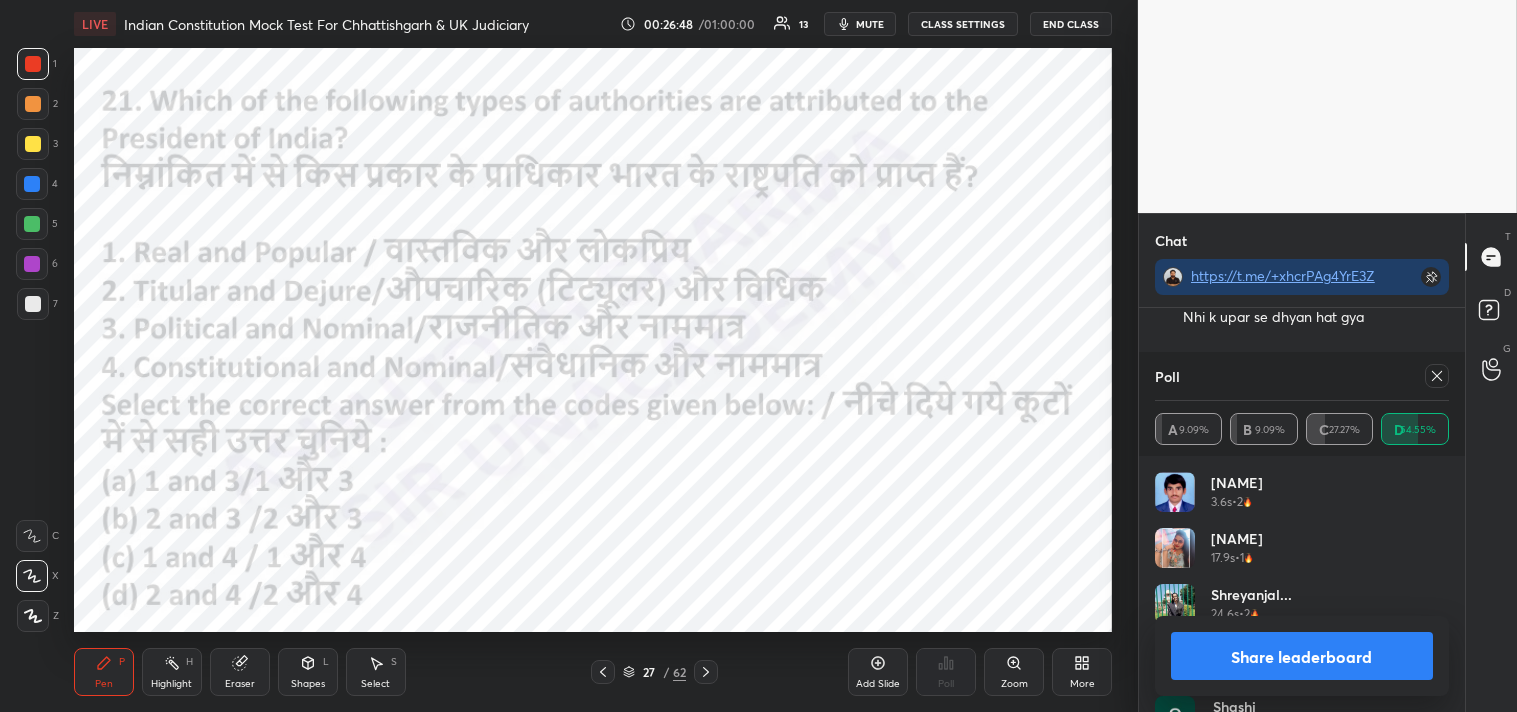 click 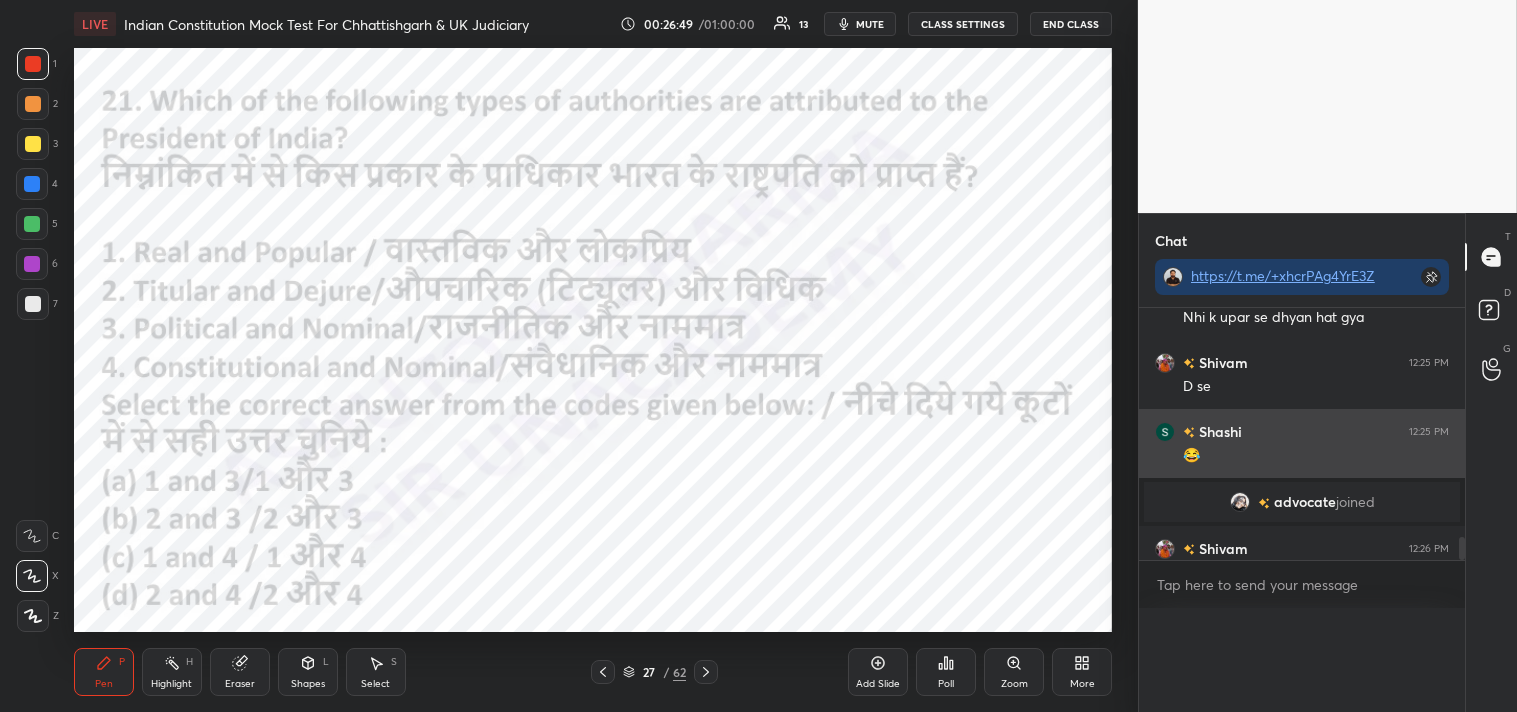 scroll, scrollTop: 0, scrollLeft: 0, axis: both 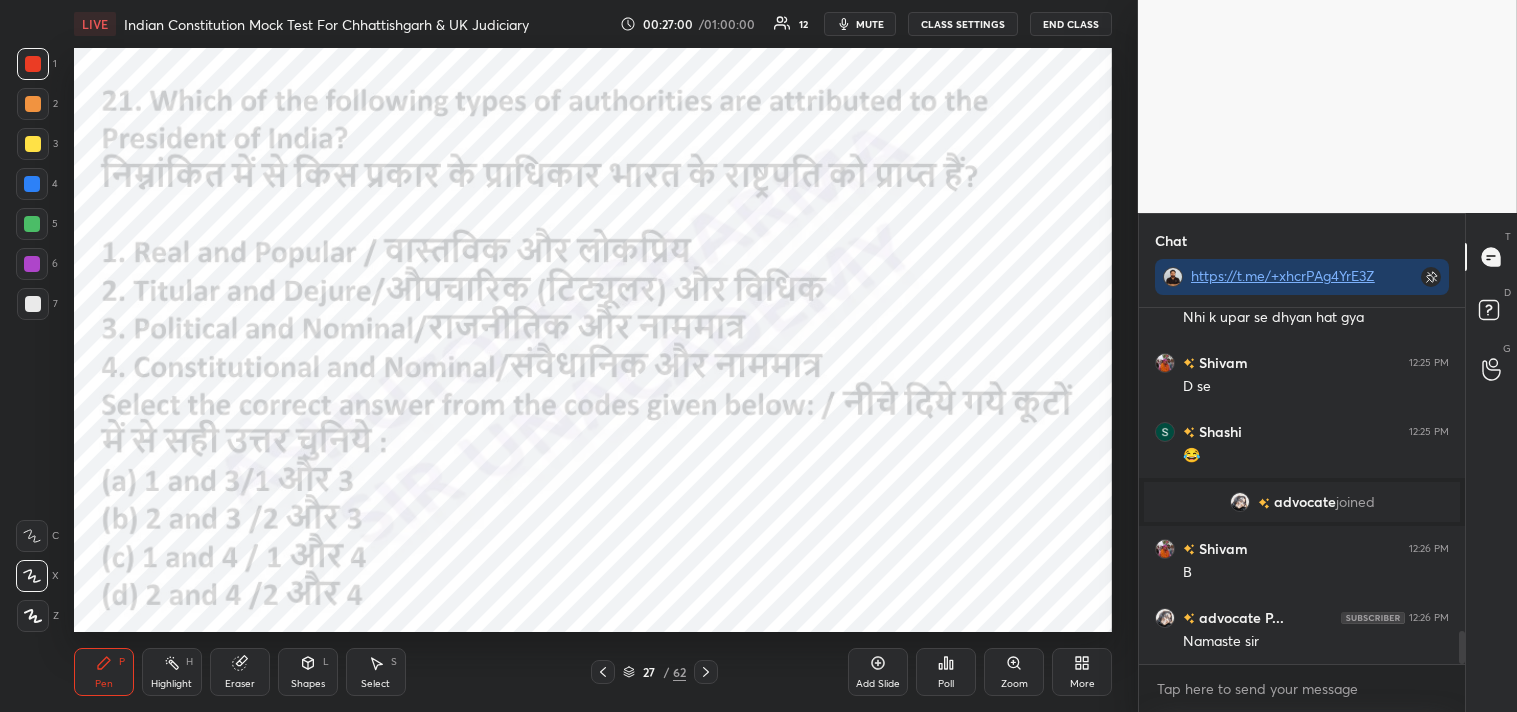 click 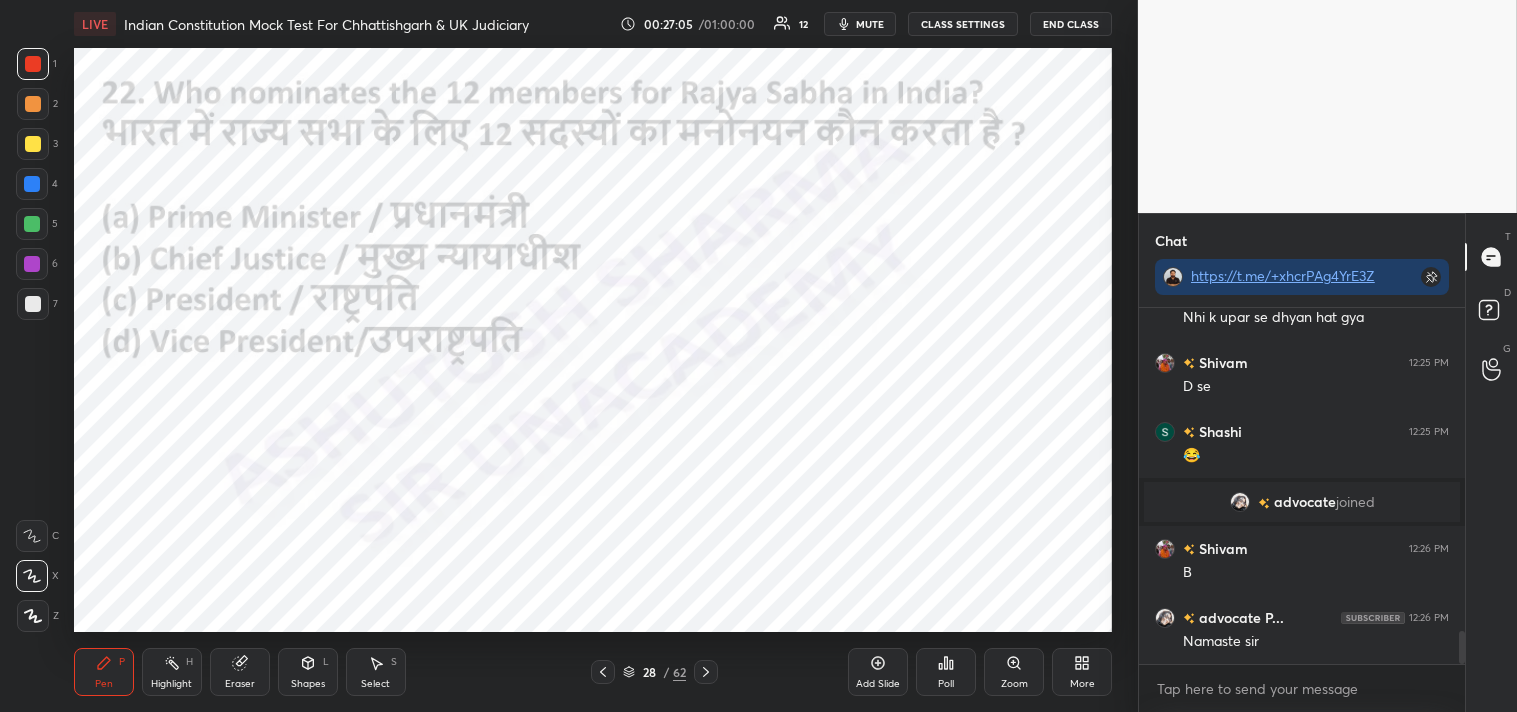click 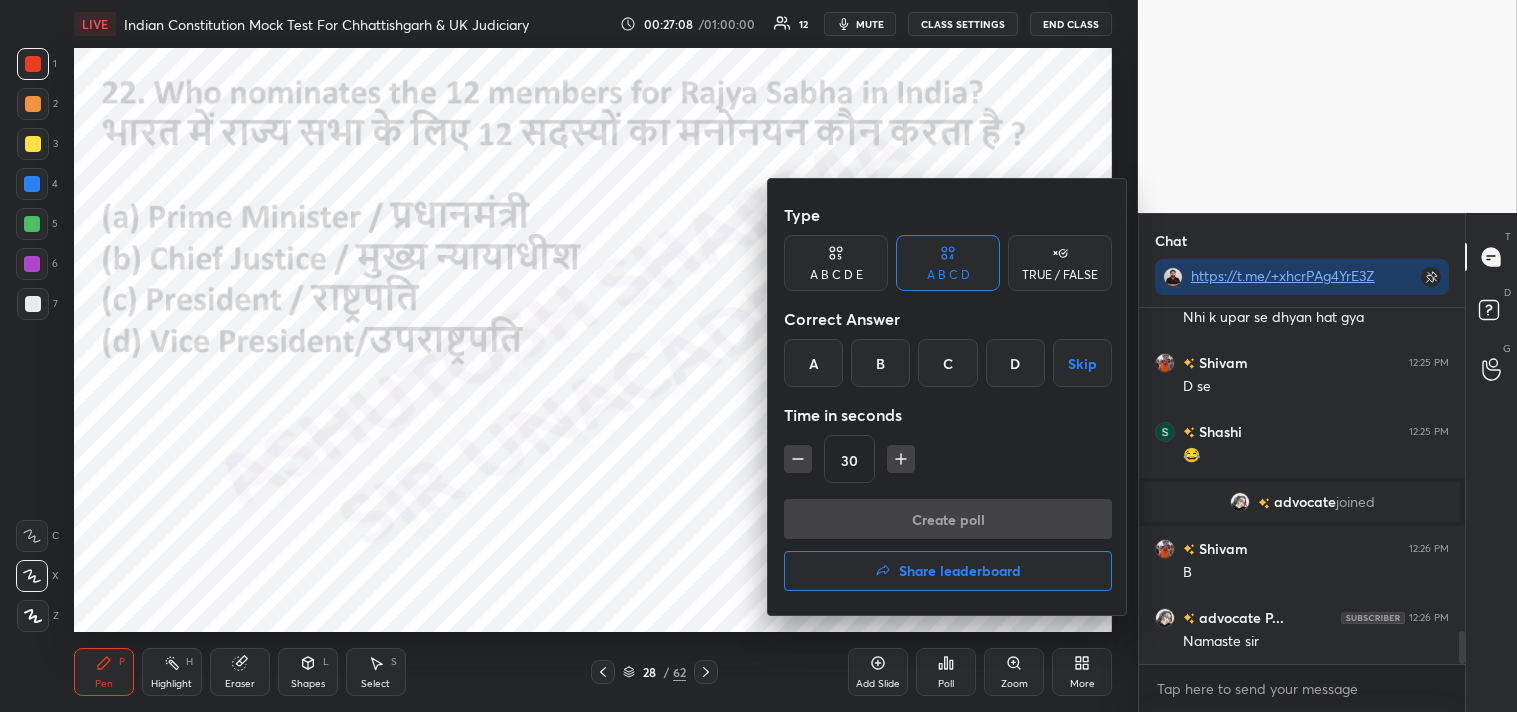 click on "C" at bounding box center [947, 363] 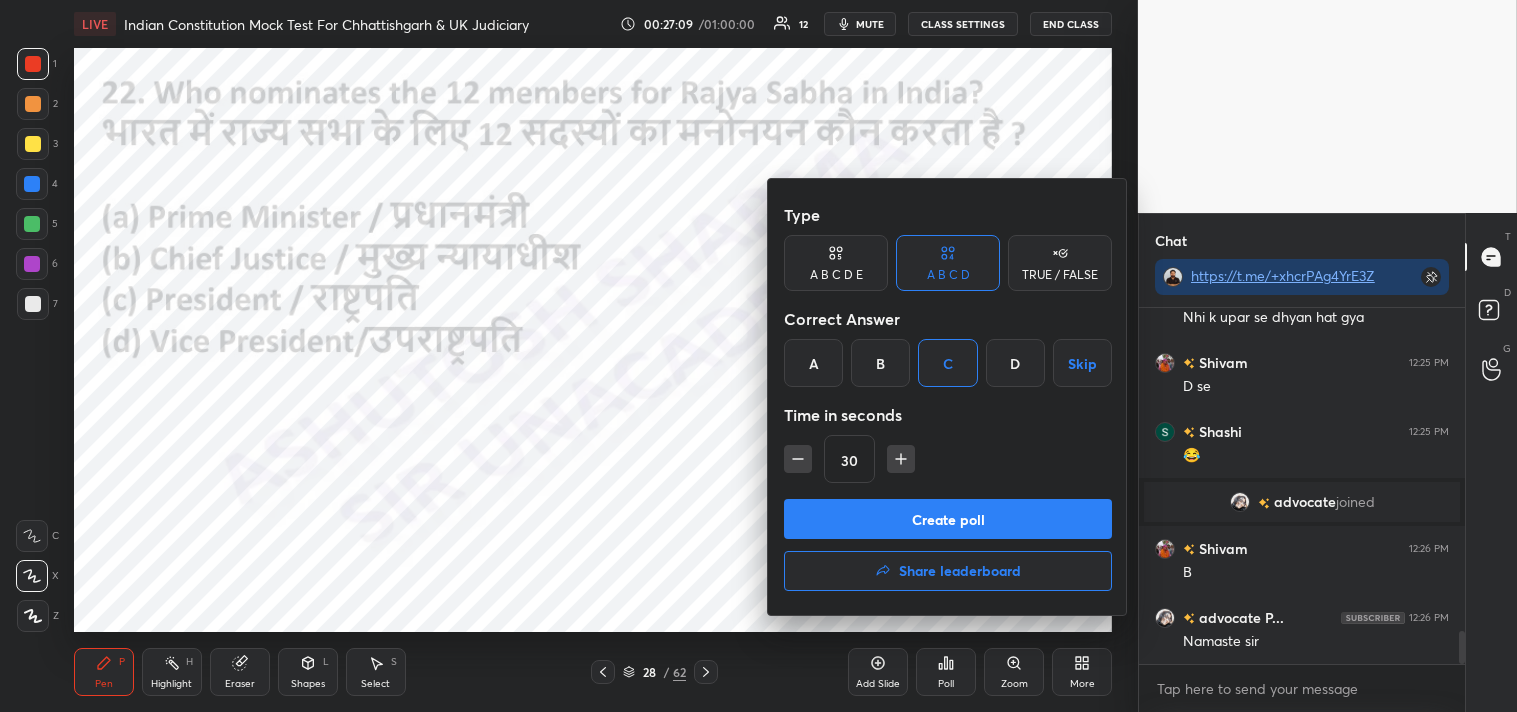 click on "Create poll" at bounding box center (948, 519) 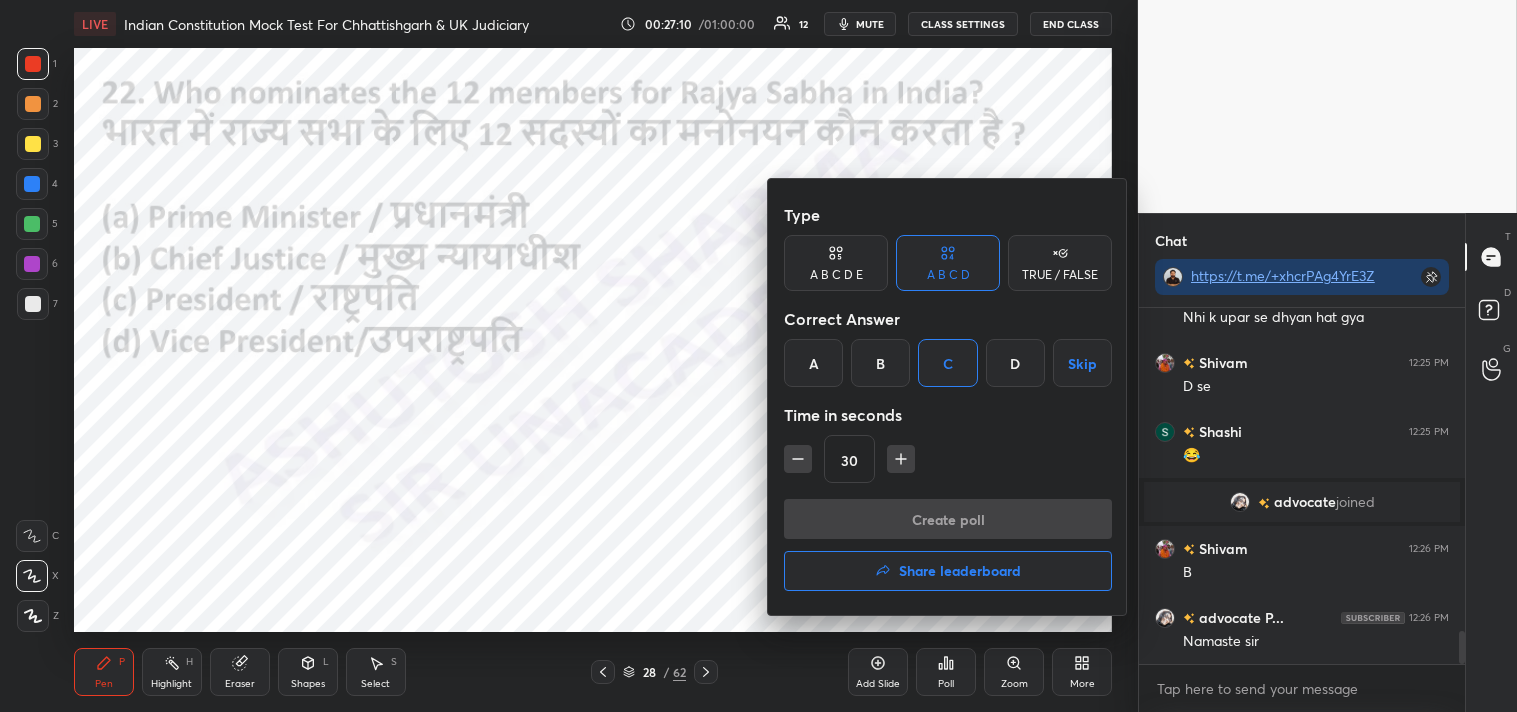 scroll, scrollTop: 298, scrollLeft: 320, axis: both 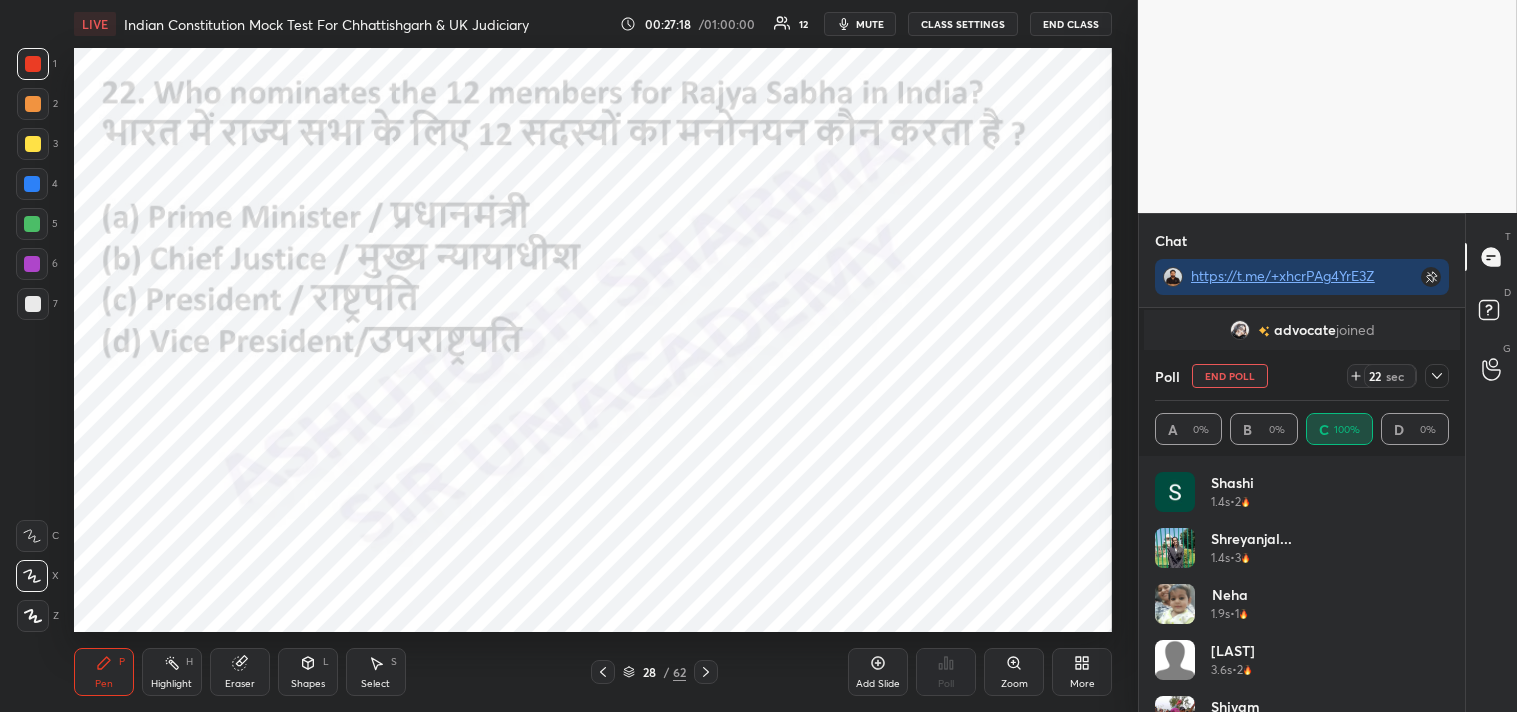 click 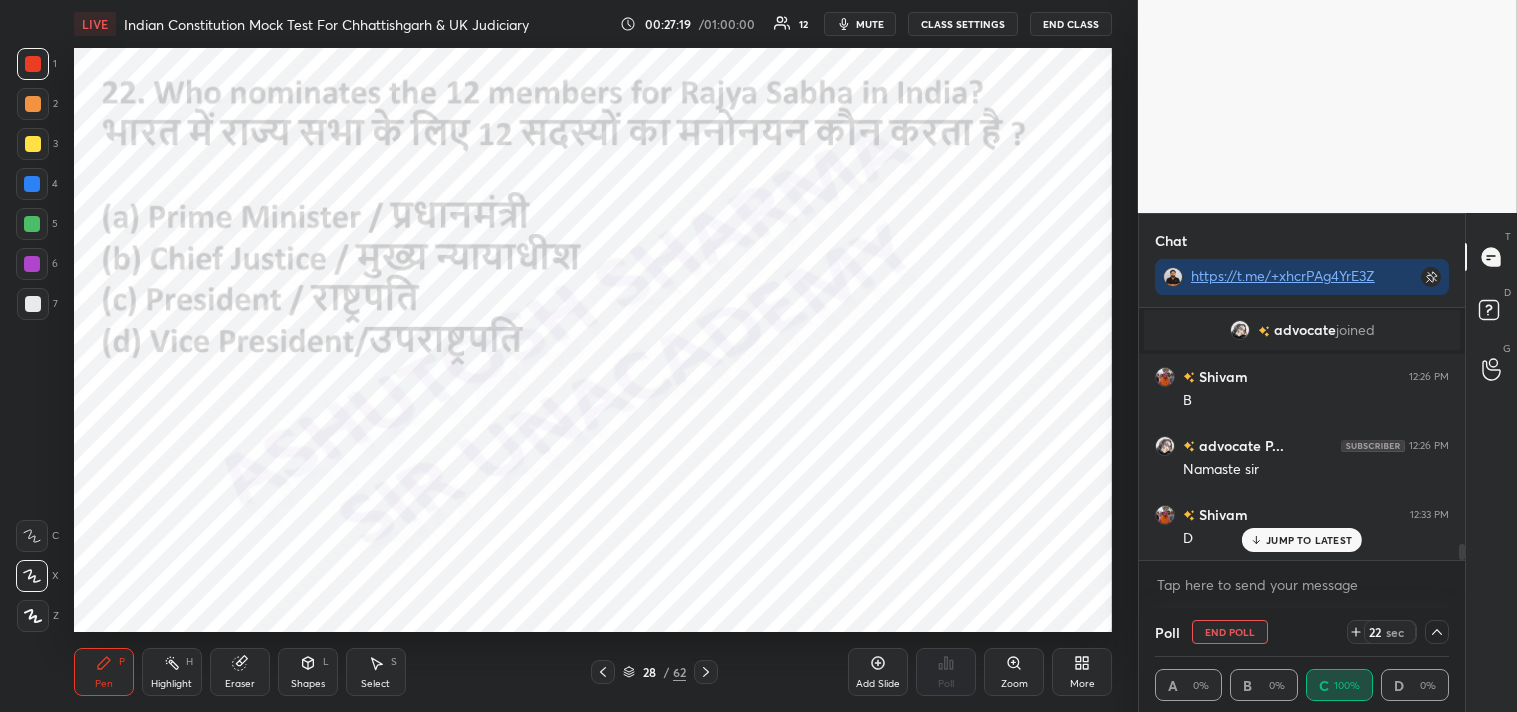 scroll, scrollTop: 153, scrollLeft: 288, axis: both 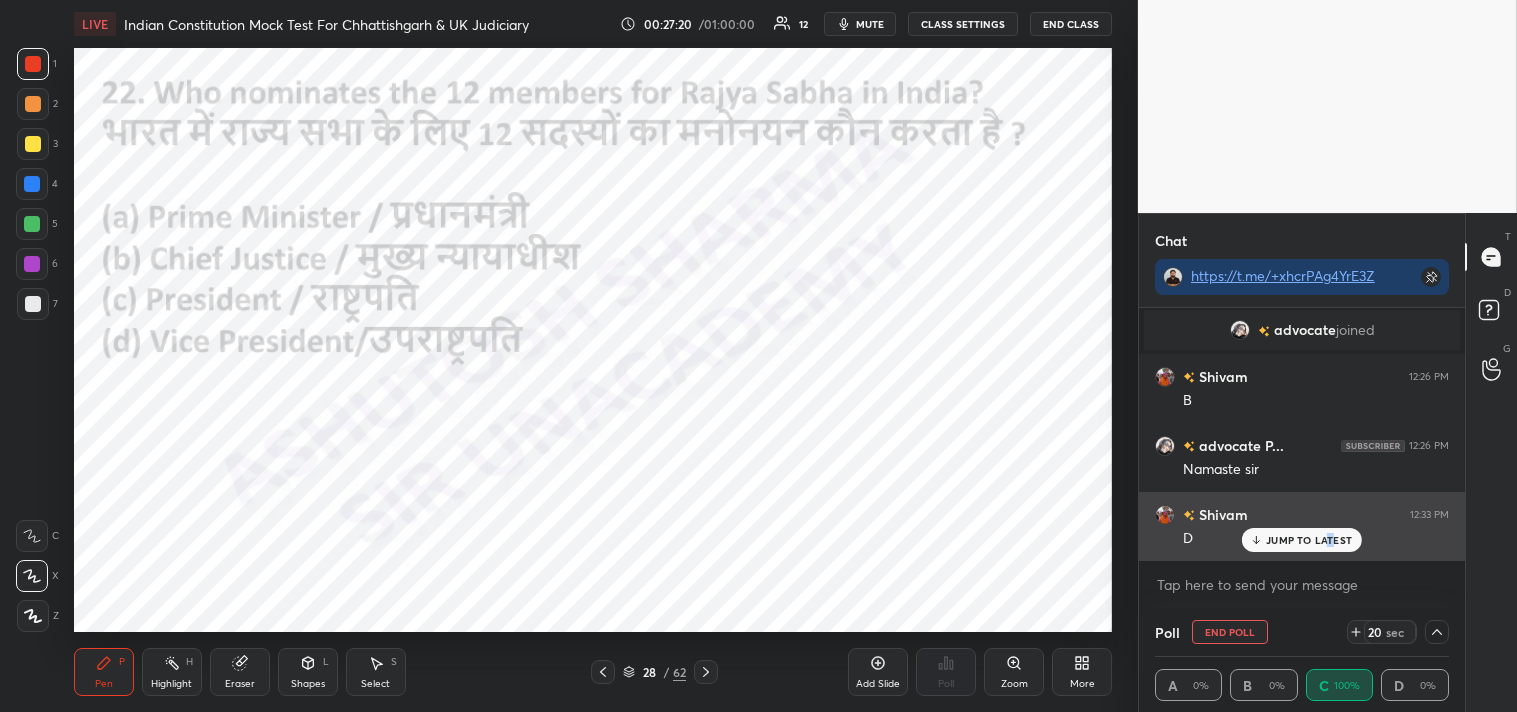 click on "JUMP TO LATEST" at bounding box center (1309, 540) 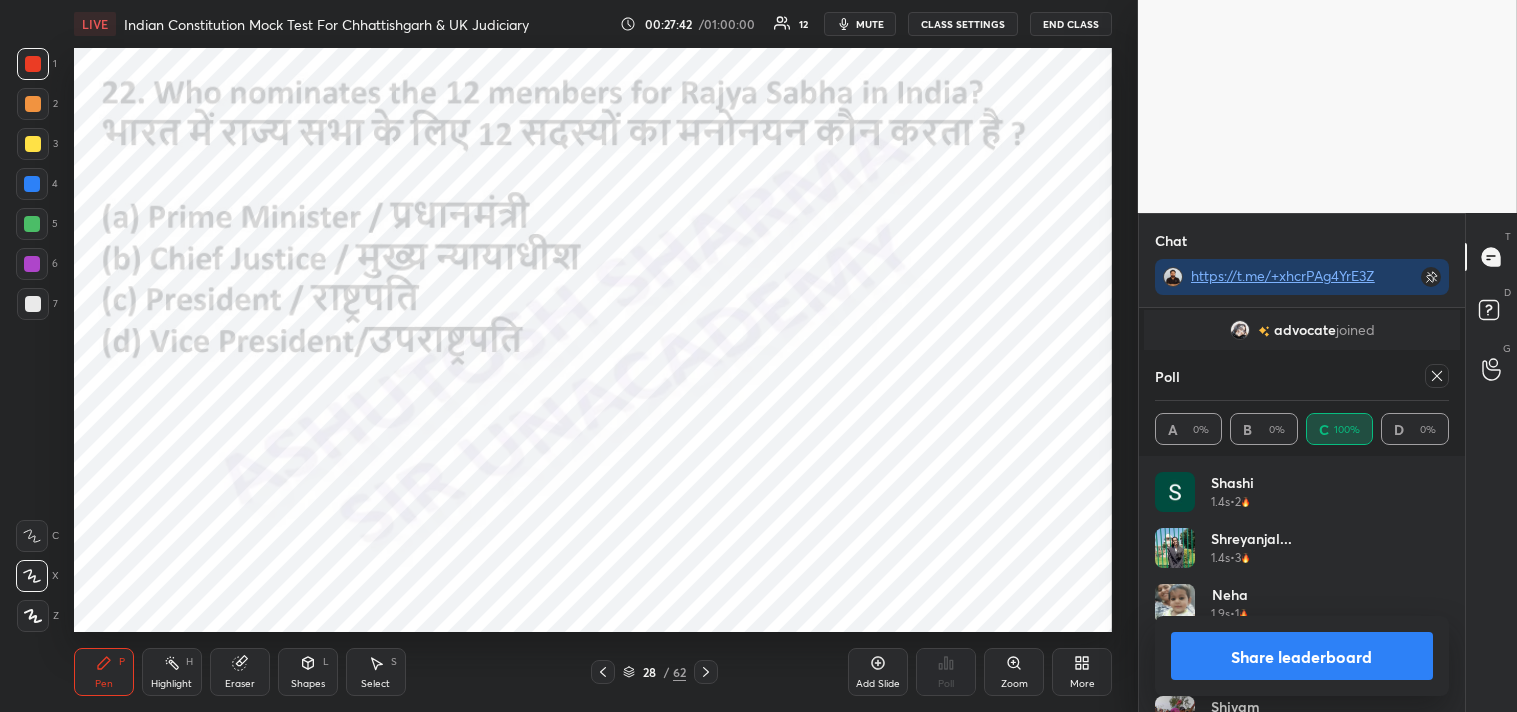 click on "Poll A 0% B 0% C 100% D 0%" at bounding box center [1302, 404] 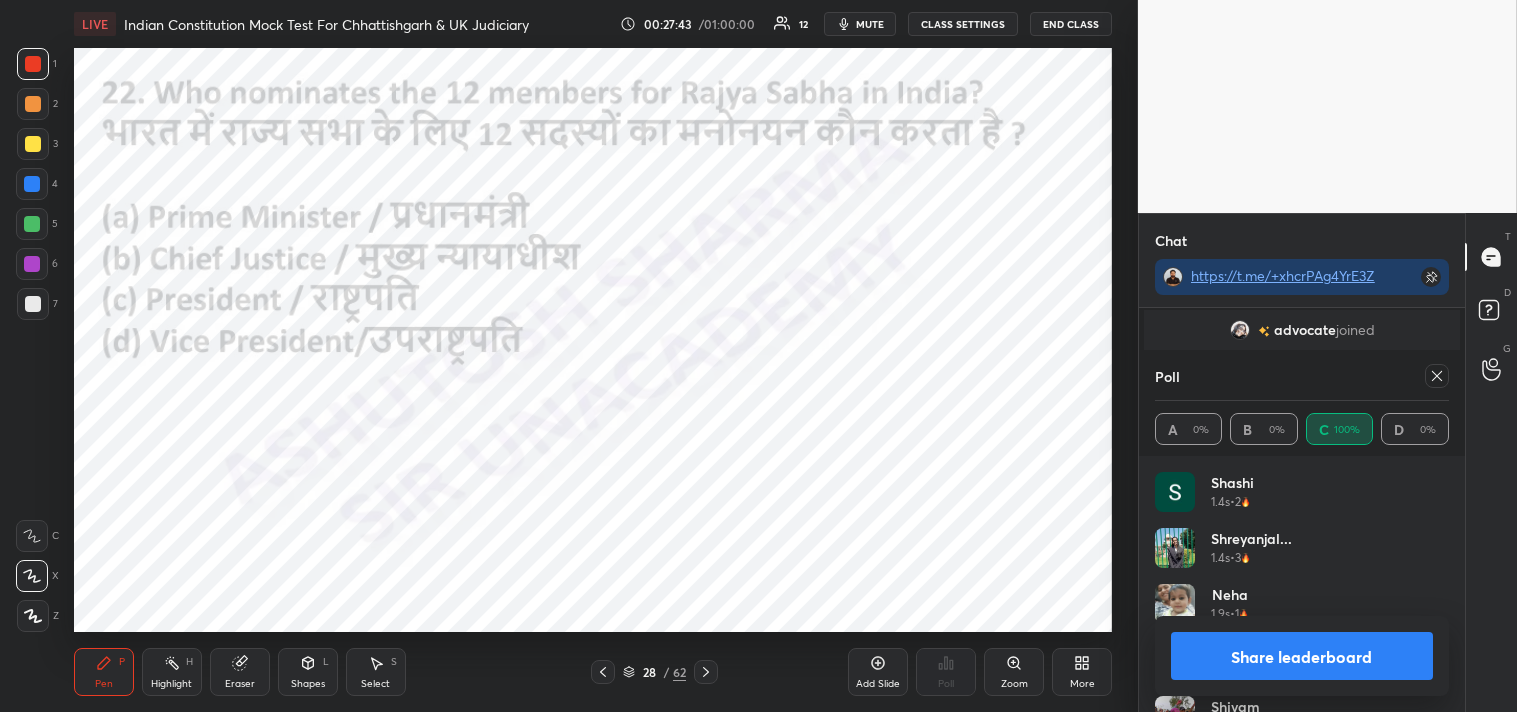 click 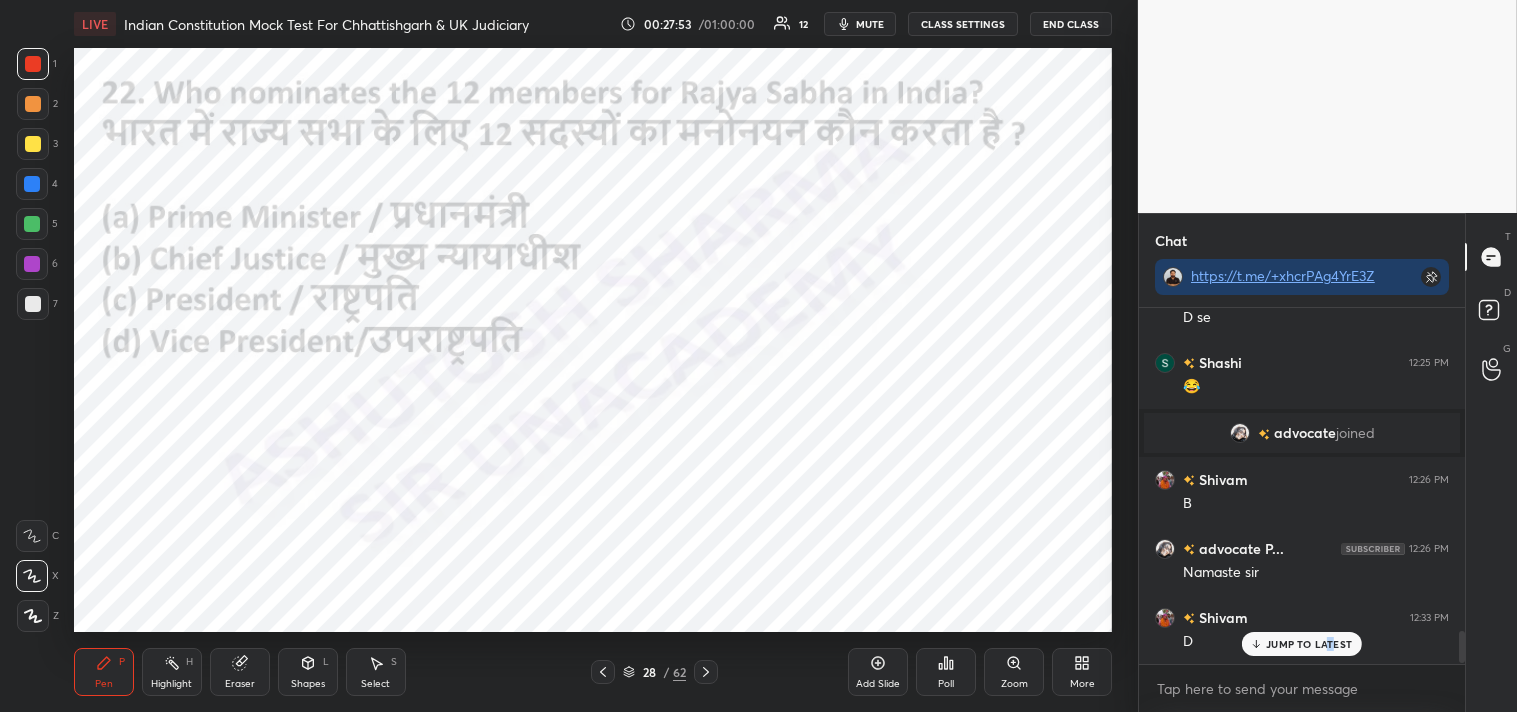 click on "28 / 62" at bounding box center [654, 672] 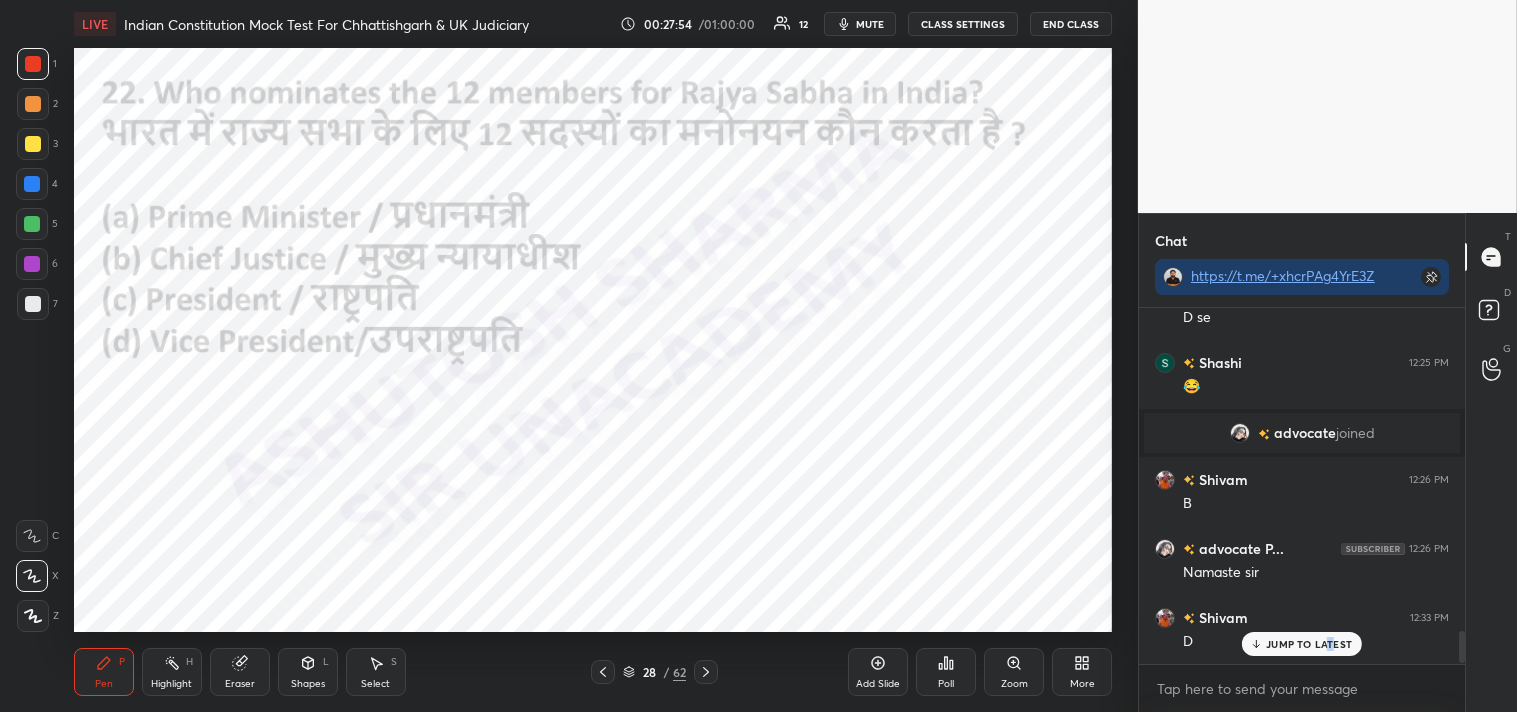 click 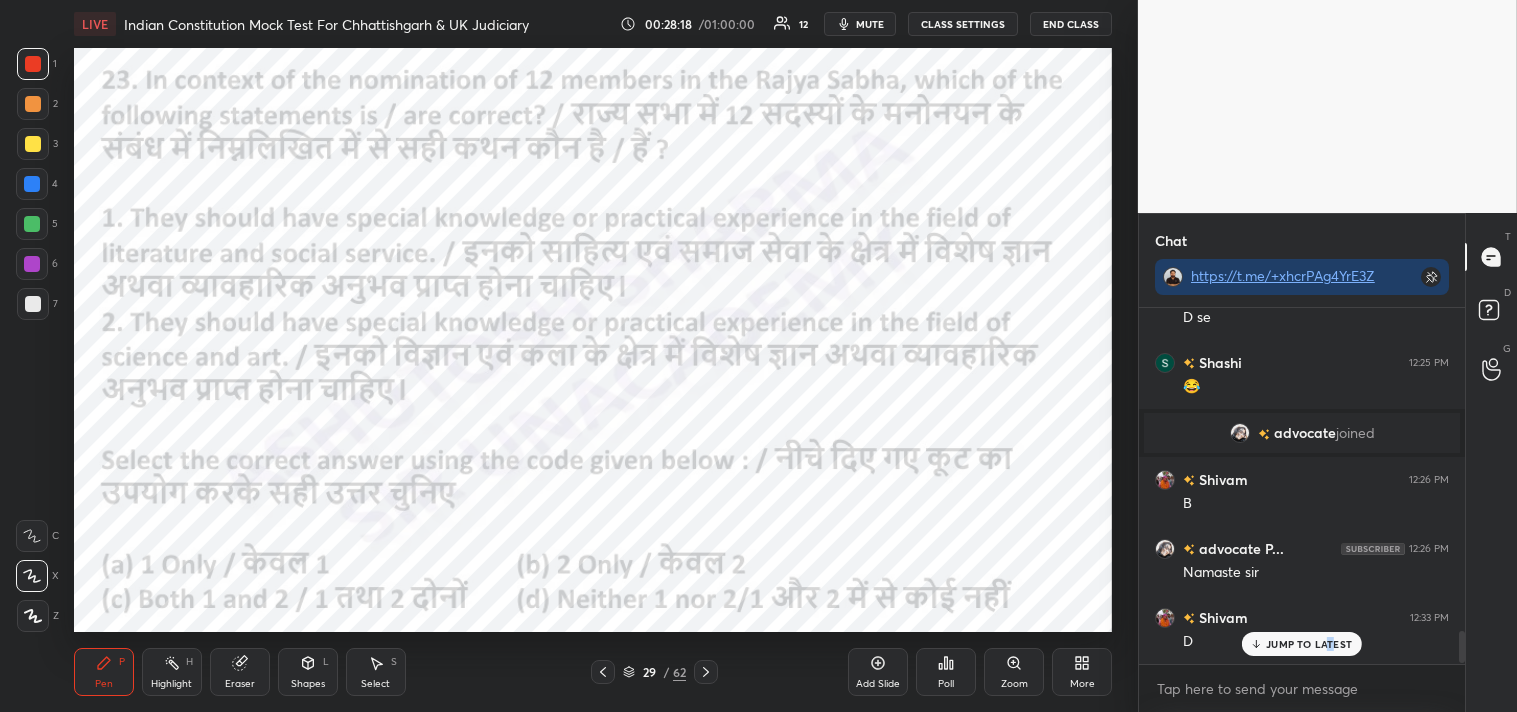 click on "Poll" at bounding box center [946, 684] 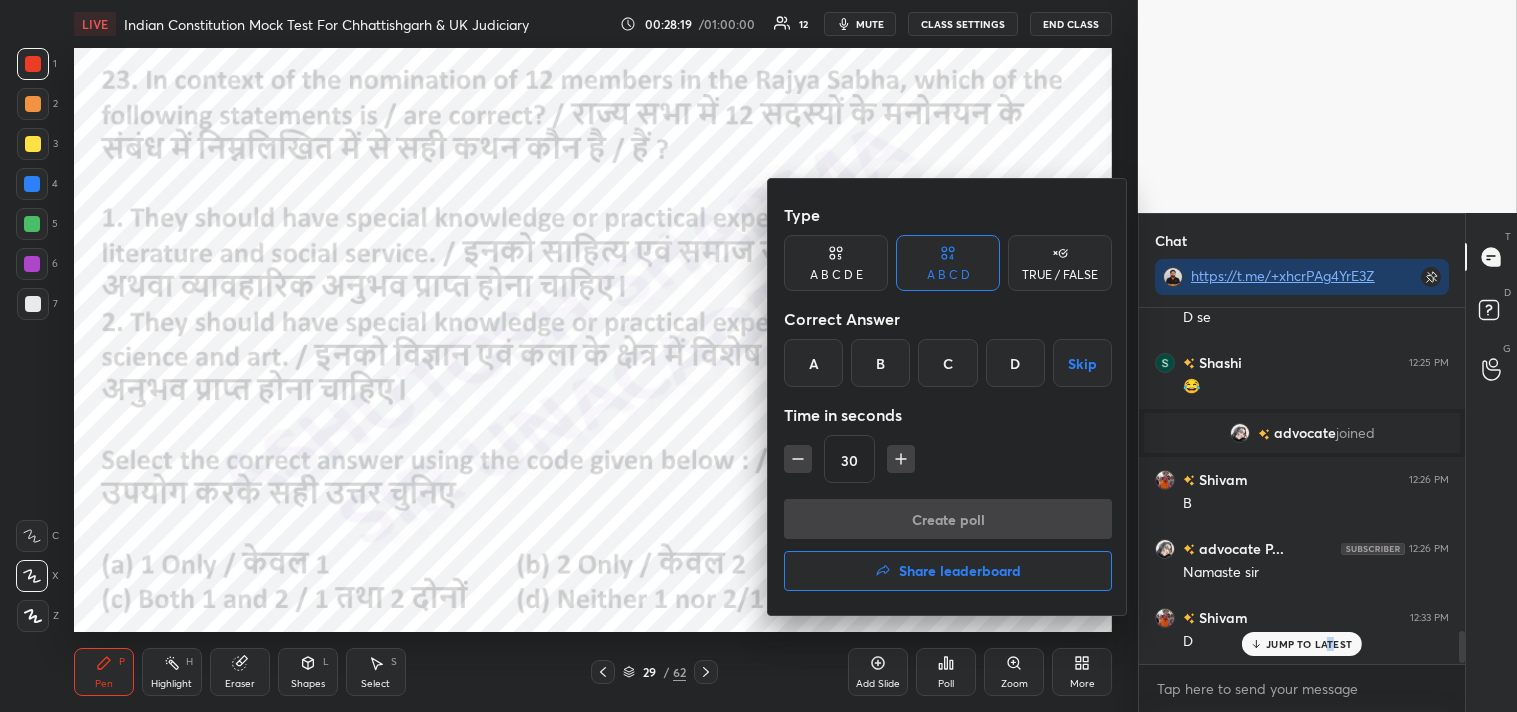click on "C" at bounding box center (947, 363) 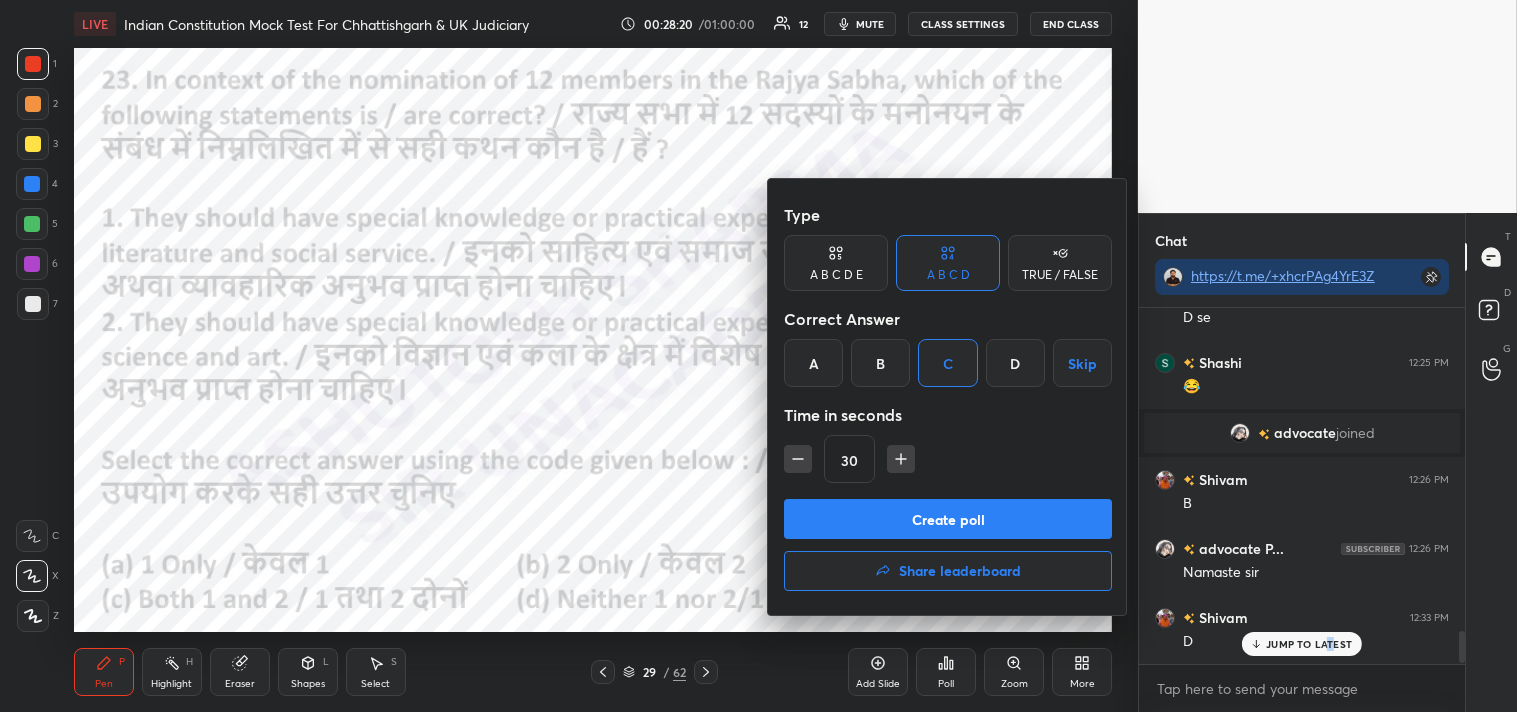 click on "Create poll" at bounding box center [948, 519] 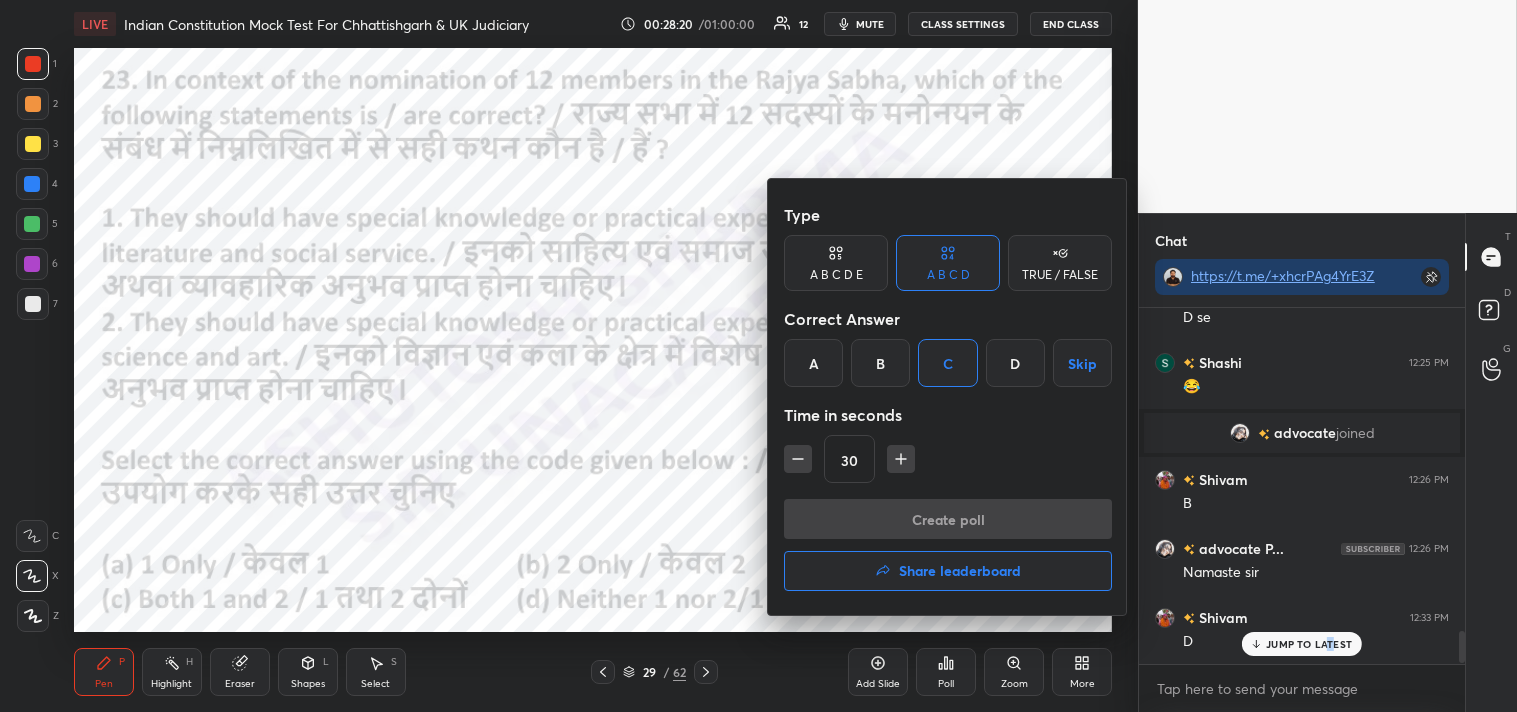 scroll, scrollTop: 307, scrollLeft: 320, axis: both 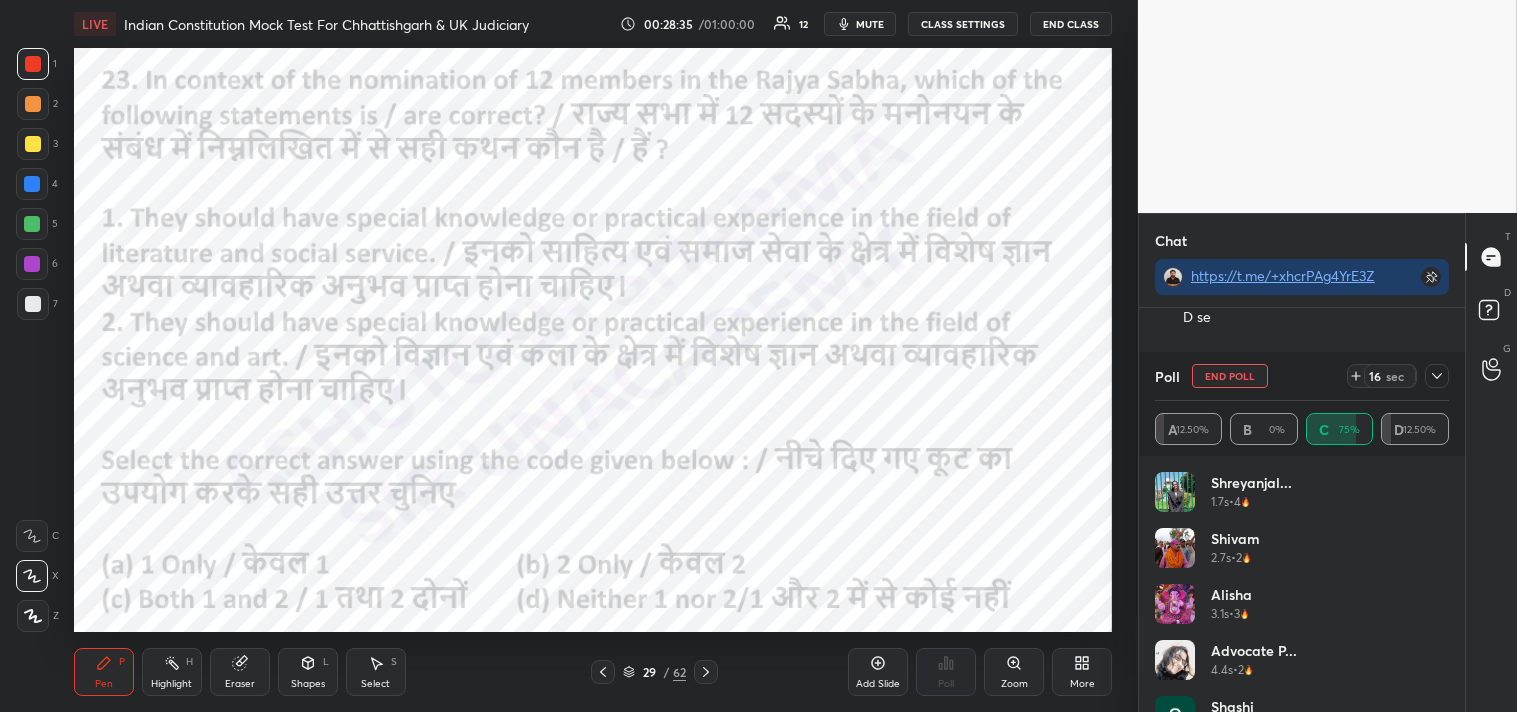 click 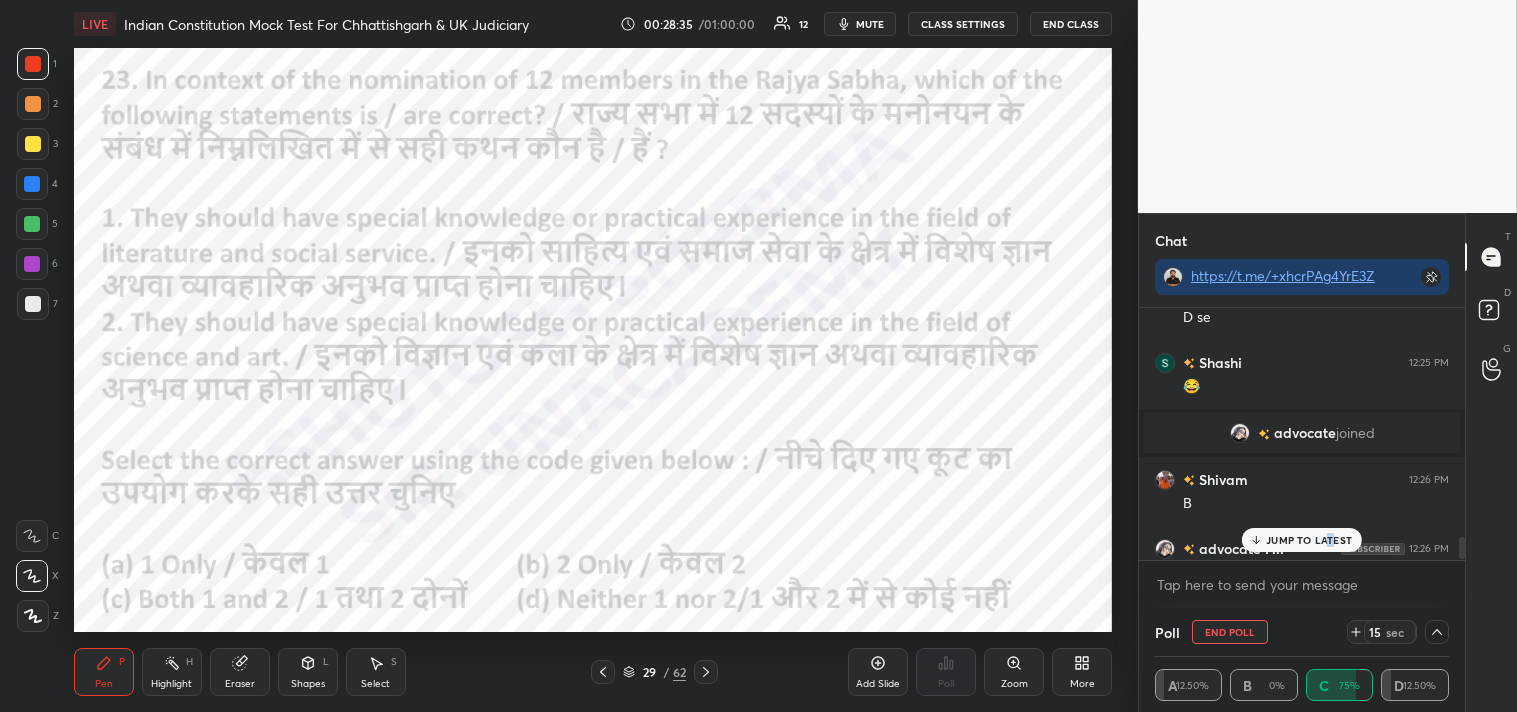 scroll, scrollTop: 4, scrollLeft: 288, axis: both 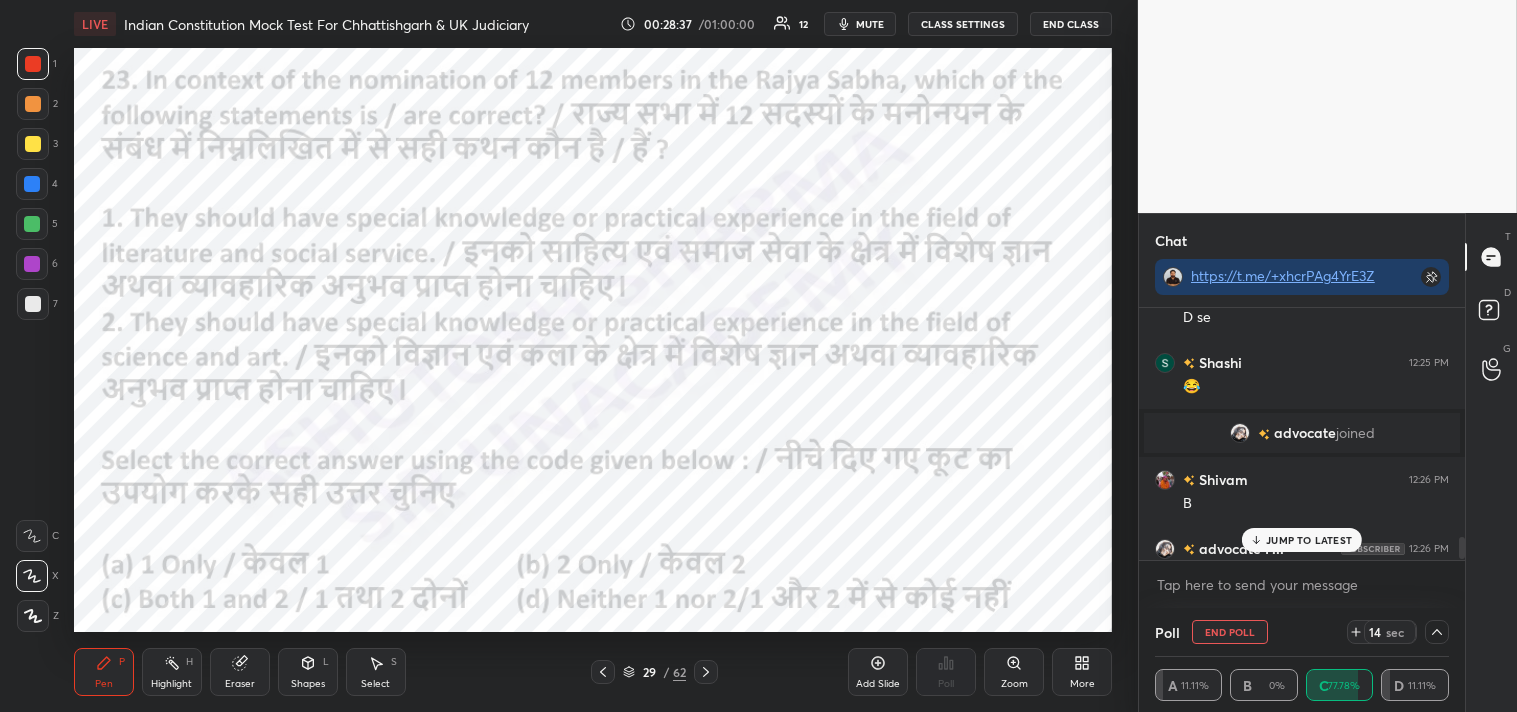 click on "JUMP TO LATEST" at bounding box center [1309, 540] 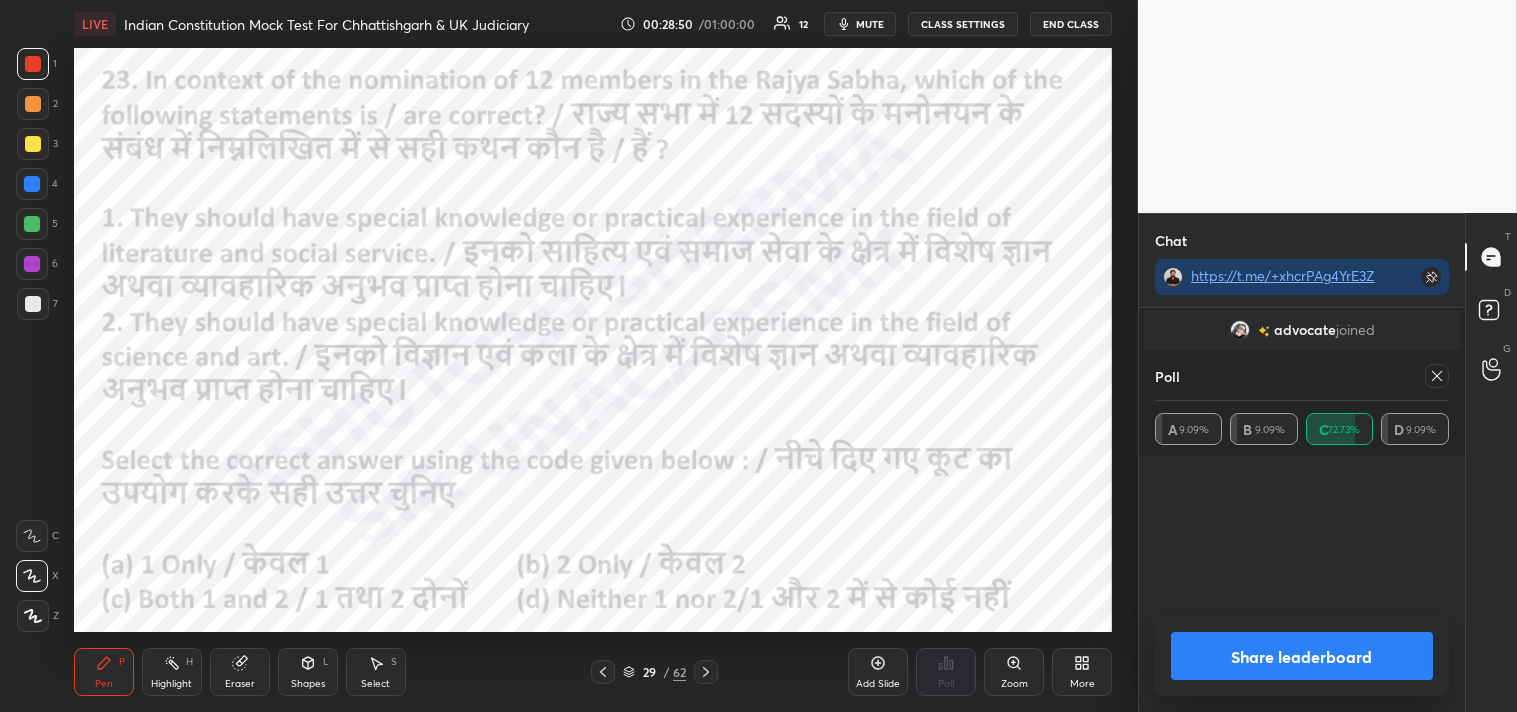 scroll, scrollTop: 0, scrollLeft: 1, axis: horizontal 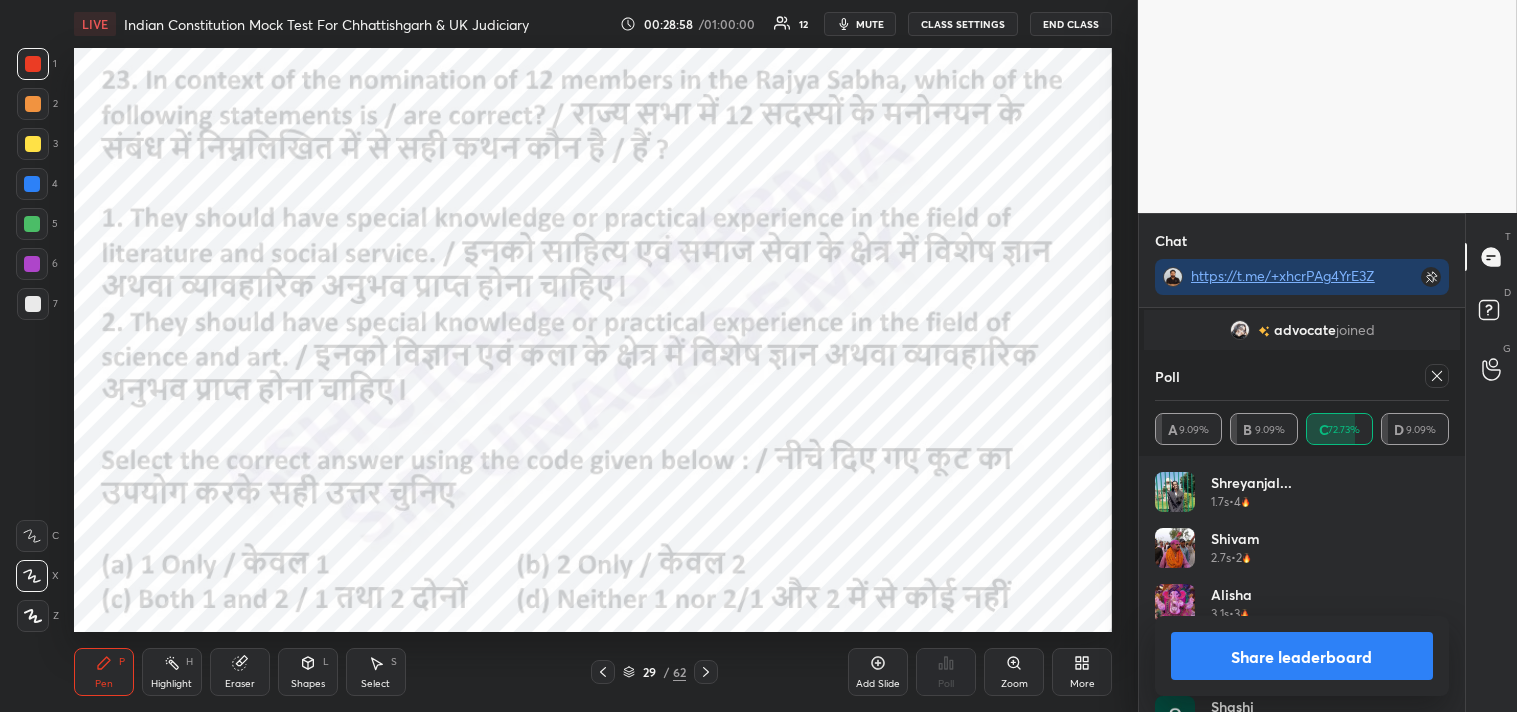 click at bounding box center (1437, 376) 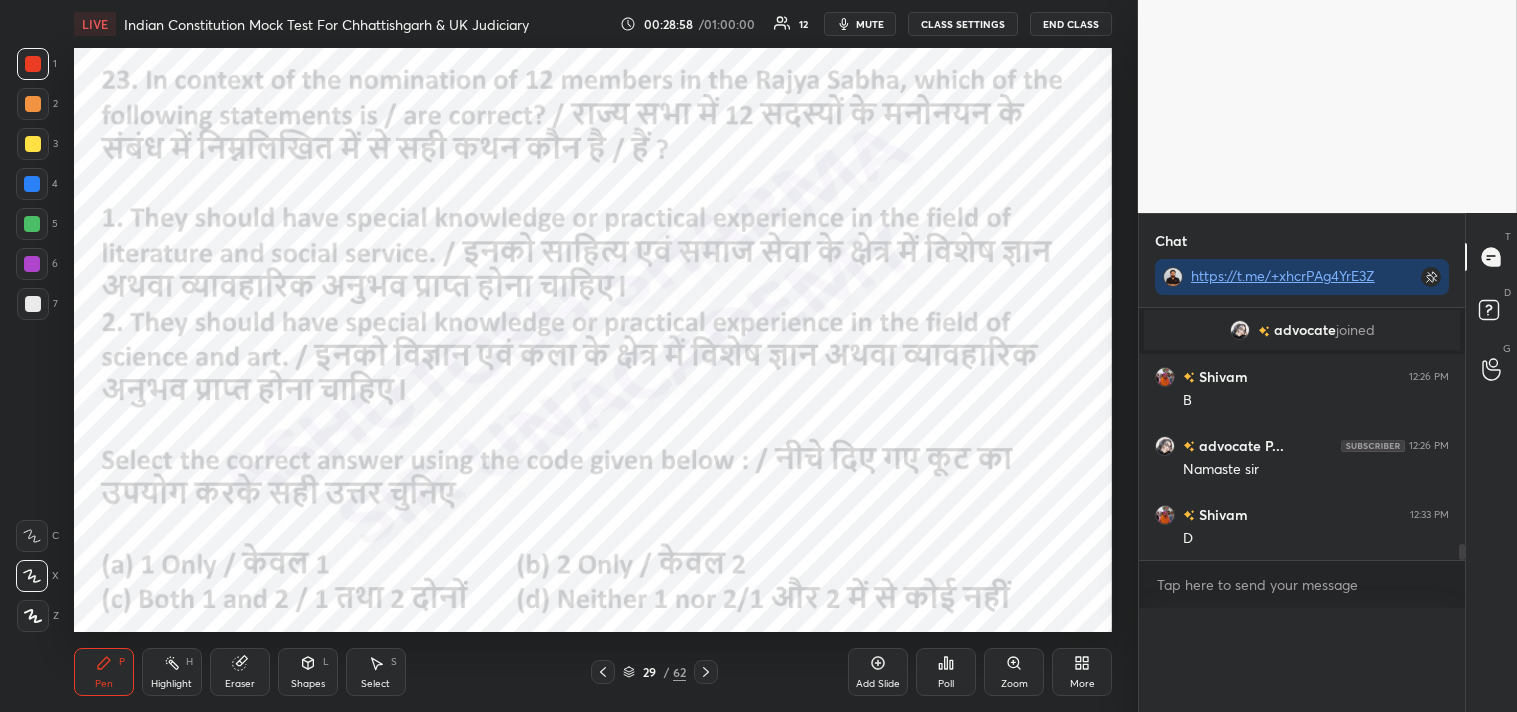 scroll, scrollTop: 150, scrollLeft: 288, axis: both 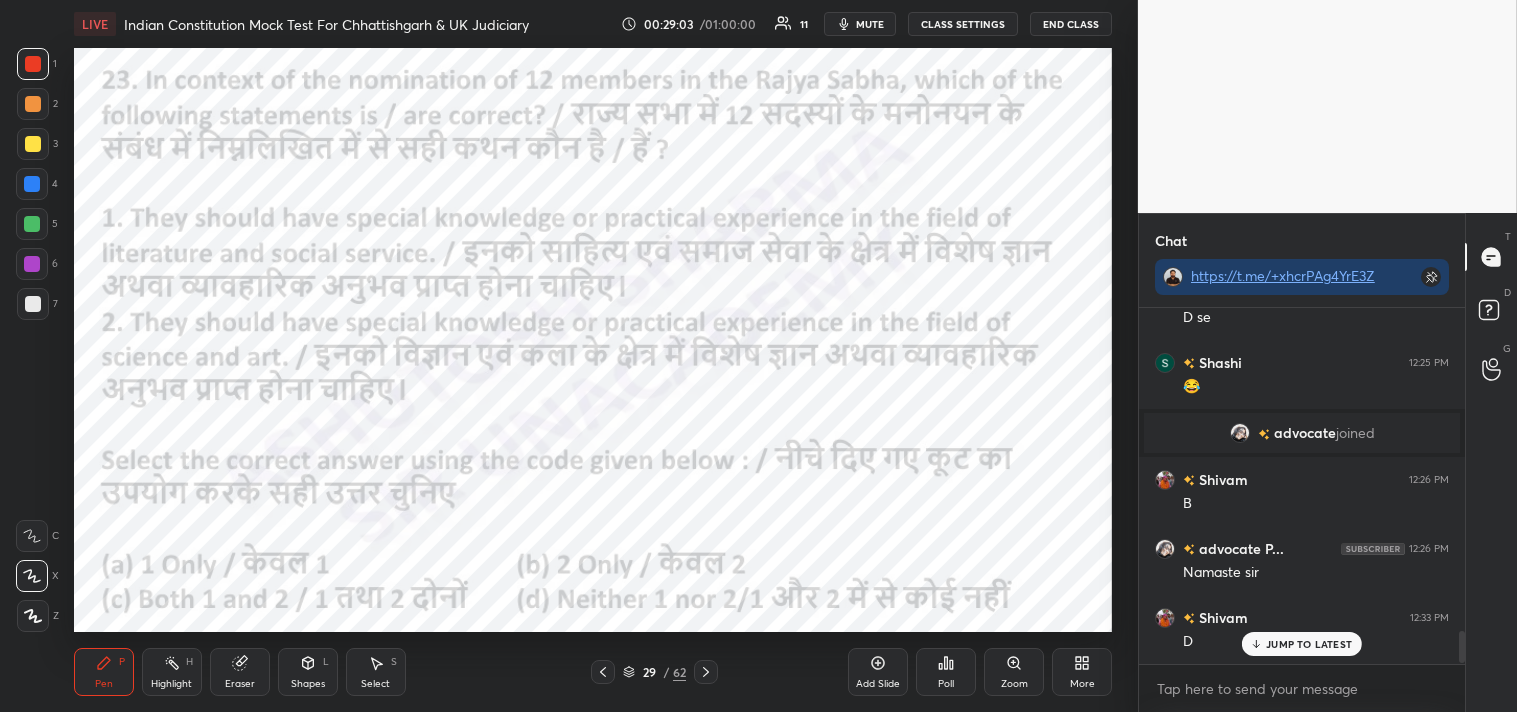 click 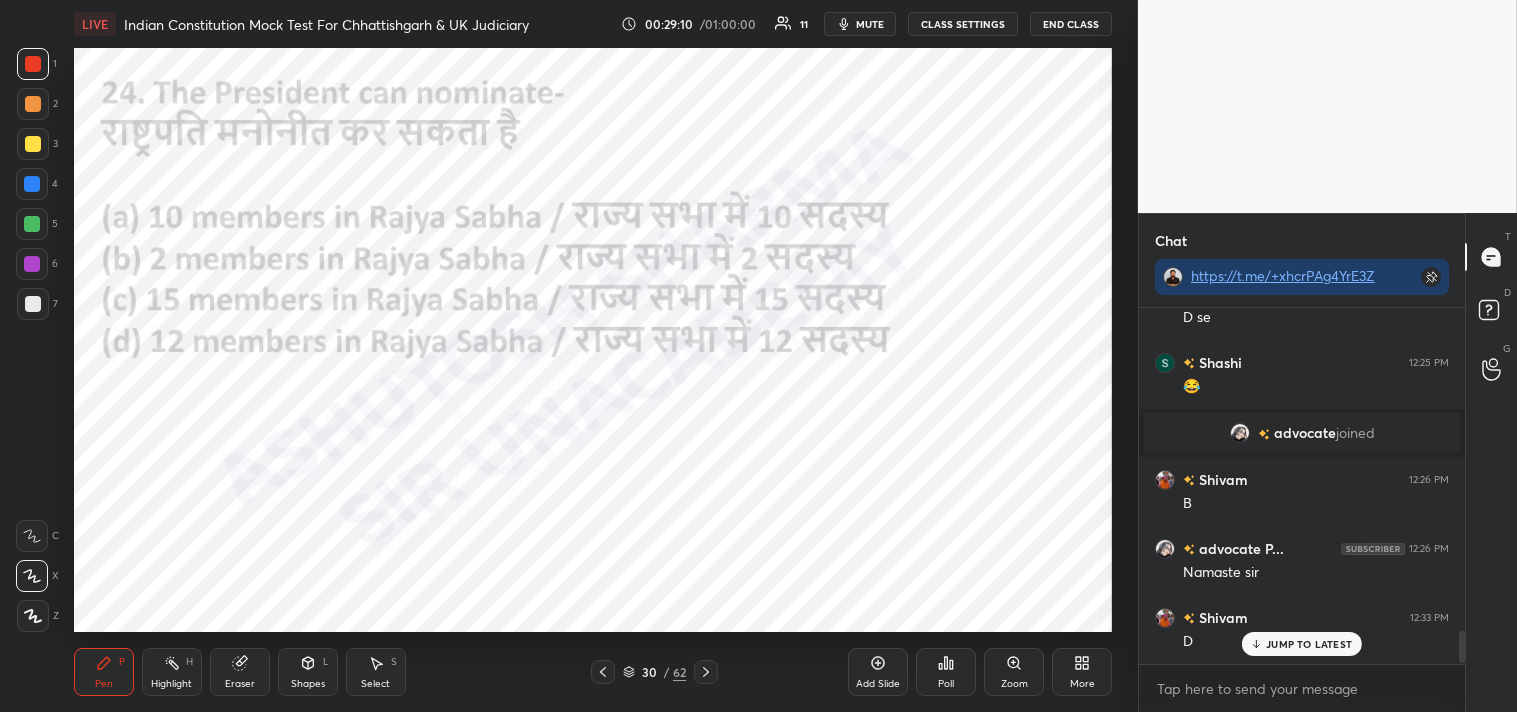click 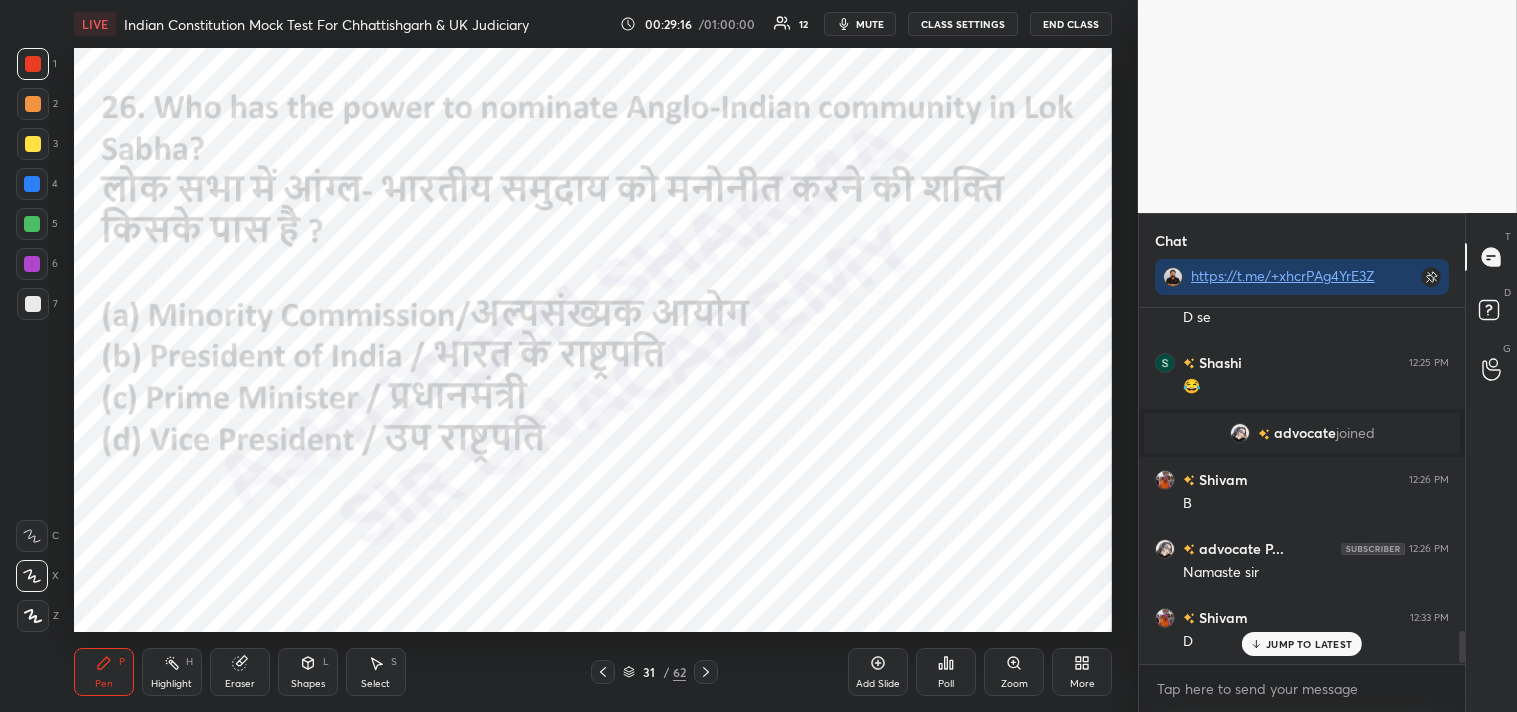 click on "Poll" at bounding box center (946, 672) 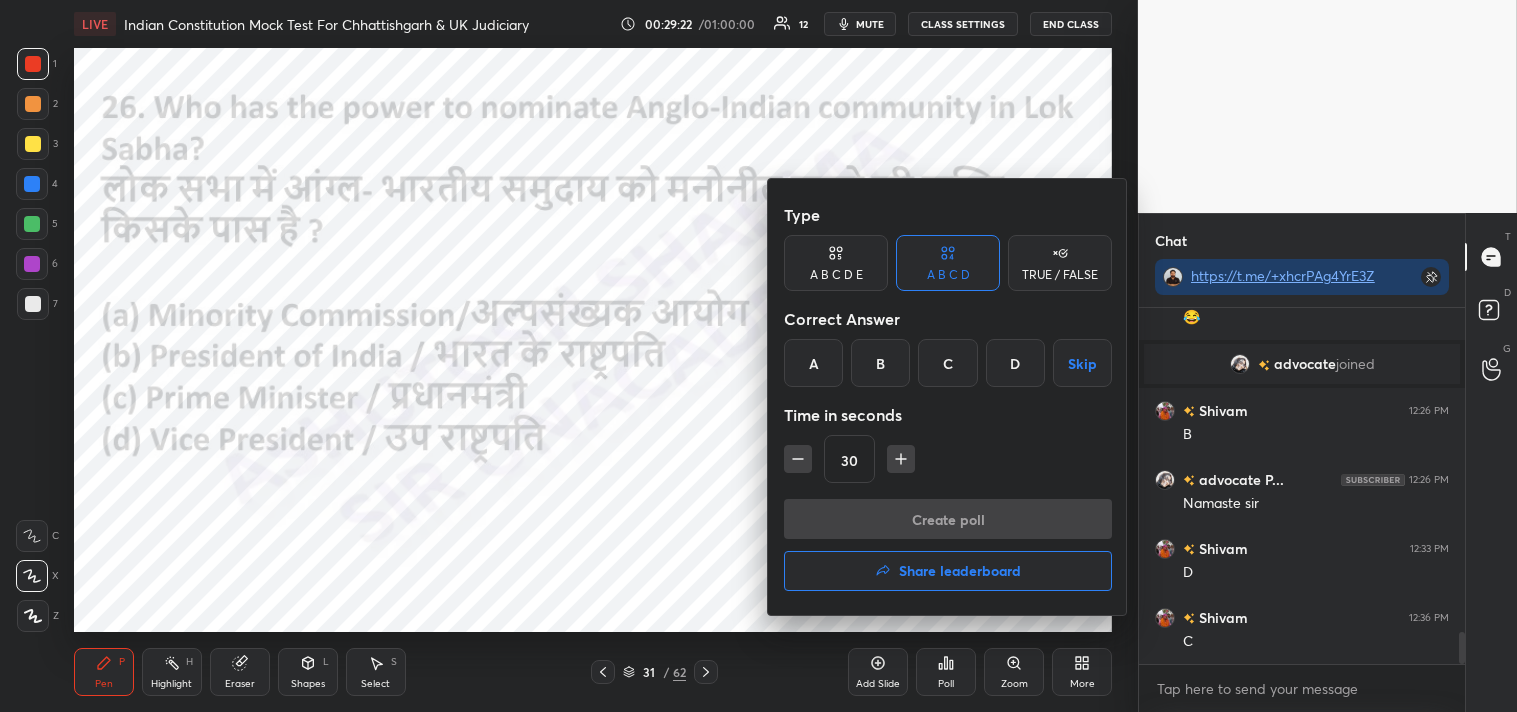 drag, startPoint x: 882, startPoint y: 366, endPoint x: 897, endPoint y: 386, distance: 25 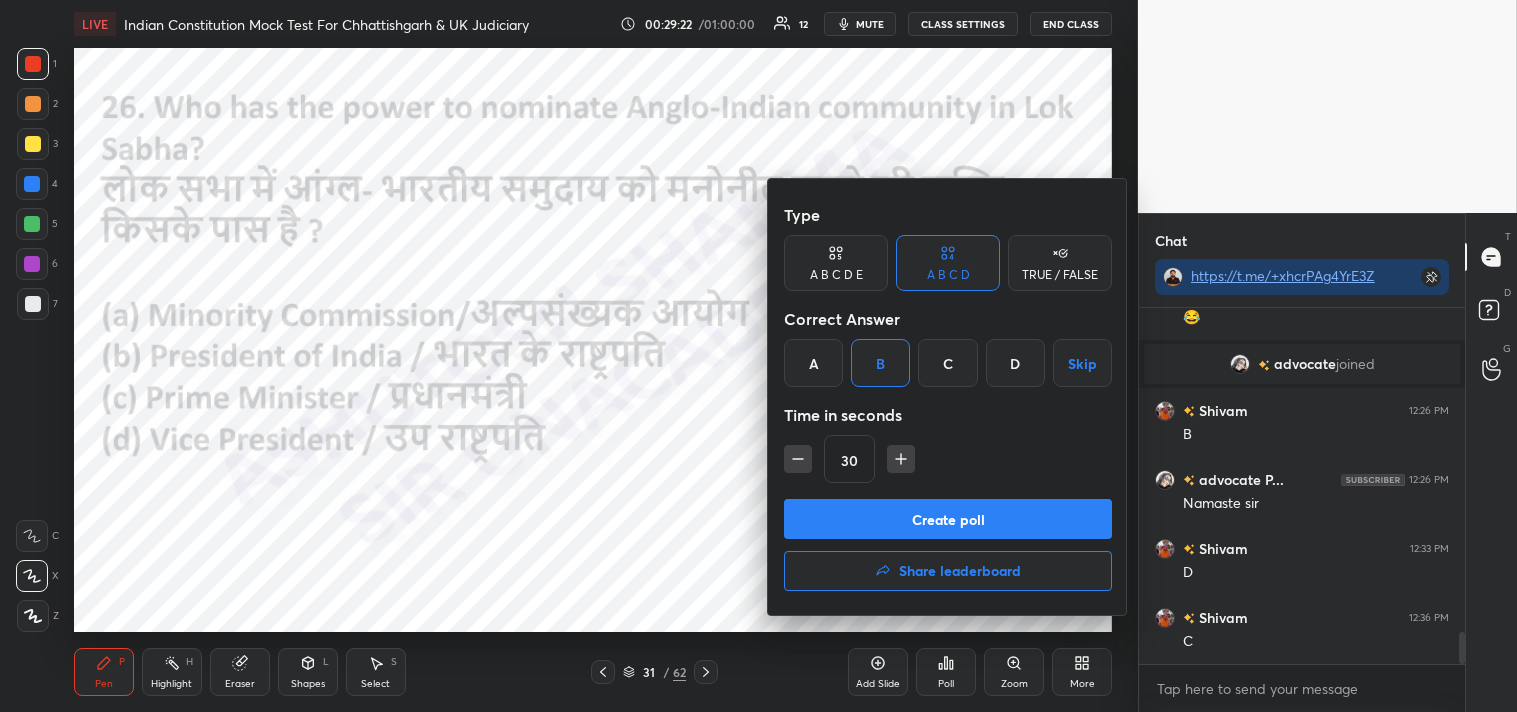 click on "Create poll" at bounding box center [948, 519] 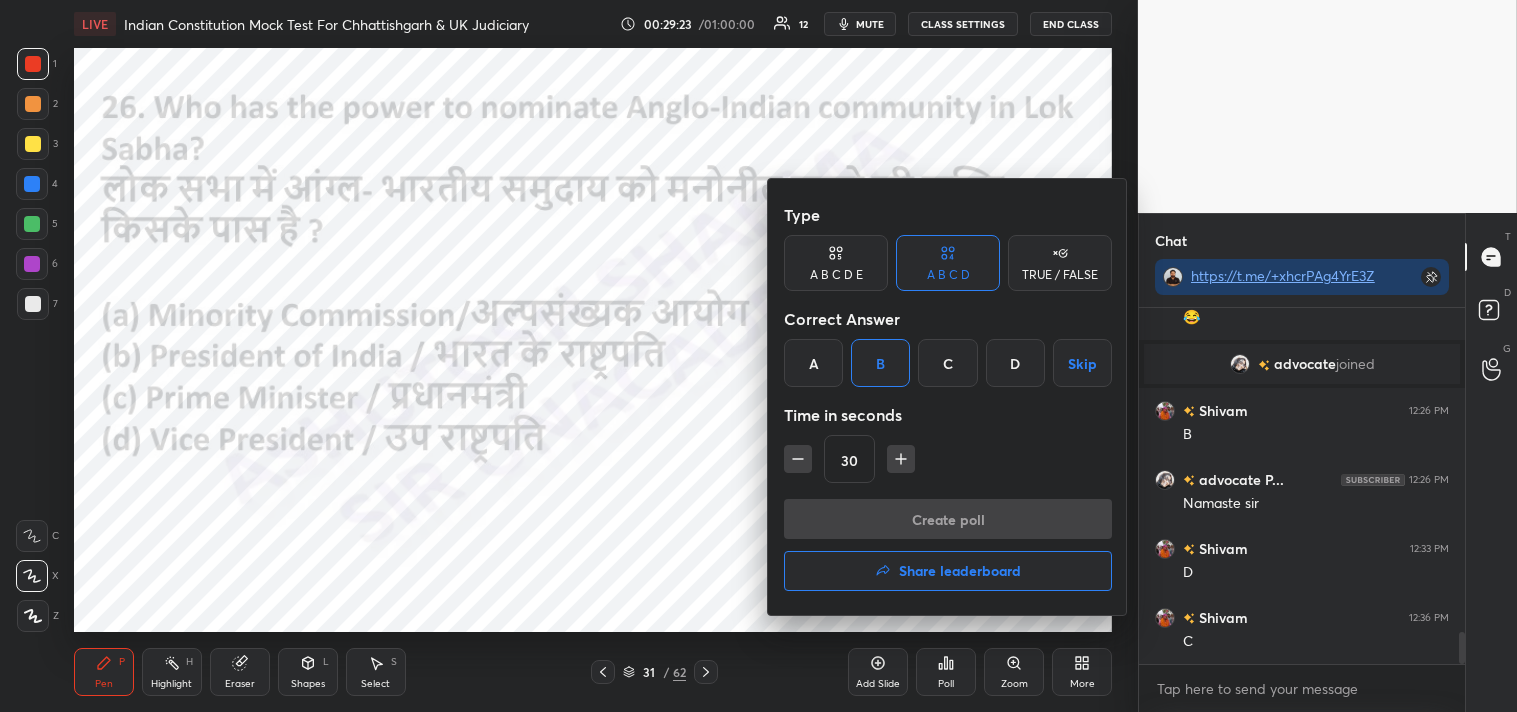 scroll, scrollTop: 317, scrollLeft: 320, axis: both 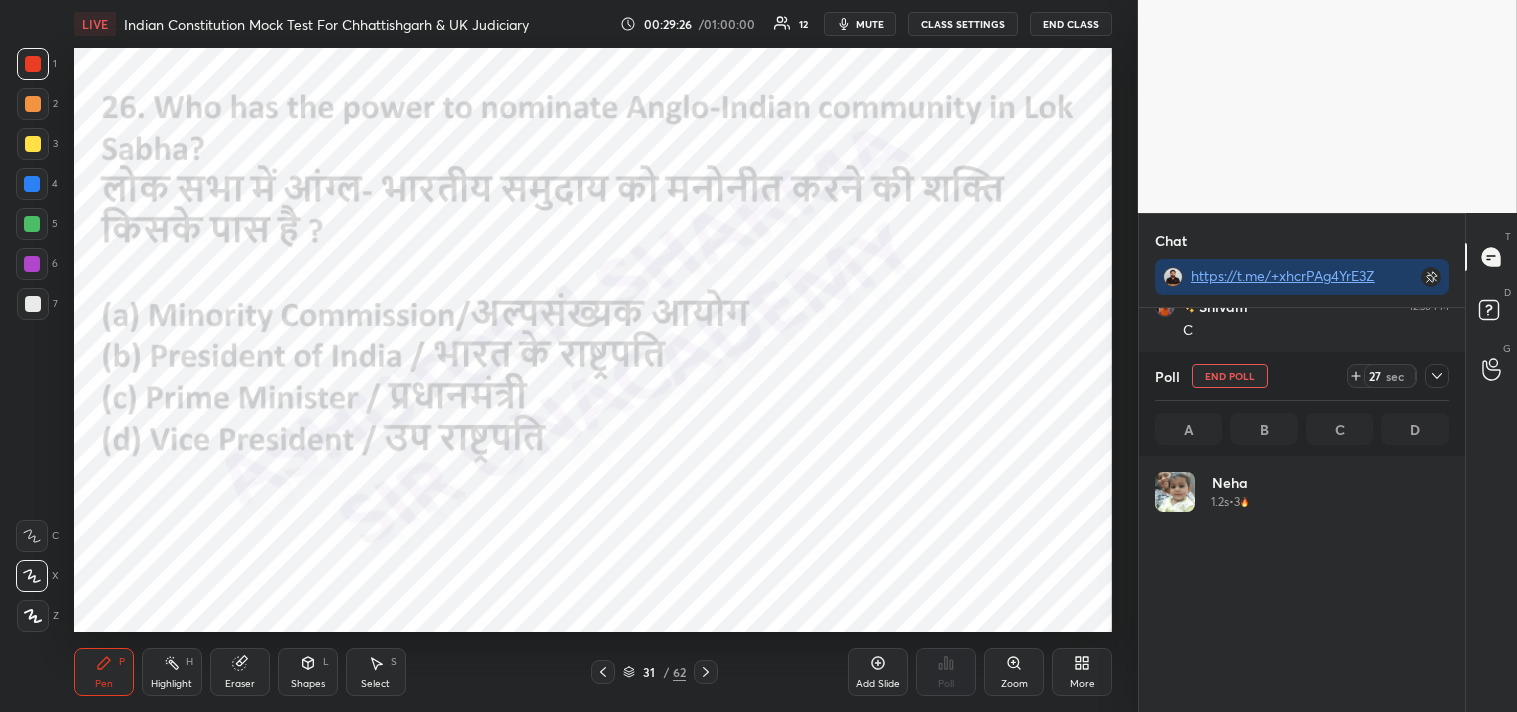 click 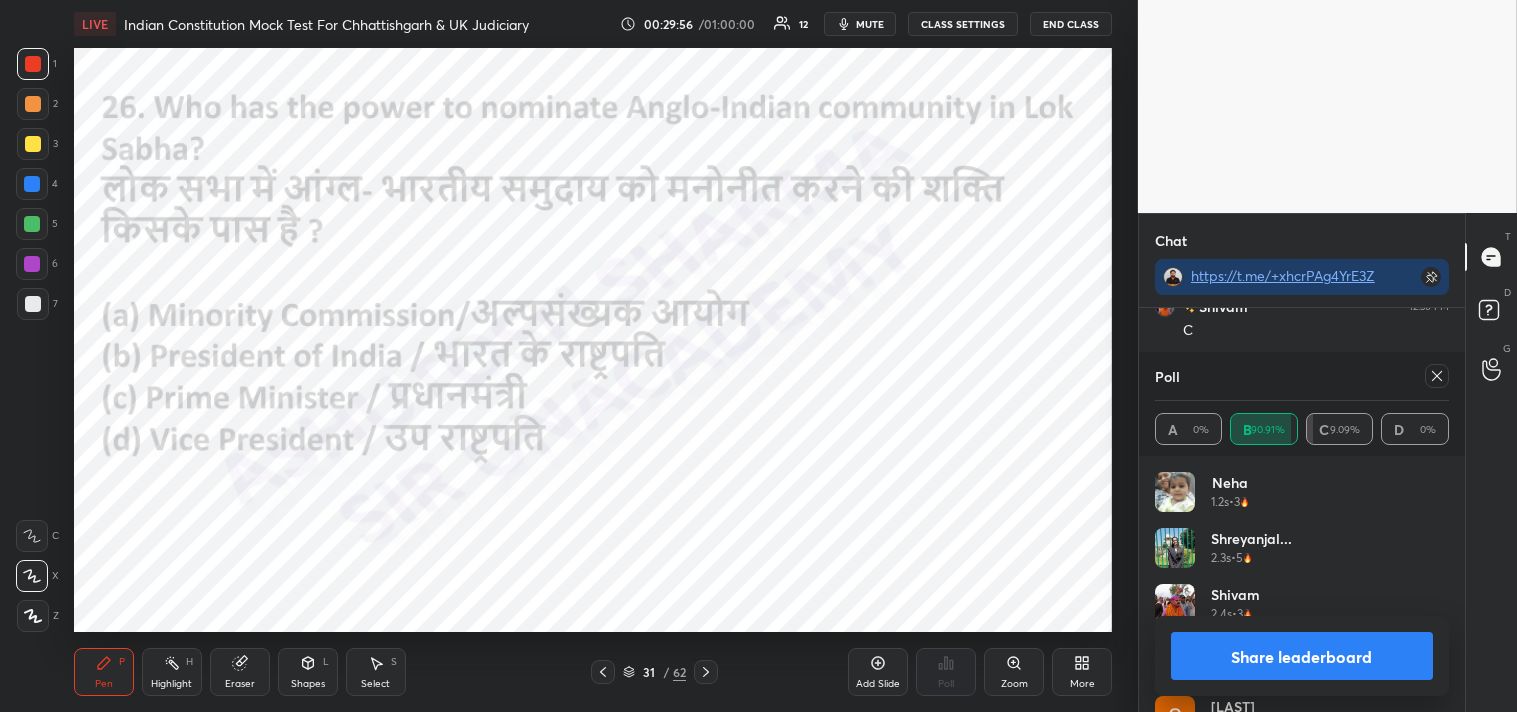 click 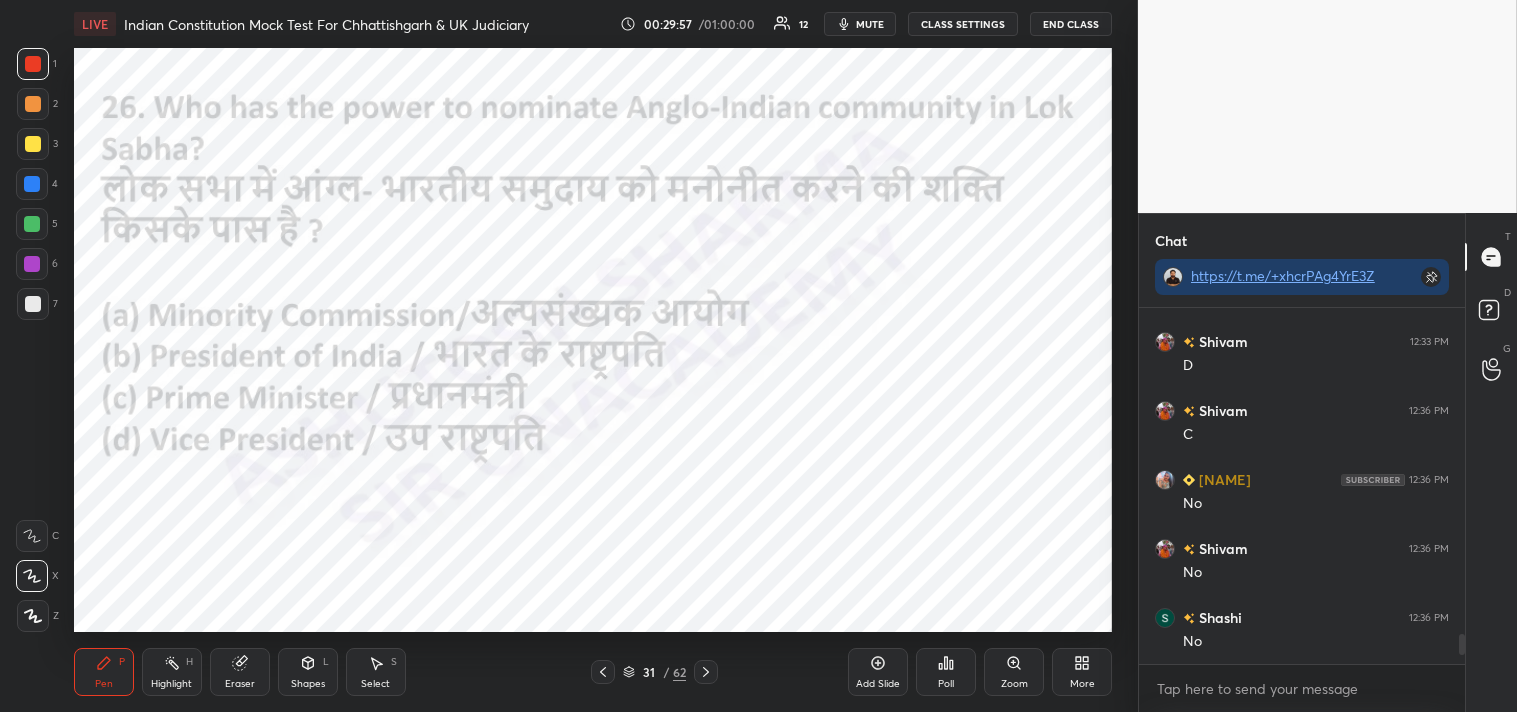 click on "1 2 3 4 5 6 7 C X Z C X Z E E Erase all   H H" at bounding box center (32, 340) 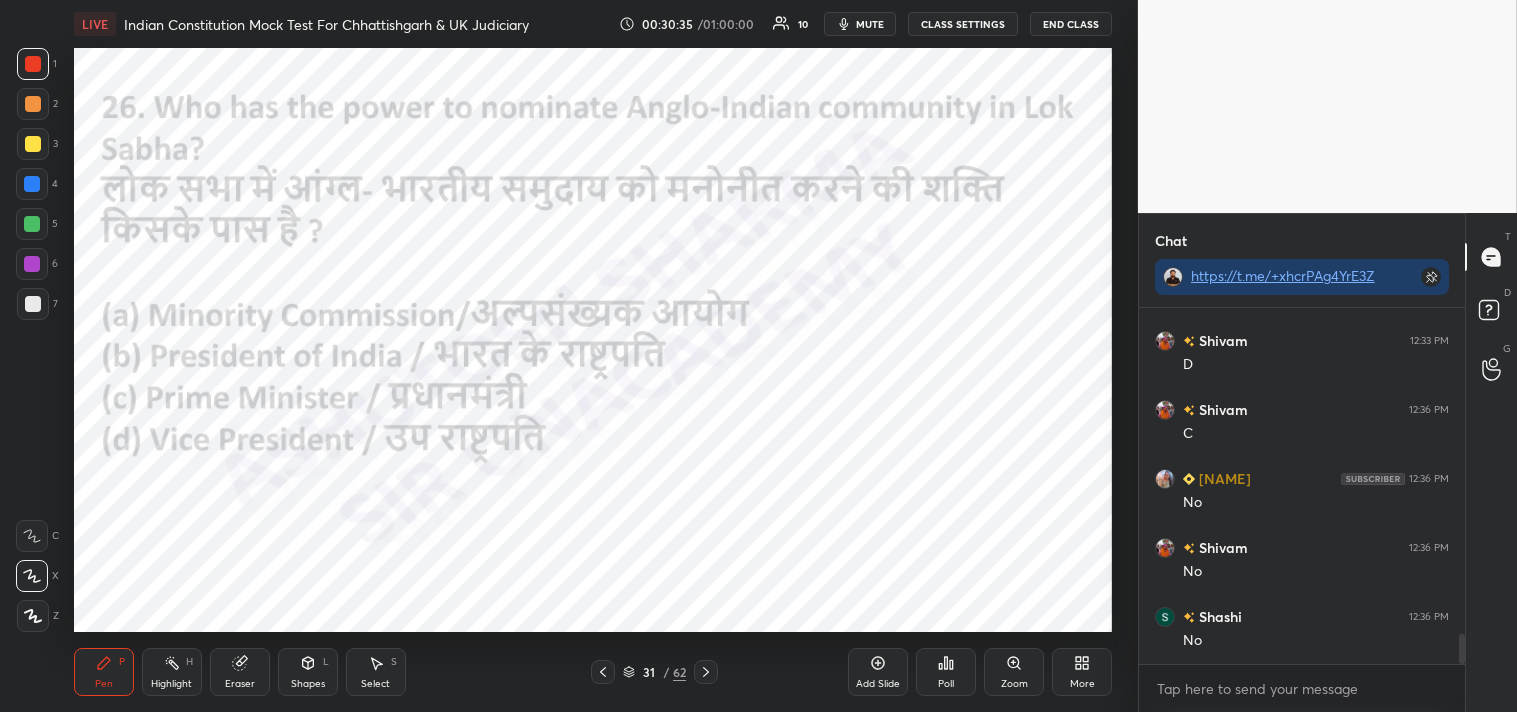 scroll, scrollTop: 3877, scrollLeft: 0, axis: vertical 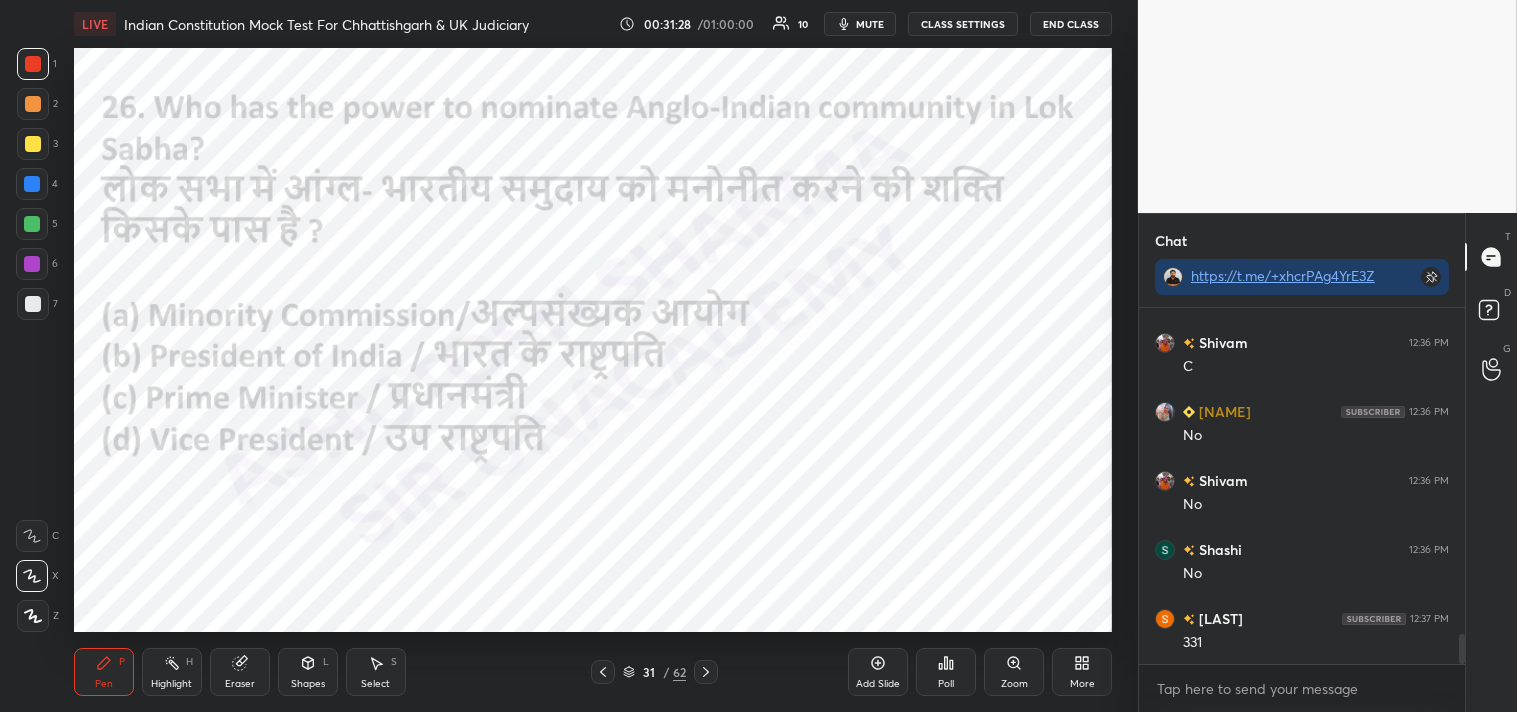 click 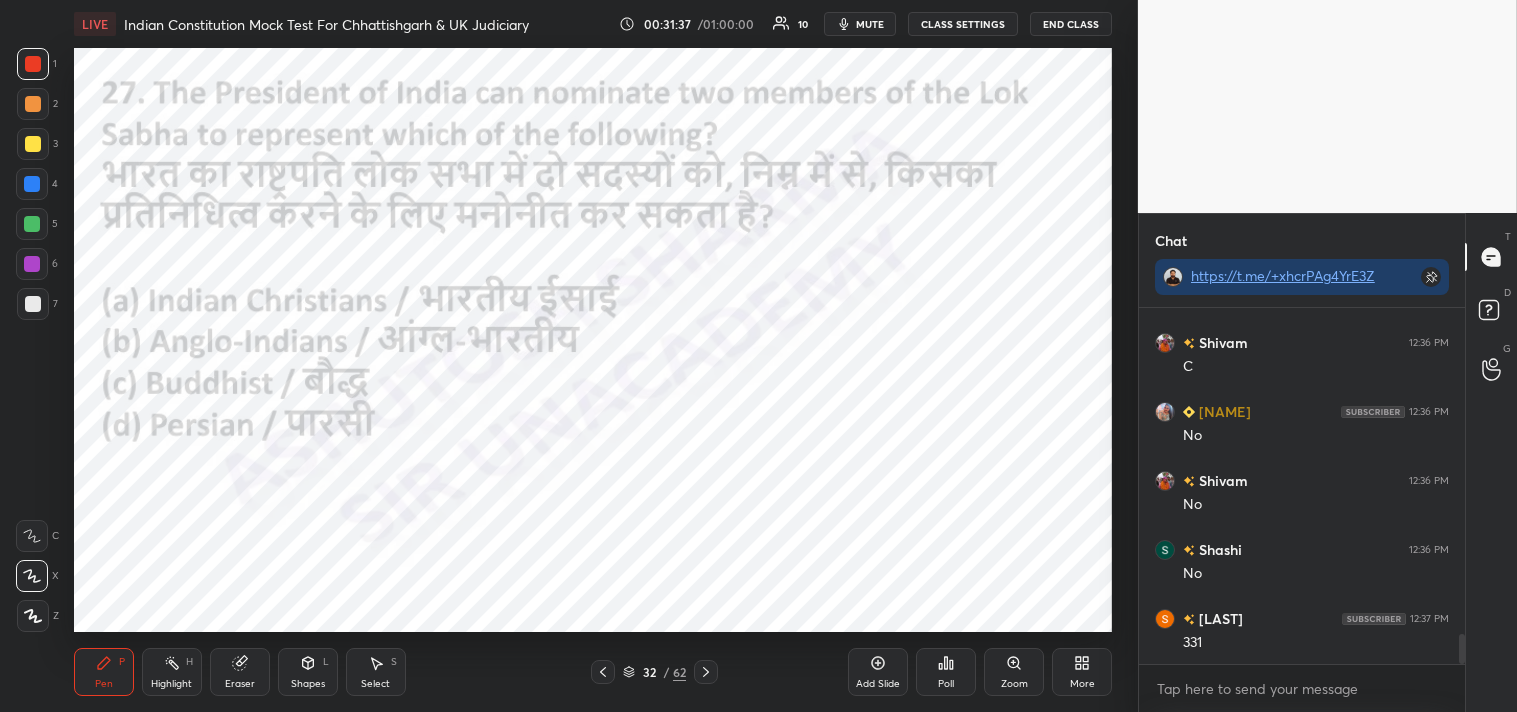 click 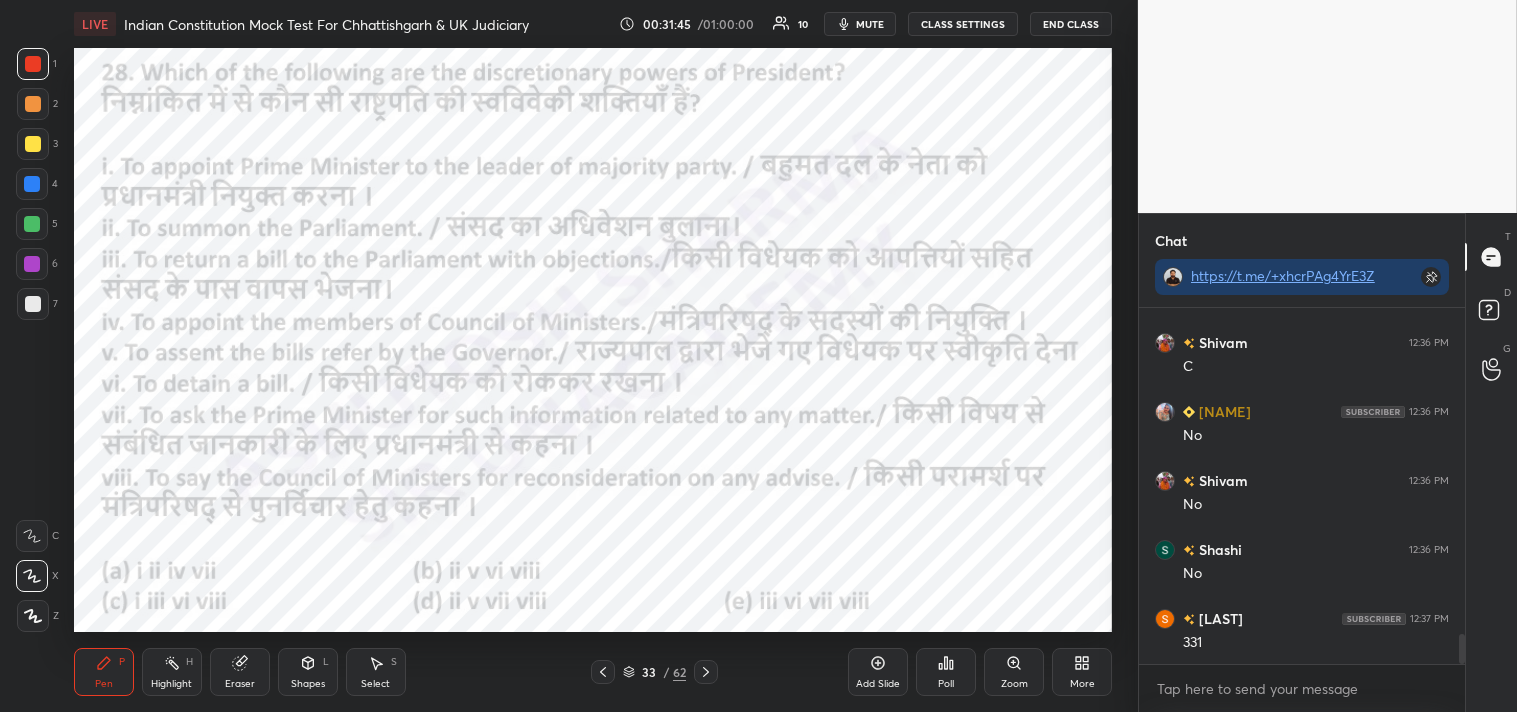 click on "Poll" at bounding box center [946, 672] 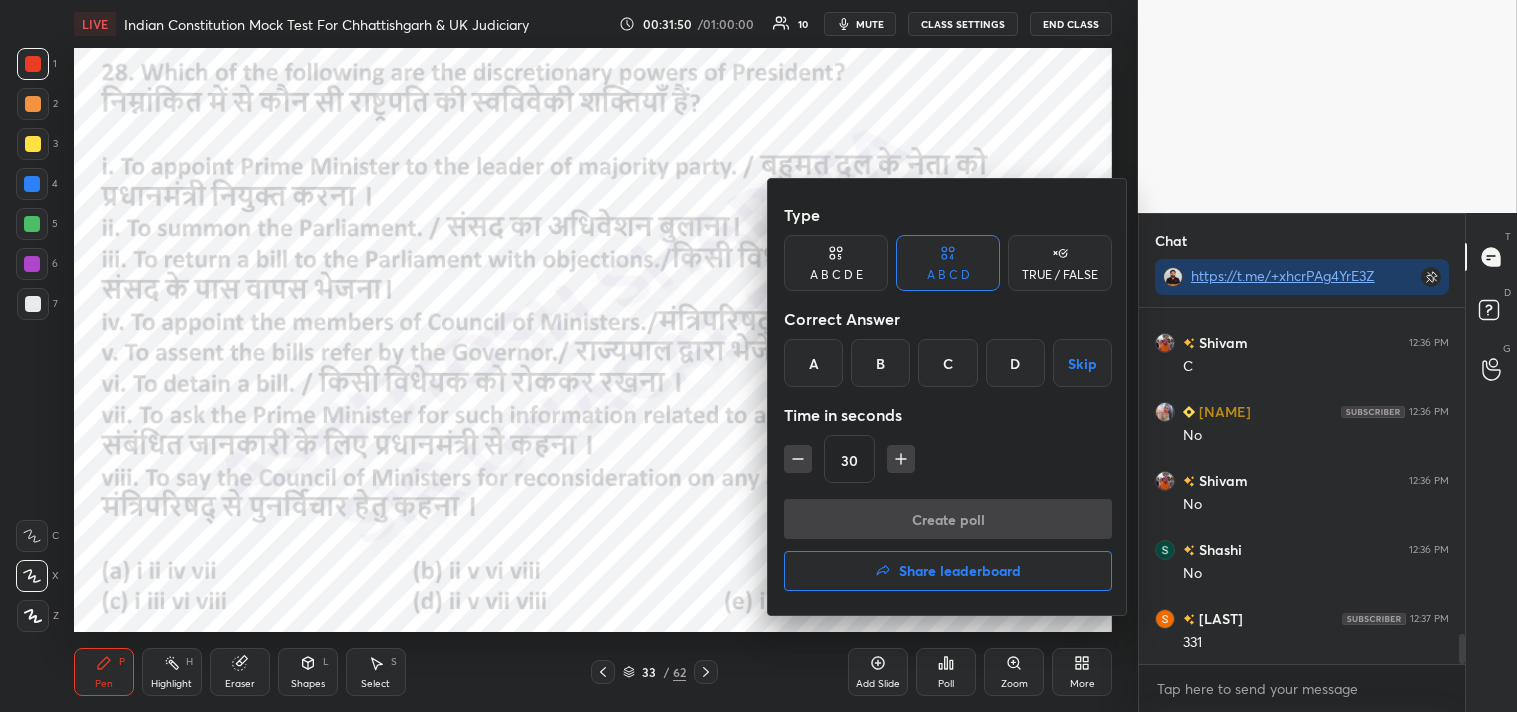 click on "Type A B C D E A B C D TRUE / FALSE Correct Answer A B C D Skip Time in seconds 30" at bounding box center [948, 347] 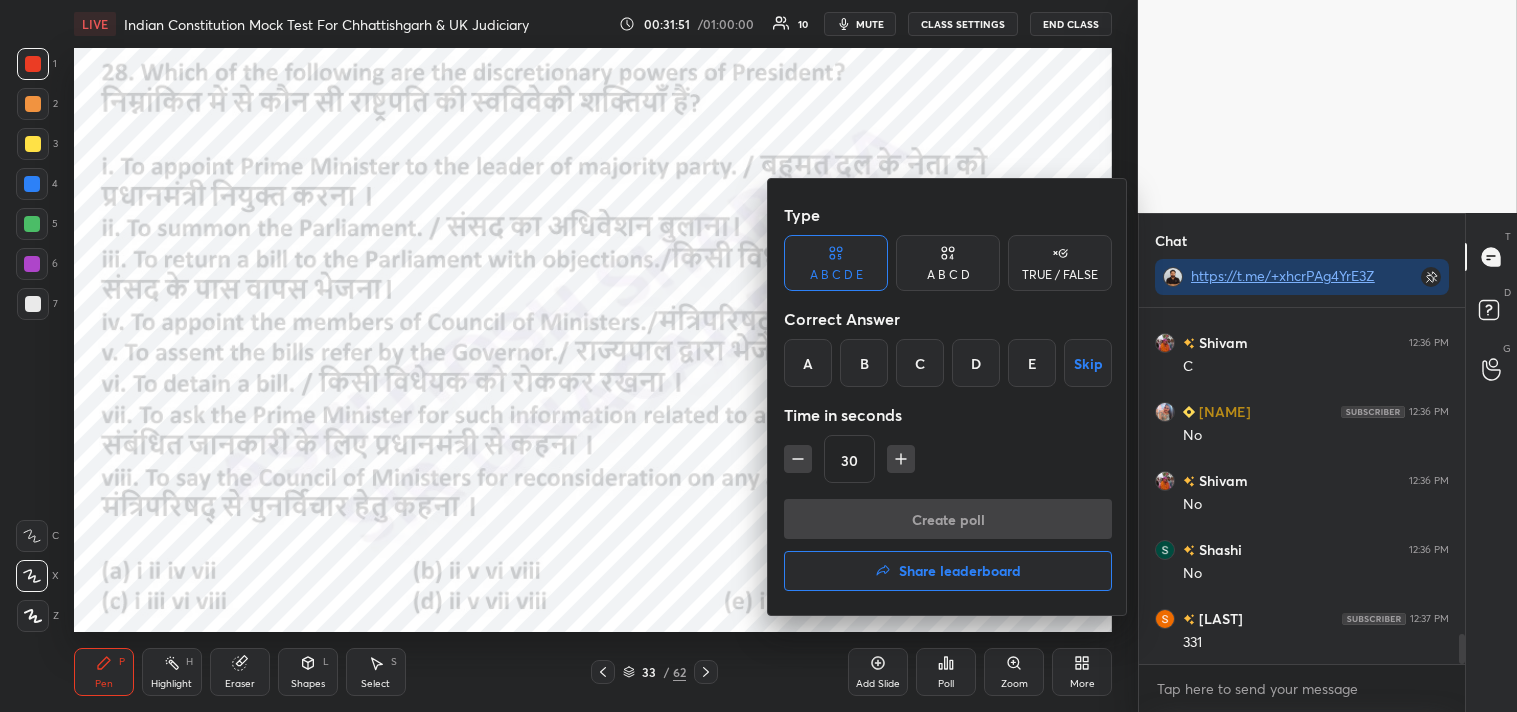 click on "E" at bounding box center [1032, 363] 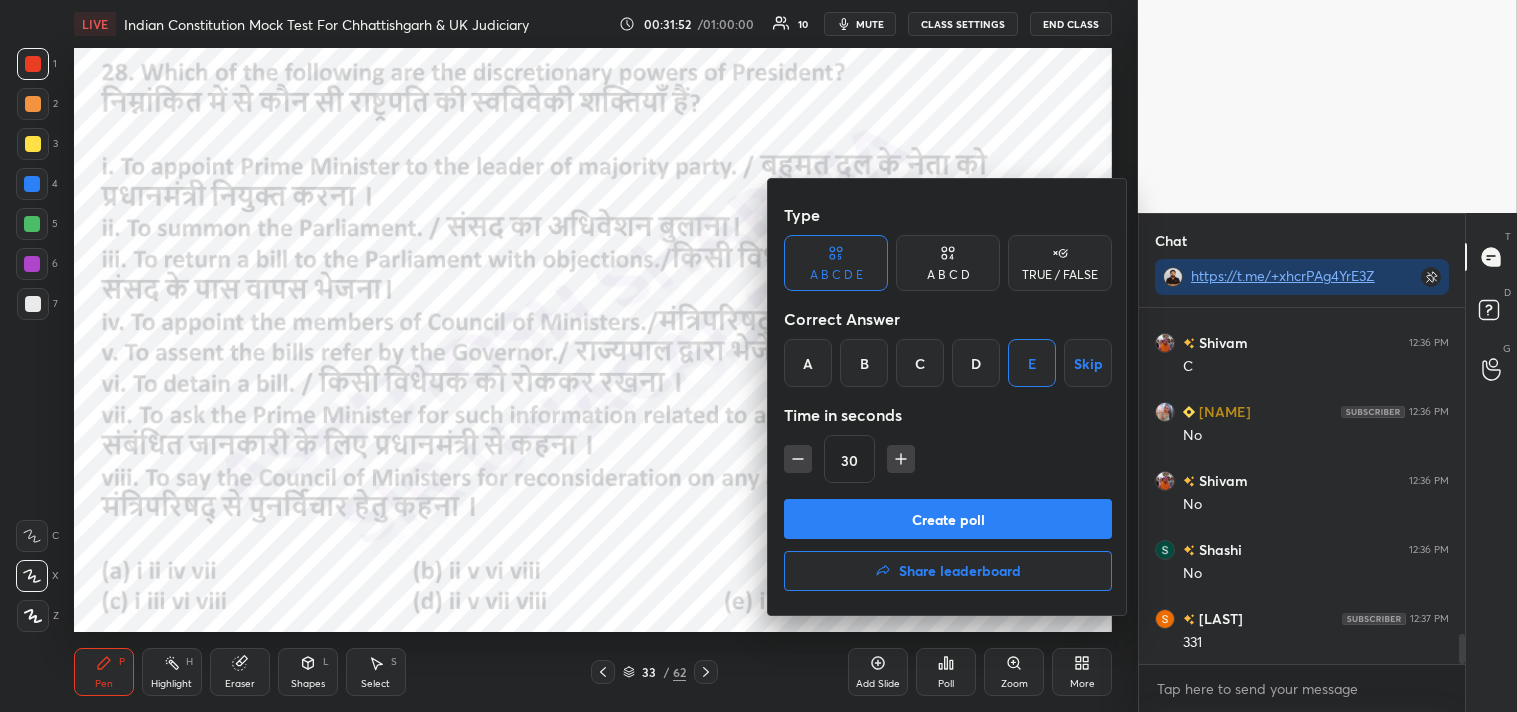 click on "Create poll" at bounding box center (948, 519) 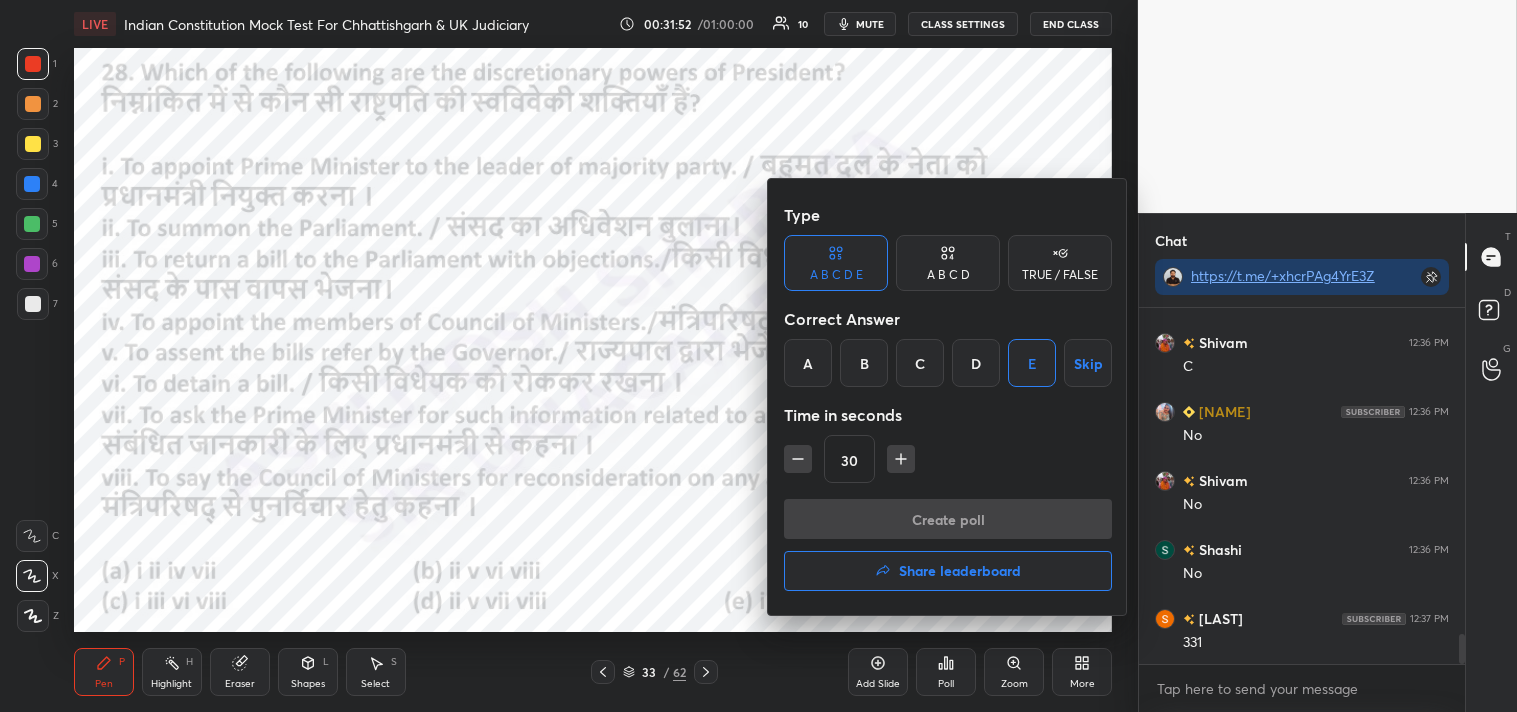 scroll, scrollTop: 278, scrollLeft: 320, axis: both 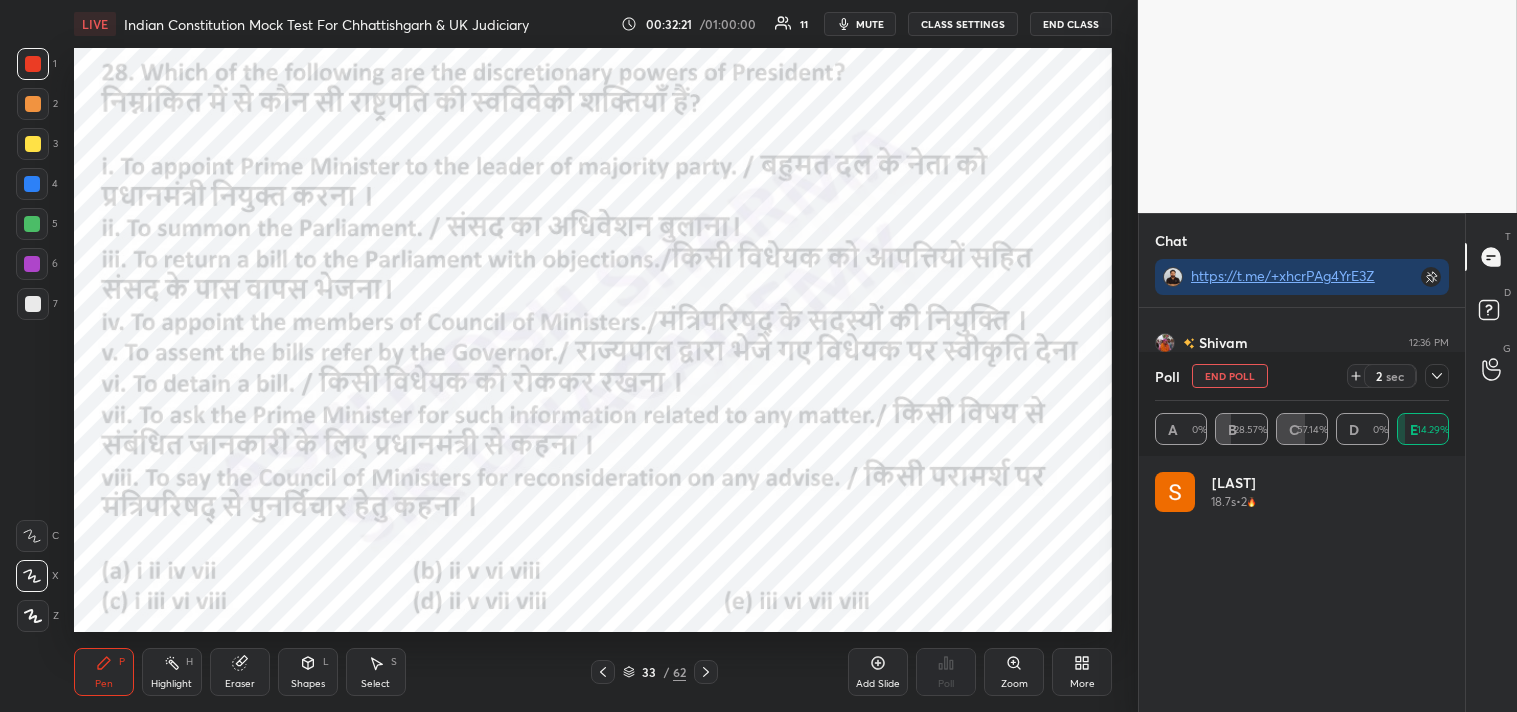 click 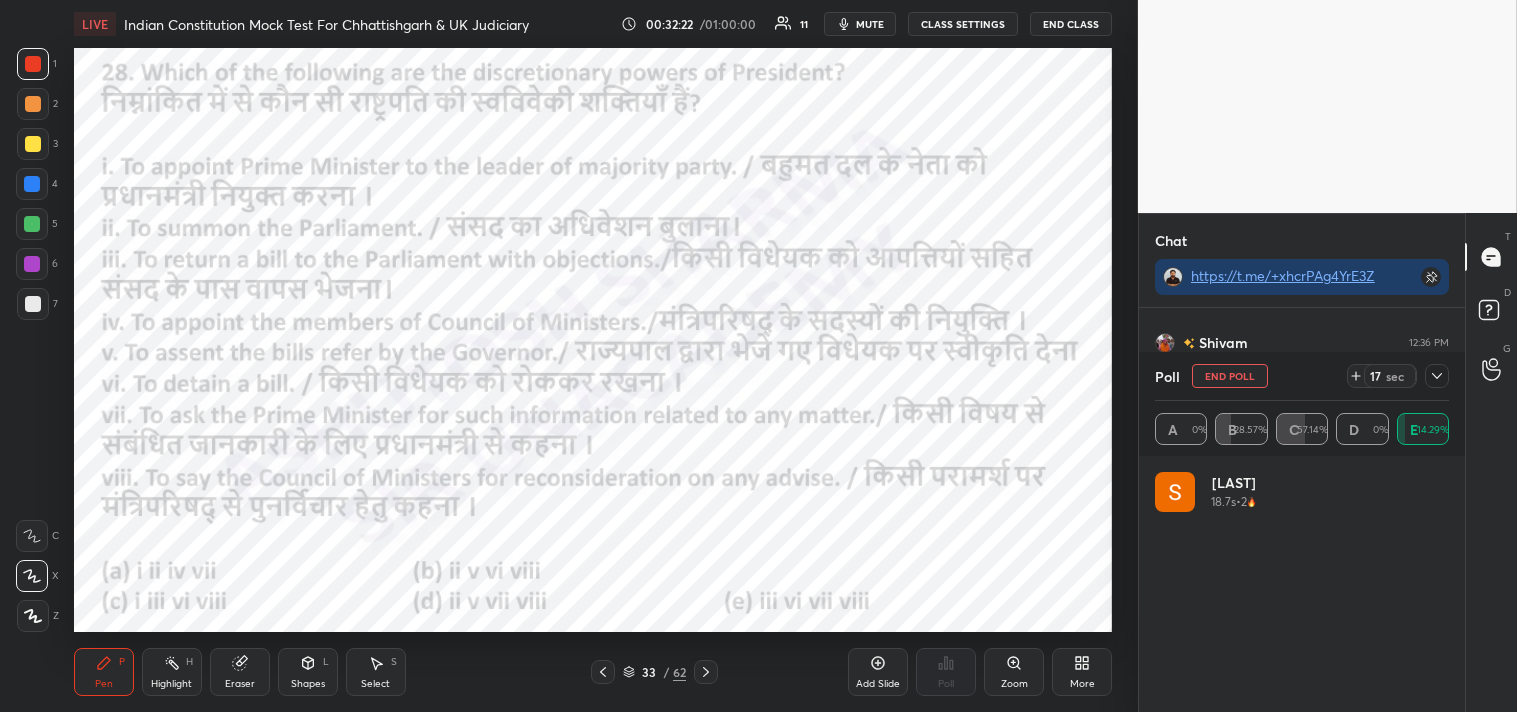 click 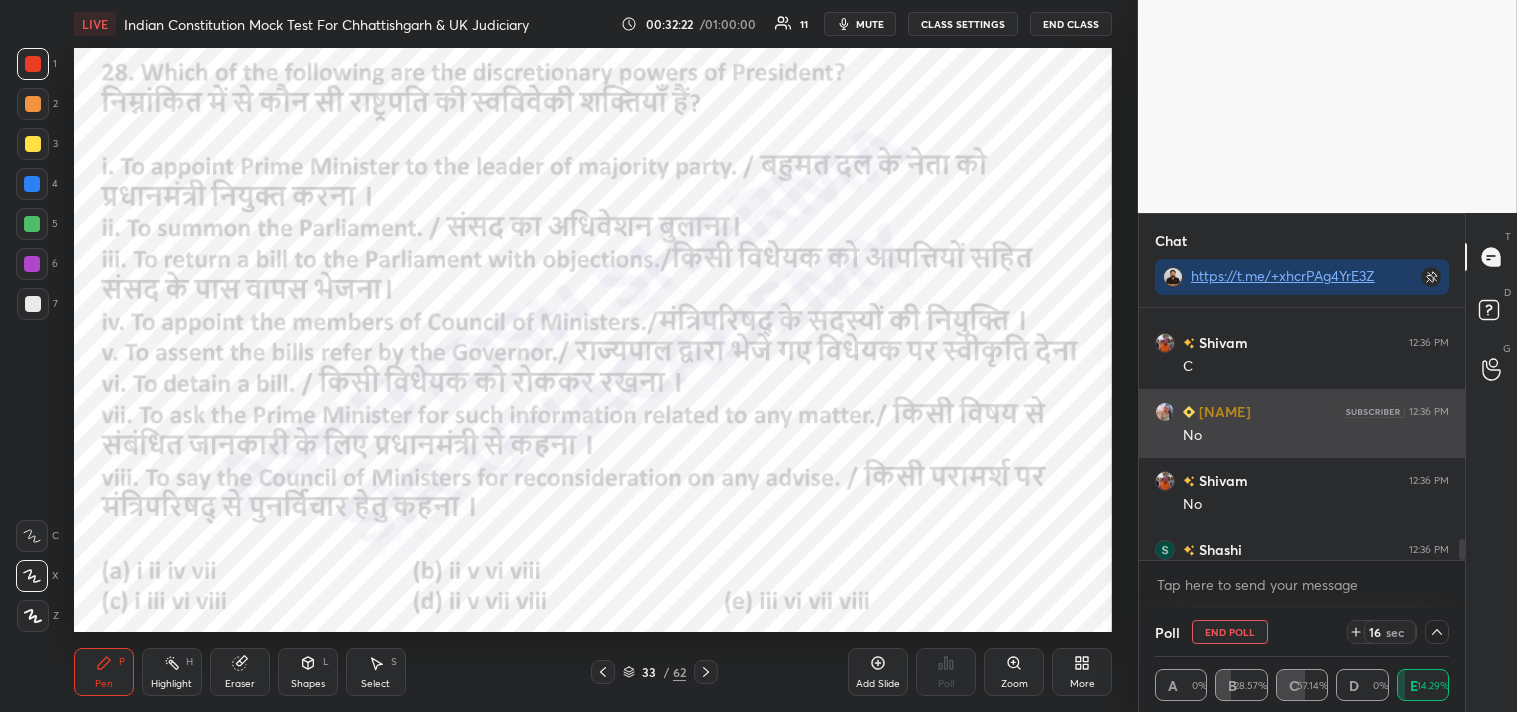 scroll, scrollTop: 153, scrollLeft: 288, axis: both 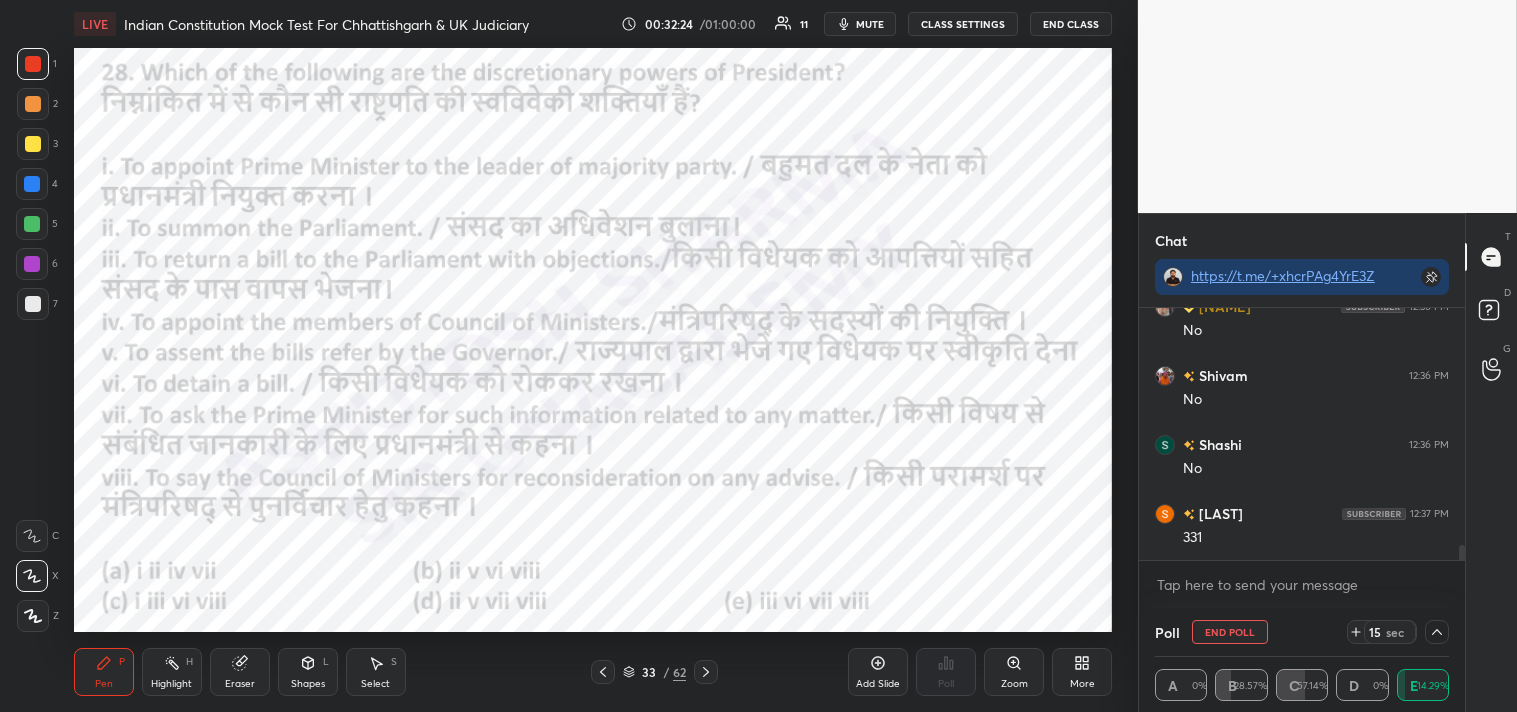 drag, startPoint x: 1461, startPoint y: 564, endPoint x: 1438, endPoint y: 583, distance: 29.832869 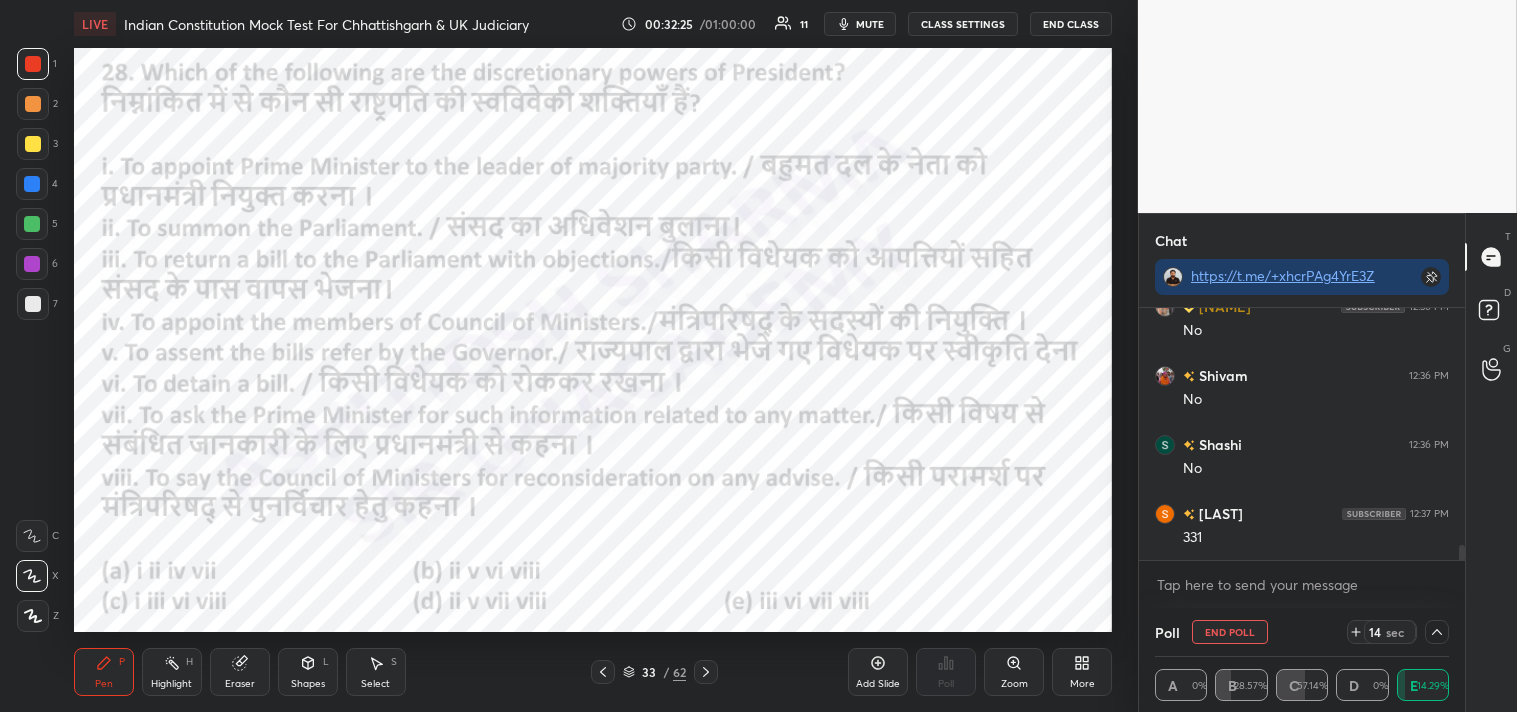 click 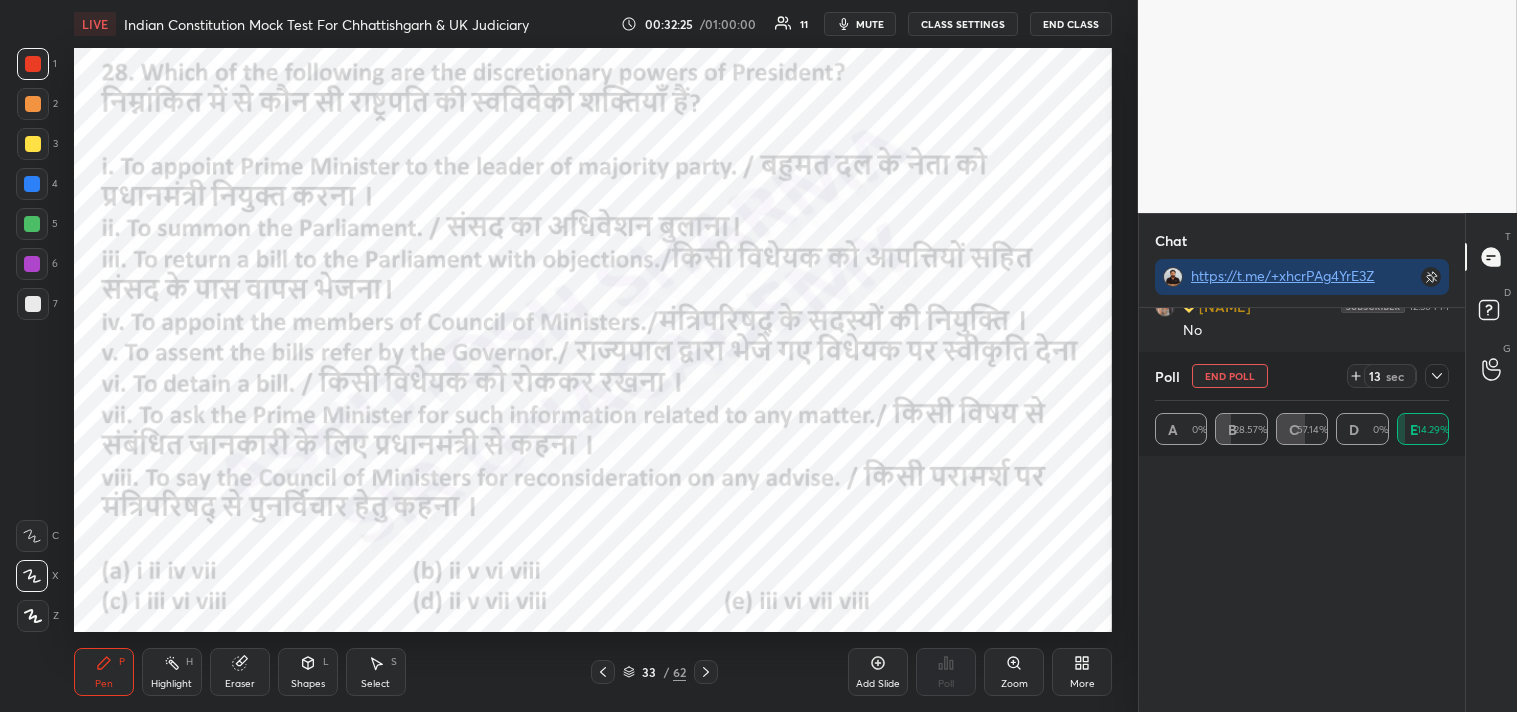 scroll, scrollTop: 5, scrollLeft: 6, axis: both 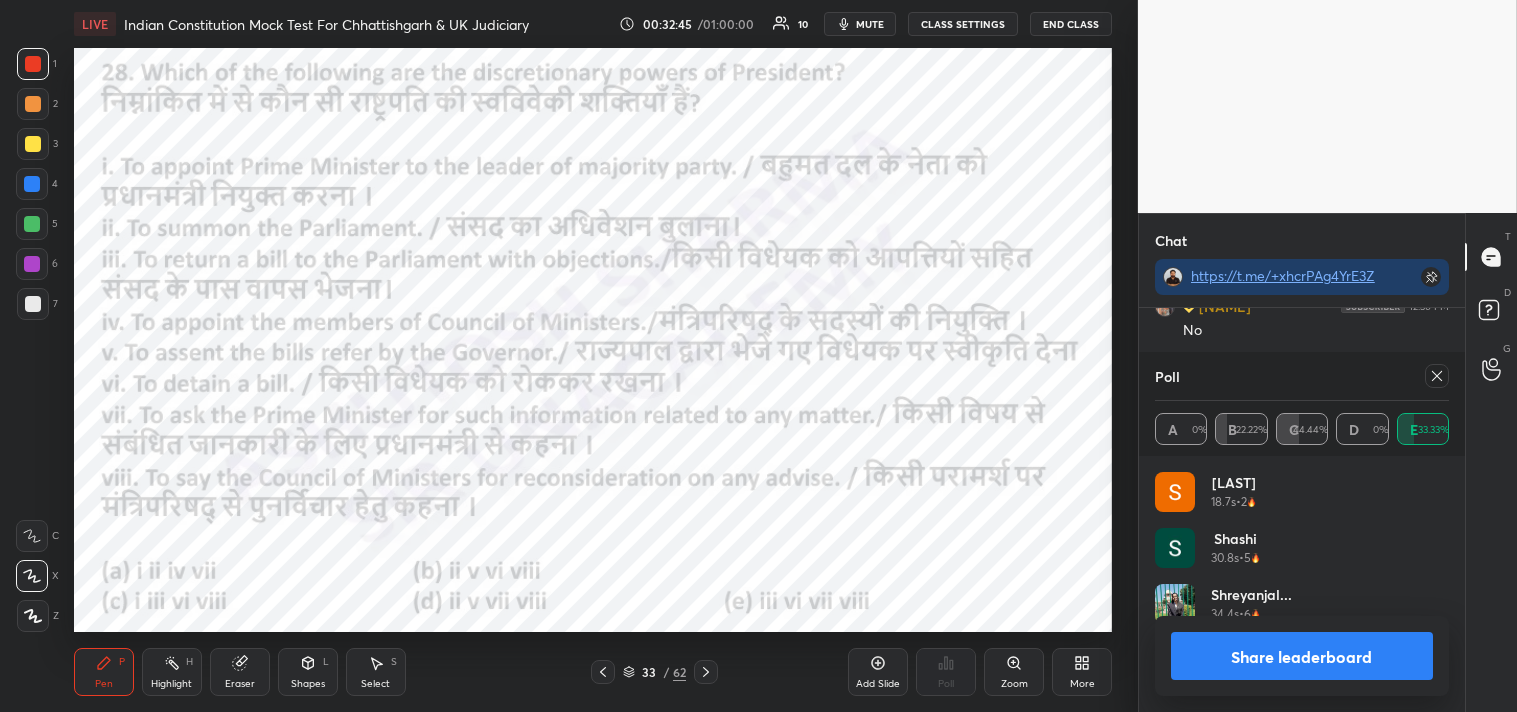 click on "Setting up your live class Poll for   secs No correct answer Start poll" at bounding box center (593, 340) 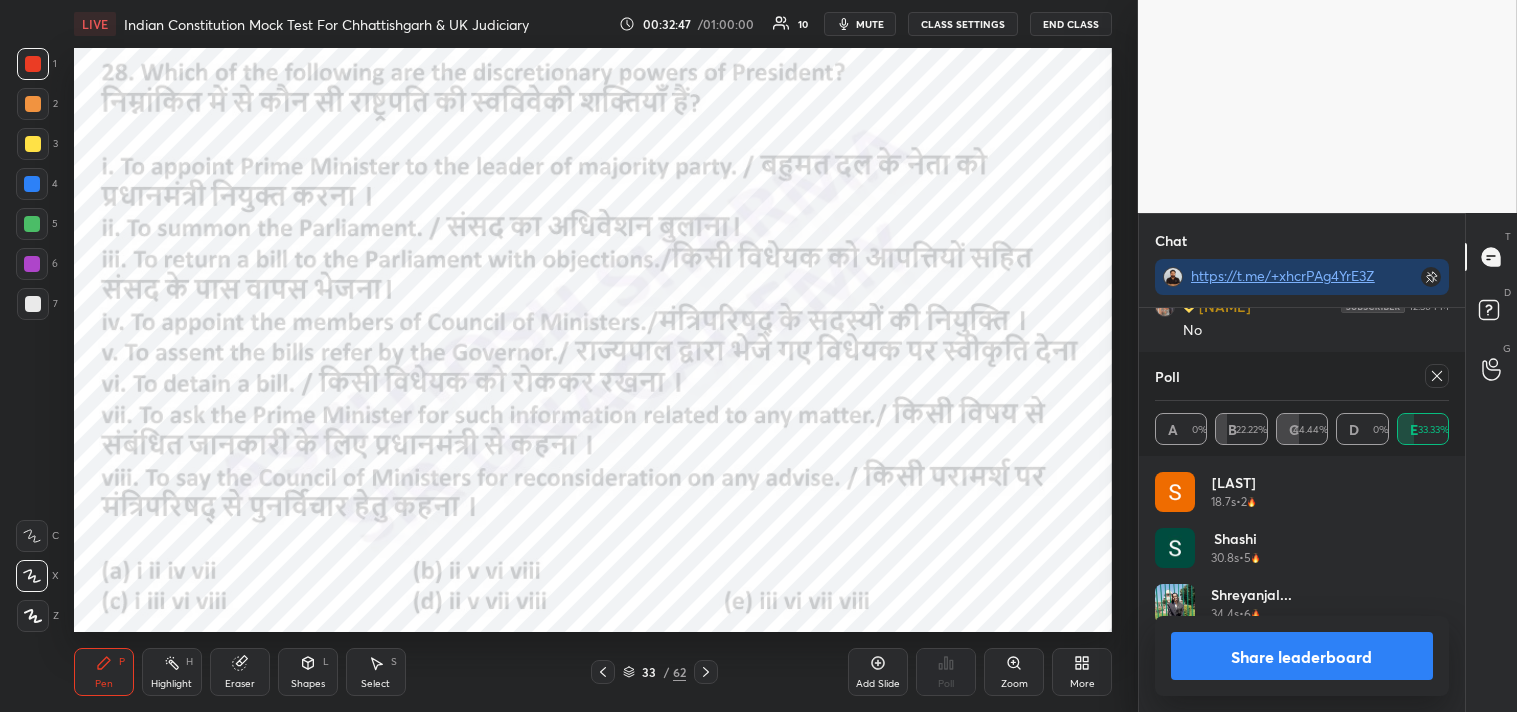 click on "Setting up your live class Poll for   secs No correct answer Start poll" at bounding box center (593, 340) 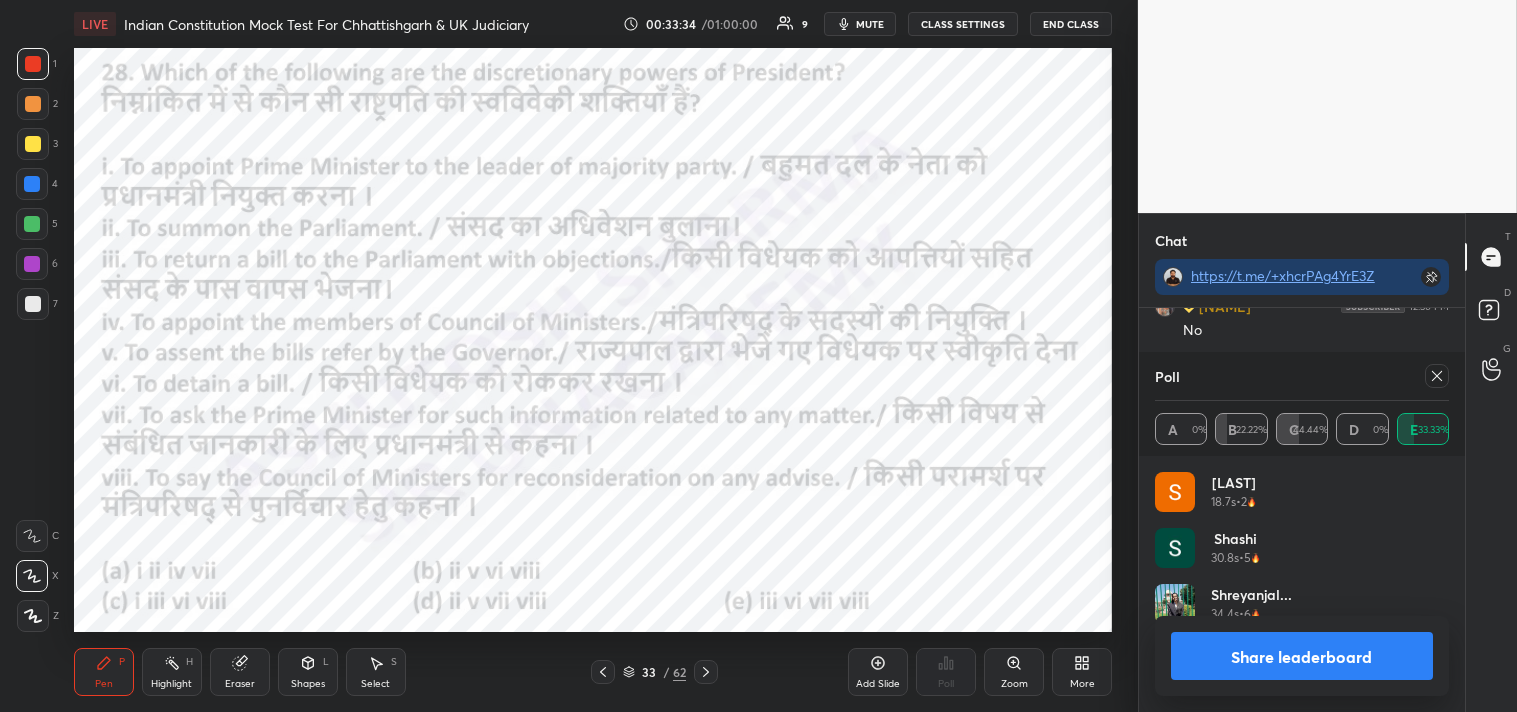 click on "Eraser" at bounding box center [240, 672] 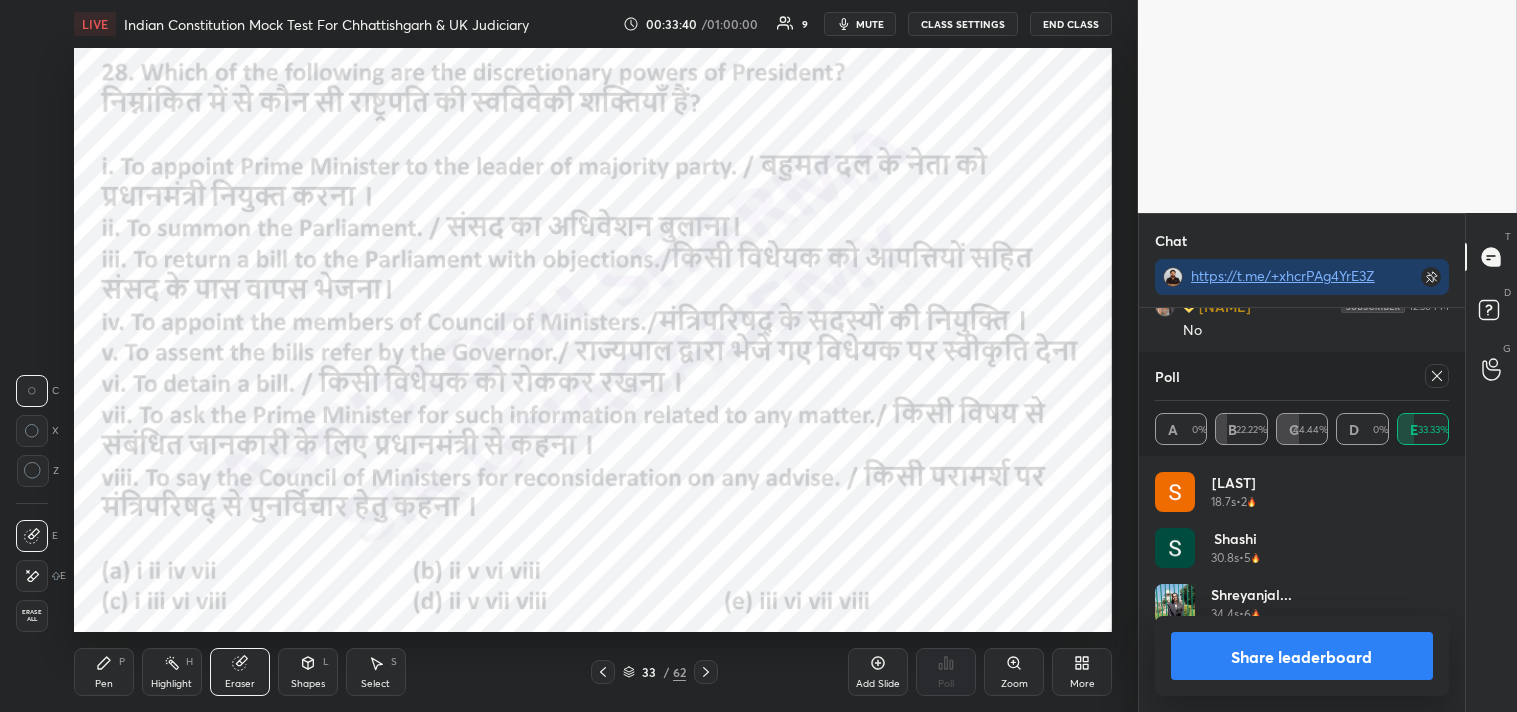 drag, startPoint x: 102, startPoint y: 671, endPoint x: 113, endPoint y: 665, distance: 12.529964 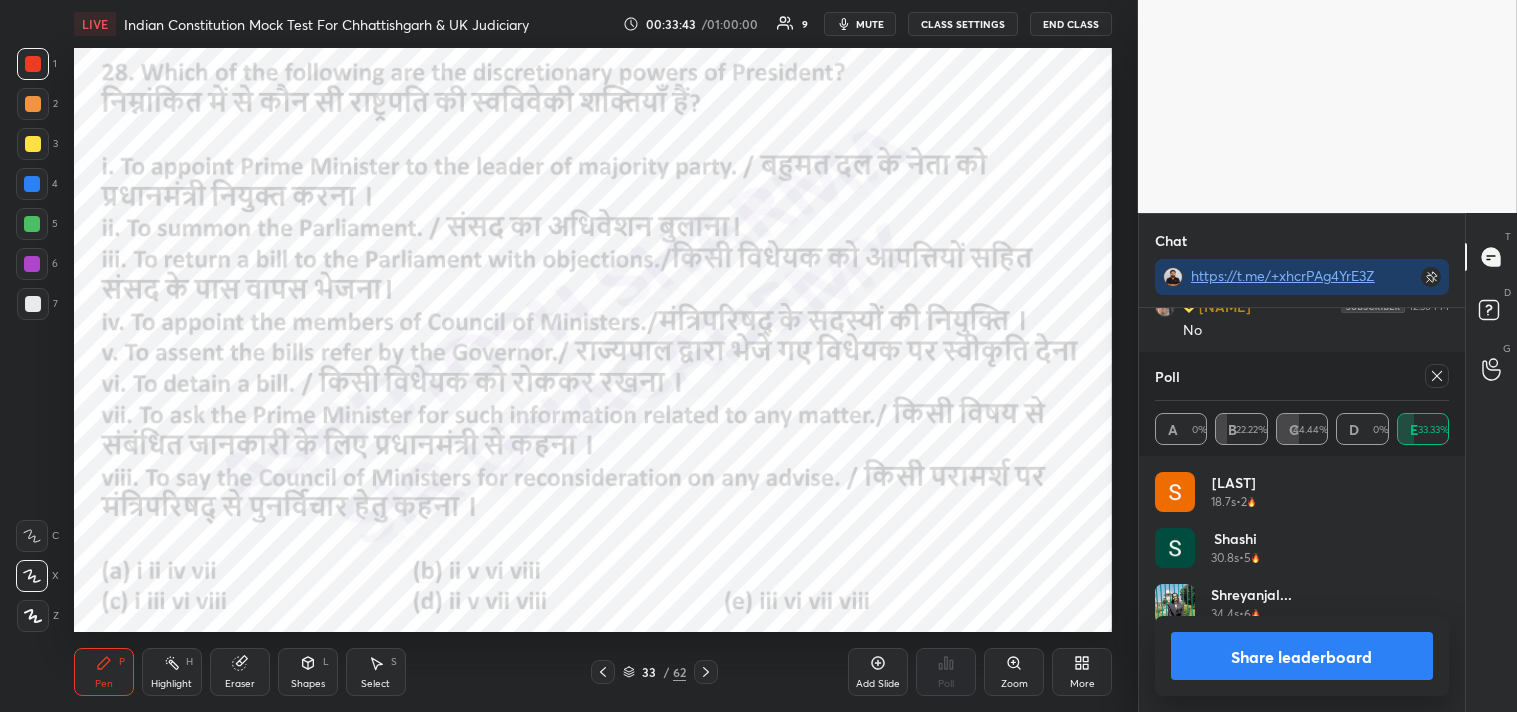 click 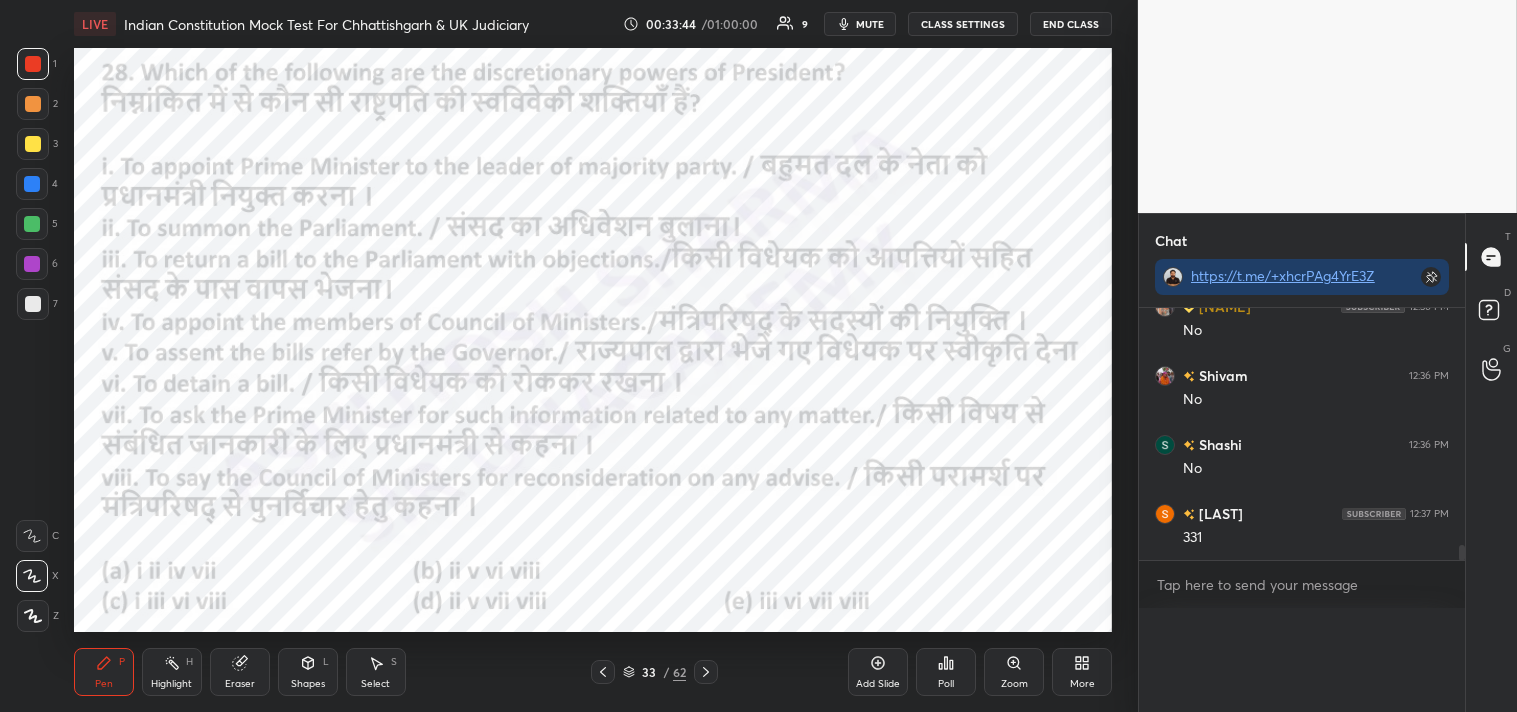 scroll, scrollTop: 0, scrollLeft: 0, axis: both 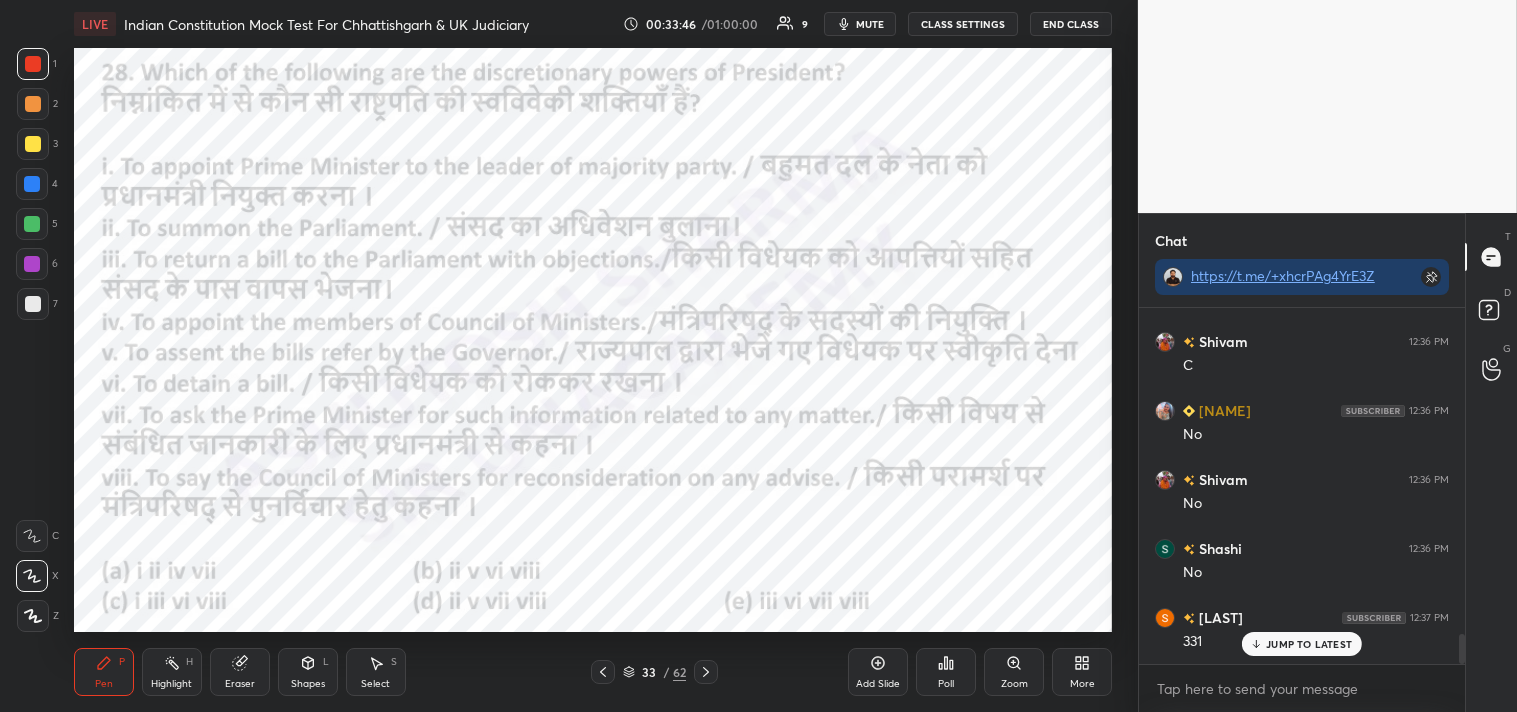 click 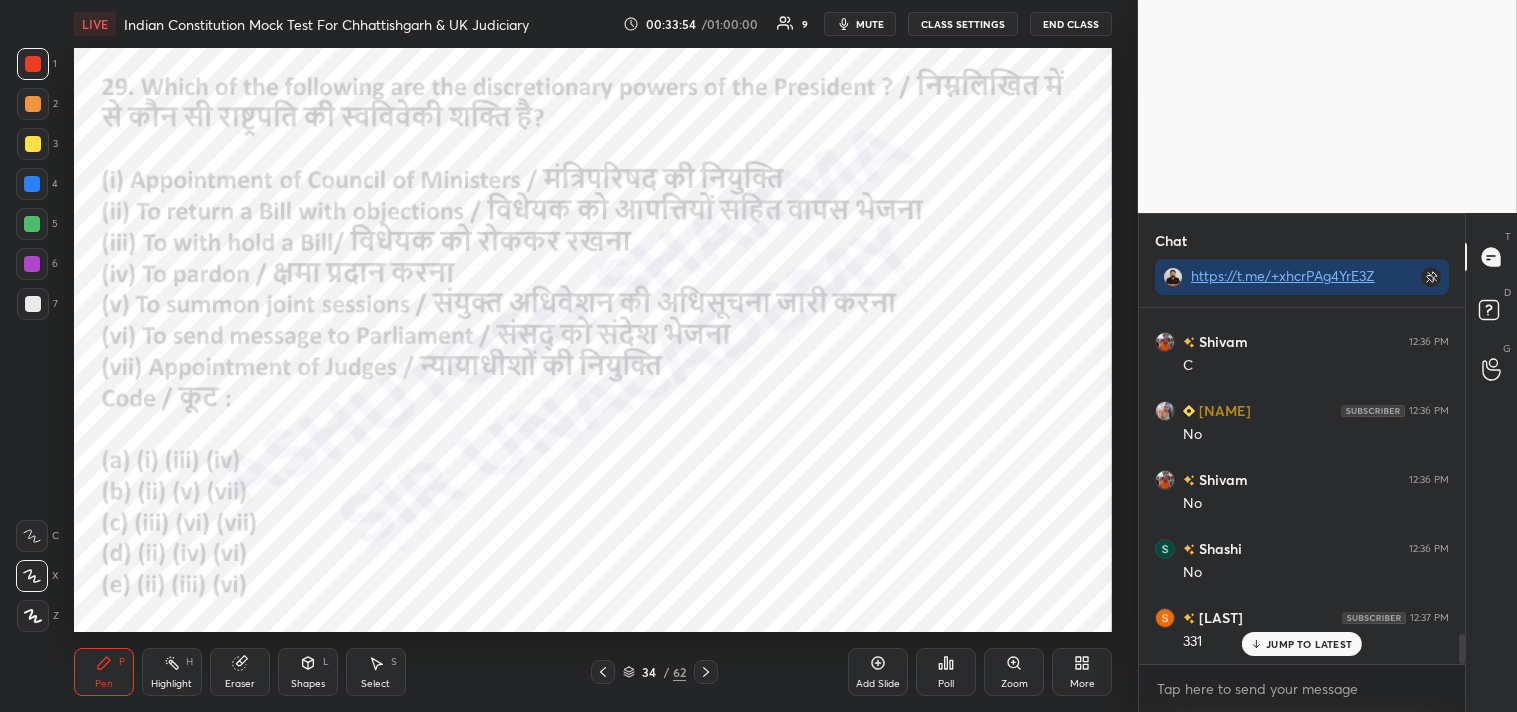 click on "Poll" at bounding box center [946, 672] 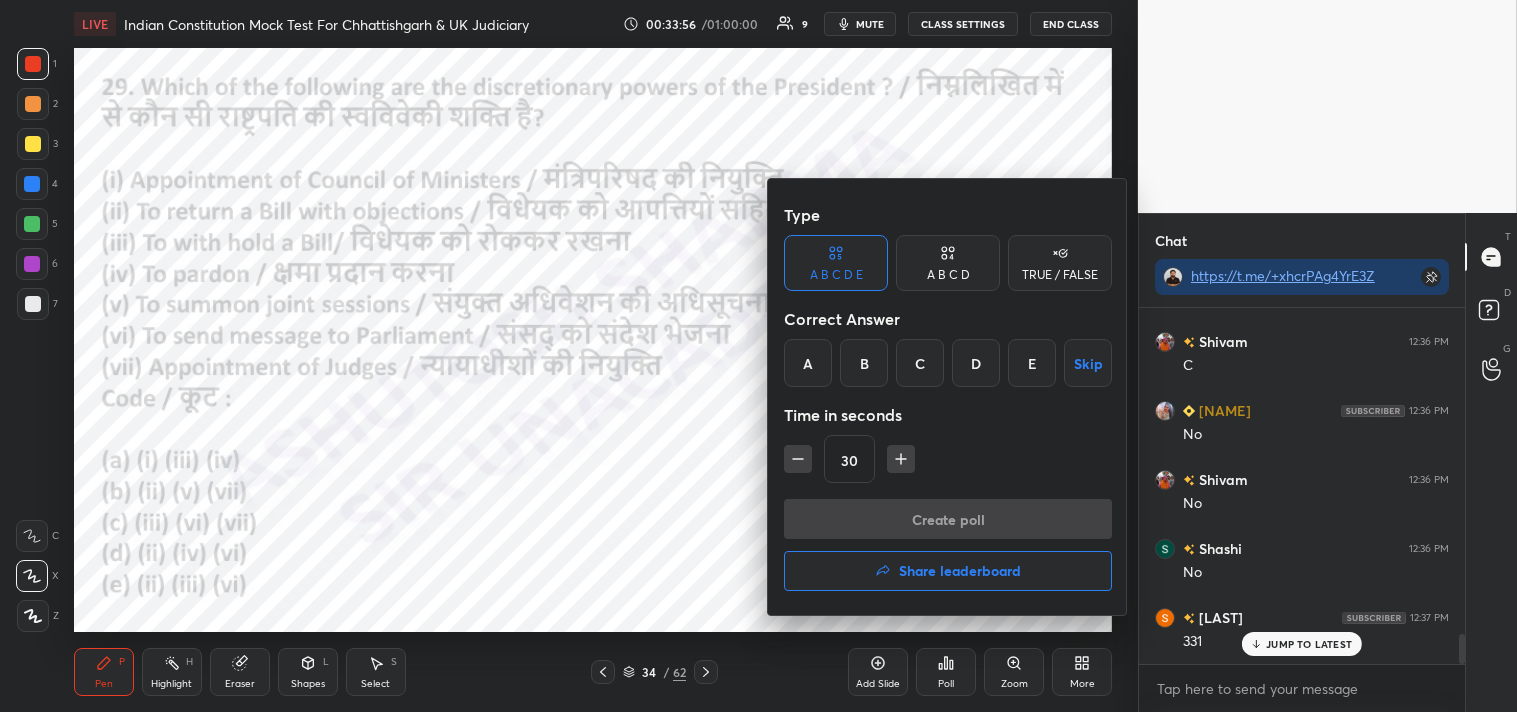 click on "A B C D E" at bounding box center (836, 263) 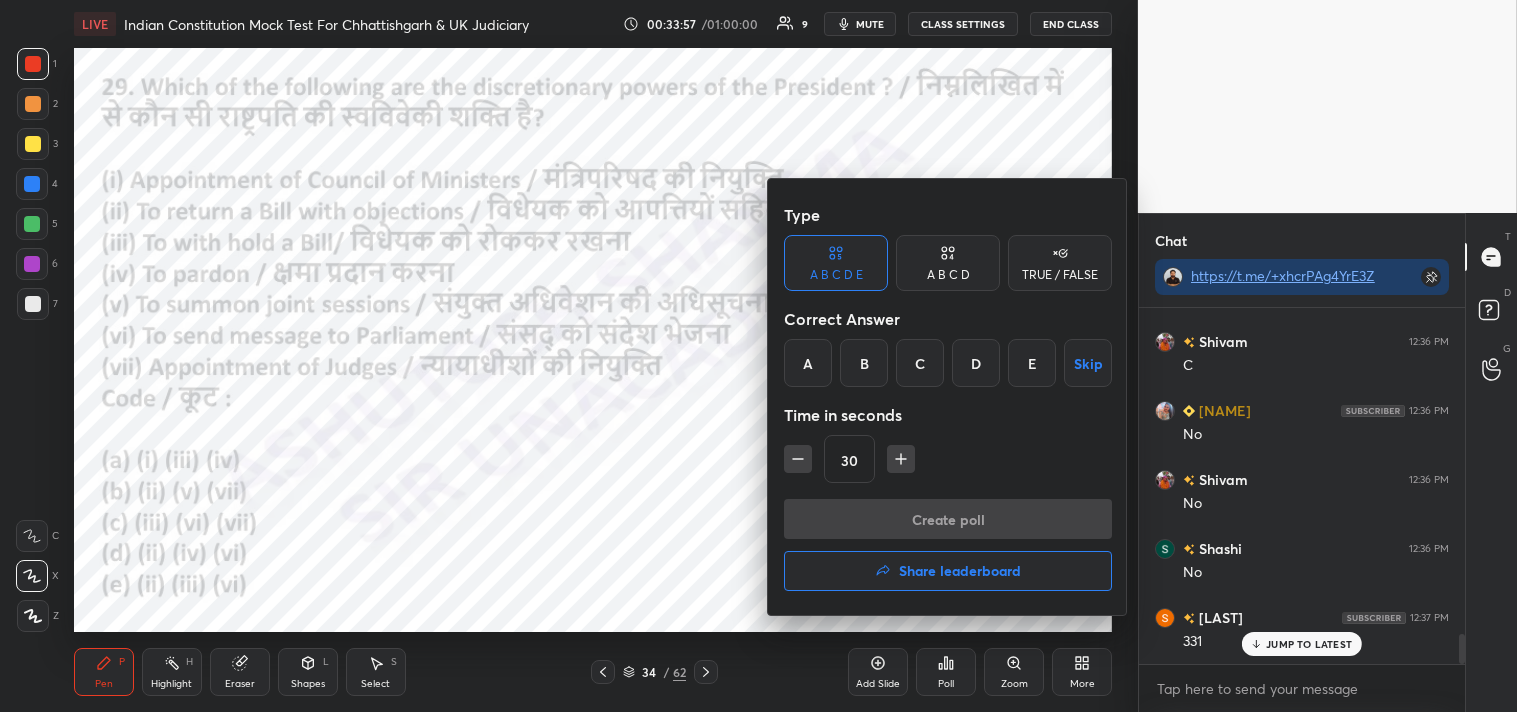 click on "E" at bounding box center (1032, 363) 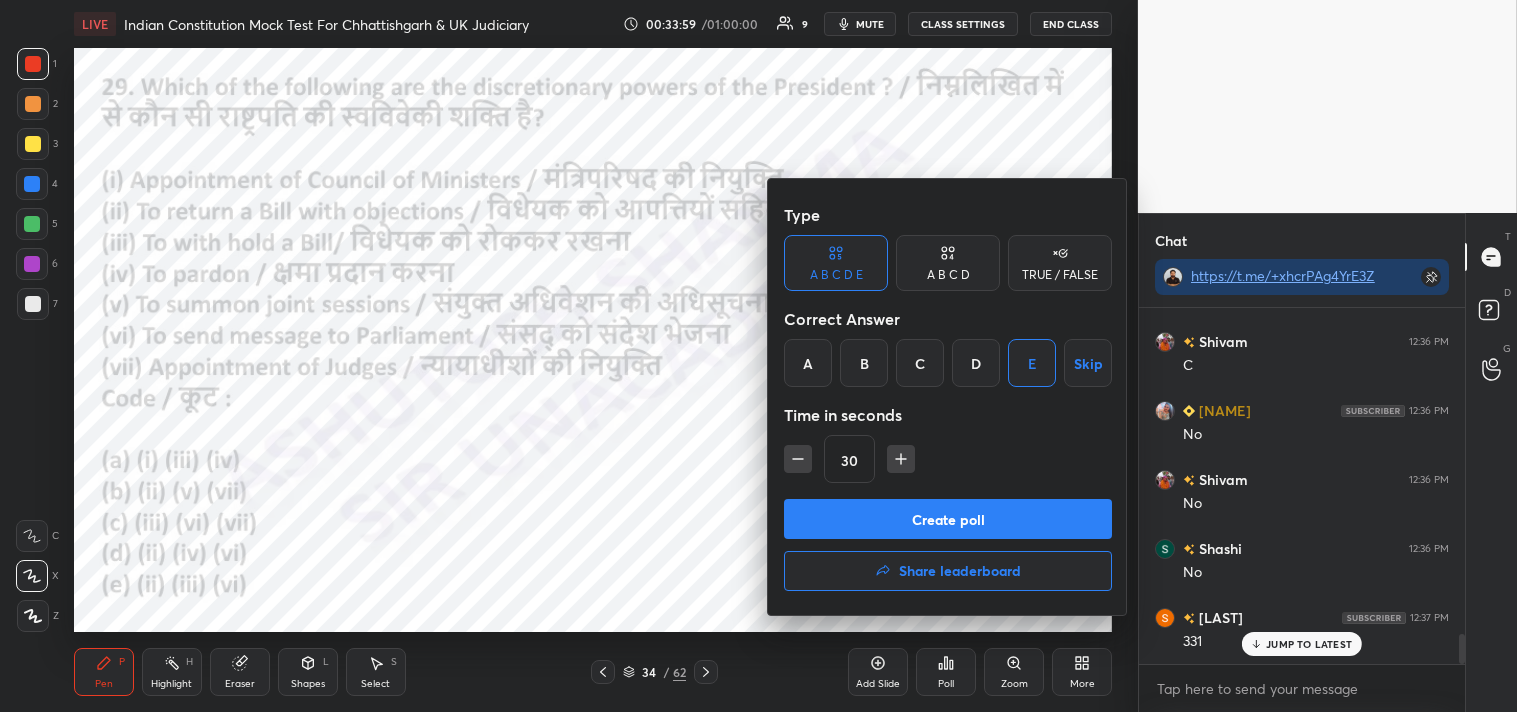 click on "Create poll" at bounding box center (948, 519) 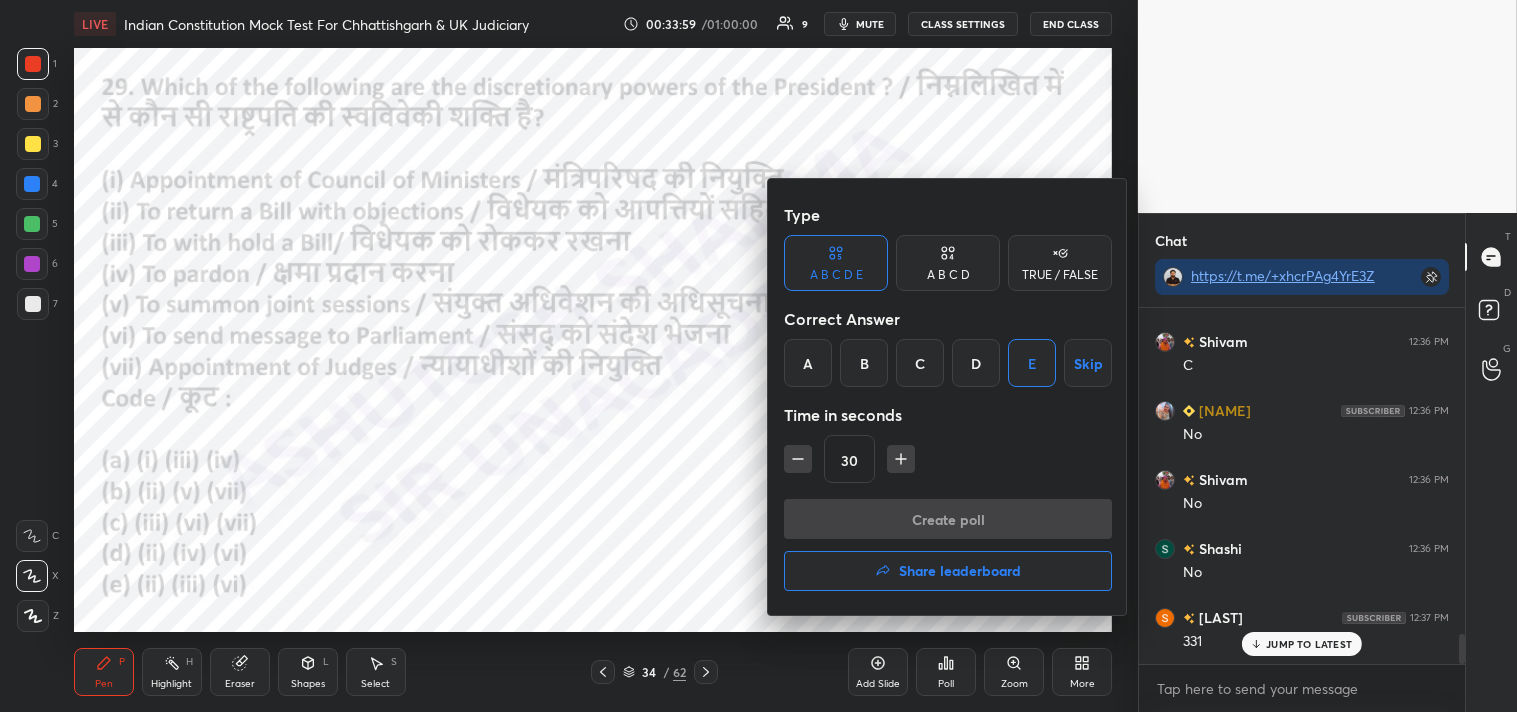 scroll, scrollTop: 298, scrollLeft: 320, axis: both 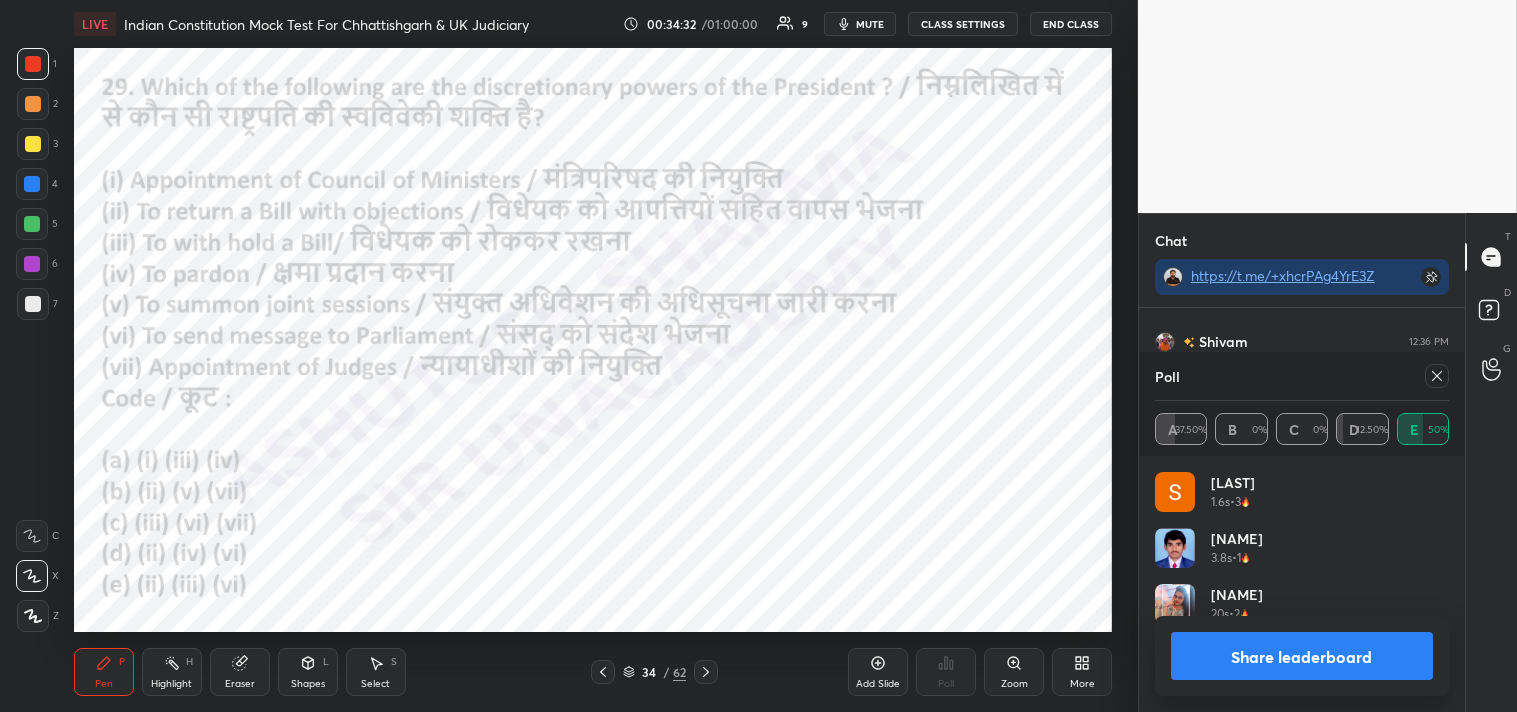 click 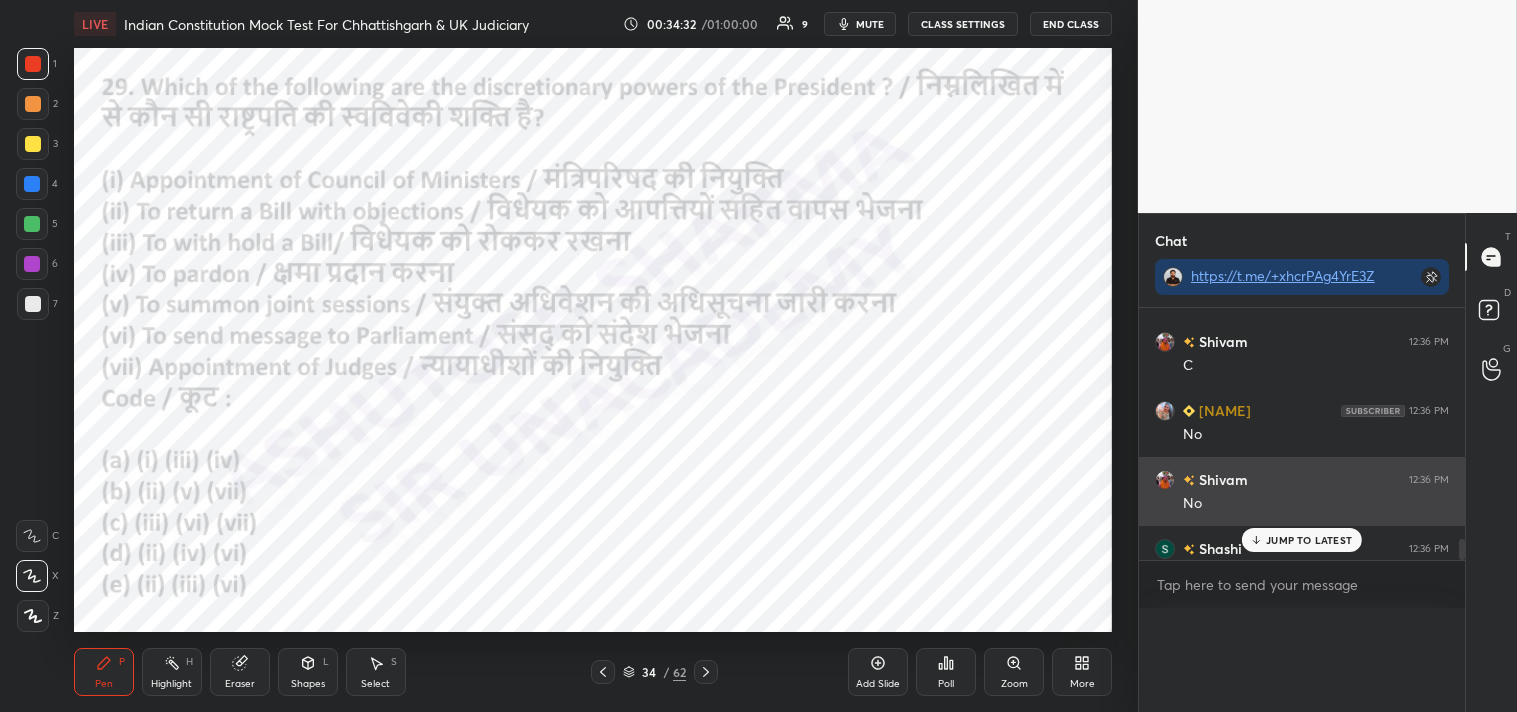 scroll, scrollTop: 0, scrollLeft: 0, axis: both 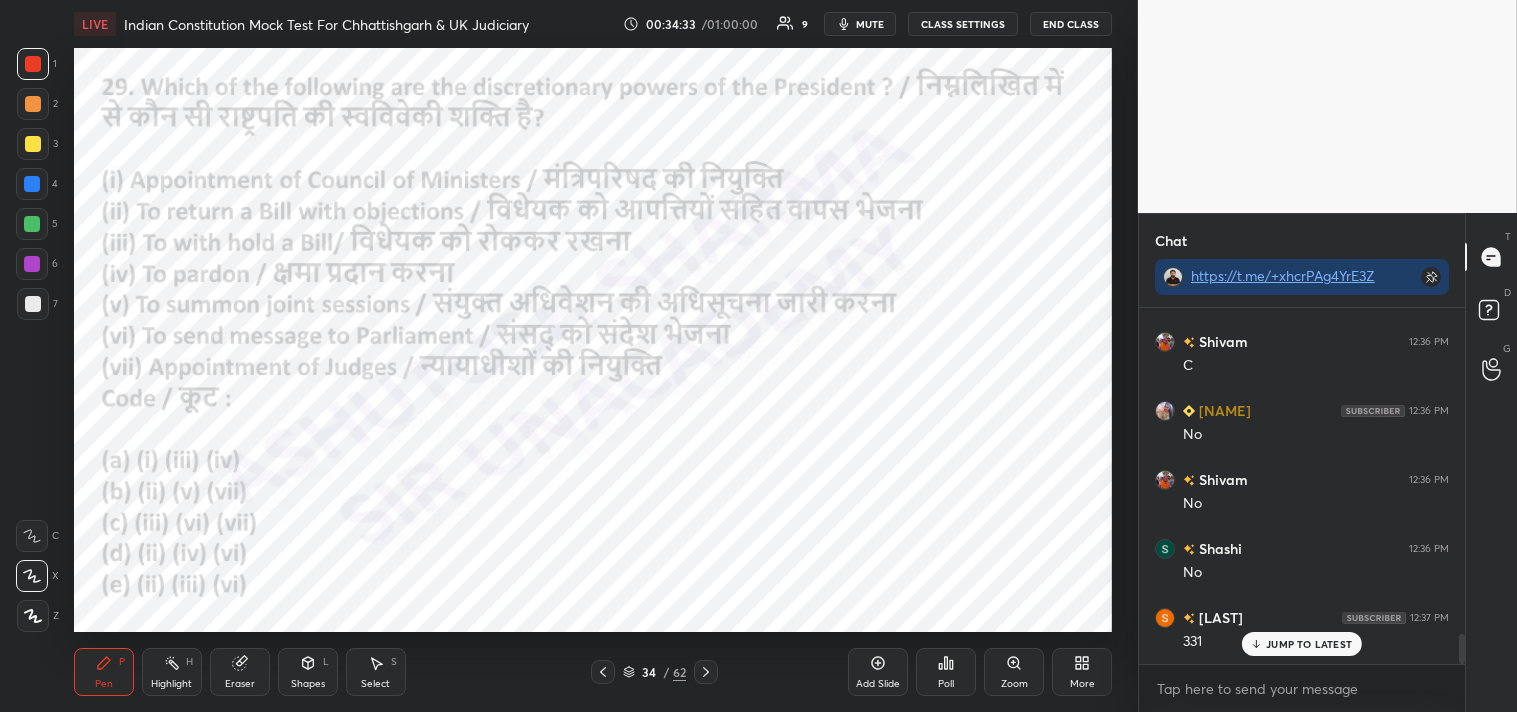click on "JUMP TO LATEST" at bounding box center (1309, 644) 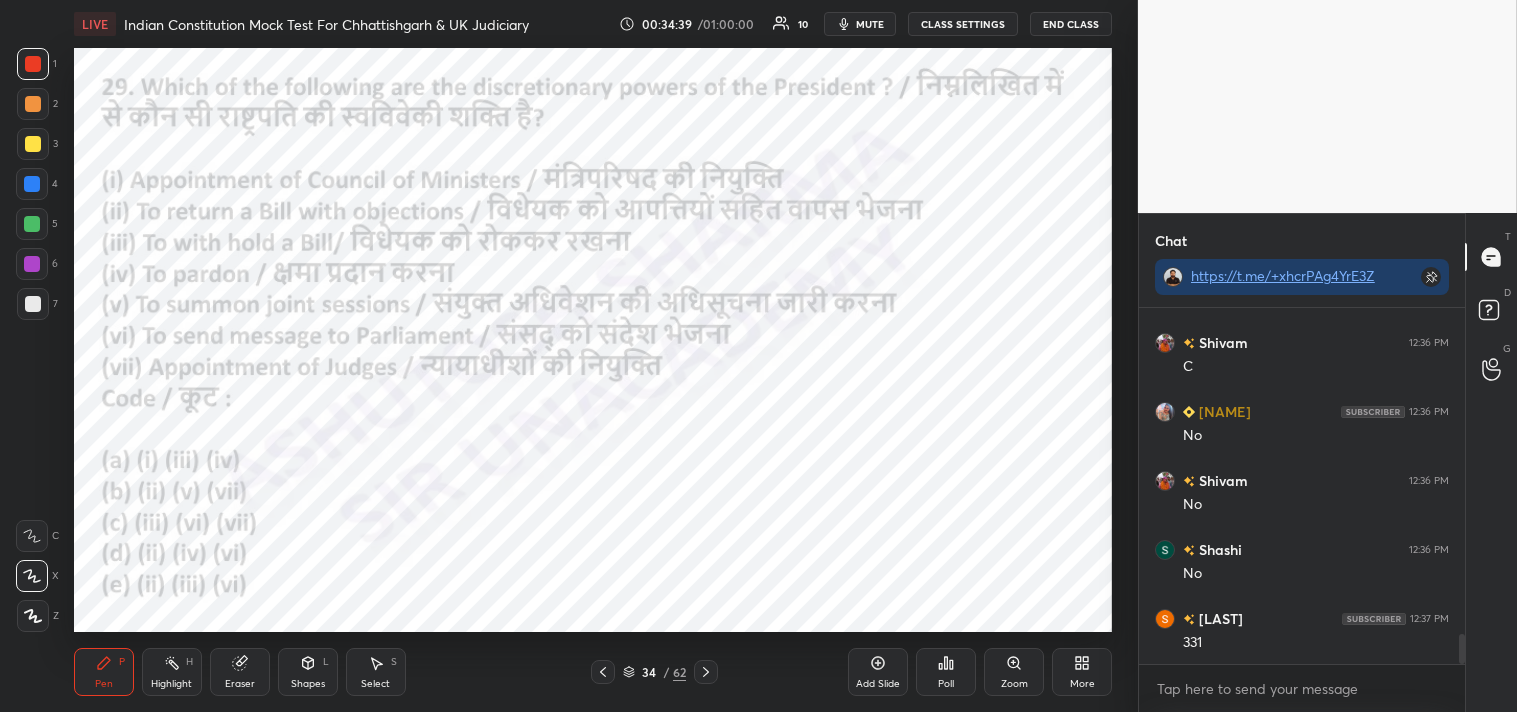 click 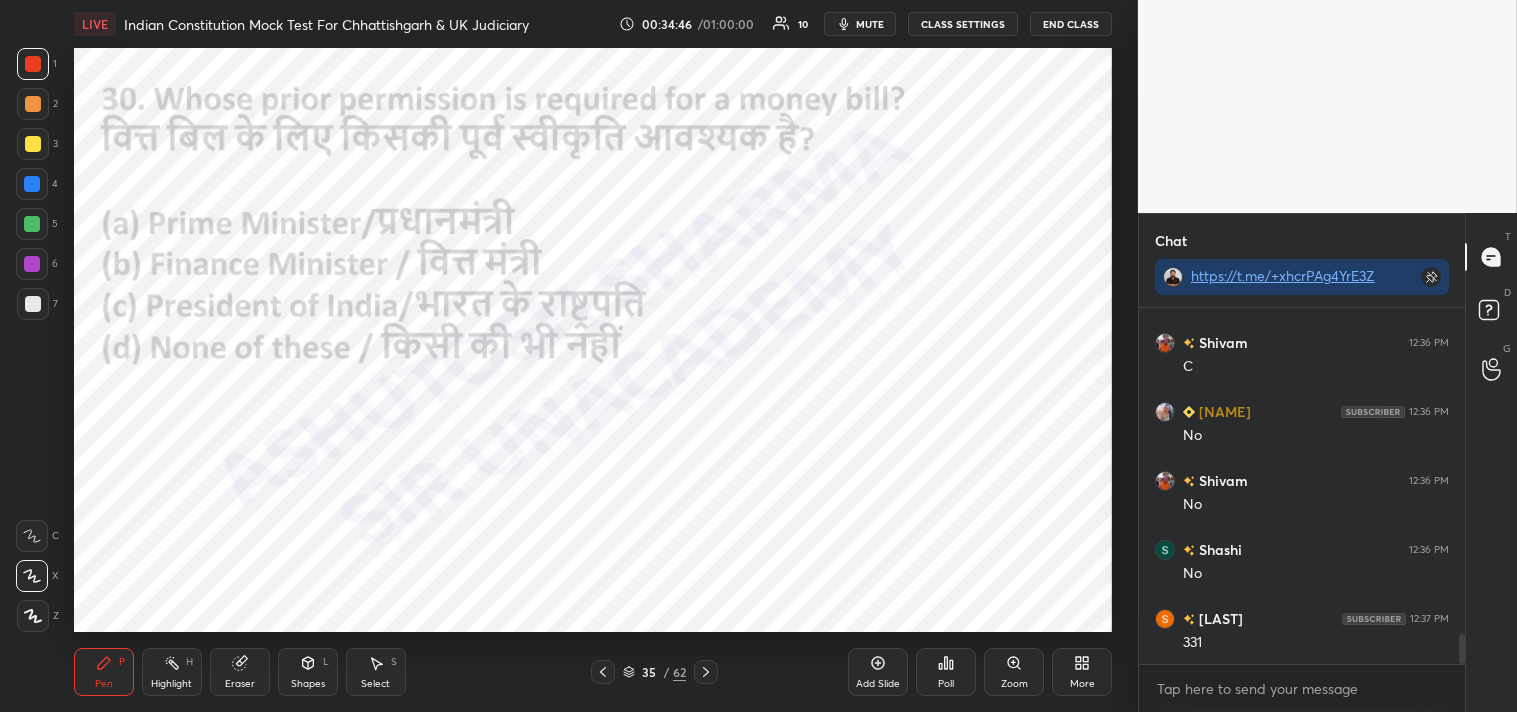 click on "Poll" at bounding box center [946, 672] 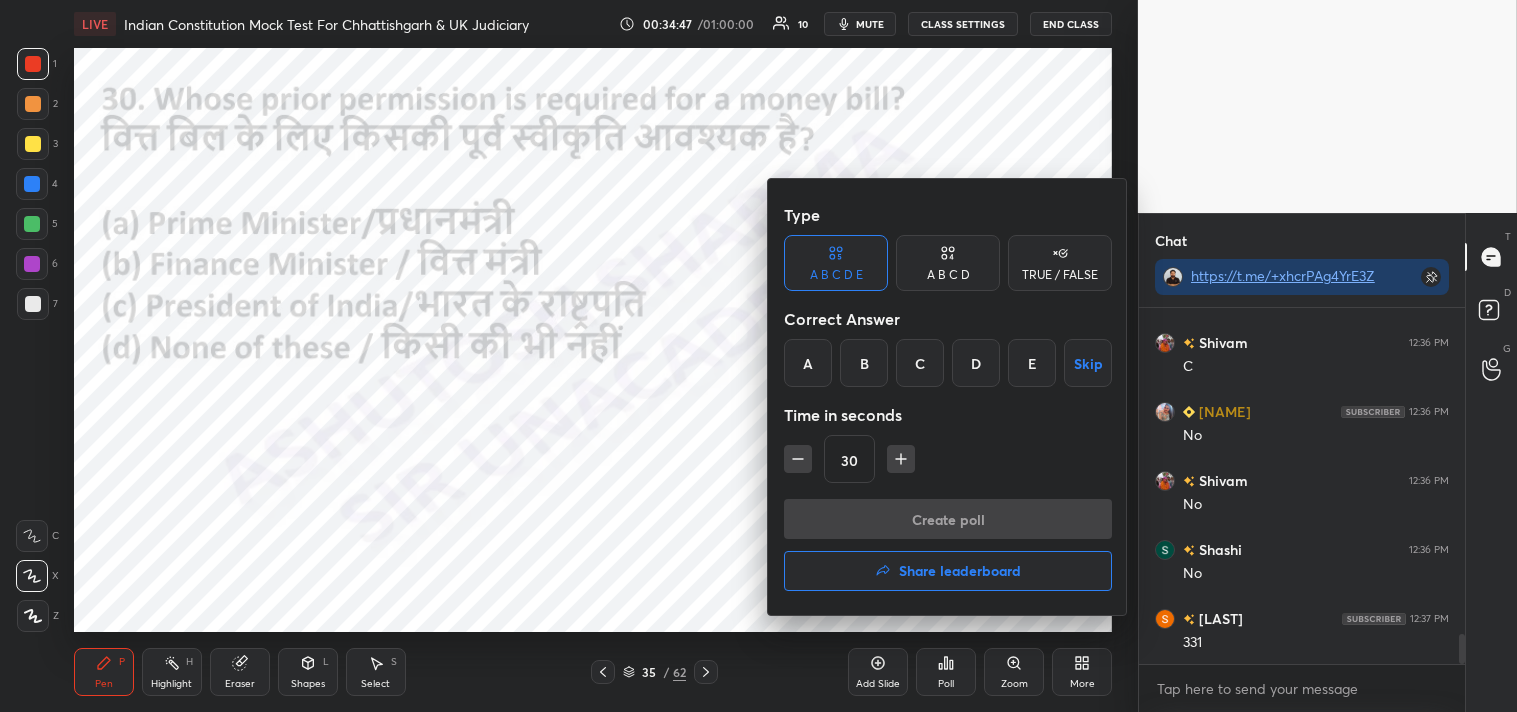 click on "D" at bounding box center (976, 363) 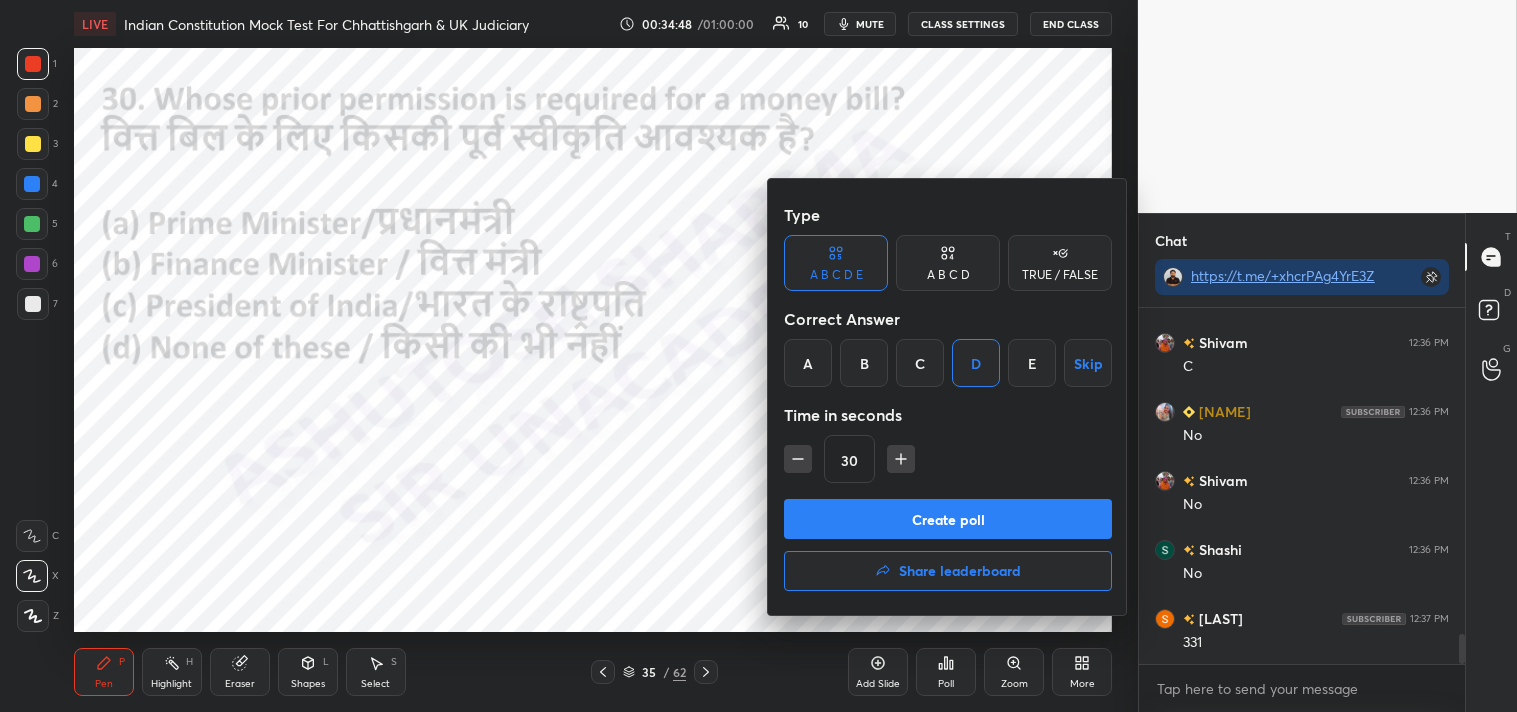 click on "A B C D" at bounding box center (948, 263) 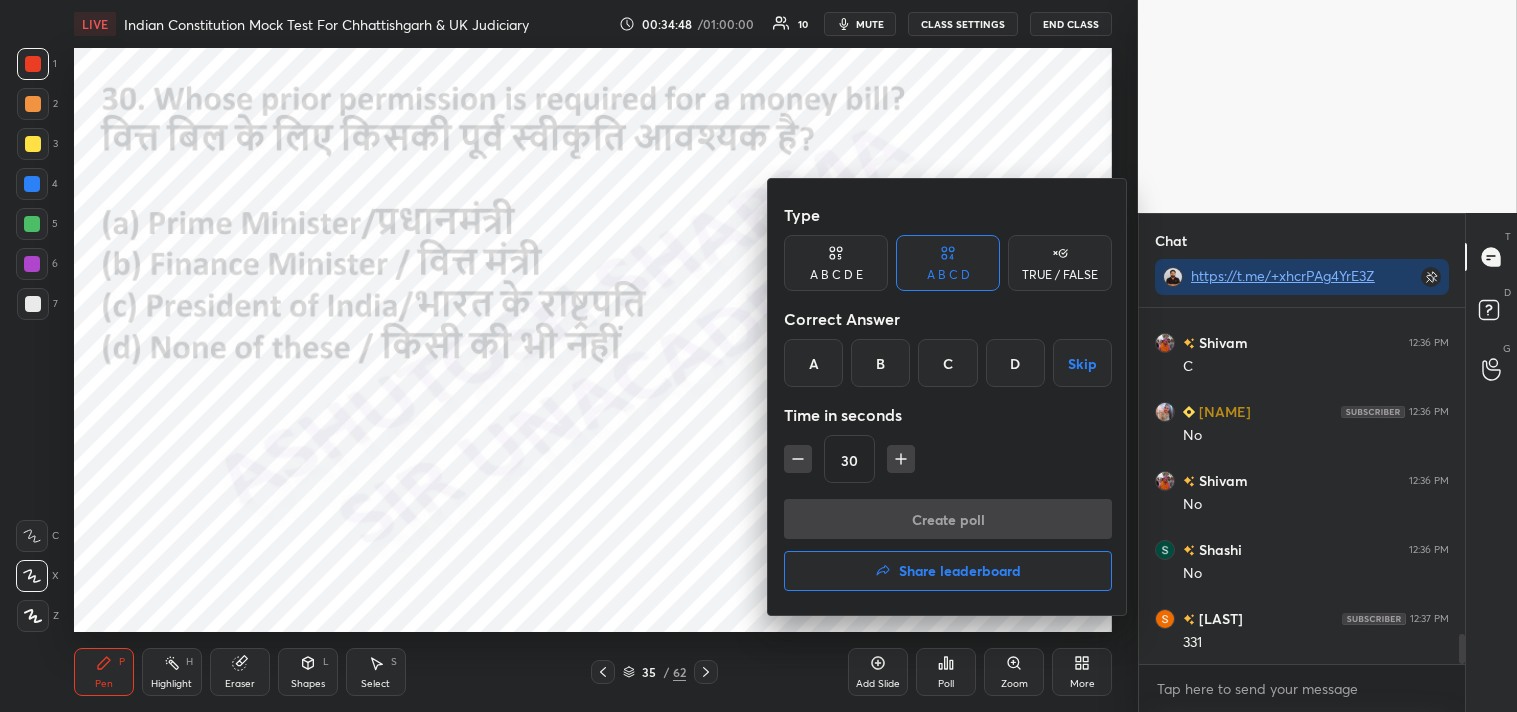 click on "C" at bounding box center [947, 363] 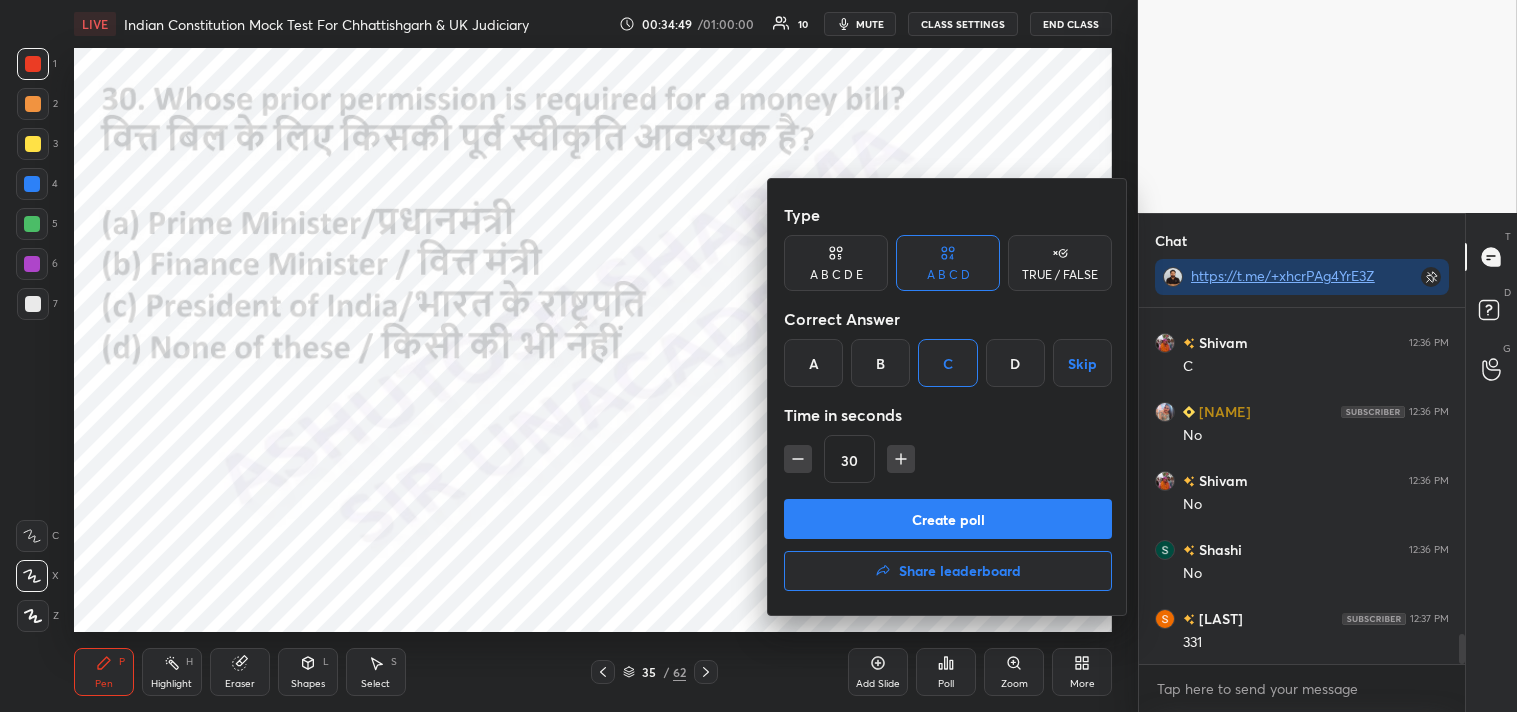 click on "Create poll" at bounding box center (948, 519) 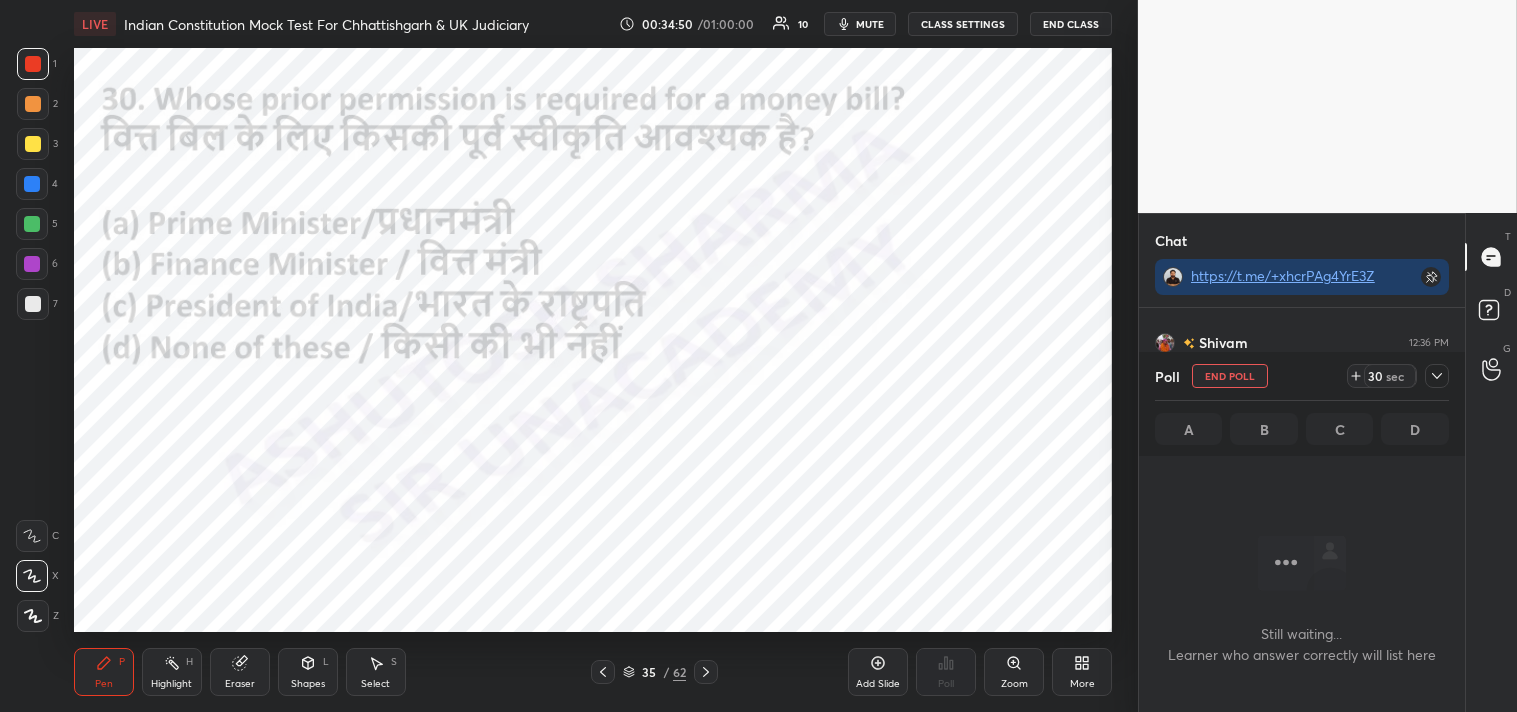 scroll, scrollTop: 298, scrollLeft: 320, axis: both 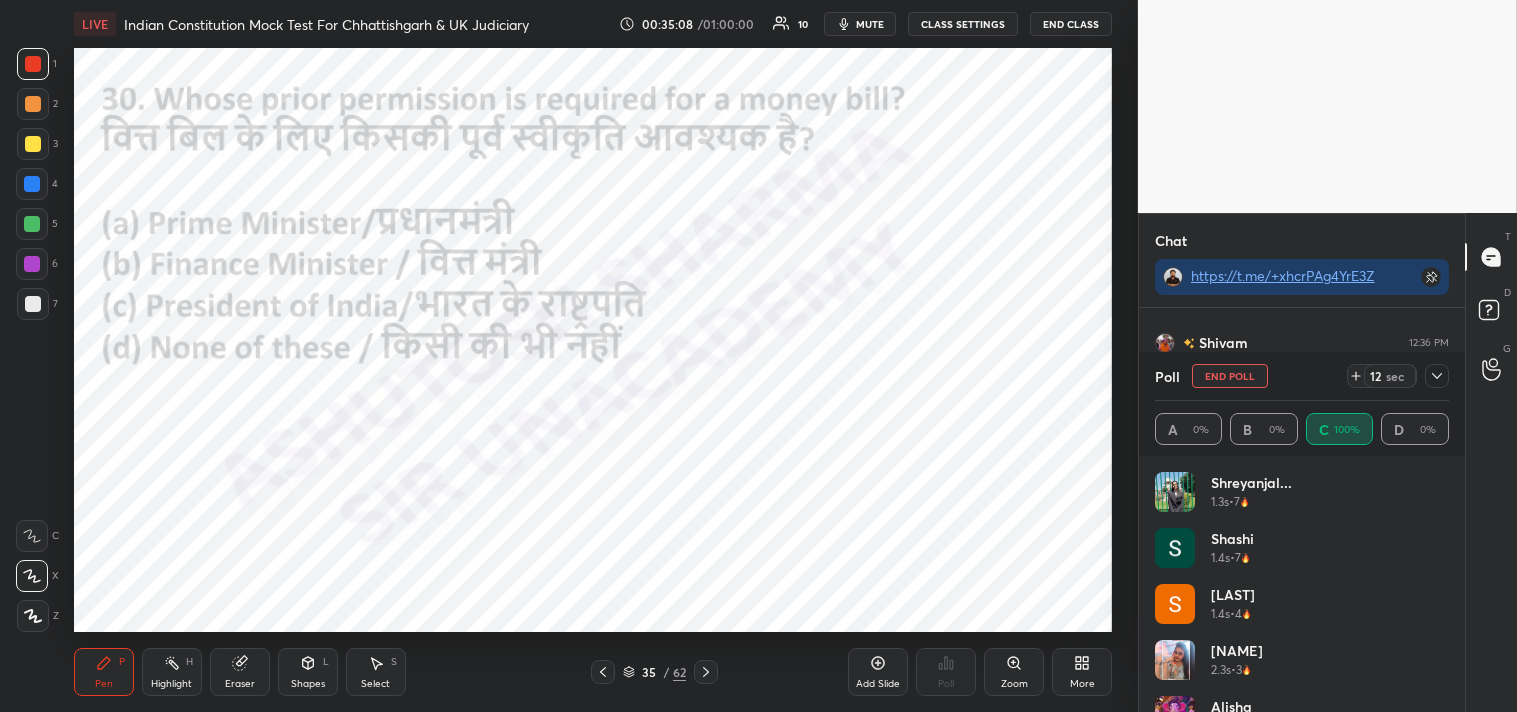 click 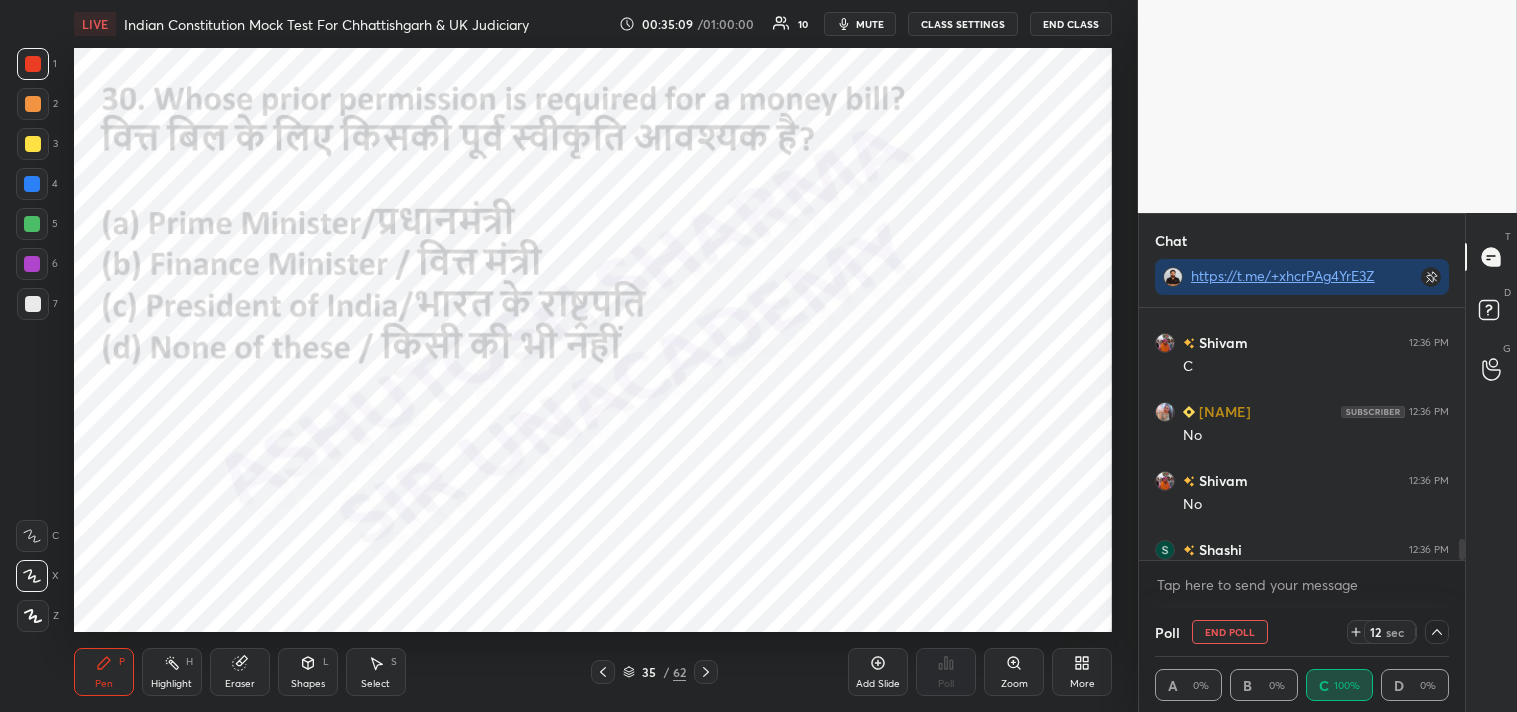 scroll, scrollTop: 154, scrollLeft: 288, axis: both 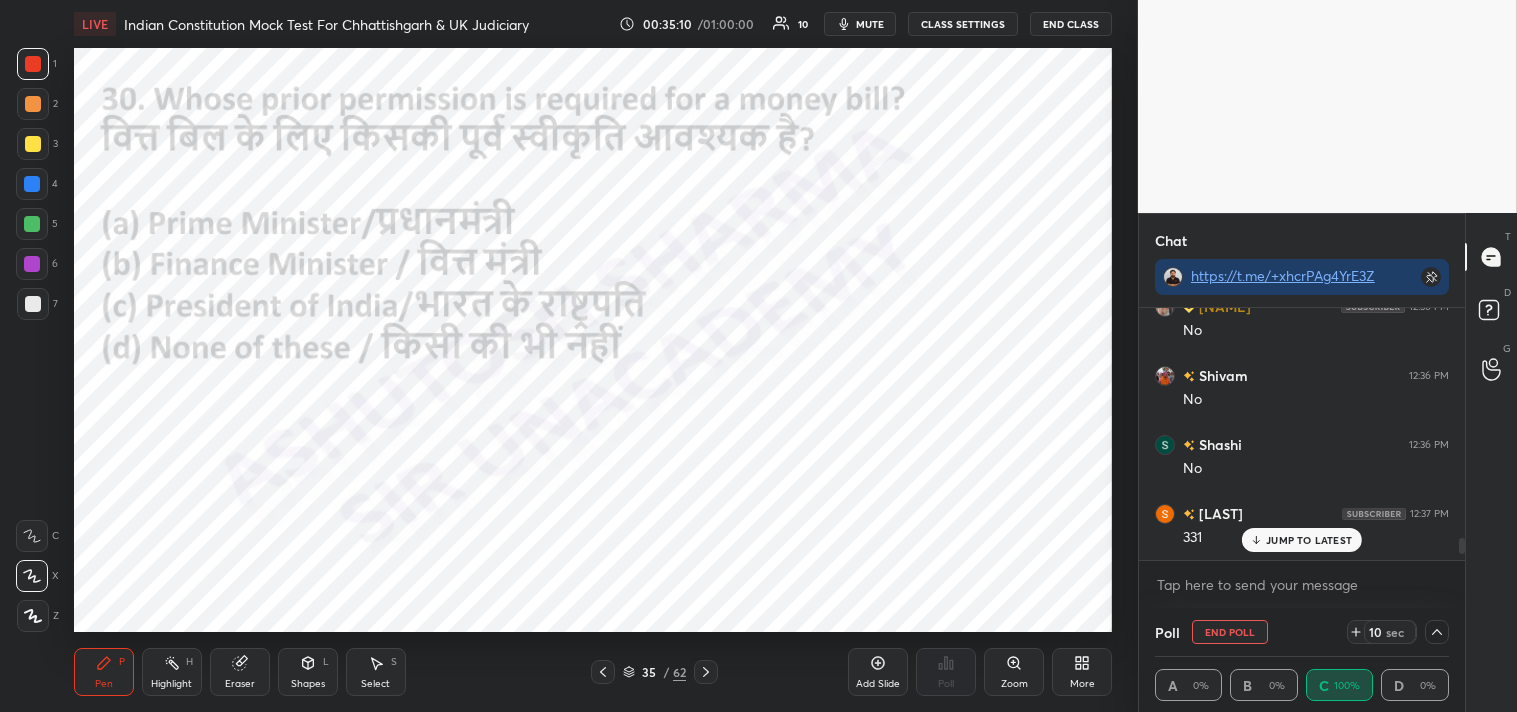 drag, startPoint x: 1463, startPoint y: 548, endPoint x: 1460, endPoint y: 574, distance: 26.172504 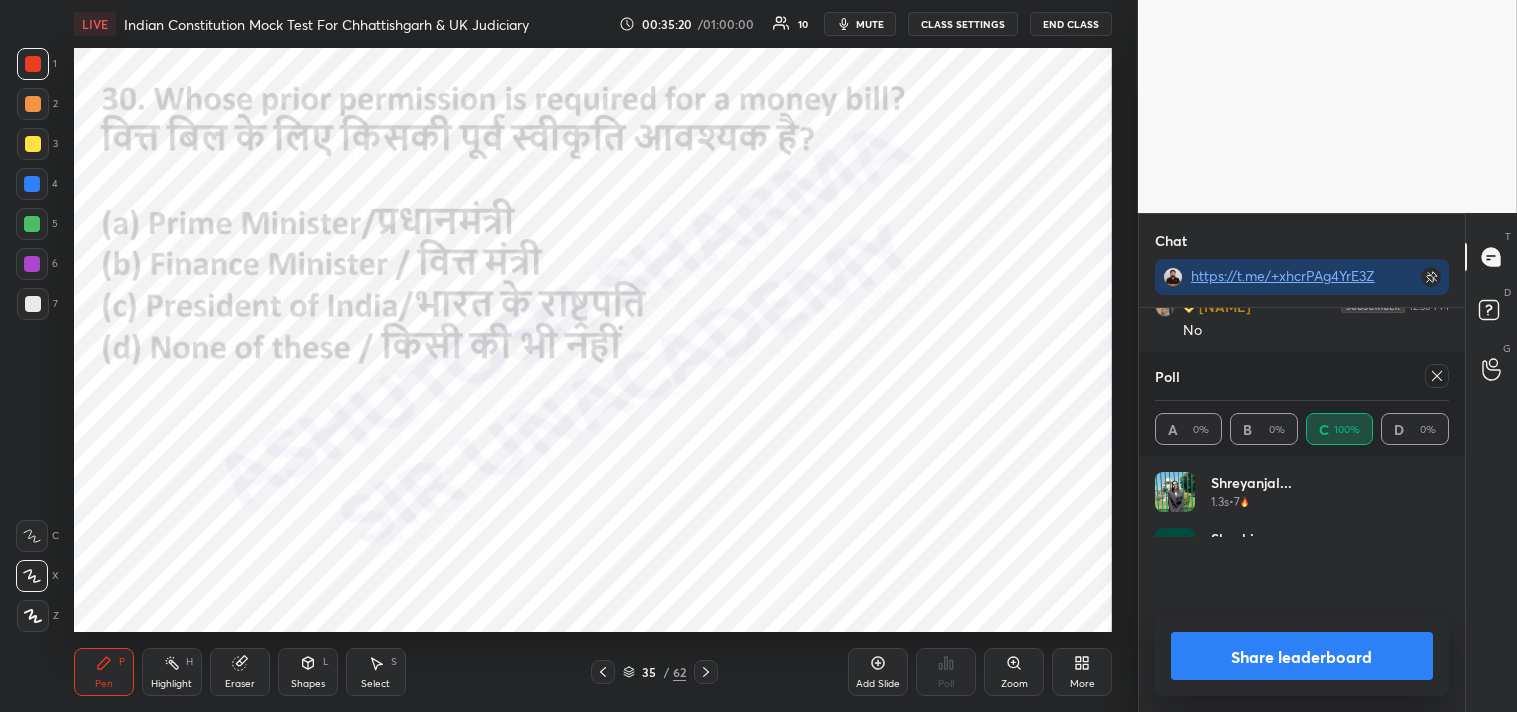 scroll, scrollTop: 6, scrollLeft: 6, axis: both 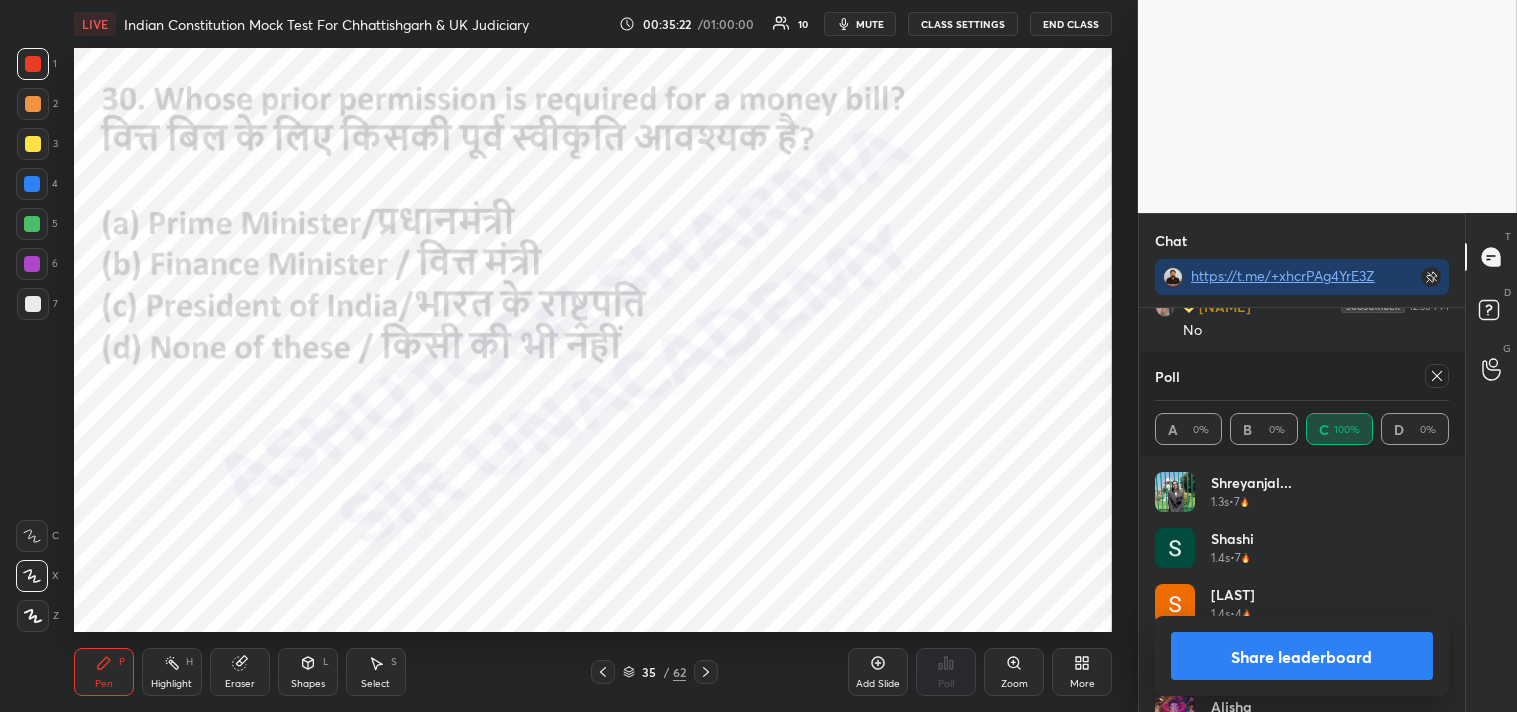 click 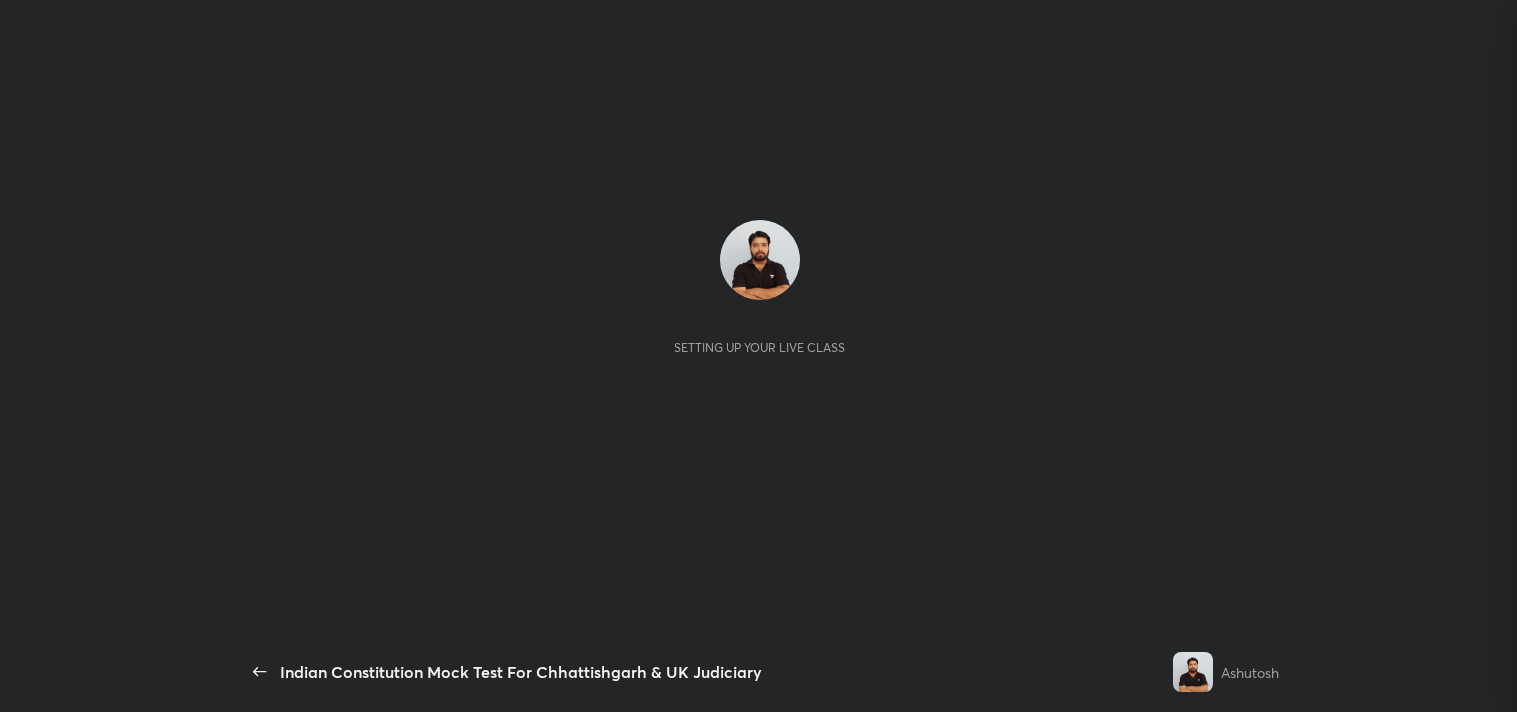scroll, scrollTop: 0, scrollLeft: 0, axis: both 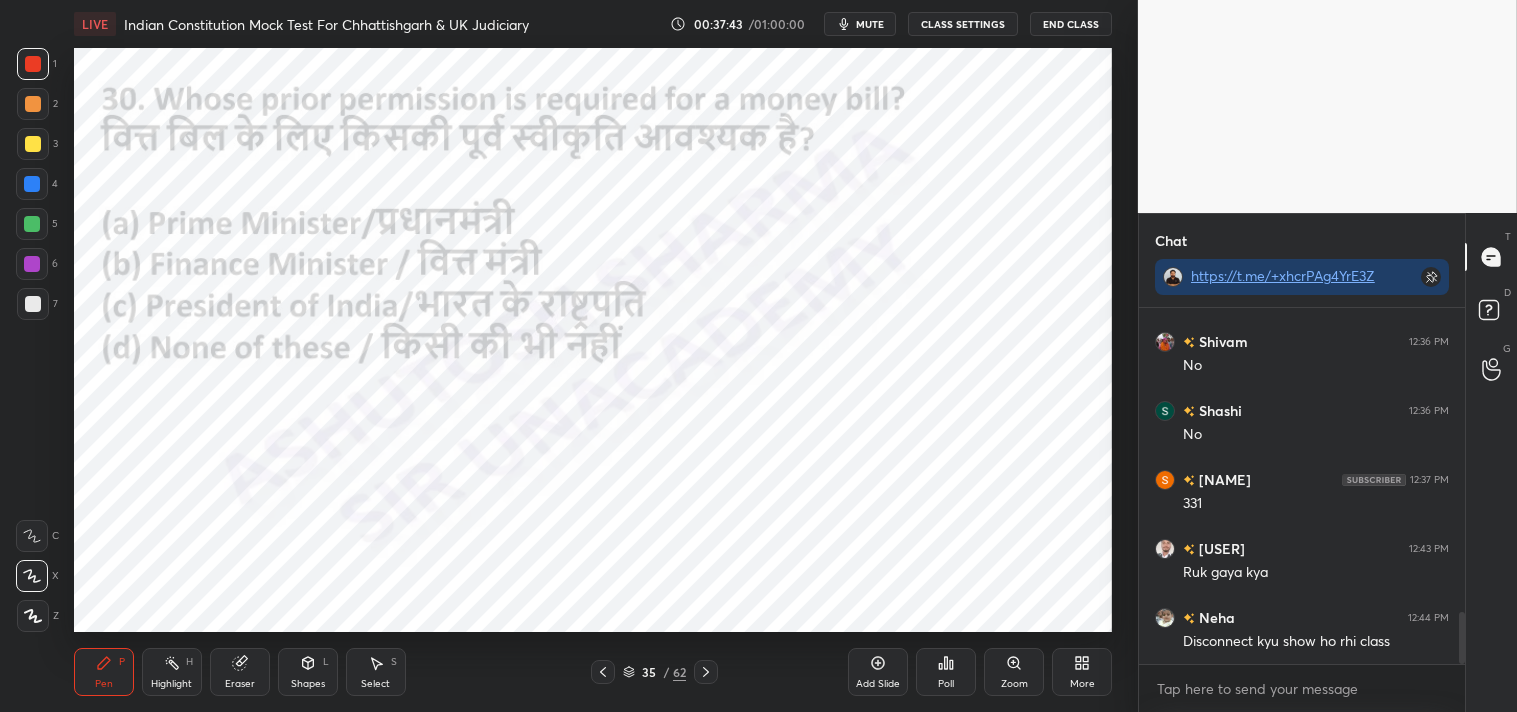 drag, startPoint x: 1463, startPoint y: 645, endPoint x: 1460, endPoint y: 671, distance: 26.172504 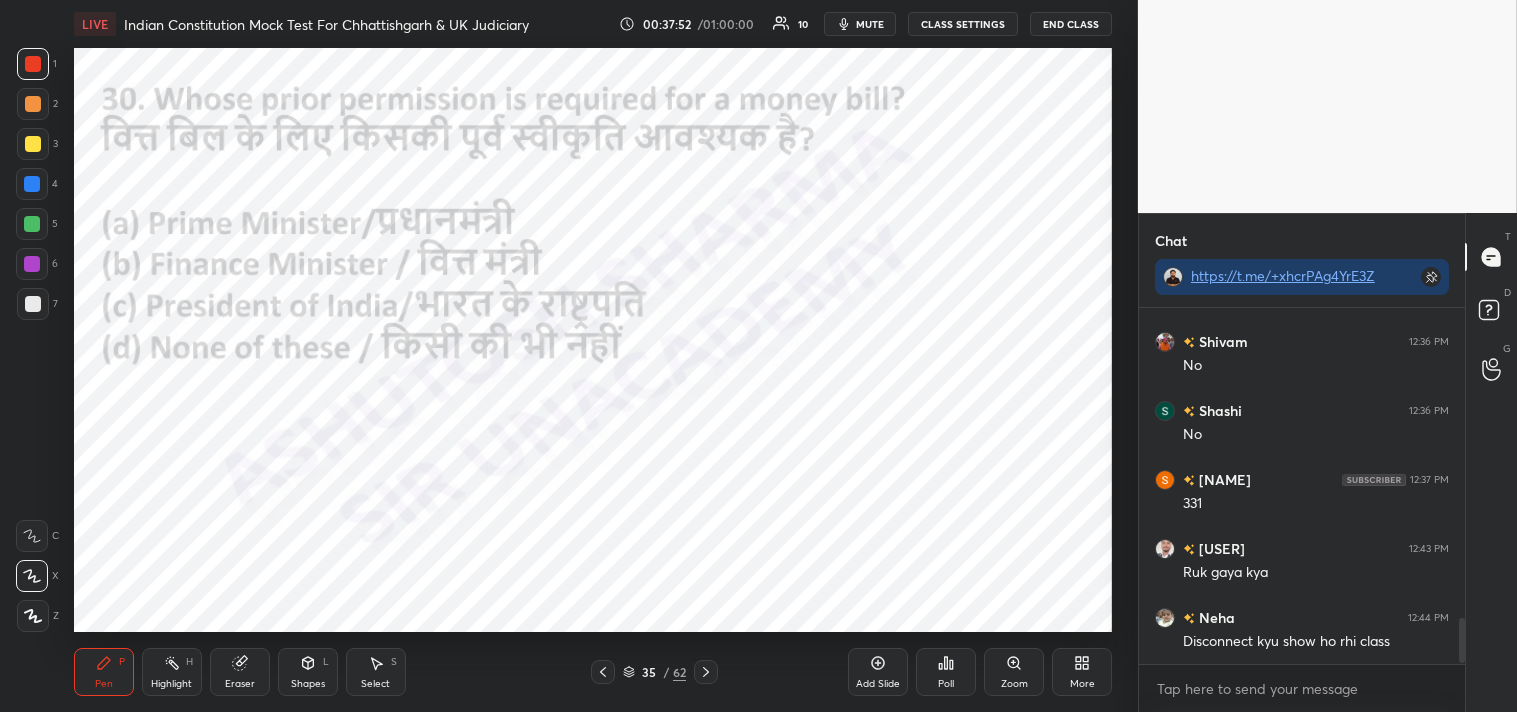 scroll, scrollTop: 2444, scrollLeft: 0, axis: vertical 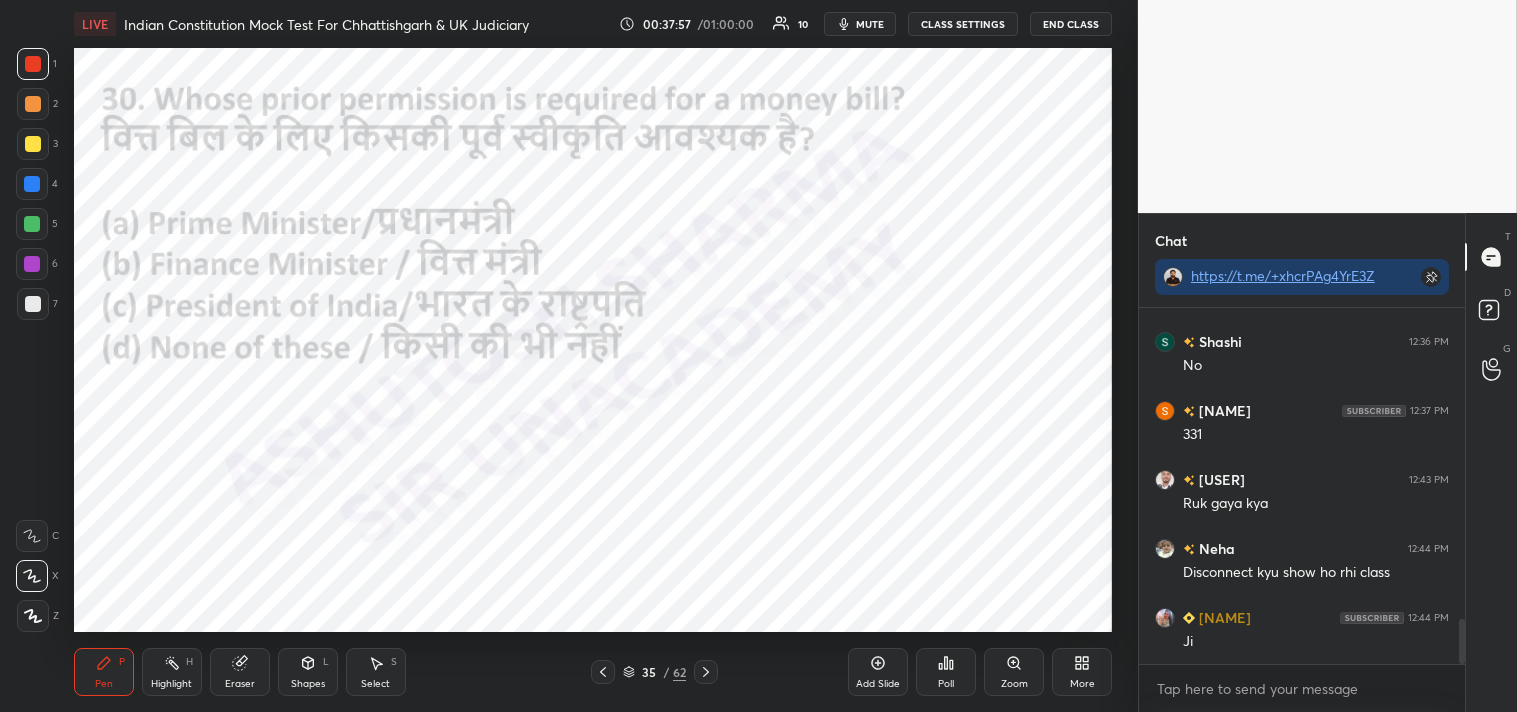 click 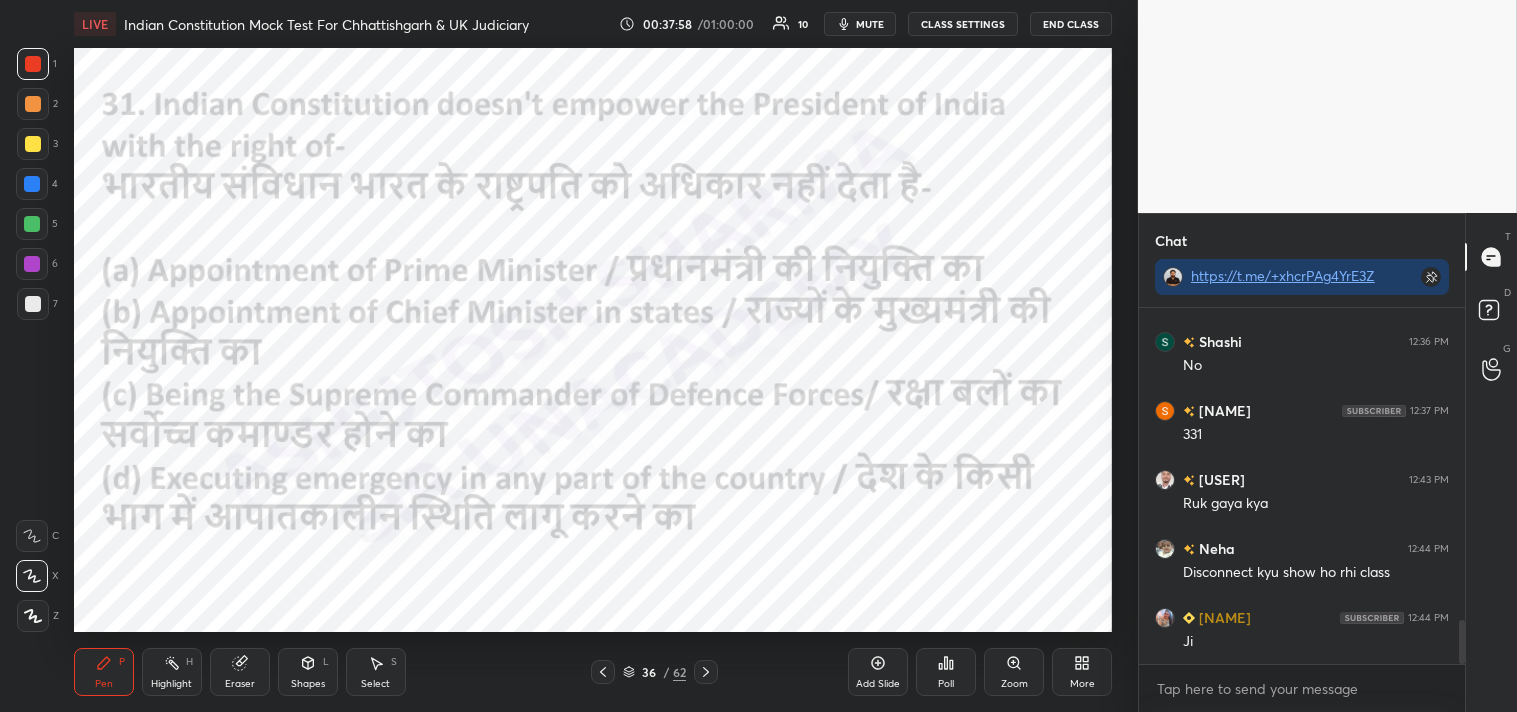 scroll, scrollTop: 2513, scrollLeft: 0, axis: vertical 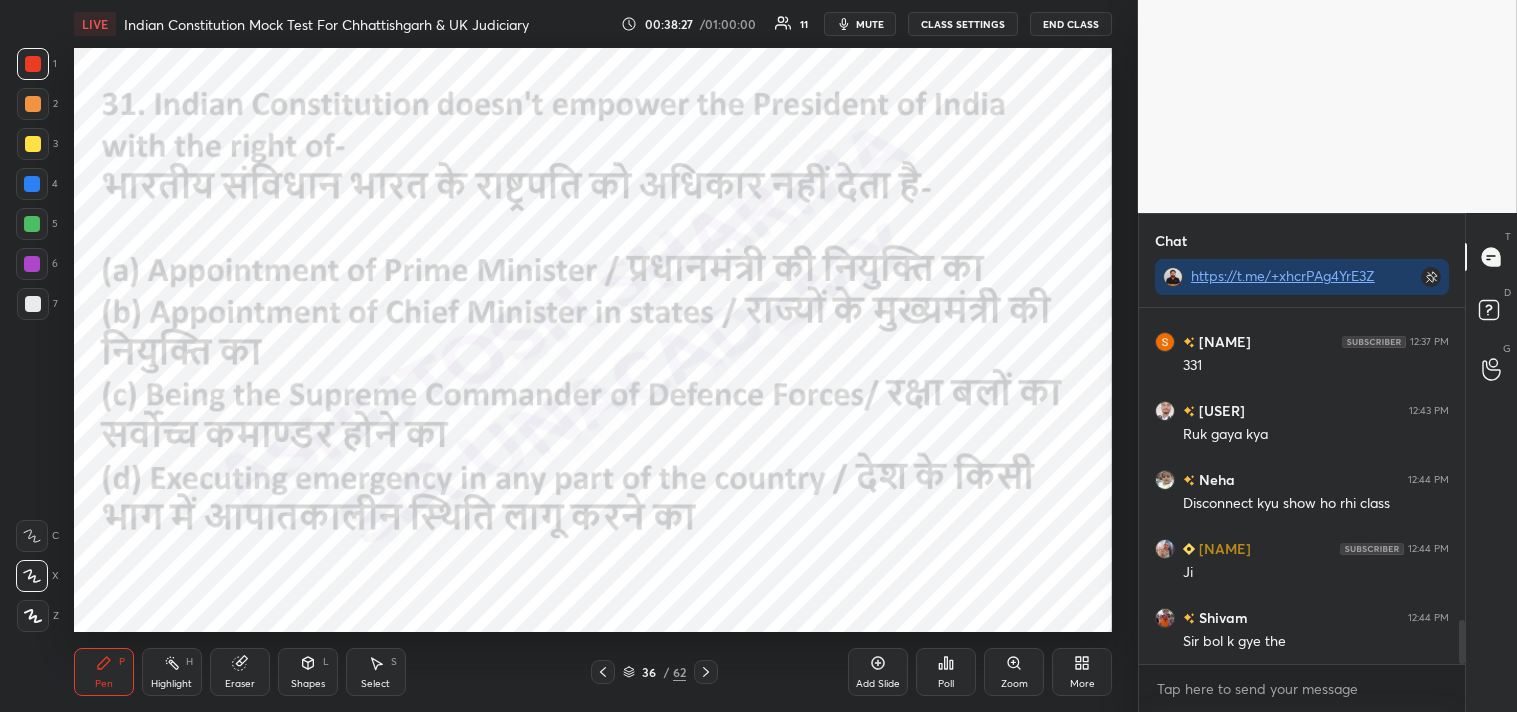 click 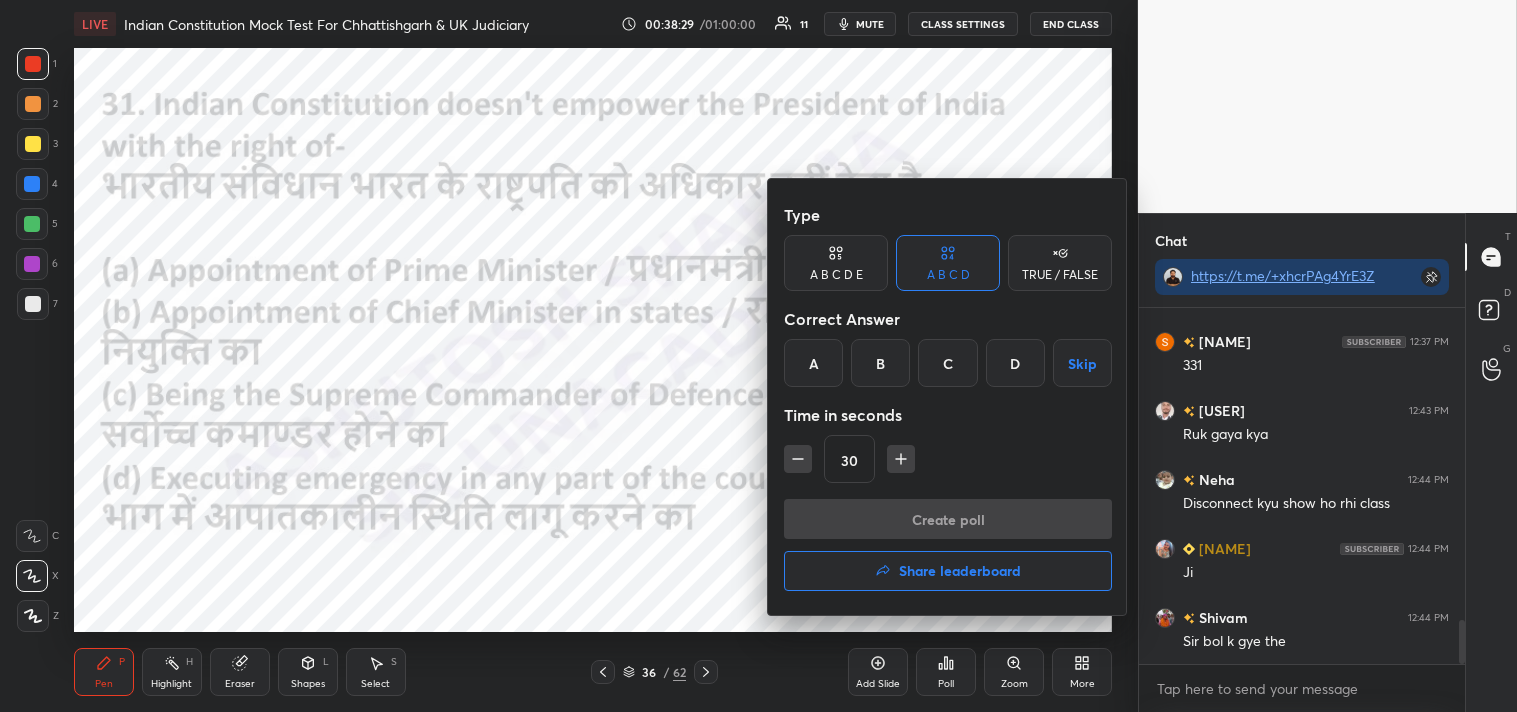 click on "B" at bounding box center [880, 363] 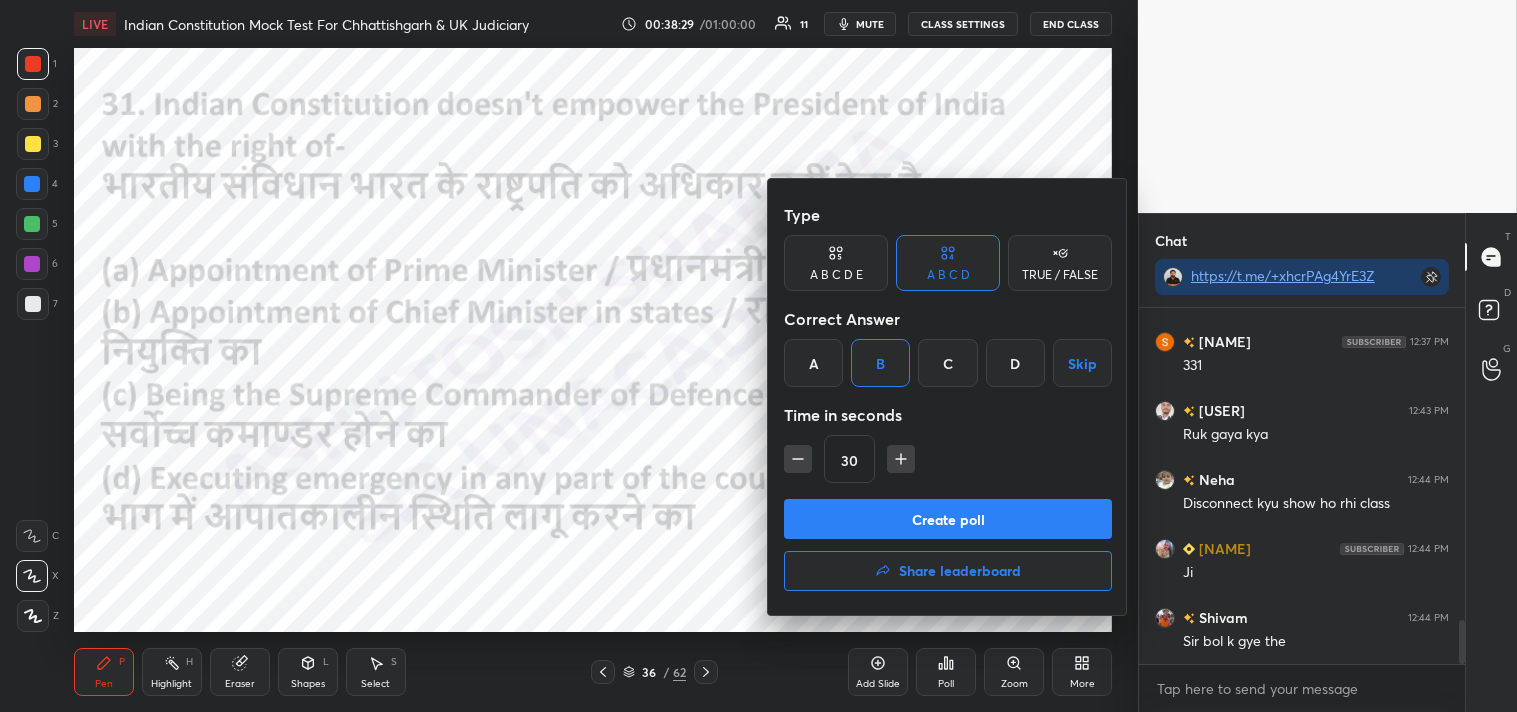 click on "Create poll" at bounding box center (948, 519) 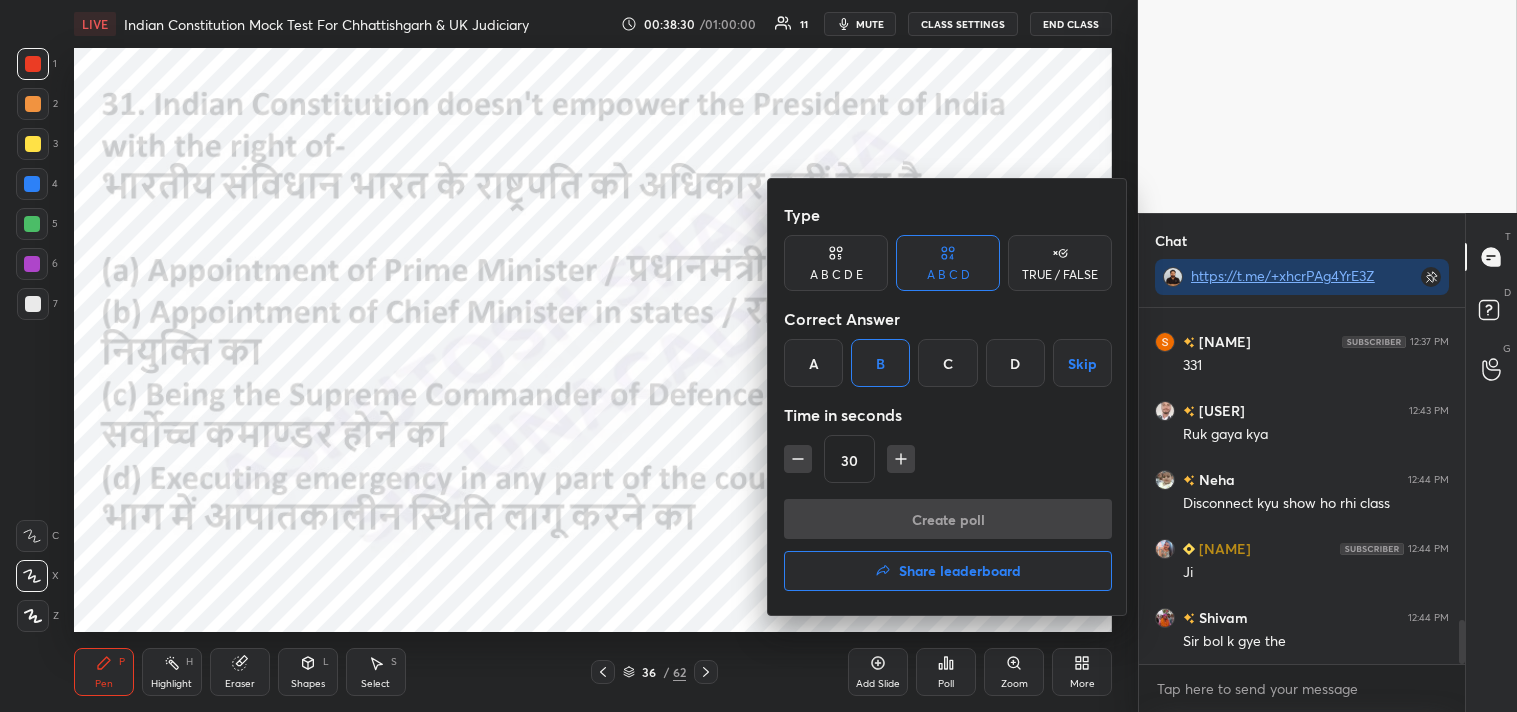 scroll, scrollTop: 307, scrollLeft: 320, axis: both 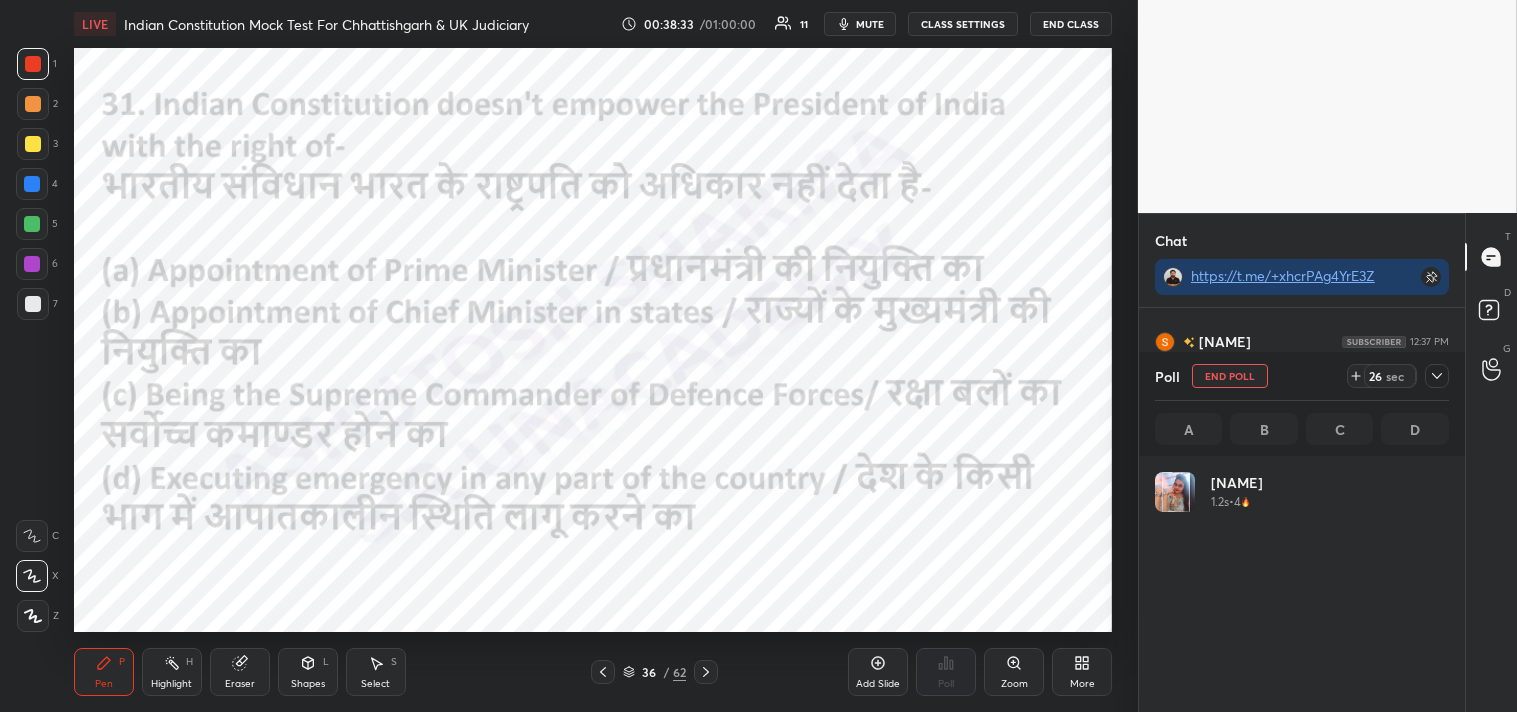click 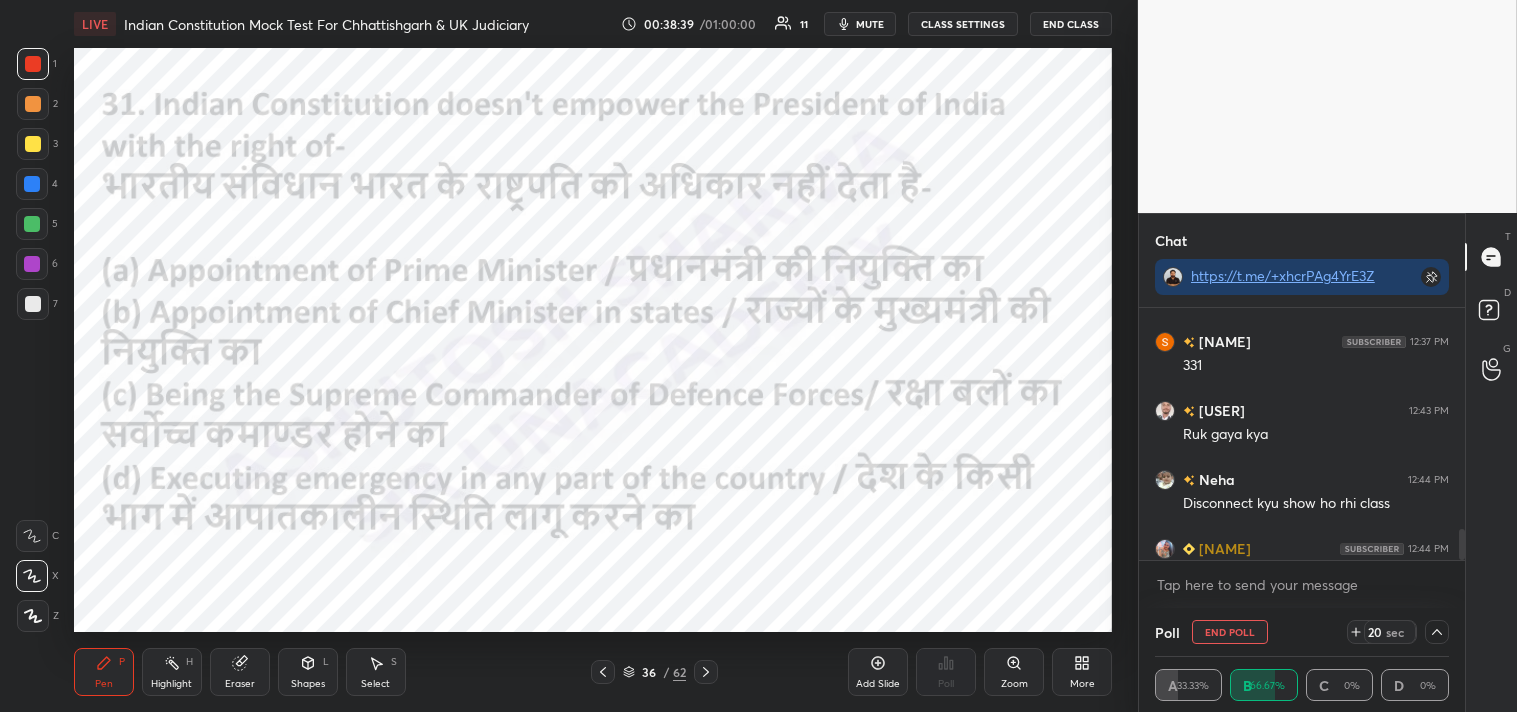 drag, startPoint x: 1466, startPoint y: 544, endPoint x: 1461, endPoint y: 574, distance: 30.413813 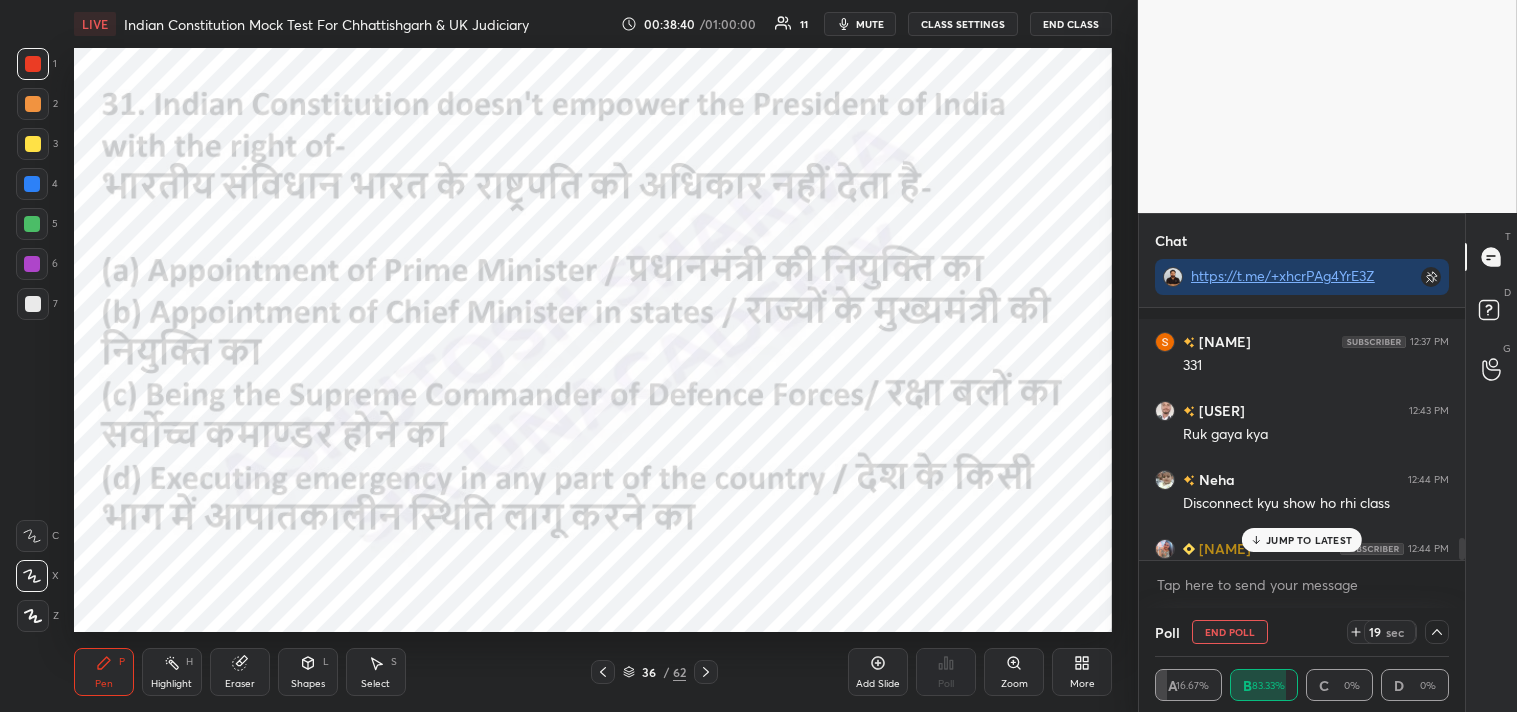 scroll, scrollTop: 2616, scrollLeft: 0, axis: vertical 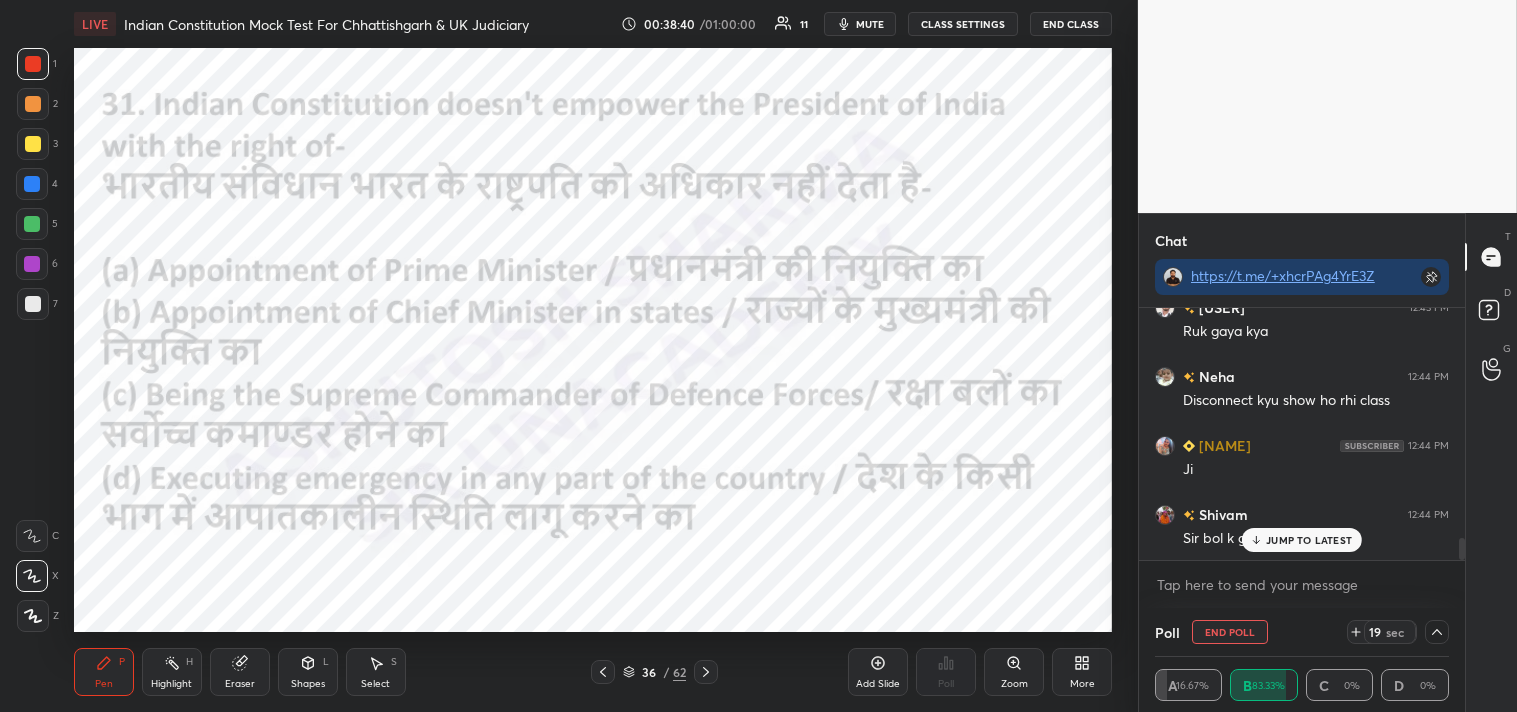 drag, startPoint x: 1457, startPoint y: 554, endPoint x: 1461, endPoint y: 568, distance: 14.56022 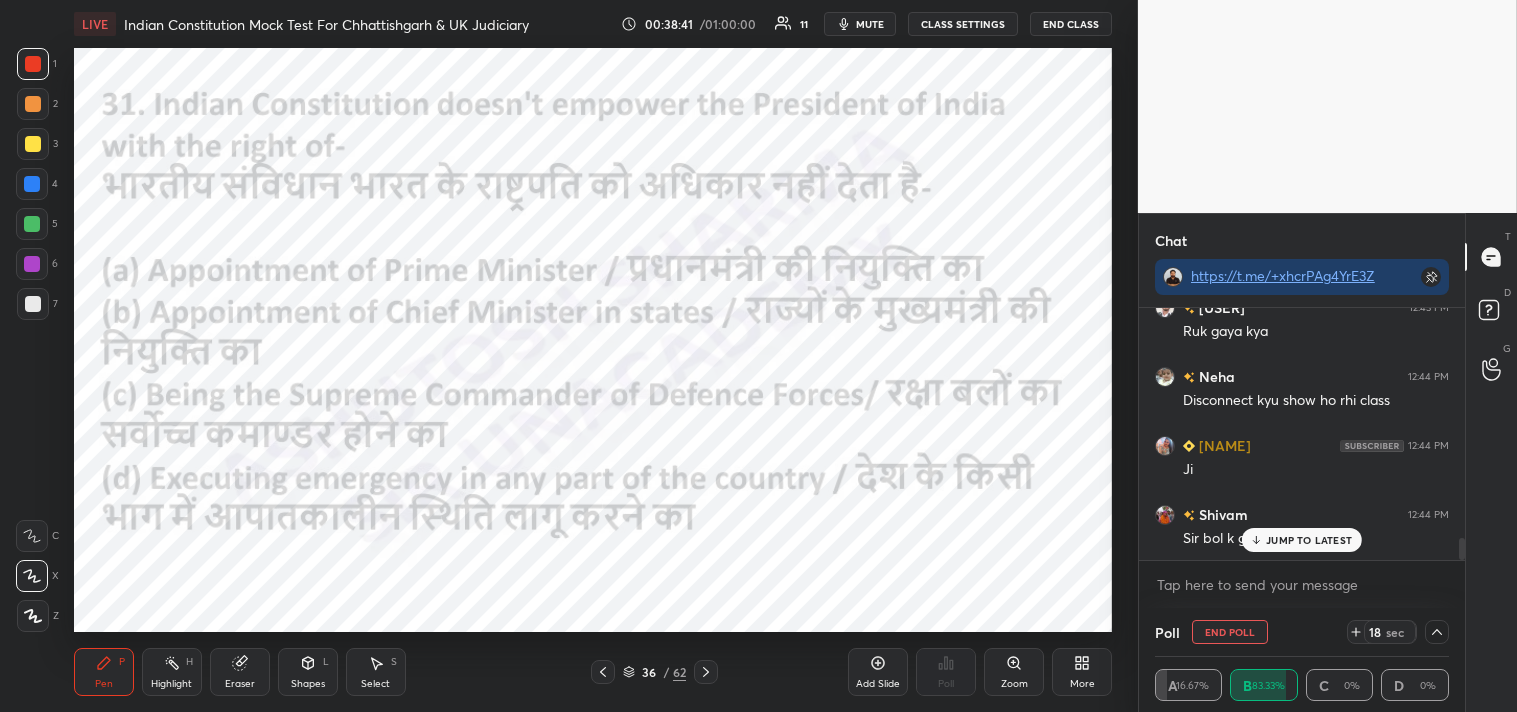 click on "JUMP TO LATEST" at bounding box center (1309, 540) 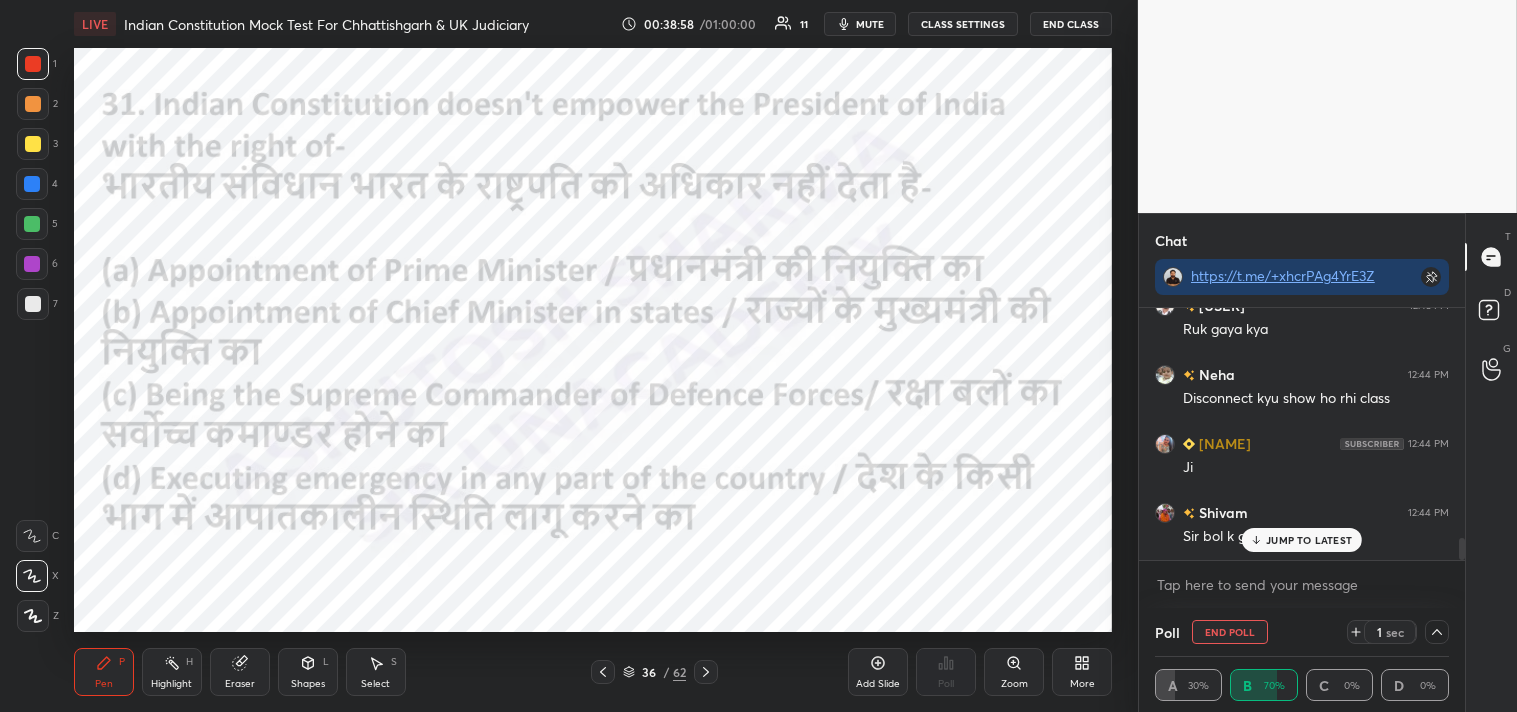 scroll, scrollTop: 2683, scrollLeft: 0, axis: vertical 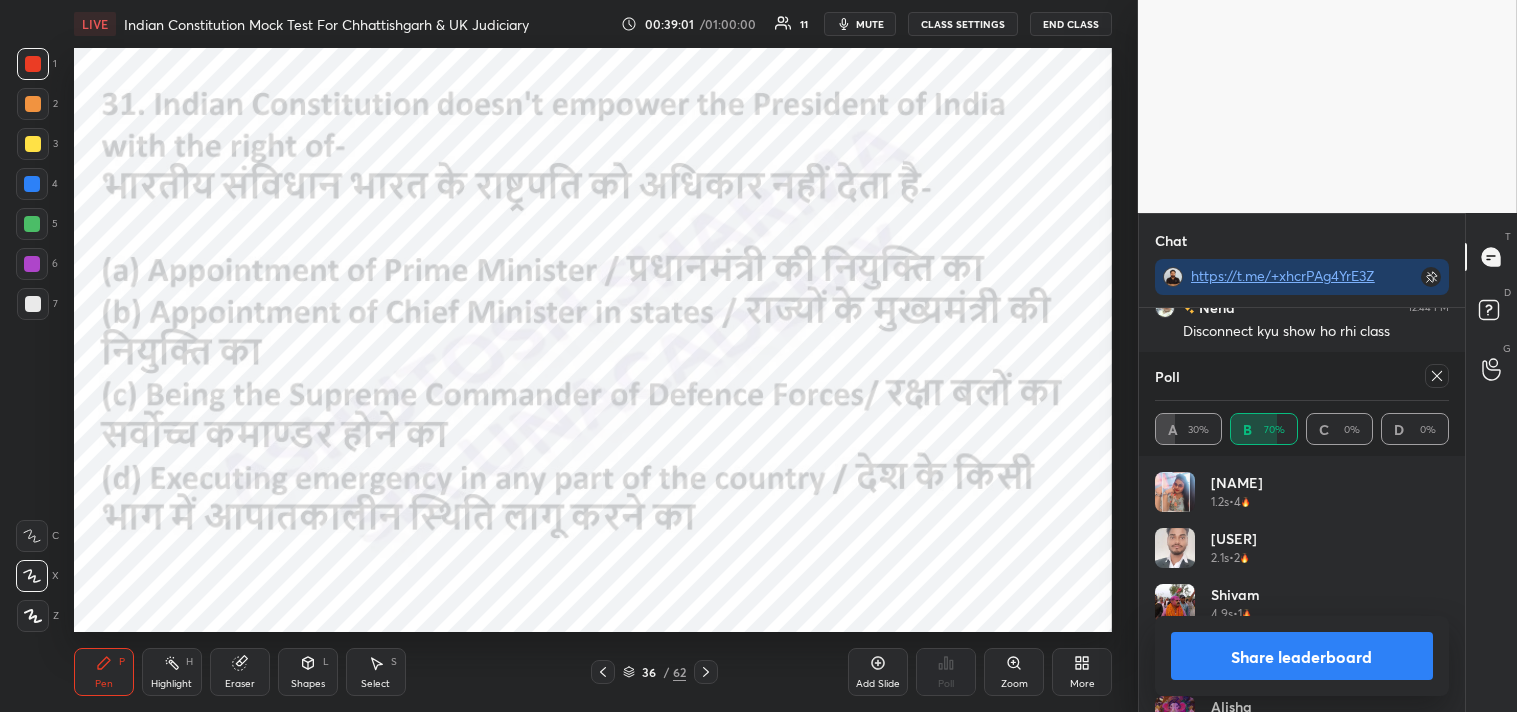 click 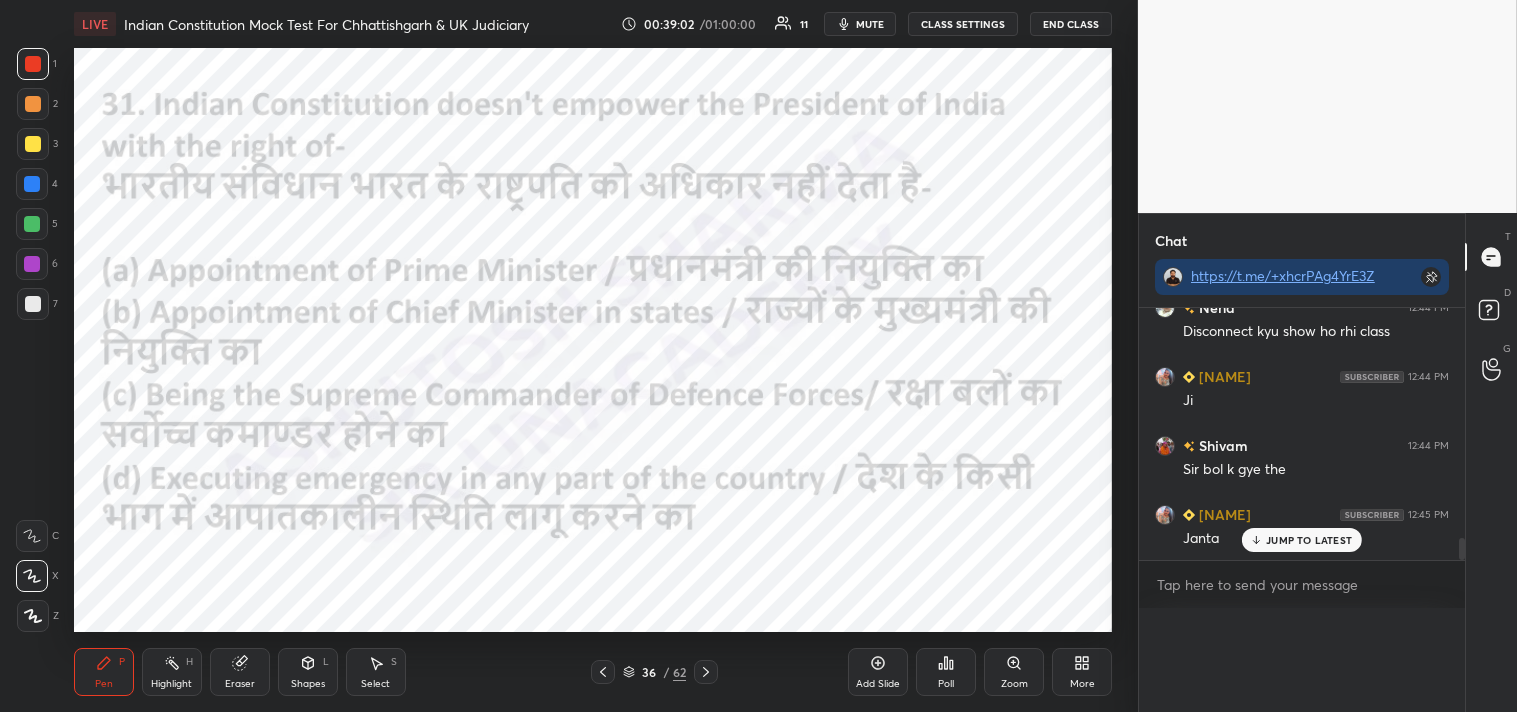 scroll, scrollTop: 0, scrollLeft: 0, axis: both 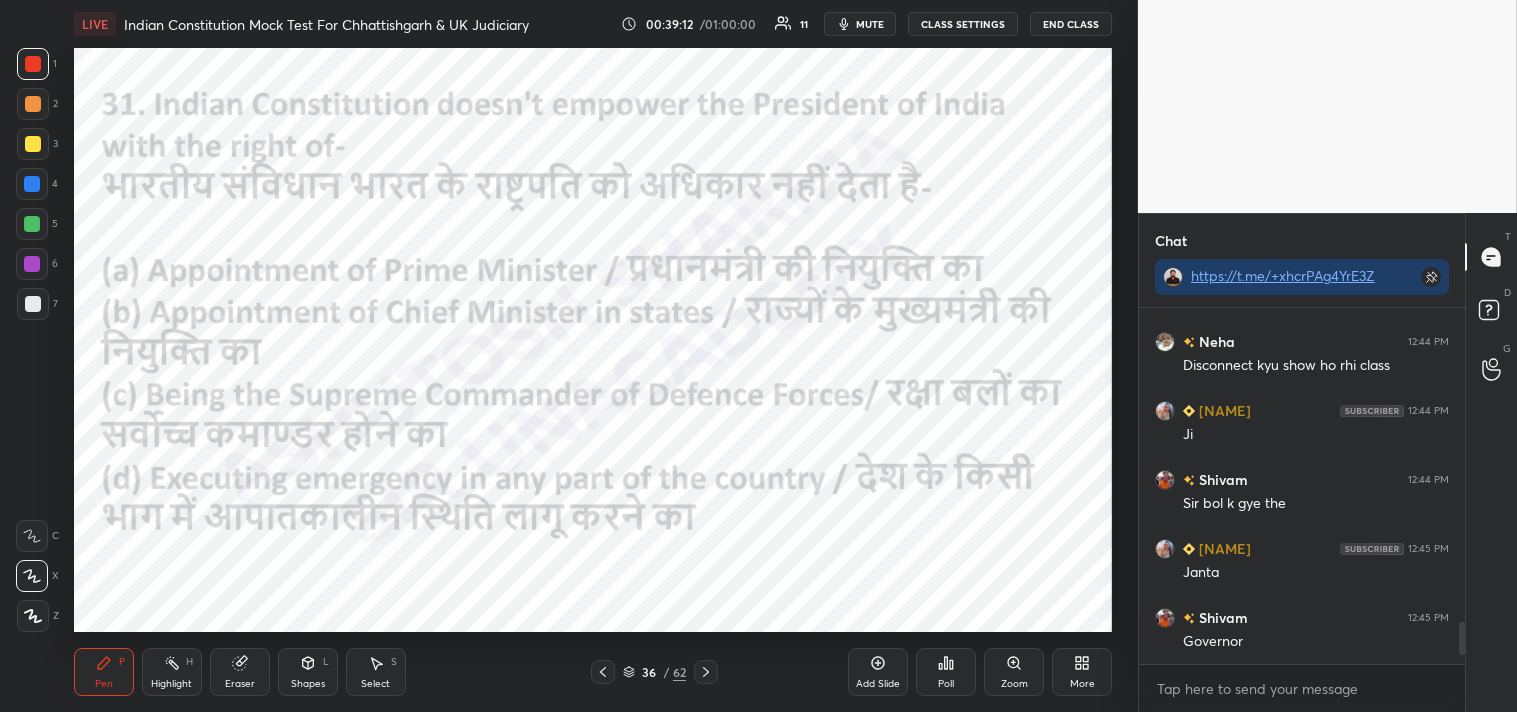 drag, startPoint x: 1462, startPoint y: 635, endPoint x: 1454, endPoint y: 693, distance: 58.549126 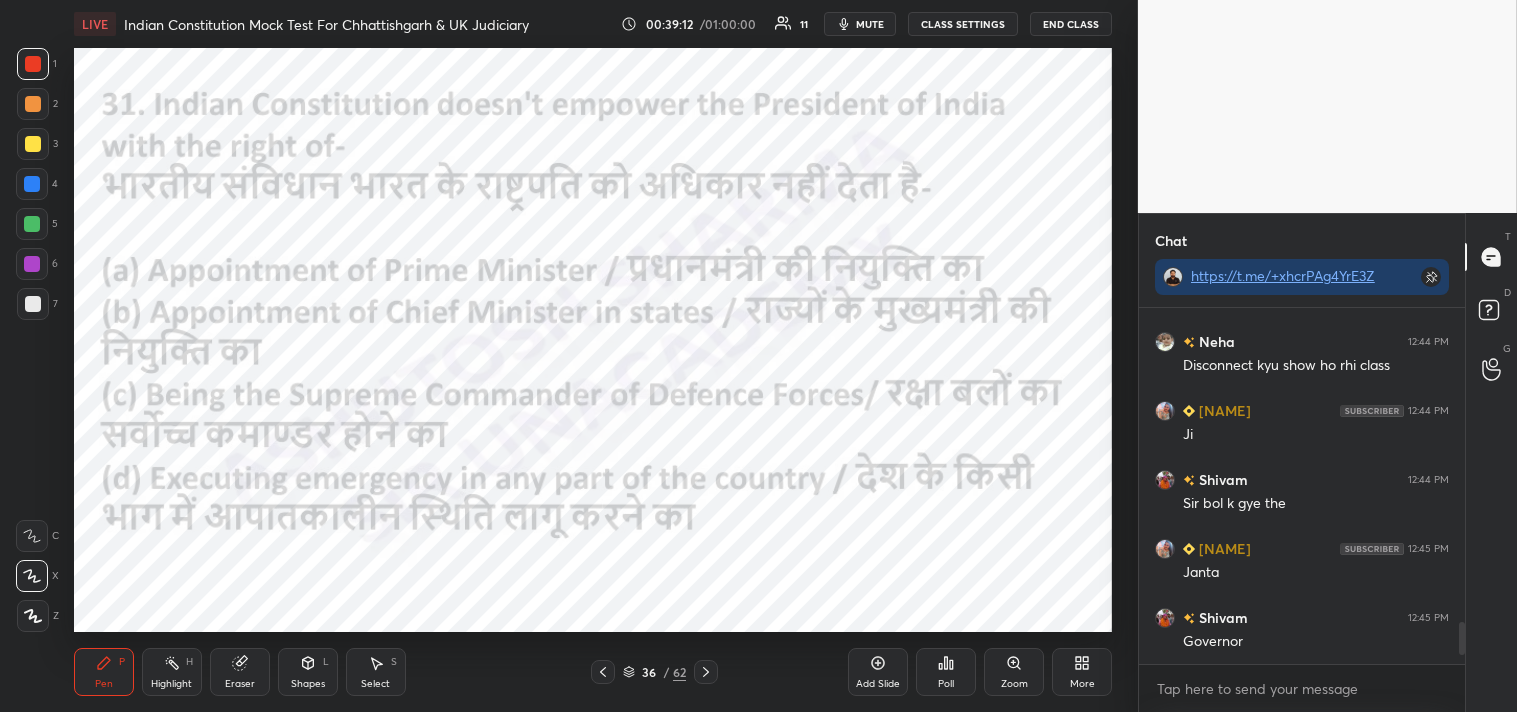 click on "Salma 12:37 PM 331 Upendra ku... 12:43 PM Ruk gaya kya Neha 12:44 PM Disconnect kyu show ho rhi class Rupali 12:44 PM Ji Shivam 12:44 PM Sir bol k gye the Rupali 12:45 PM Janta Shivam 12:45 PM Governor JUMP TO LATEST Enable hand raising Enable raise hand to speak to learners. Once enabled, chat will be turned off temporarily. Enable x" at bounding box center (1302, 510) 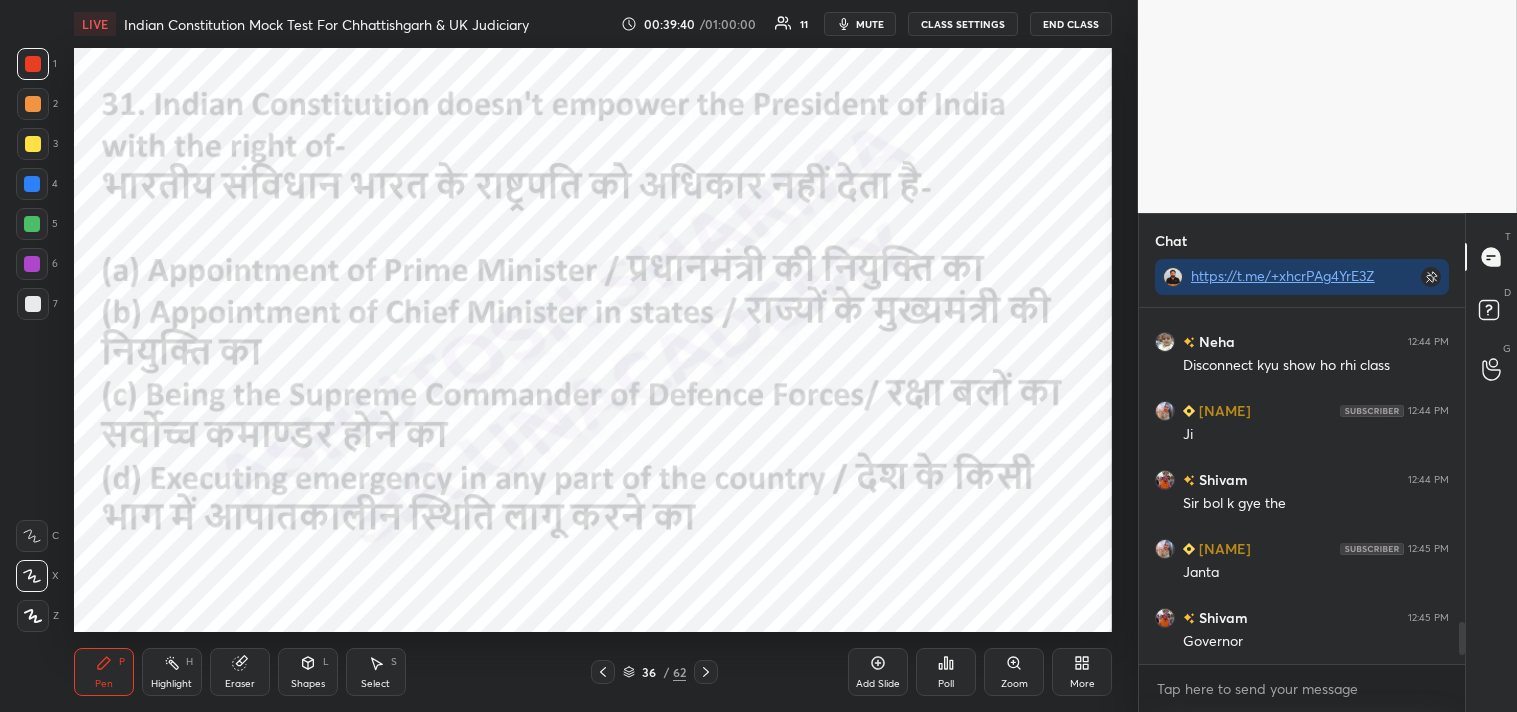 scroll, scrollTop: 2736, scrollLeft: 0, axis: vertical 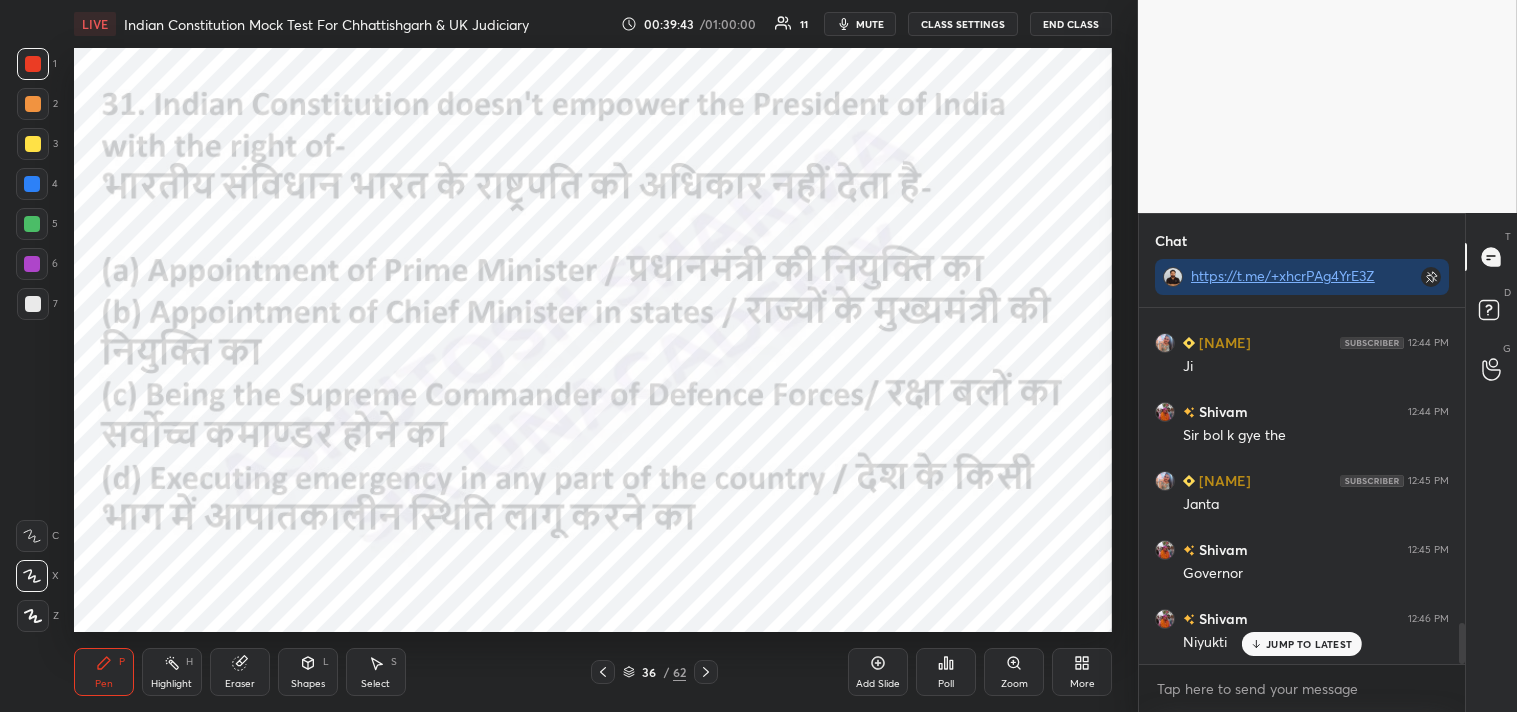 click on "JUMP TO LATEST" at bounding box center (1309, 644) 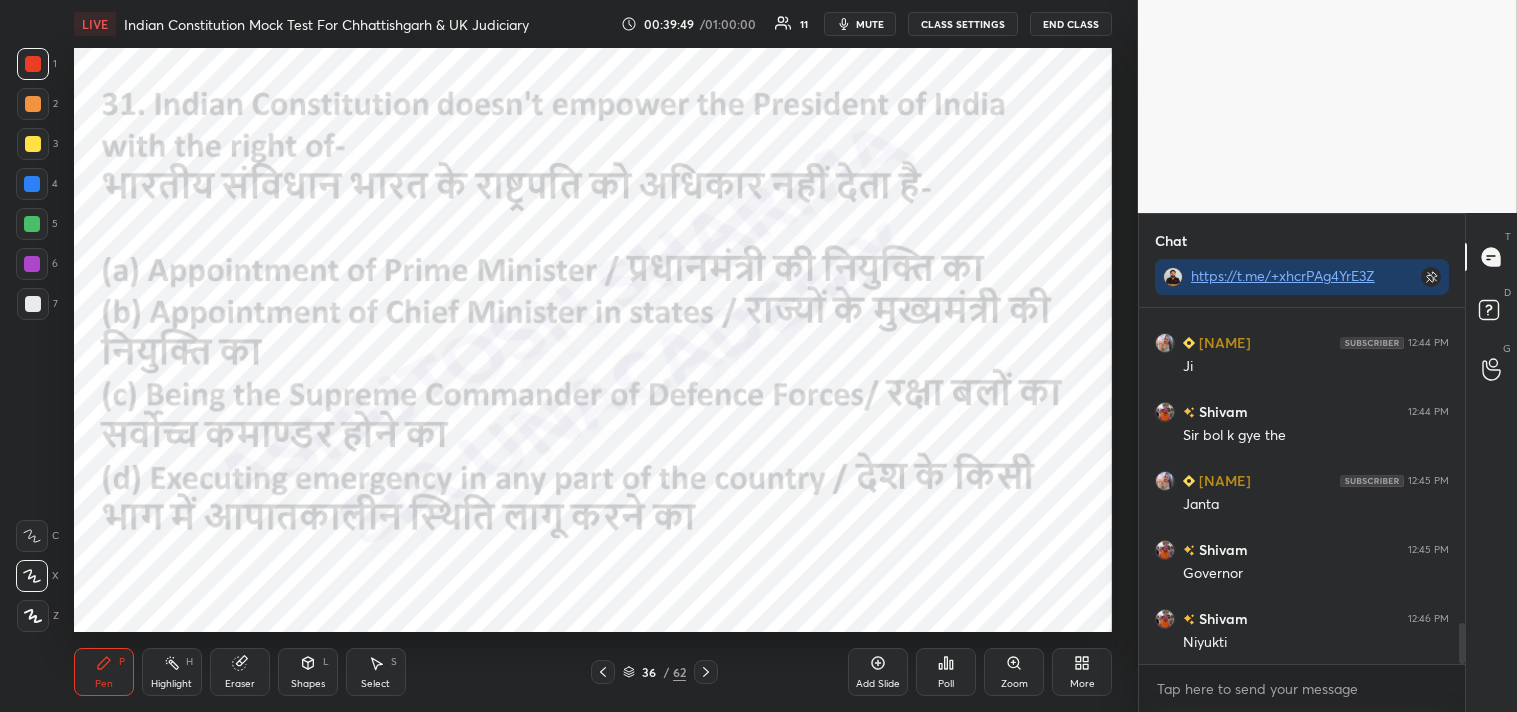 click 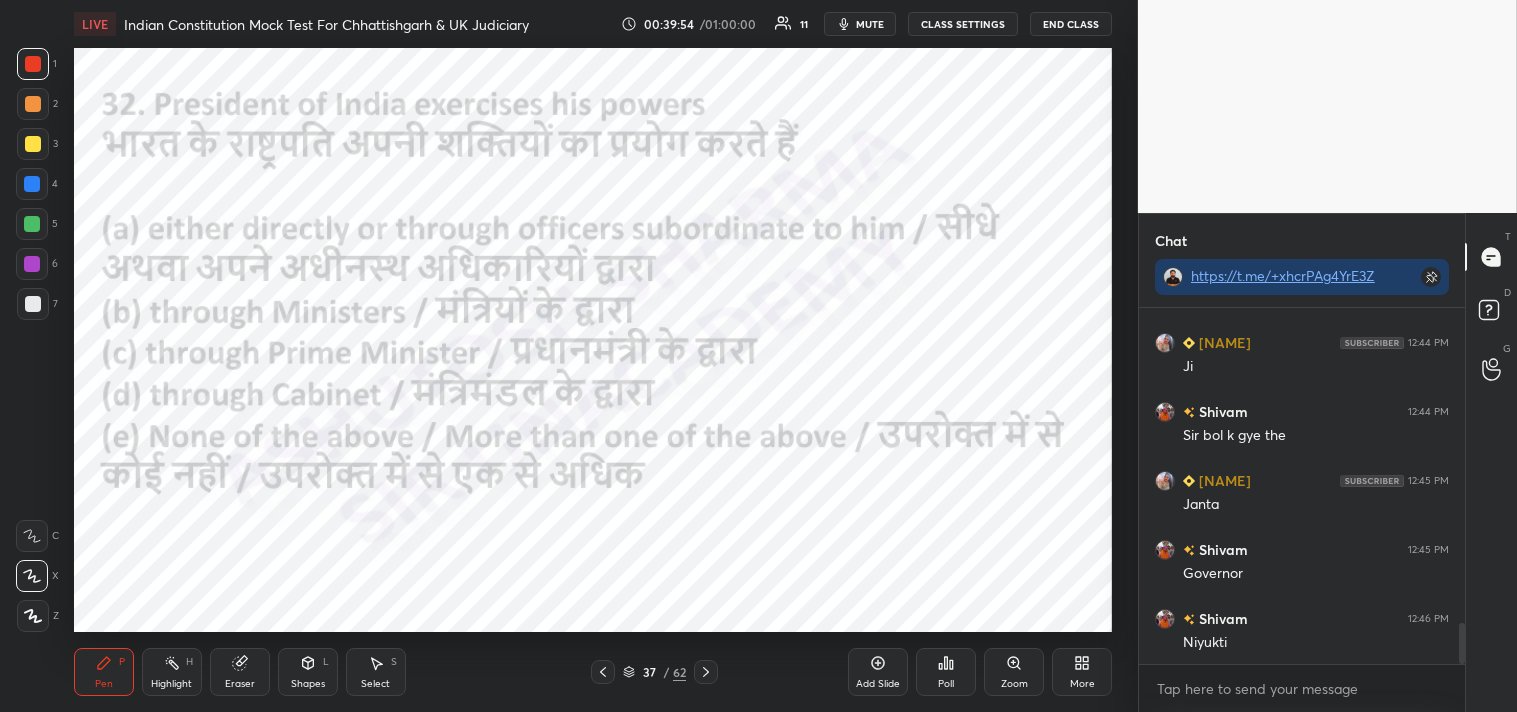 click on "Poll" at bounding box center [946, 672] 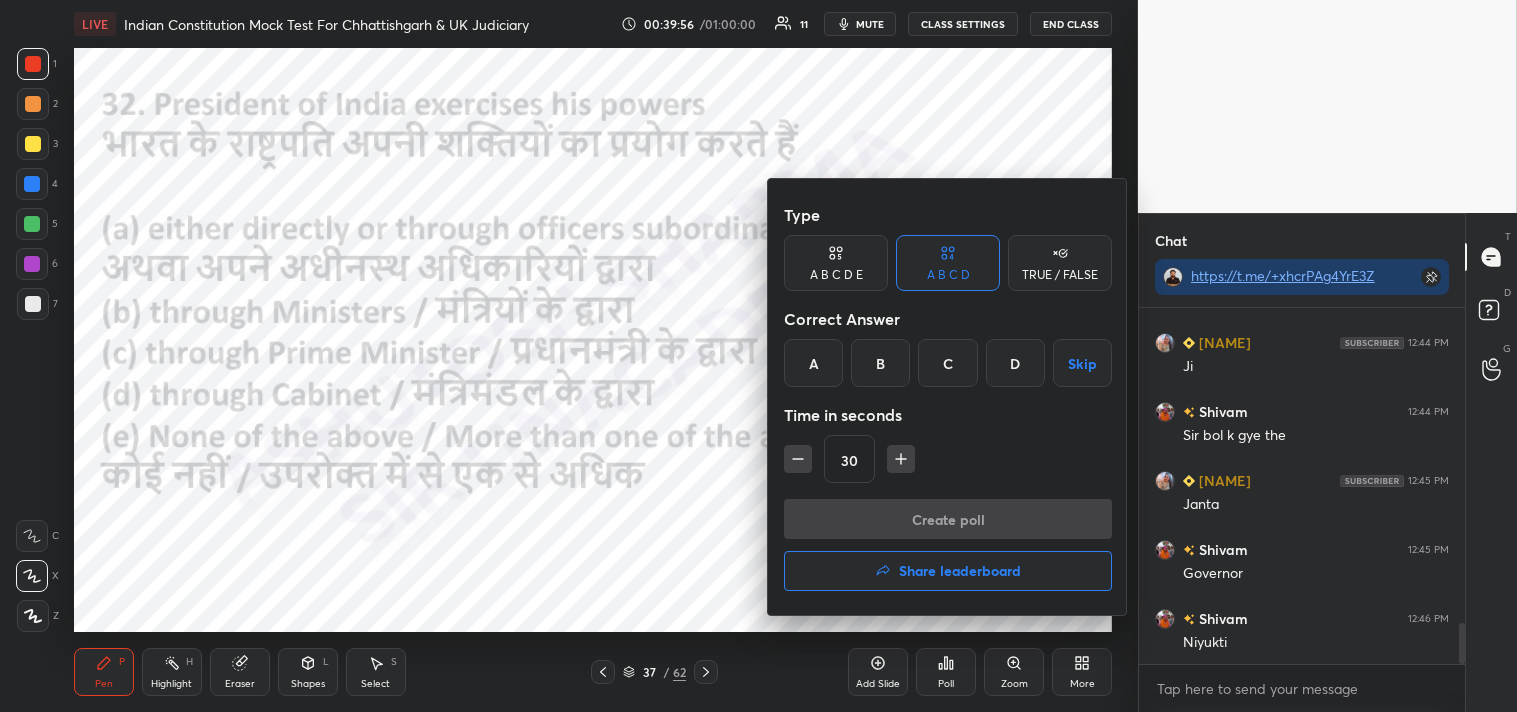 click on "A" at bounding box center [813, 363] 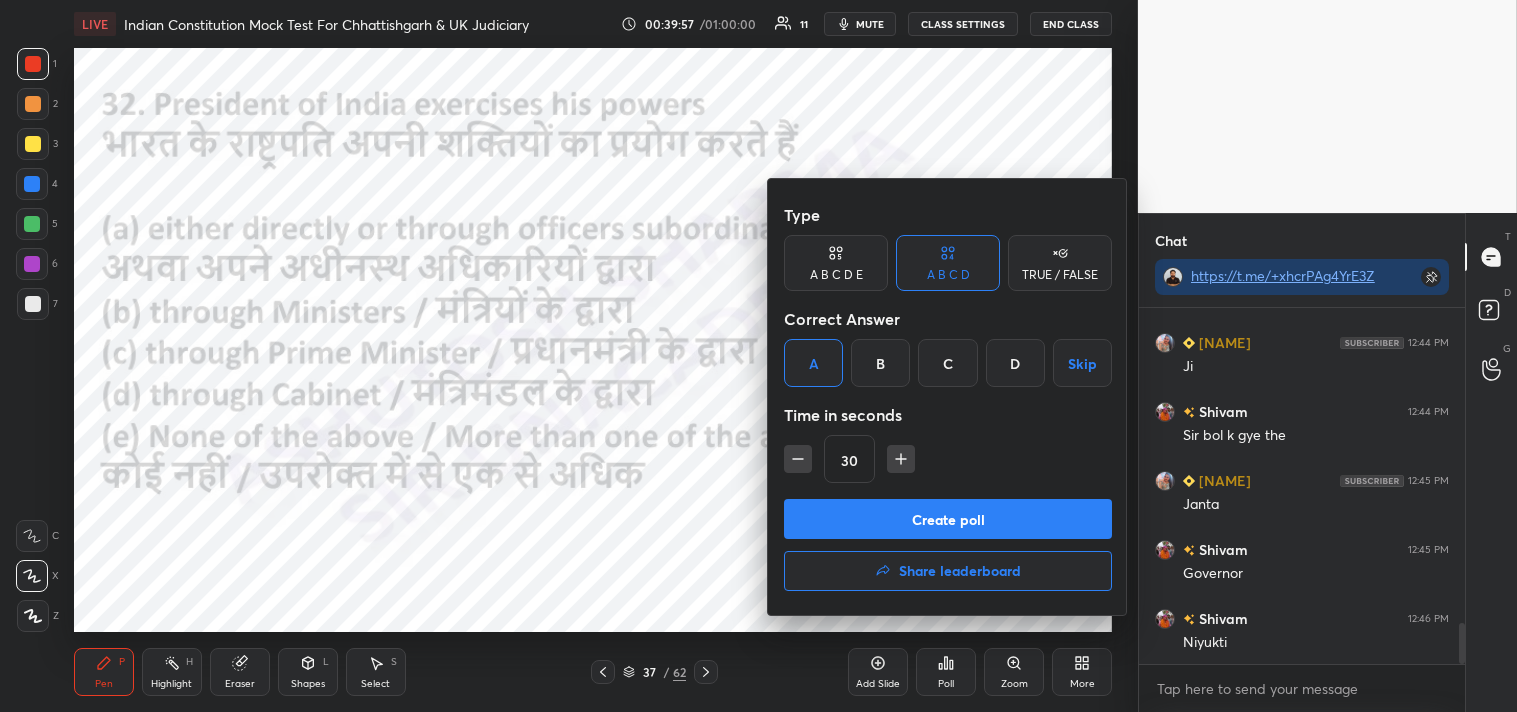 click on "Create poll" at bounding box center (948, 519) 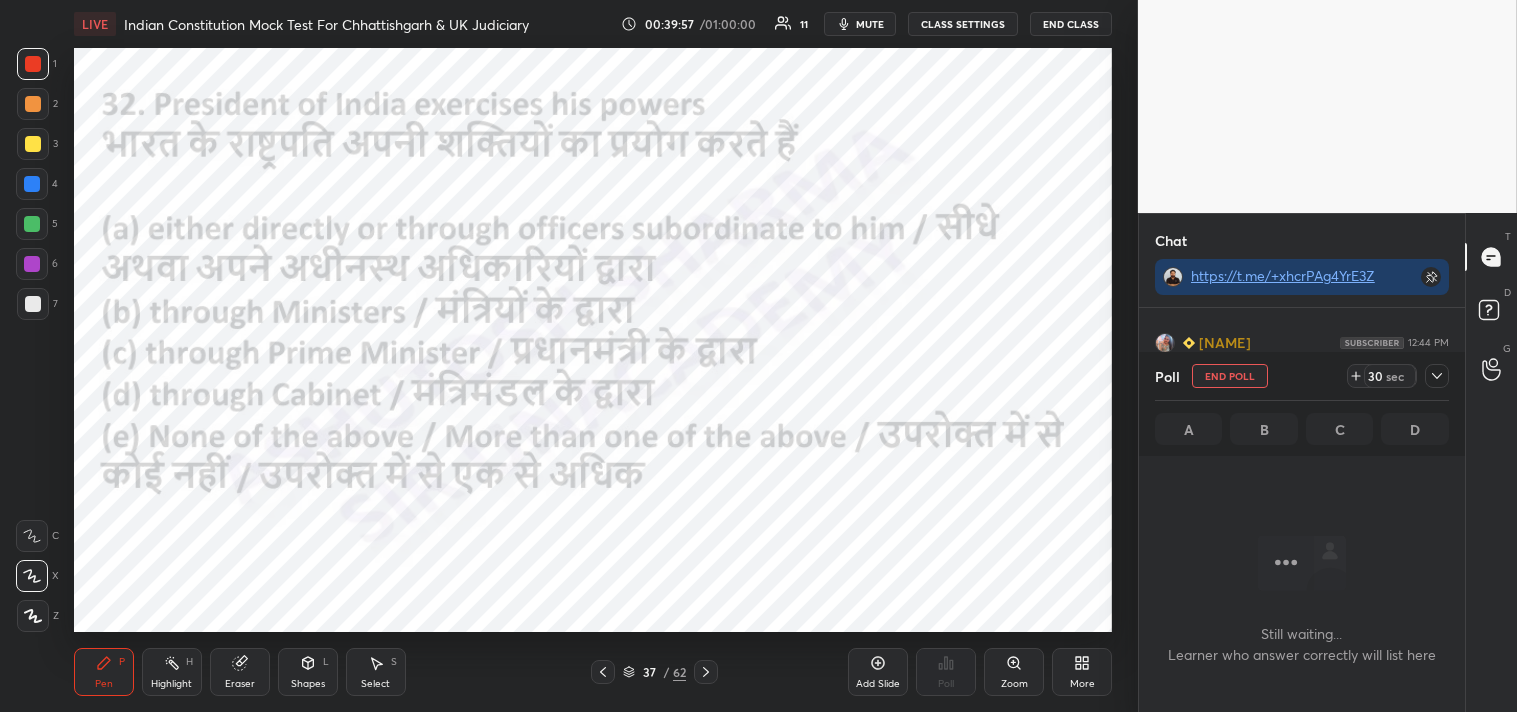 scroll, scrollTop: 245, scrollLeft: 320, axis: both 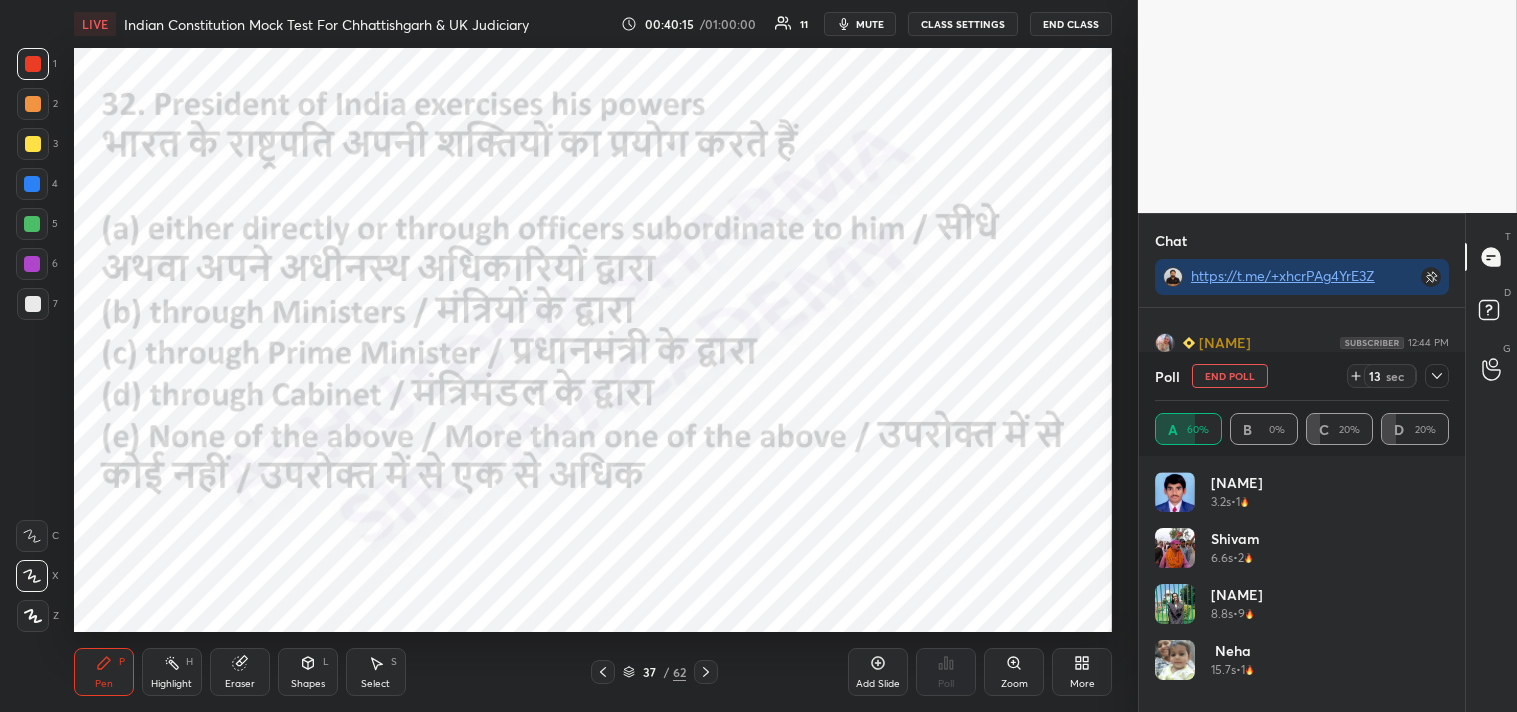 drag, startPoint x: 1435, startPoint y: 377, endPoint x: 1440, endPoint y: 395, distance: 18.681541 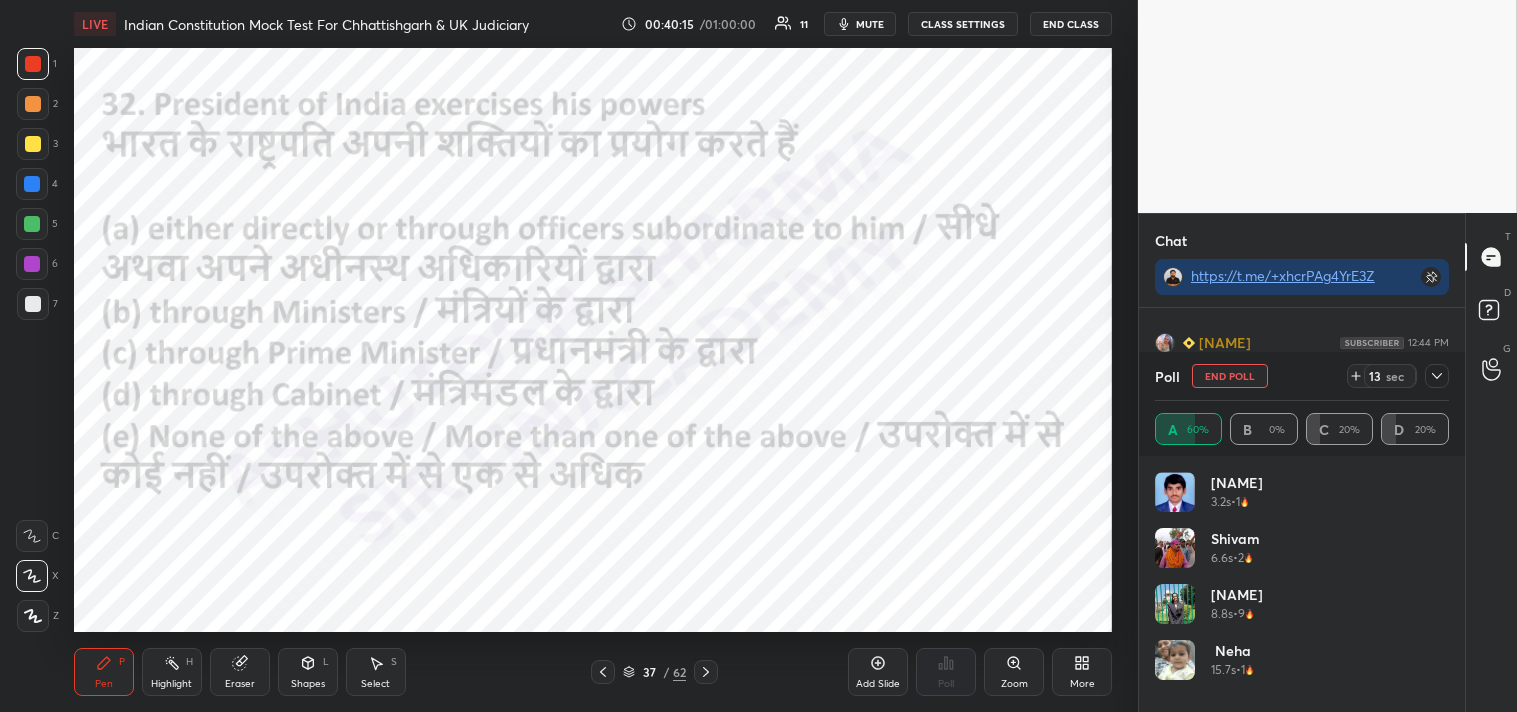 click 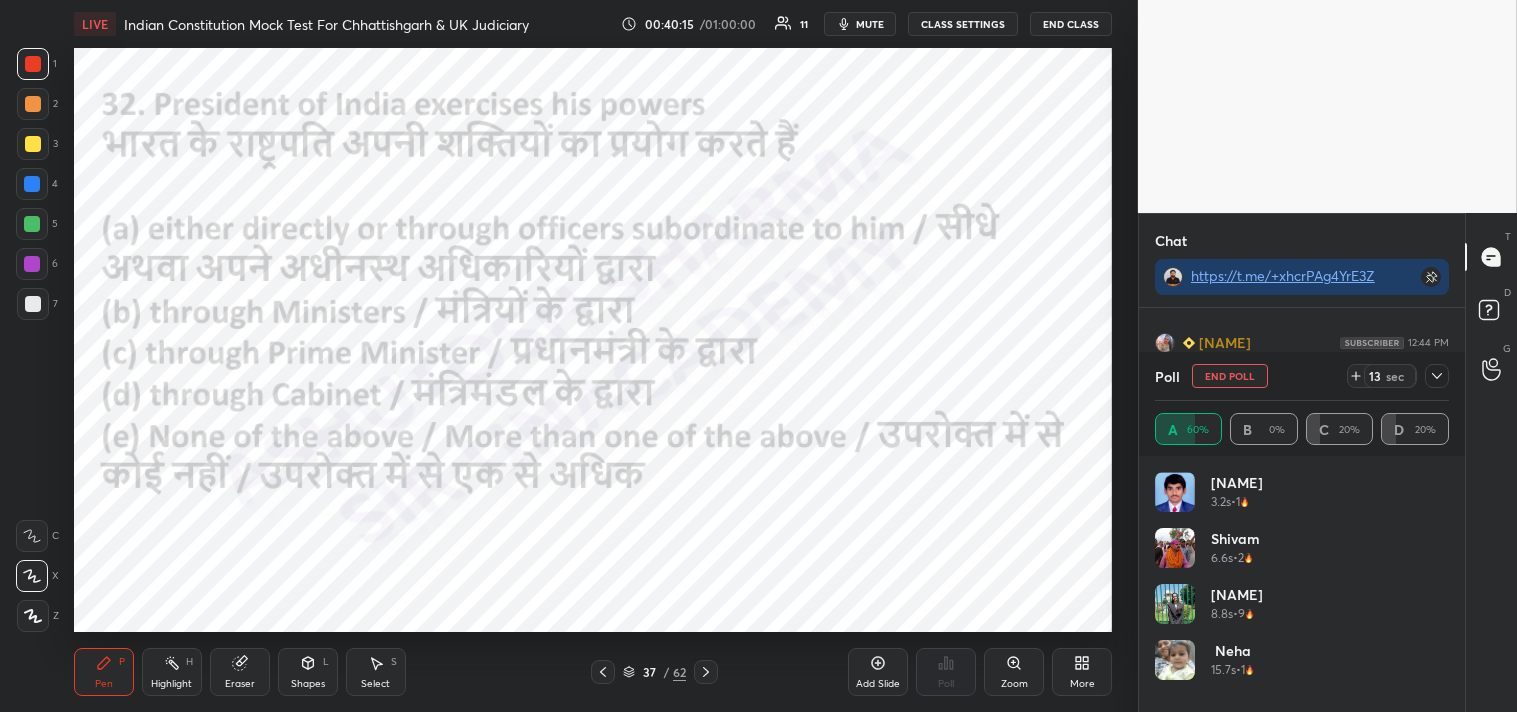 scroll, scrollTop: 131, scrollLeft: 288, axis: both 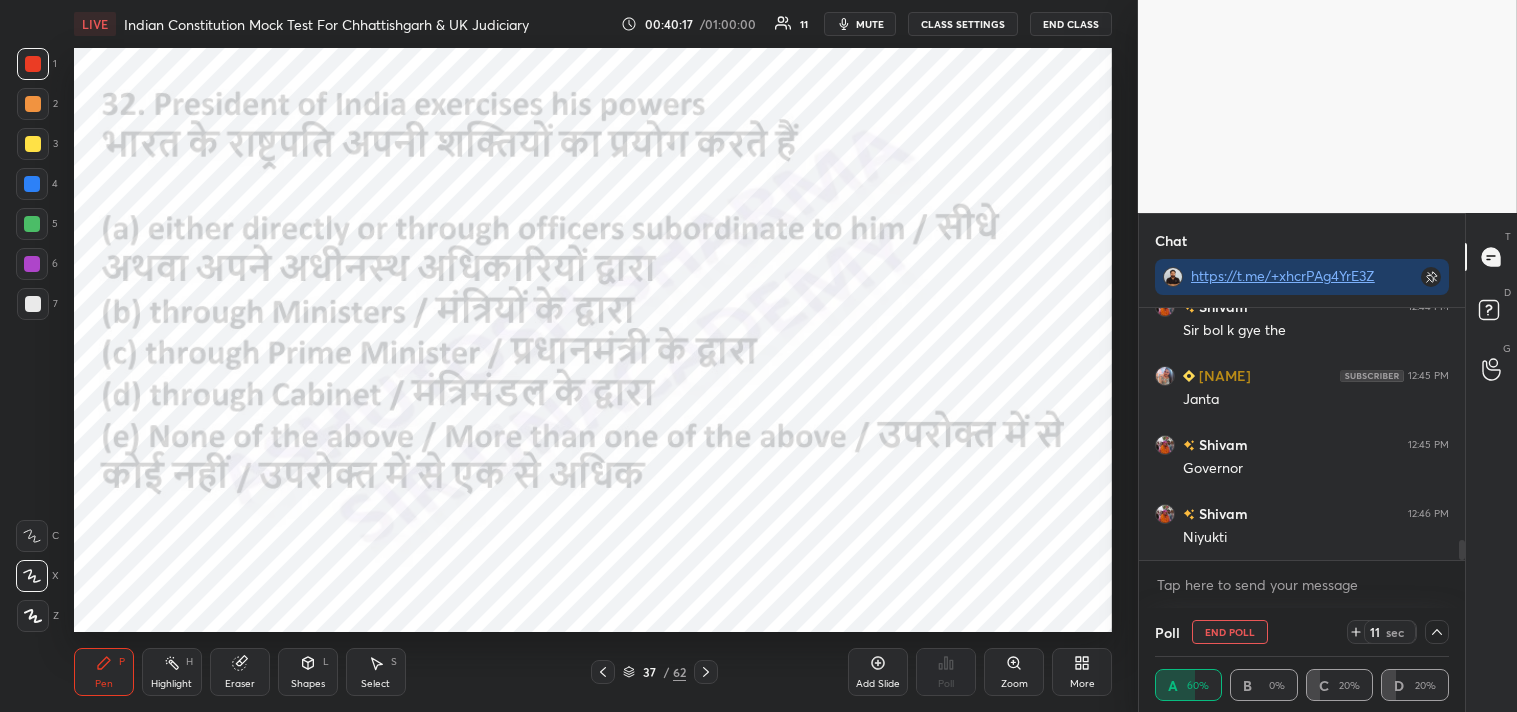 drag, startPoint x: 1461, startPoint y: 543, endPoint x: 1458, endPoint y: 581, distance: 38.118237 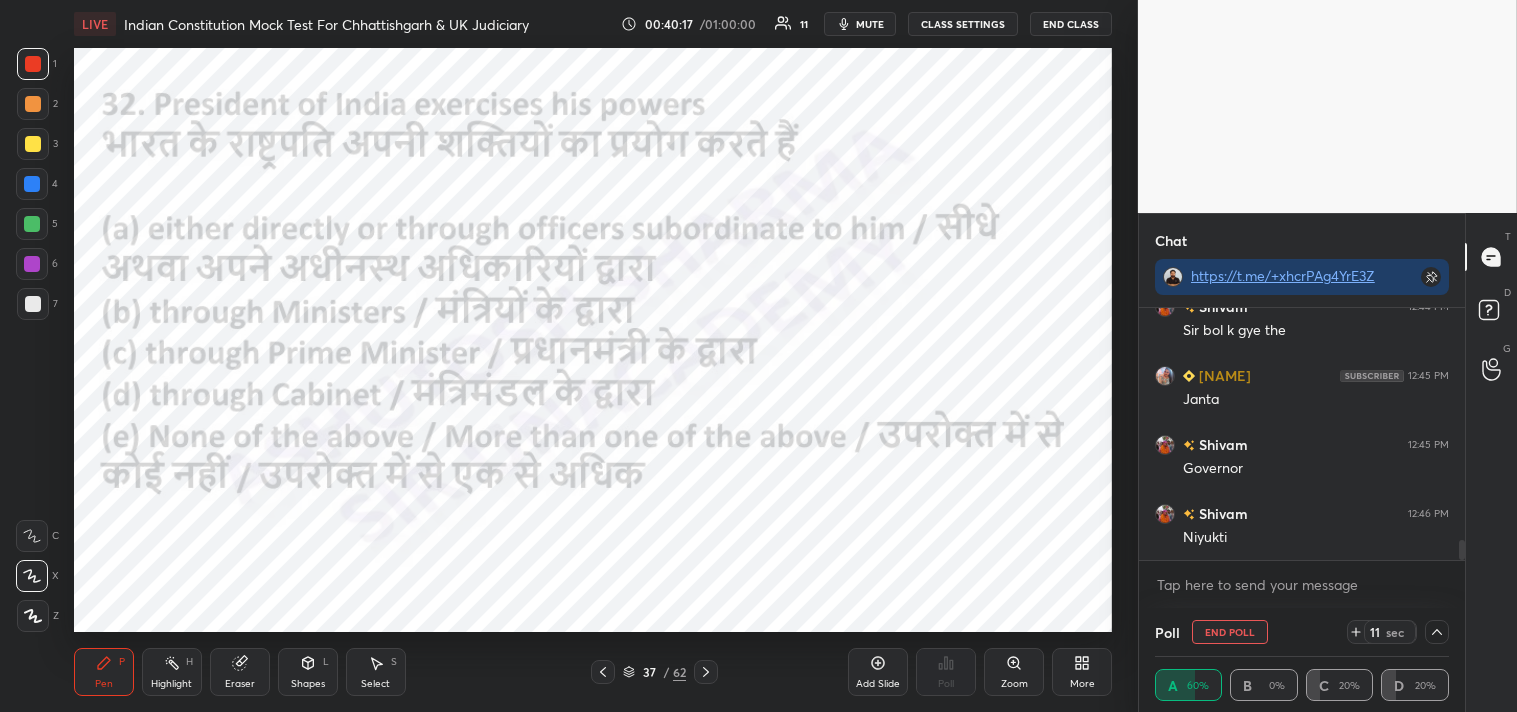 click on "Rupali 12:44 PM Ji Shivam 12:44 PM Sir bol k gye the Rupali 12:45 PM Janta Shivam 12:45 PM Governor Shivam 12:46 PM Niyukti JUMP TO LATEST Enable hand raising Enable raise hand to speak to learners. Once enabled, chat will be turned off temporarily. Enable x" at bounding box center [1302, 458] 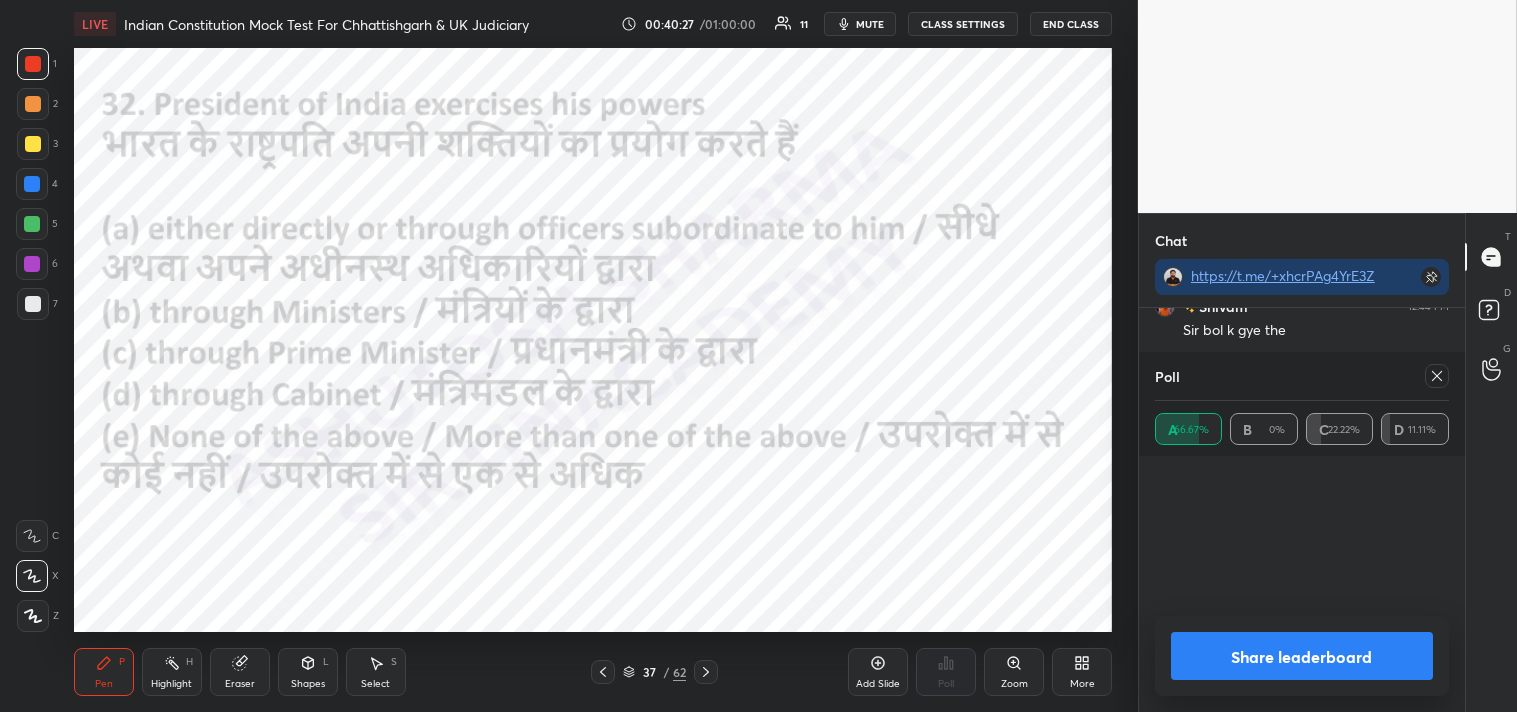 scroll, scrollTop: 6, scrollLeft: 6, axis: both 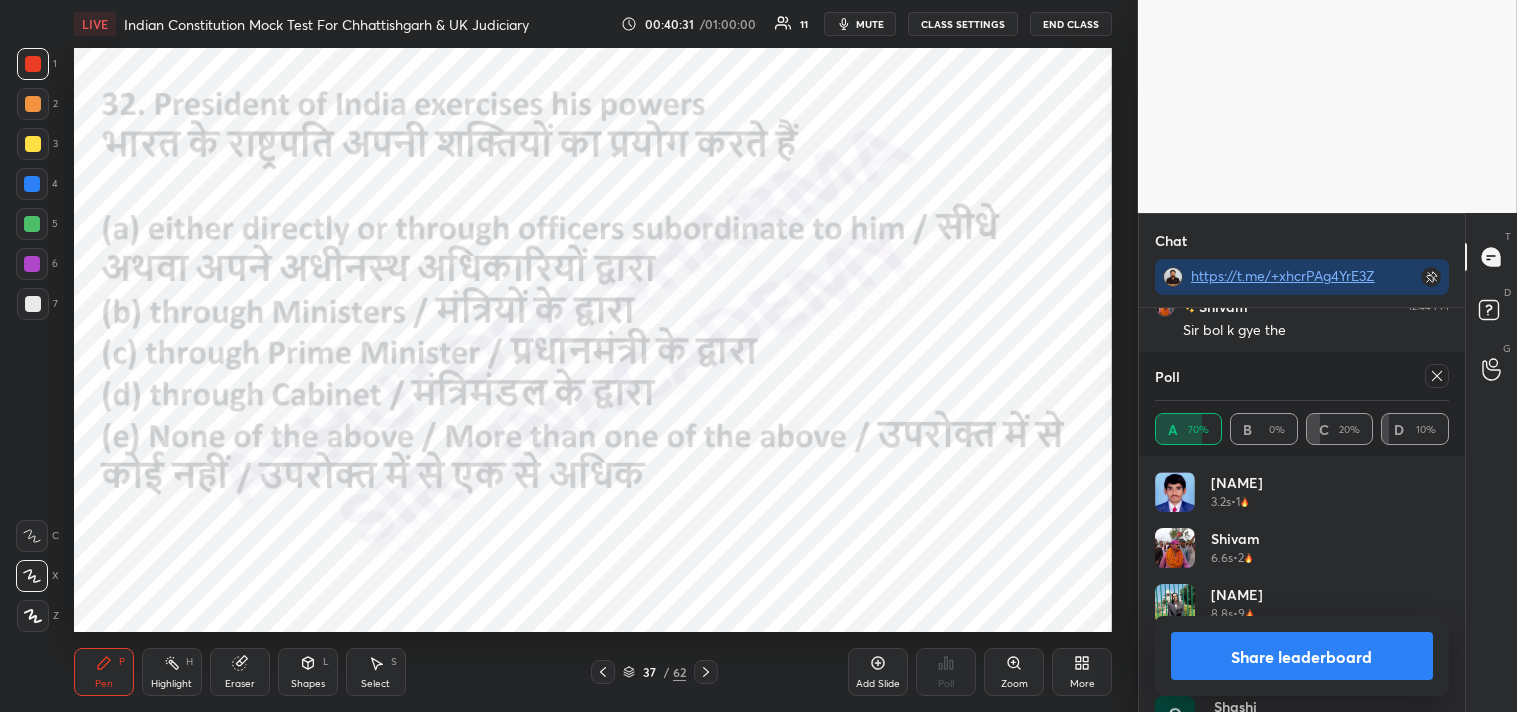 drag, startPoint x: 1444, startPoint y: 366, endPoint x: 1236, endPoint y: 475, distance: 234.82973 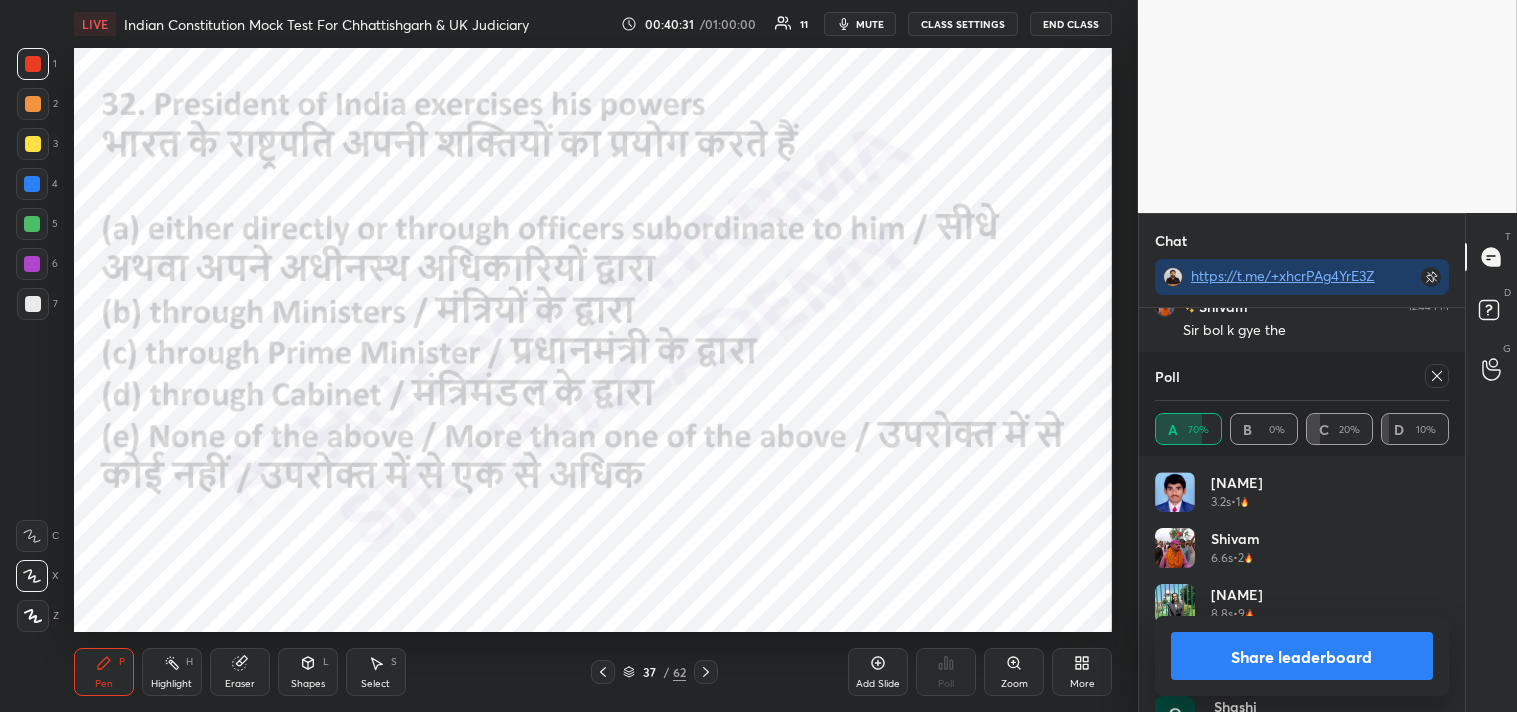 click 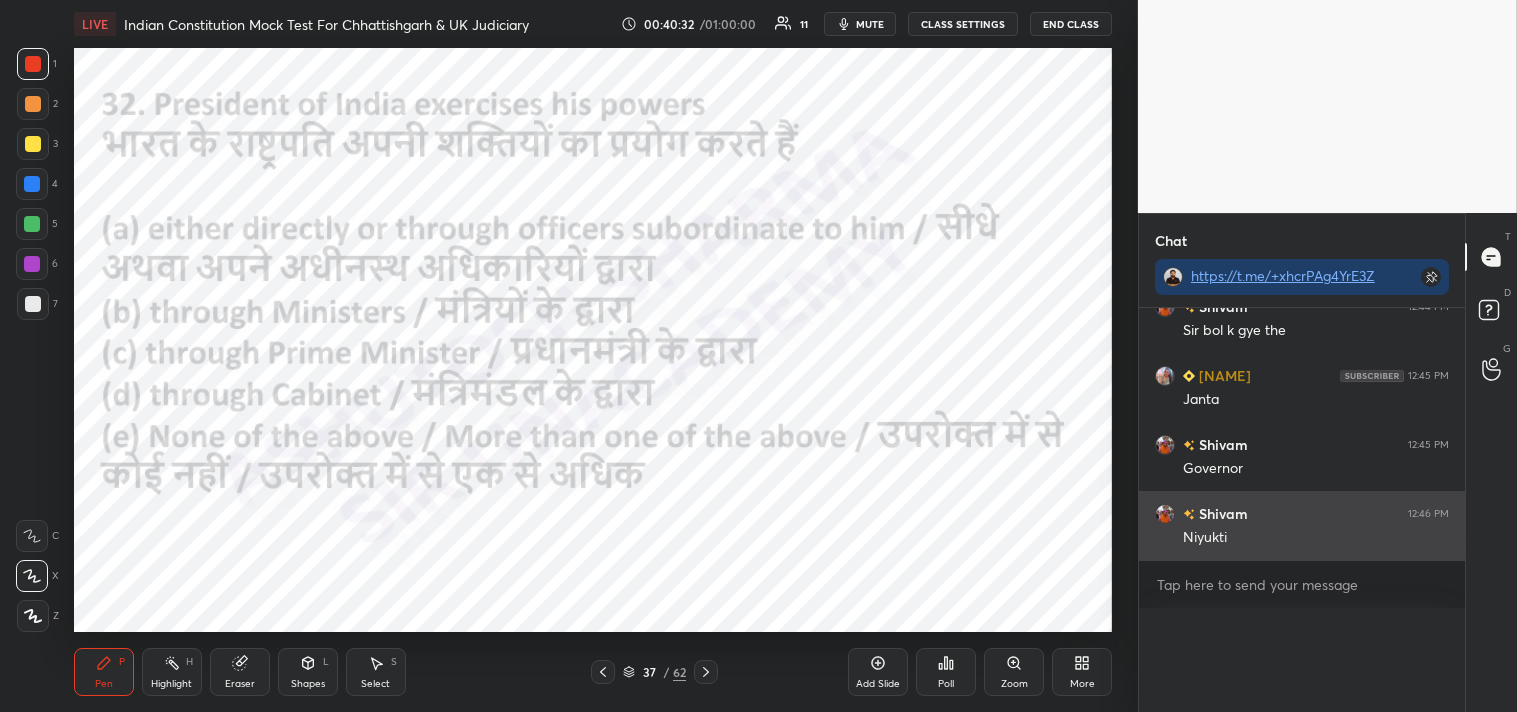 scroll, scrollTop: 0, scrollLeft: 0, axis: both 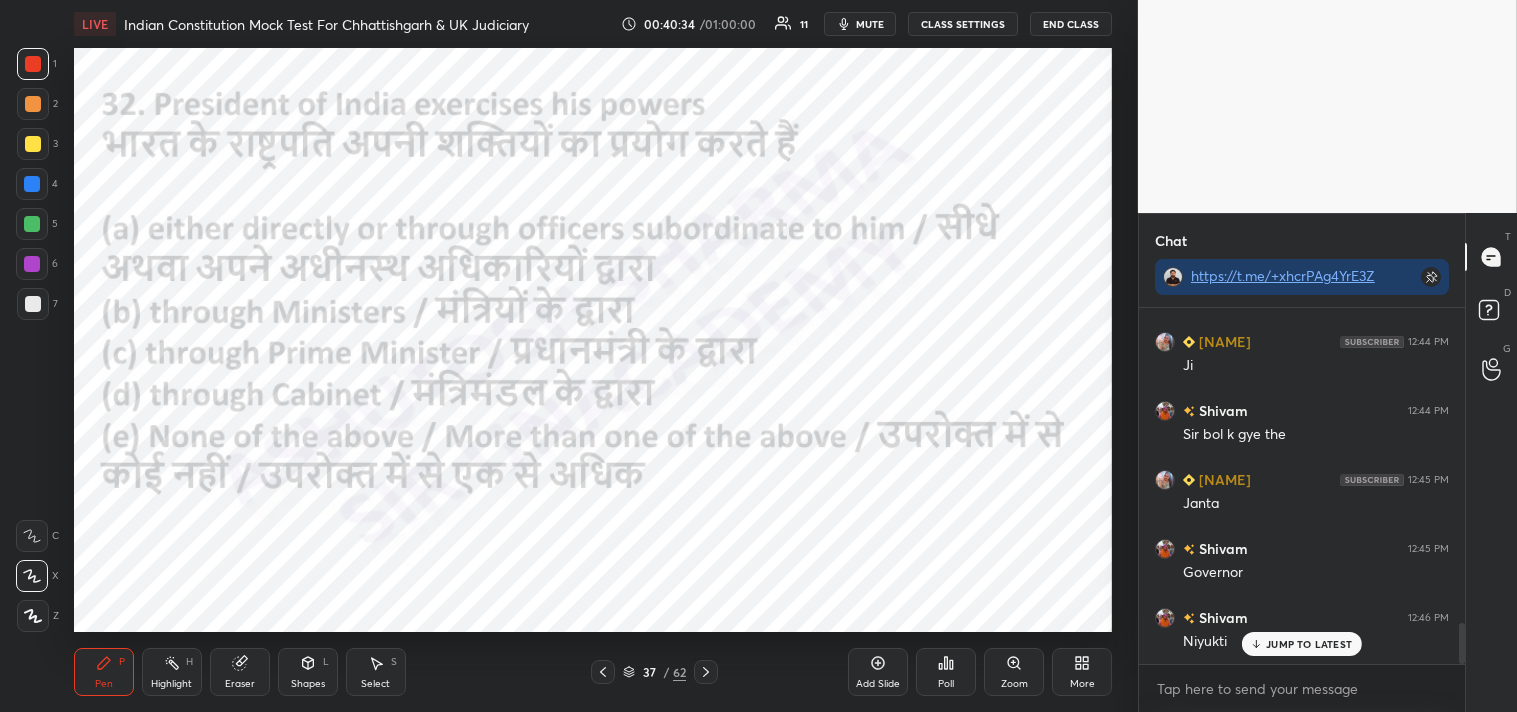 click 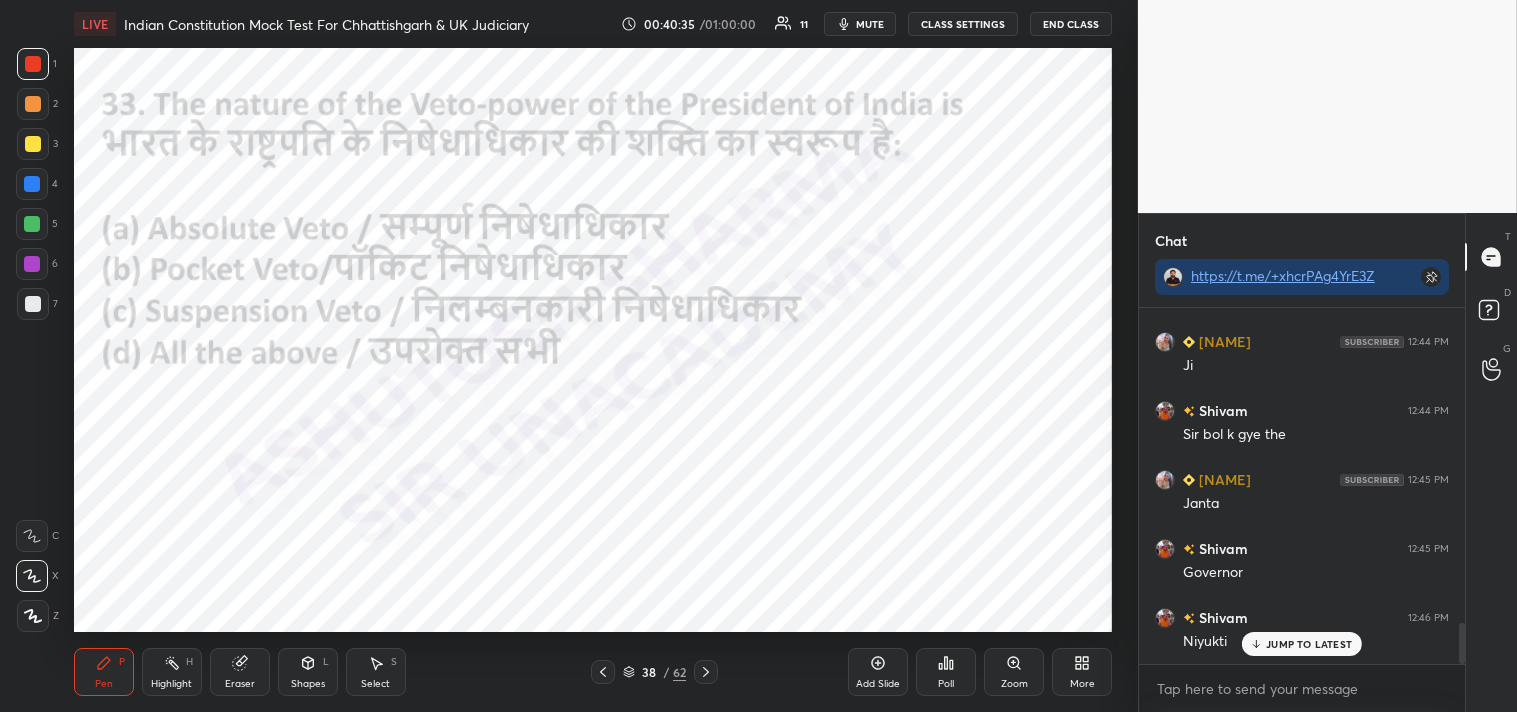 click at bounding box center [603, 672] 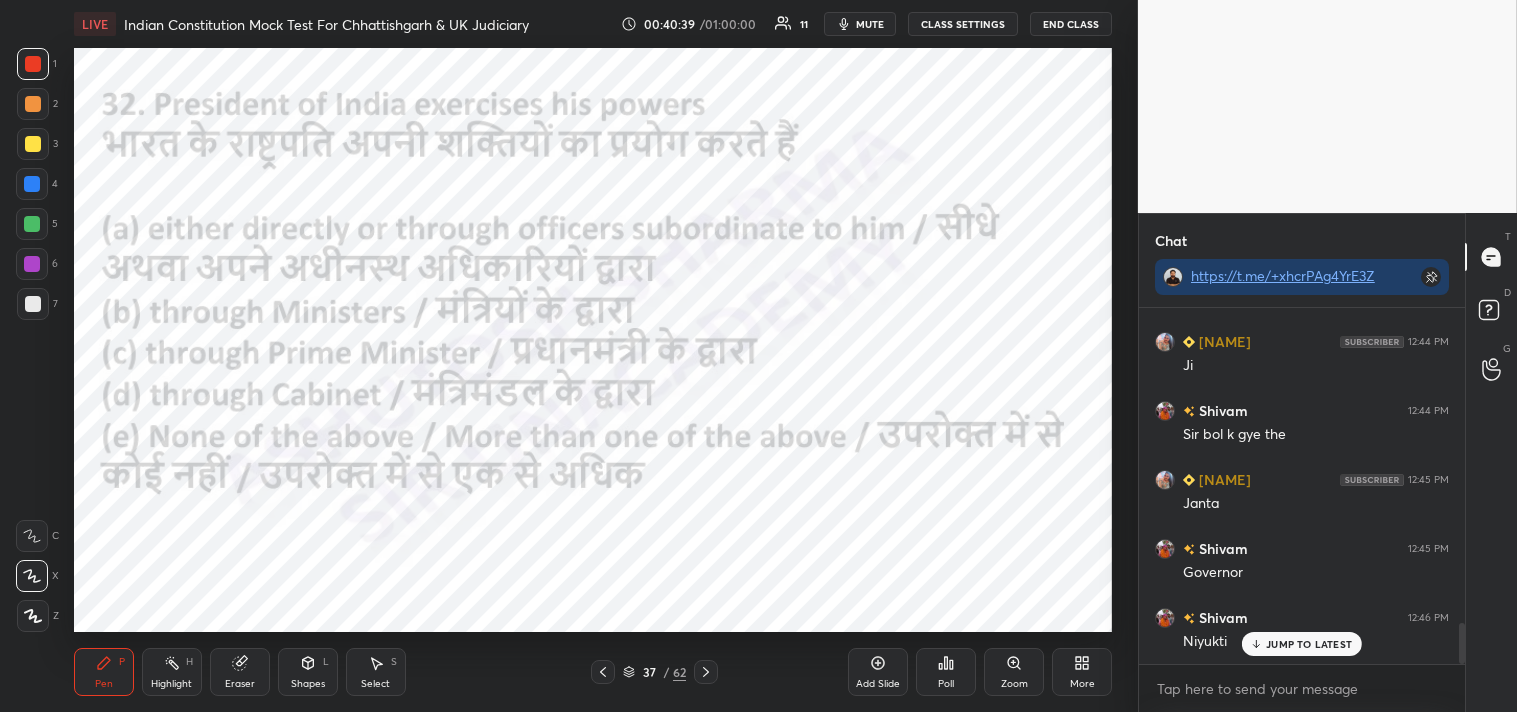 click 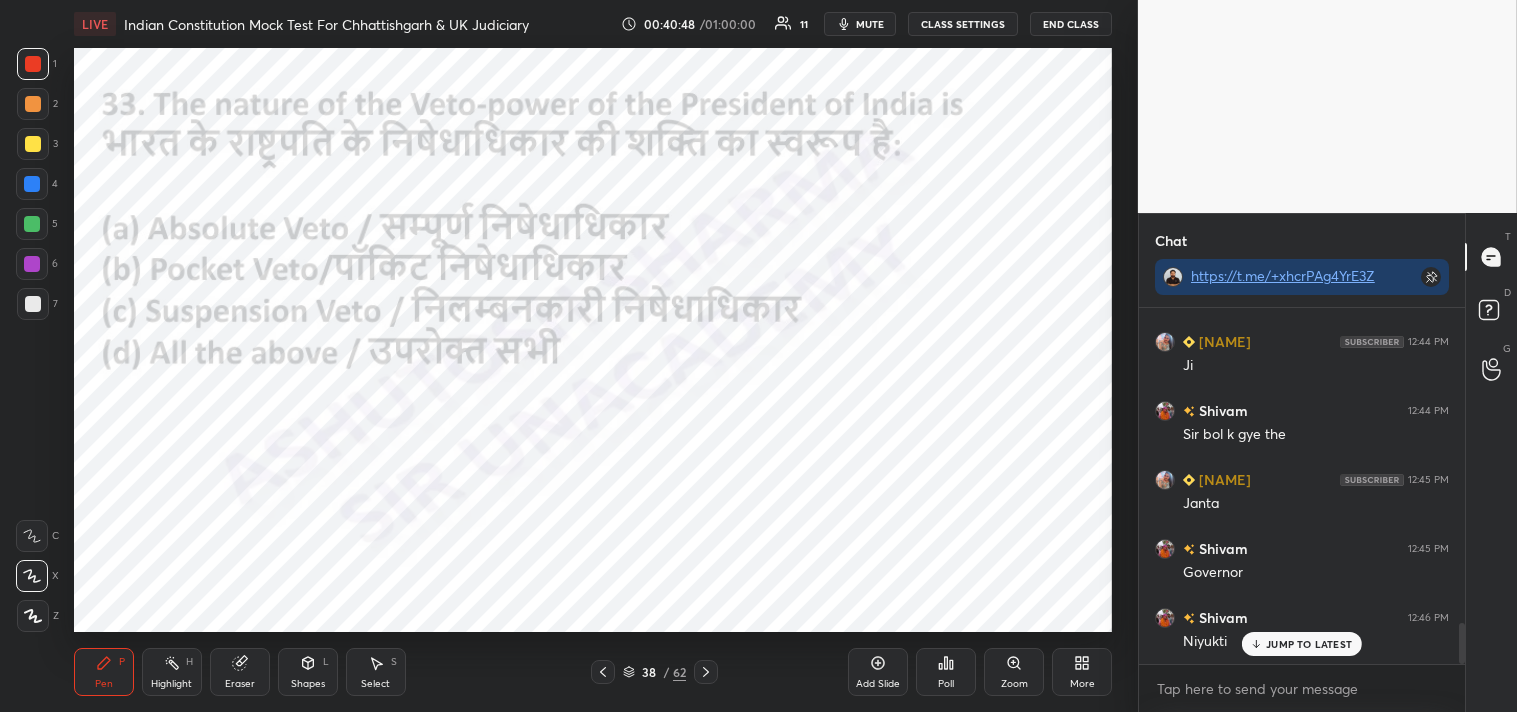 click on "Poll" at bounding box center [946, 672] 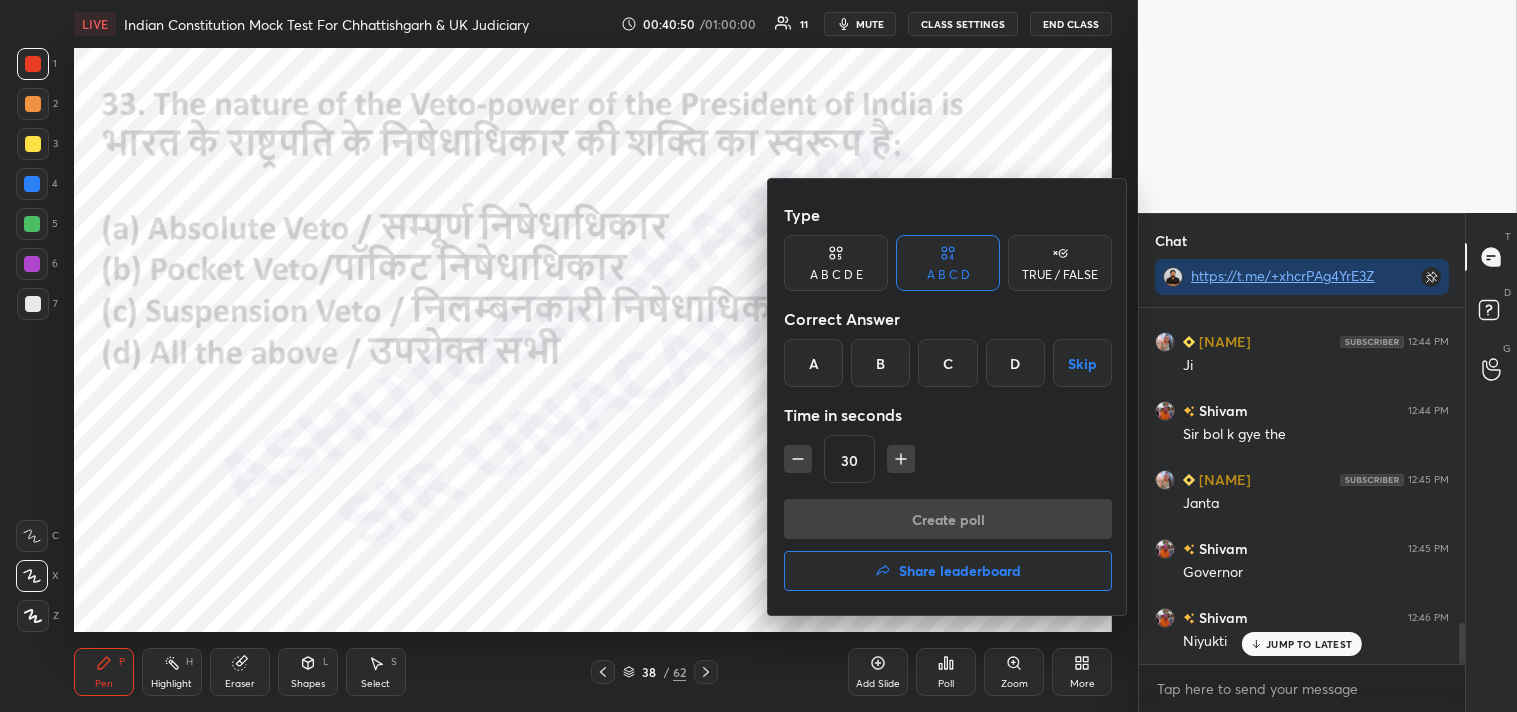 scroll, scrollTop: 2805, scrollLeft: 0, axis: vertical 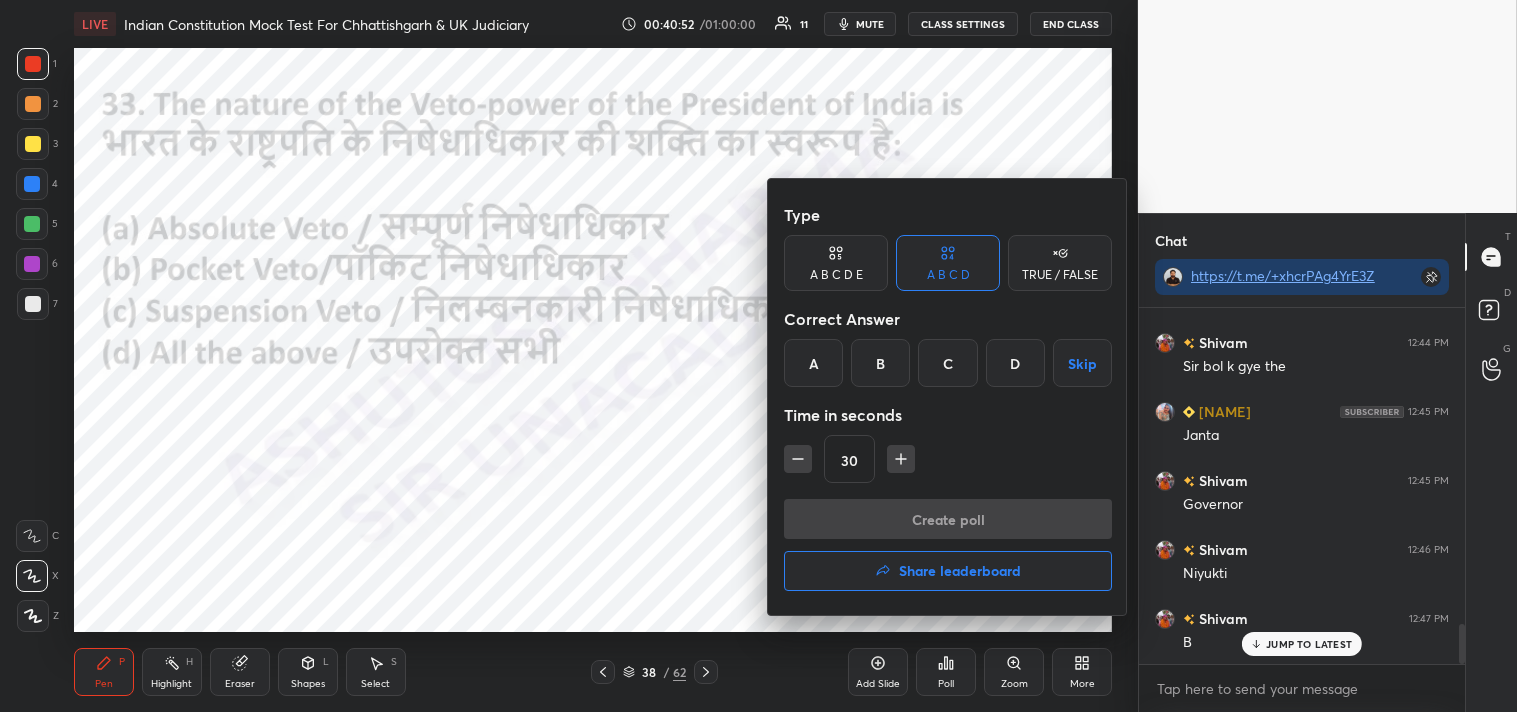 drag, startPoint x: 1015, startPoint y: 357, endPoint x: 1012, endPoint y: 367, distance: 10.440307 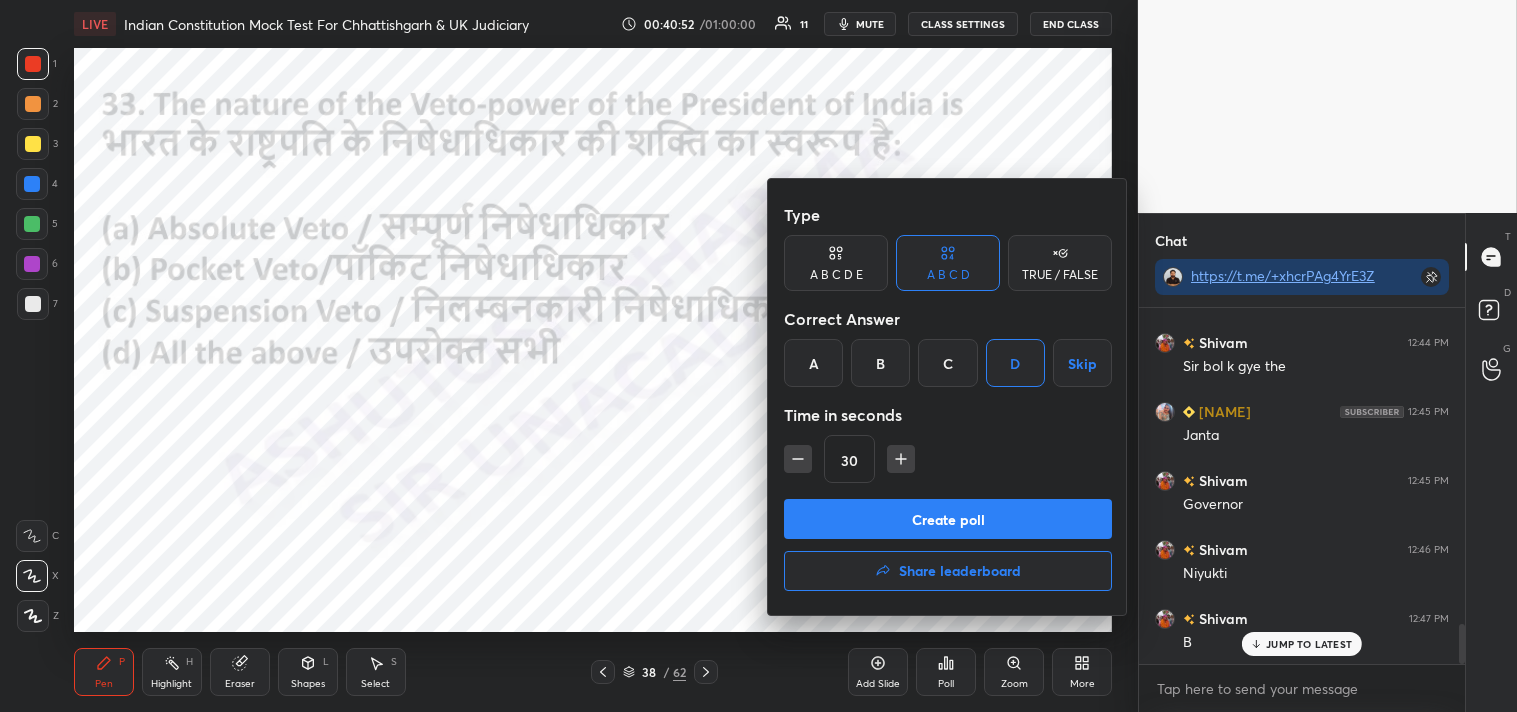 click on "Create poll" at bounding box center (948, 519) 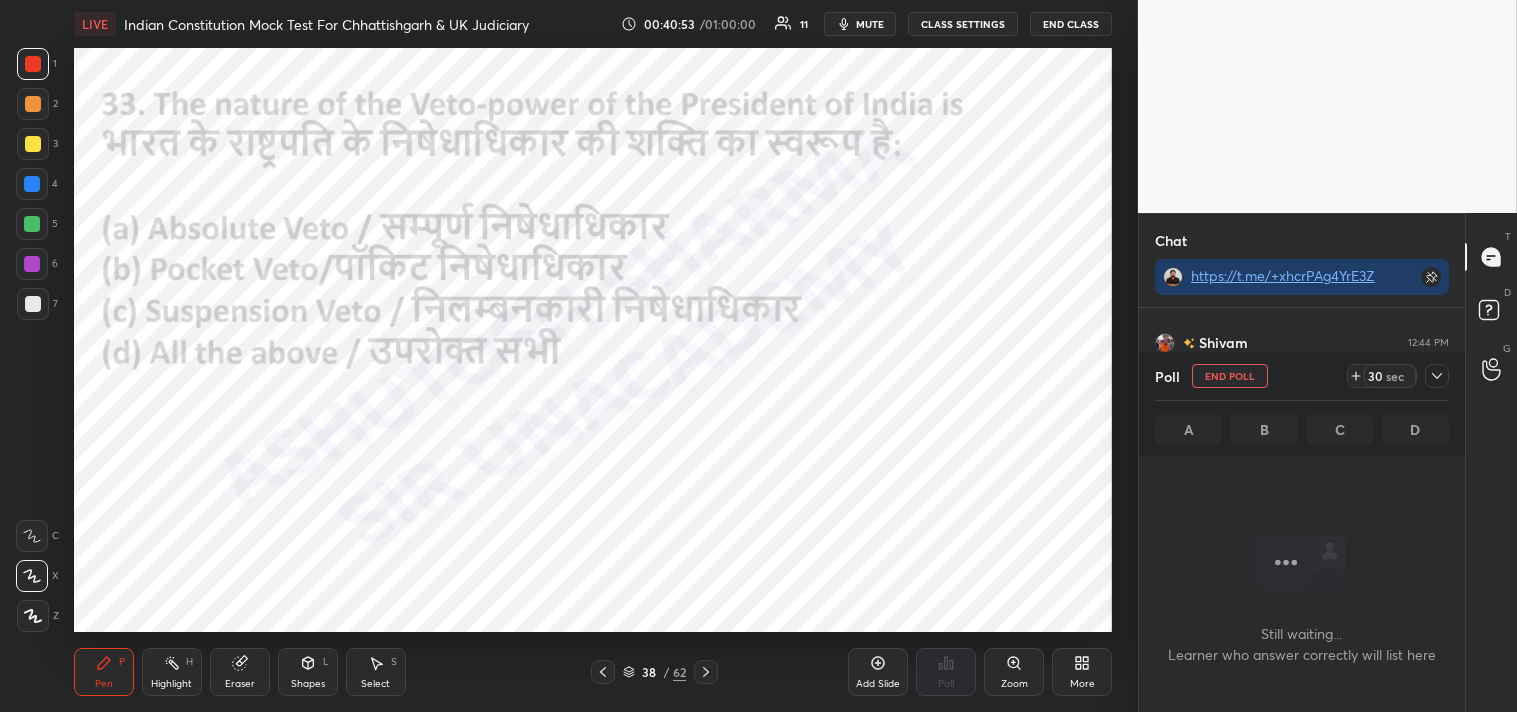 scroll, scrollTop: 316, scrollLeft: 320, axis: both 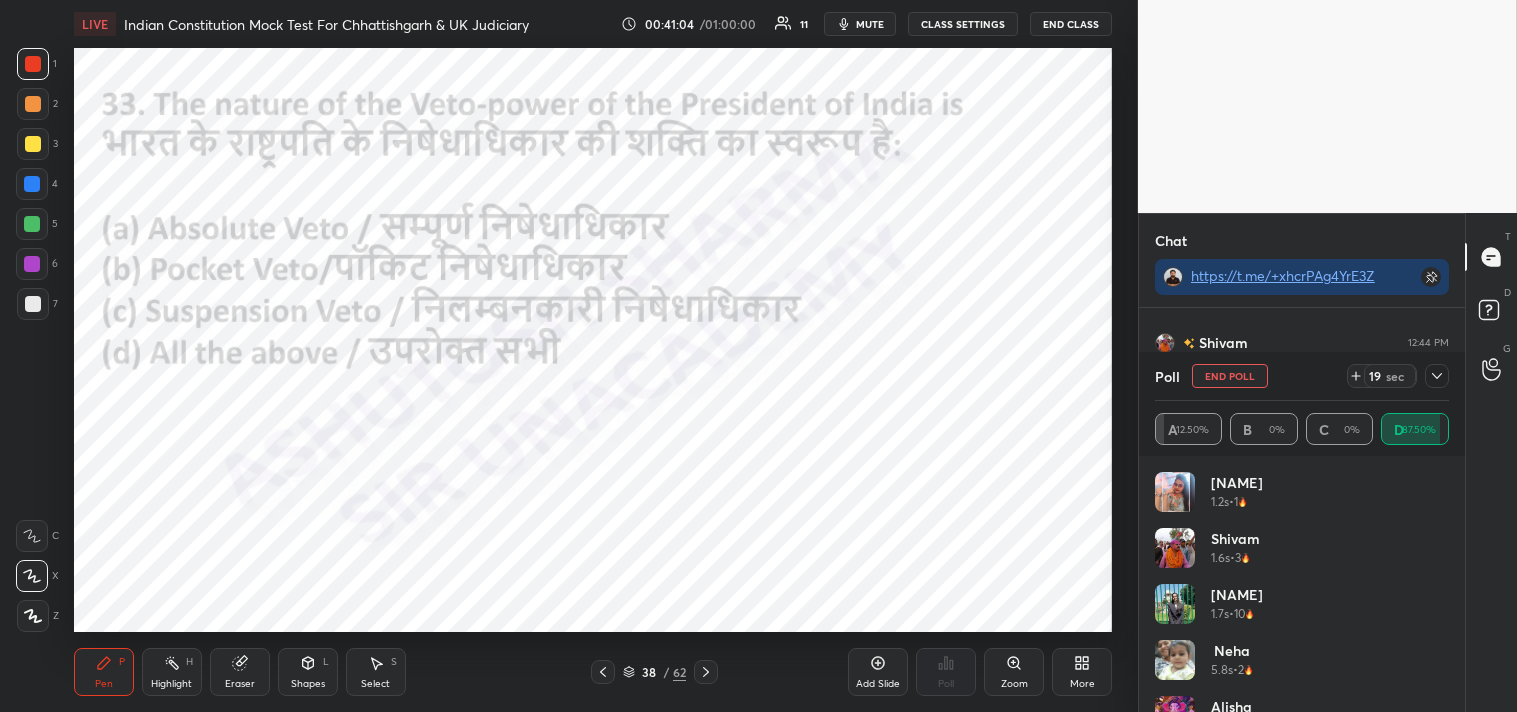 click 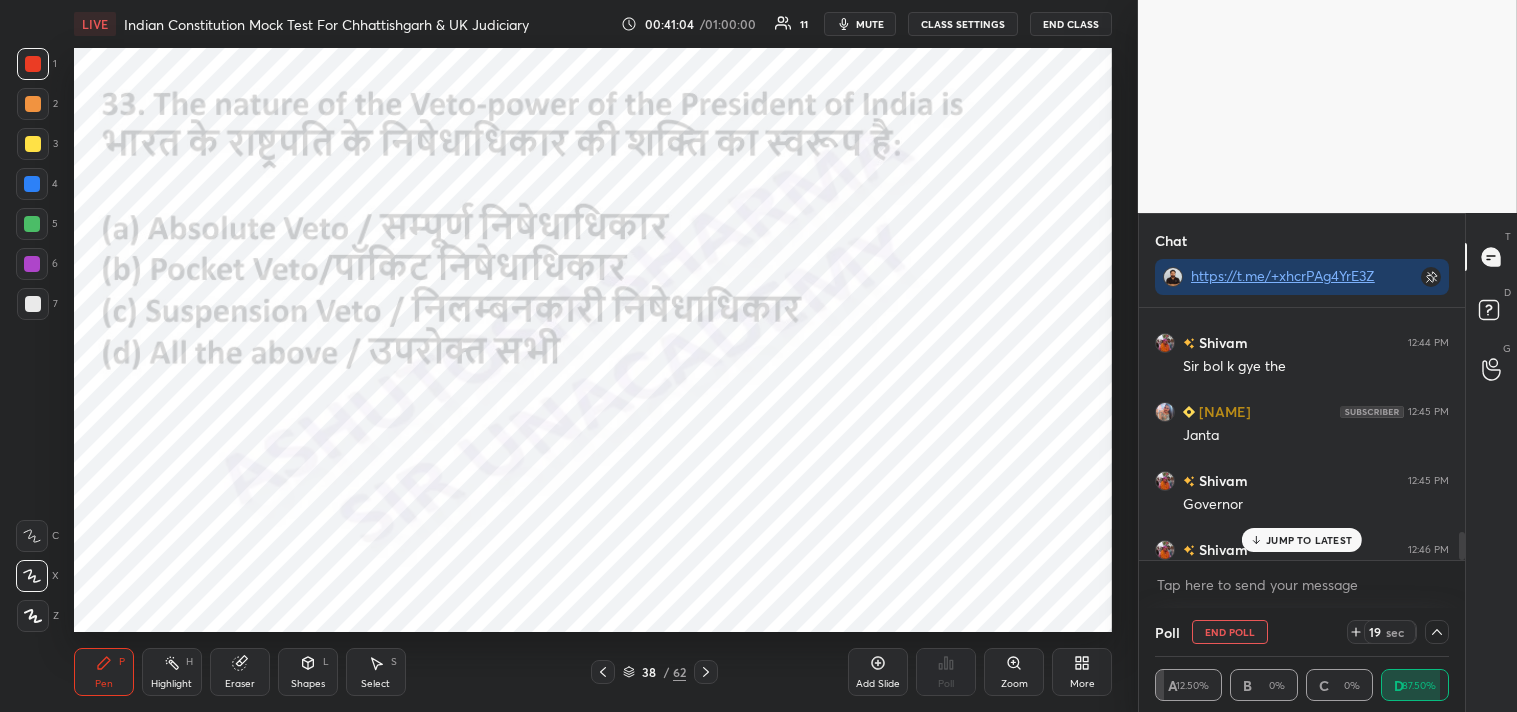 scroll, scrollTop: 131, scrollLeft: 288, axis: both 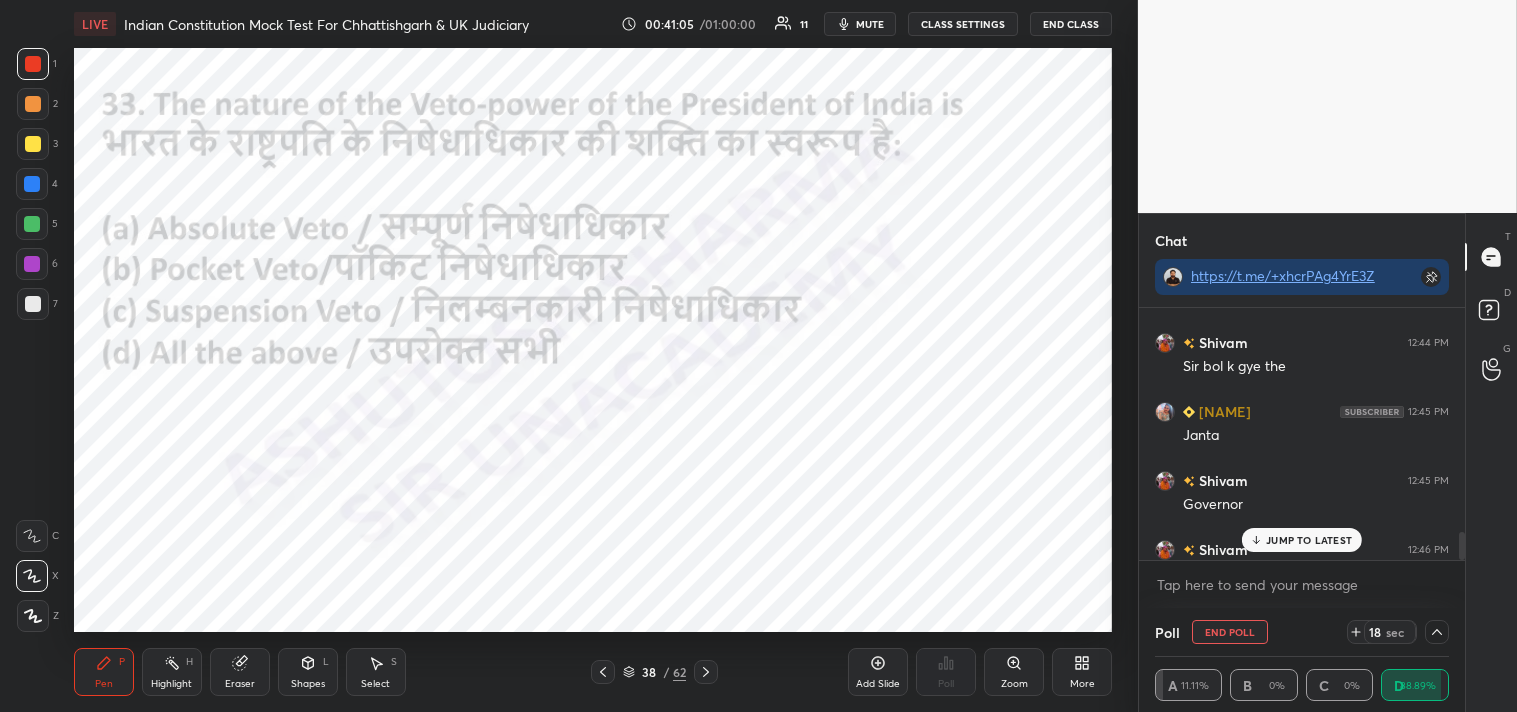 click on "JUMP TO LATEST" at bounding box center (1309, 540) 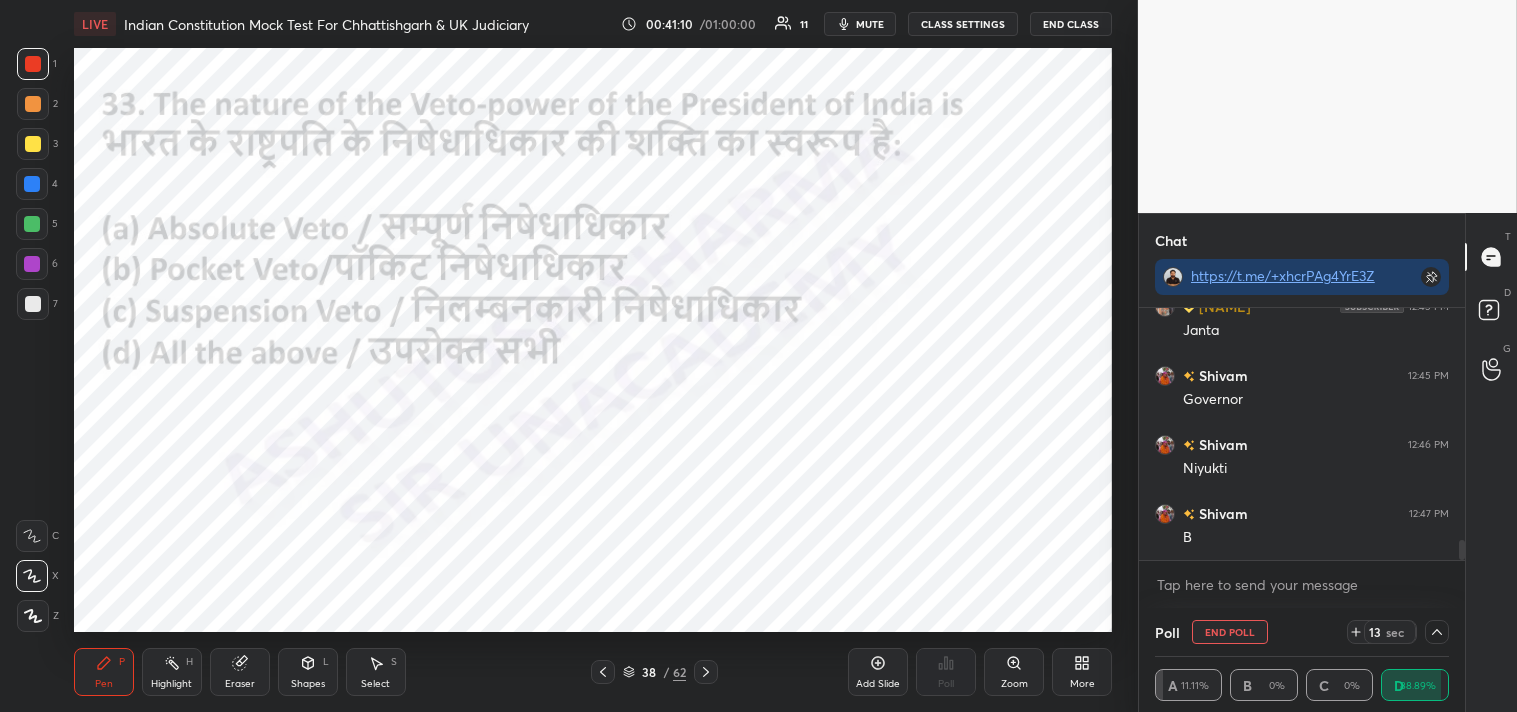 click on "End Poll" at bounding box center [1230, 632] 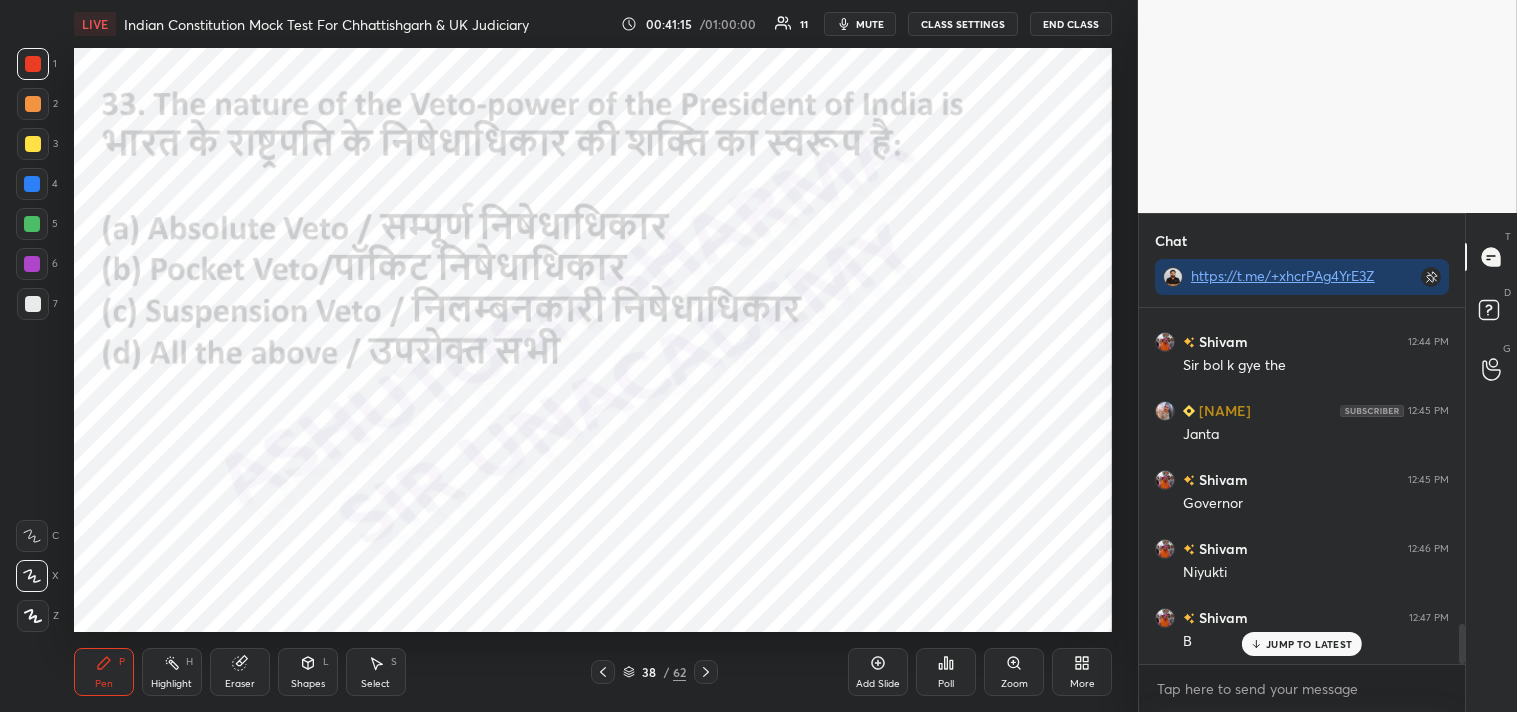 click 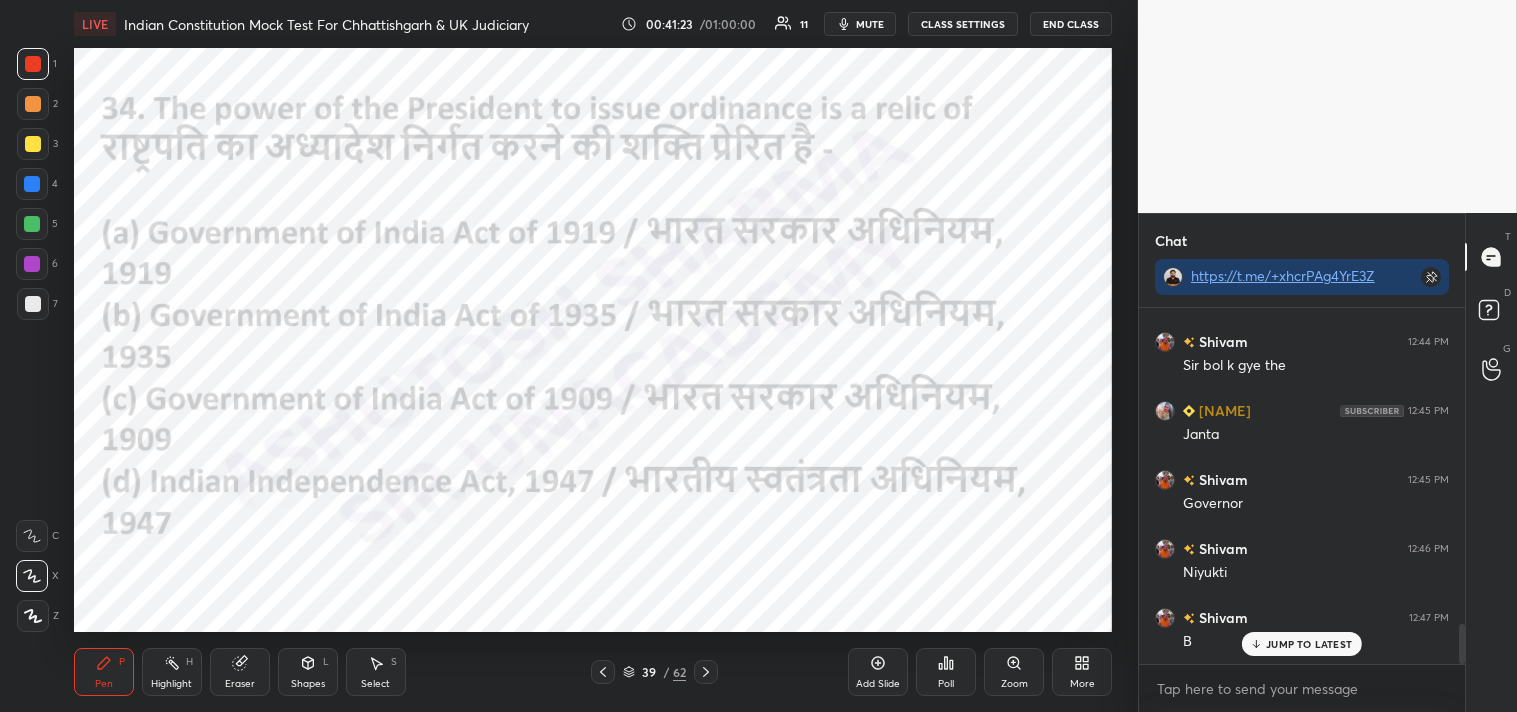 click on "Poll" at bounding box center [946, 672] 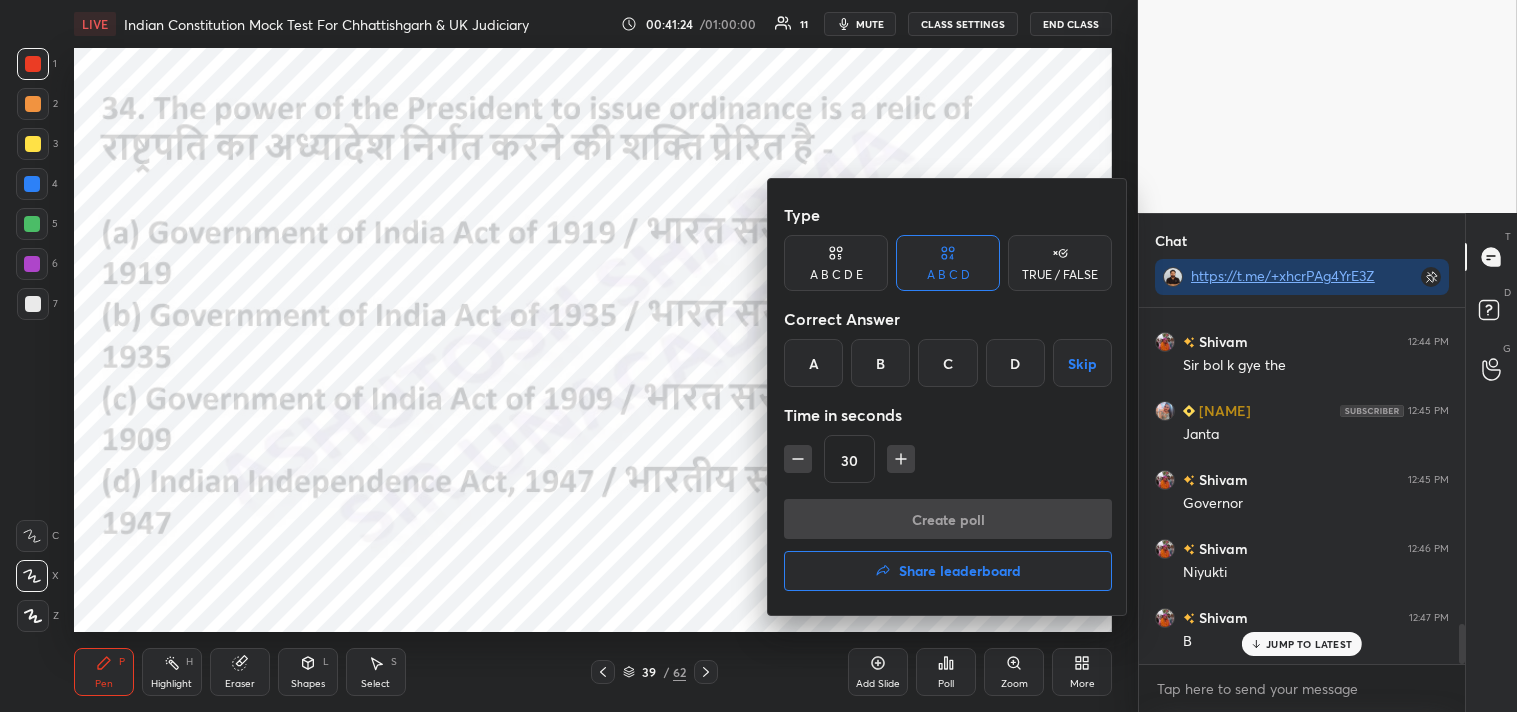 drag, startPoint x: 885, startPoint y: 357, endPoint x: 903, endPoint y: 407, distance: 53.14132 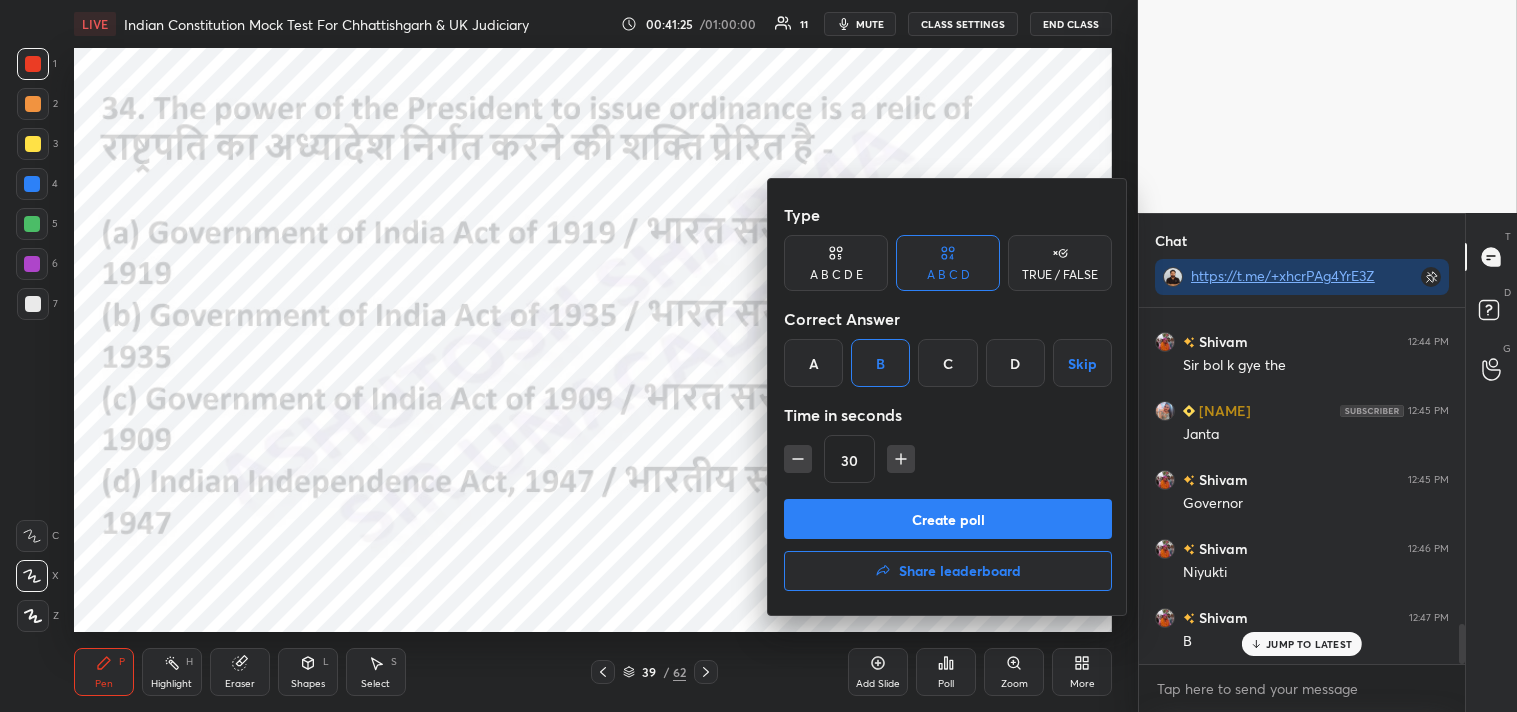 click on "Create poll" at bounding box center [948, 519] 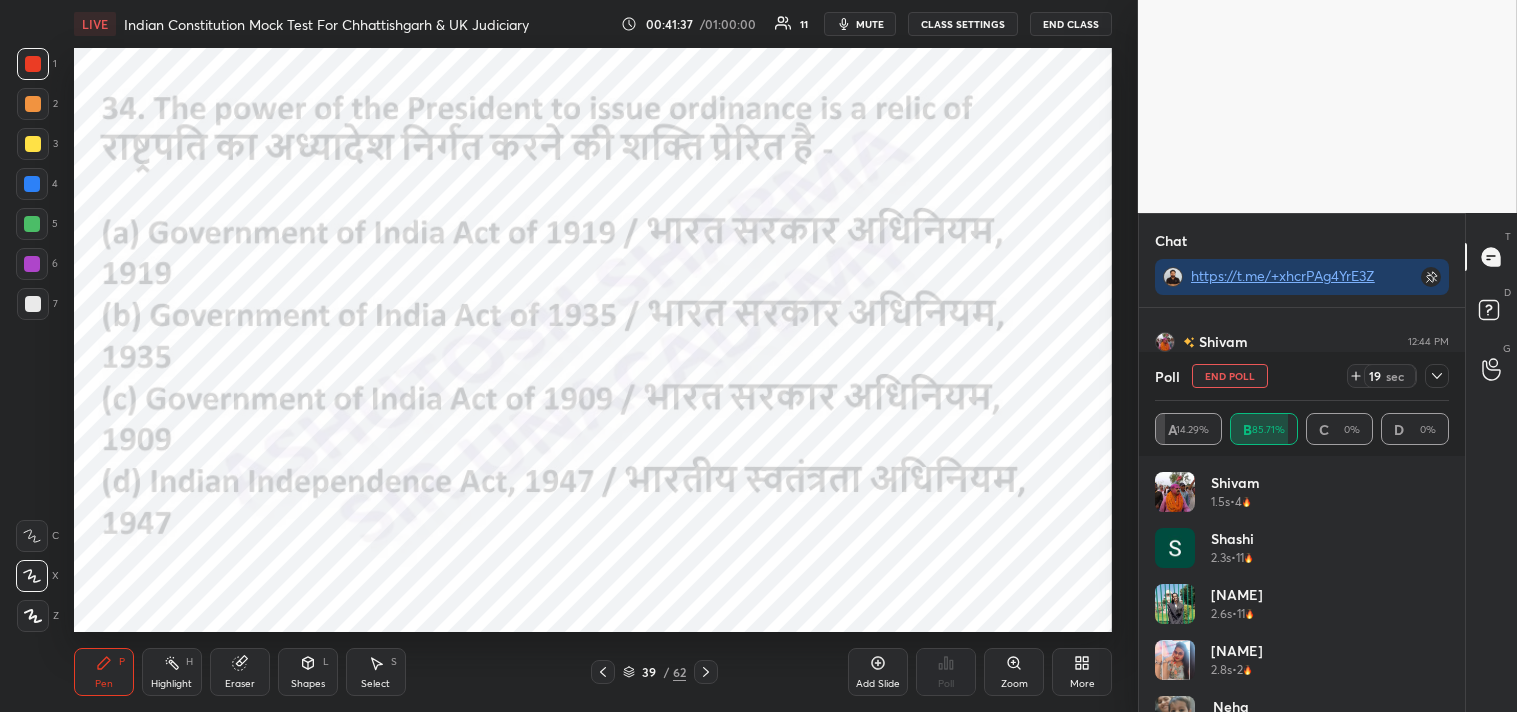 click 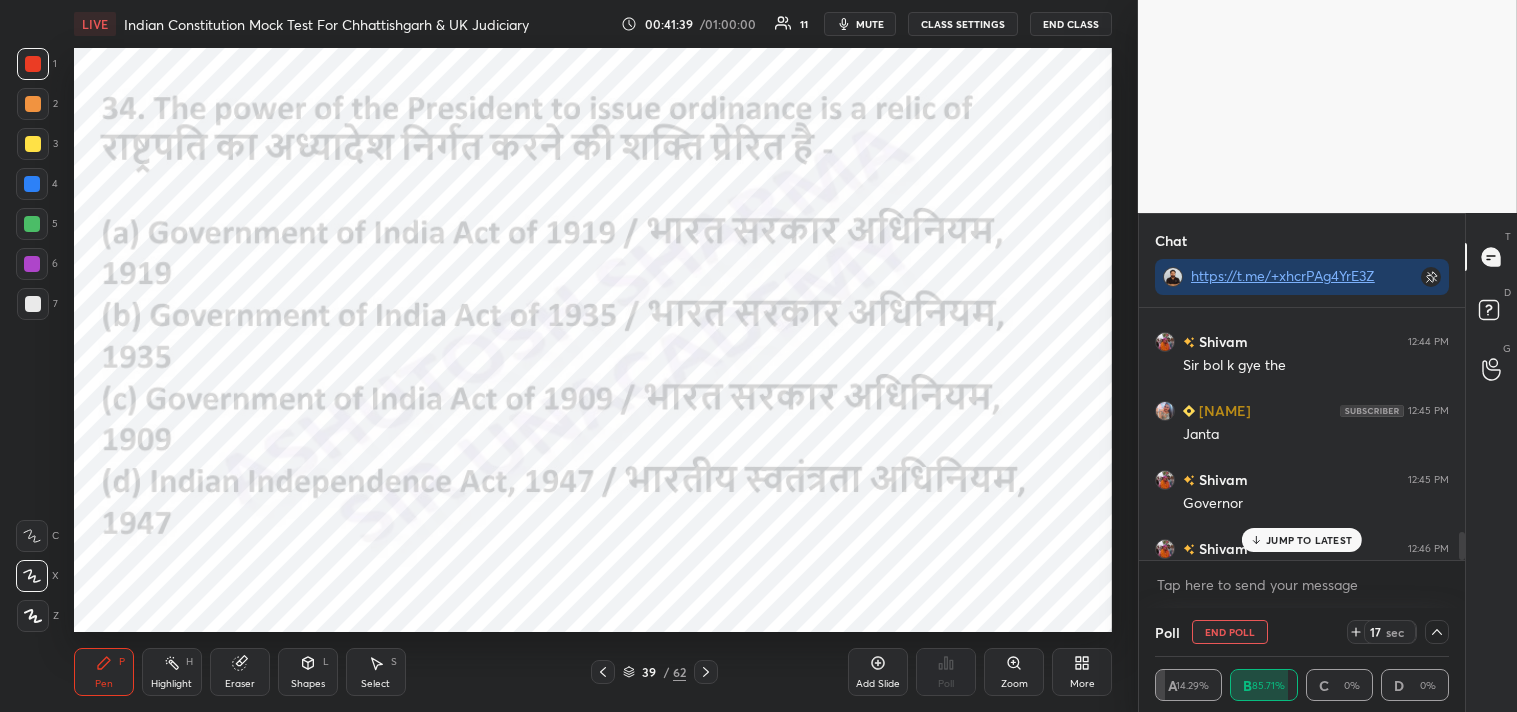 click on "JUMP TO LATEST" at bounding box center (1302, 540) 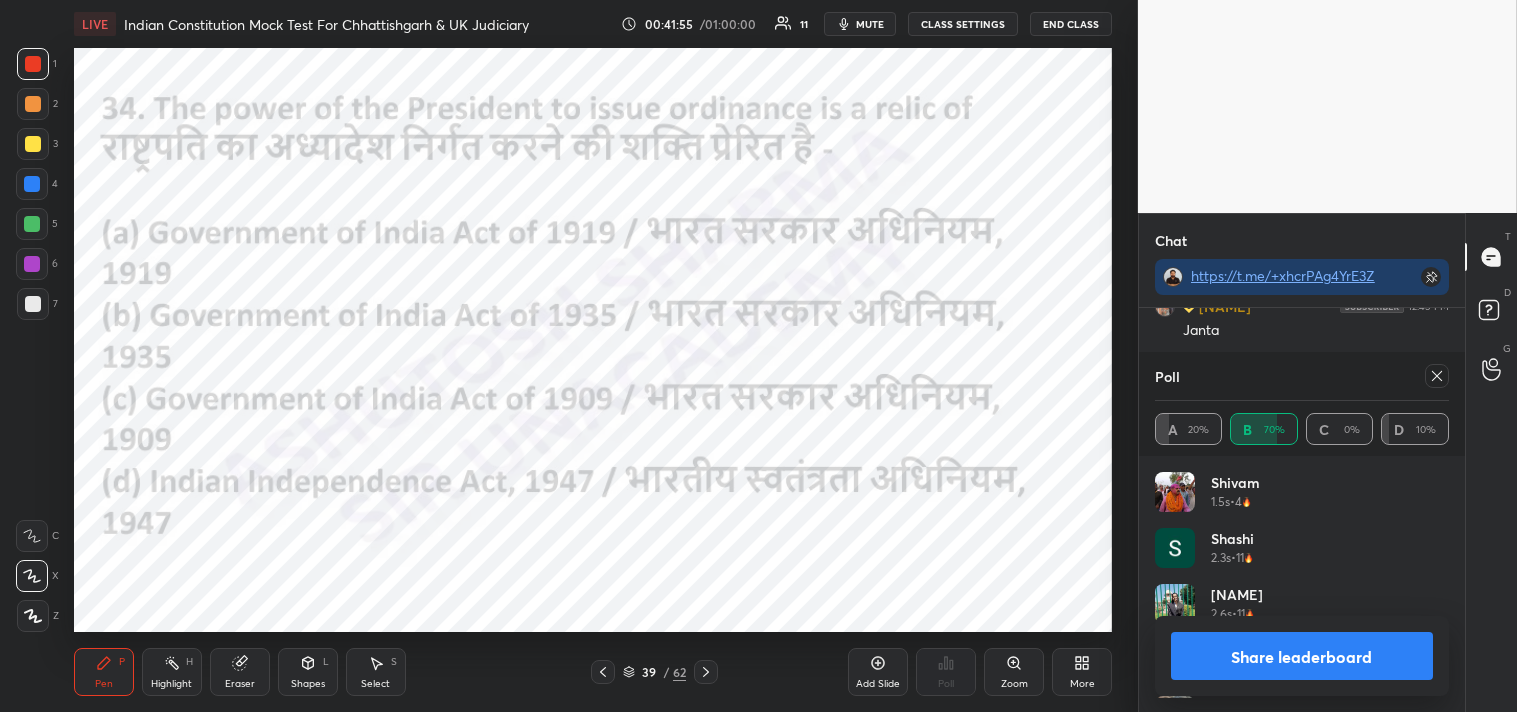 scroll, scrollTop: 6, scrollLeft: 6, axis: both 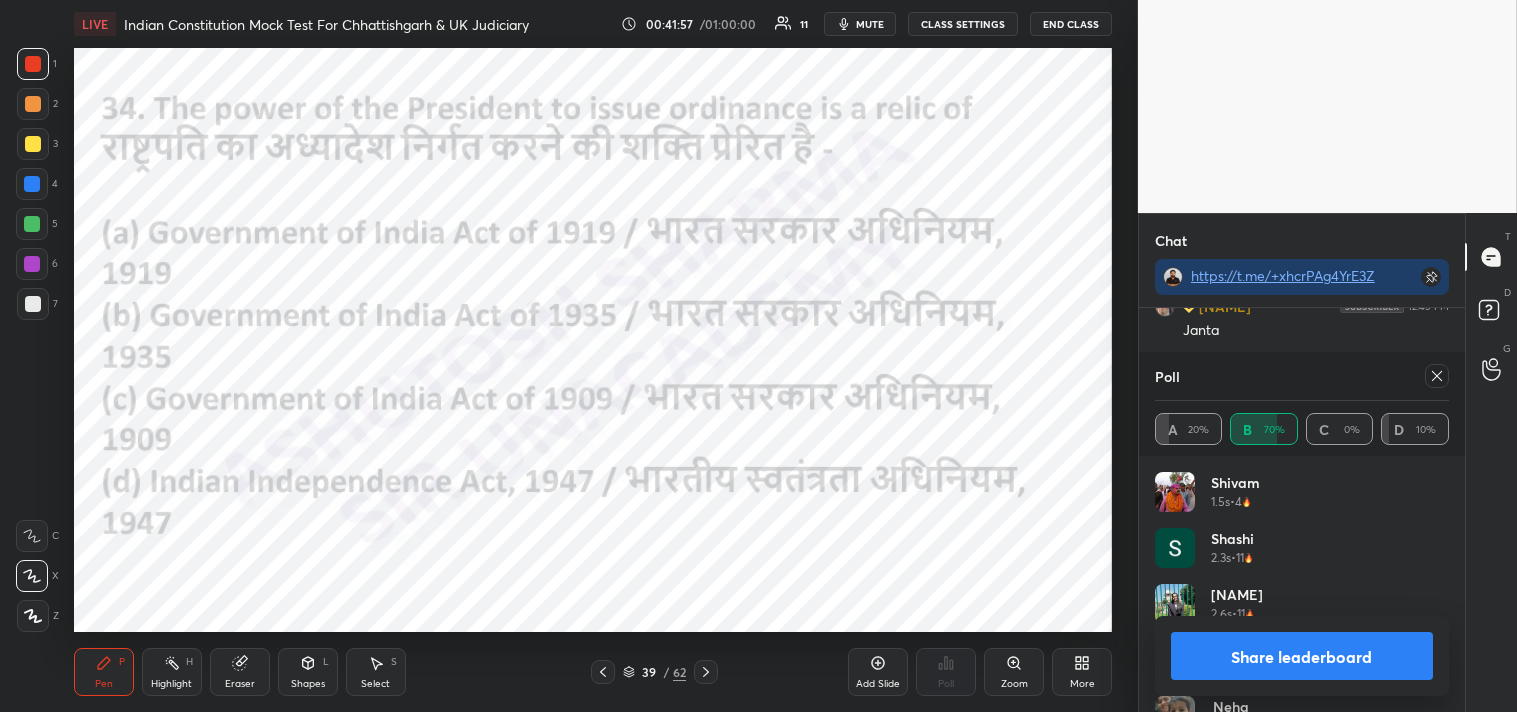 click 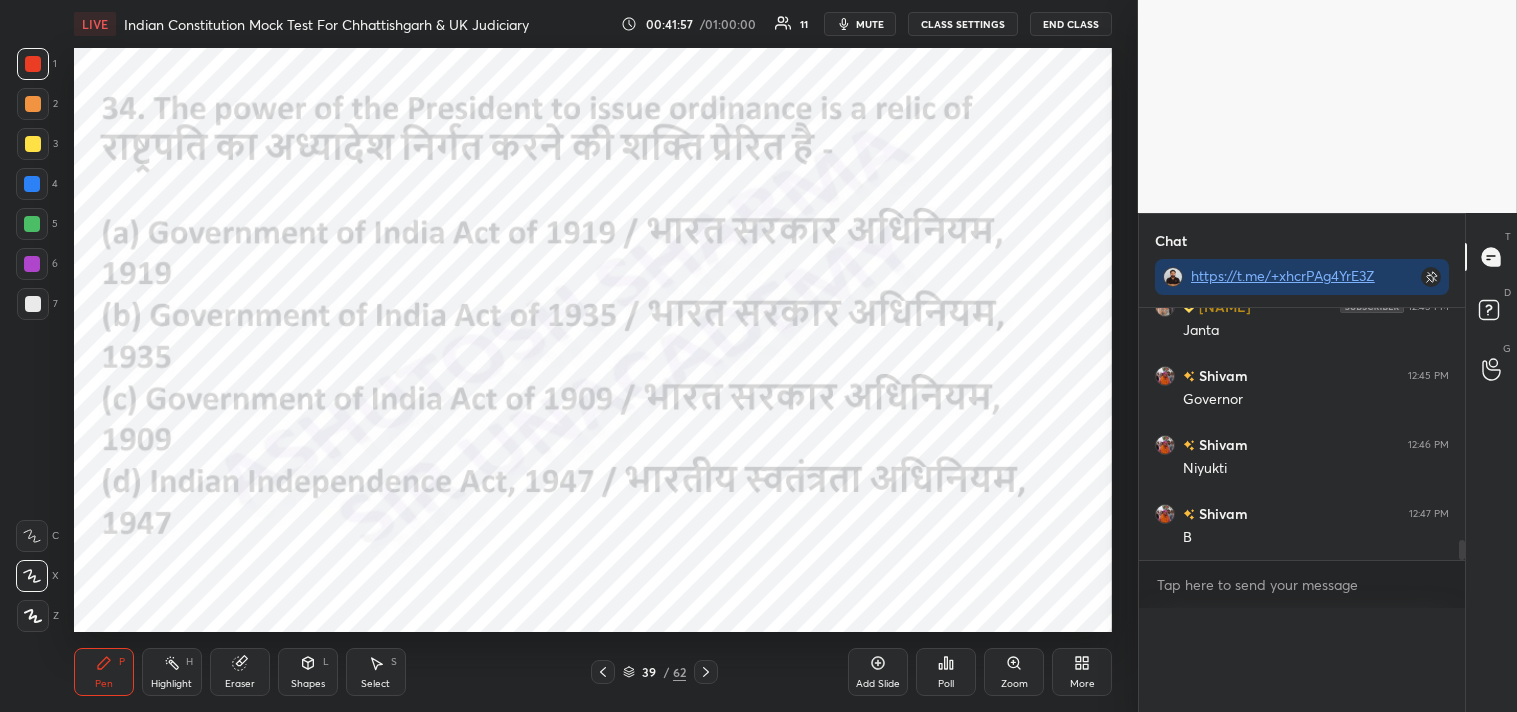 scroll, scrollTop: 0, scrollLeft: 0, axis: both 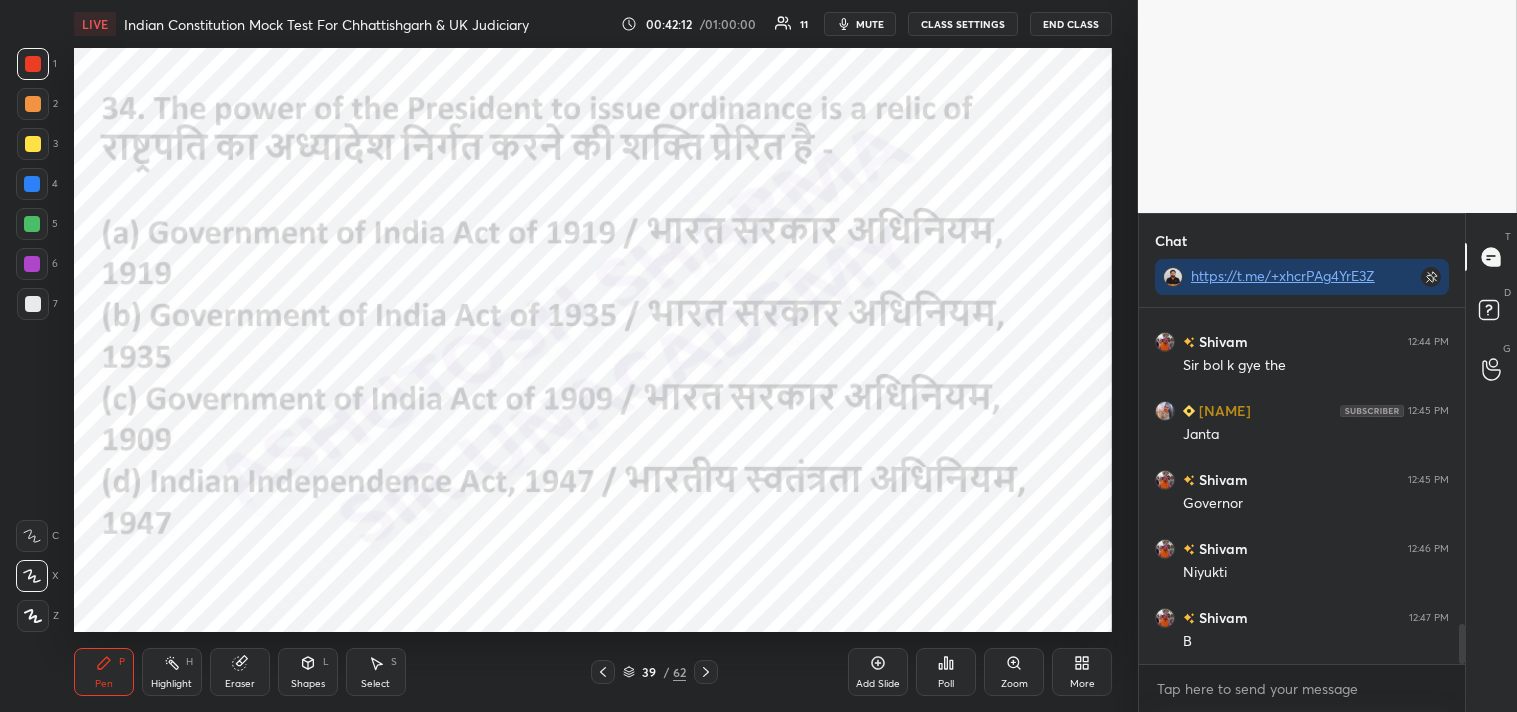 click 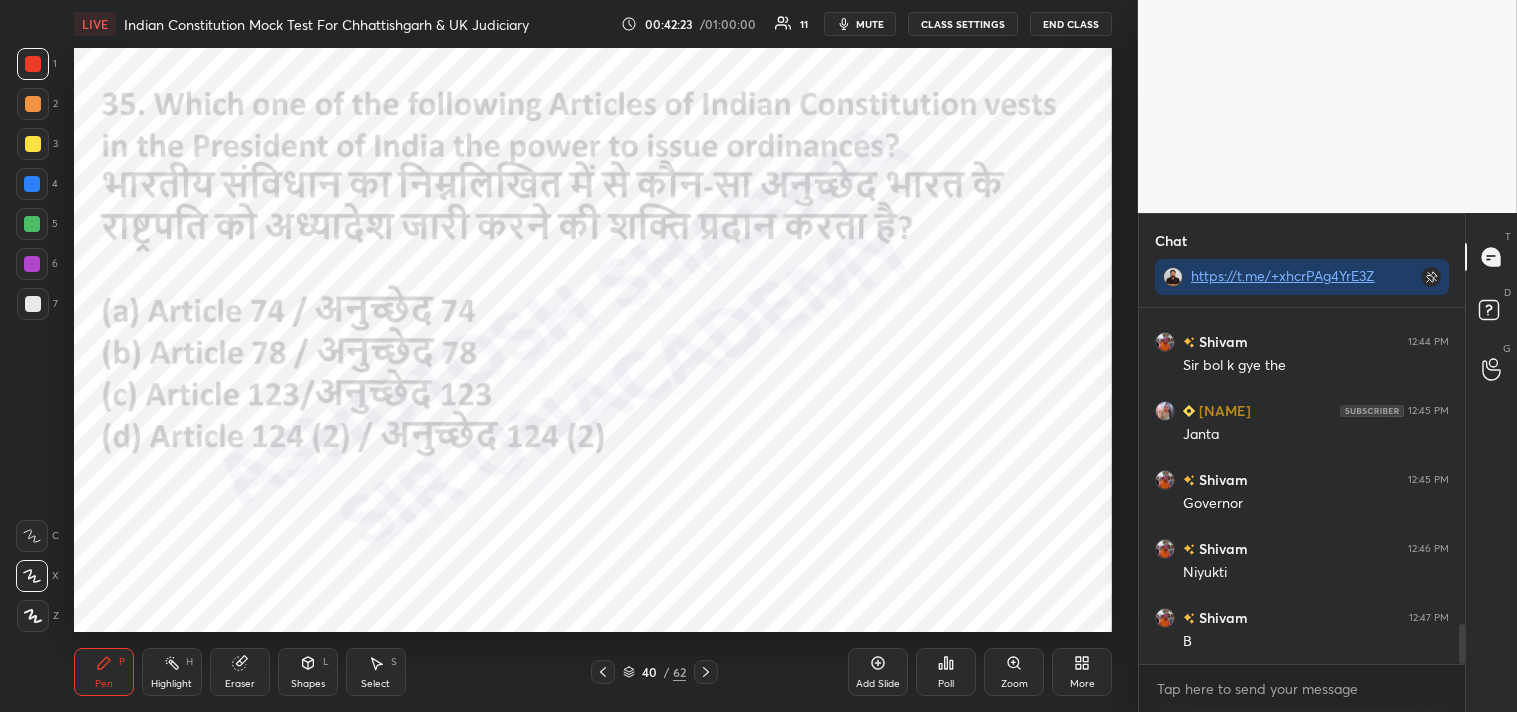 click on "Poll" at bounding box center [946, 672] 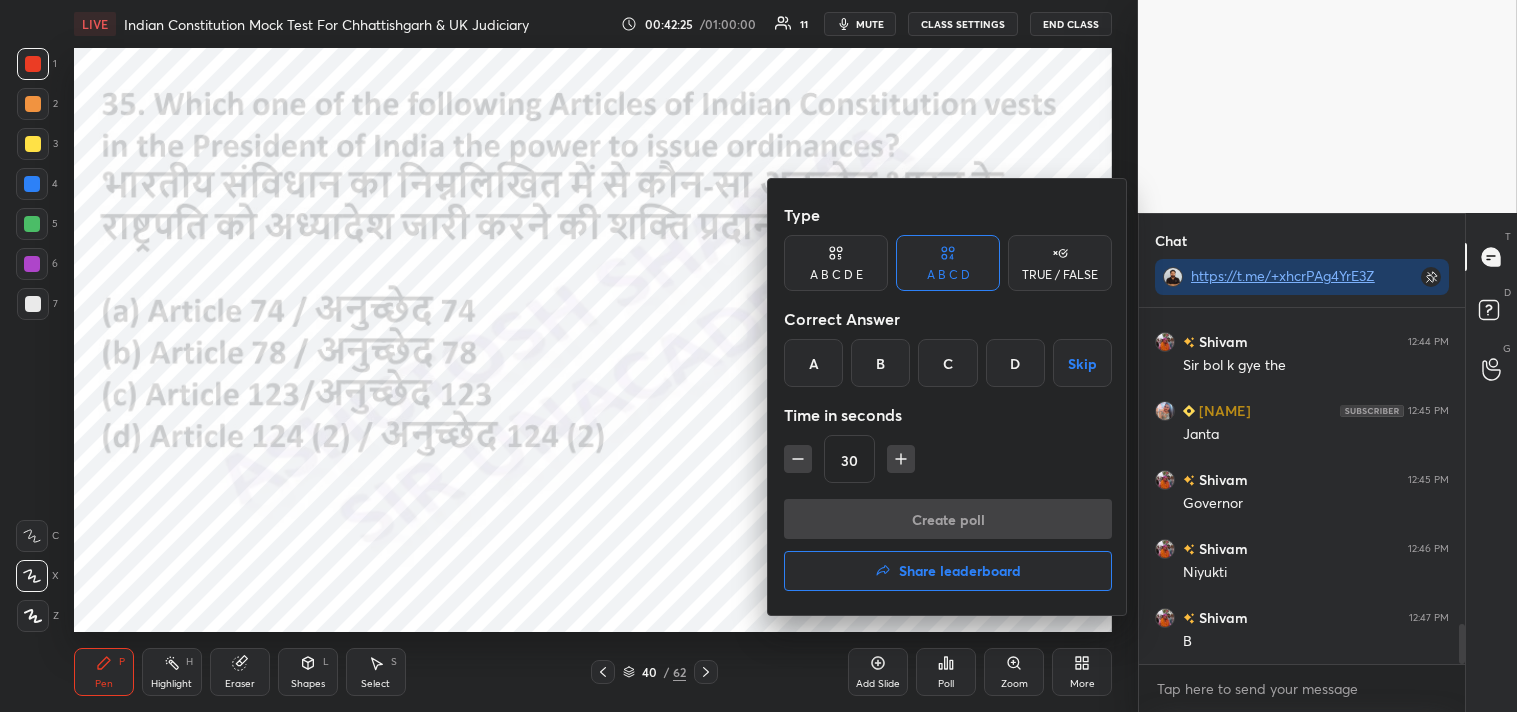 click on "C" at bounding box center (947, 363) 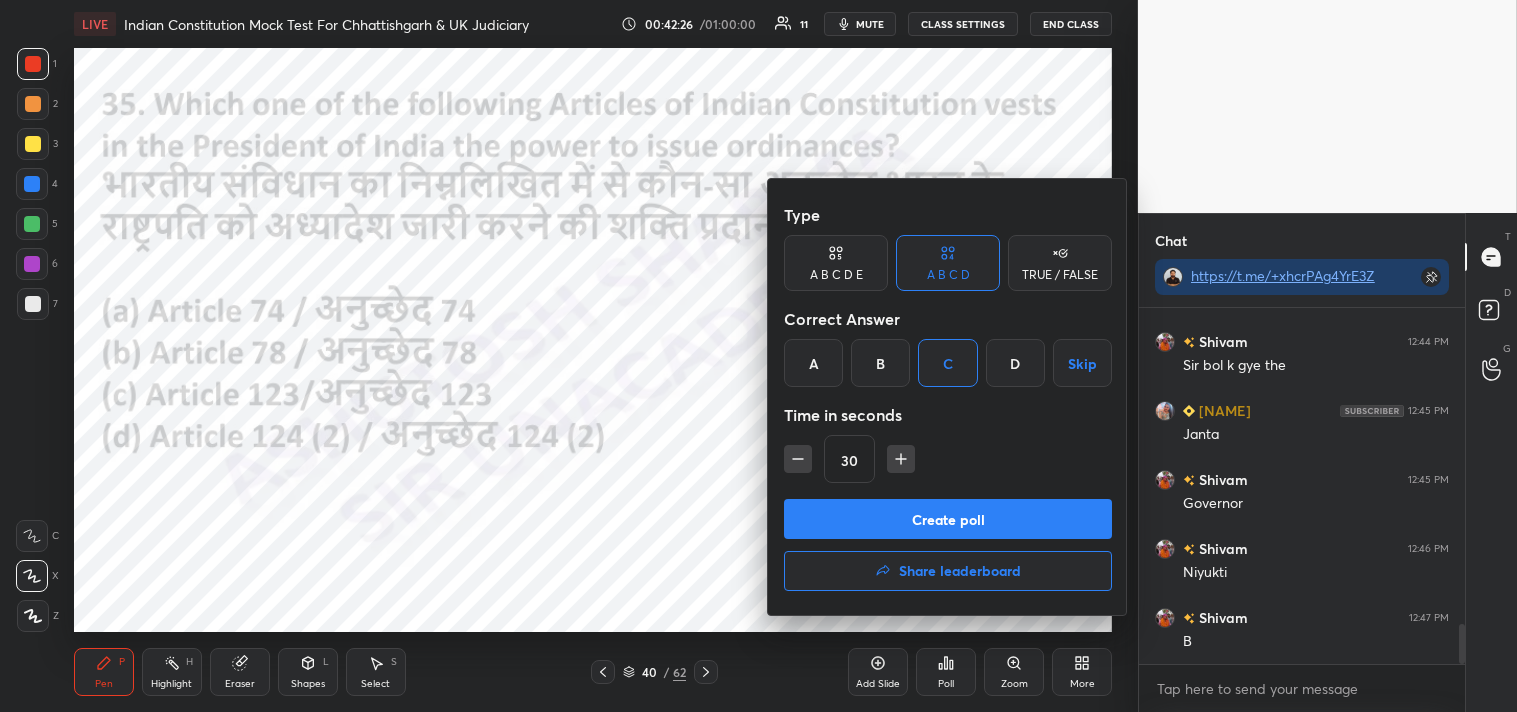 click on "Create poll" at bounding box center [948, 519] 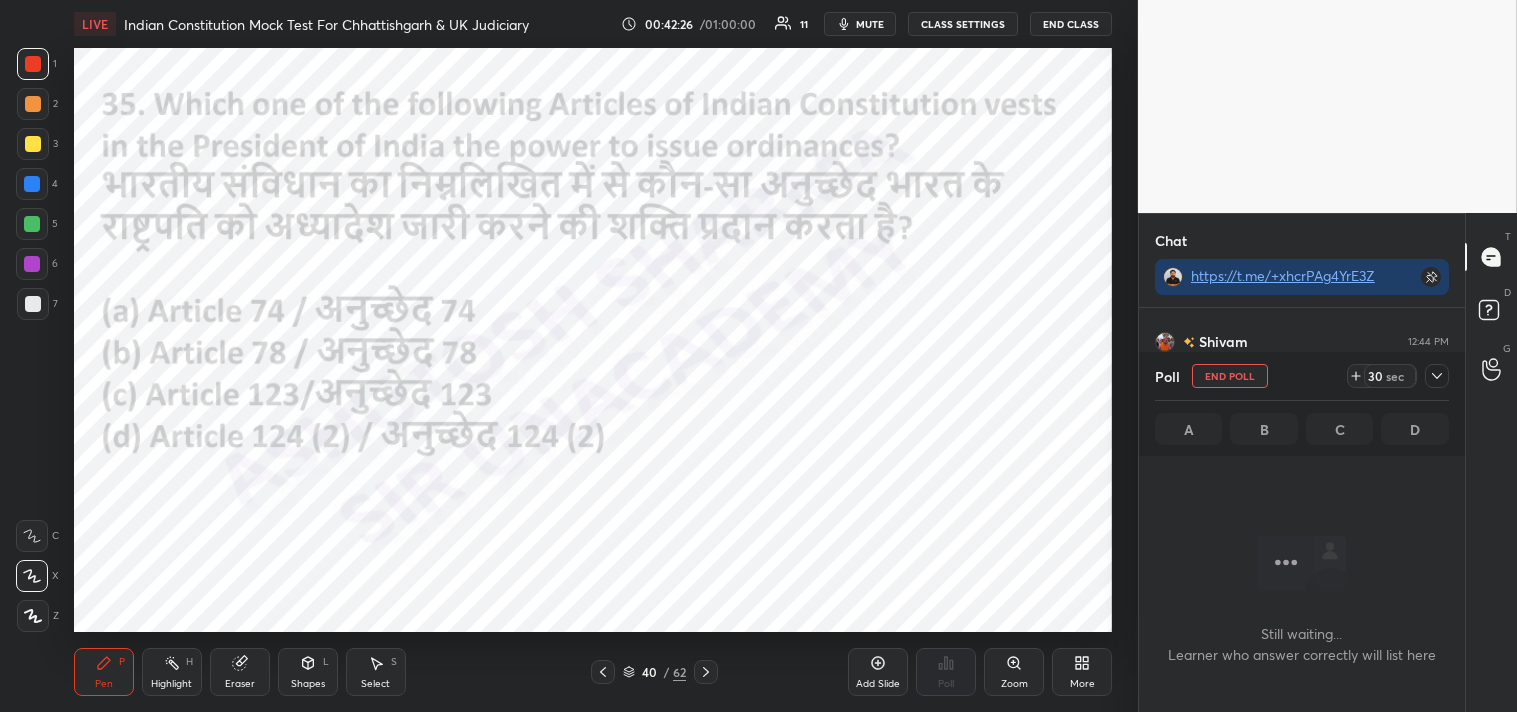 scroll, scrollTop: 307, scrollLeft: 320, axis: both 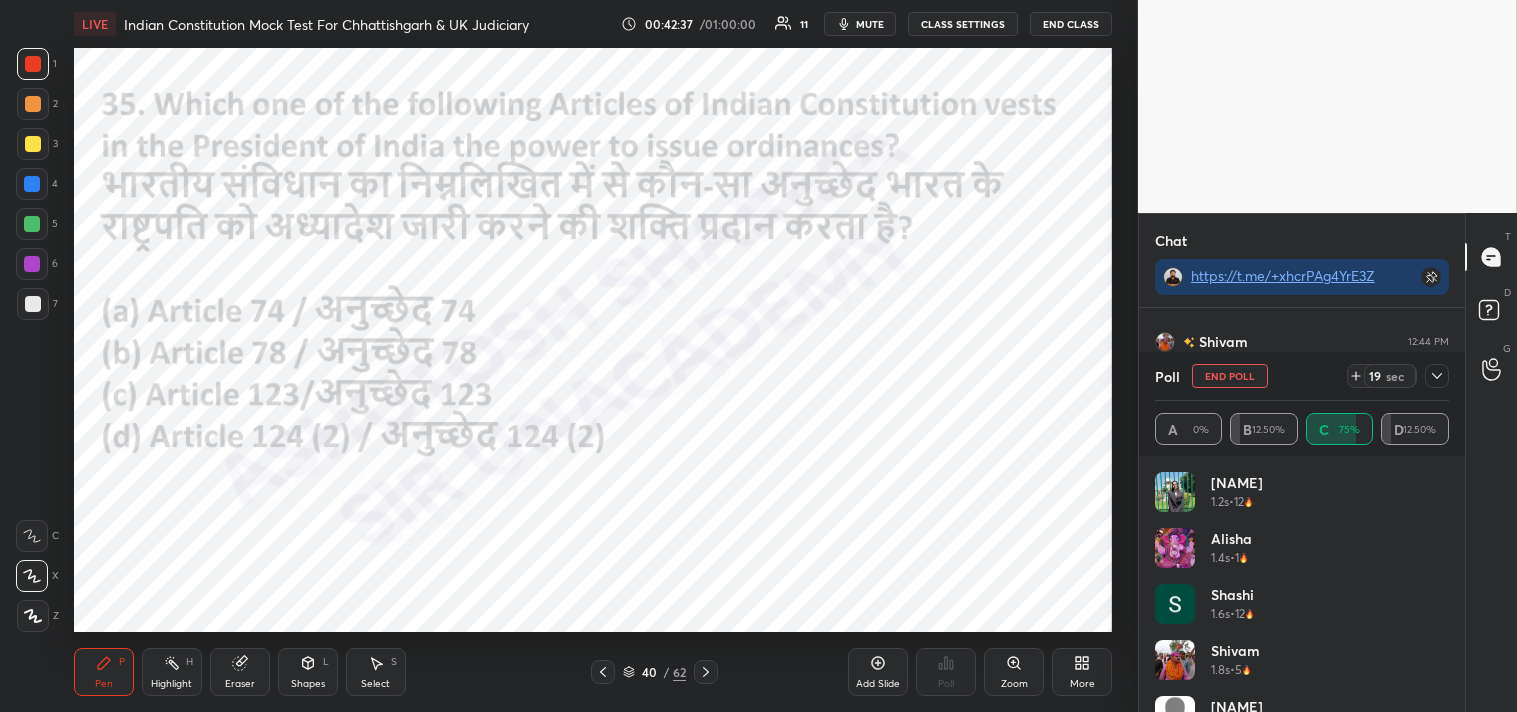 click 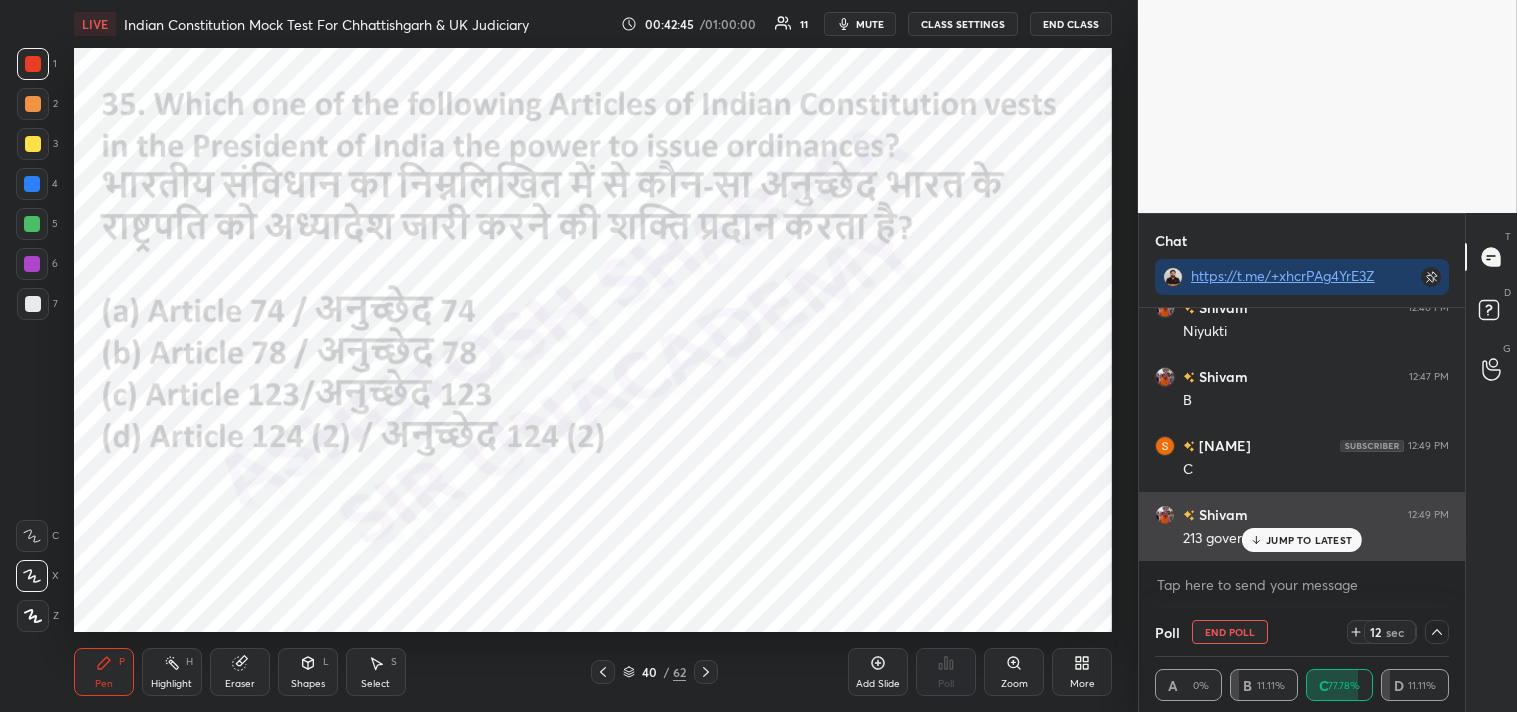 click on "JUMP TO LATEST" at bounding box center [1309, 540] 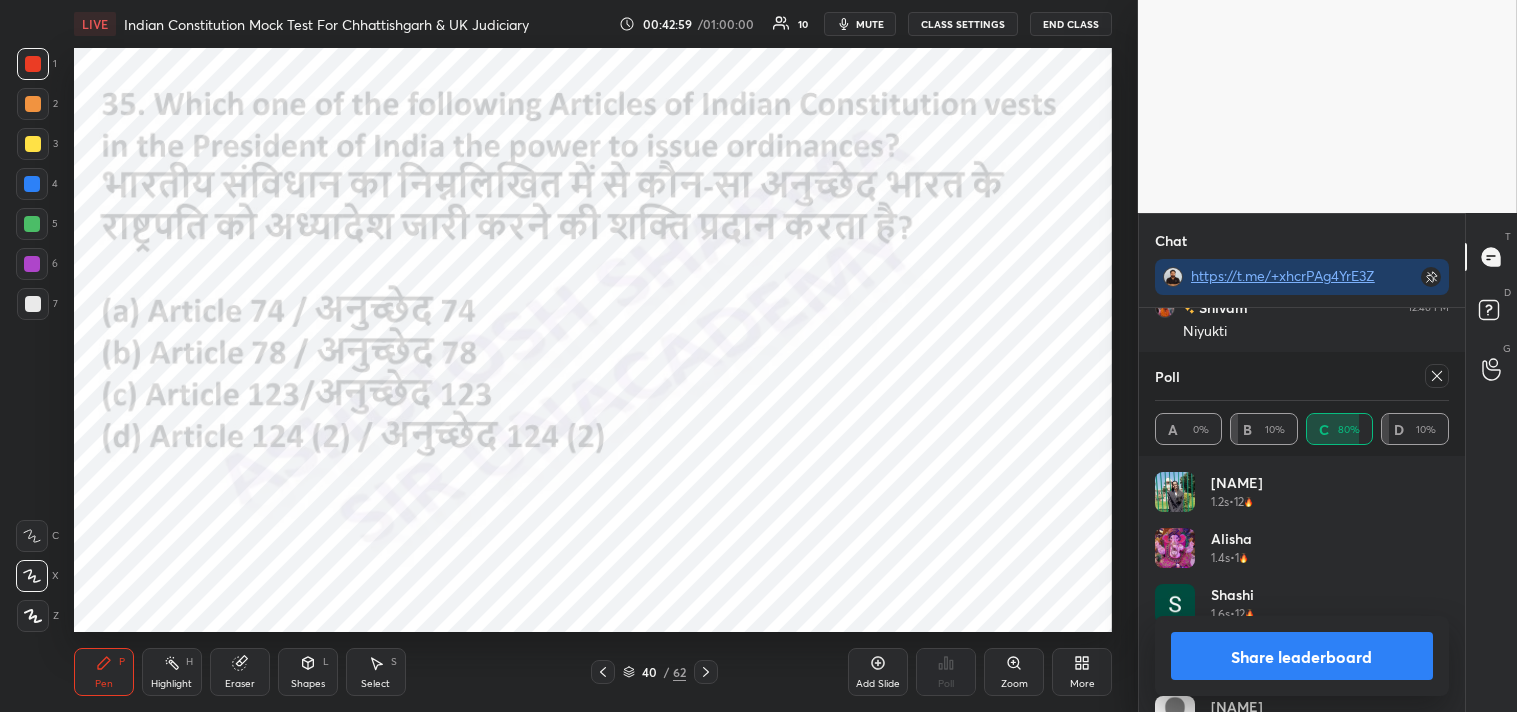 click 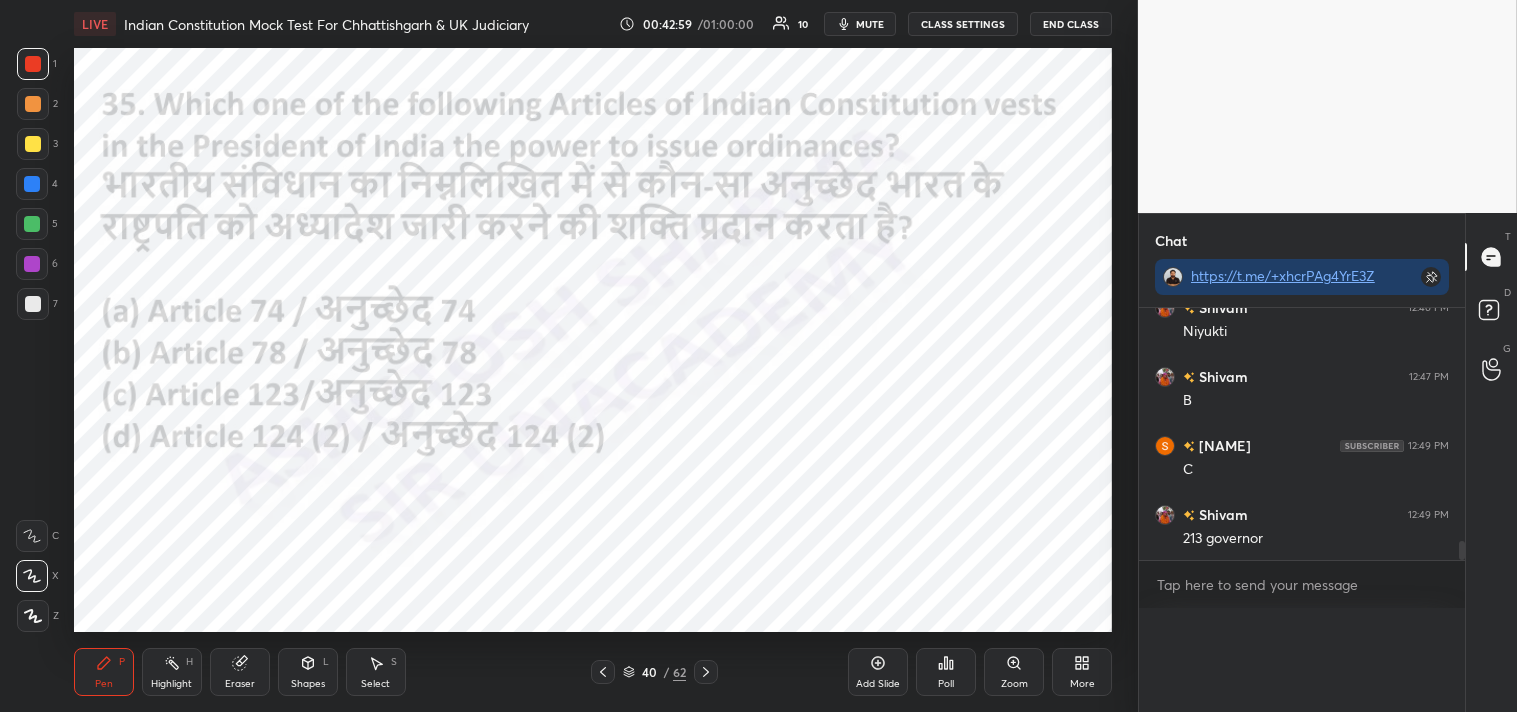 scroll, scrollTop: 88, scrollLeft: 288, axis: both 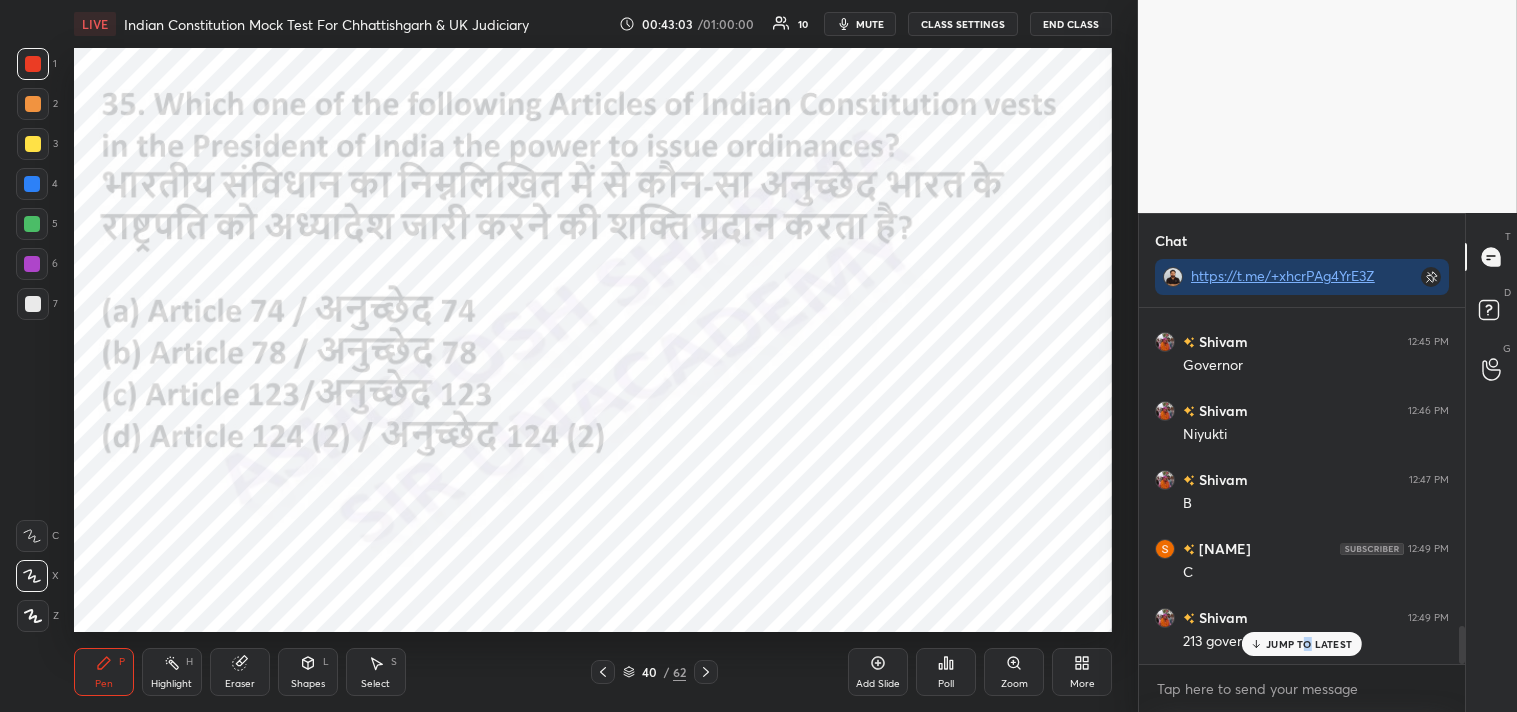 click 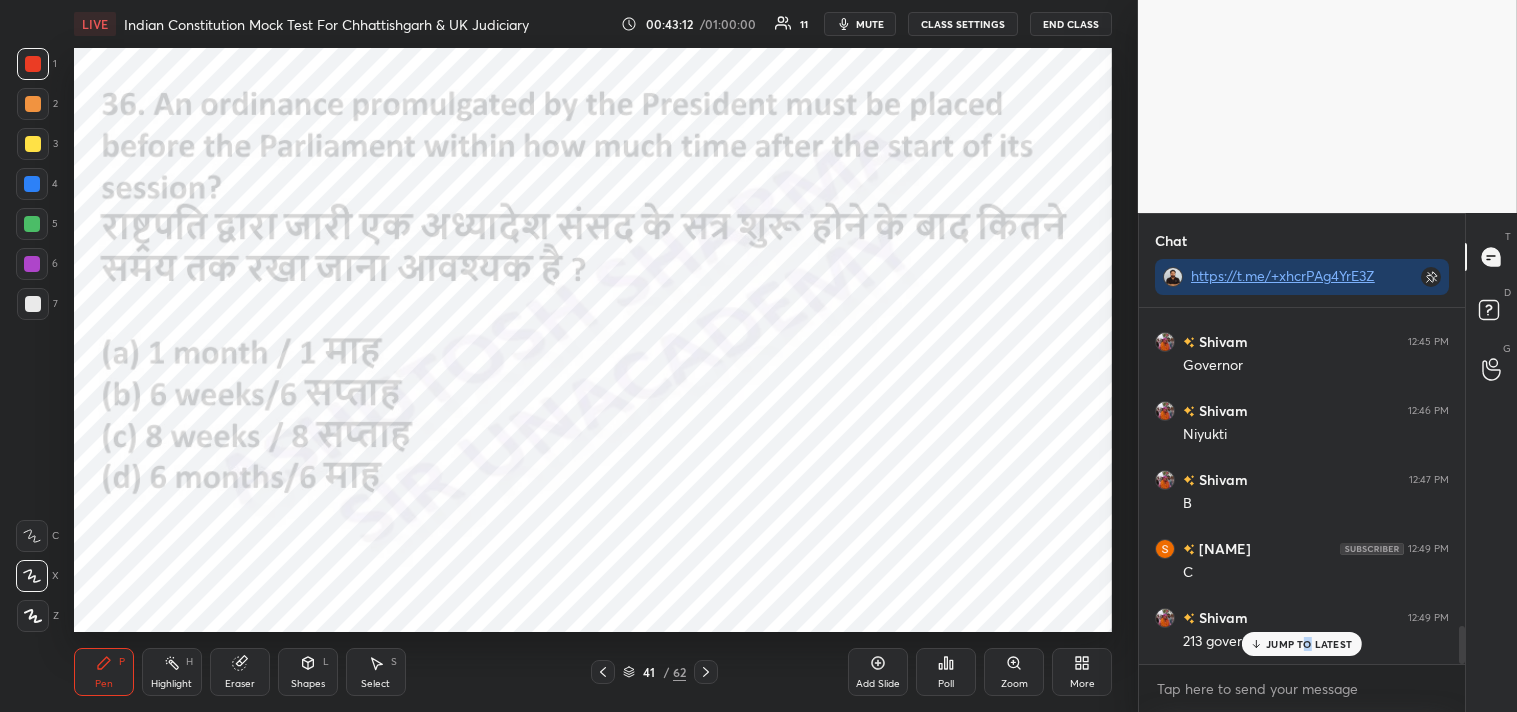 click on "Poll" at bounding box center (946, 684) 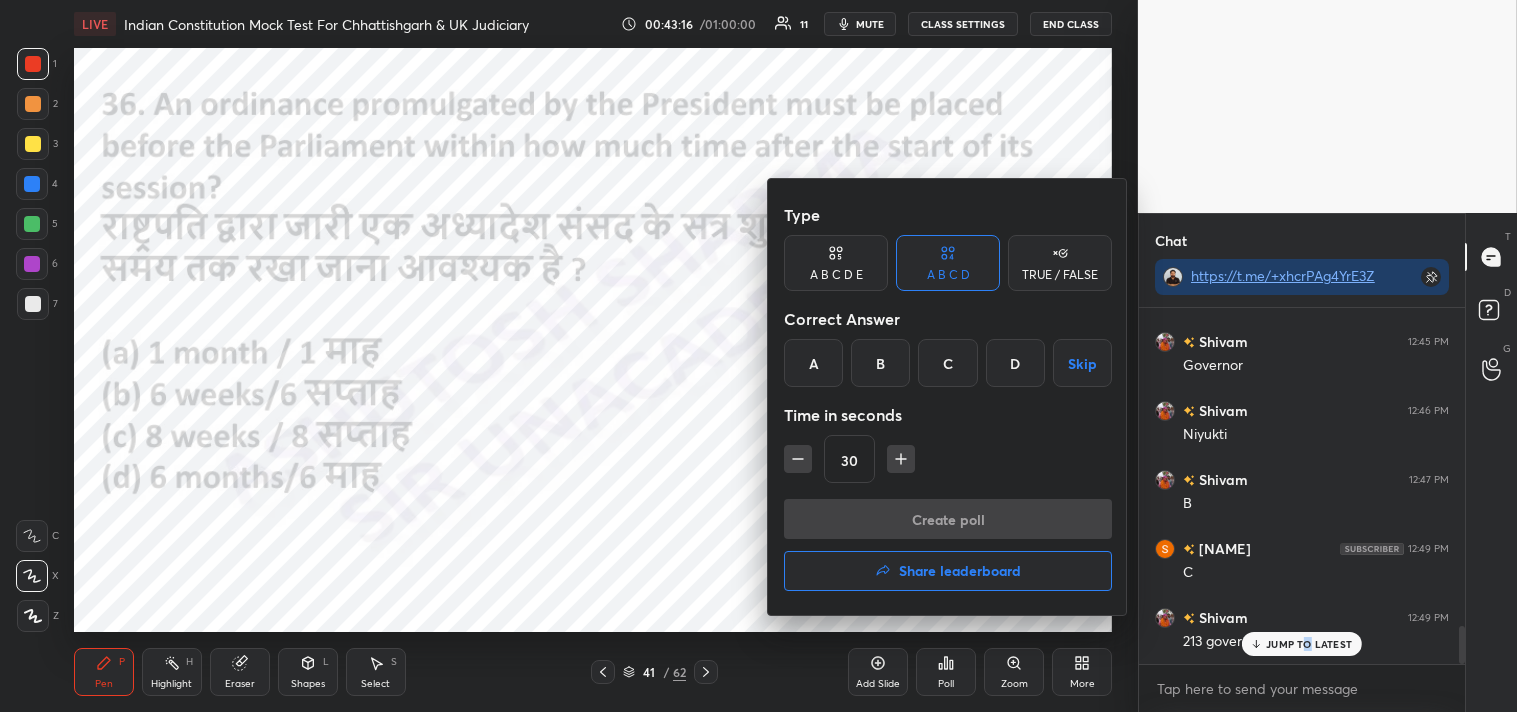 drag, startPoint x: 888, startPoint y: 367, endPoint x: 892, endPoint y: 354, distance: 13.601471 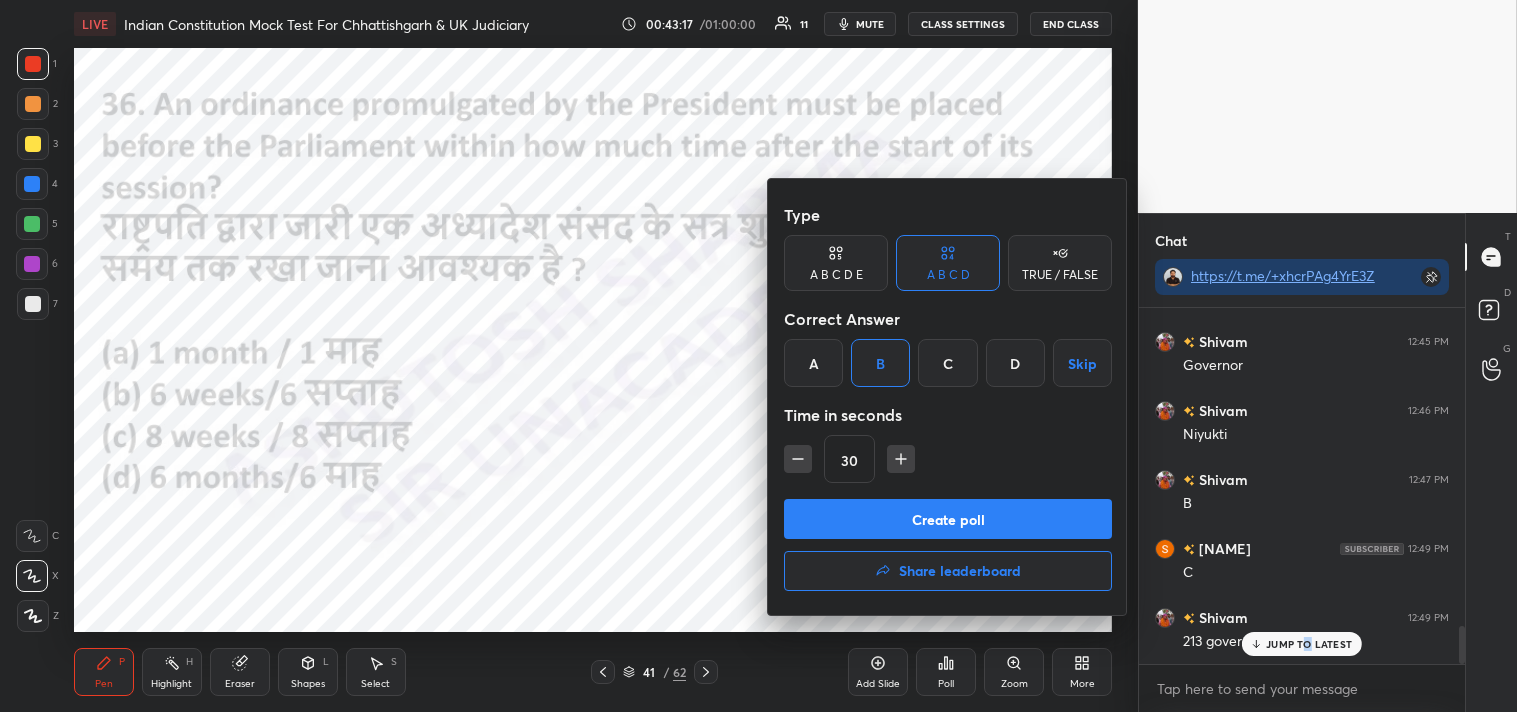 click on "Create poll" at bounding box center (948, 519) 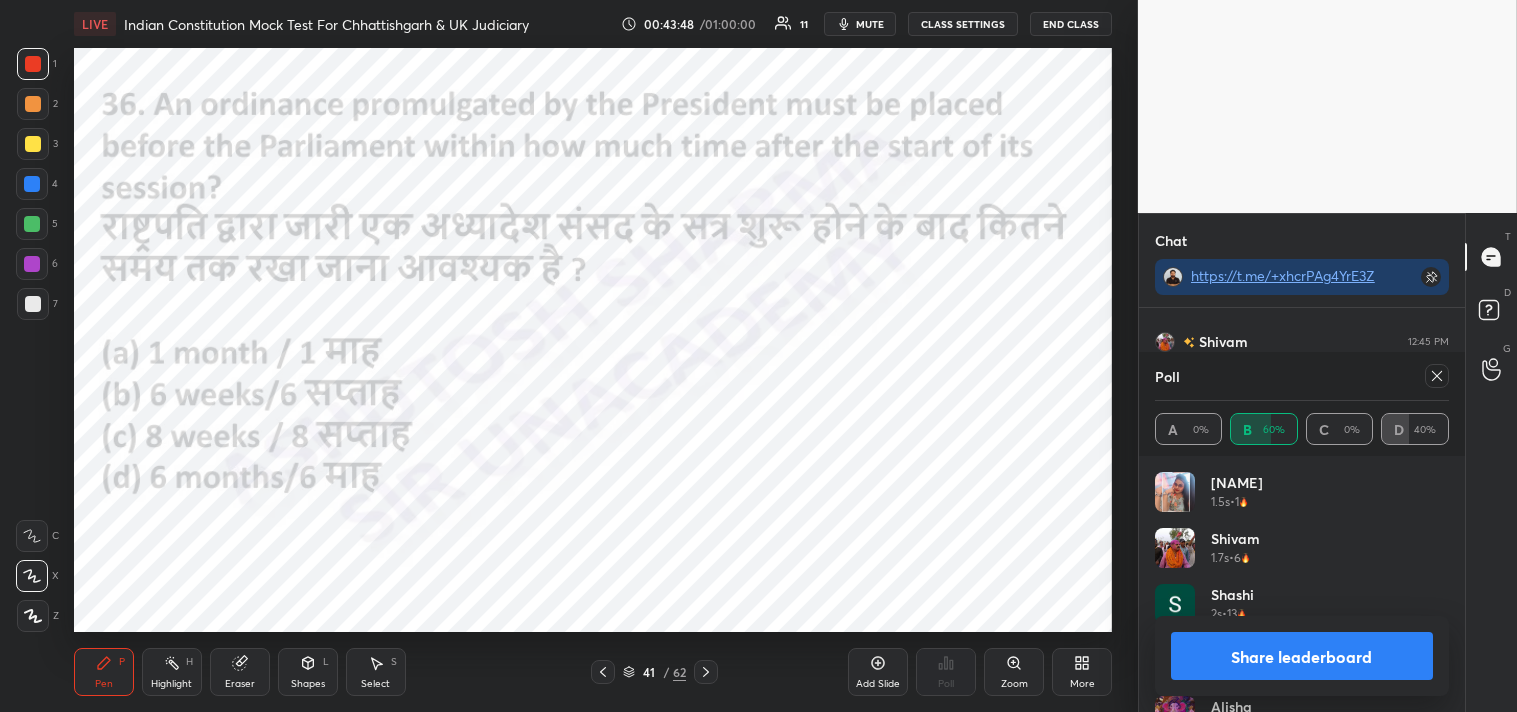 drag, startPoint x: 1291, startPoint y: 393, endPoint x: 1402, endPoint y: 395, distance: 111.01801 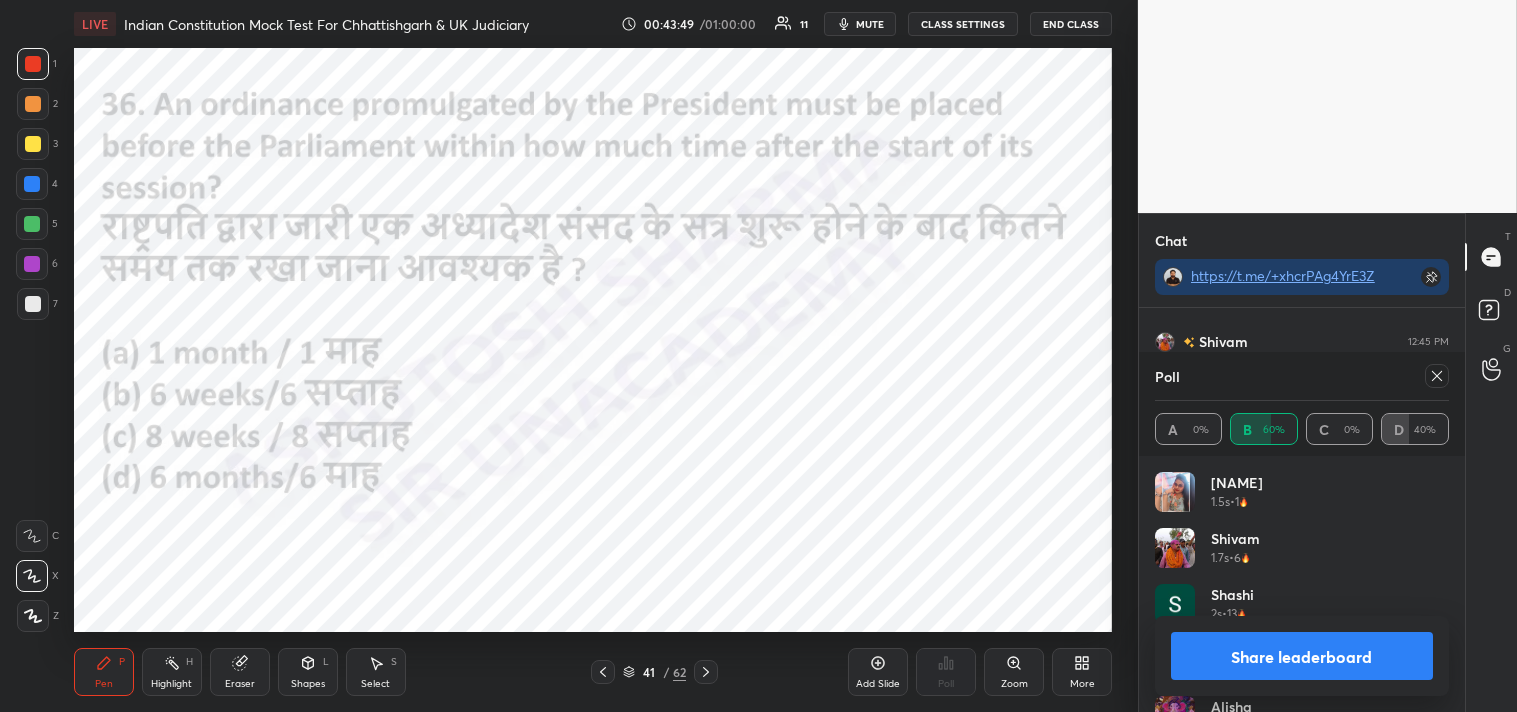 click 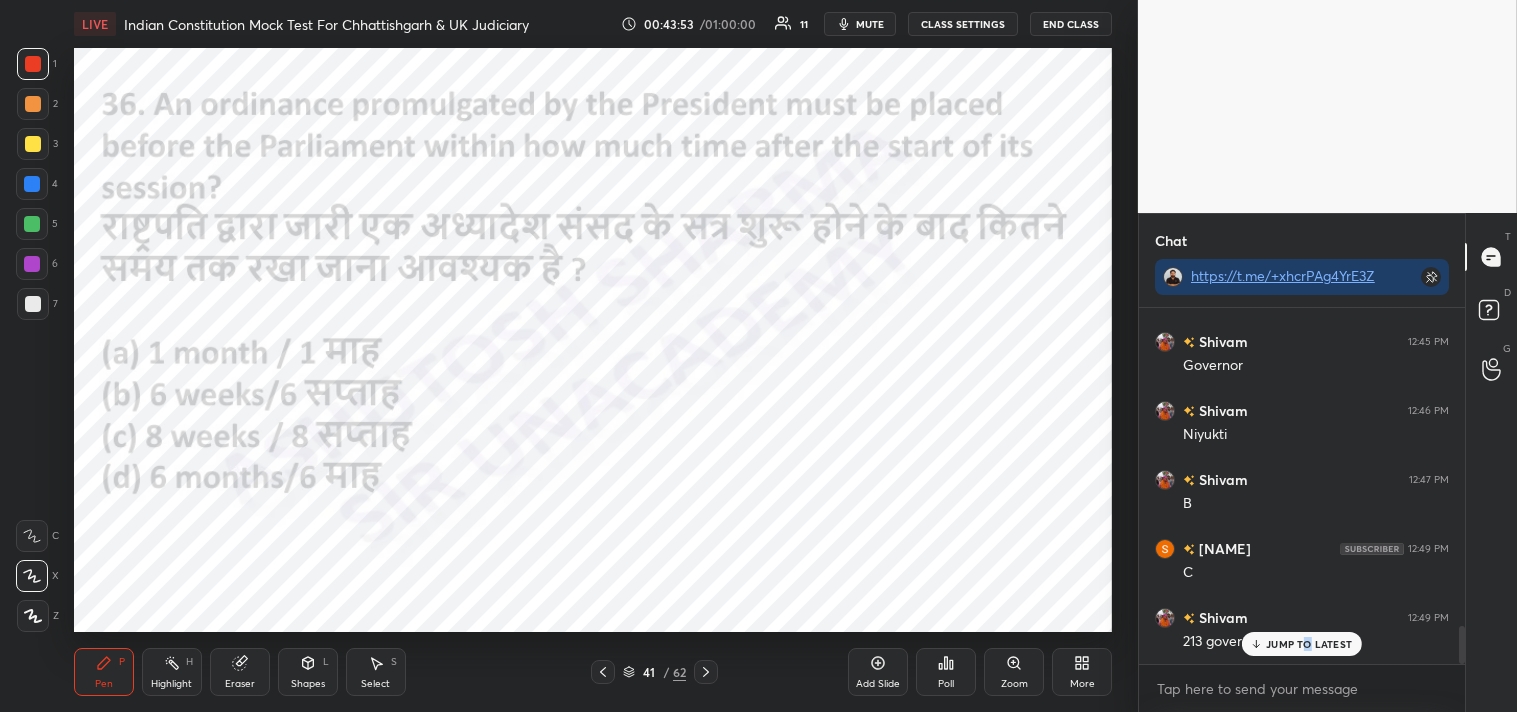 click 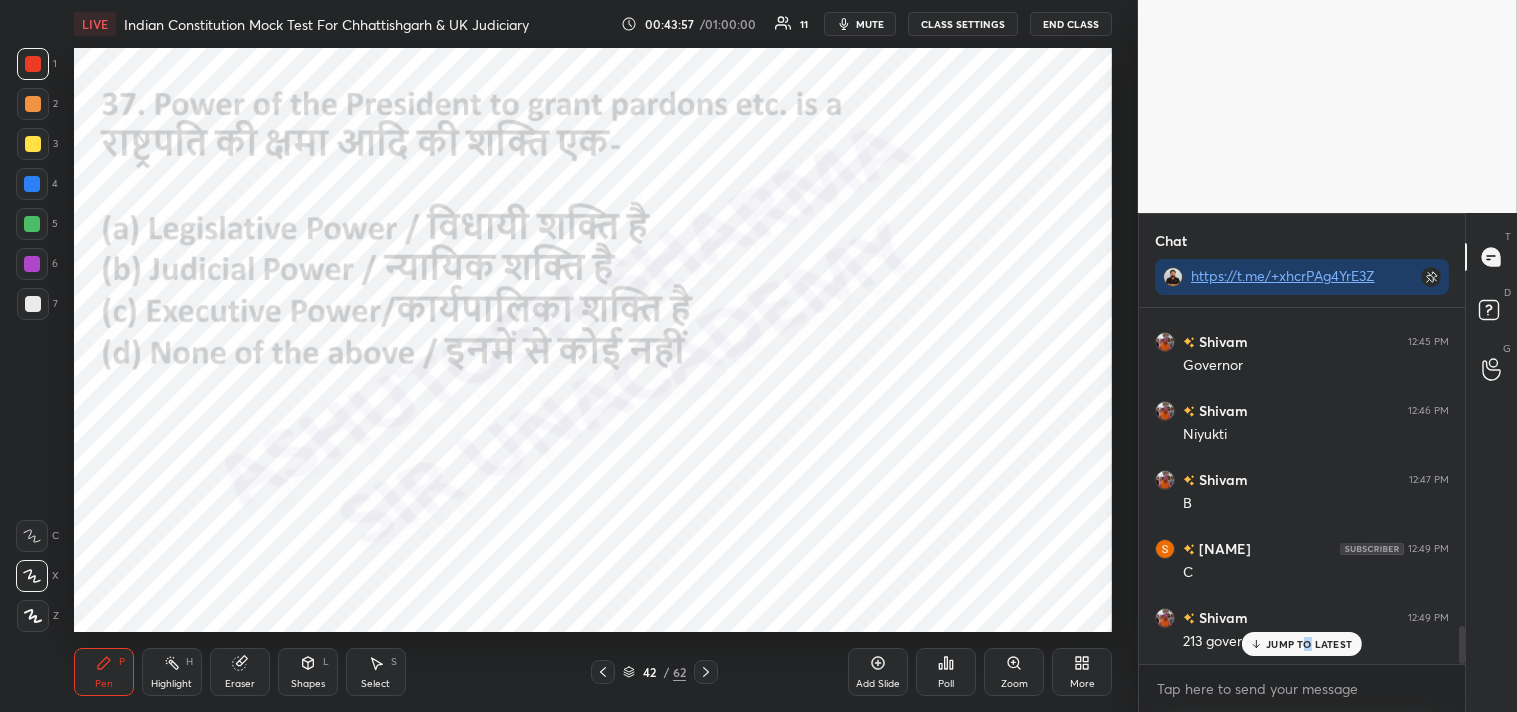 click on "Poll" at bounding box center (946, 684) 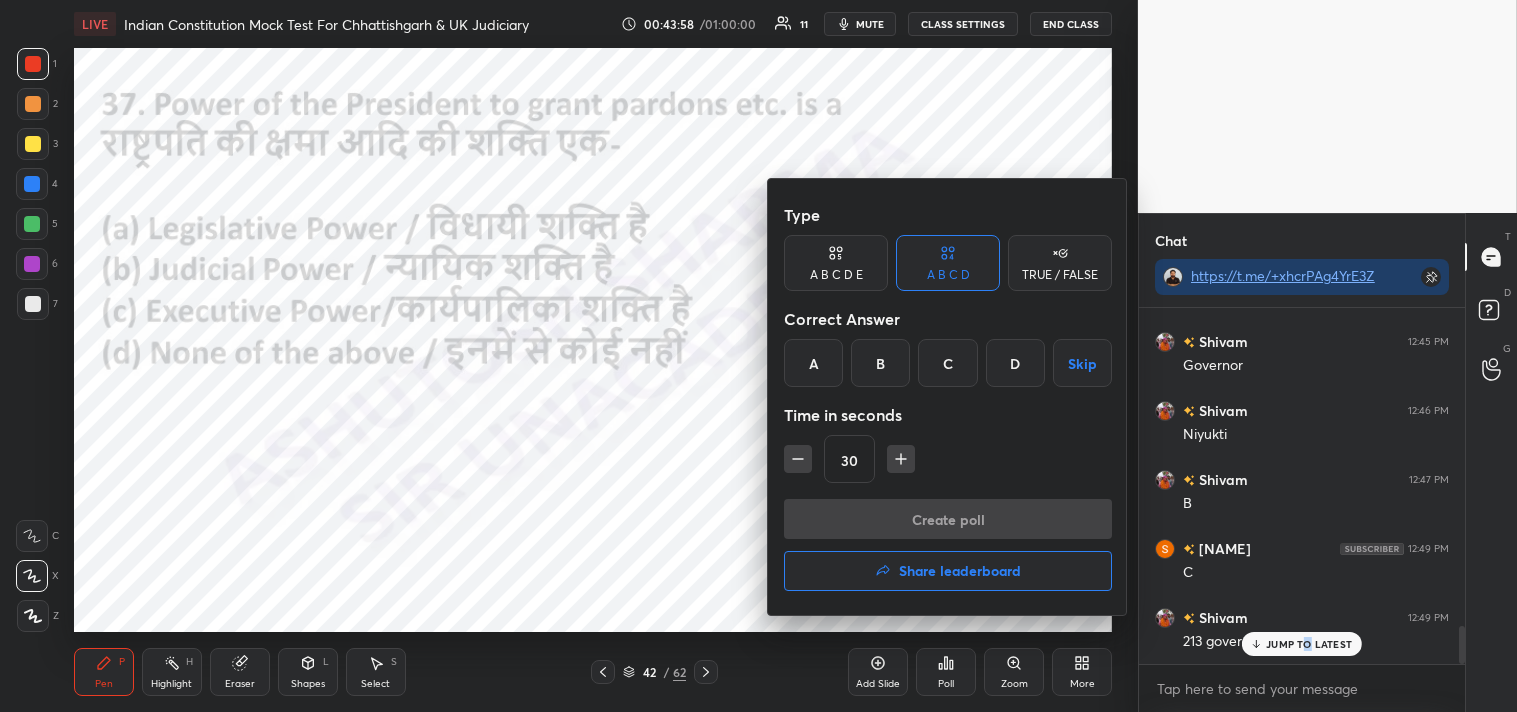 click on "B" at bounding box center [880, 363] 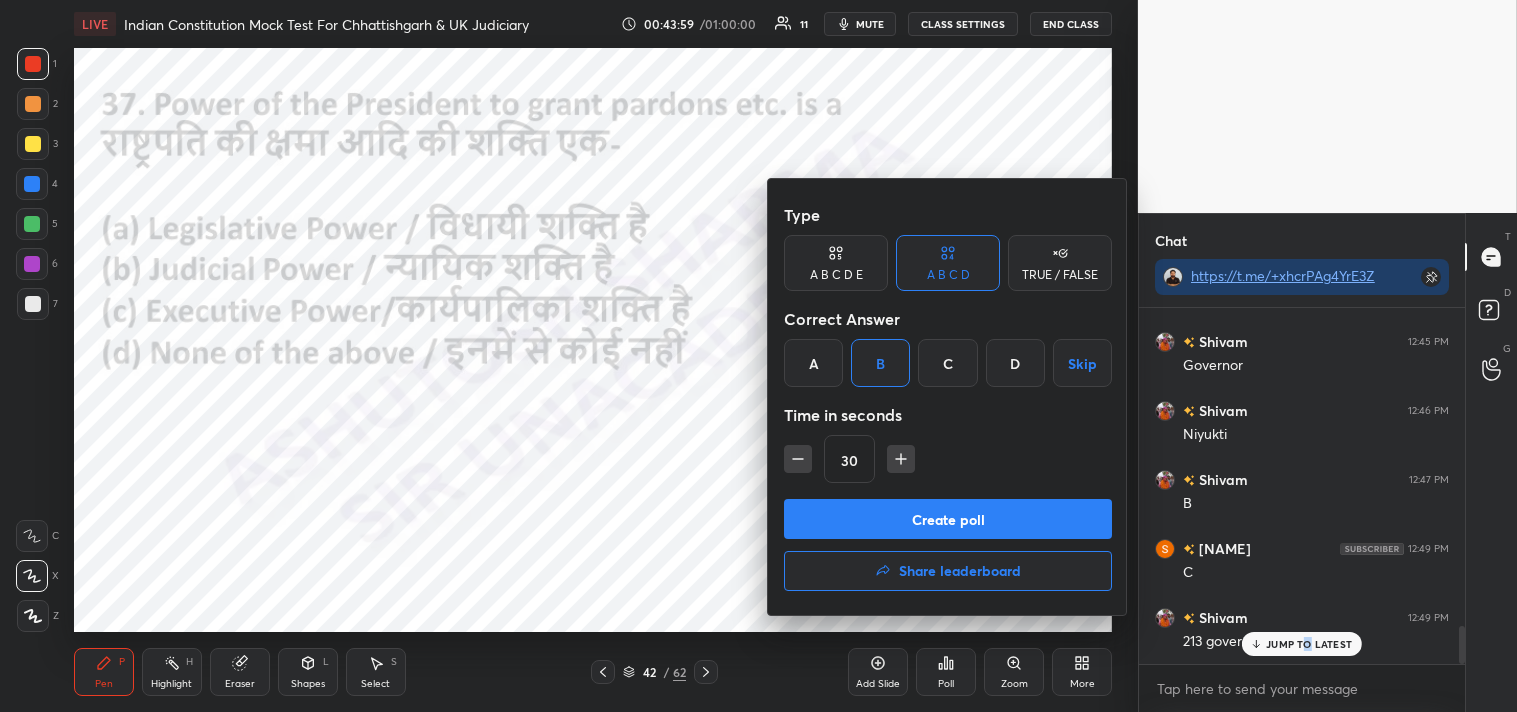 click on "Create poll" at bounding box center (948, 519) 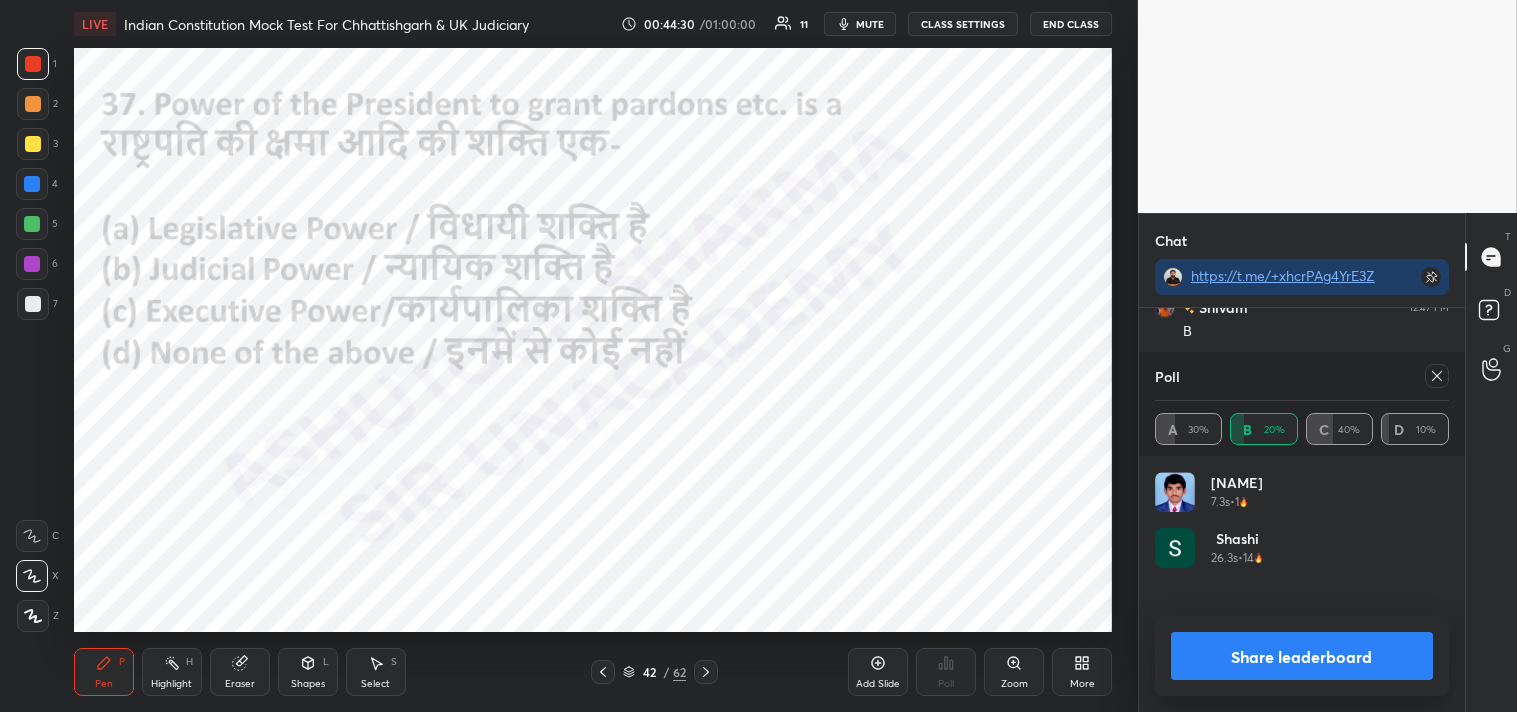 drag, startPoint x: 1434, startPoint y: 374, endPoint x: 1401, endPoint y: 387, distance: 35.468296 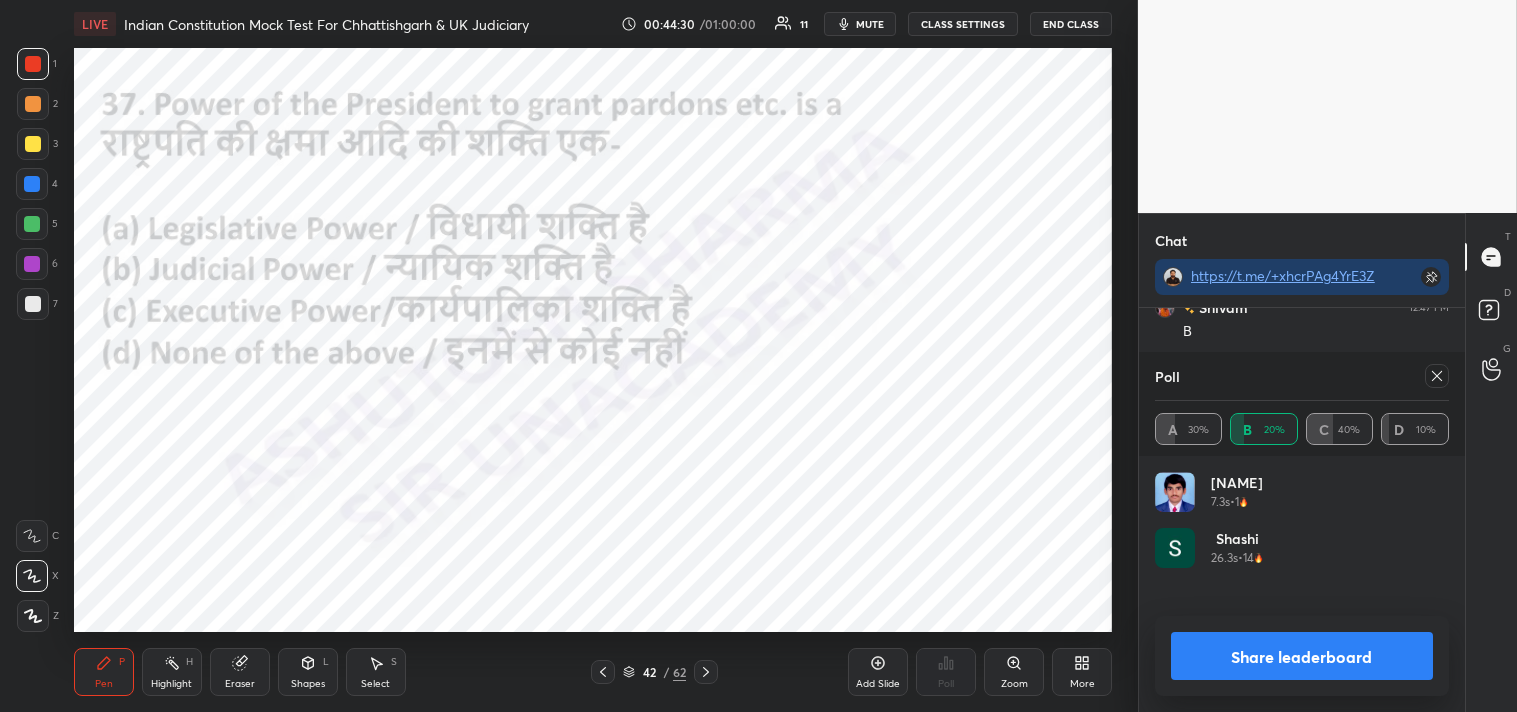 click 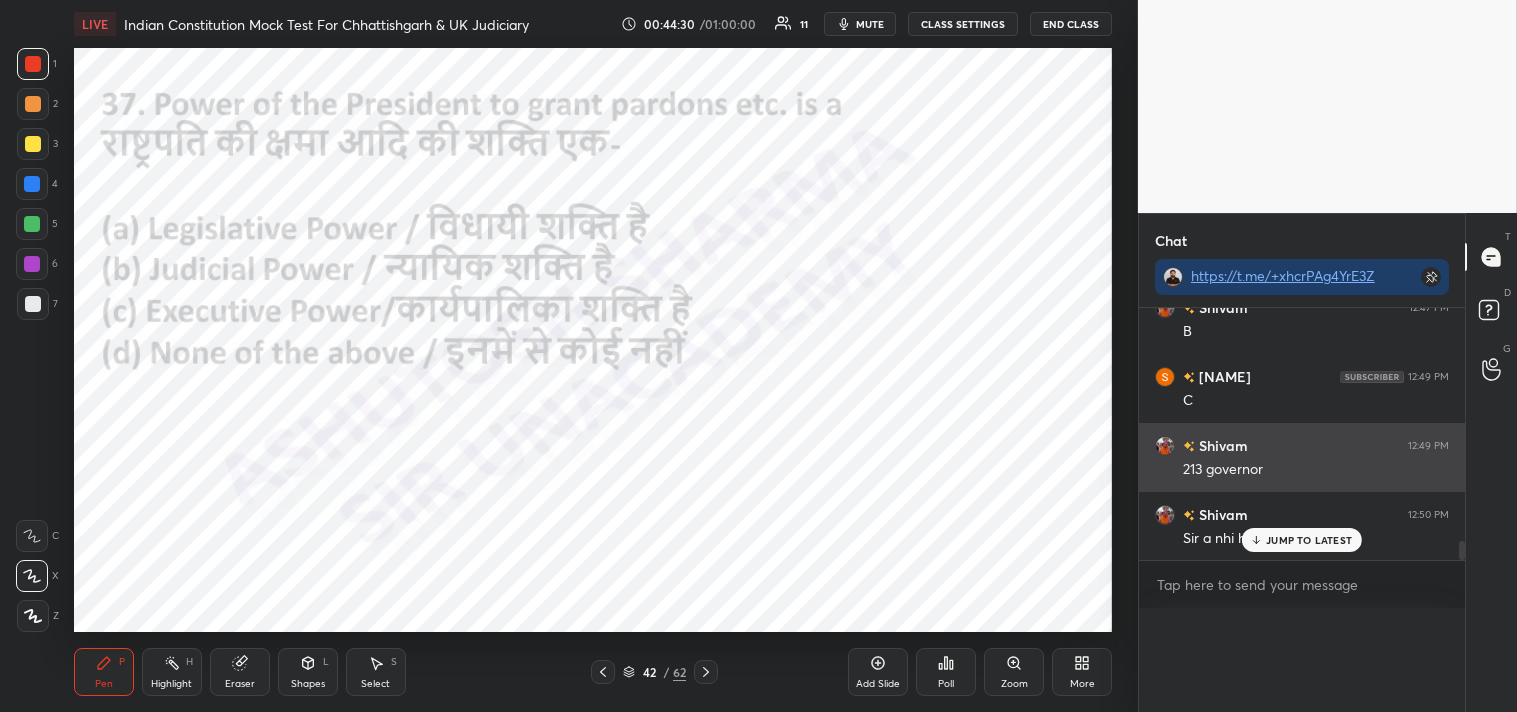 scroll, scrollTop: 0, scrollLeft: 0, axis: both 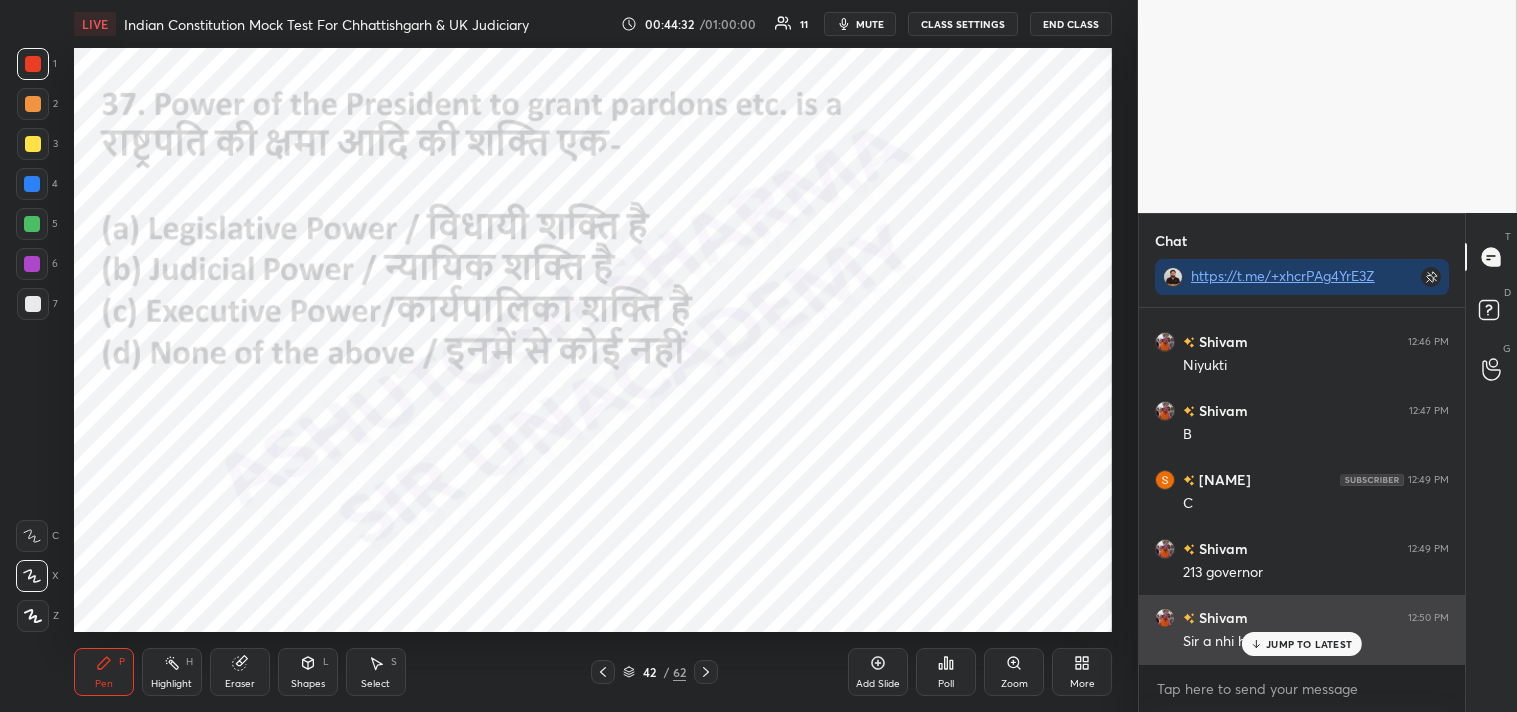 click on "JUMP TO LATEST" at bounding box center (1309, 644) 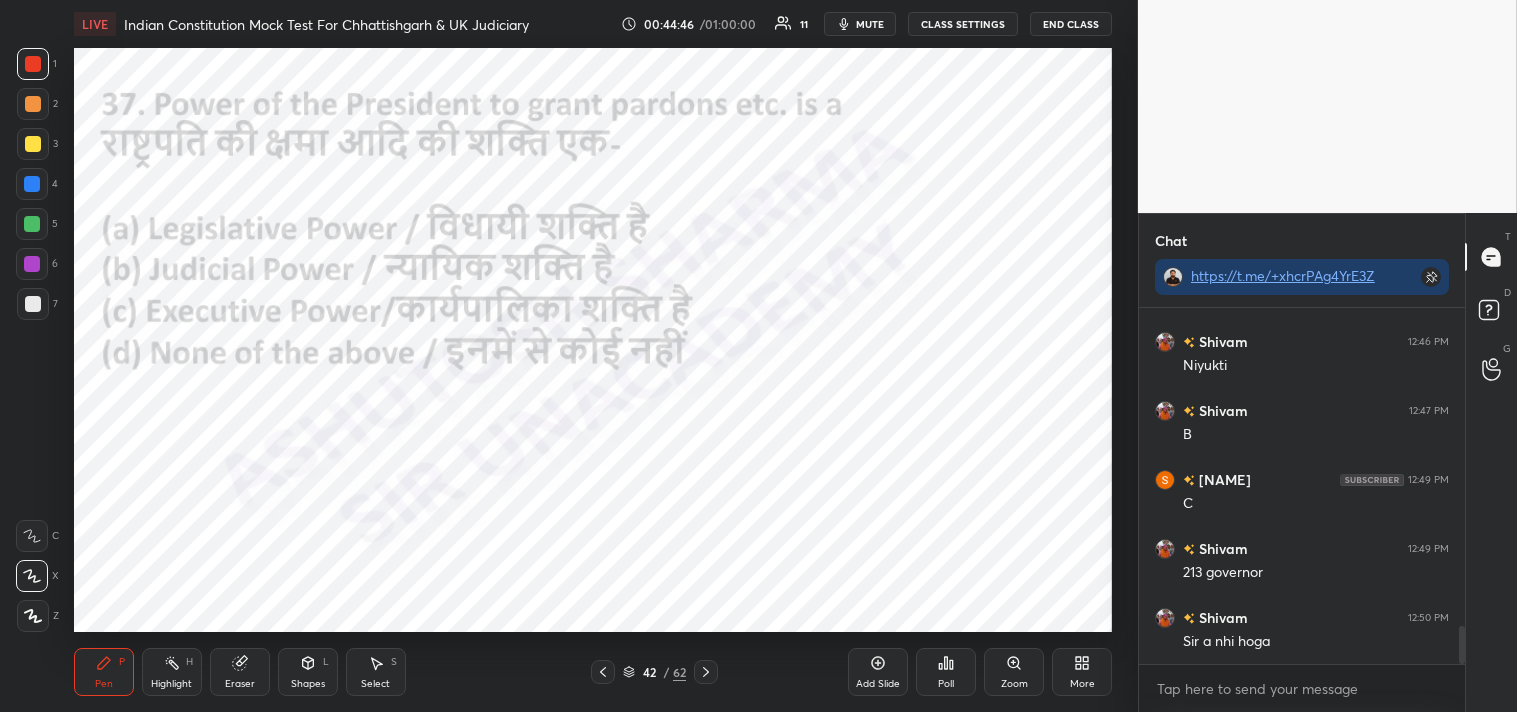 click 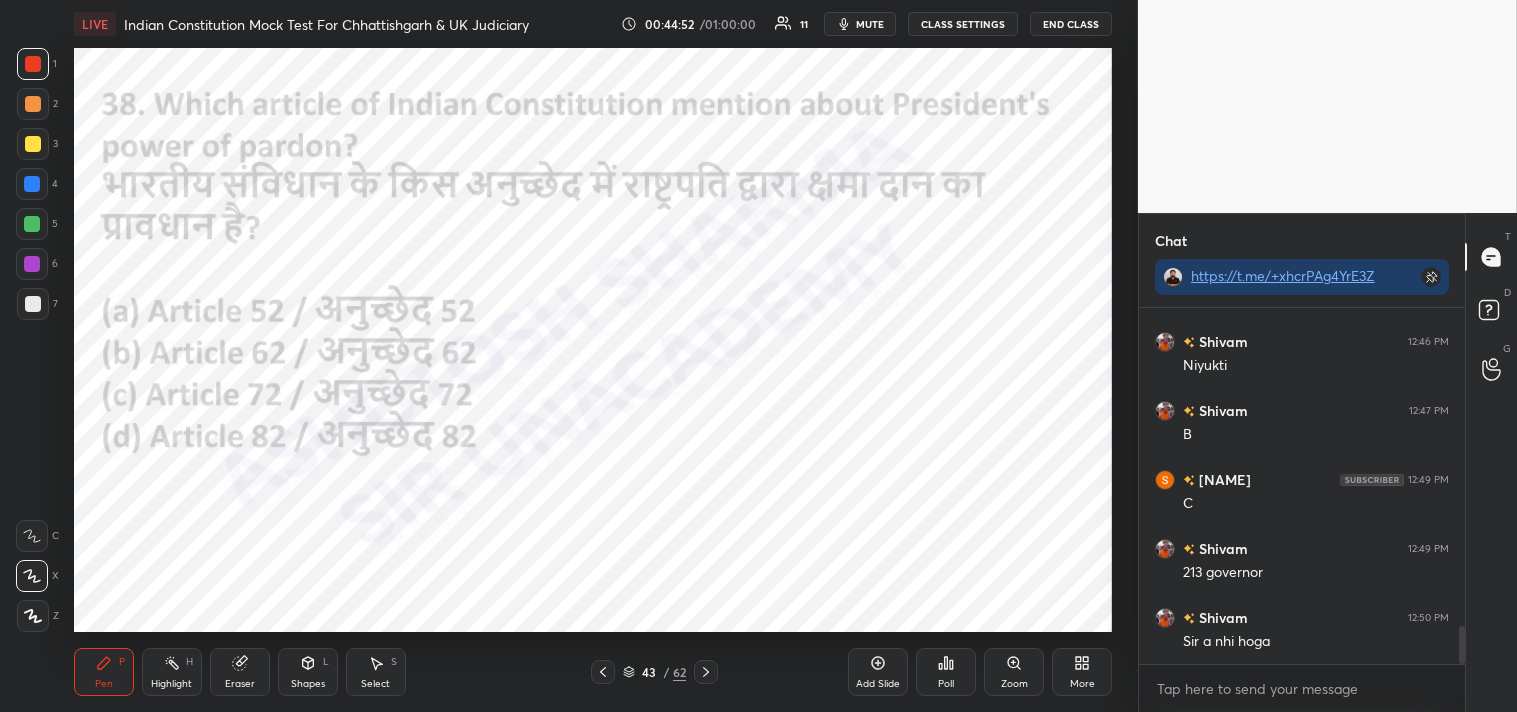 click on "Poll" at bounding box center [946, 672] 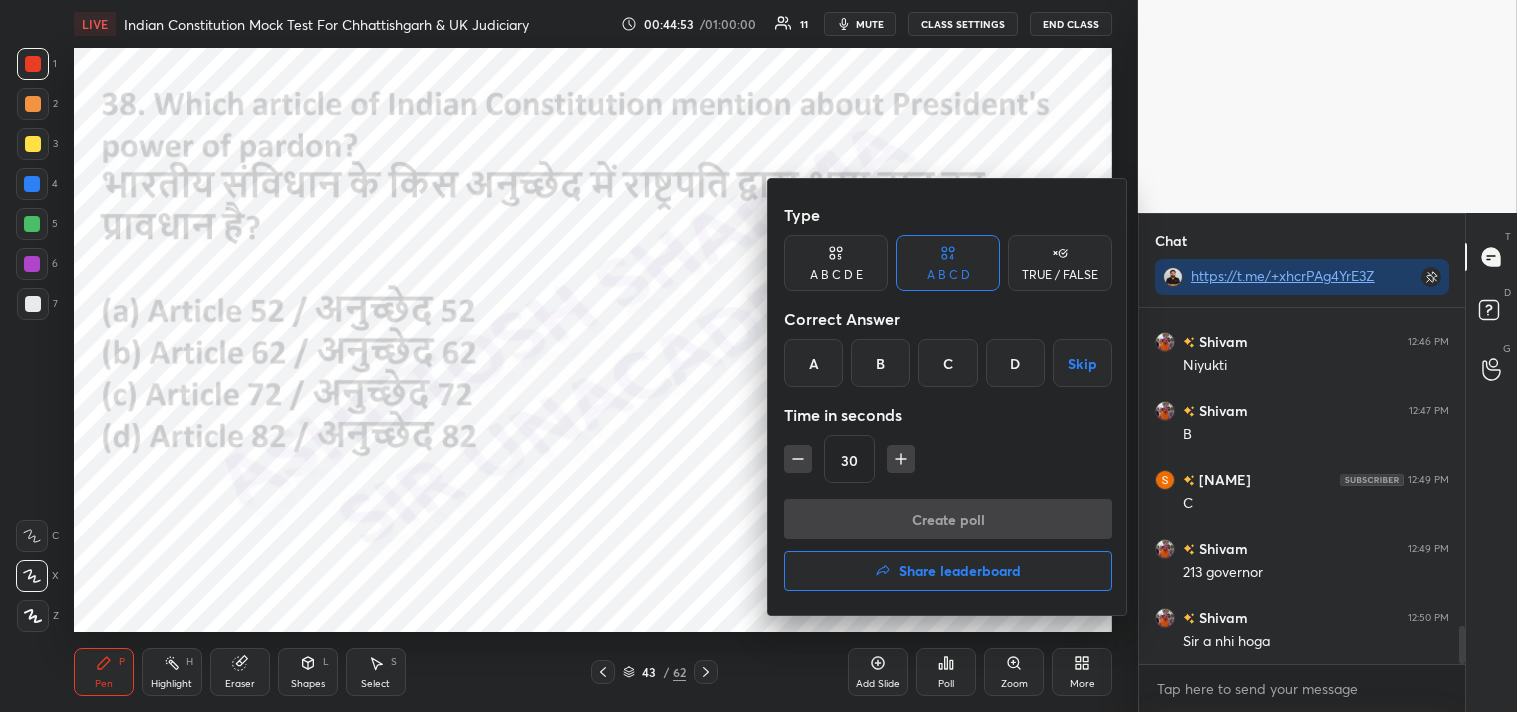 click on "C" at bounding box center [947, 363] 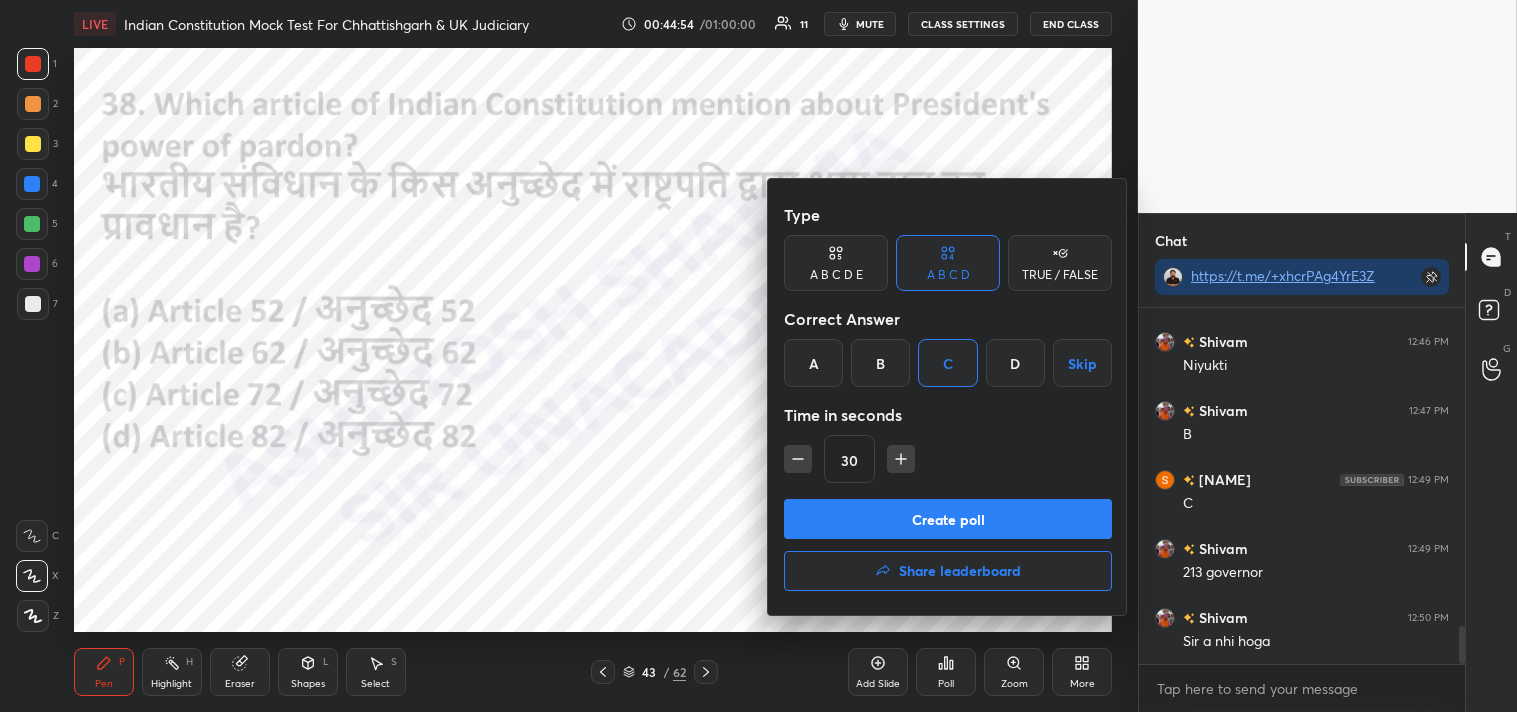 click on "Create poll" at bounding box center (948, 519) 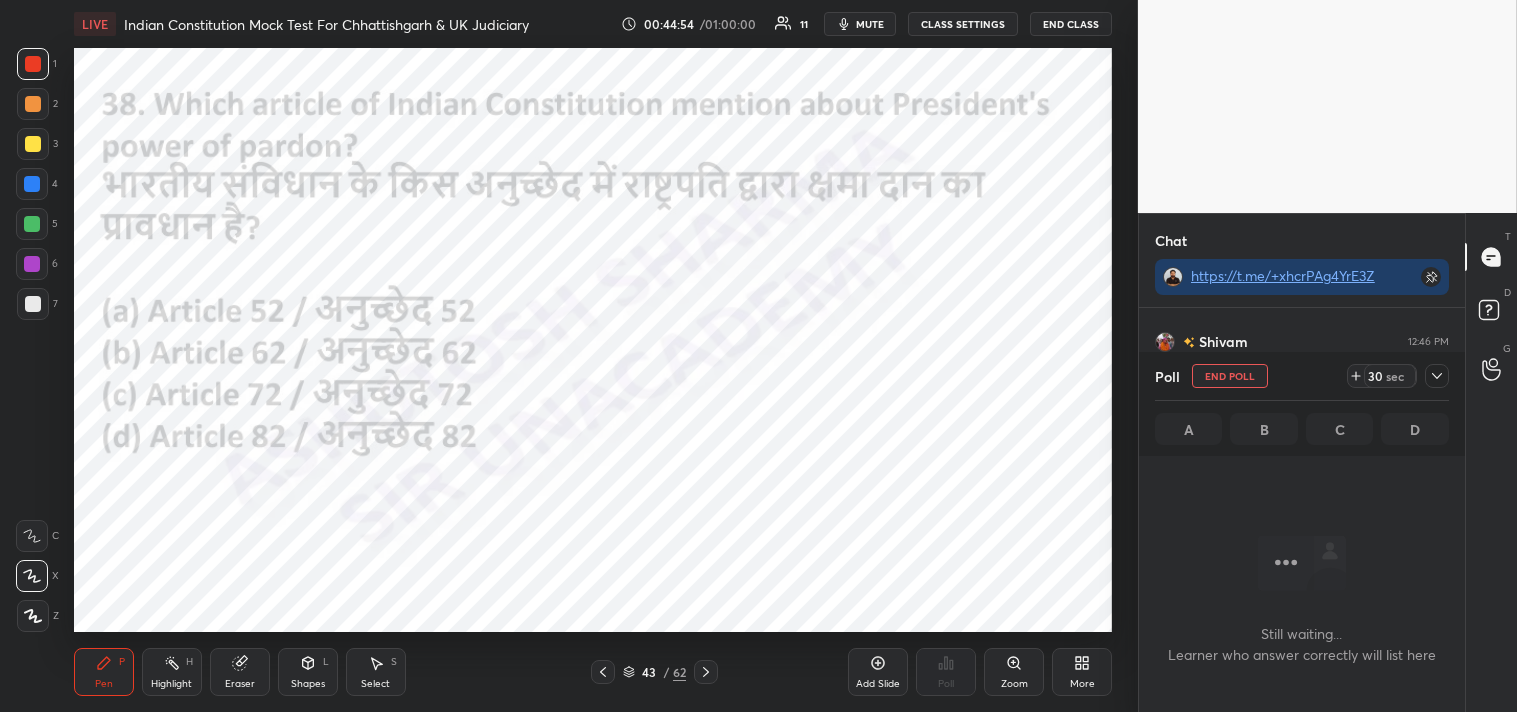 scroll, scrollTop: 298, scrollLeft: 320, axis: both 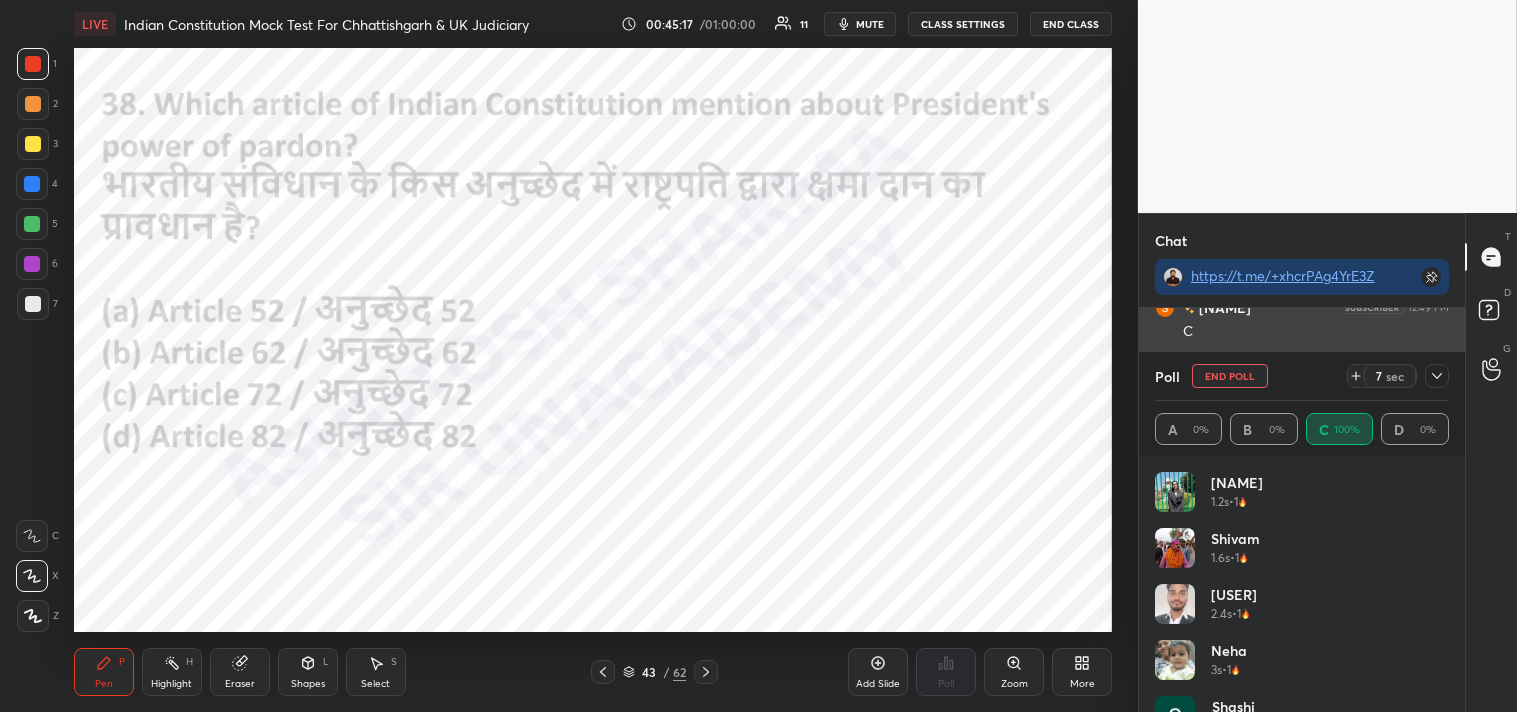click on "1 2 3 4 5 6 7 C X Z C X Z E E Erase all   H H LIVE Indian Constitution Mock Test For Chhattishgarh & UK Judiciary 00:45:17 /  01:00:00 11 mute CLASS SETTINGS End Class Setting up your live class Poll for   secs No correct answer Start poll Back Indian Constitution Mock Test For Chhattishgarh & UK Judiciary Ashutosh Pen P Highlight H Eraser Shapes L Select S 43 / 62 Add Slide Poll Zoom More Chat https://t.me/+xhcrPAg4YrE3ZTBl Shashi 12:36 PM No Salma 12:37 PM 331 Upendra ku... 12:43 PM Ruk gaya kya Neha 12:44 PM Disconnect kyu show ho rhi class Rupali 12:44 PM Ji Shivam 12:44 PM Sir bol k gye the Rupali 12:45 PM Janta Shivam 12:45 PM Governor Shivam 12:46 PM Niyukti Shivam 12:47 PM B Salma 12:49 PM C Shivam 12:49 PM 213 governor Shivam 12:50 PM Sir a nhi hoga Rupali 12:51 PM Timing JUMP TO LATEST Enable hand raising Enable raise hand to speak to learners. Once enabled, chat will be turned off temporarily. Enable x   introducing Raise a hand with a doubt Now learners can raise their hand along with a doubt  7 A" at bounding box center [758, 356] 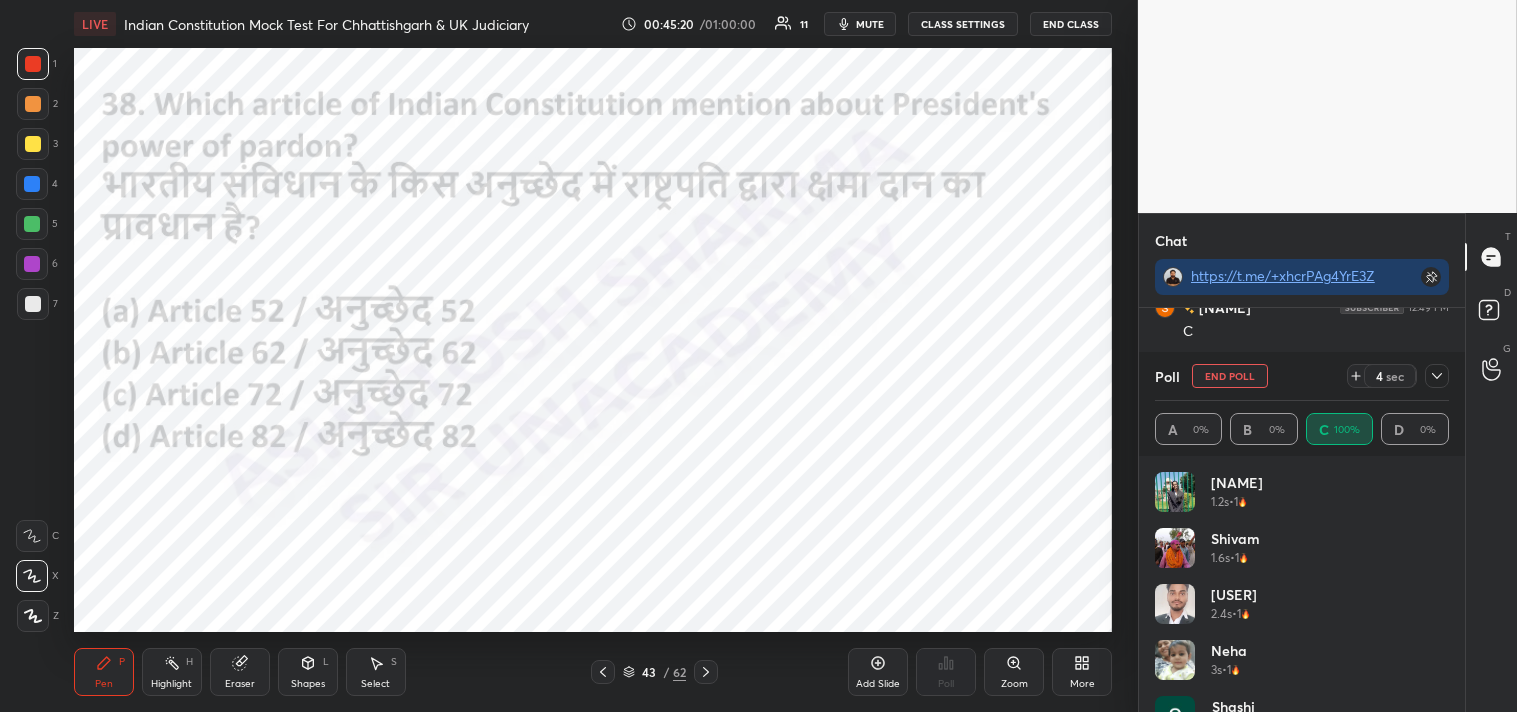 click 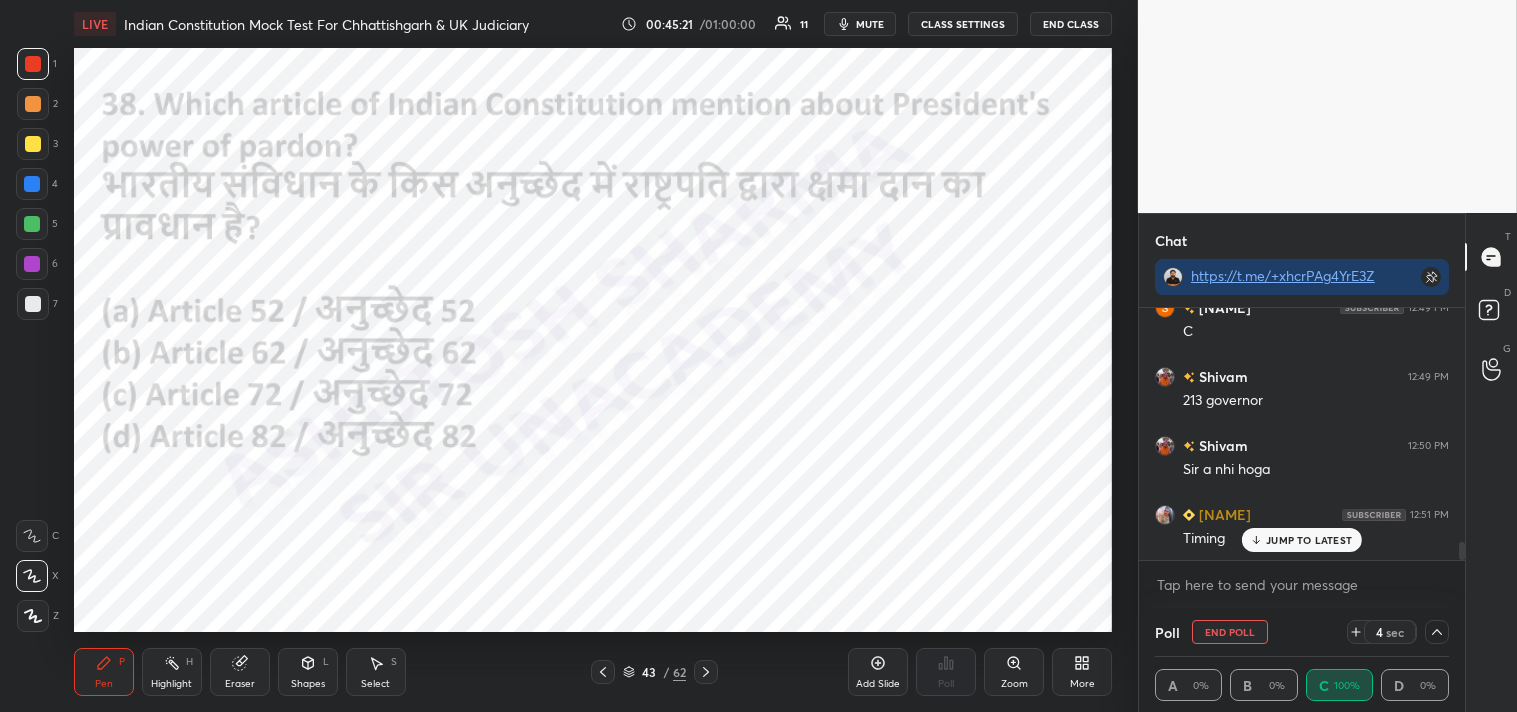 scroll, scrollTop: 153, scrollLeft: 288, axis: both 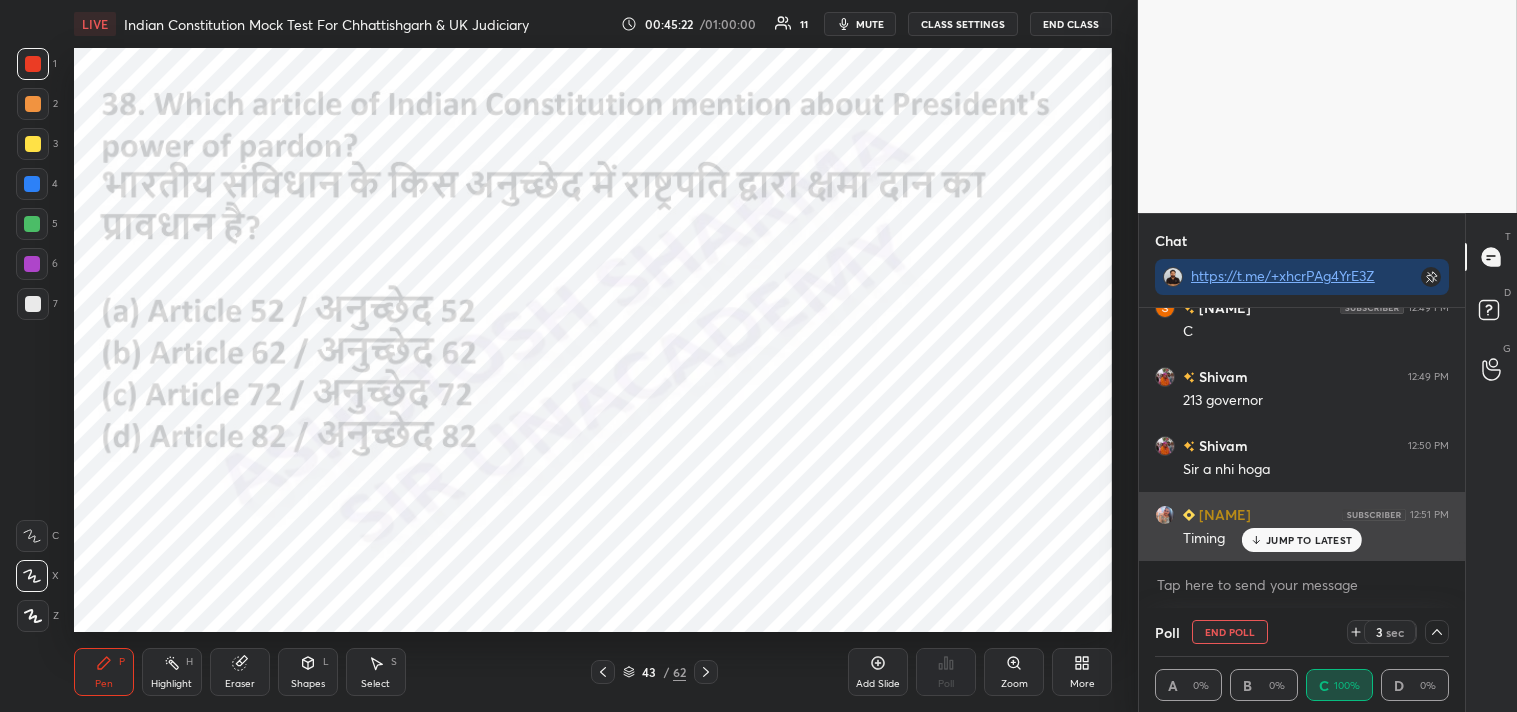 click on "JUMP TO LATEST" at bounding box center (1309, 540) 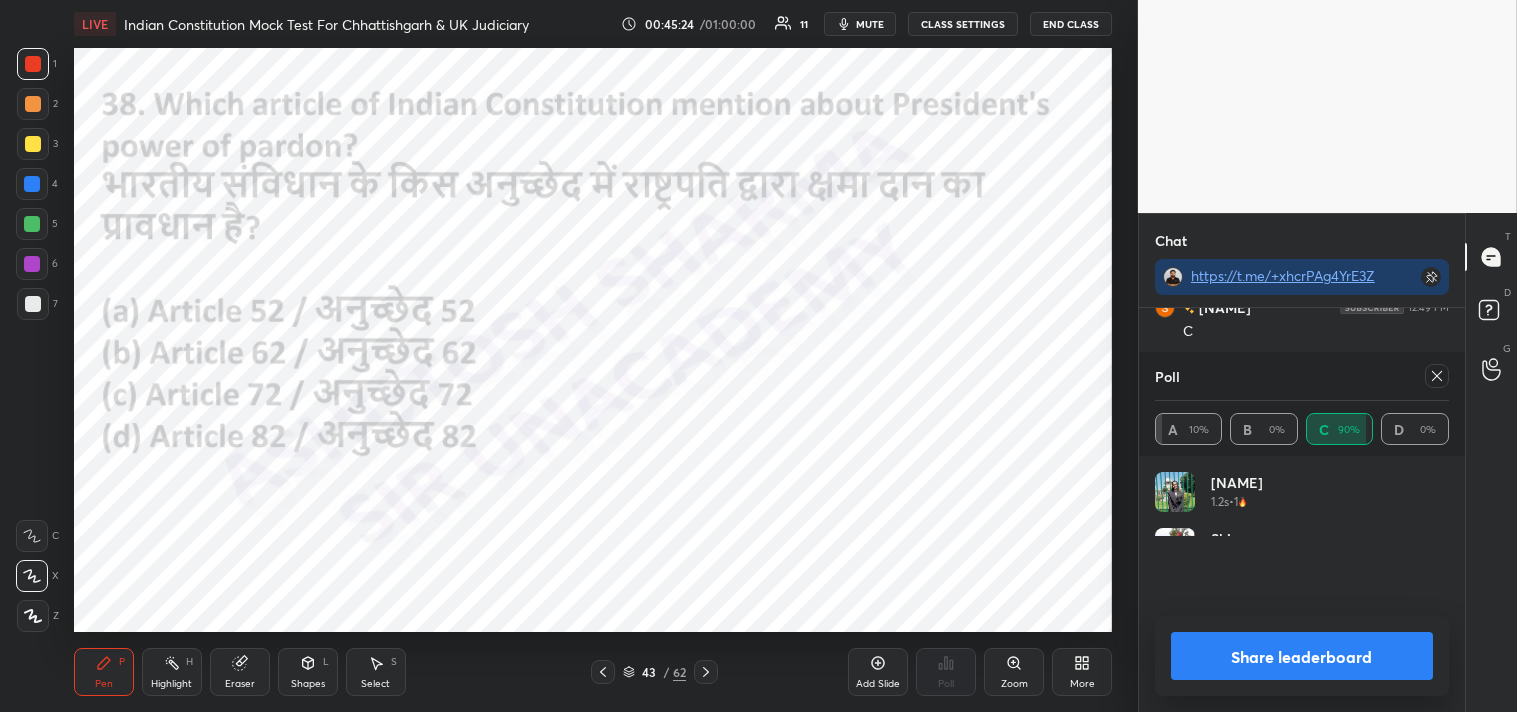 scroll, scrollTop: 4, scrollLeft: 6, axis: both 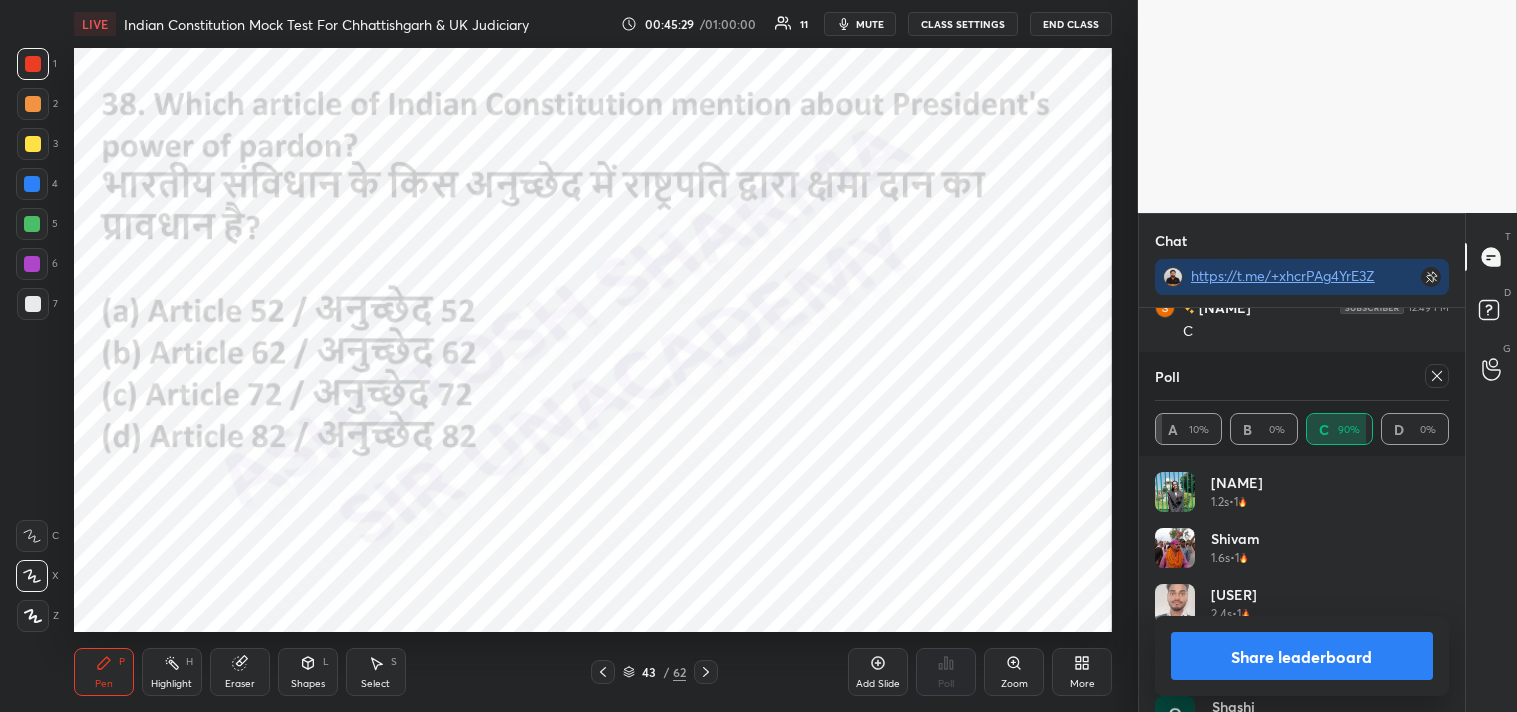 click 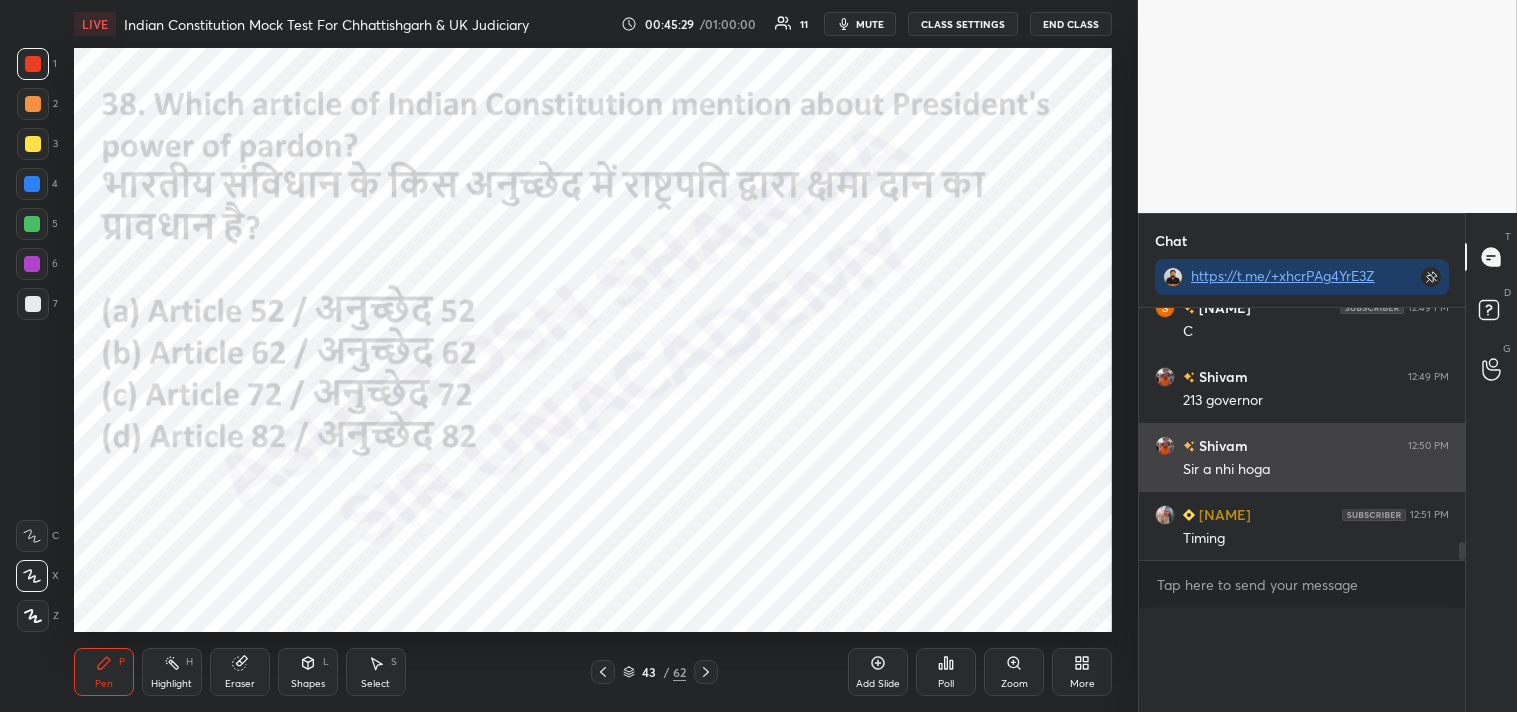 scroll, scrollTop: 0, scrollLeft: 0, axis: both 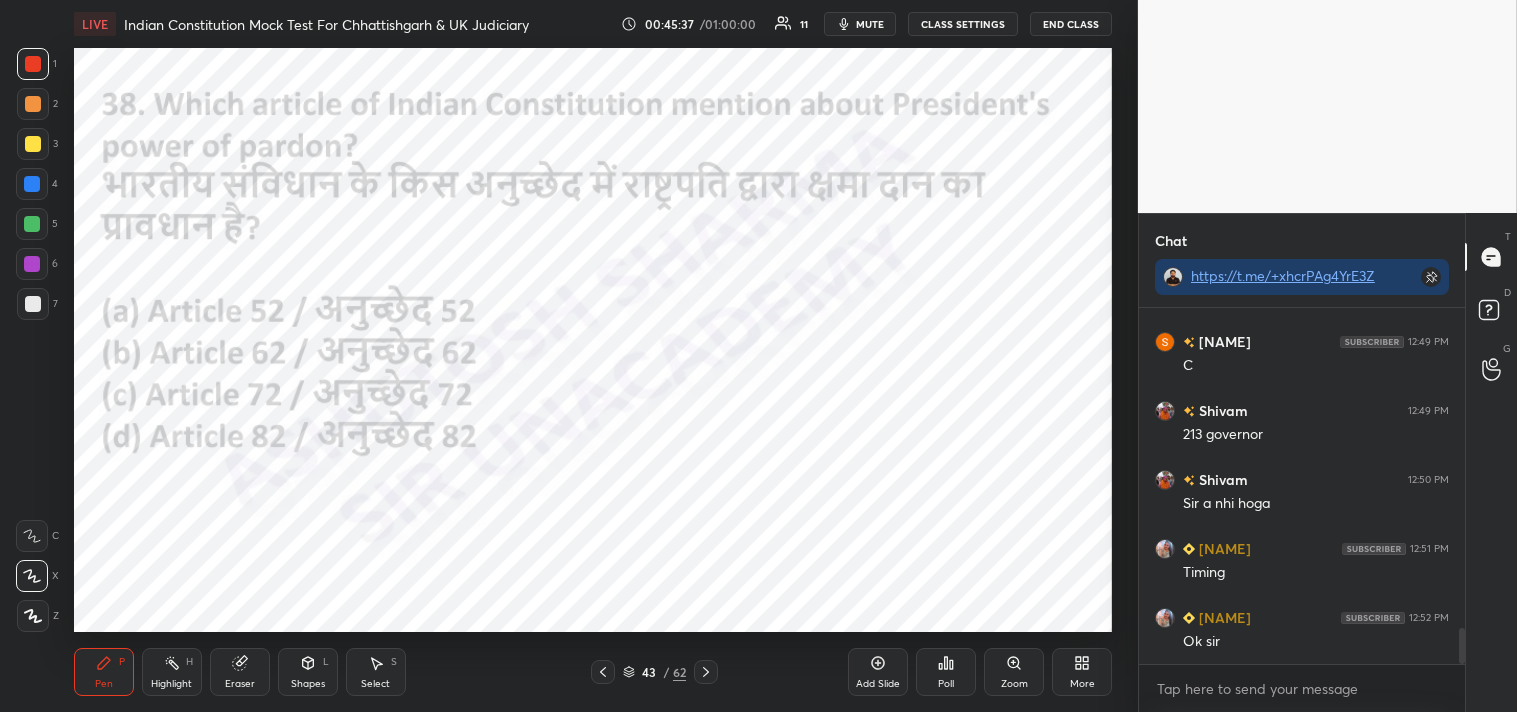 click 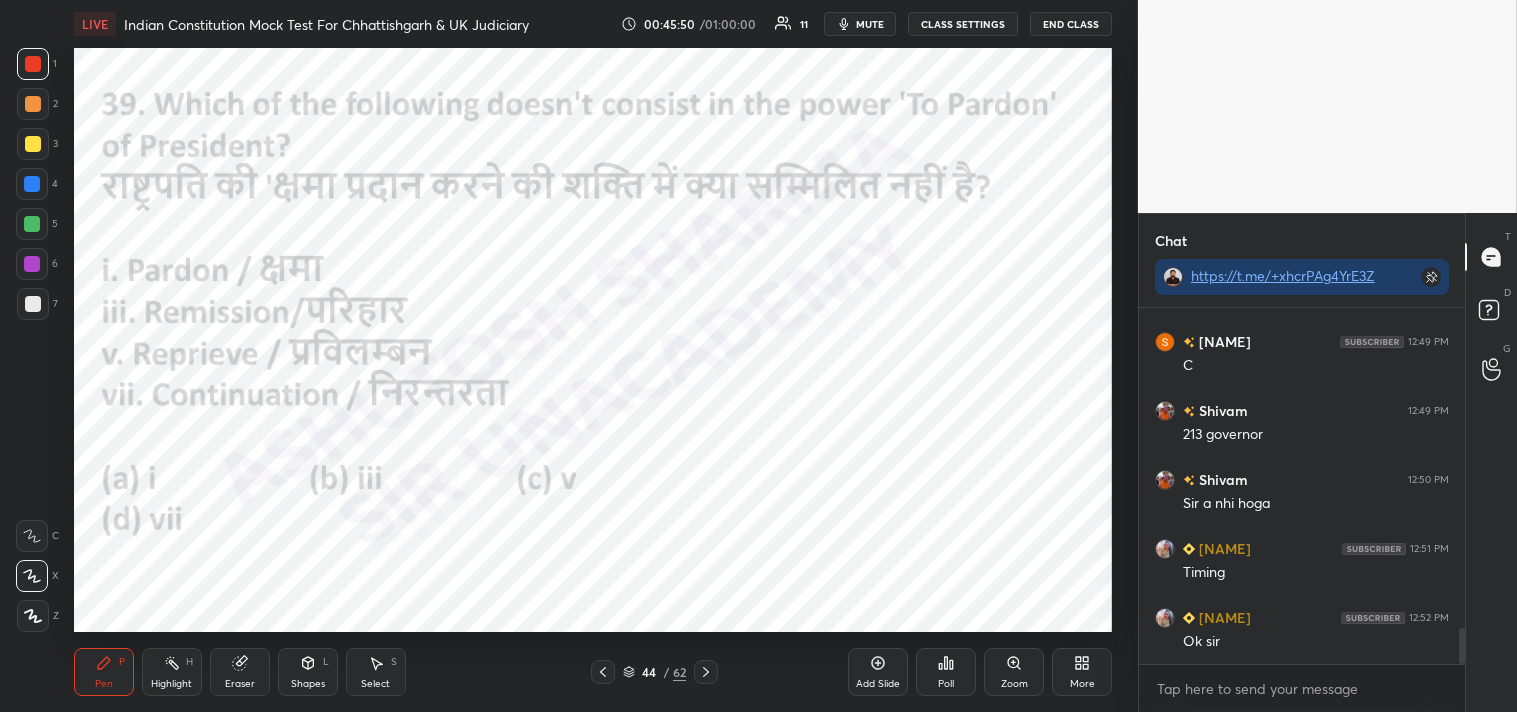 click on "Poll" at bounding box center (946, 672) 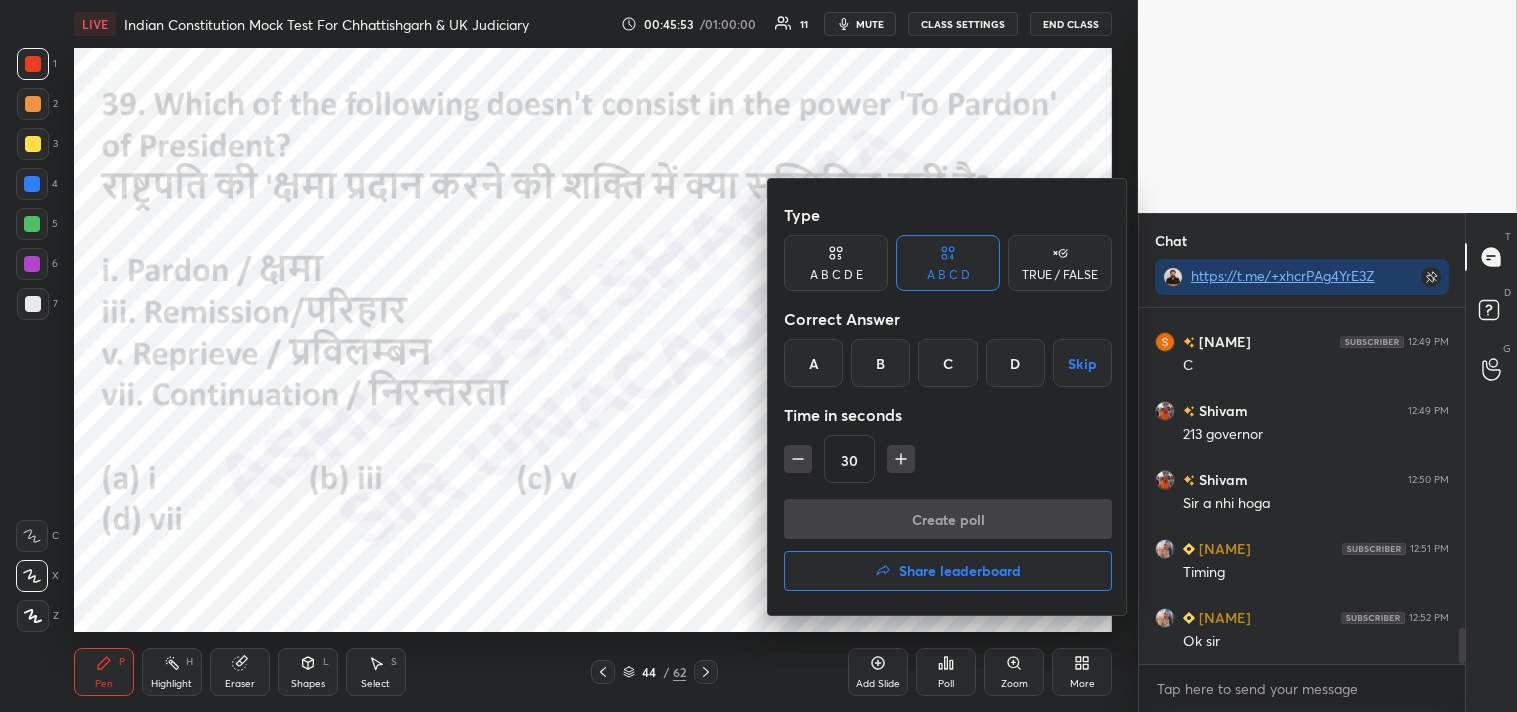 click on "D" at bounding box center (1015, 363) 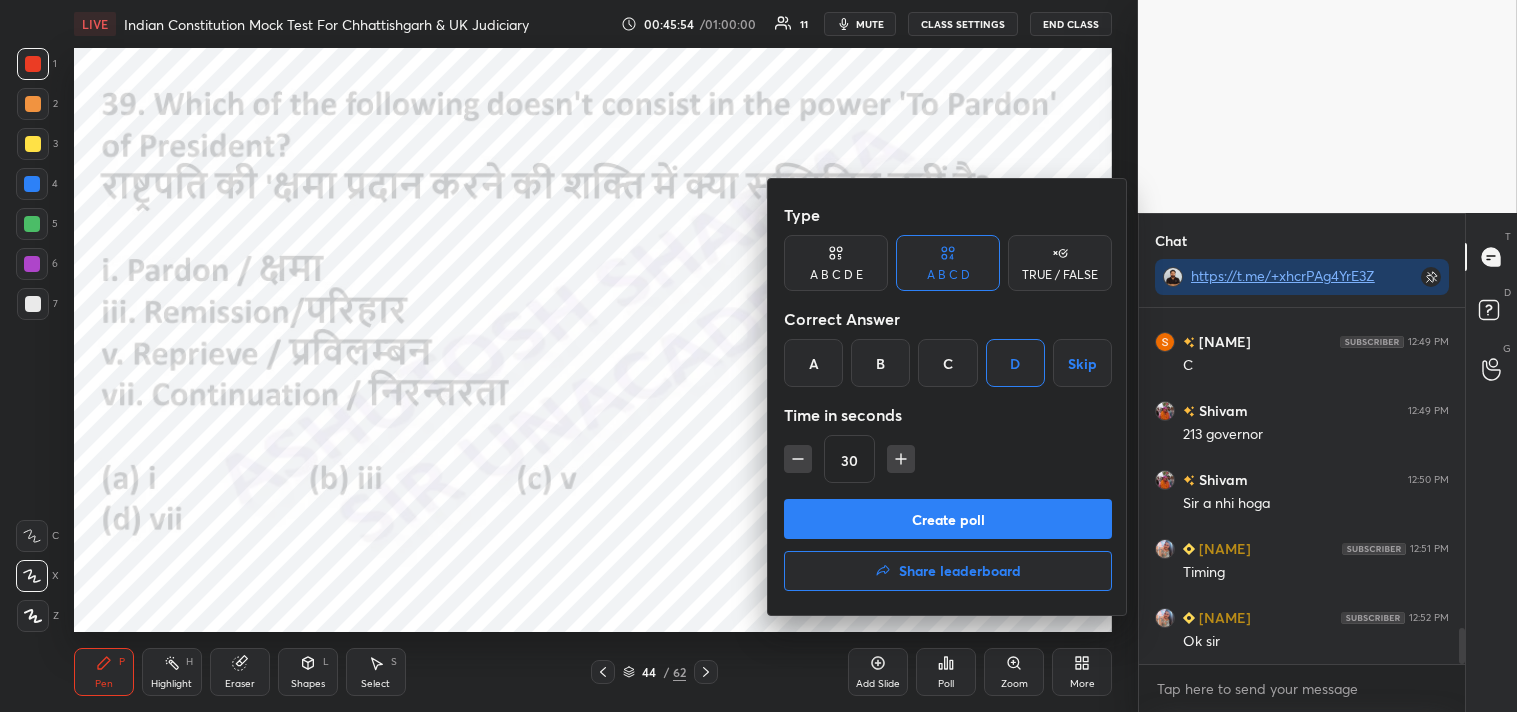 drag, startPoint x: 995, startPoint y: 518, endPoint x: 1007, endPoint y: 511, distance: 13.892444 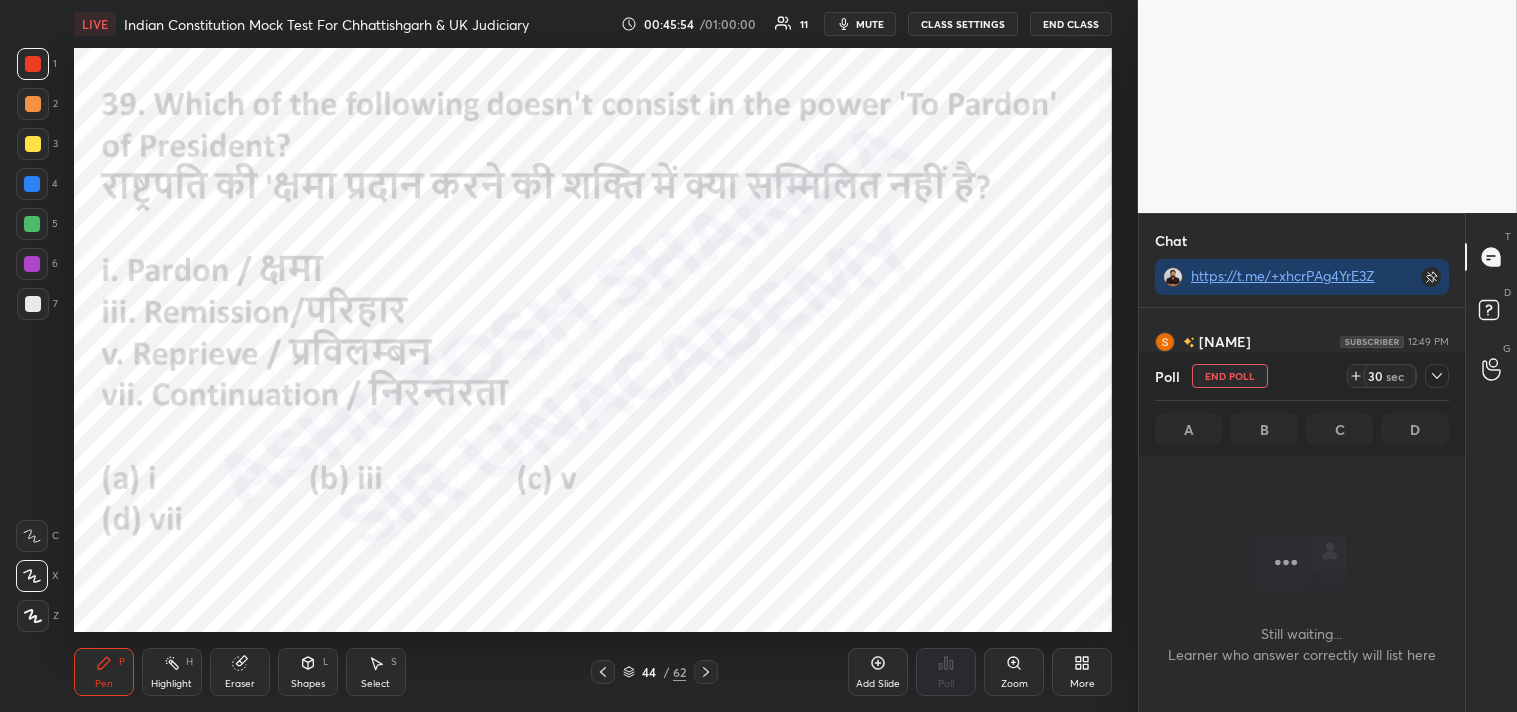 scroll, scrollTop: 317, scrollLeft: 320, axis: both 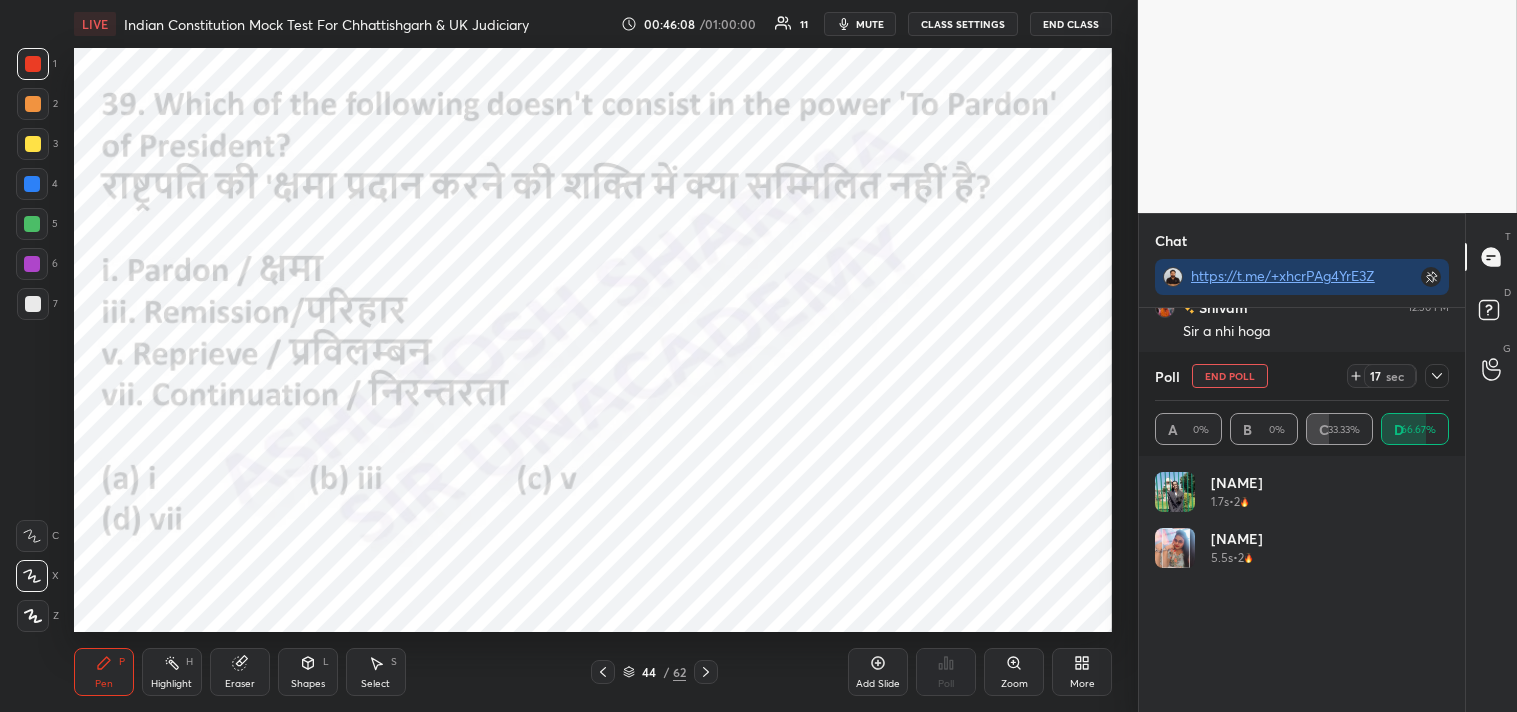 drag, startPoint x: 1440, startPoint y: 375, endPoint x: 1423, endPoint y: 426, distance: 53.75872 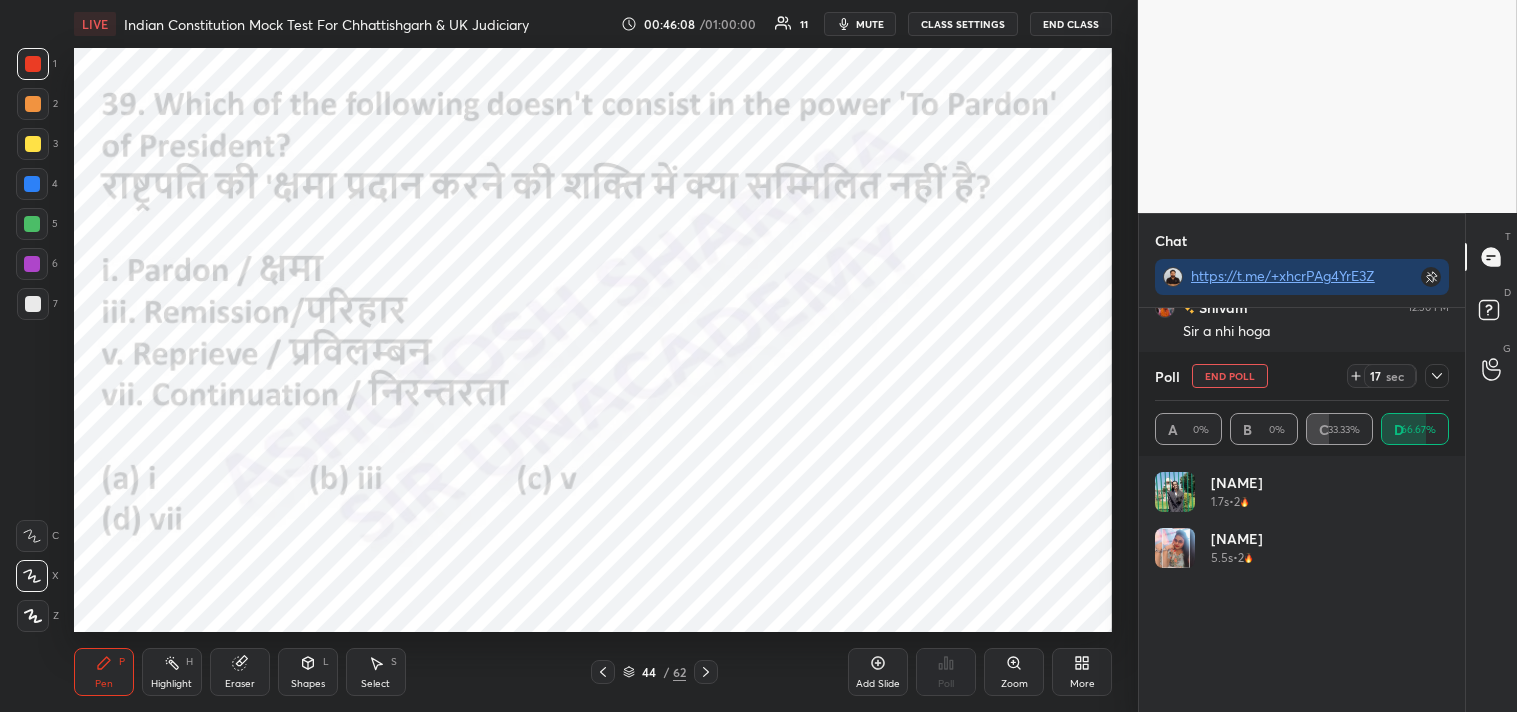 click 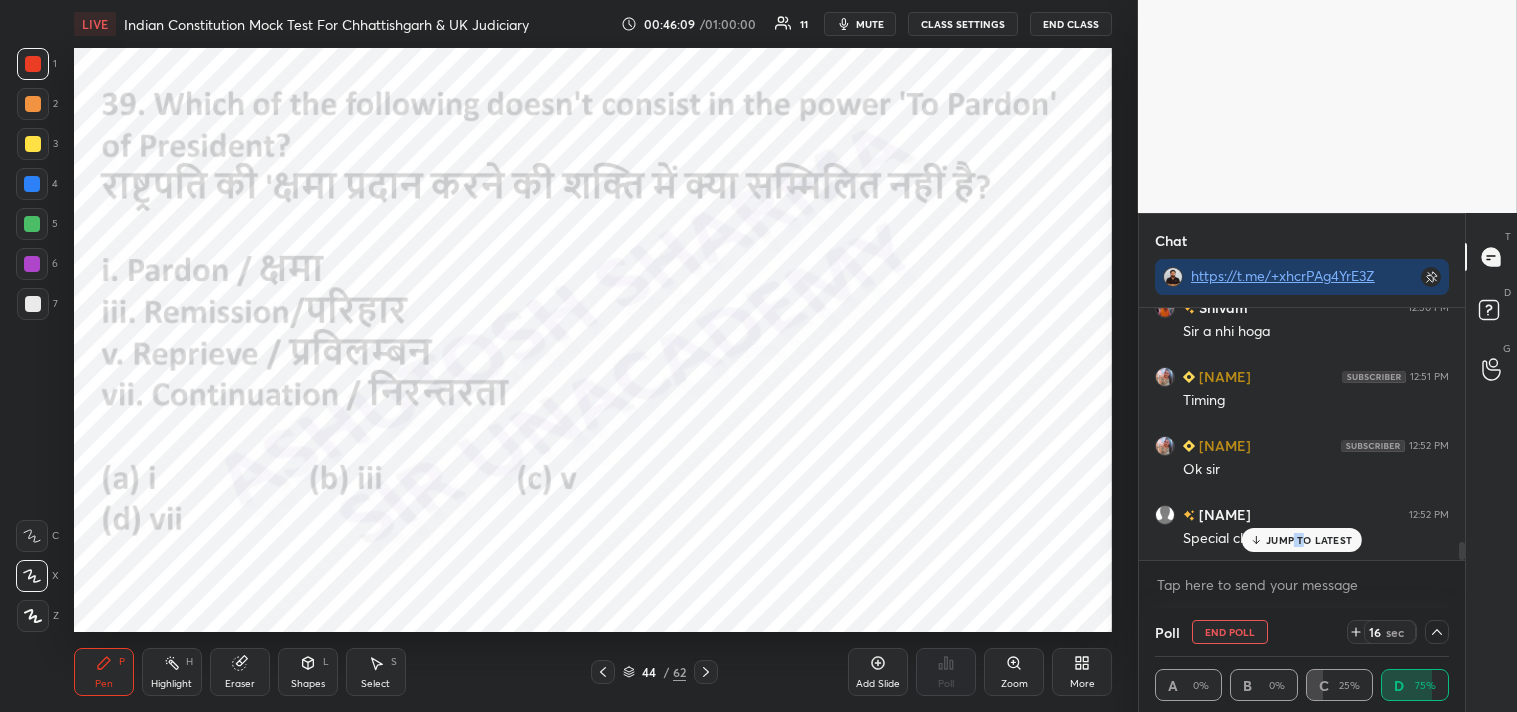 drag, startPoint x: 1296, startPoint y: 551, endPoint x: 1313, endPoint y: 530, distance: 27.018513 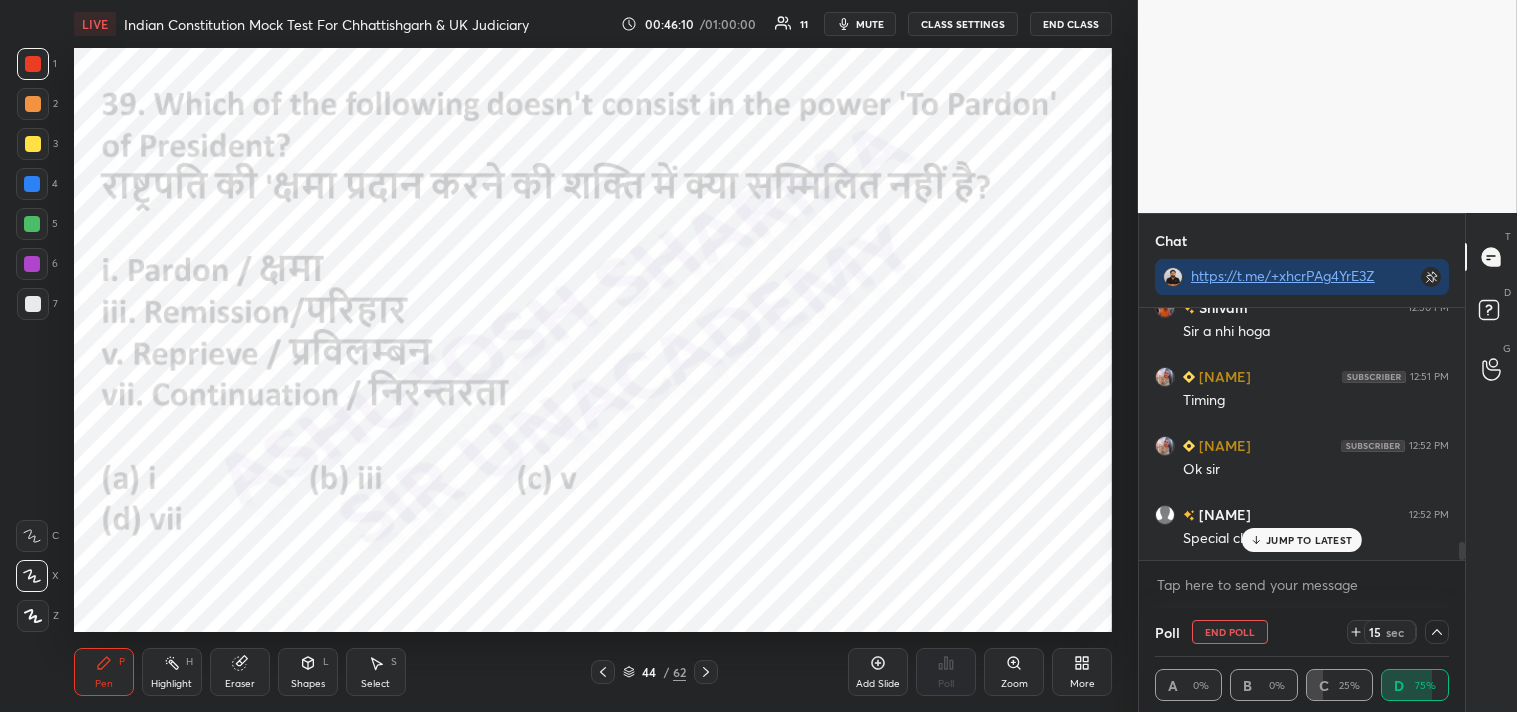 click on "JUMP TO LATEST" at bounding box center (1309, 540) 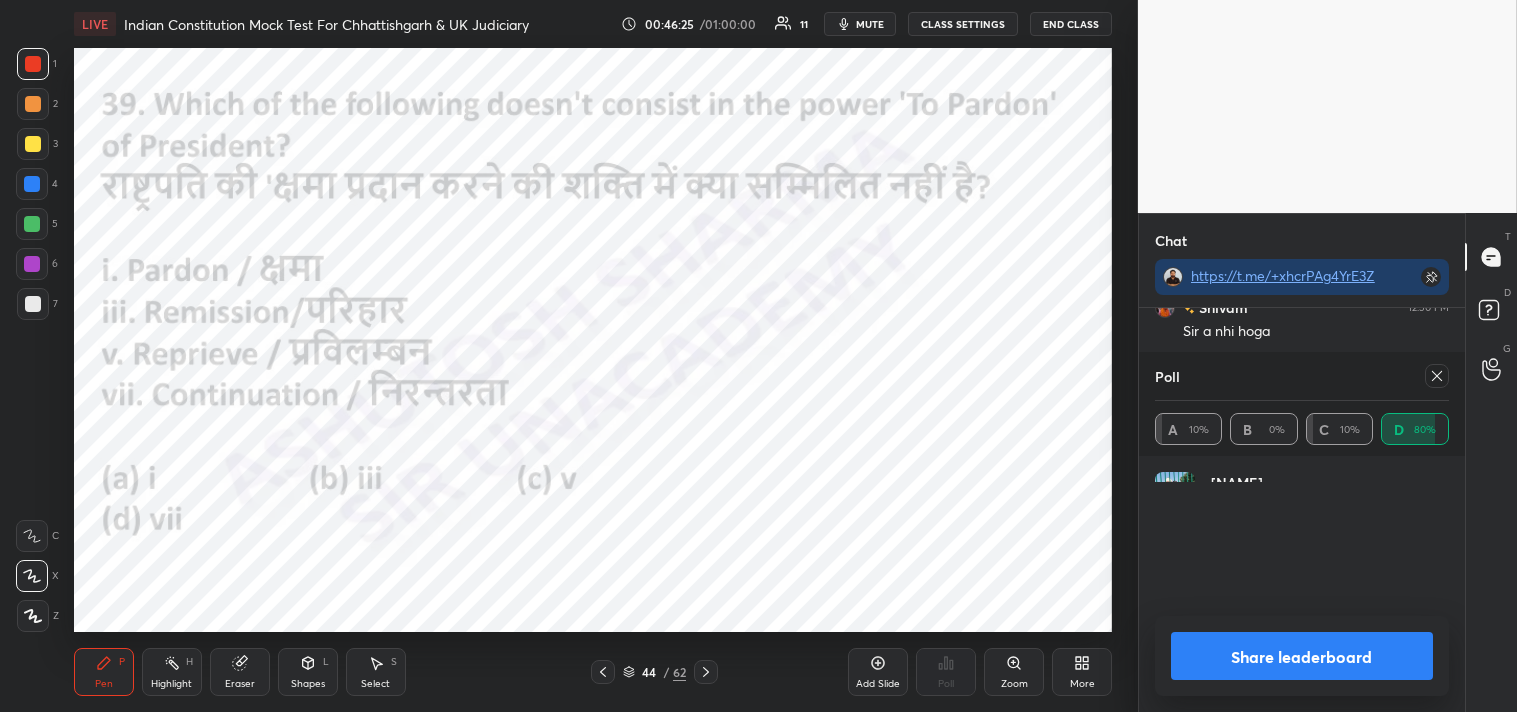 scroll, scrollTop: 6, scrollLeft: 6, axis: both 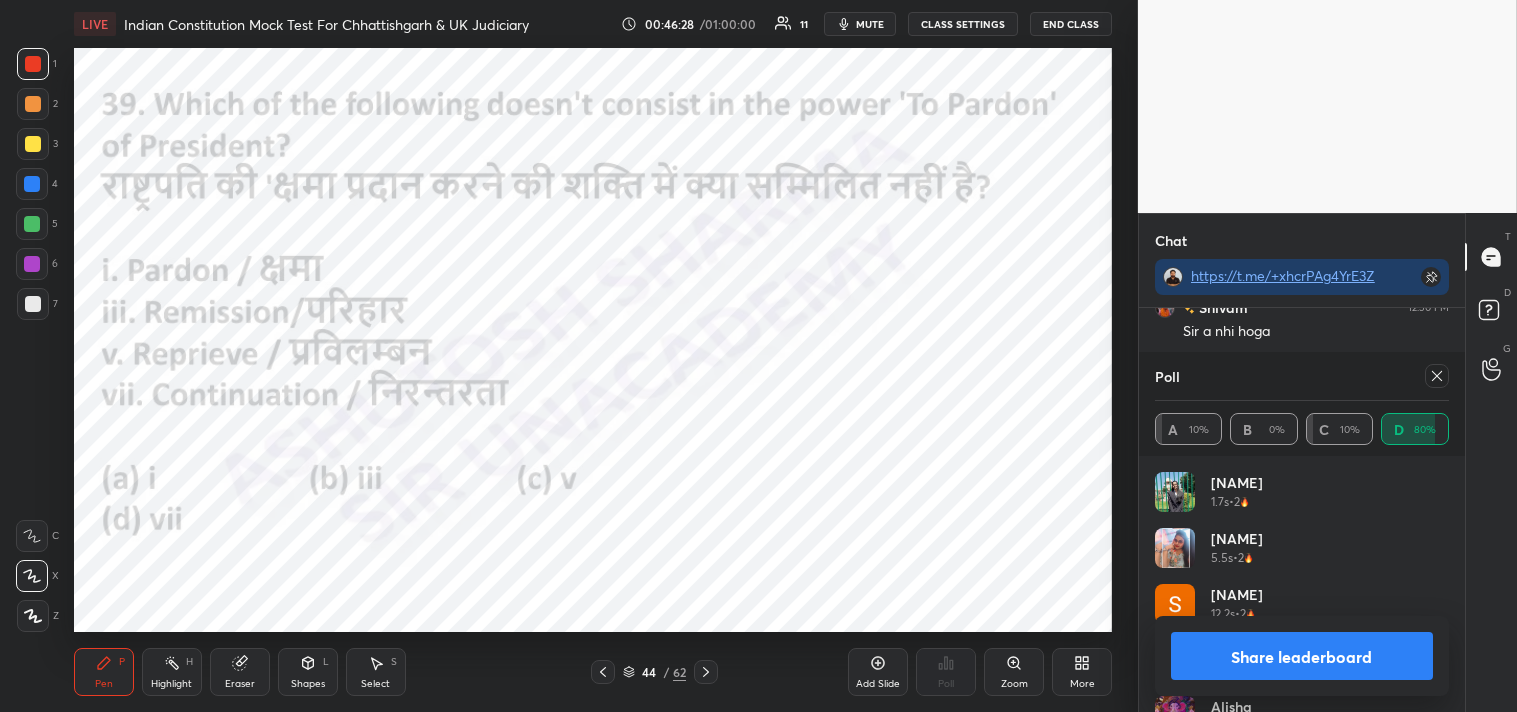 click 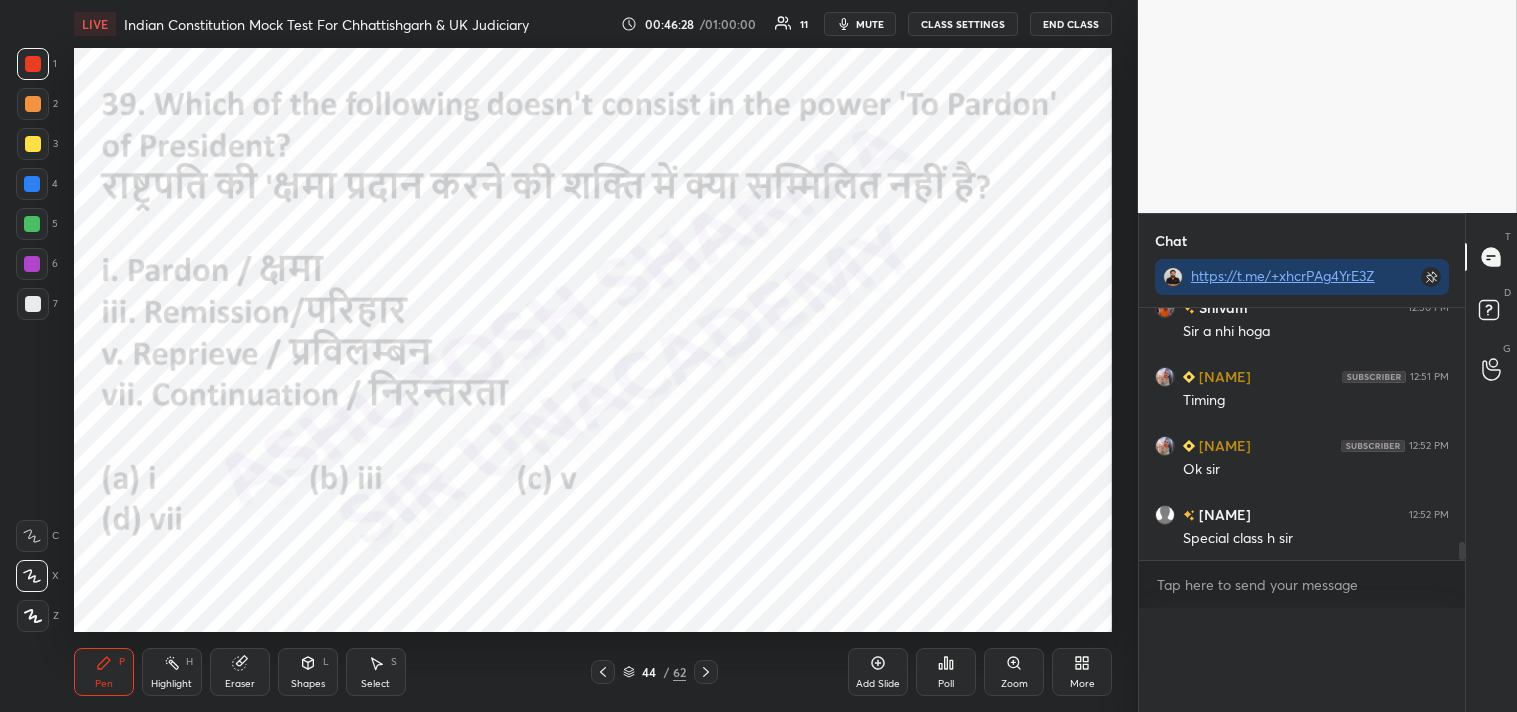 scroll, scrollTop: 150, scrollLeft: 288, axis: both 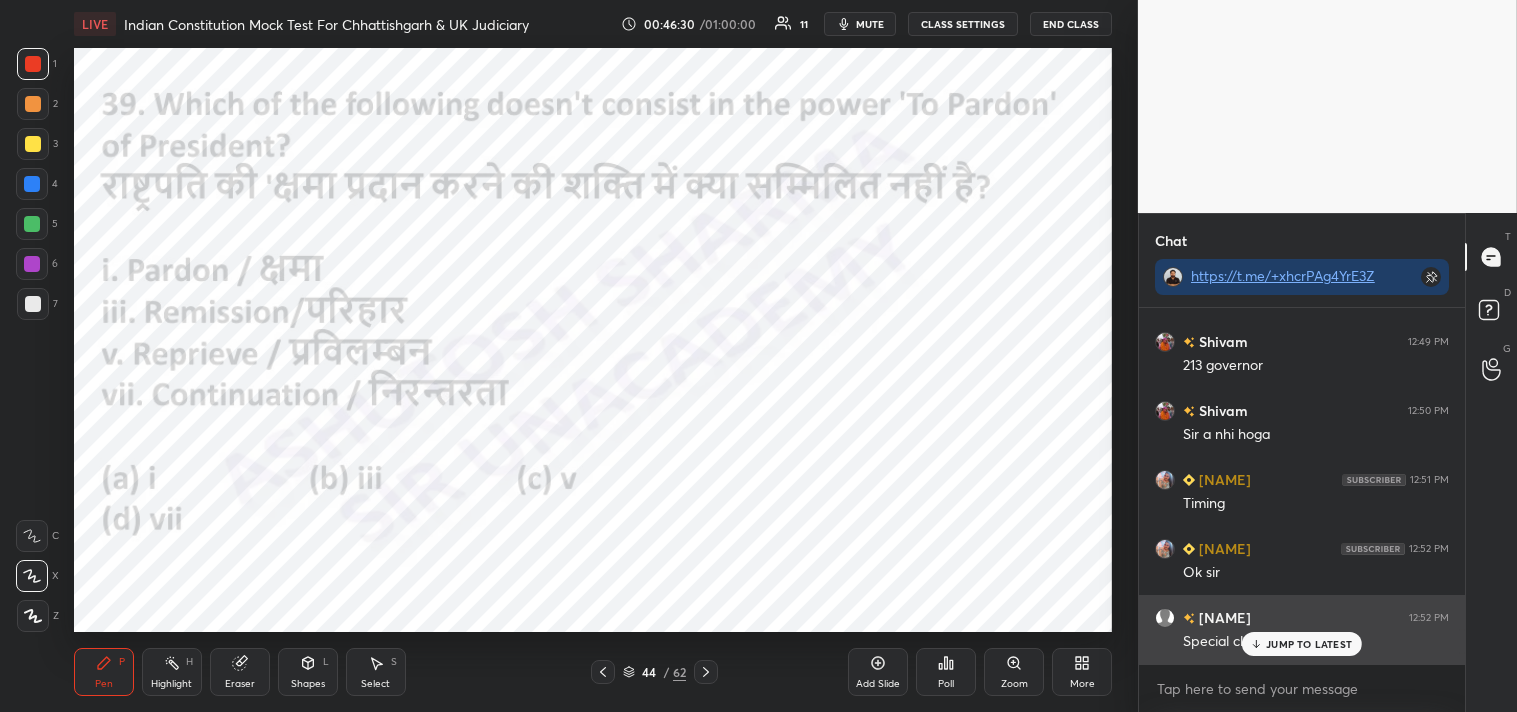 click on "Special class h sir" at bounding box center [1316, 640] 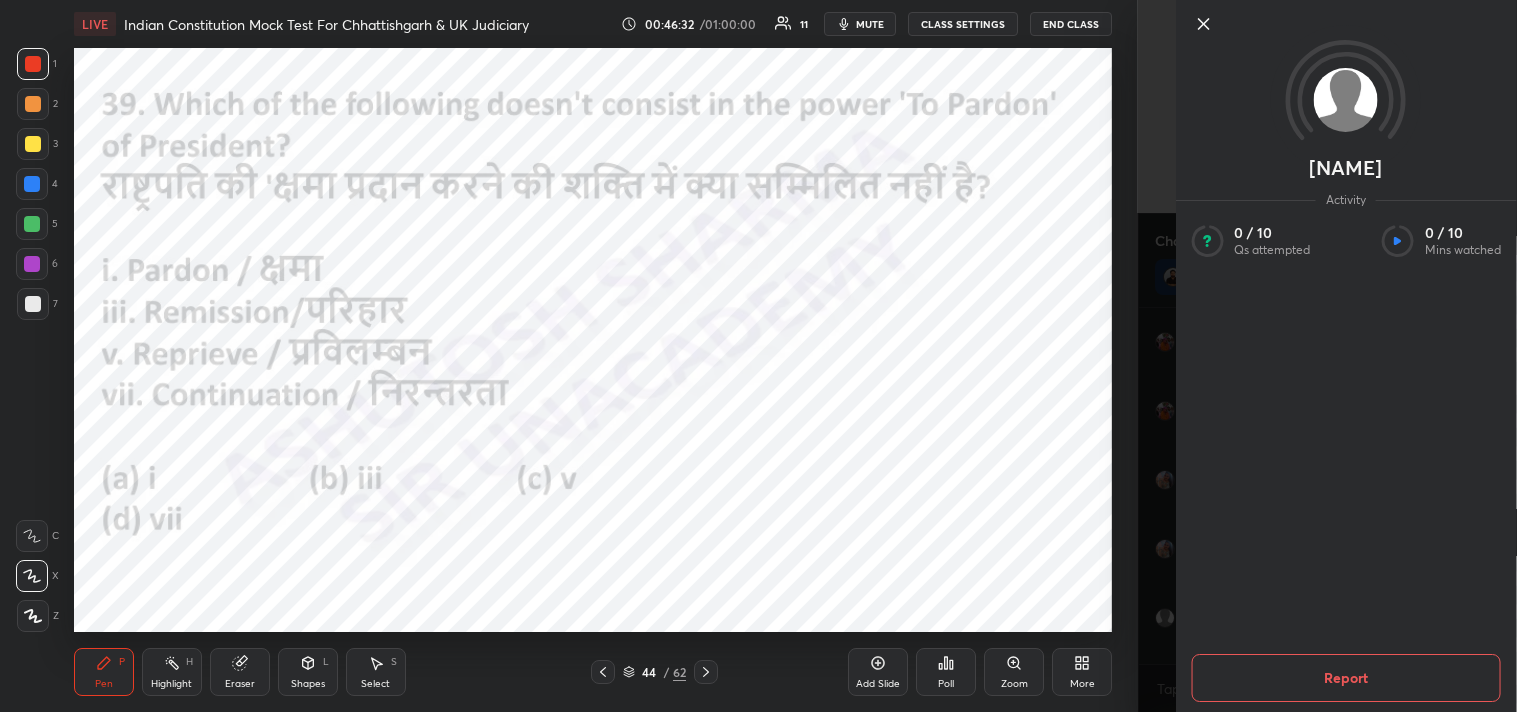 click 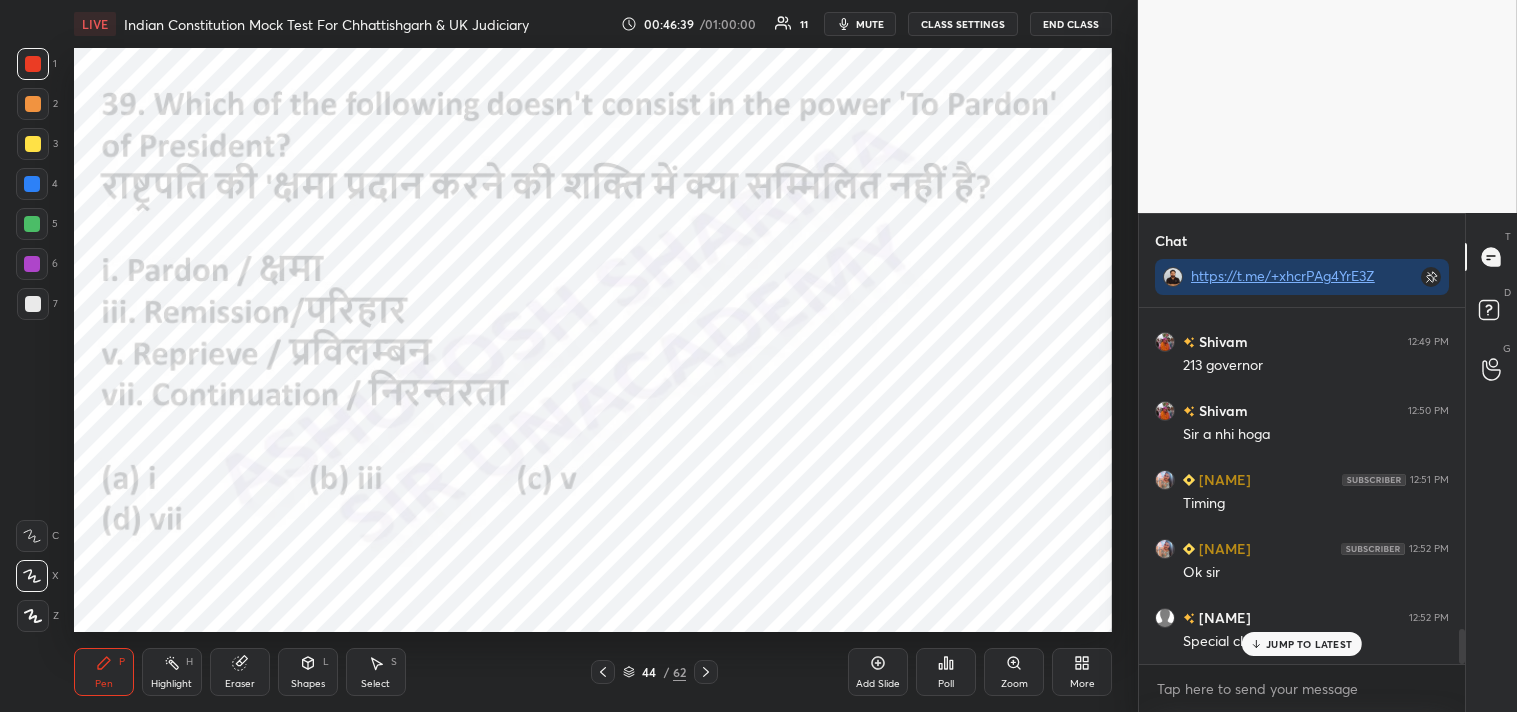 click 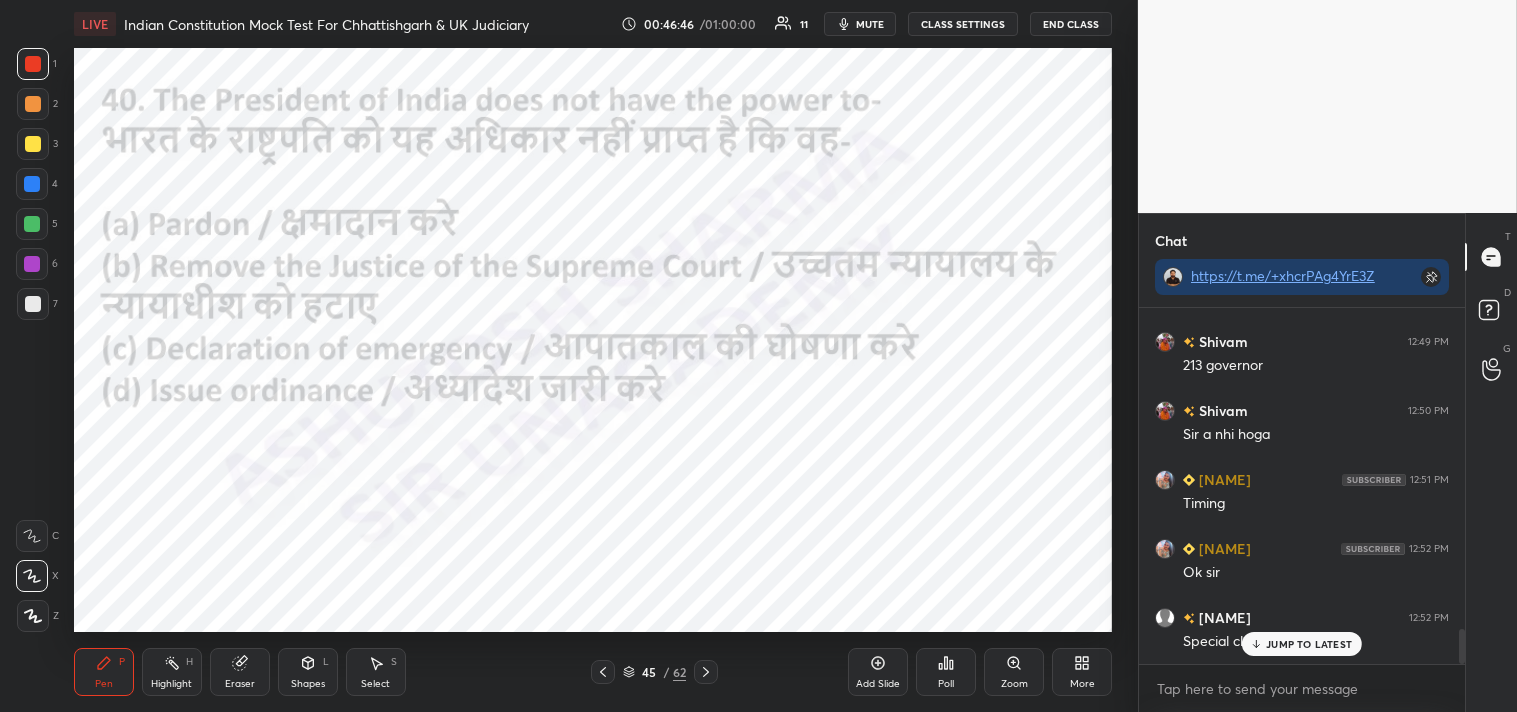 click on "Poll" at bounding box center [946, 684] 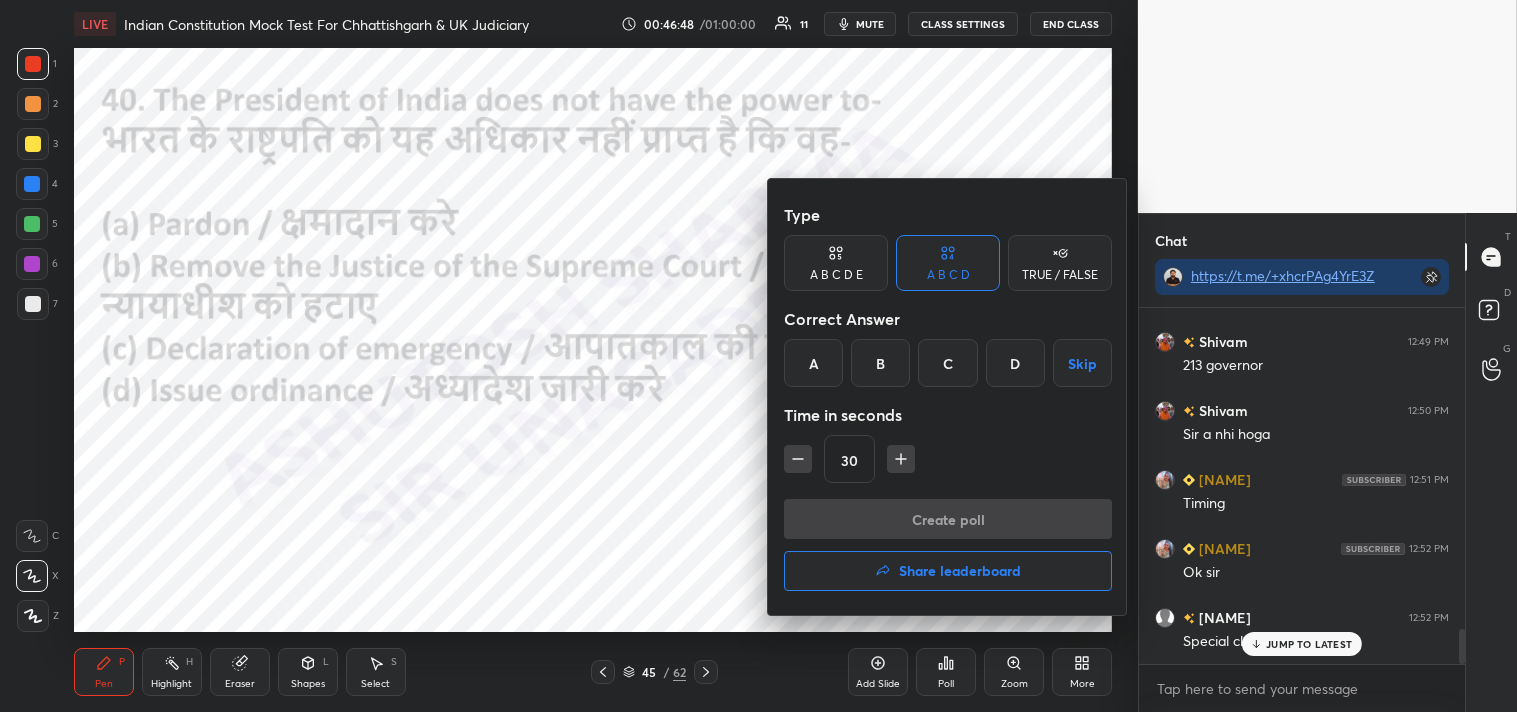 drag, startPoint x: 950, startPoint y: 356, endPoint x: 944, endPoint y: 418, distance: 62.289646 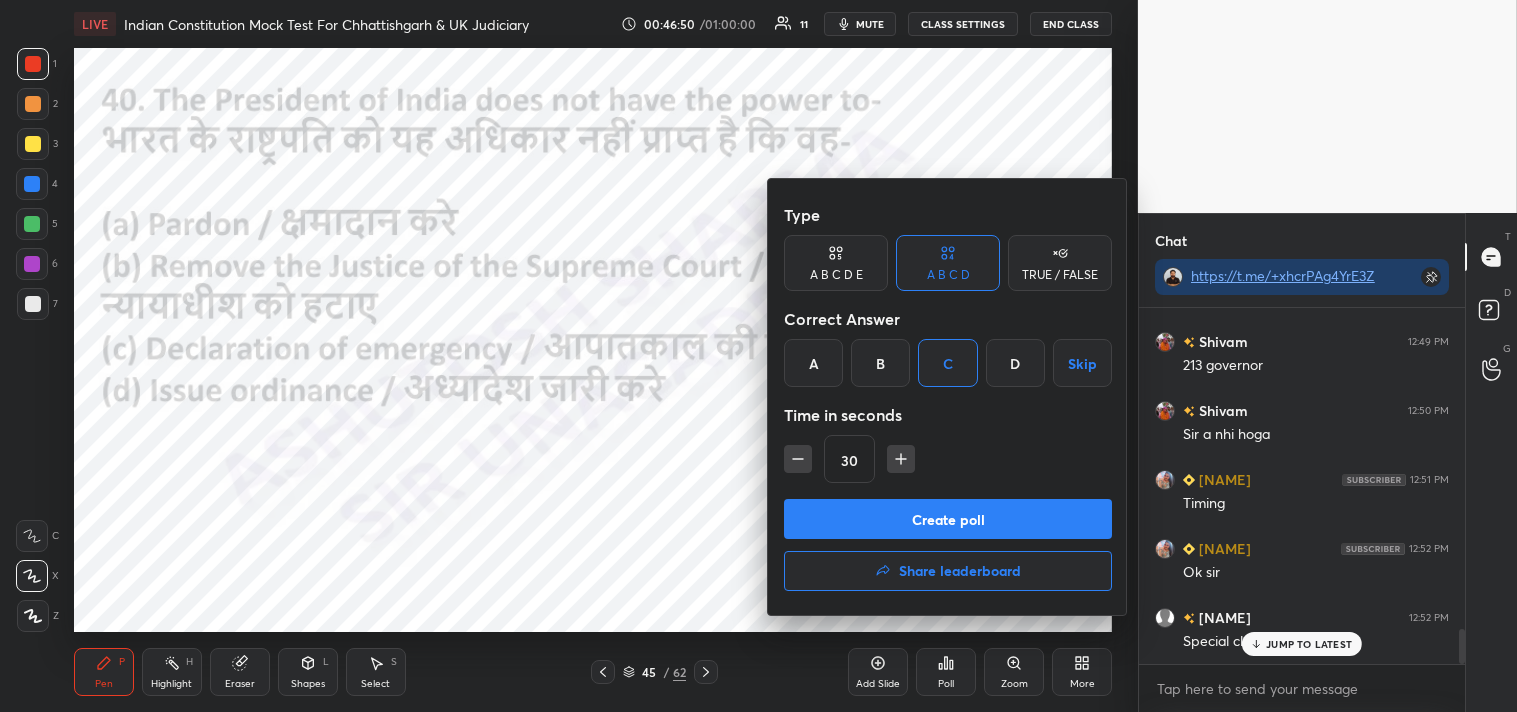 click on "Create poll" at bounding box center (948, 519) 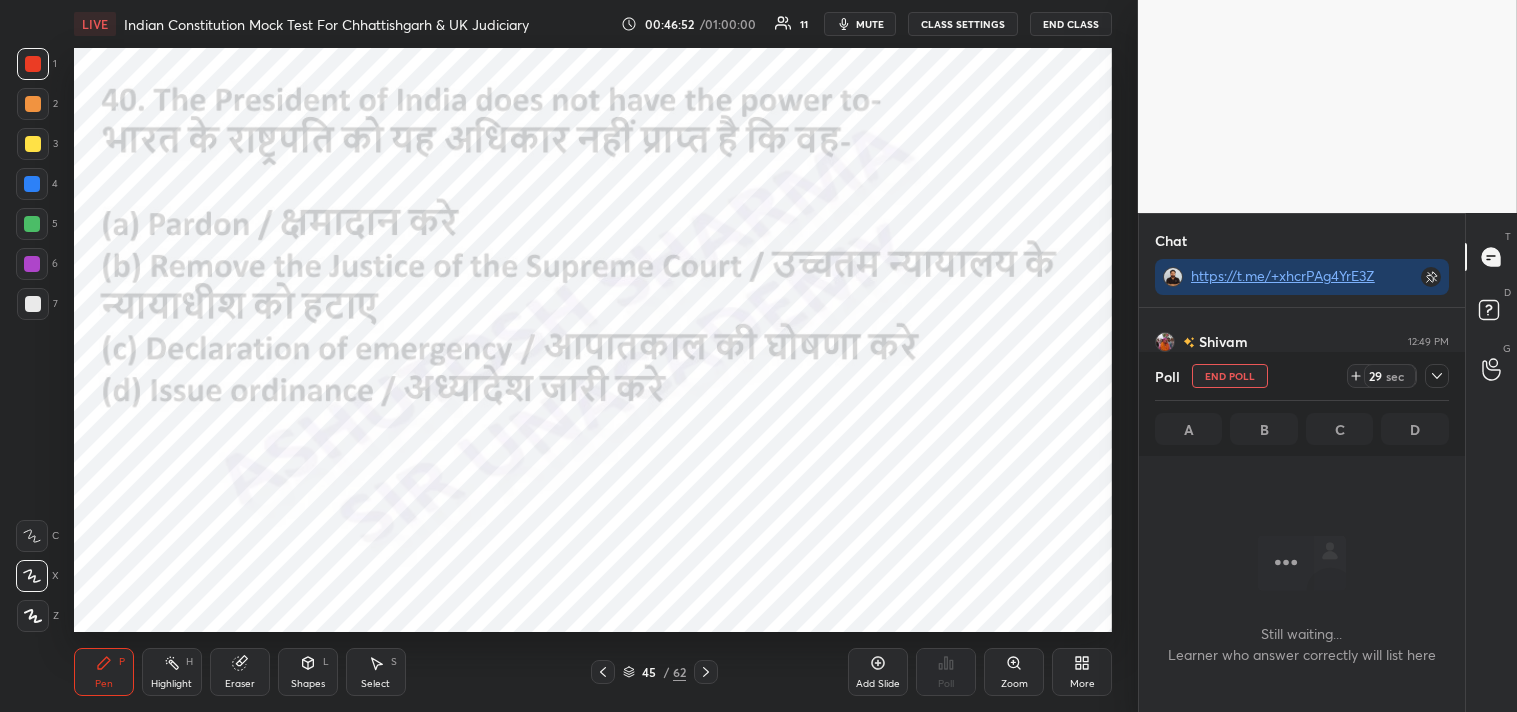click 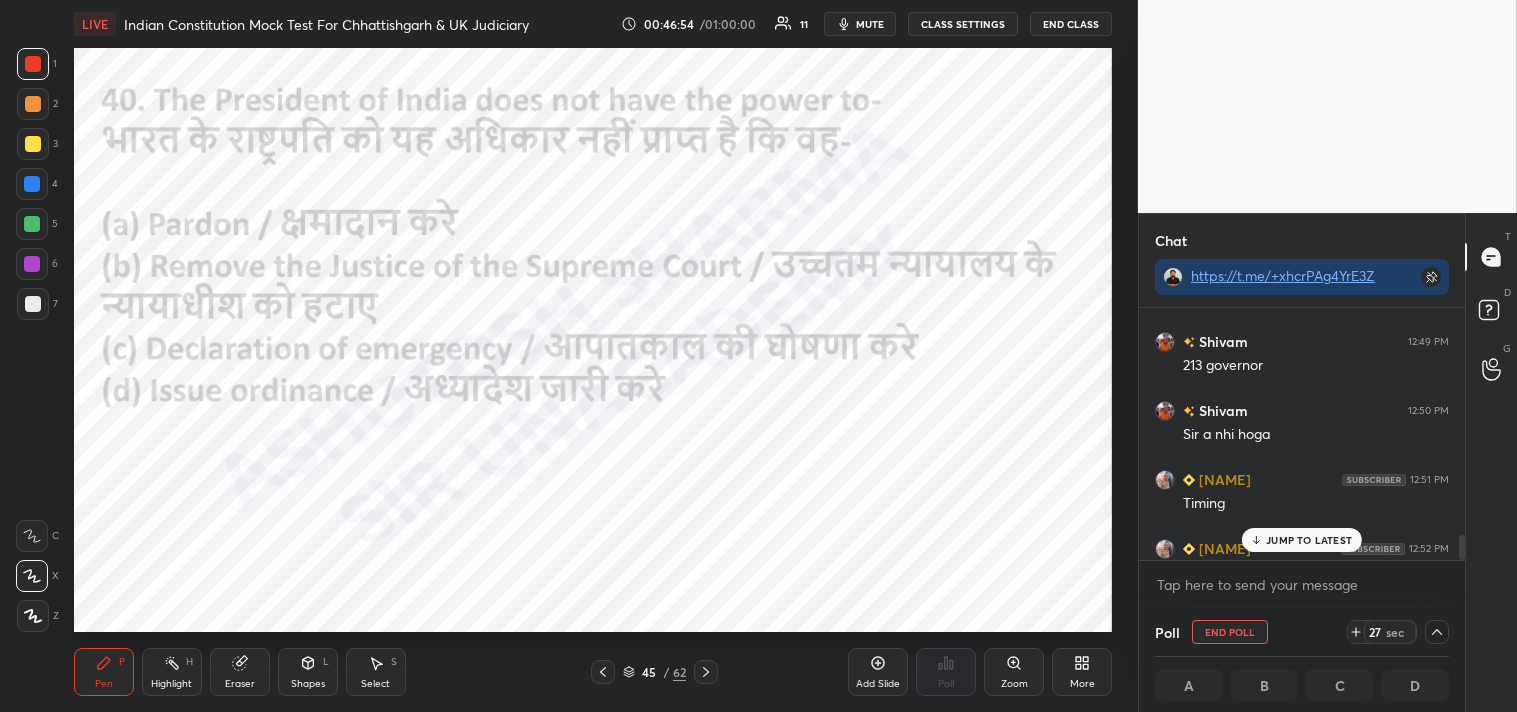 click on "JUMP TO LATEST" at bounding box center [1309, 540] 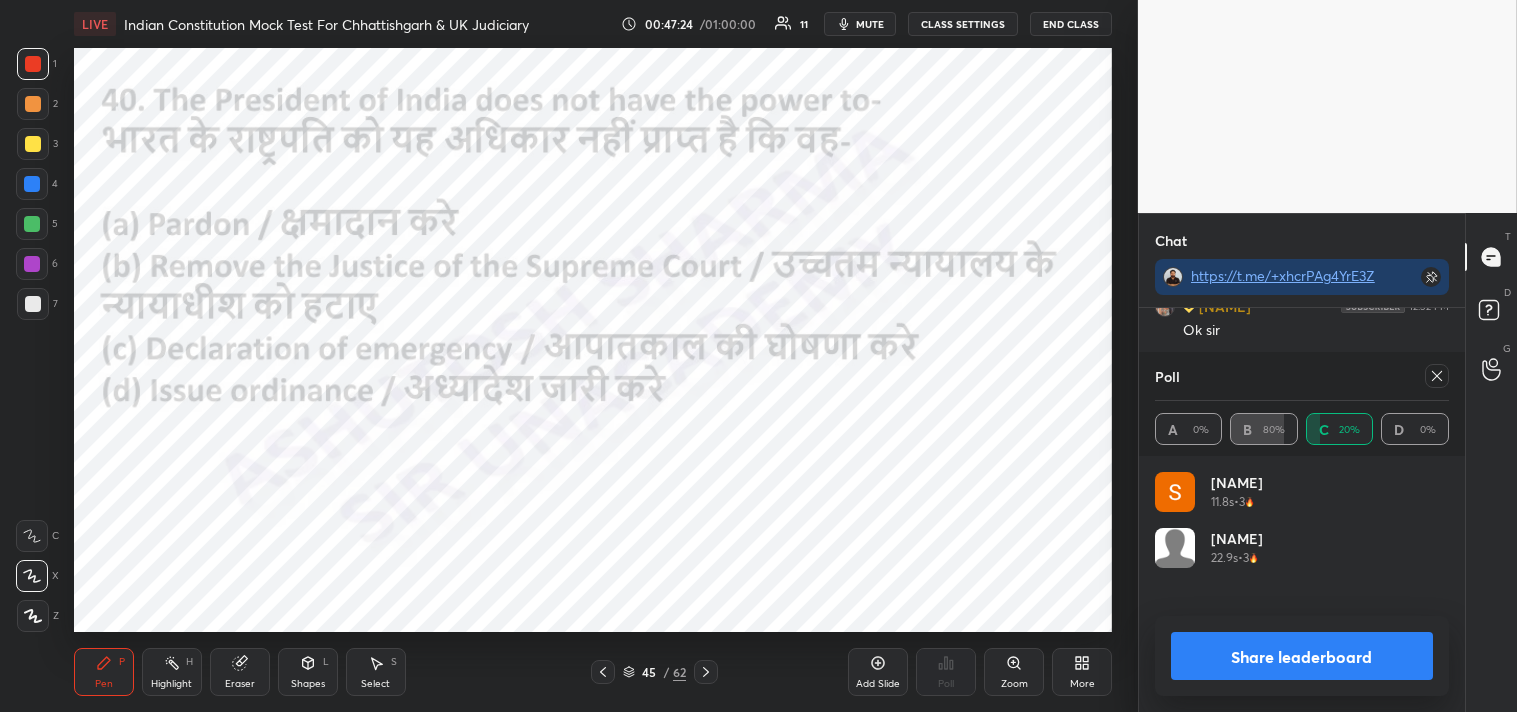 click 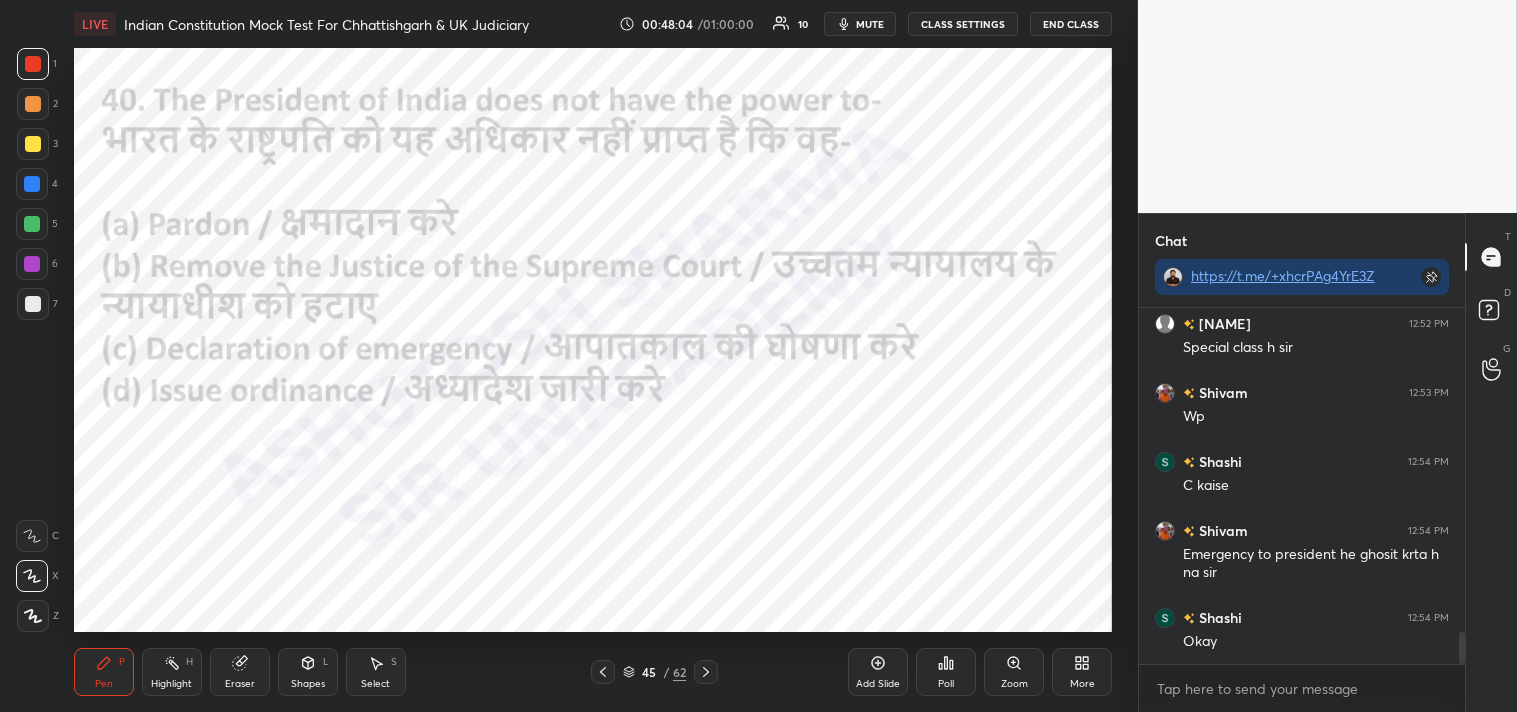 scroll, scrollTop: 3583, scrollLeft: 0, axis: vertical 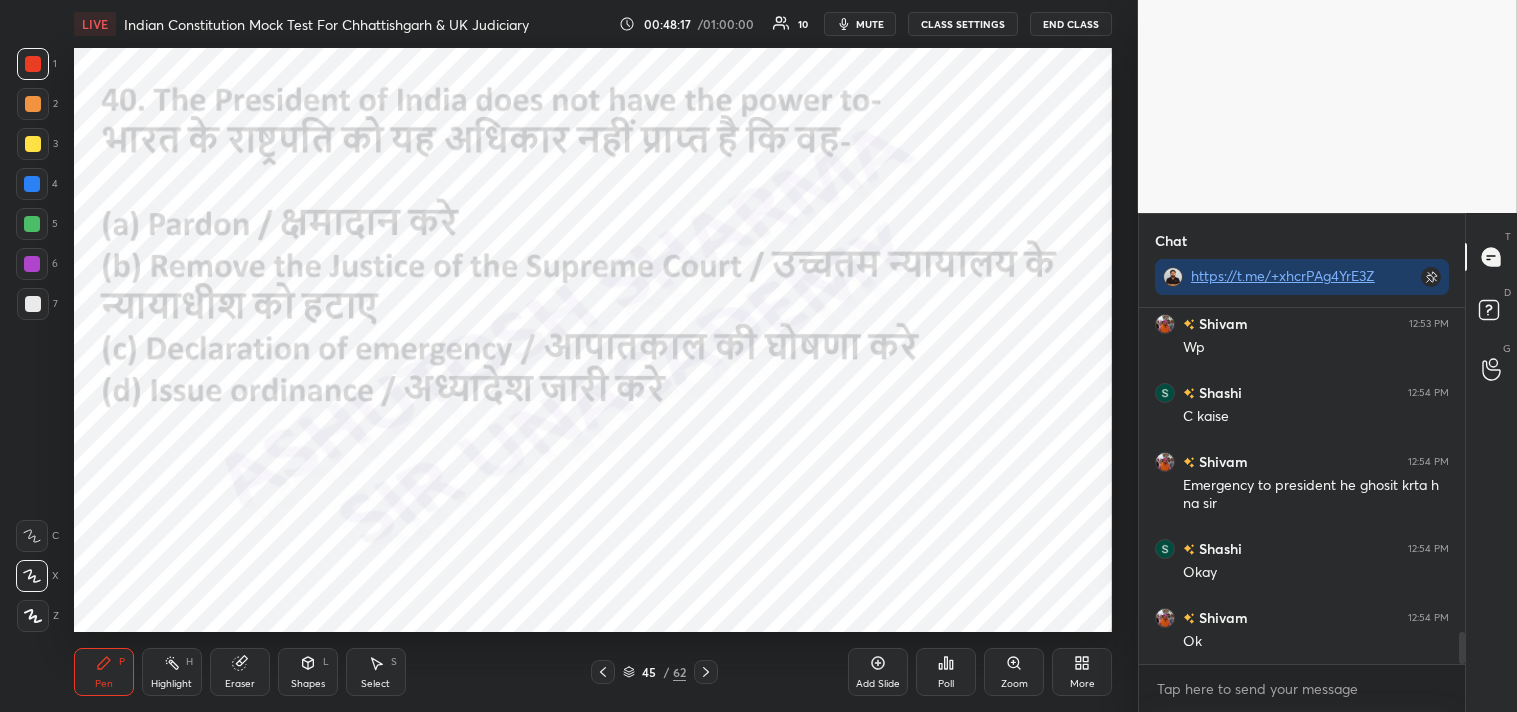click 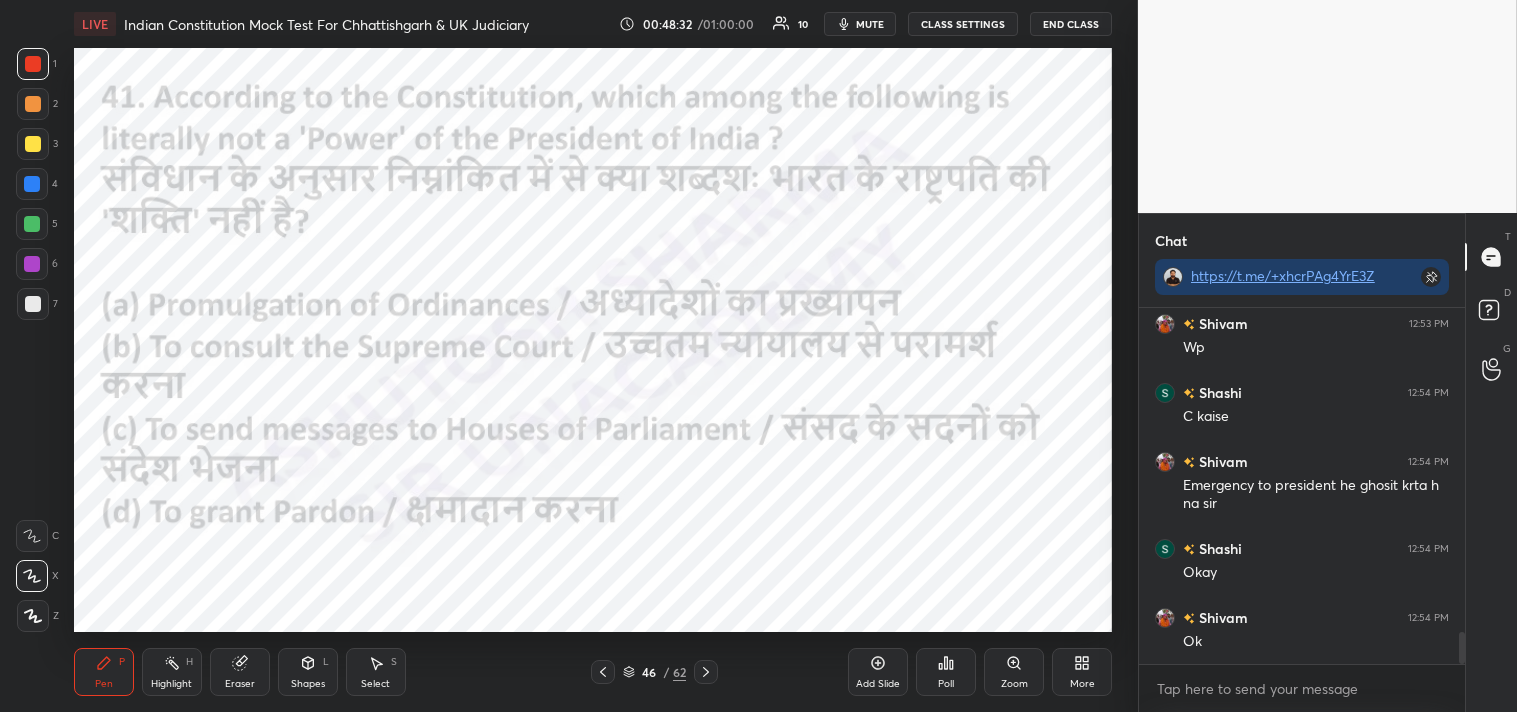 click on "Poll" at bounding box center [946, 684] 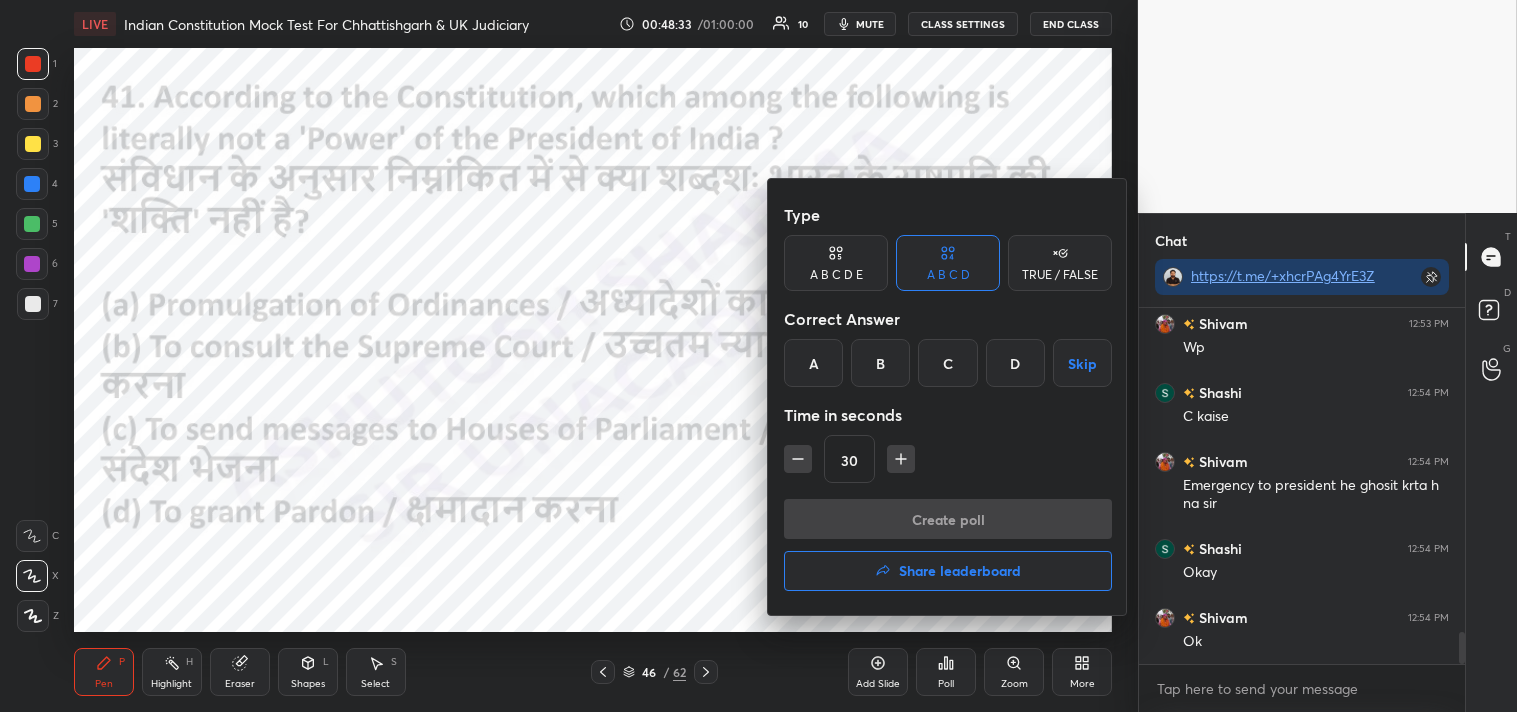 drag, startPoint x: 946, startPoint y: 348, endPoint x: 944, endPoint y: 465, distance: 117.01709 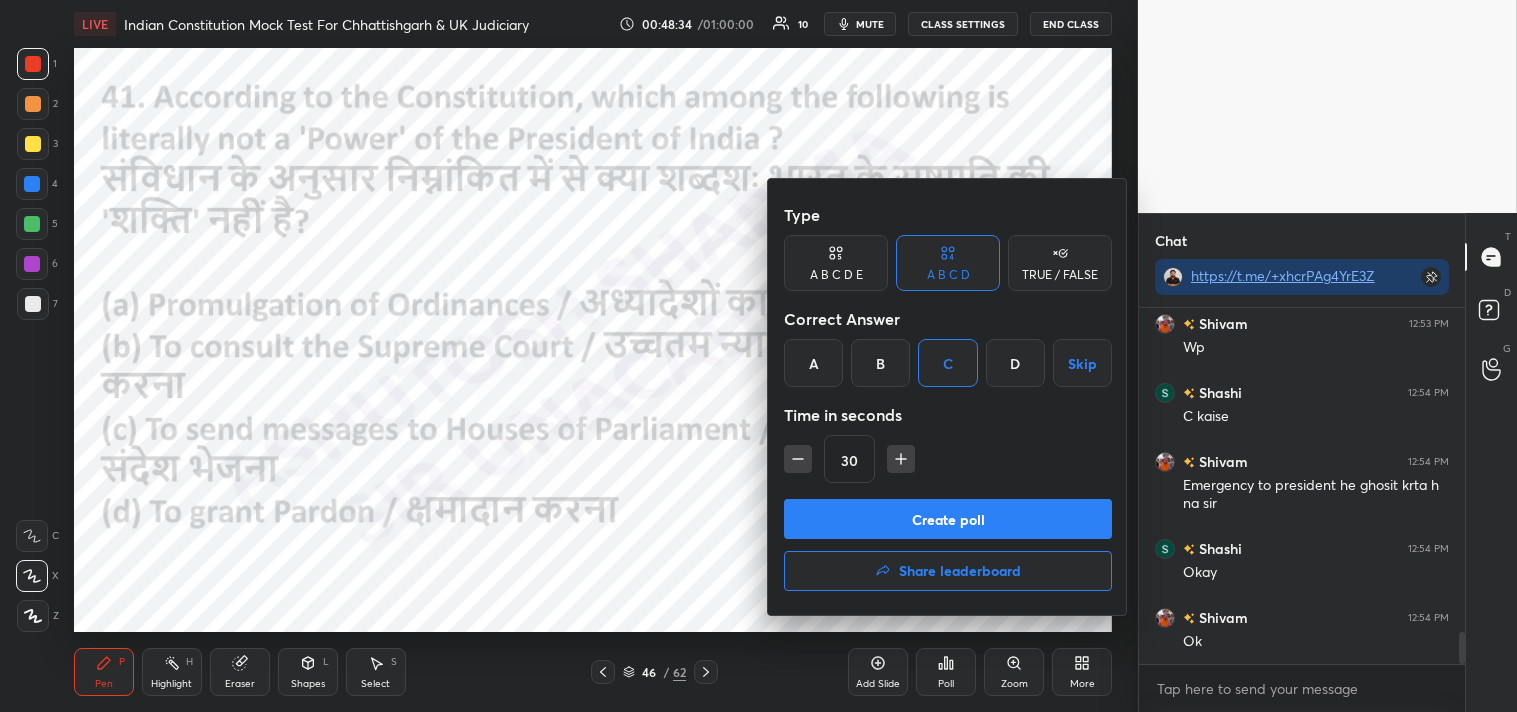 click on "Create poll" at bounding box center (948, 519) 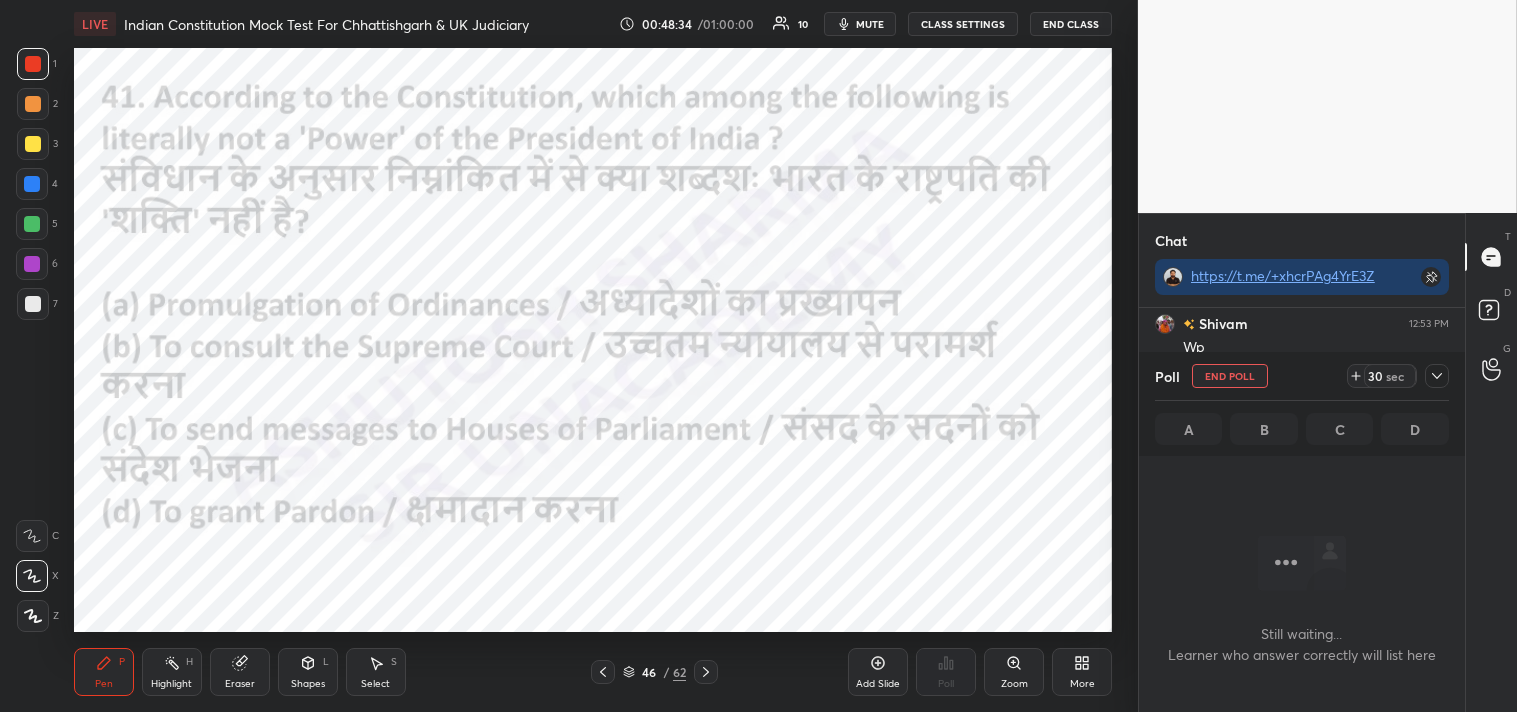 scroll, scrollTop: 308, scrollLeft: 320, axis: both 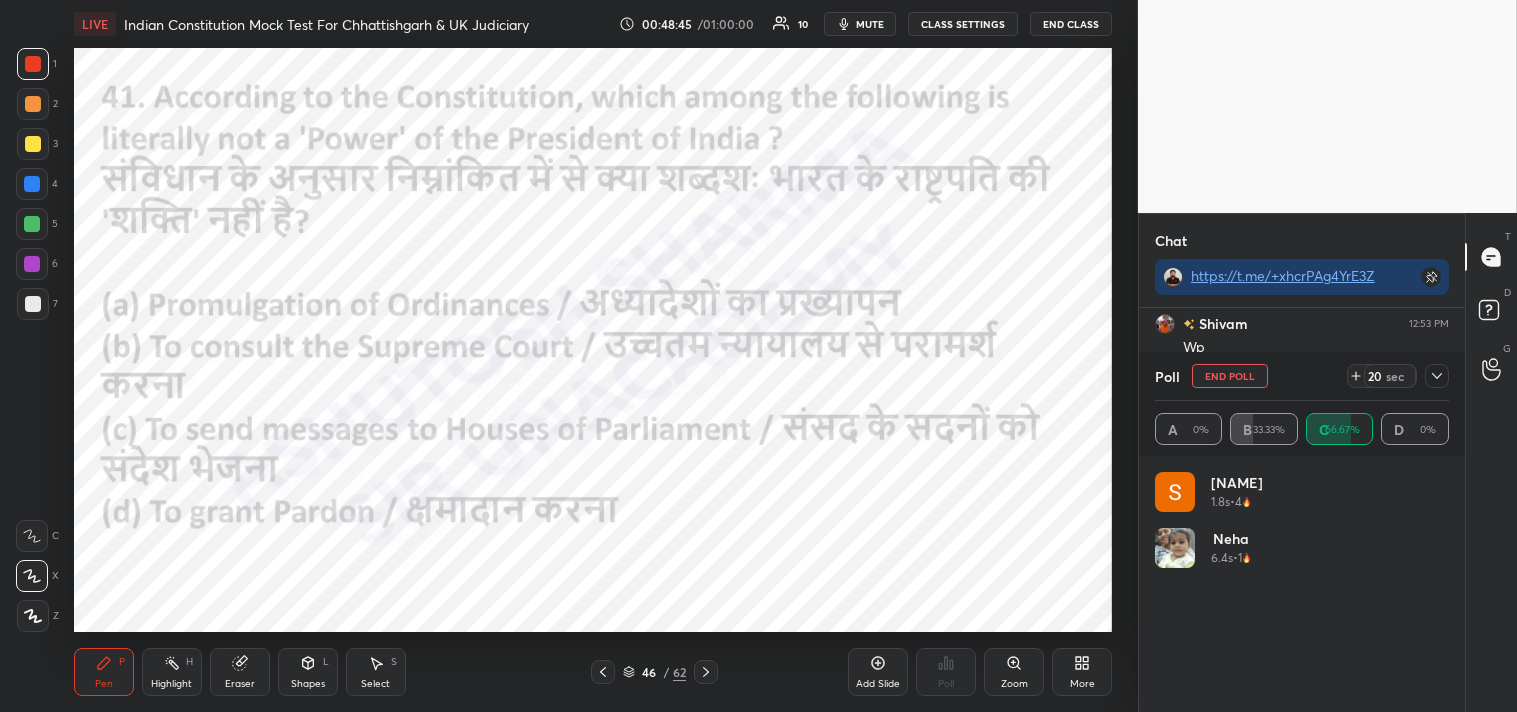 click 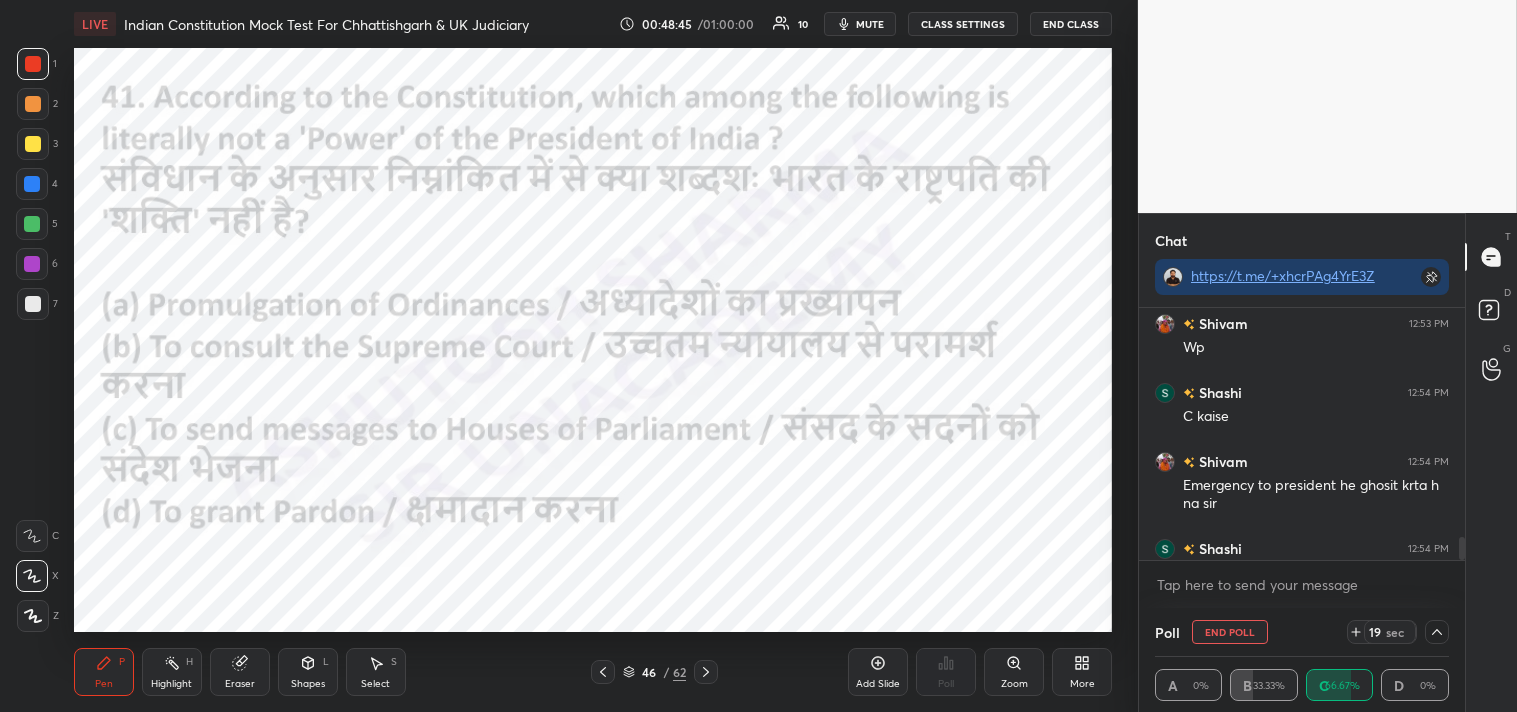 scroll, scrollTop: 131, scrollLeft: 288, axis: both 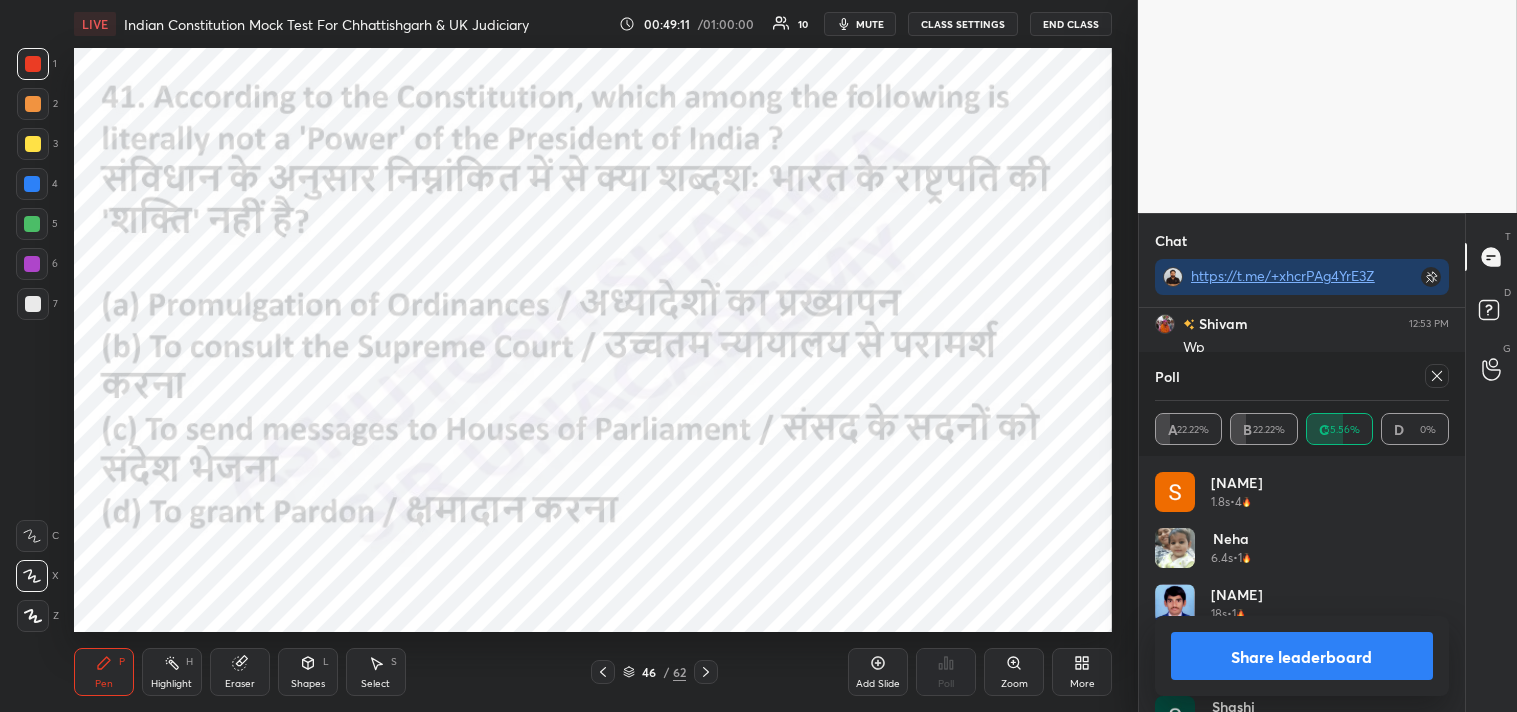 click on "Poll A 22.22% B 22.22% C 55.56% D 0%" at bounding box center (1302, 404) 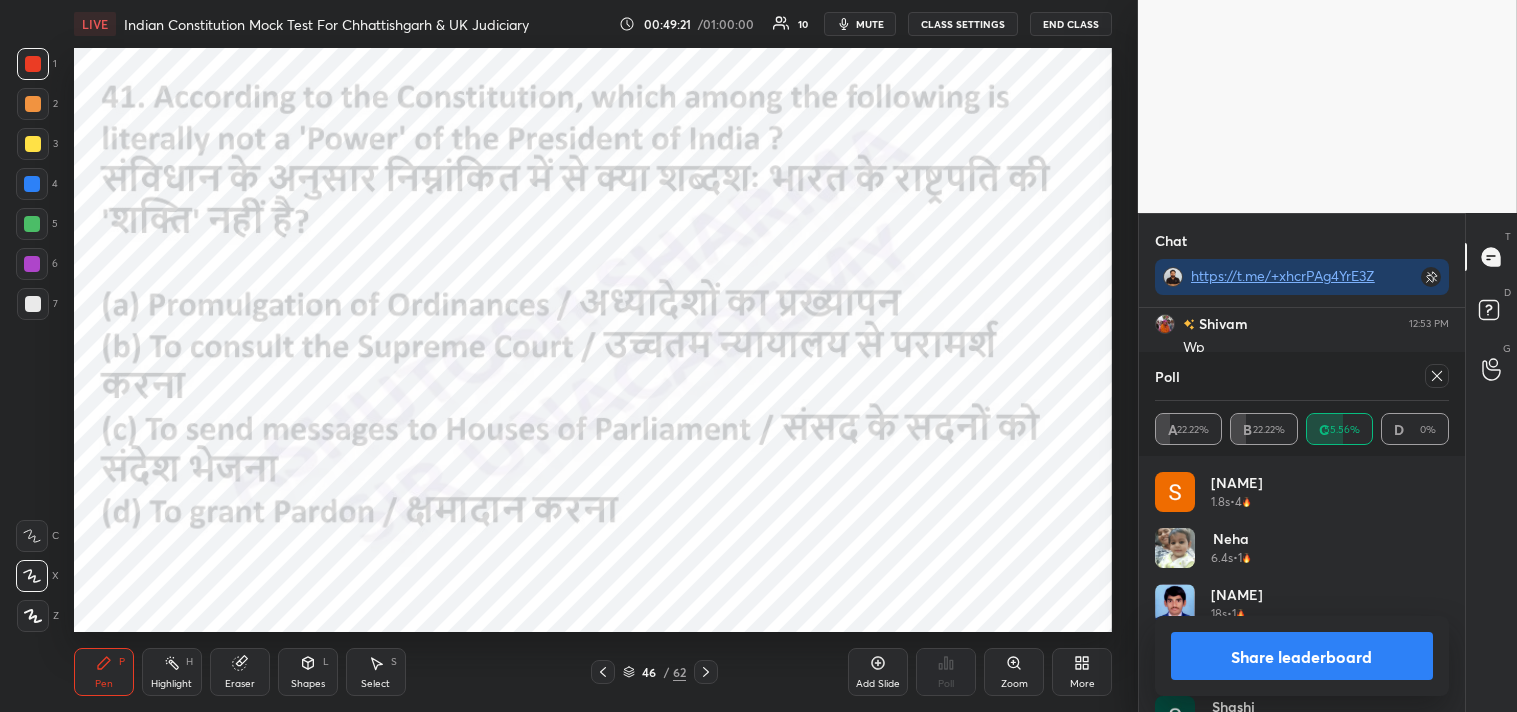 click 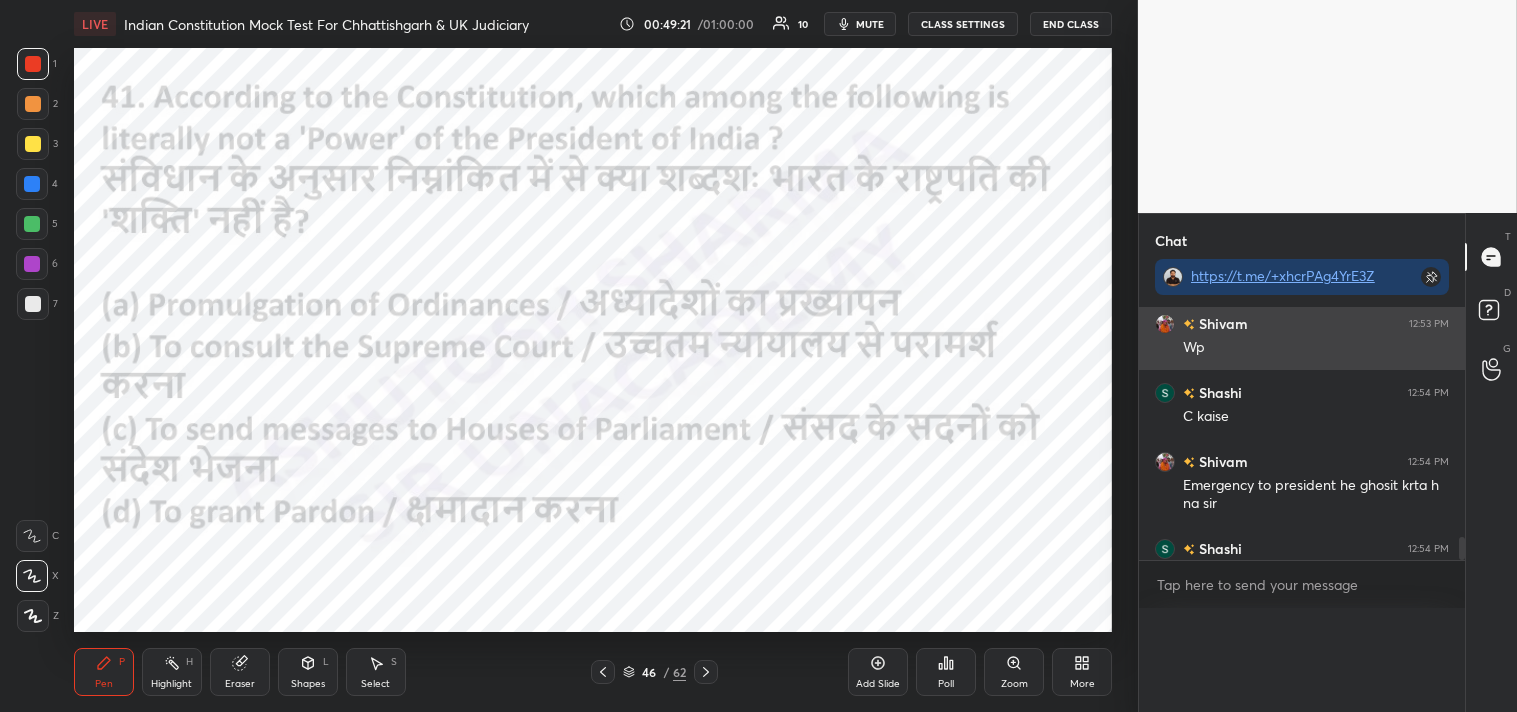 scroll, scrollTop: 87, scrollLeft: 288, axis: both 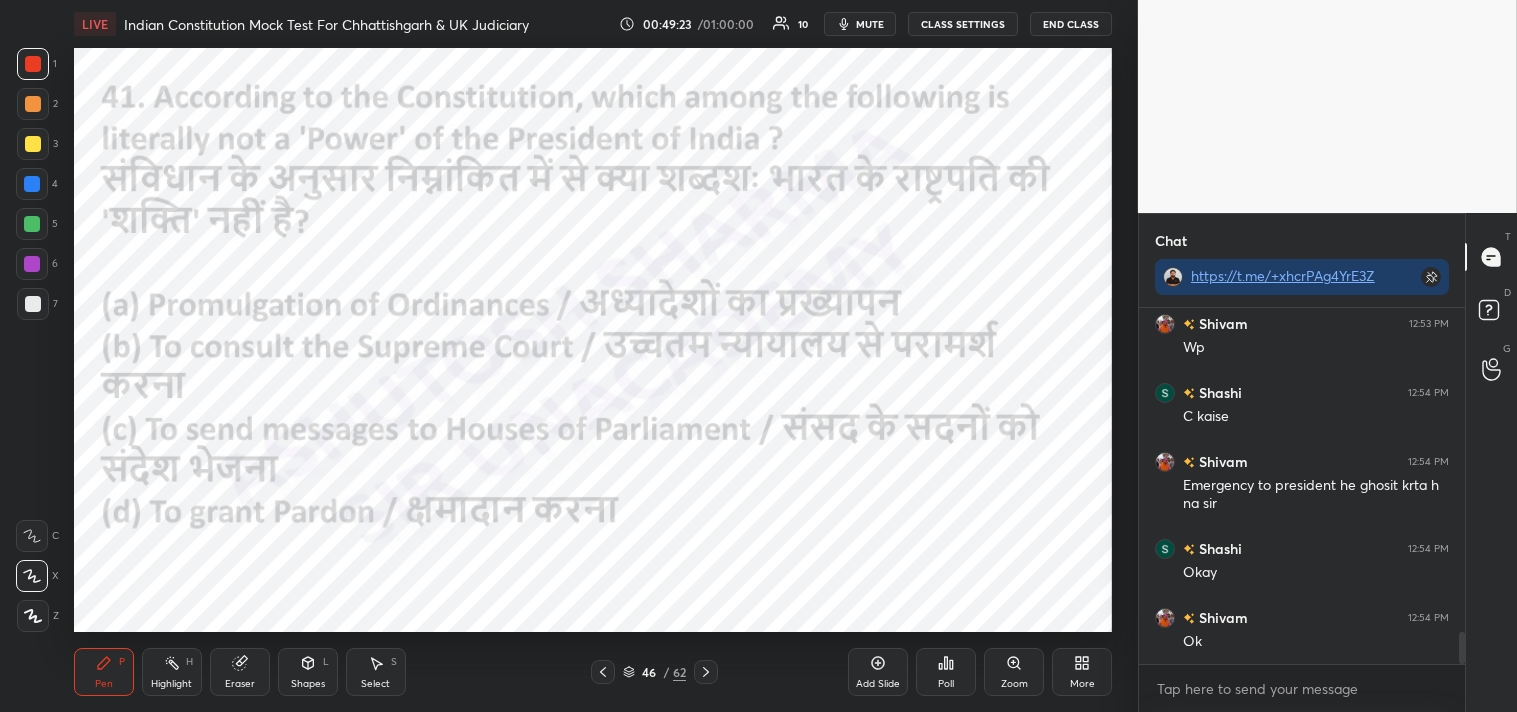click 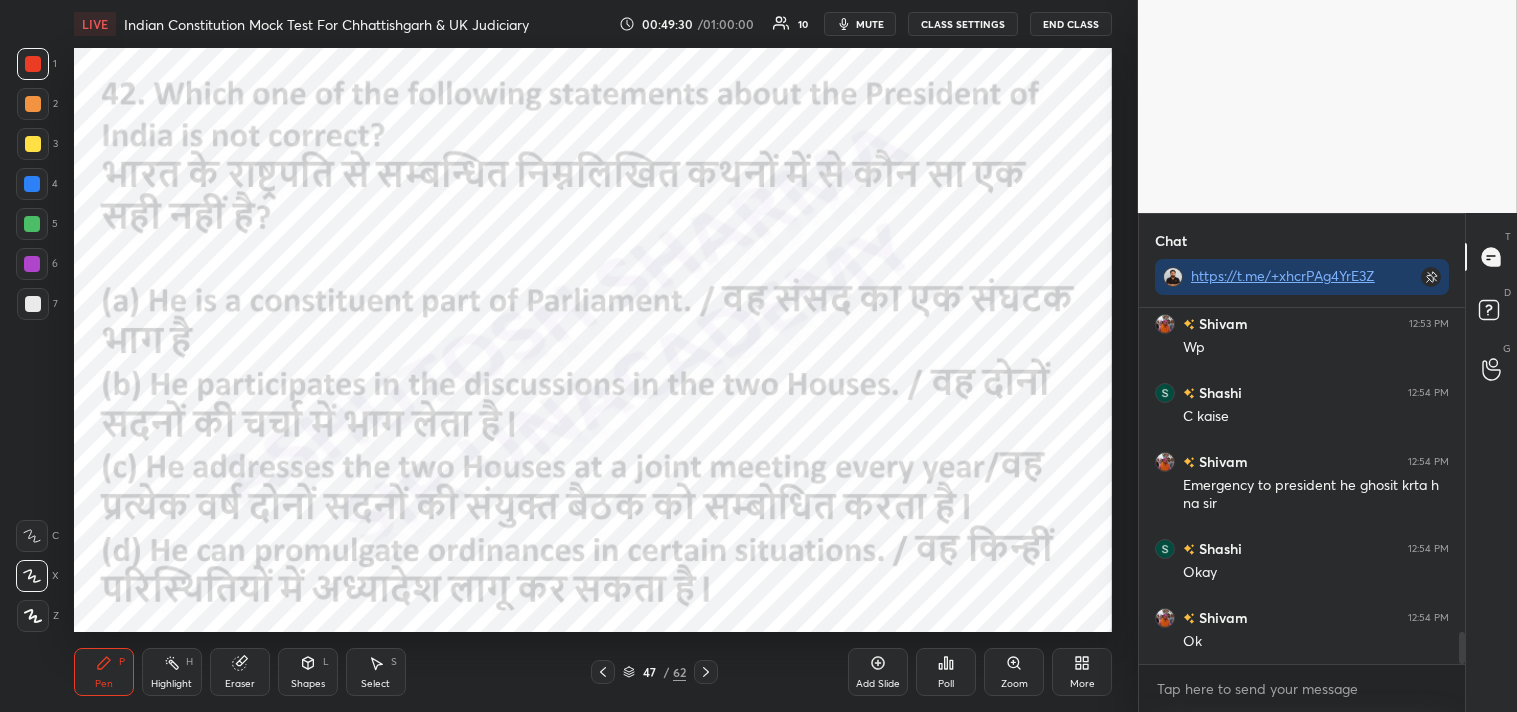 click on "Poll" at bounding box center [946, 672] 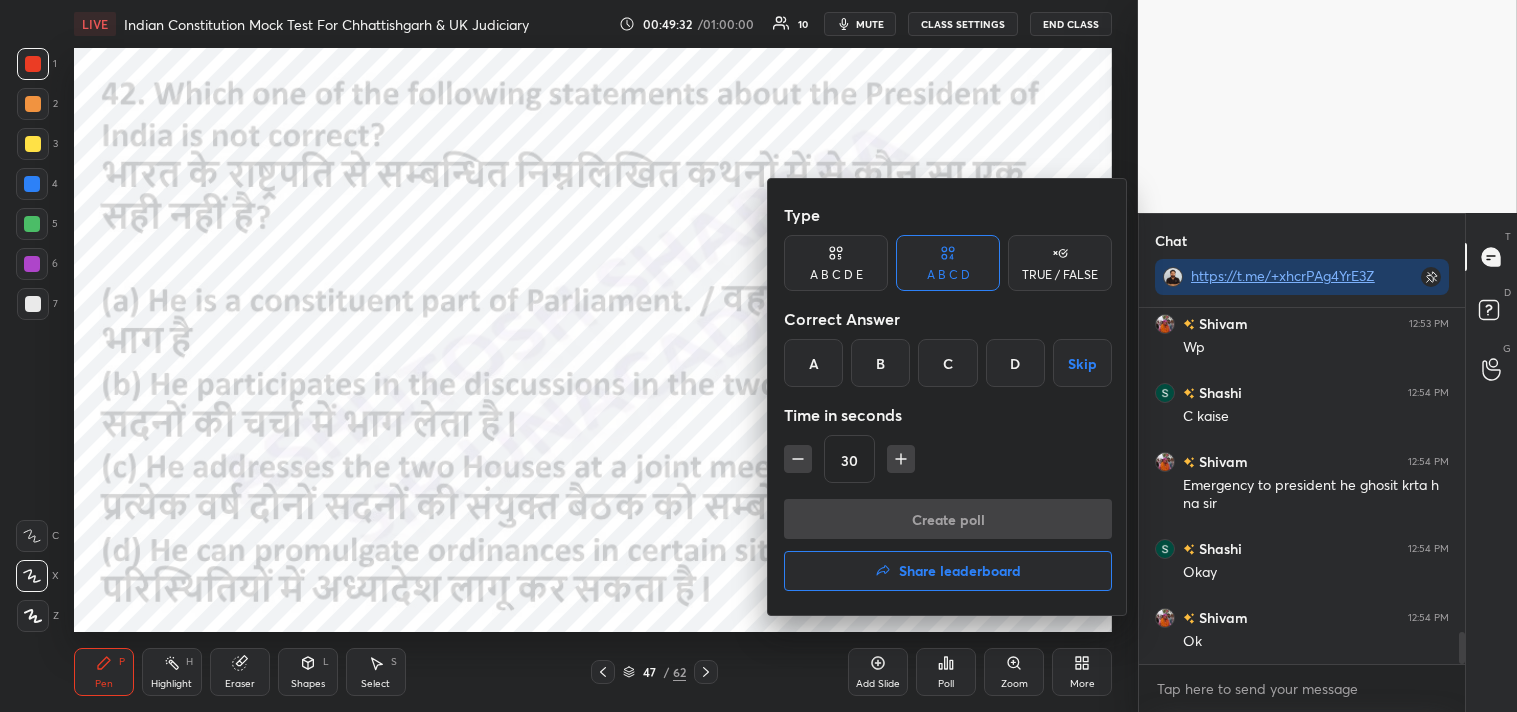 click on "B" at bounding box center [880, 363] 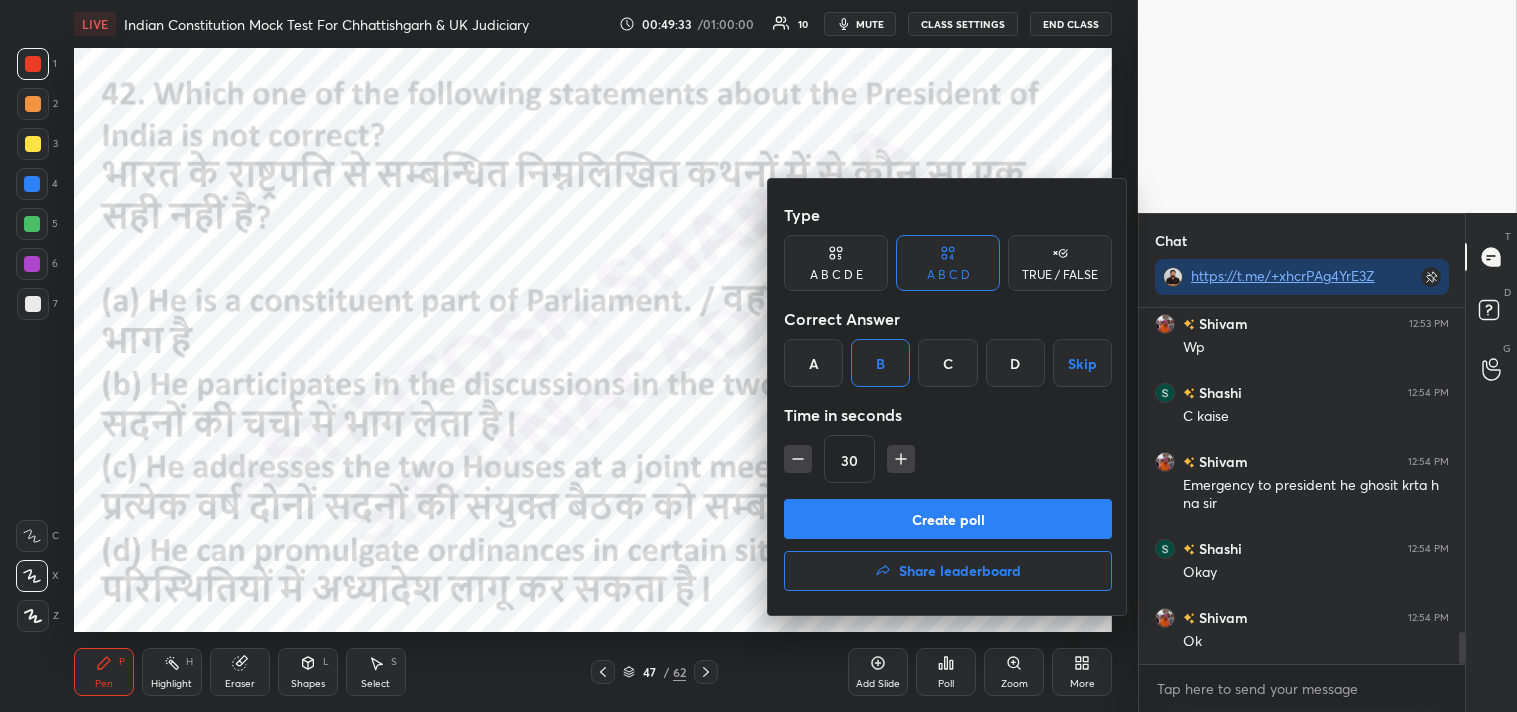 click on "Create poll" at bounding box center [948, 519] 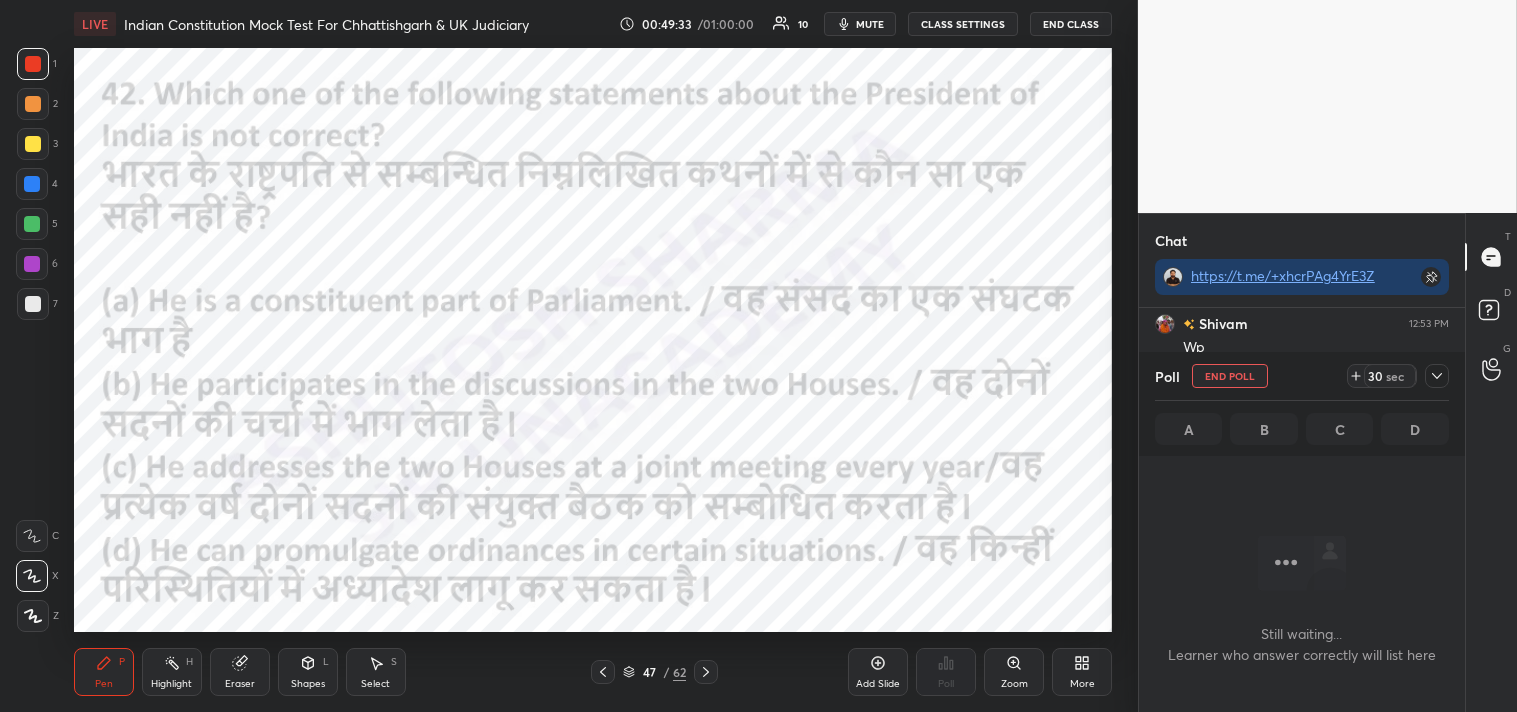 scroll, scrollTop: 246, scrollLeft: 320, axis: both 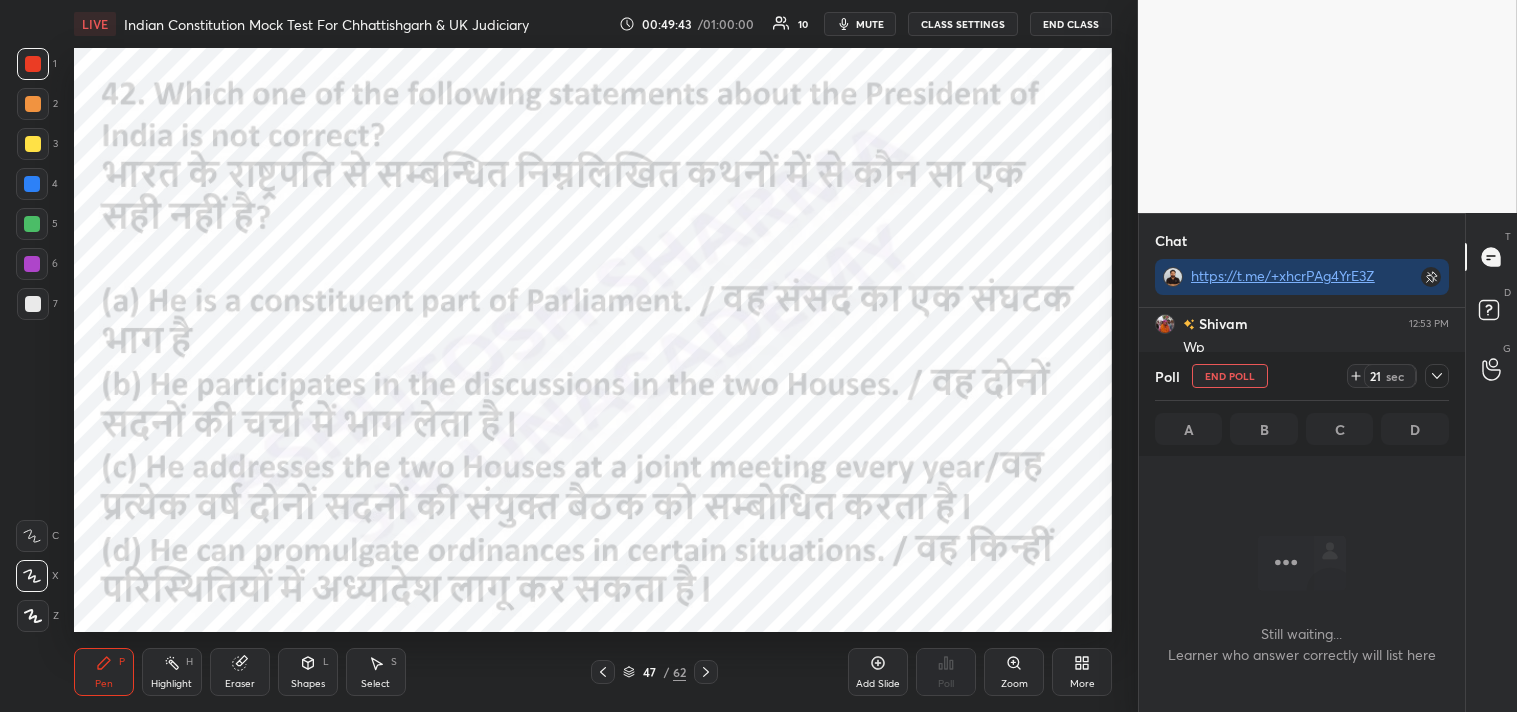 click 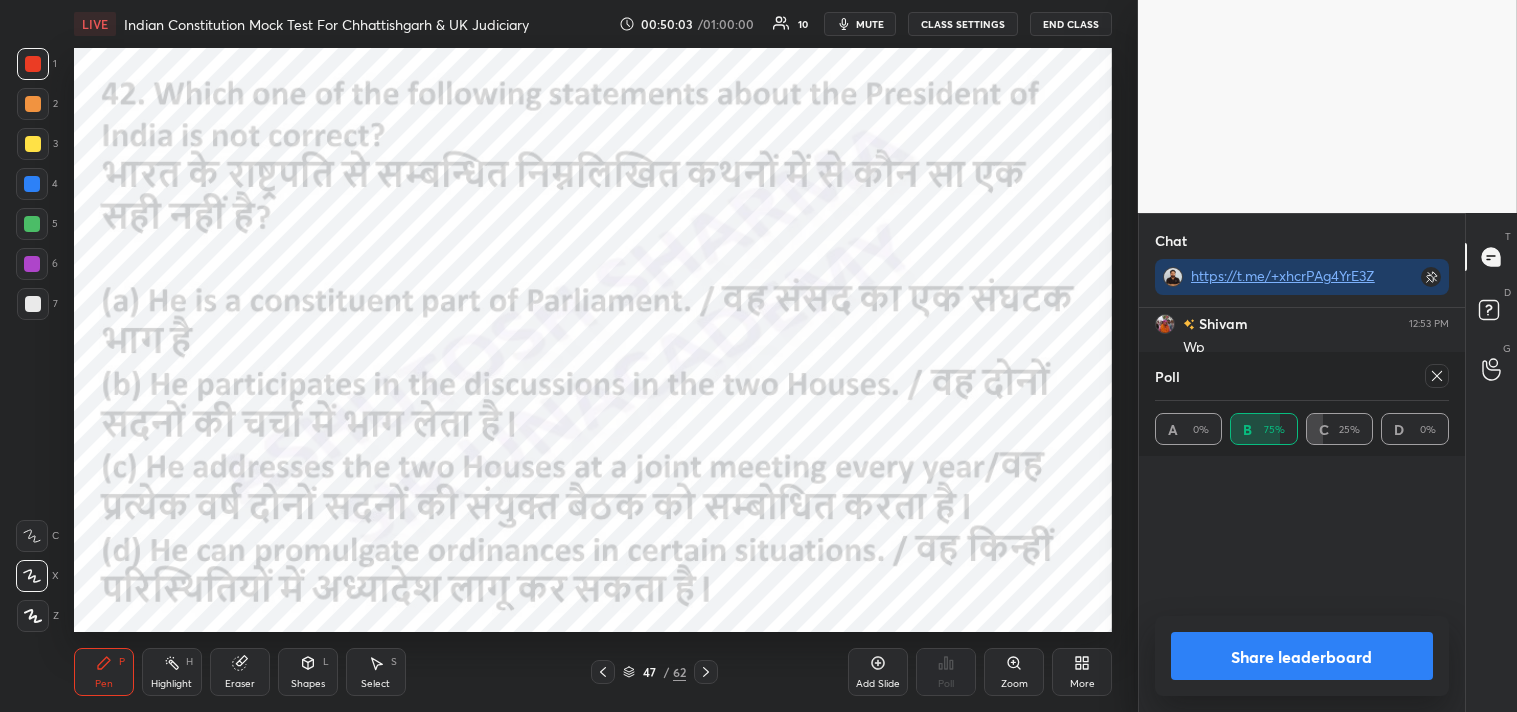 scroll, scrollTop: 0, scrollLeft: 1, axis: horizontal 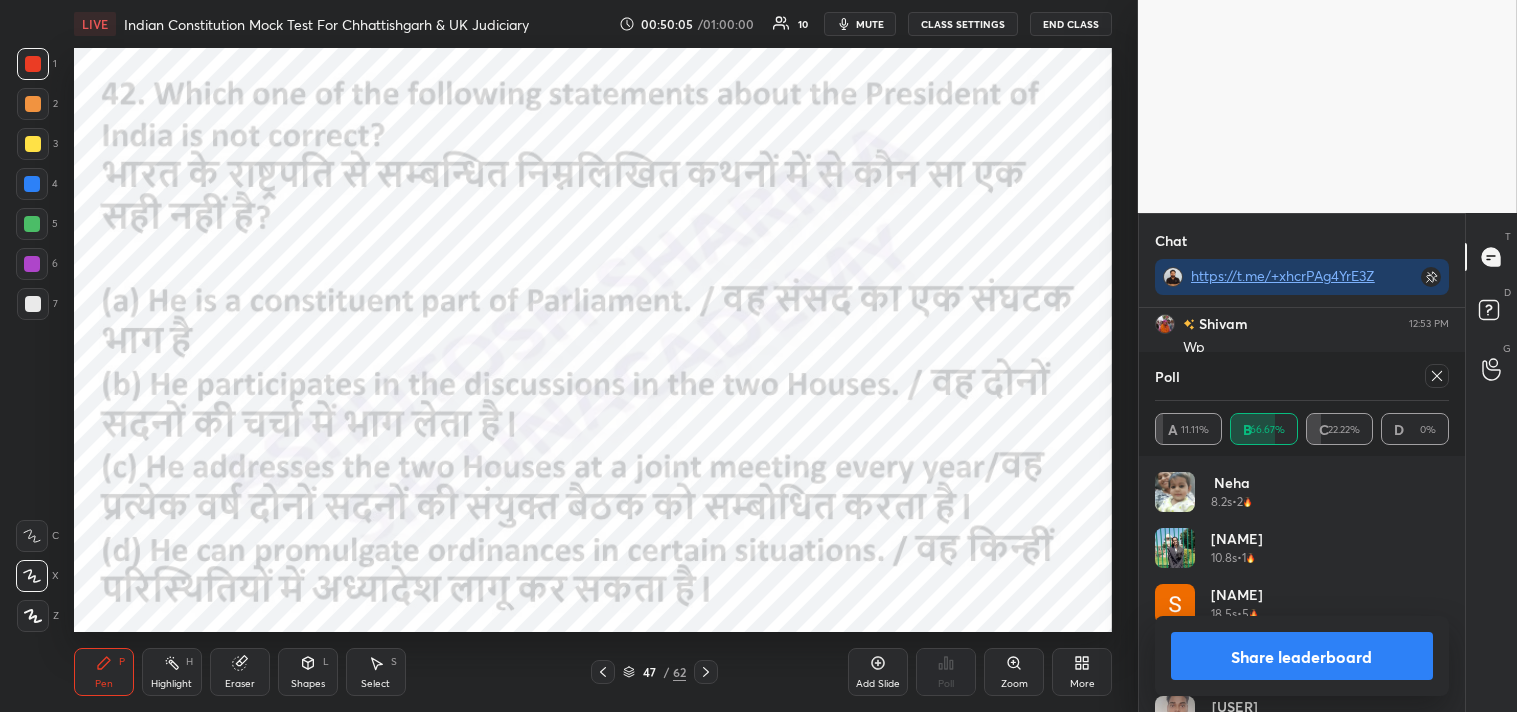 click 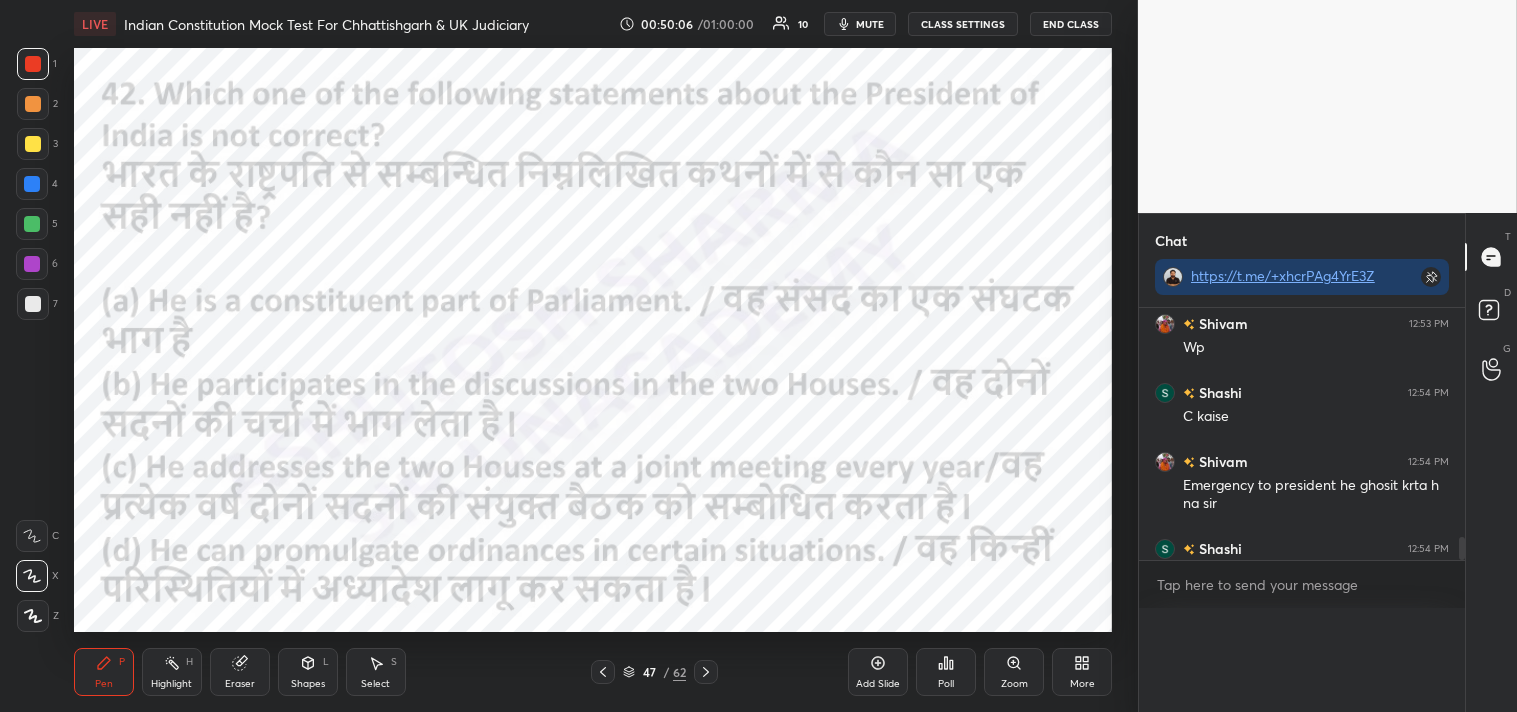 scroll, scrollTop: 0, scrollLeft: 0, axis: both 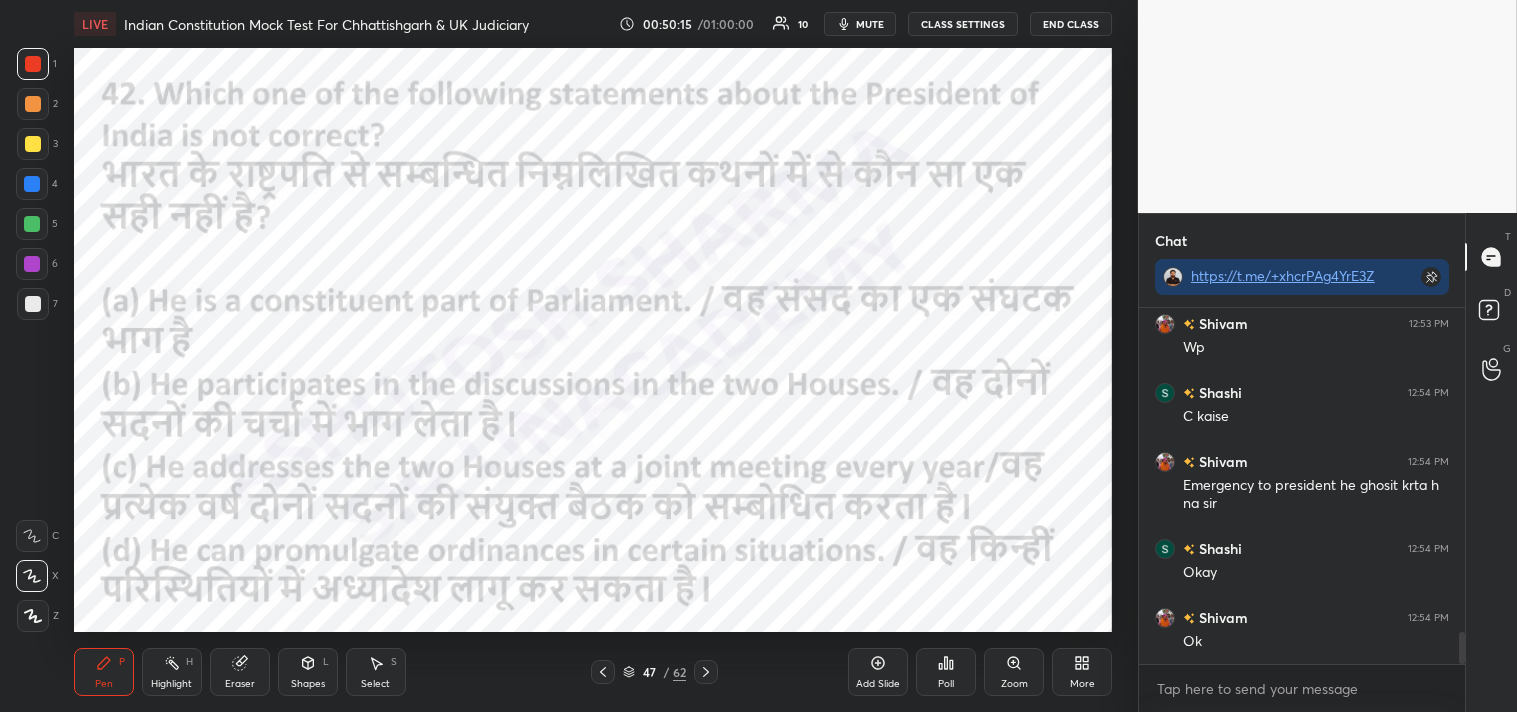 click 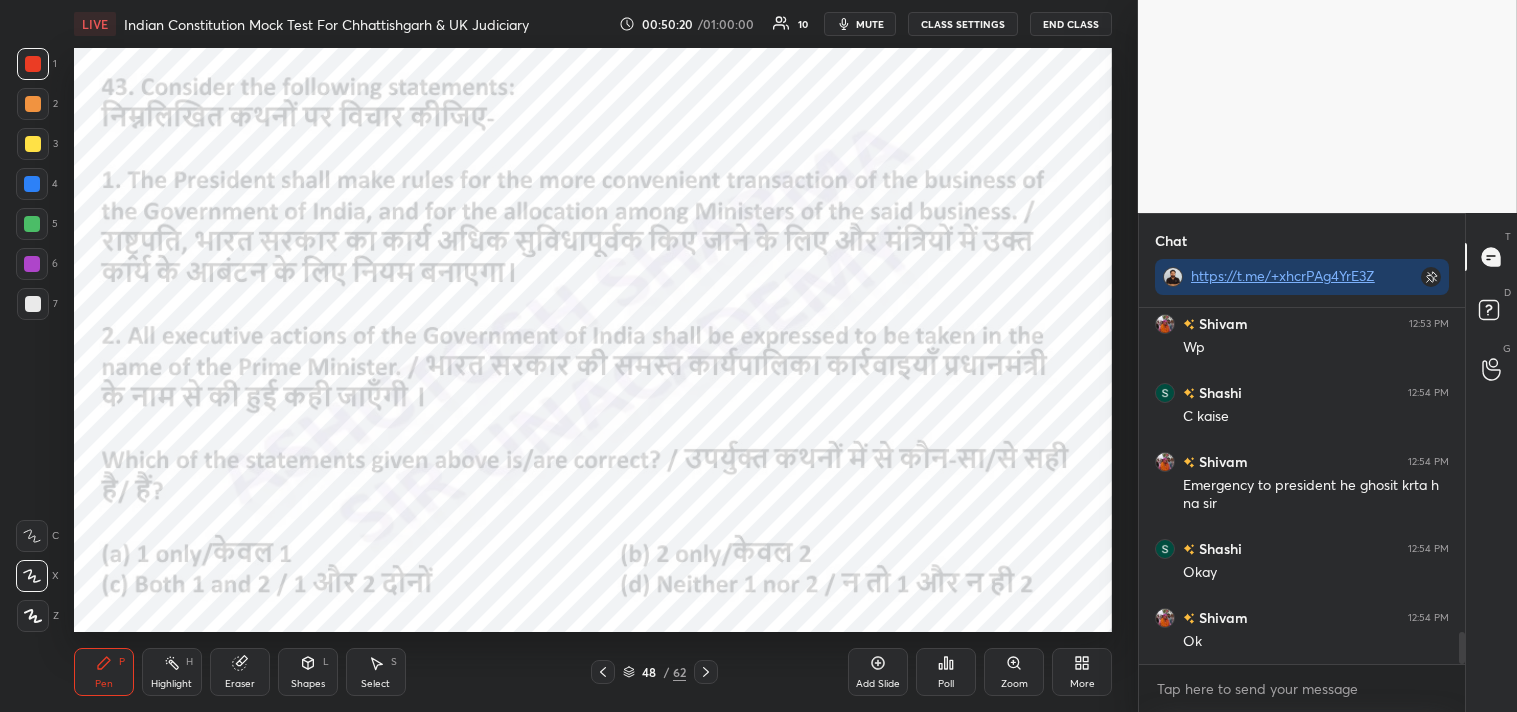 click on "Poll" at bounding box center [946, 684] 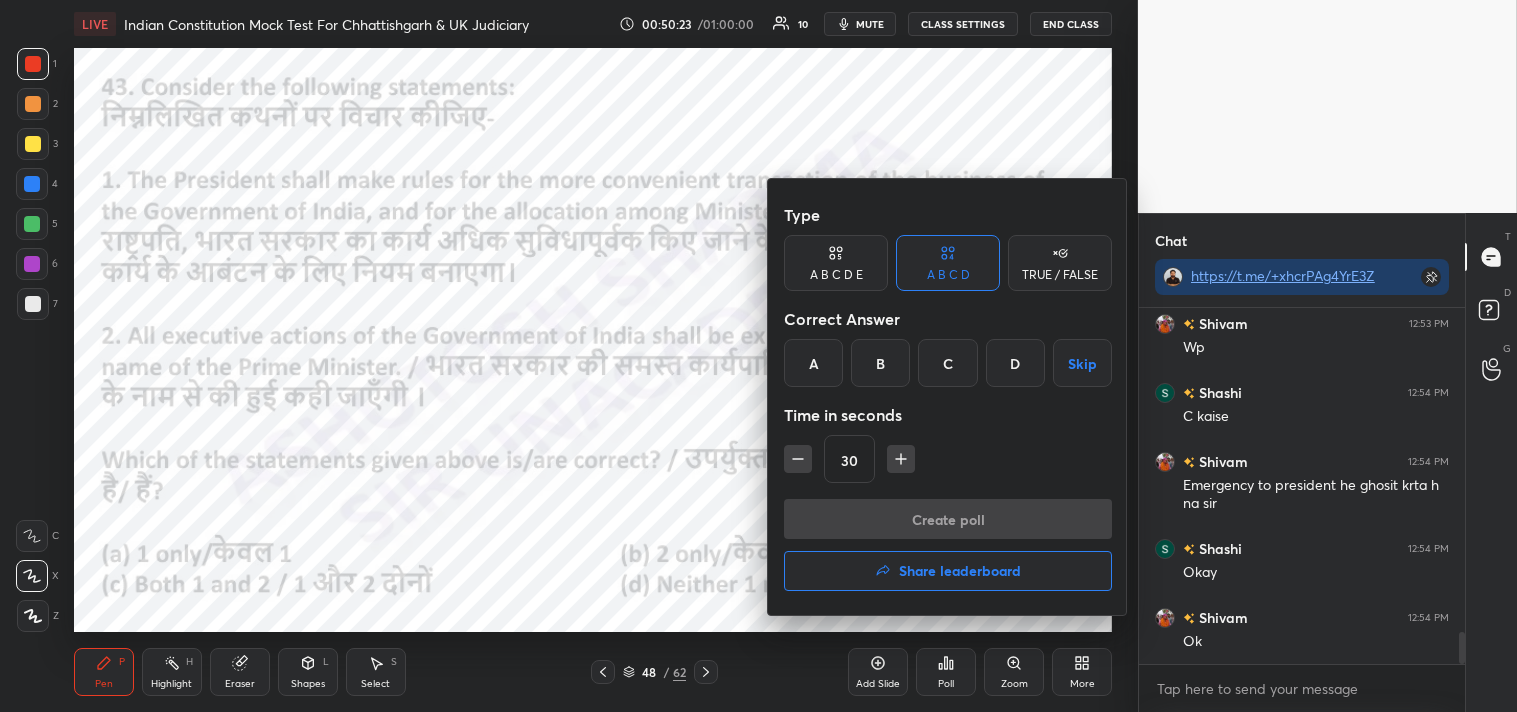 click on "A" at bounding box center [813, 363] 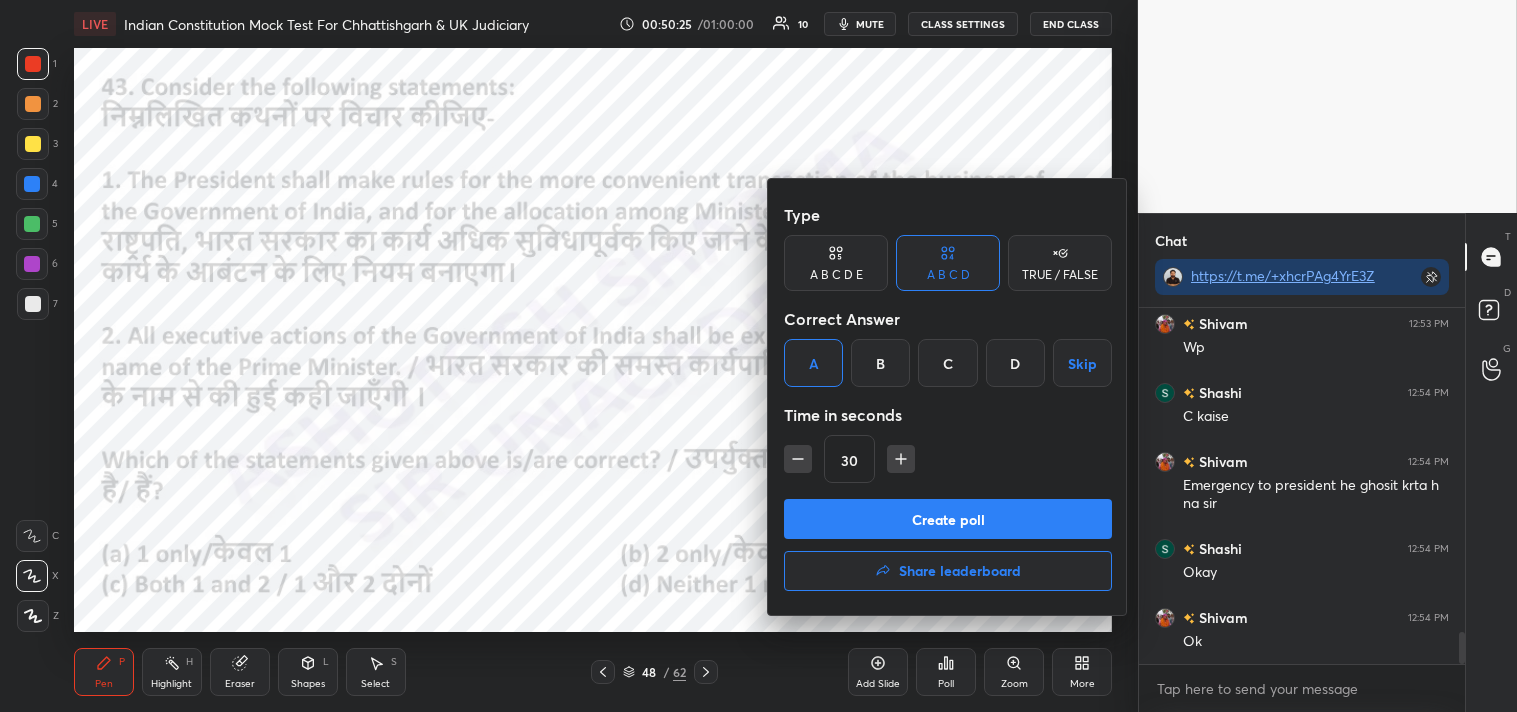 click on "Create poll" at bounding box center (948, 519) 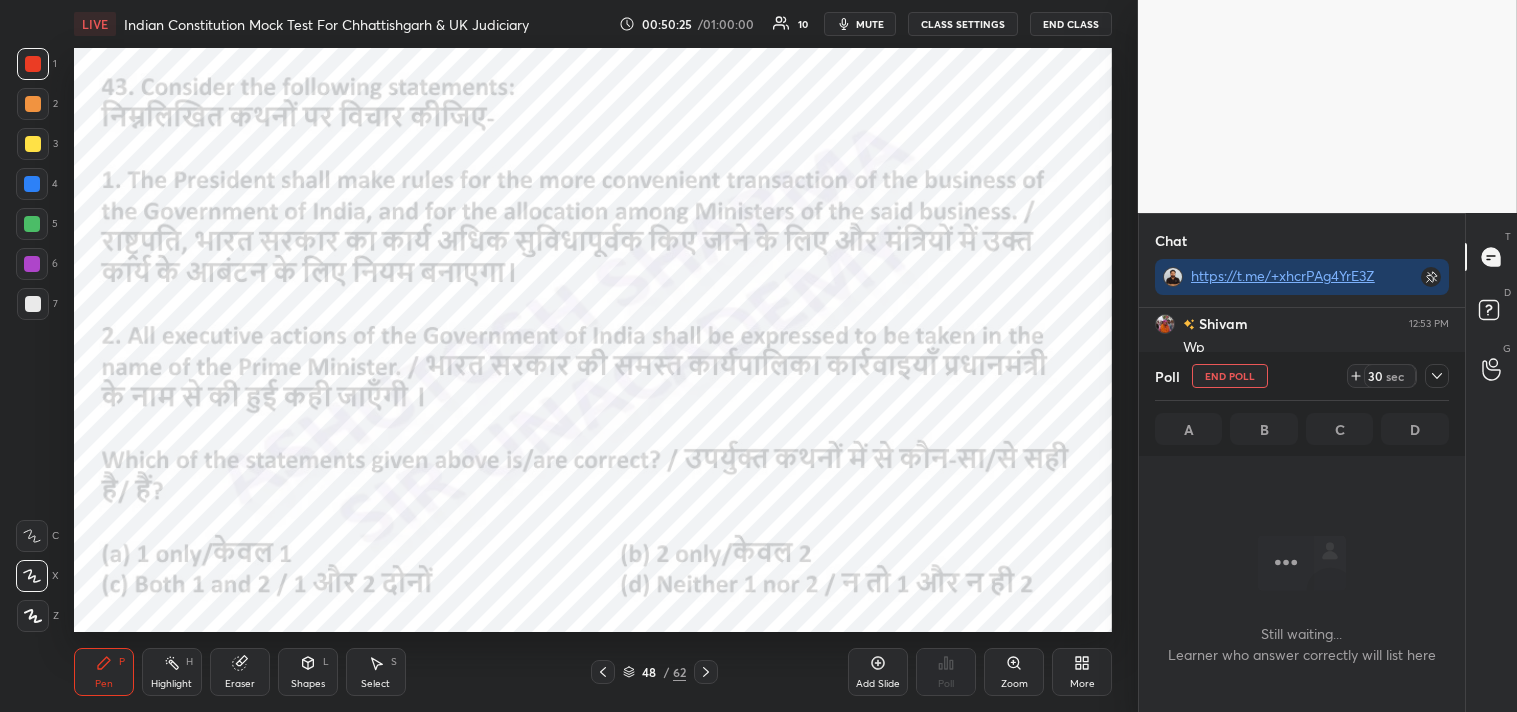 scroll, scrollTop: 252, scrollLeft: 320, axis: both 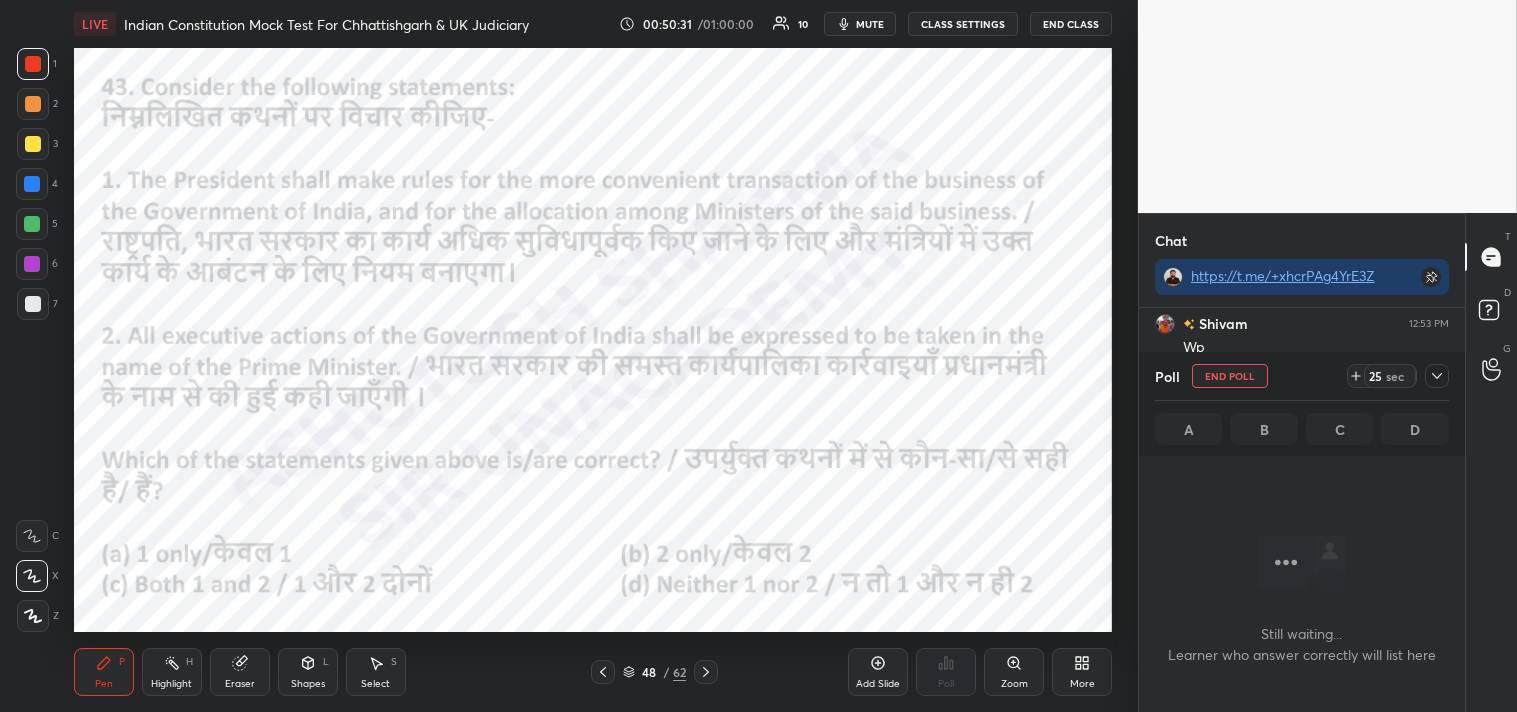 click 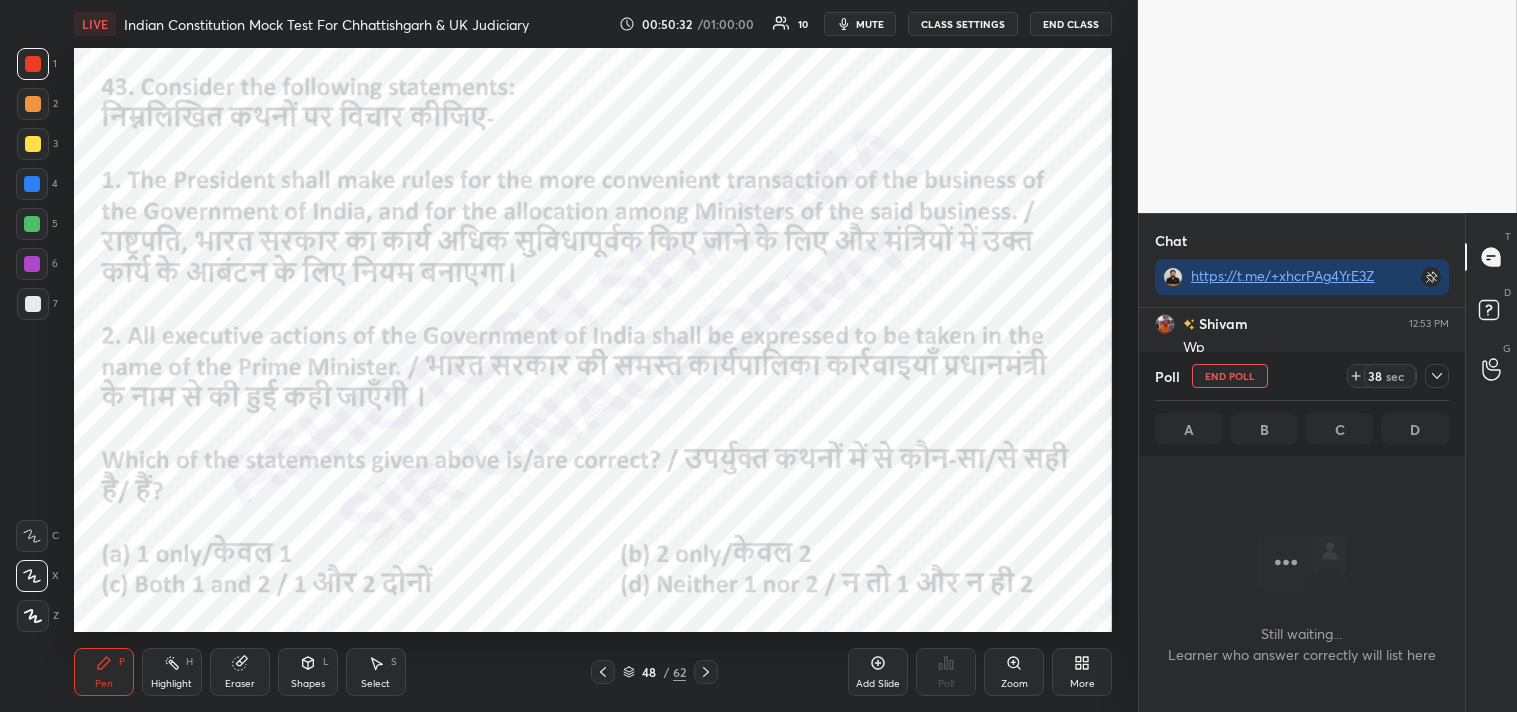click 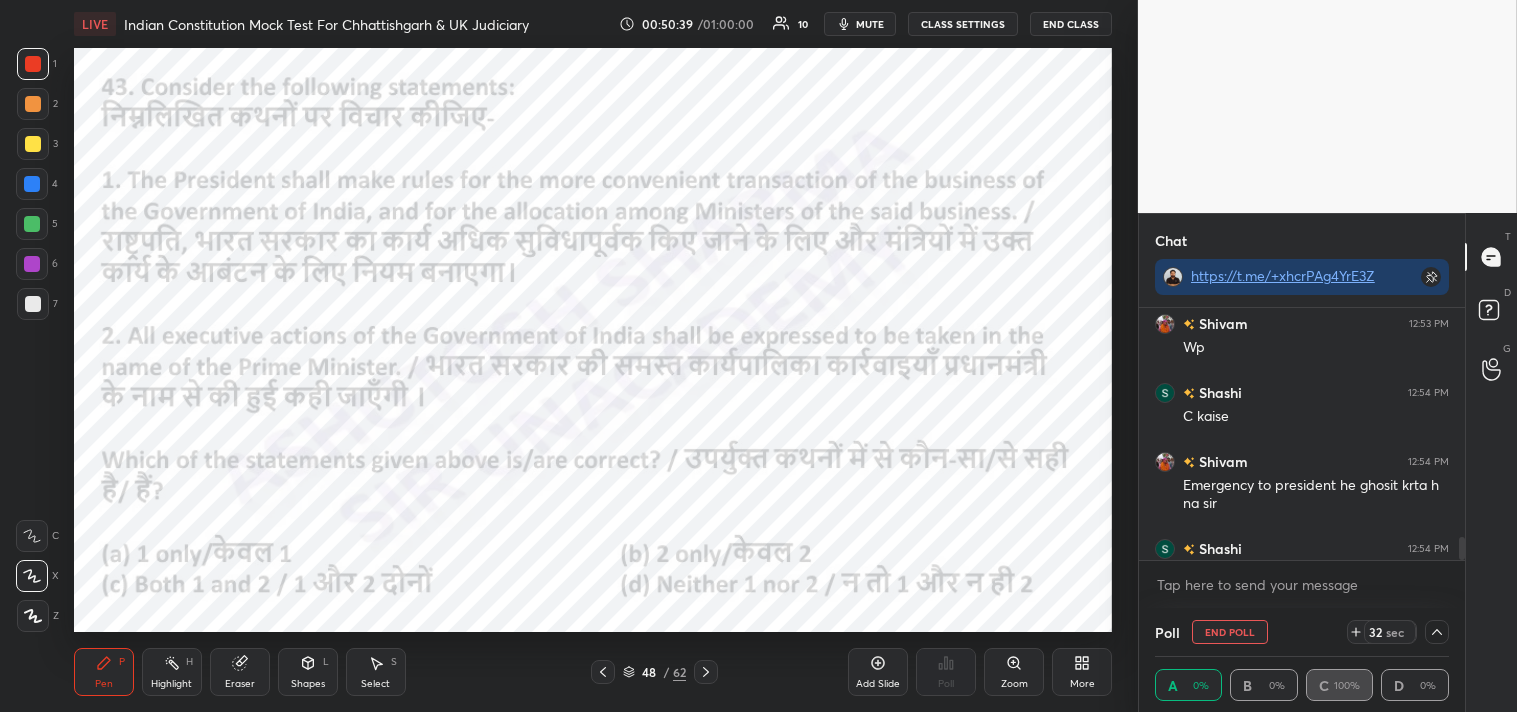 scroll, scrollTop: 1, scrollLeft: 6, axis: both 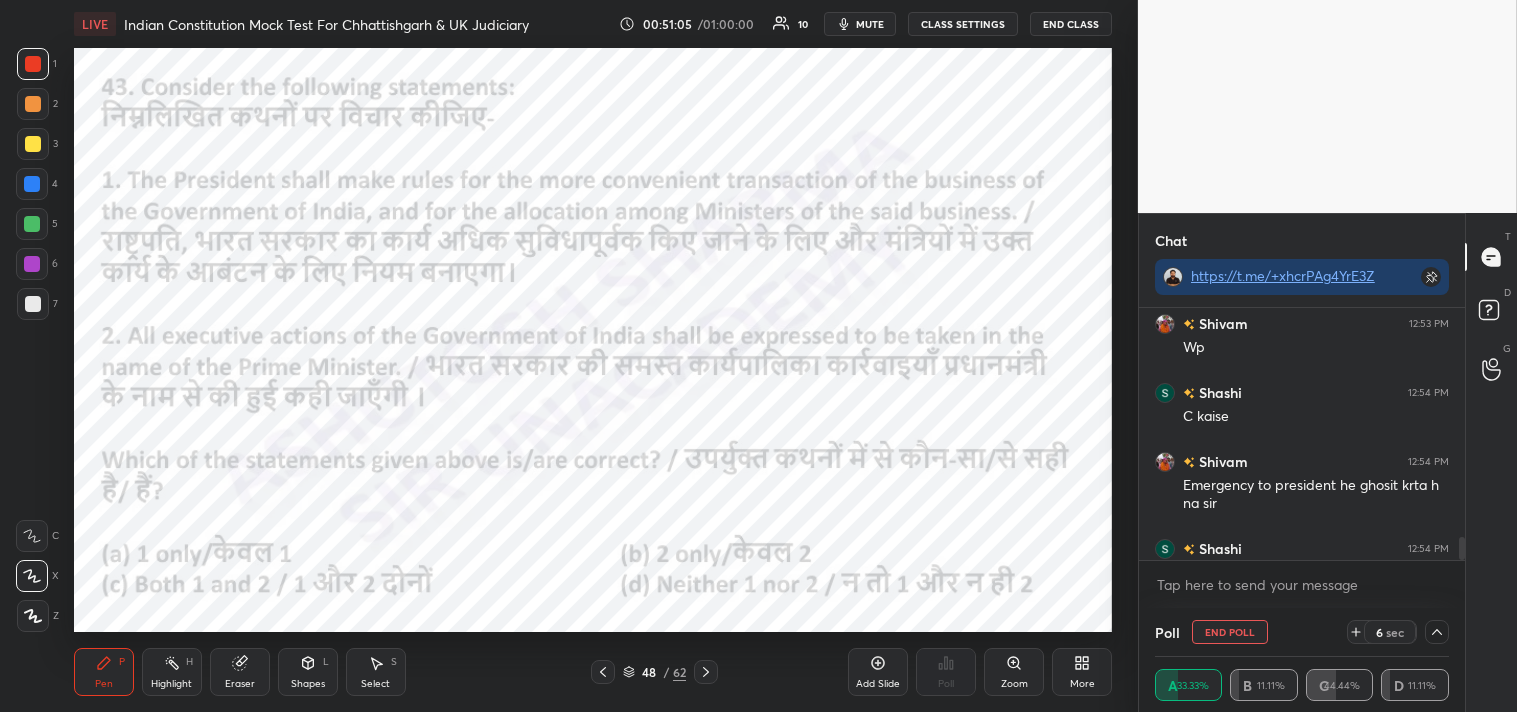 click 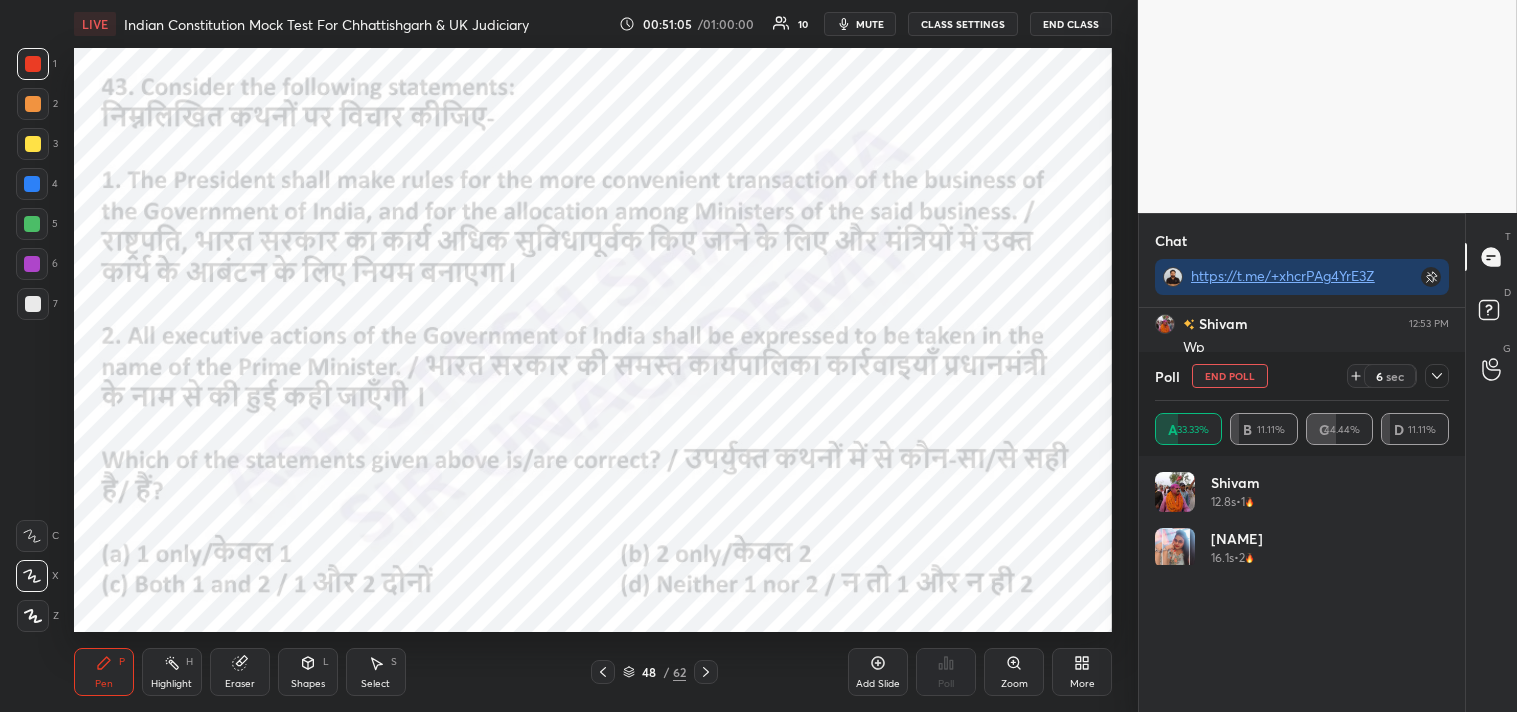 scroll, scrollTop: 6, scrollLeft: 6, axis: both 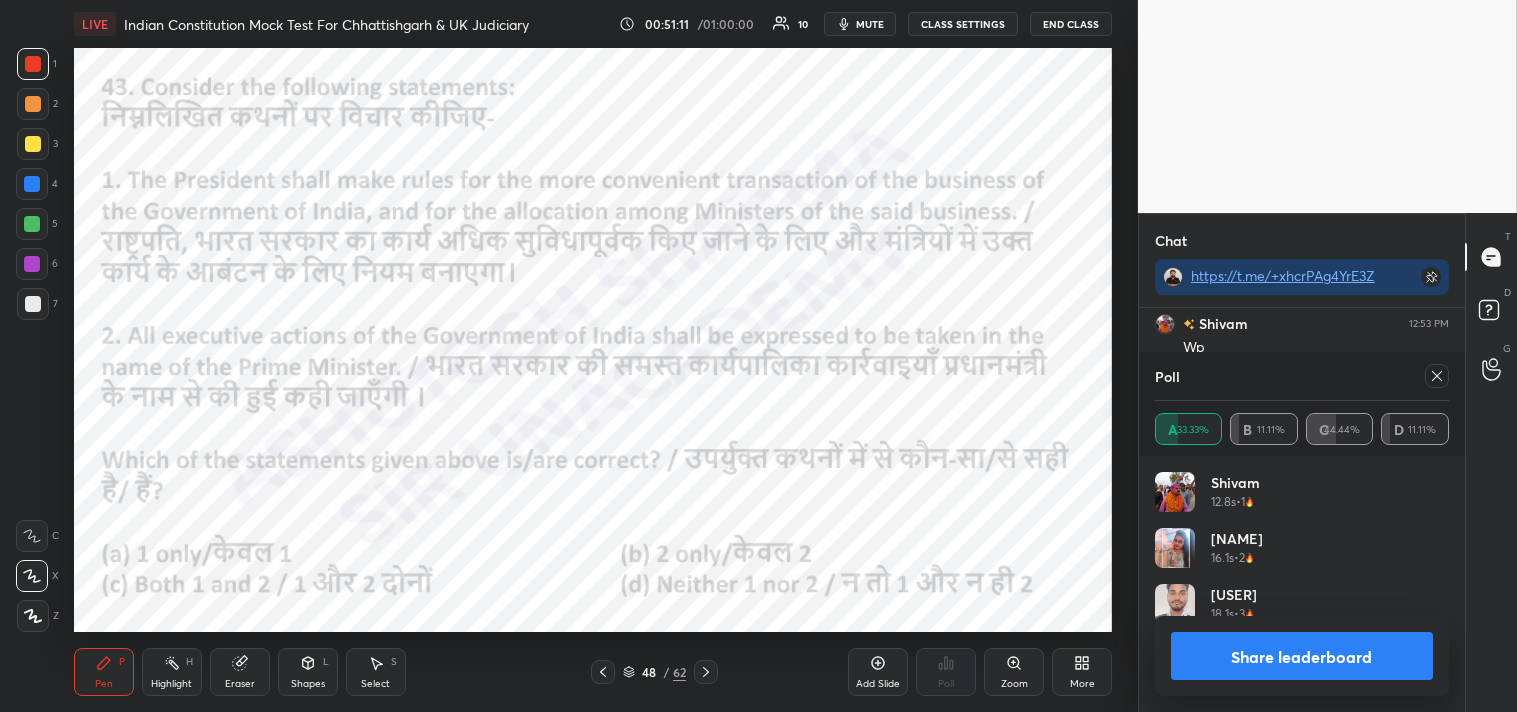 click 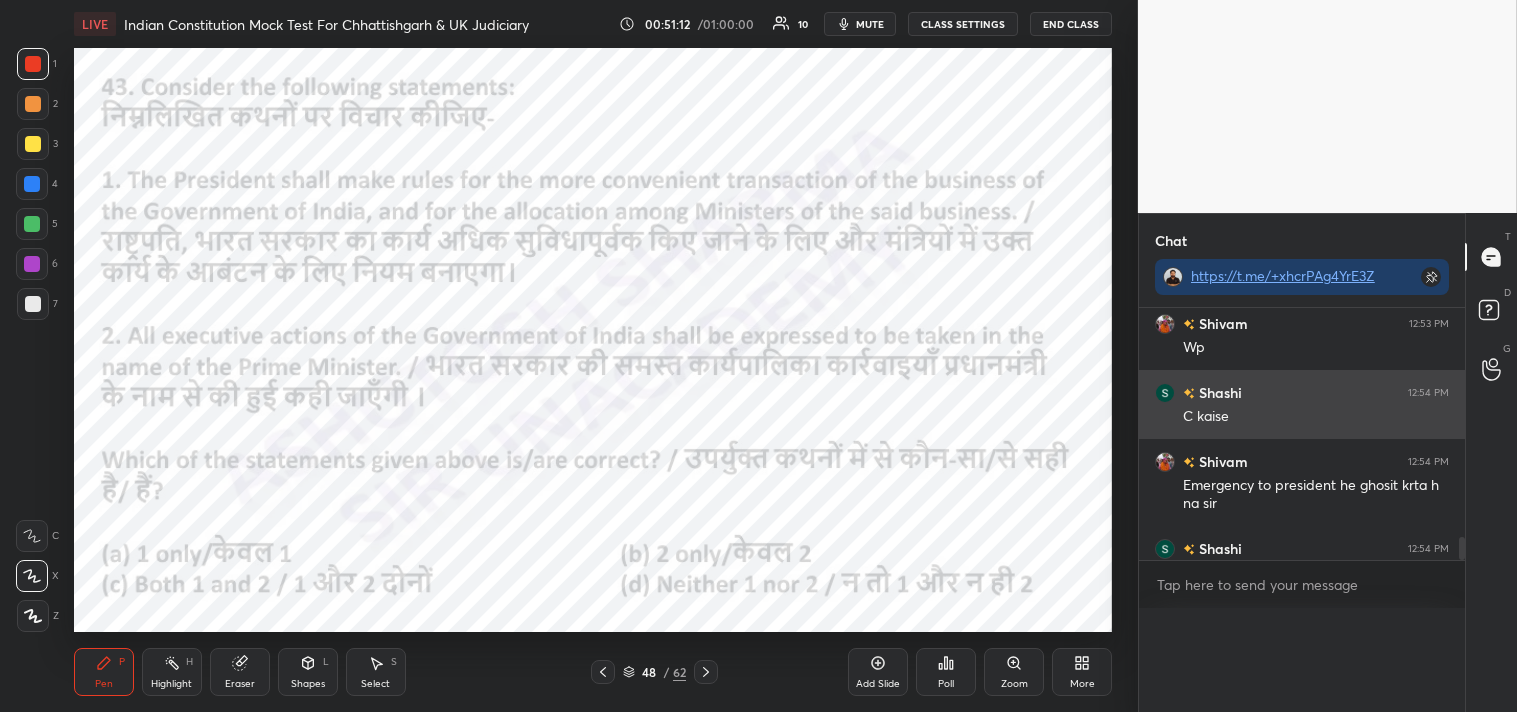 scroll, scrollTop: 88, scrollLeft: 288, axis: both 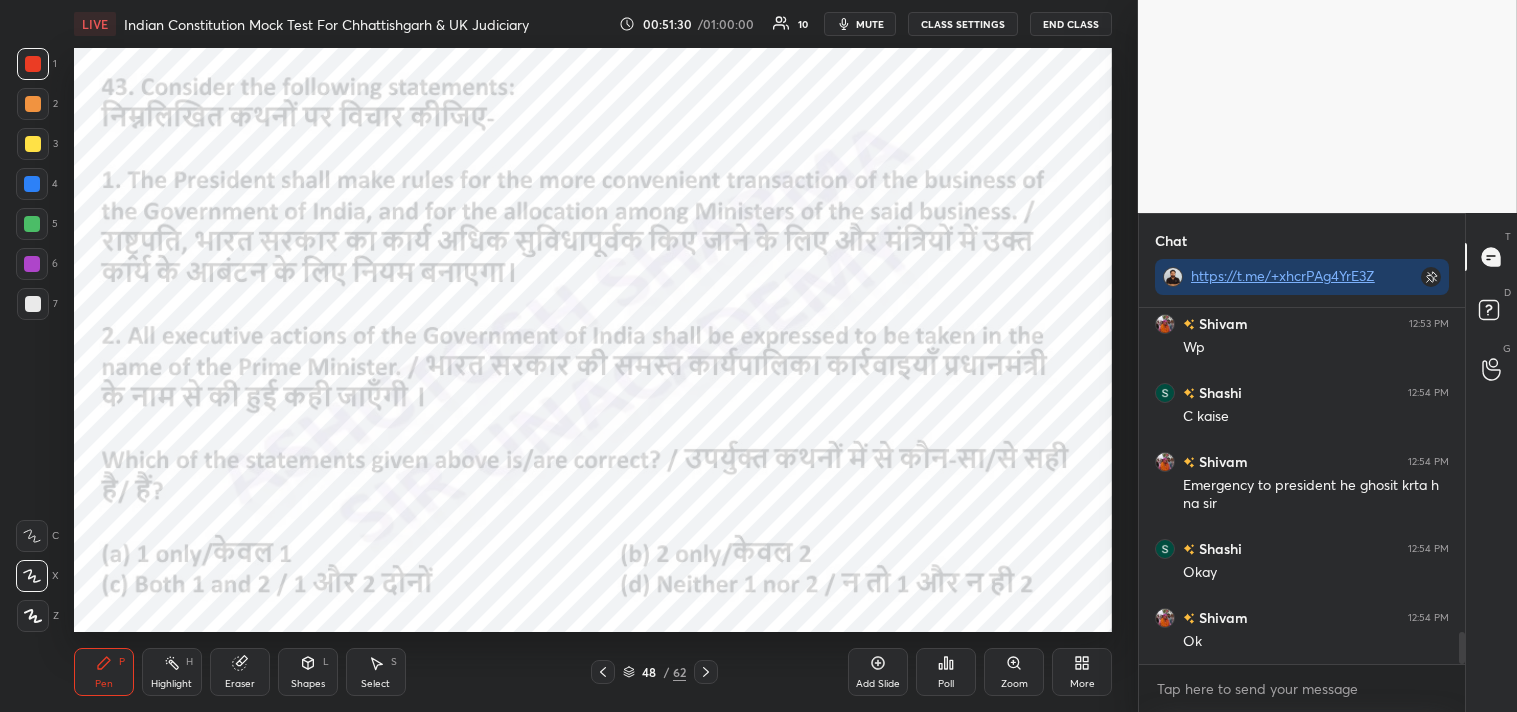 click 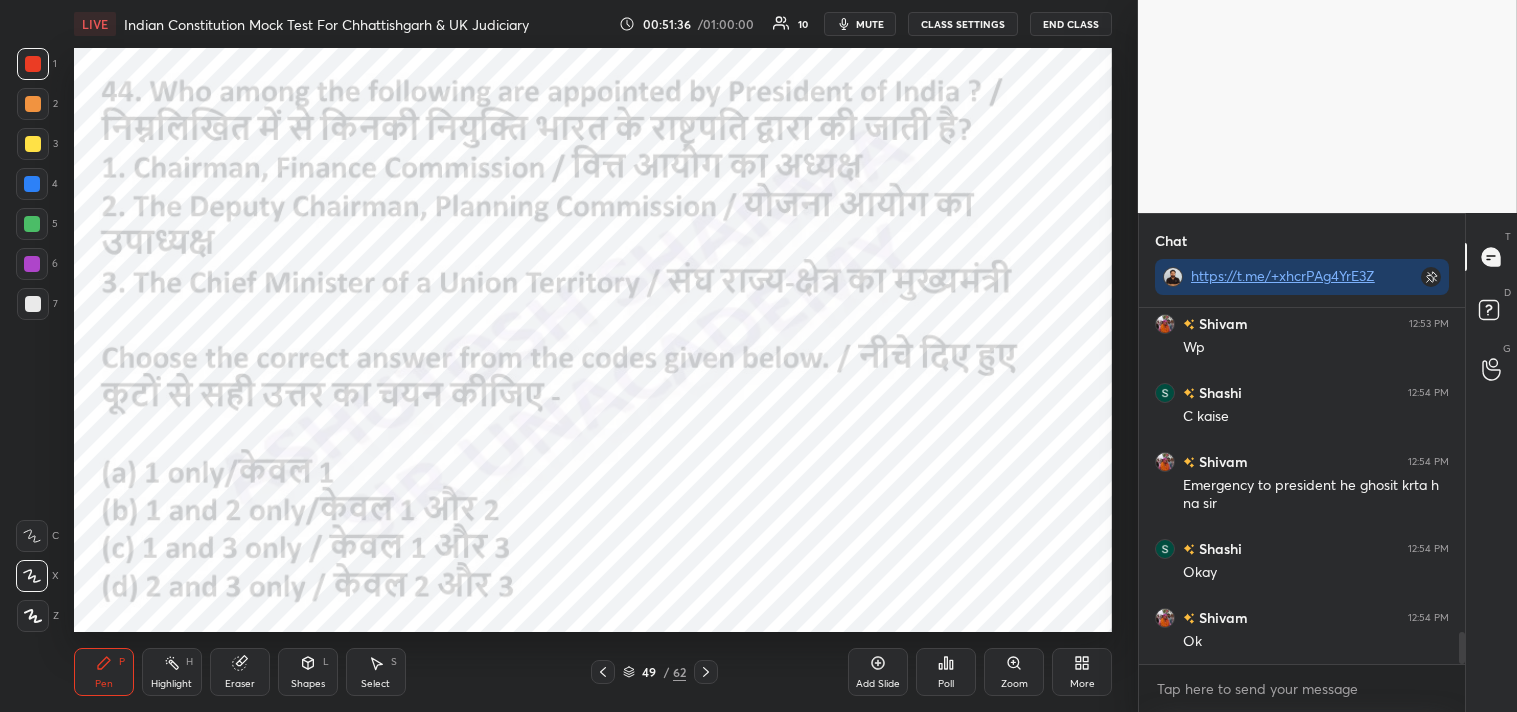 click on "Poll" at bounding box center [946, 672] 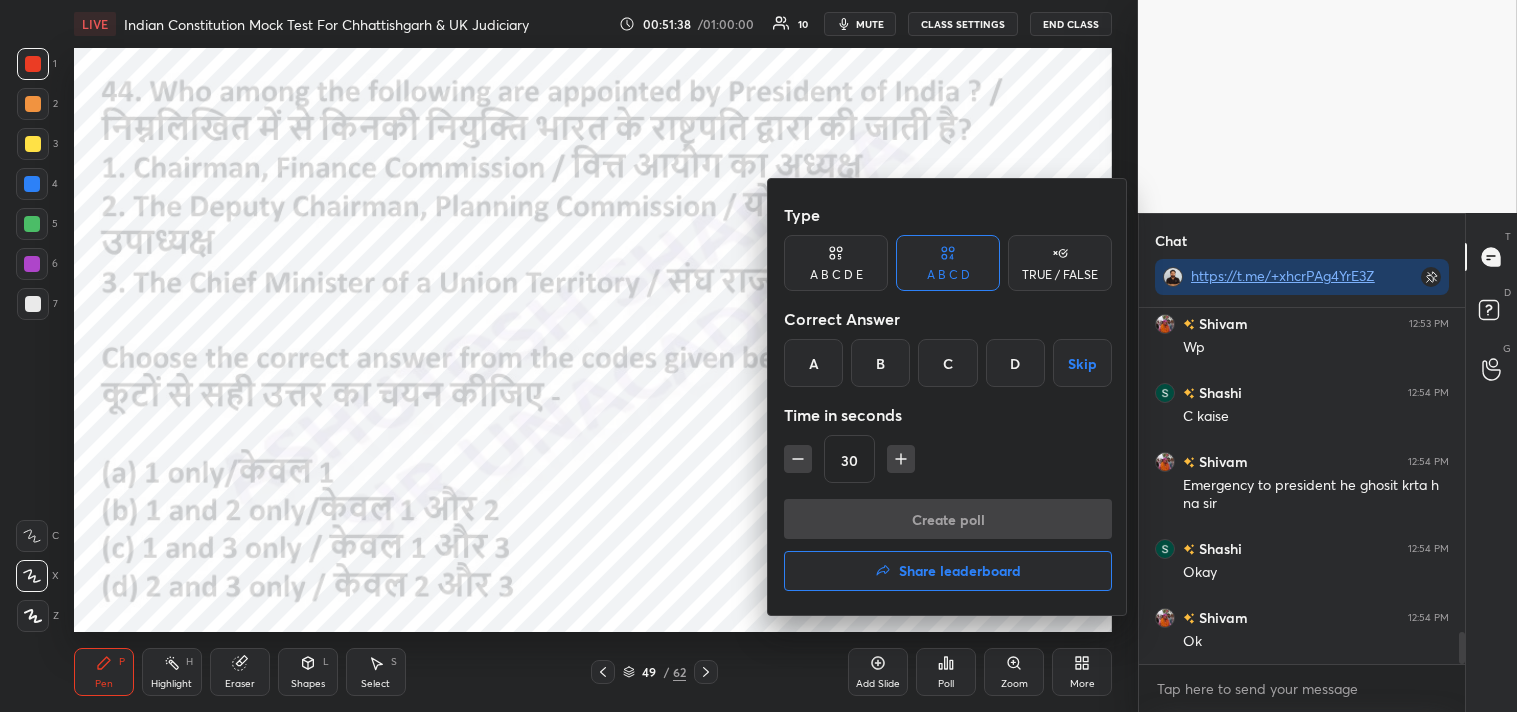 click on "C" at bounding box center (947, 363) 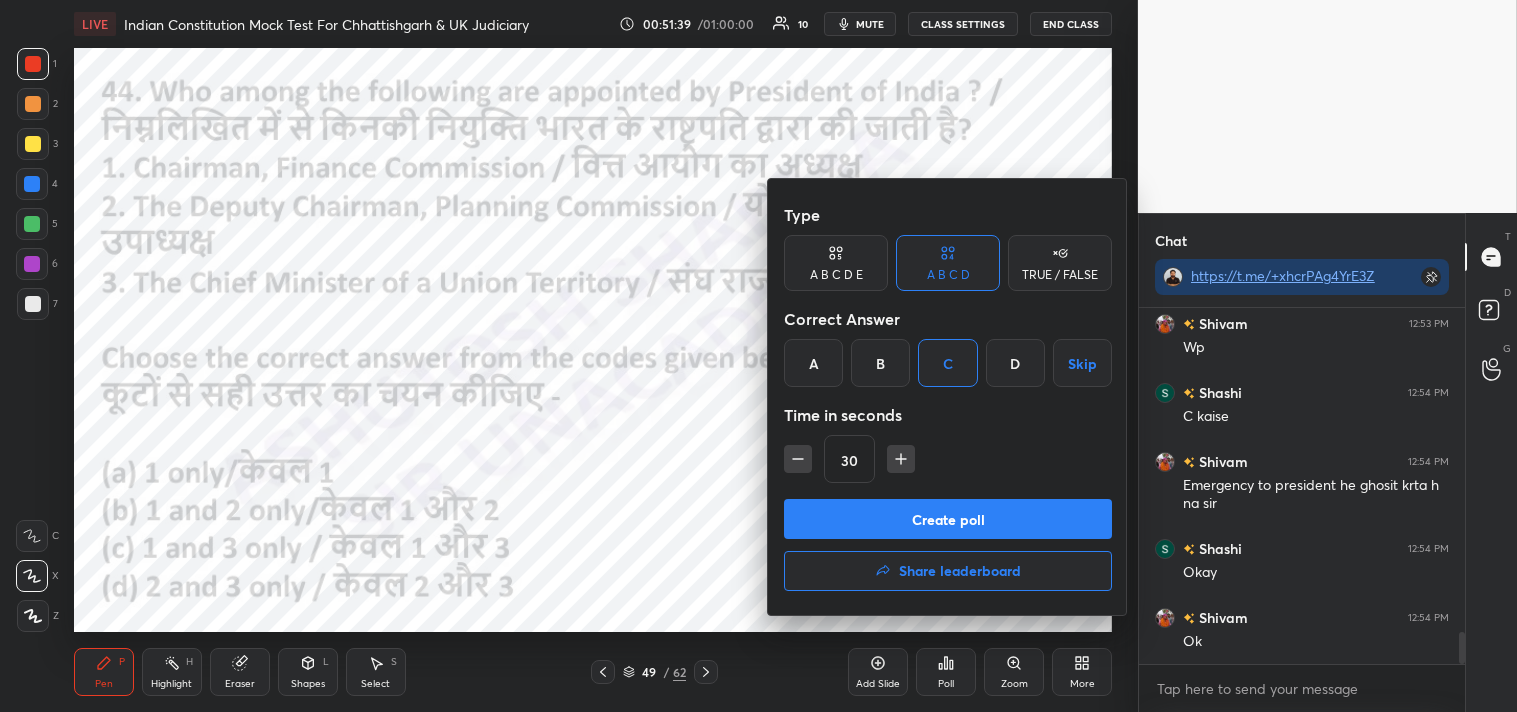 click on "Create poll" at bounding box center (948, 519) 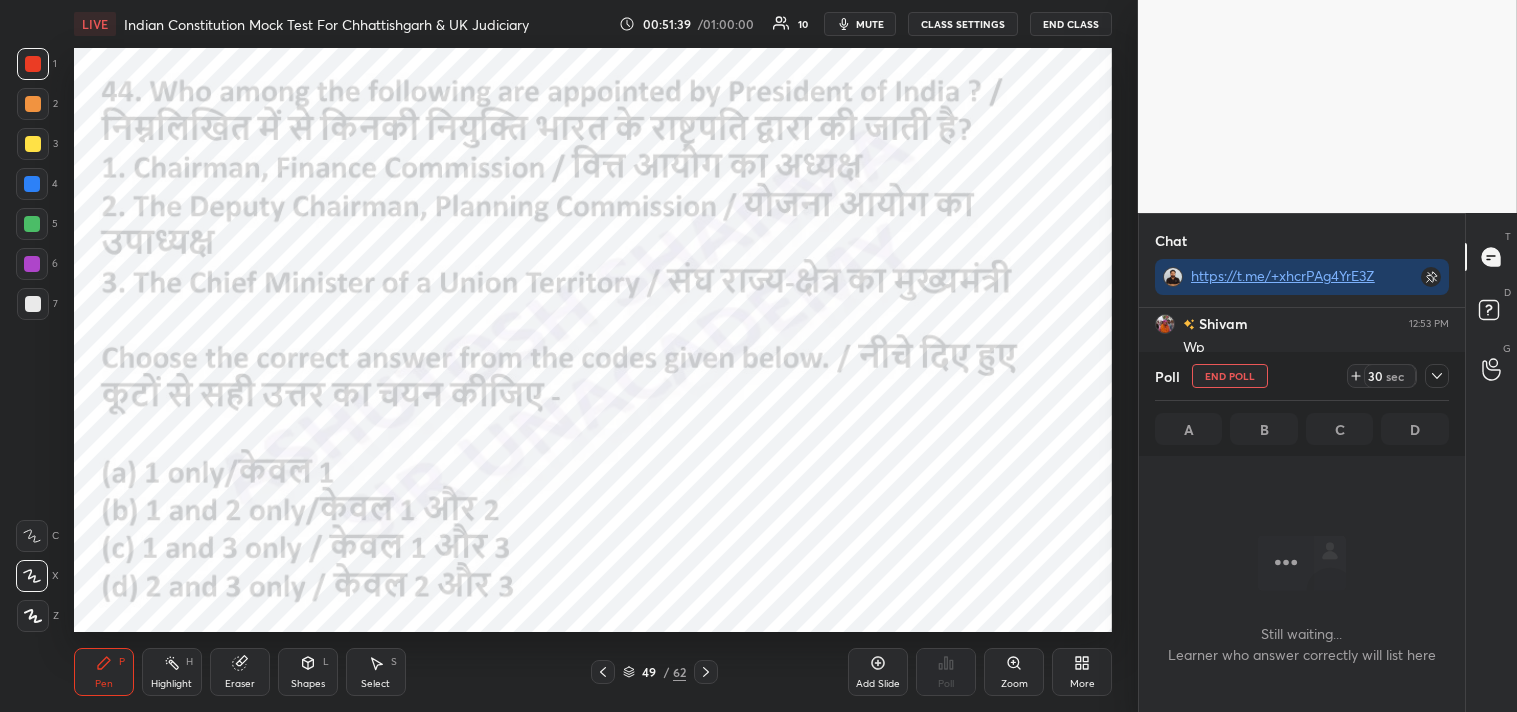 scroll, scrollTop: 316, scrollLeft: 320, axis: both 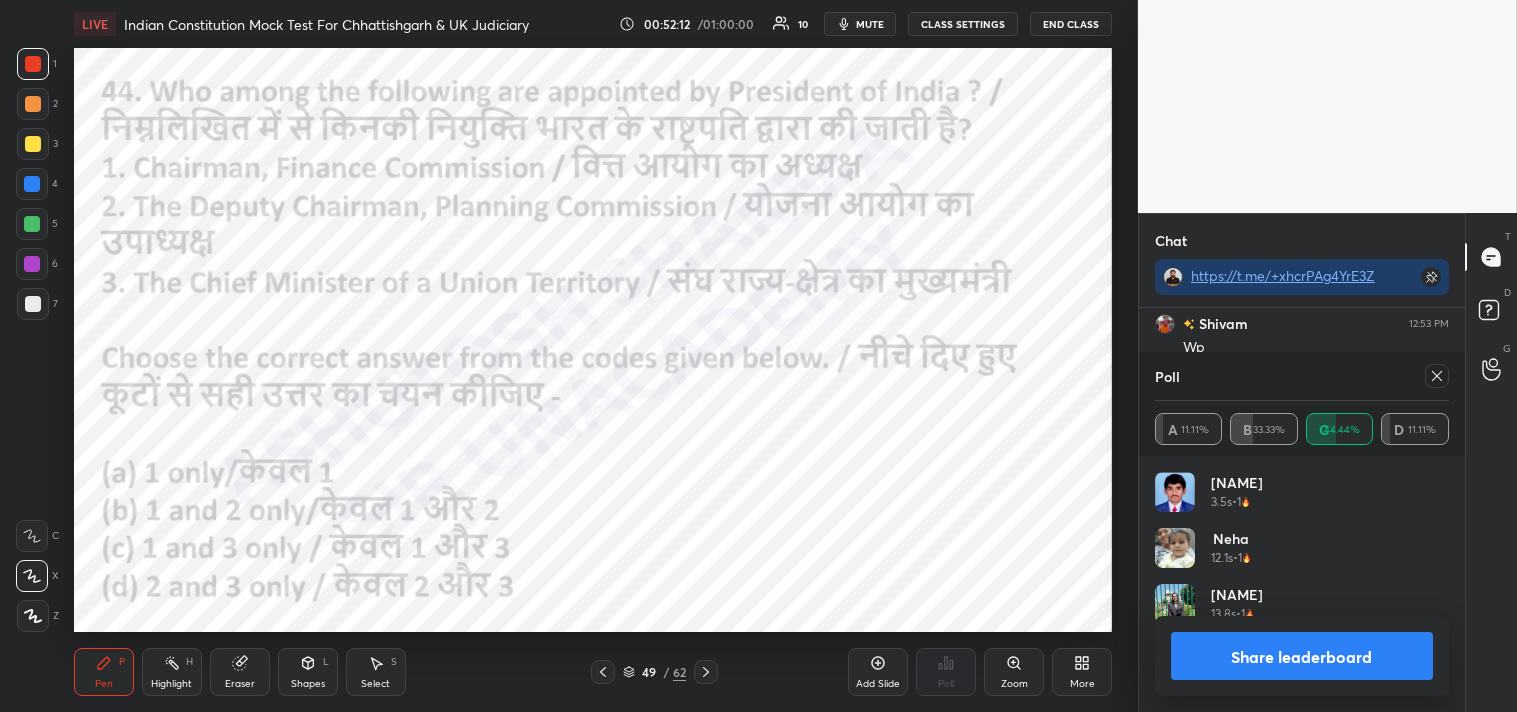 click 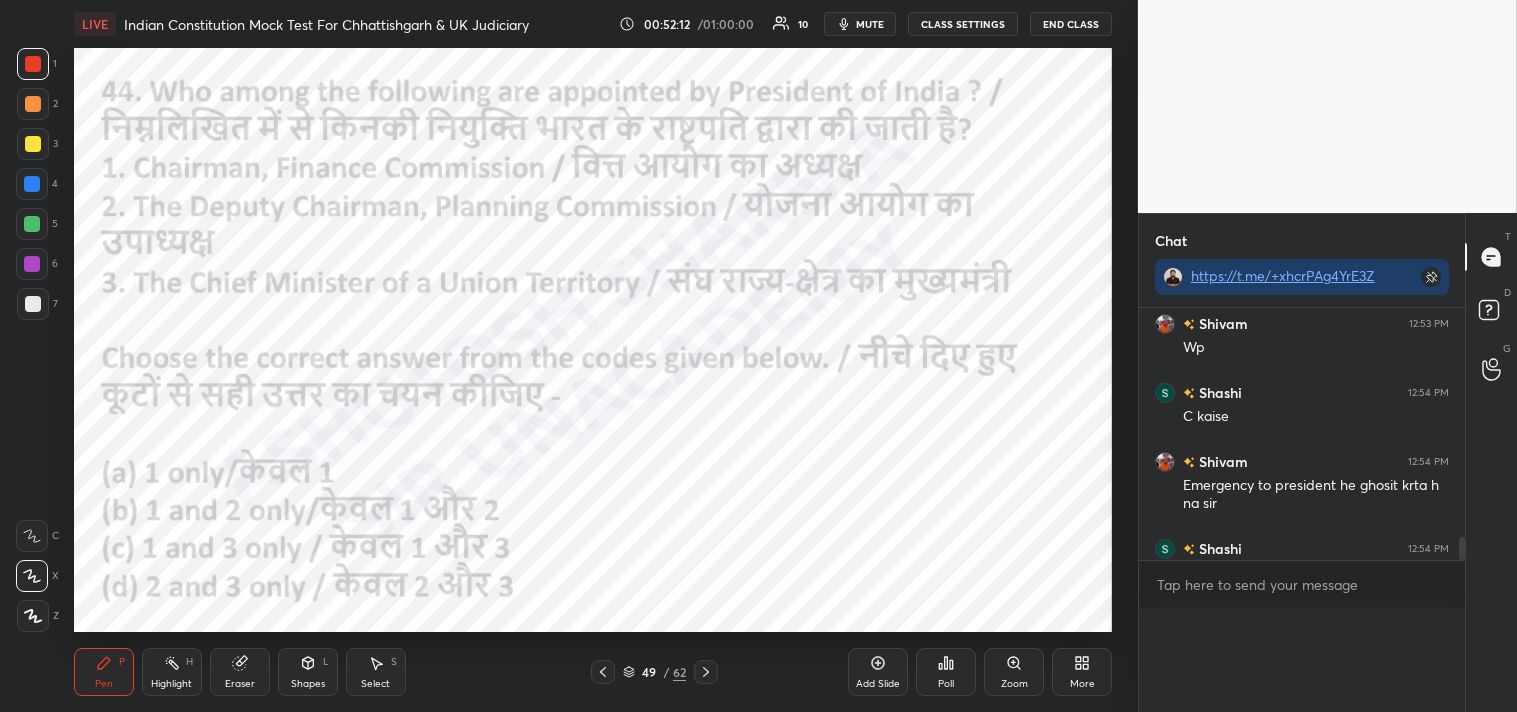scroll, scrollTop: 121, scrollLeft: 288, axis: both 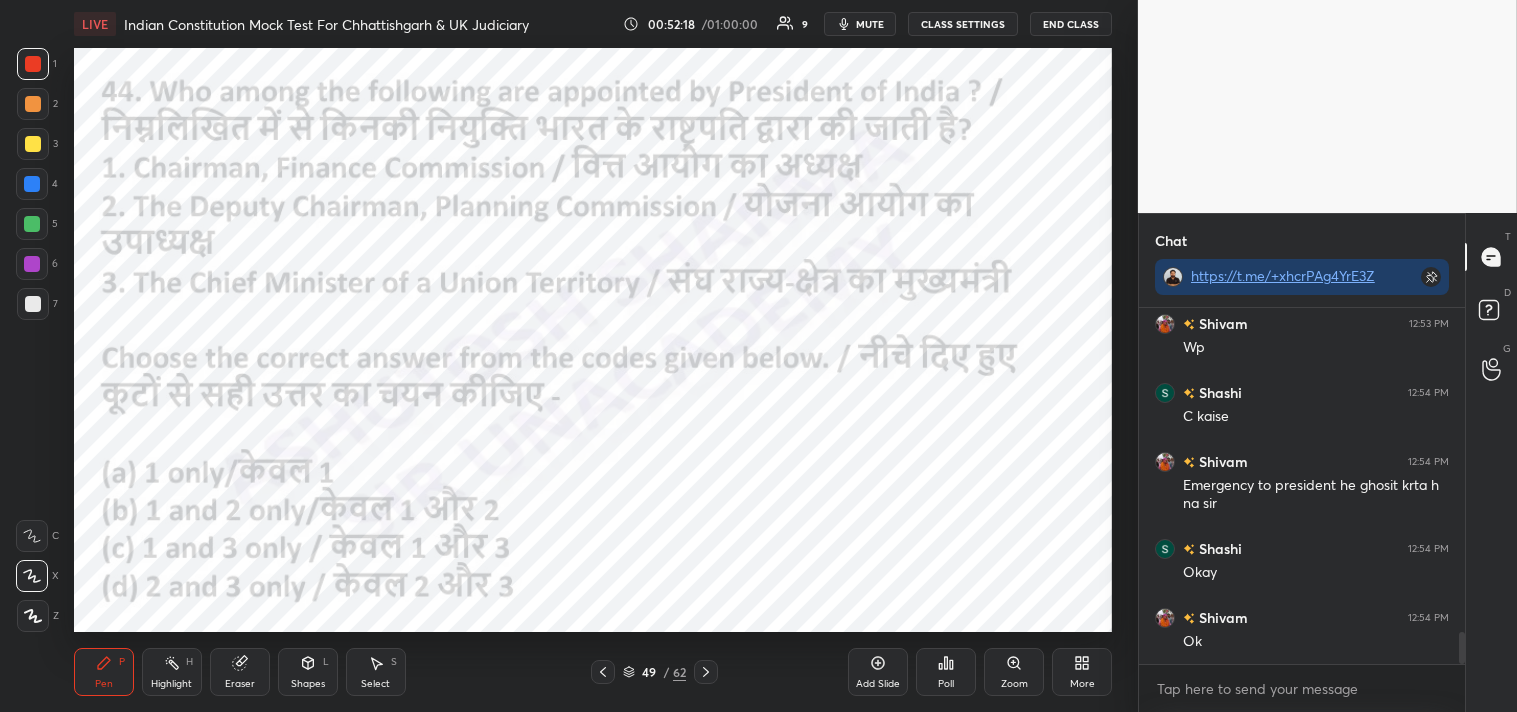 click at bounding box center [706, 672] 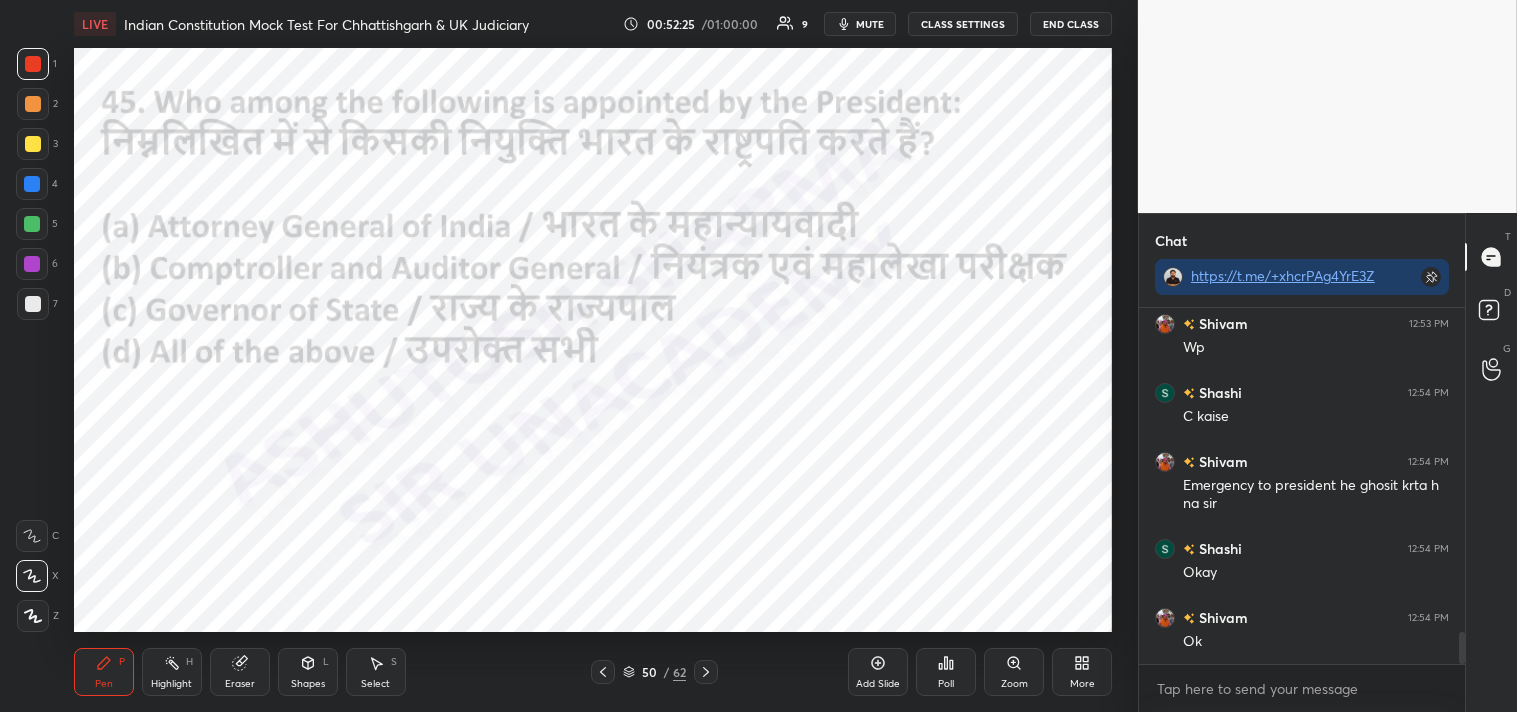 click on "Poll" at bounding box center (946, 672) 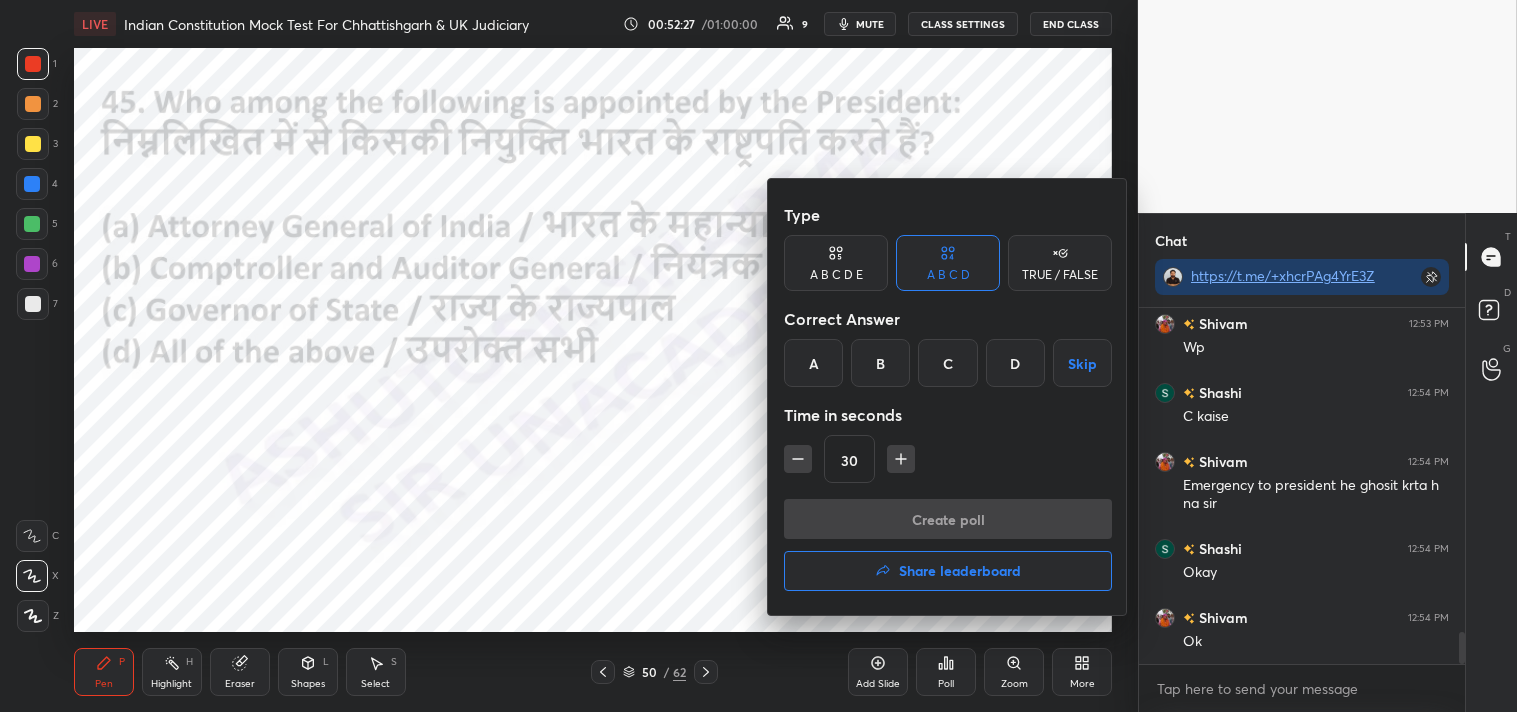 click on "D" at bounding box center (1015, 363) 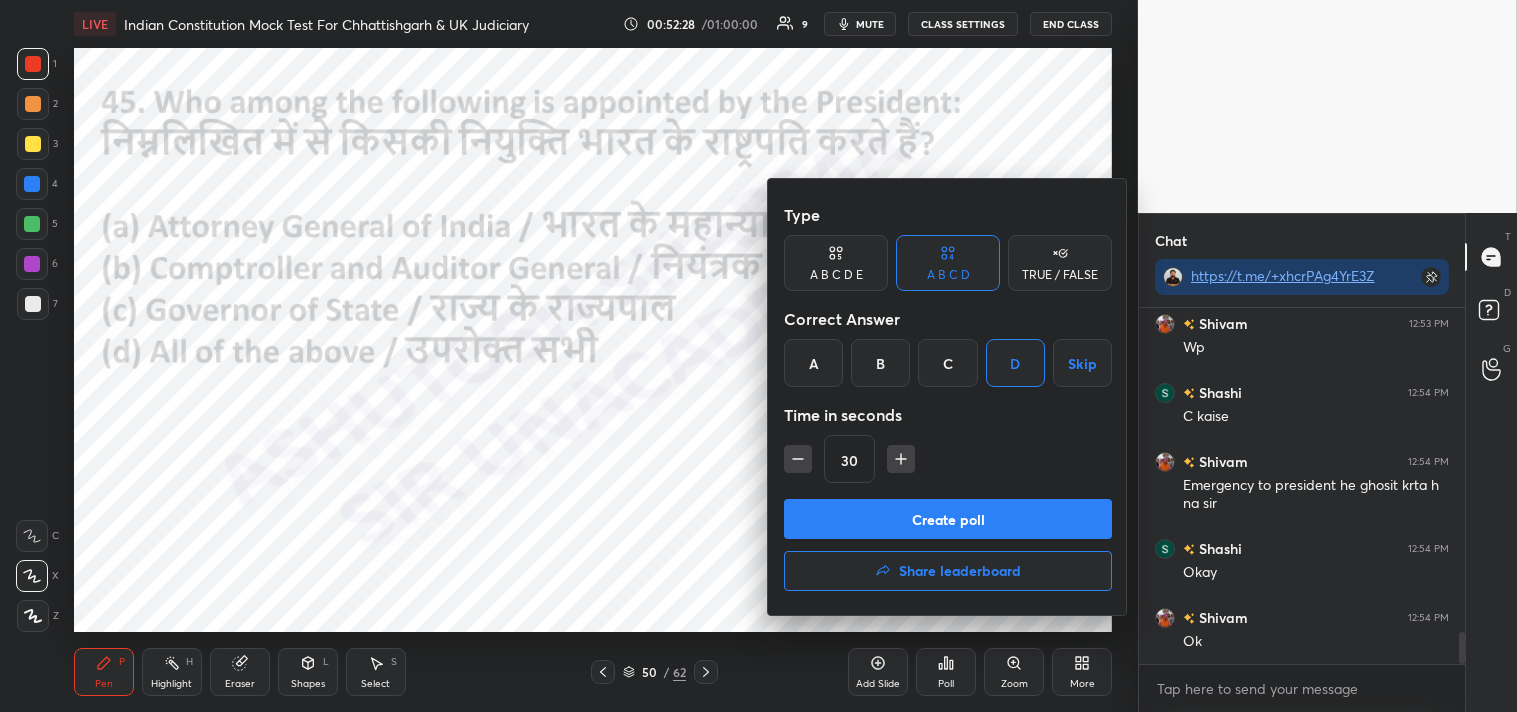 click on "Create poll" at bounding box center (948, 519) 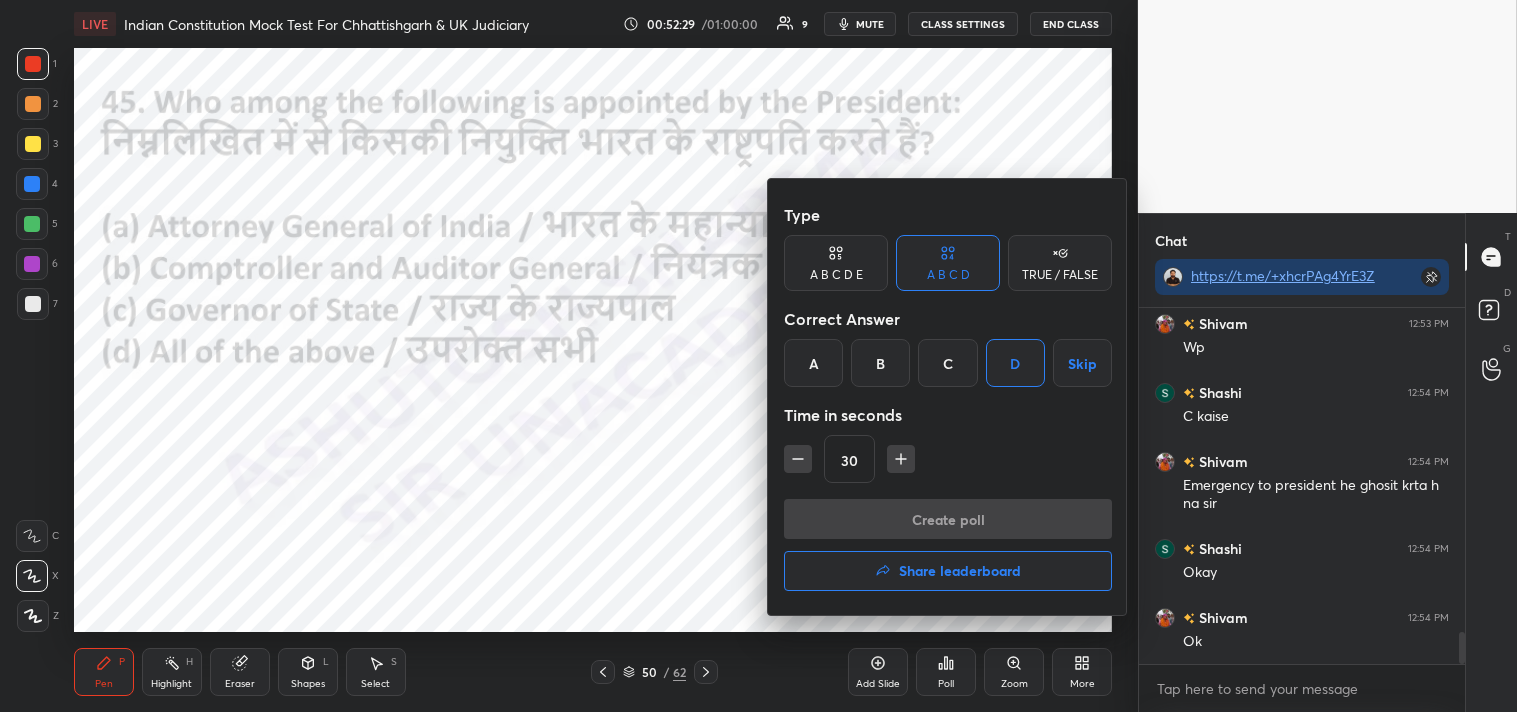 scroll, scrollTop: 317, scrollLeft: 320, axis: both 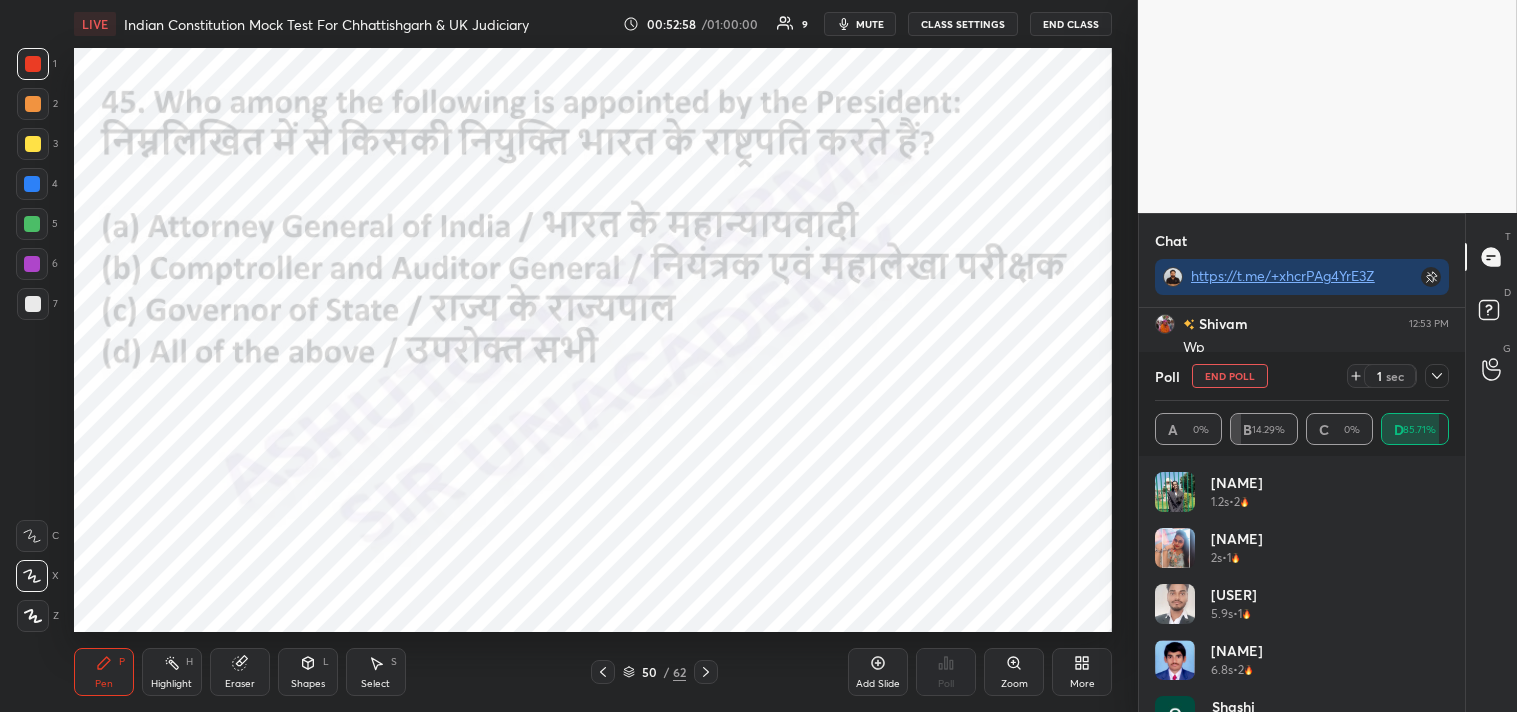 click 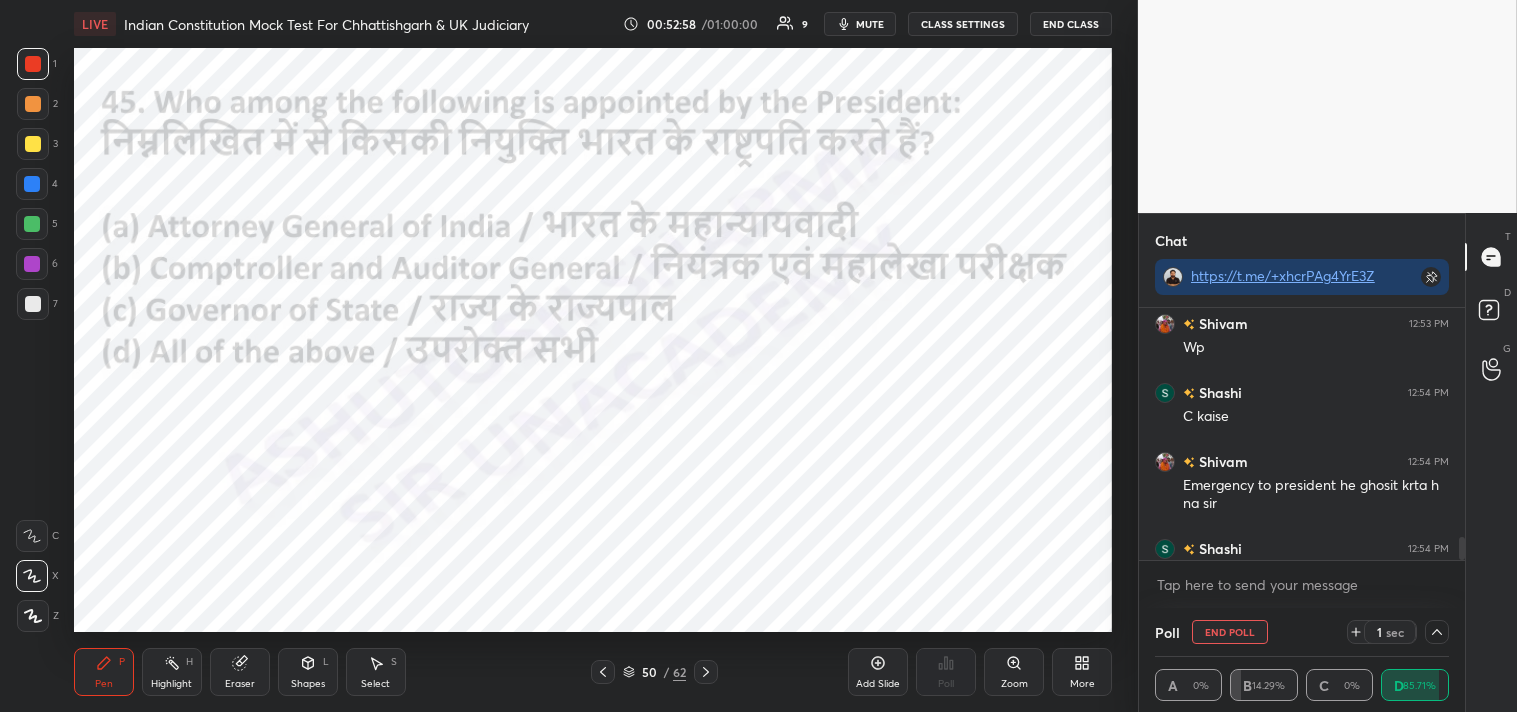 scroll, scrollTop: 131, scrollLeft: 288, axis: both 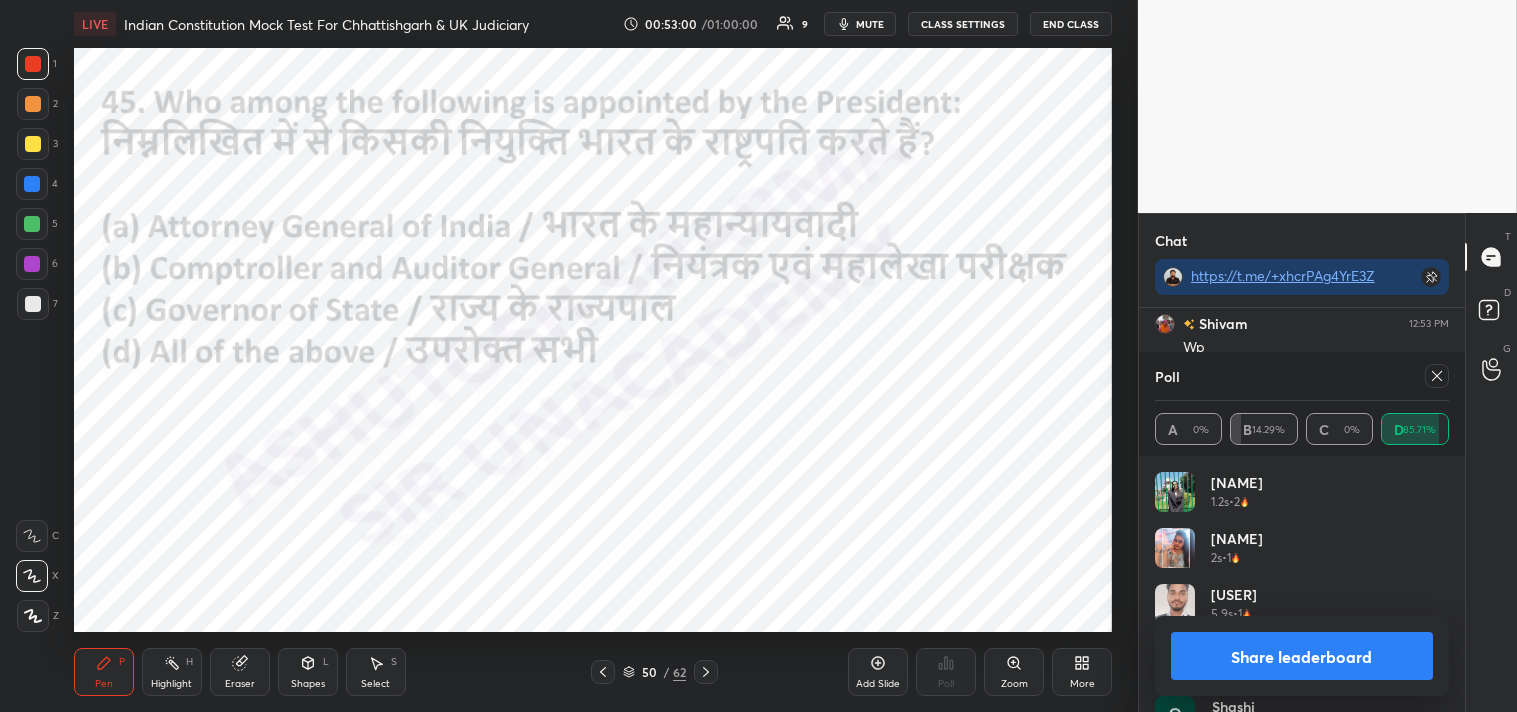 click 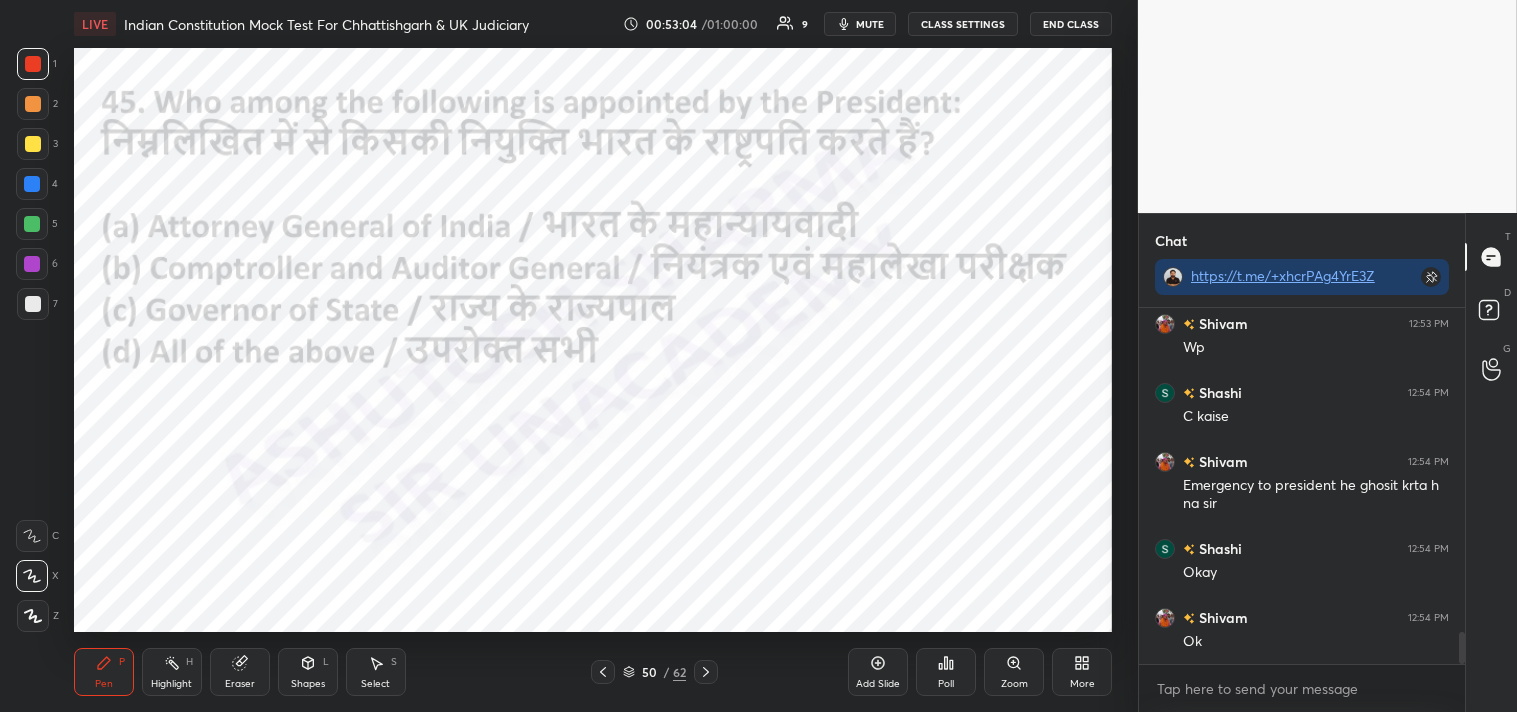 click 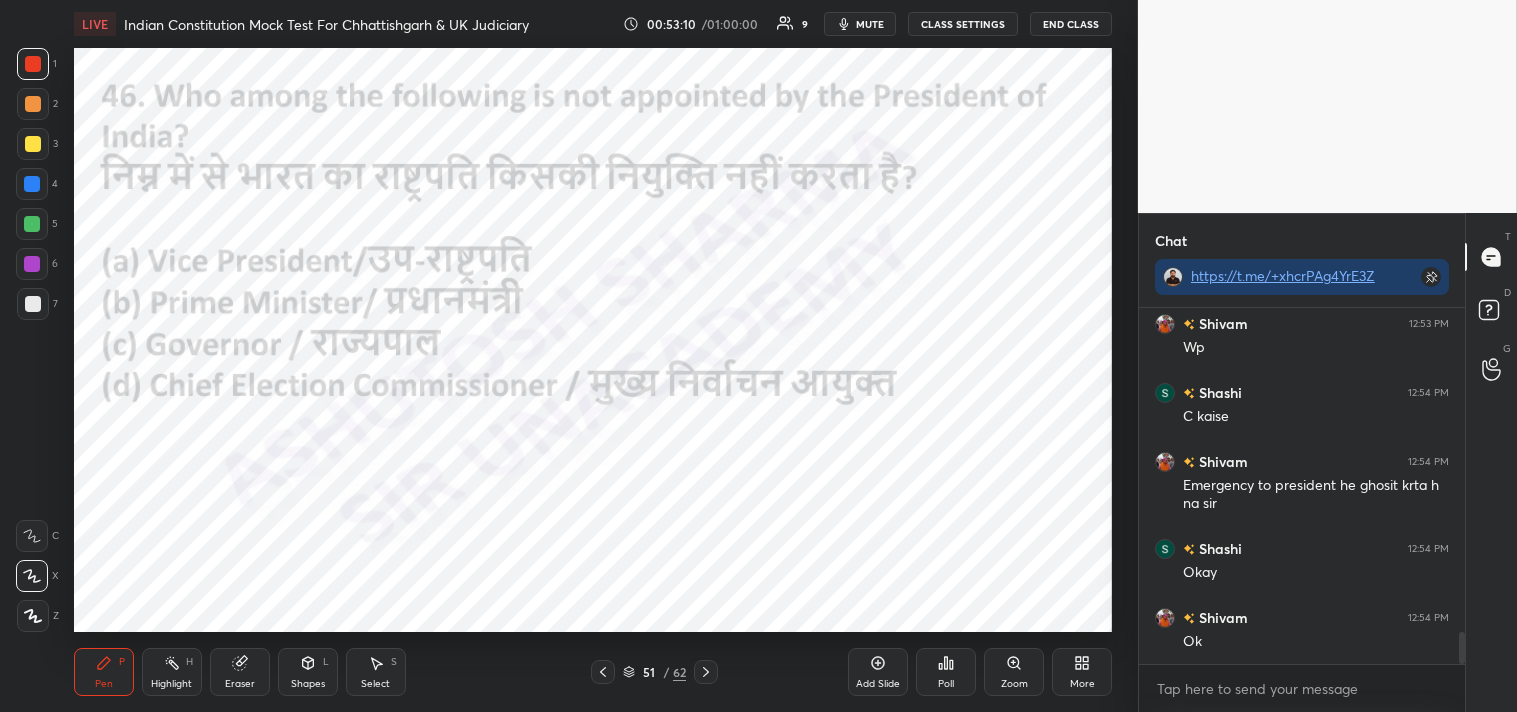 click on "Poll" at bounding box center [946, 672] 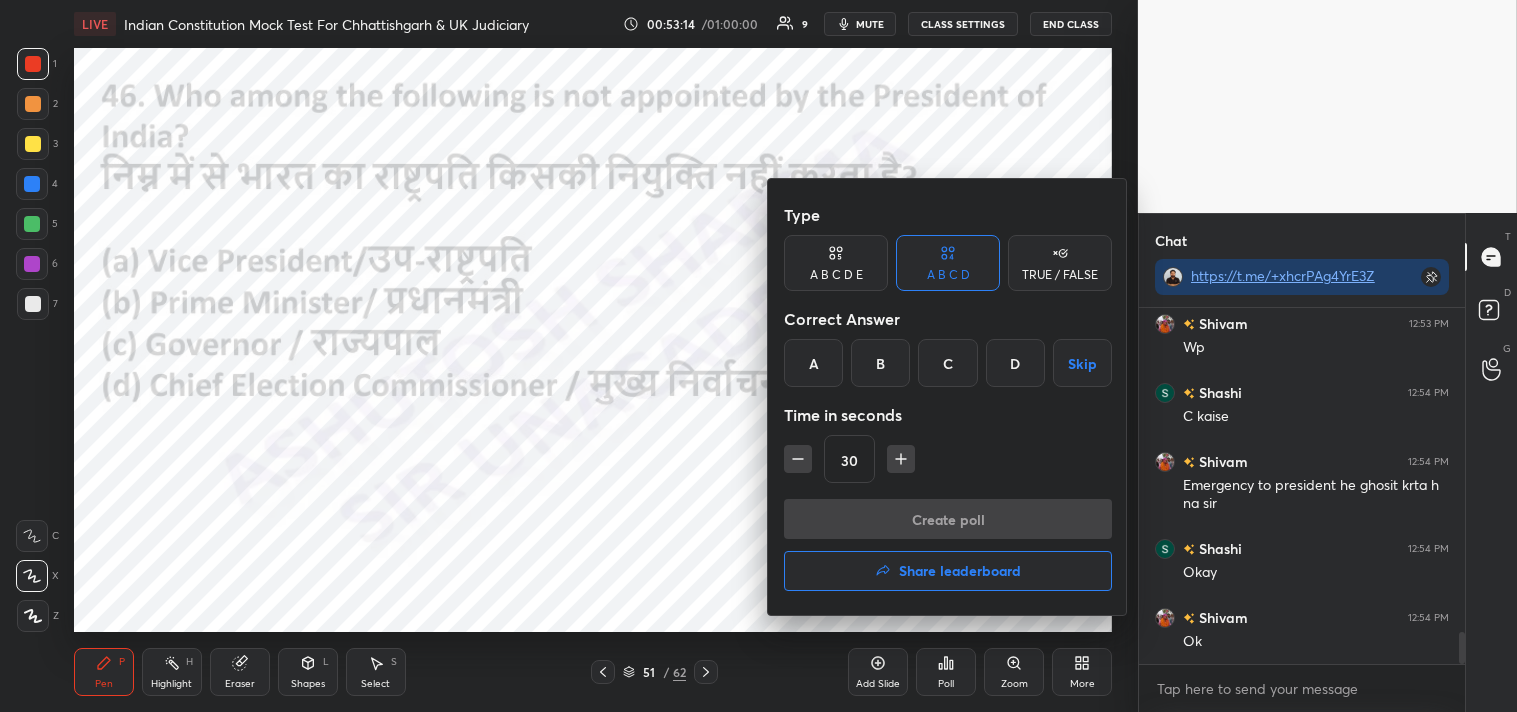click on "A" at bounding box center (813, 363) 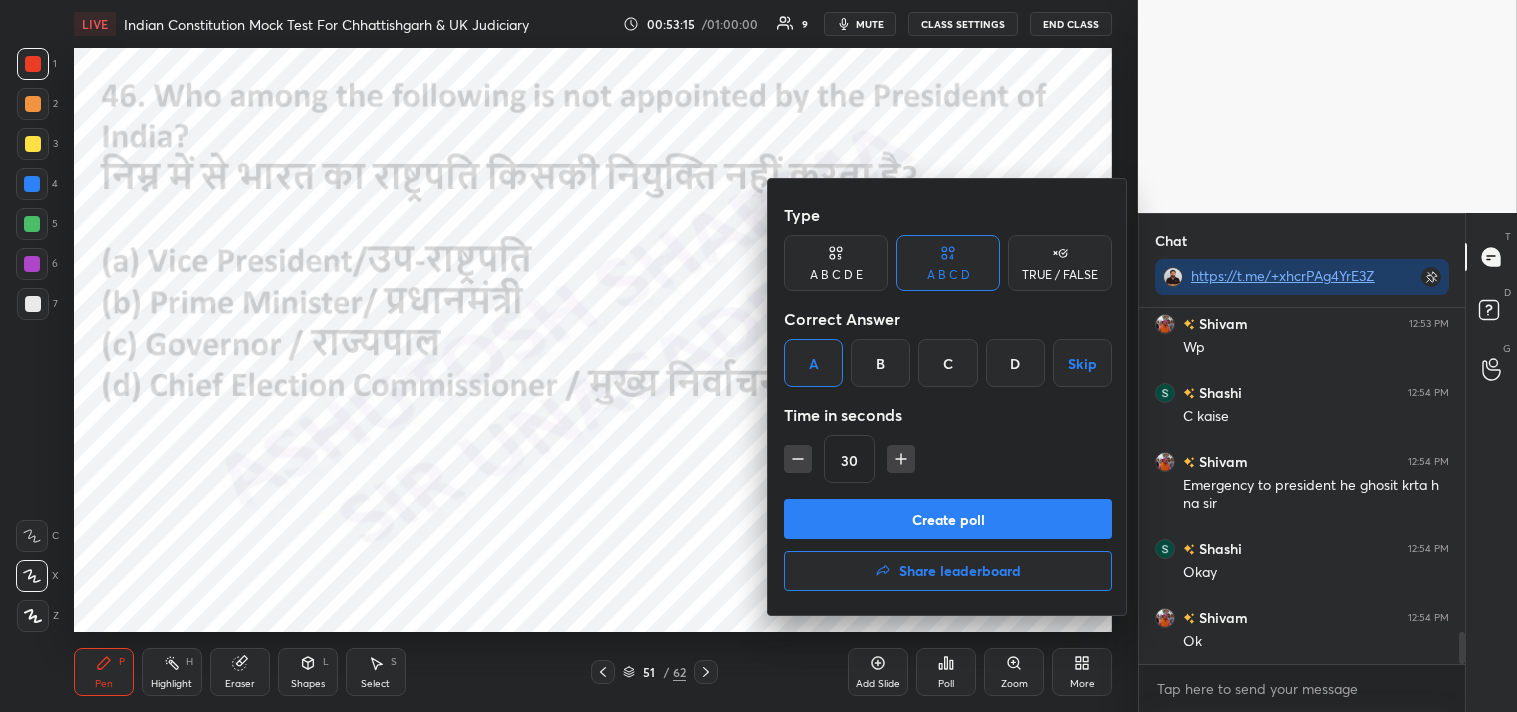 click on "Create poll" at bounding box center (948, 519) 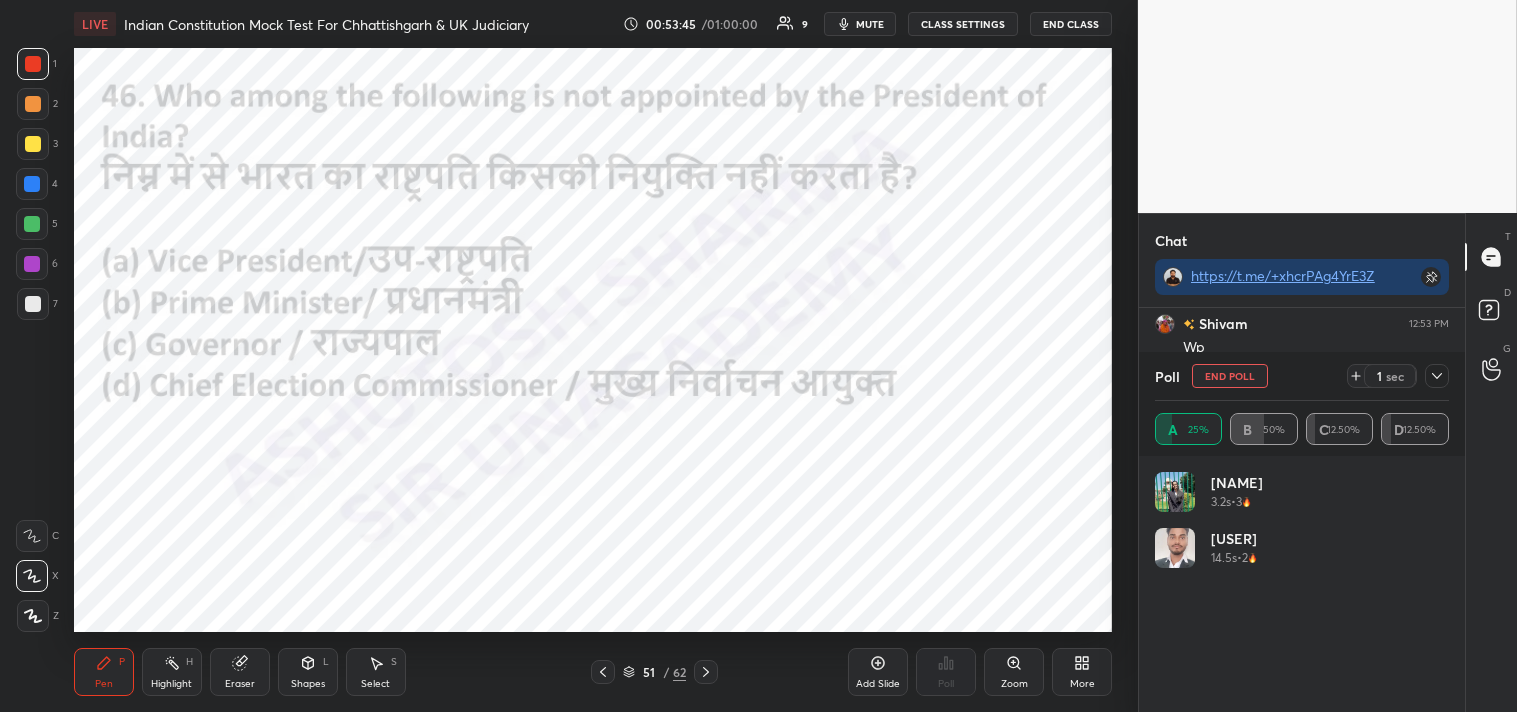 click 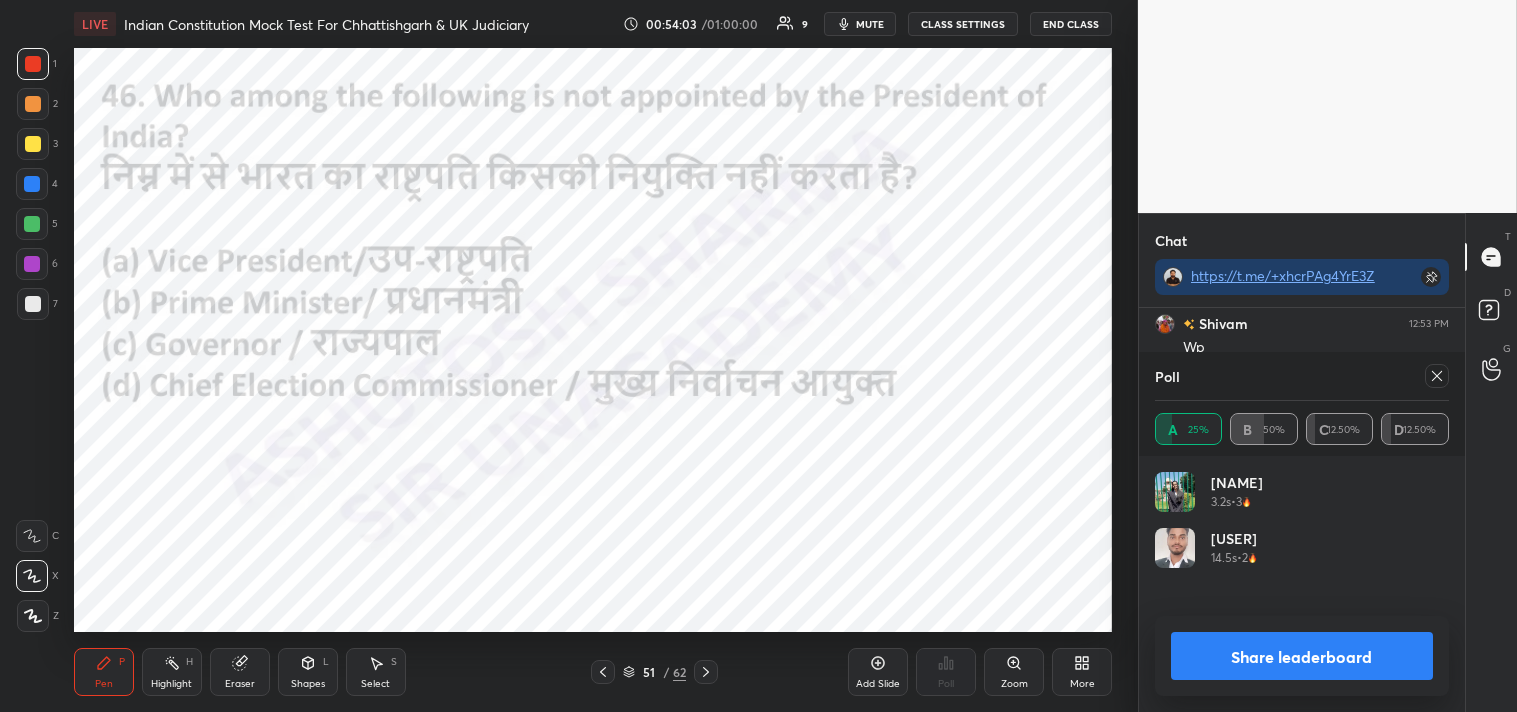click 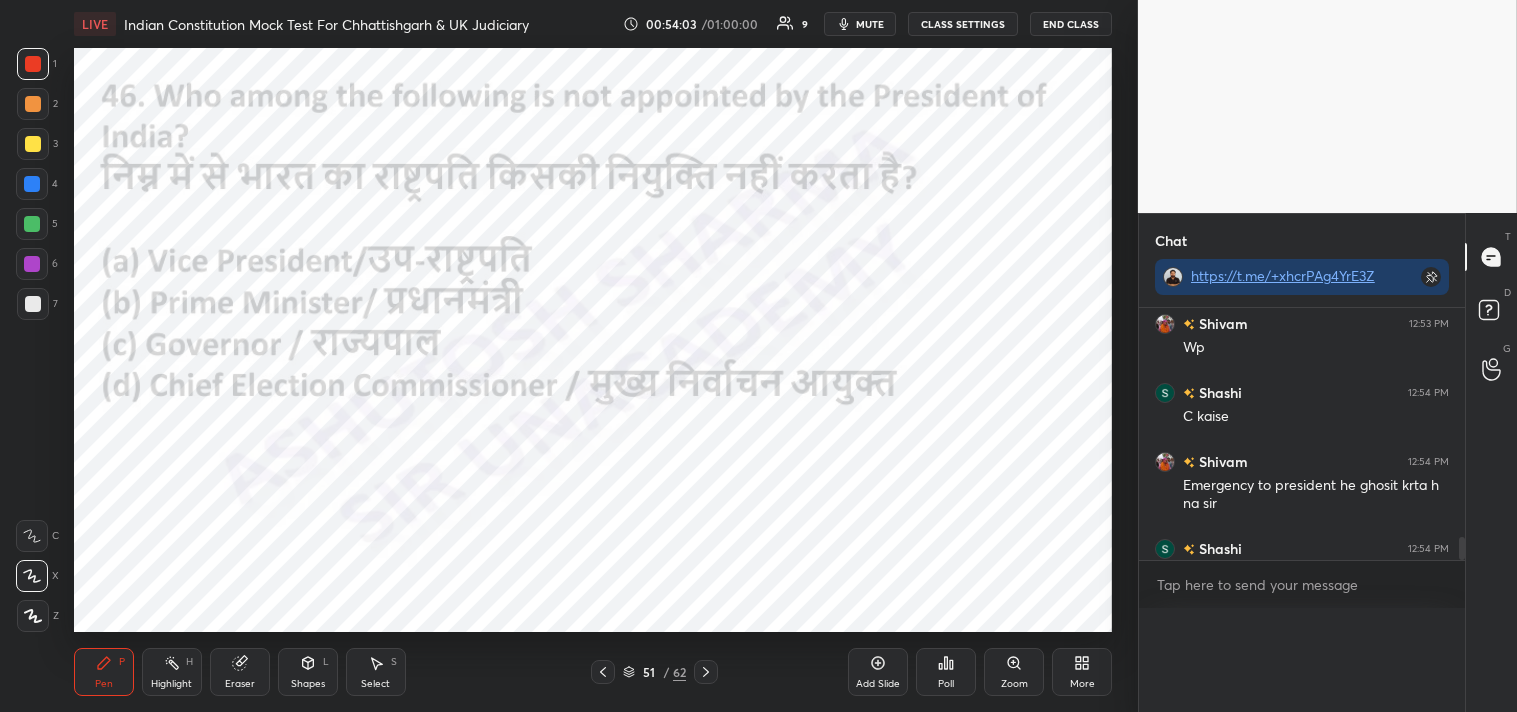 scroll, scrollTop: 0, scrollLeft: 0, axis: both 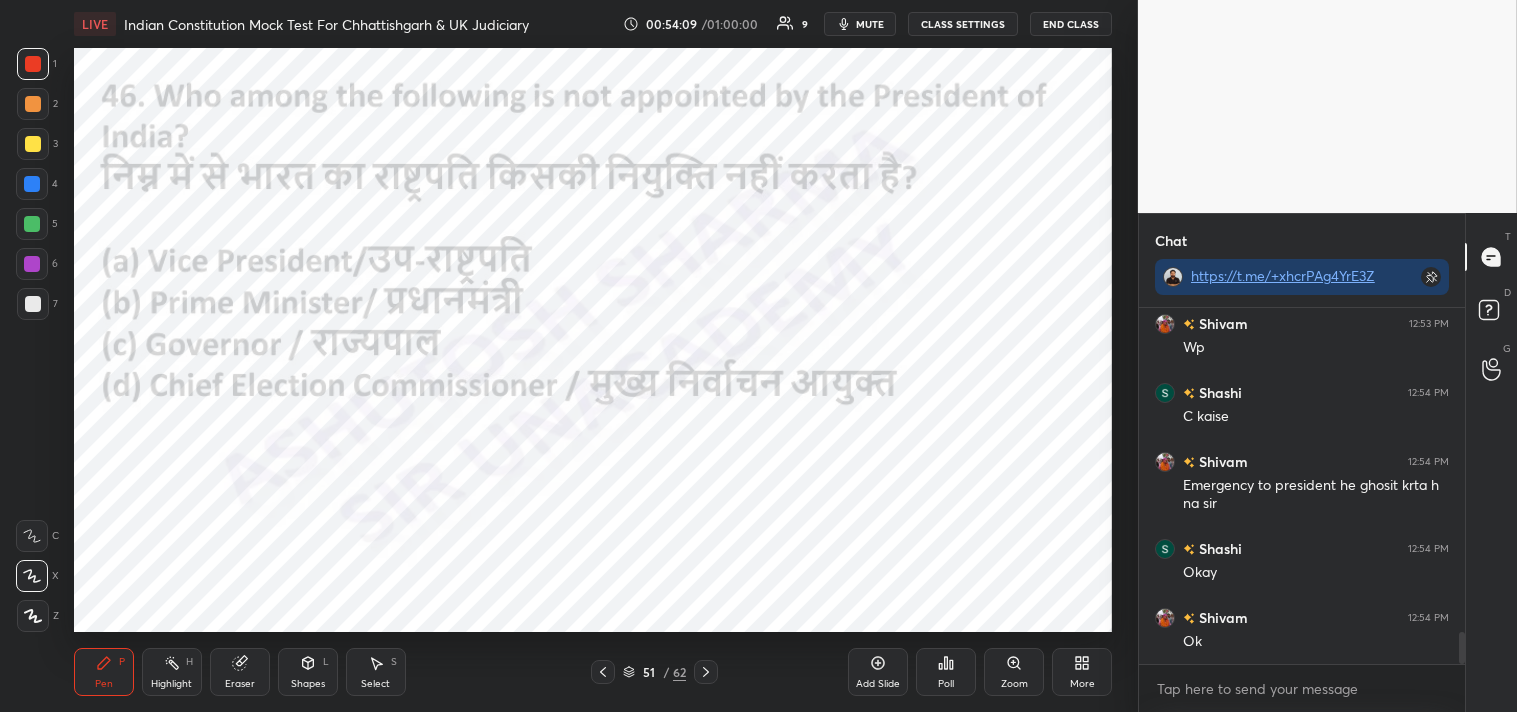 click 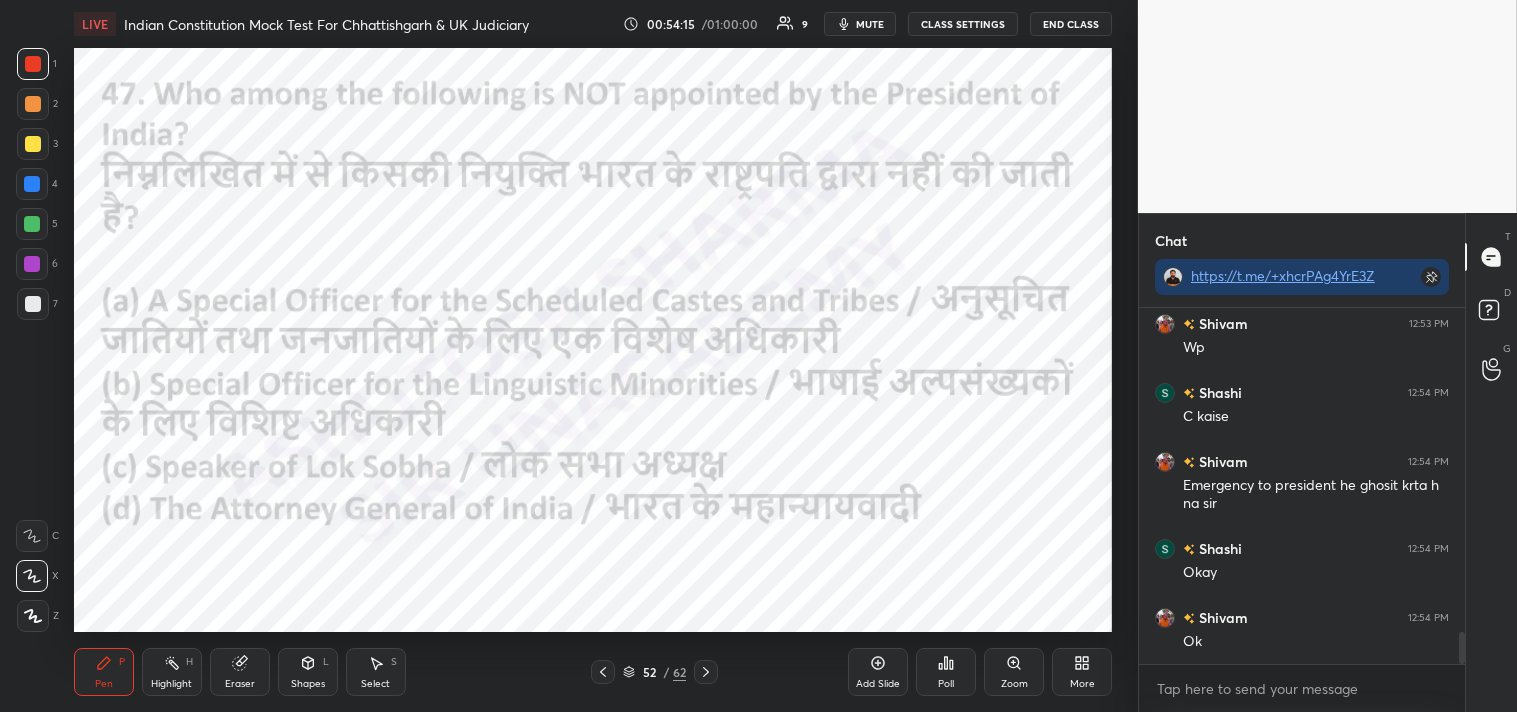 click on "Poll" at bounding box center [946, 684] 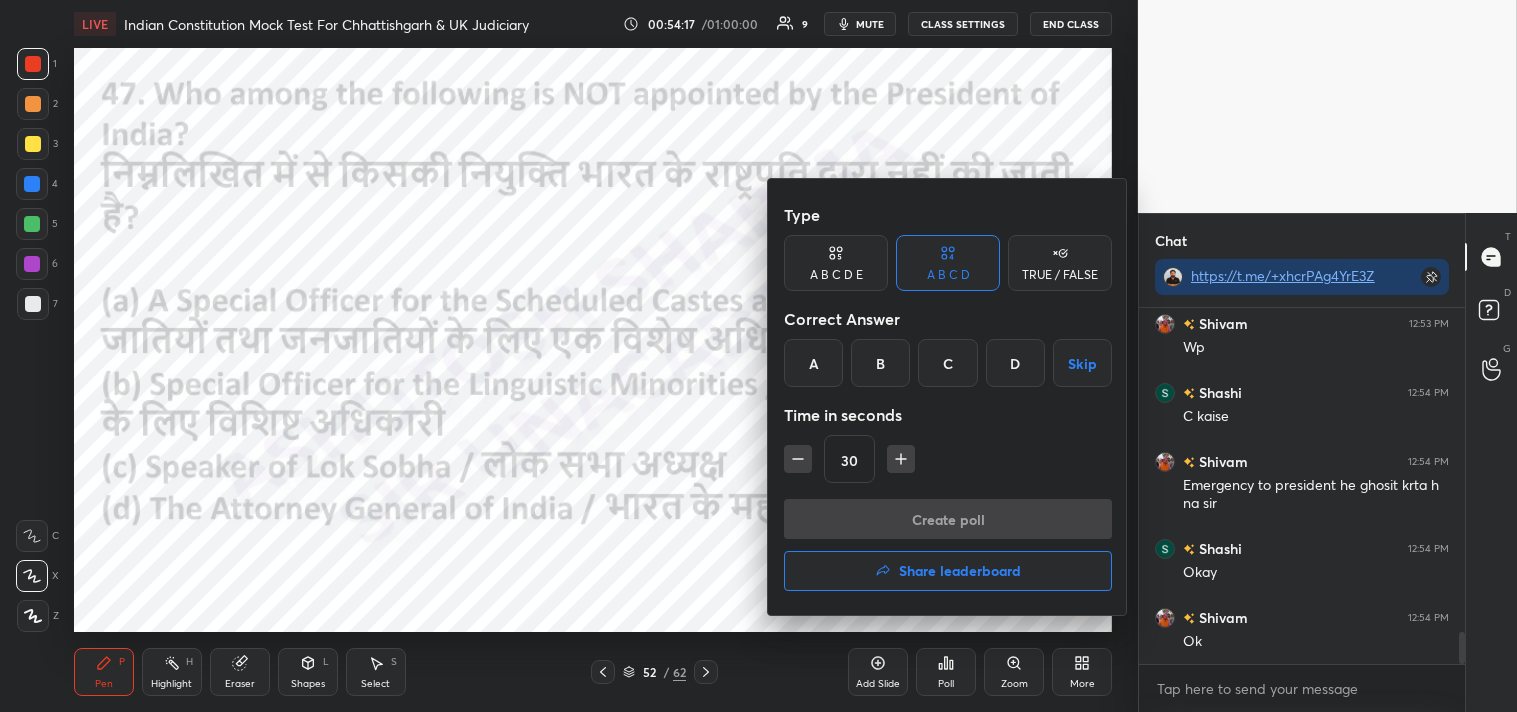 click on "C" at bounding box center [947, 363] 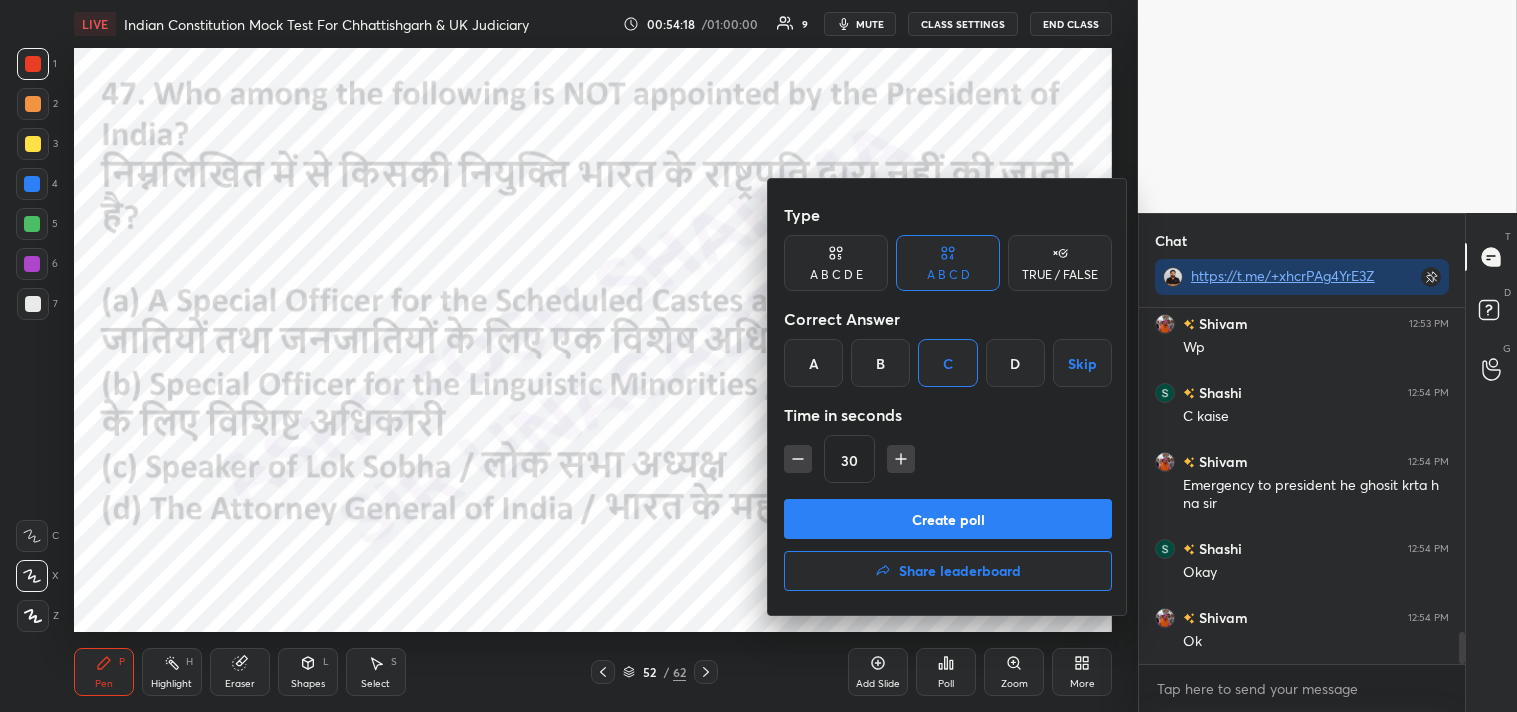 click on "Create poll" at bounding box center [948, 519] 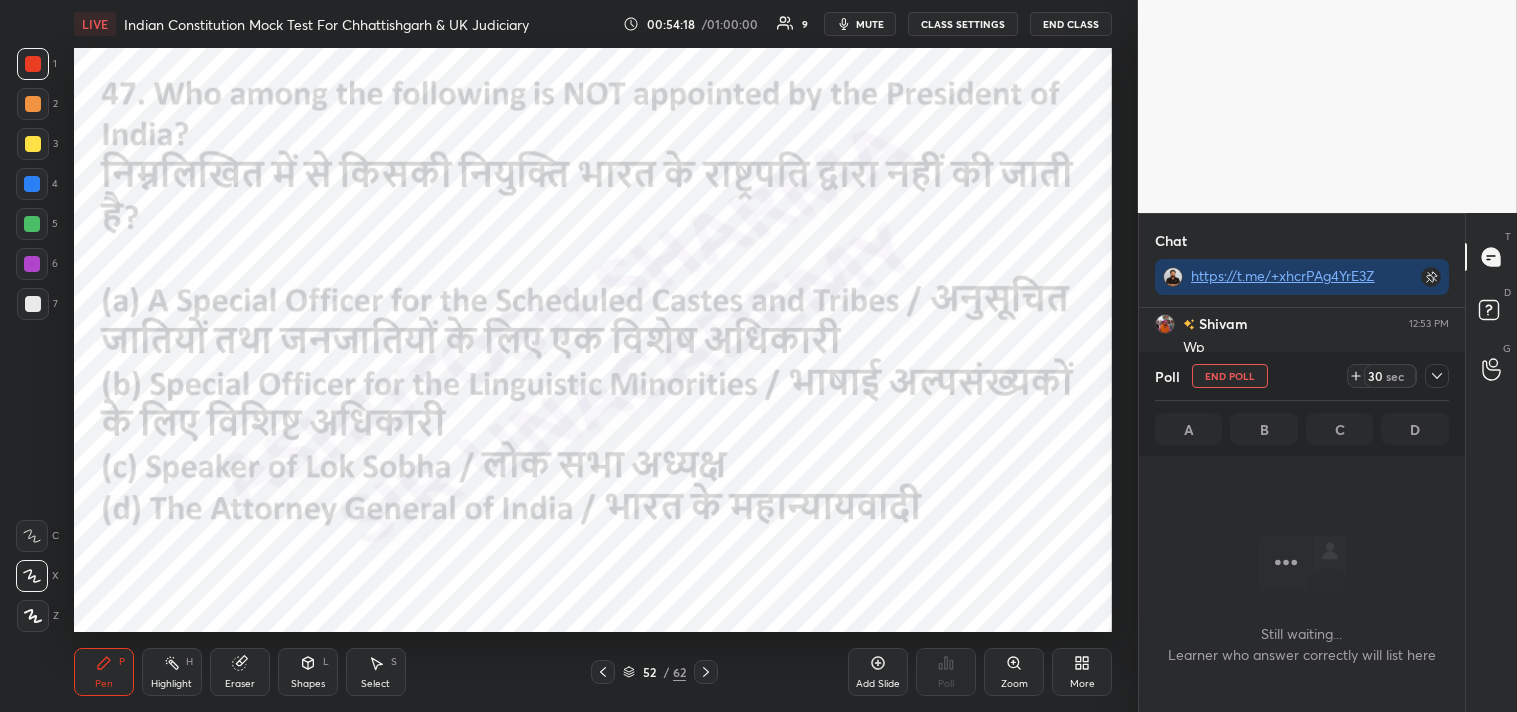 scroll, scrollTop: 316, scrollLeft: 320, axis: both 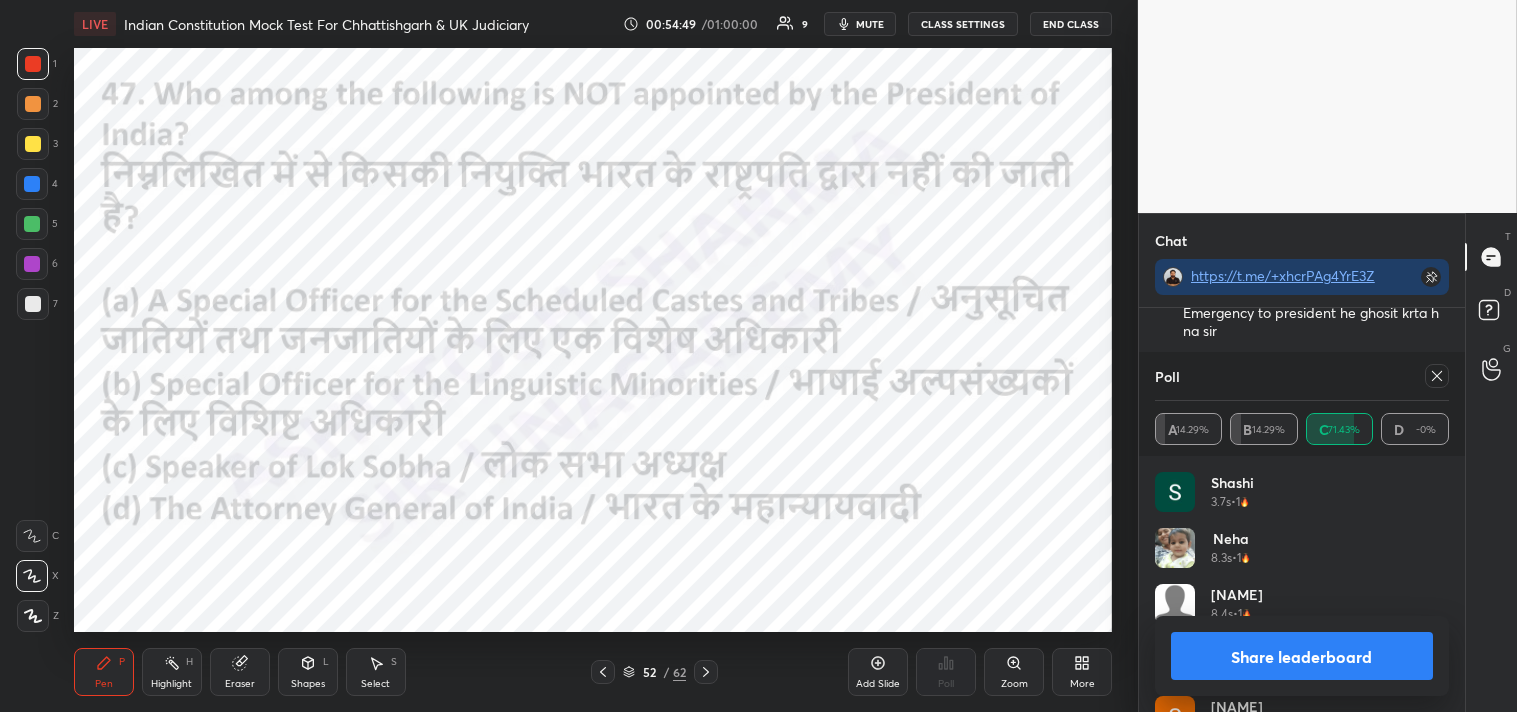 click 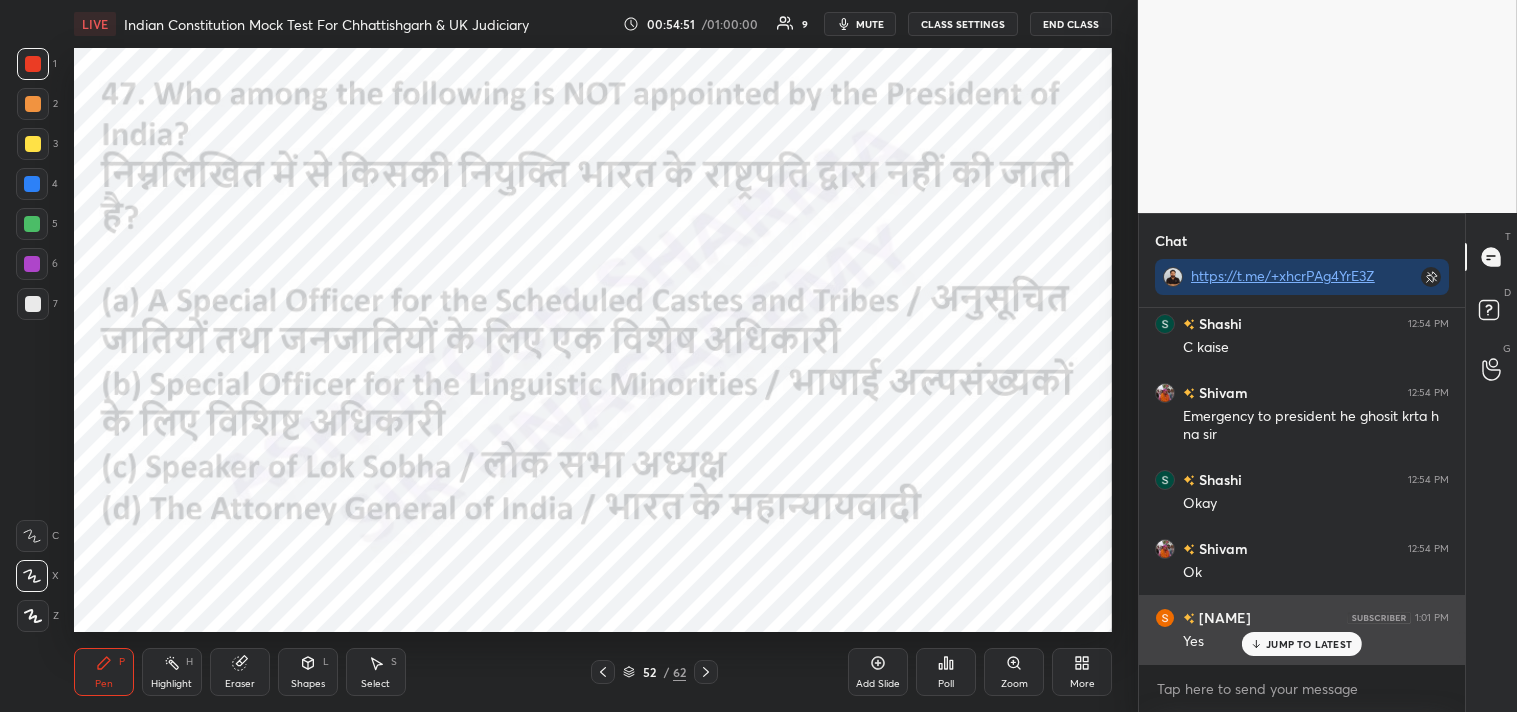 drag, startPoint x: 1296, startPoint y: 641, endPoint x: 1307, endPoint y: 643, distance: 11.18034 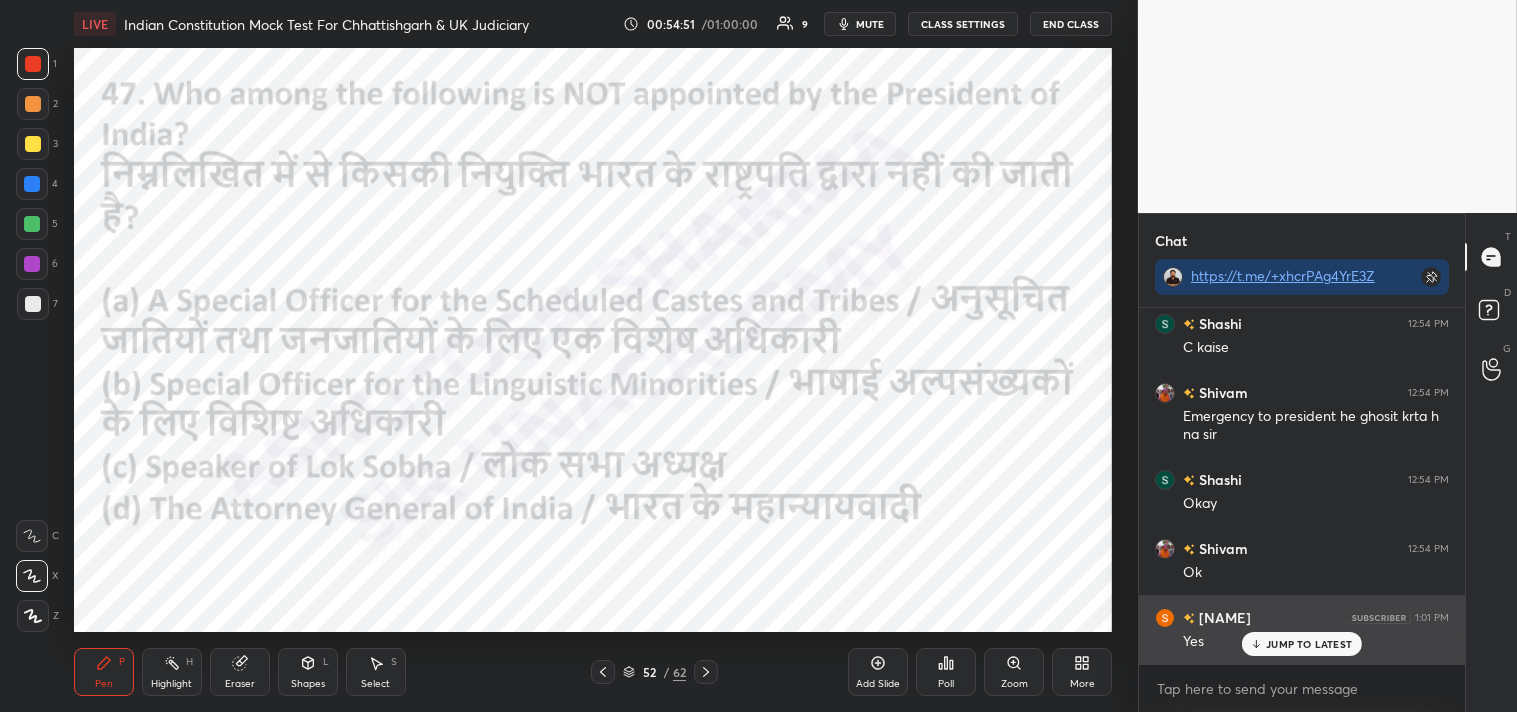 click on "JUMP TO LATEST" at bounding box center (1309, 644) 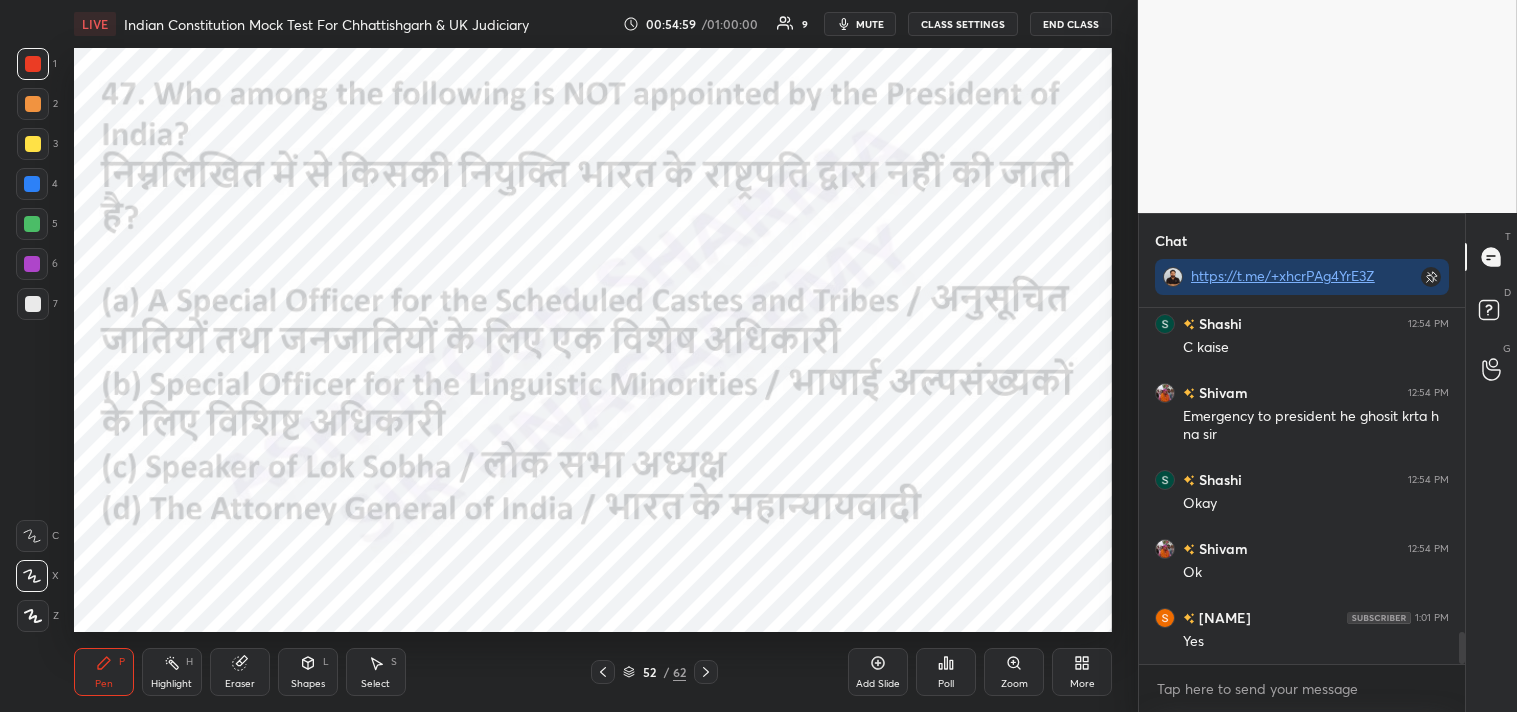 click 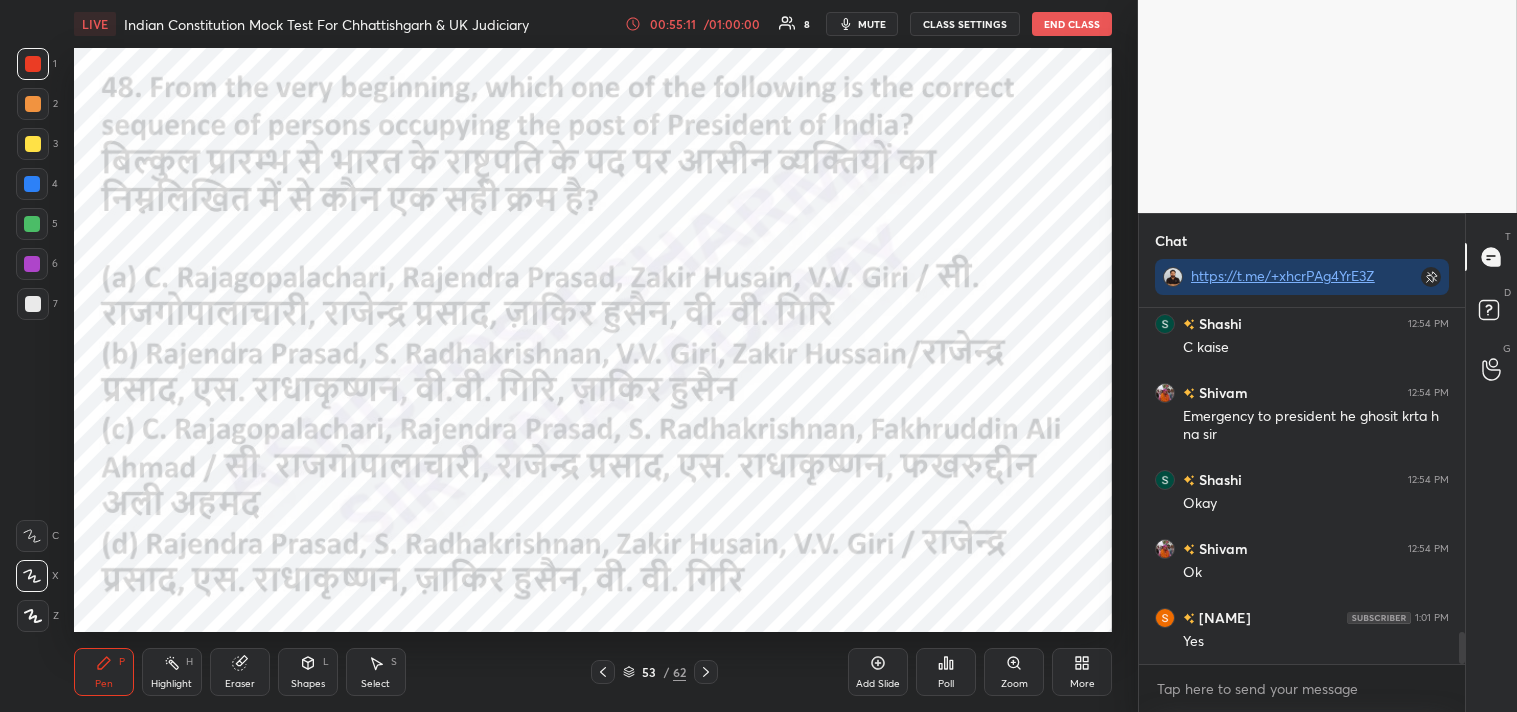 click 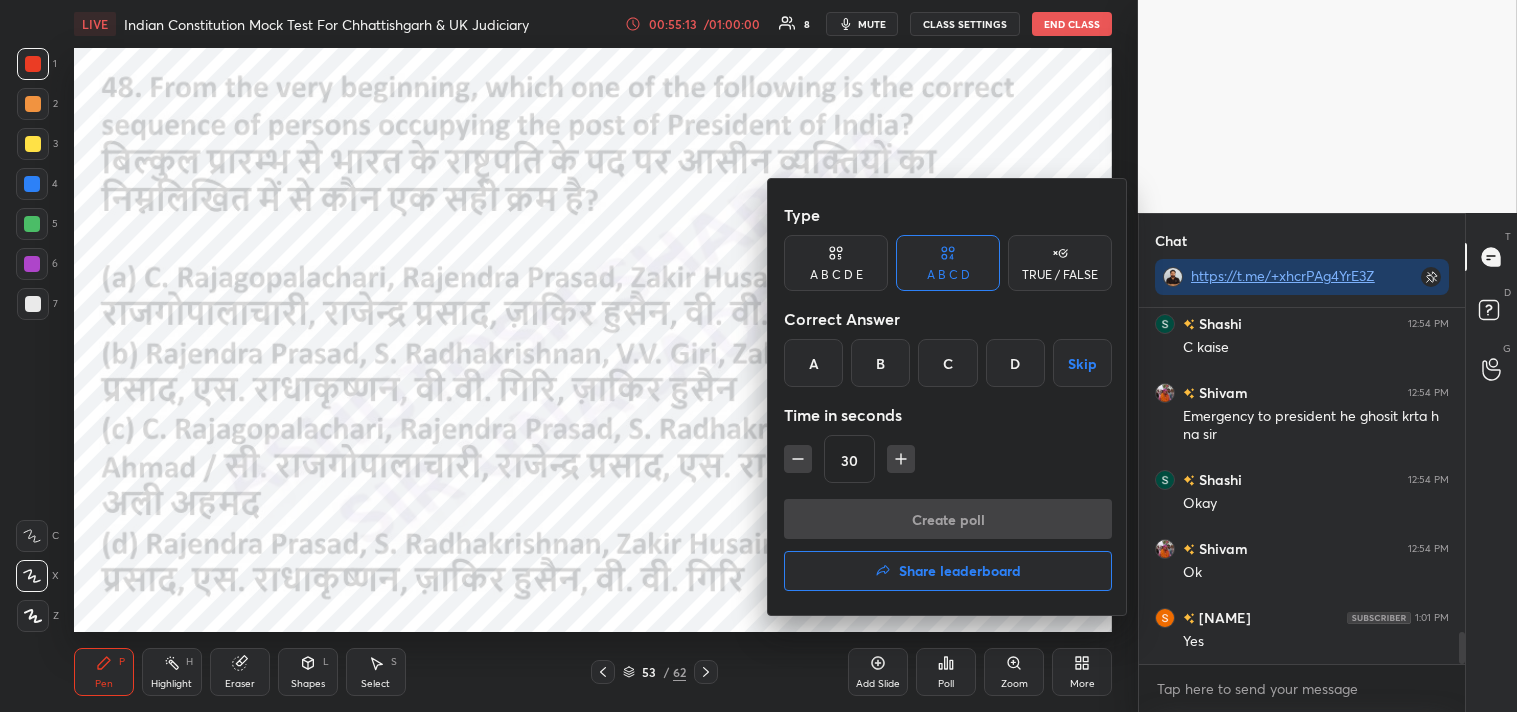 click on "D" at bounding box center [1015, 363] 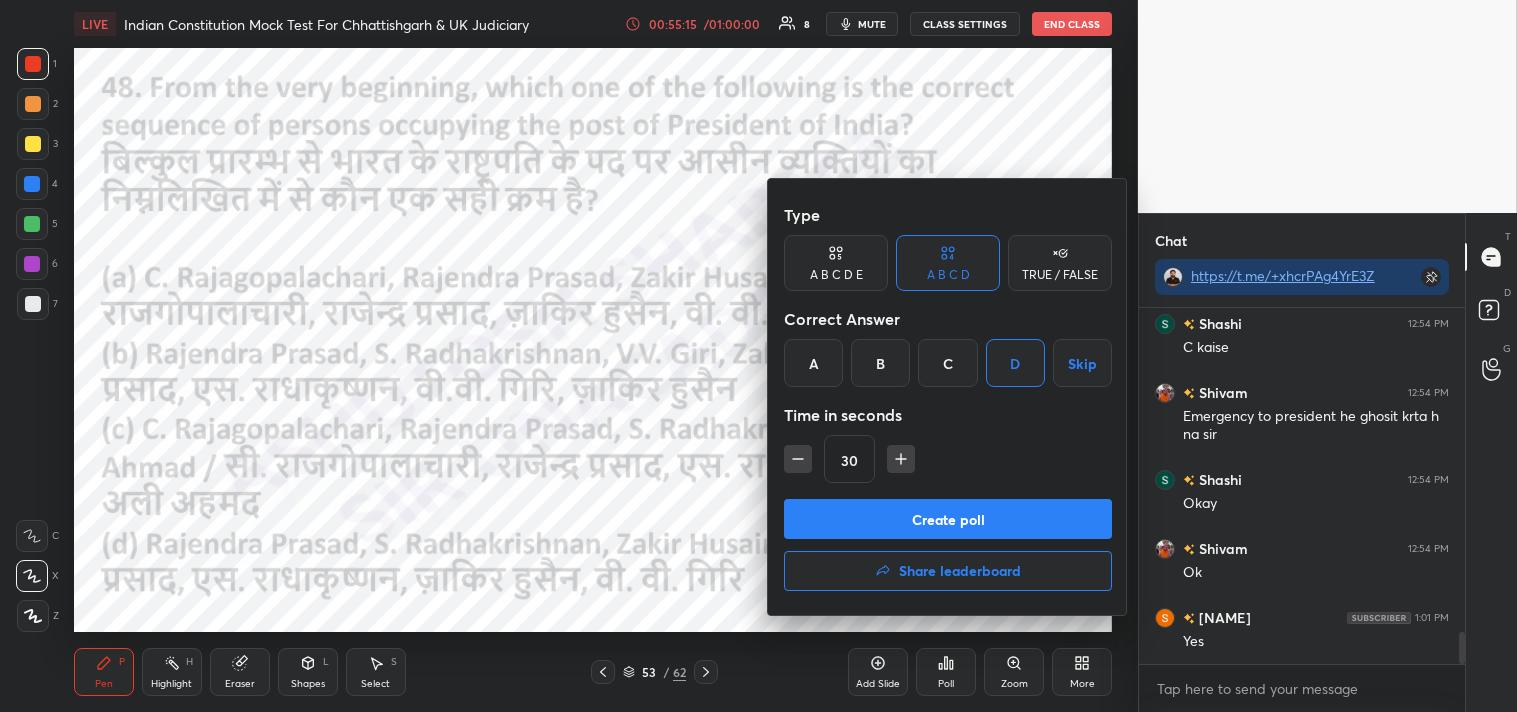 click on "Create poll" at bounding box center (948, 519) 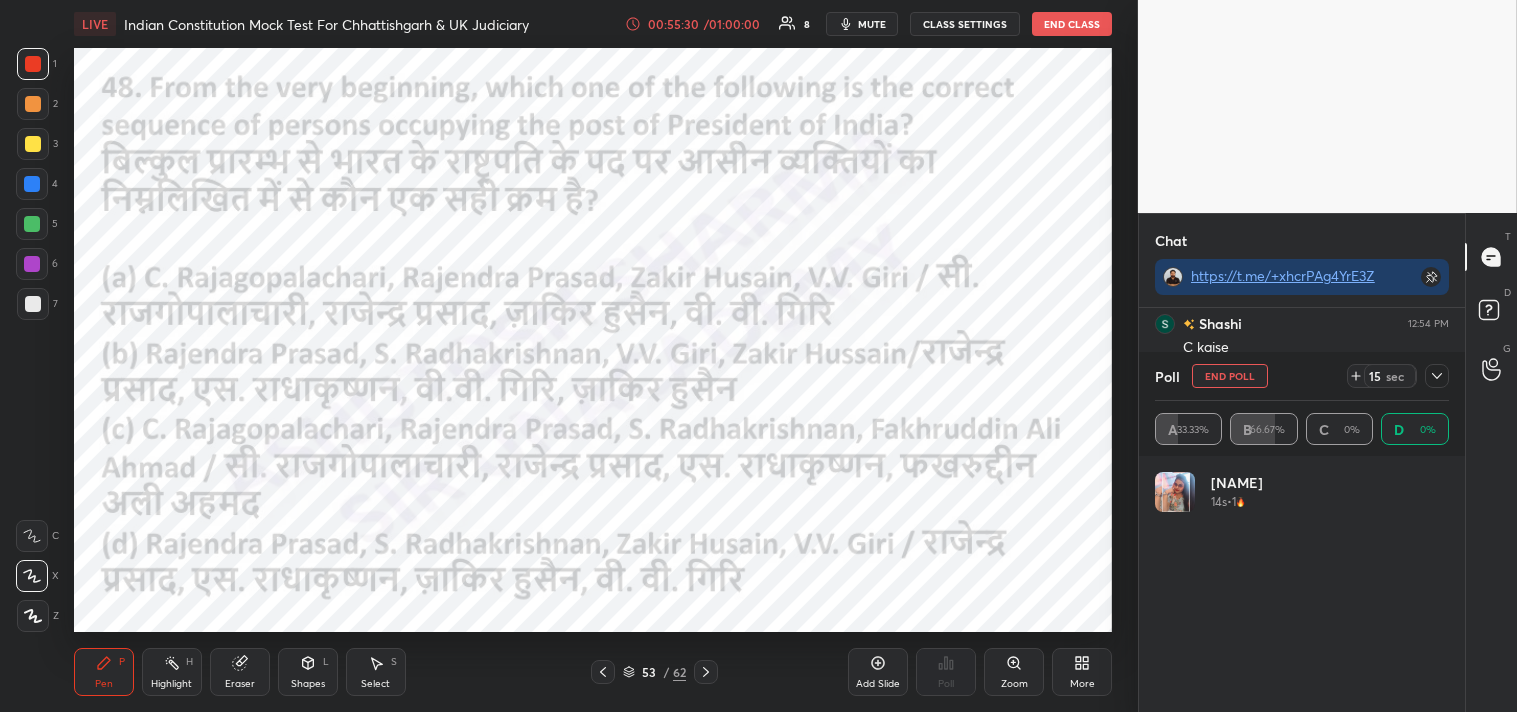 click 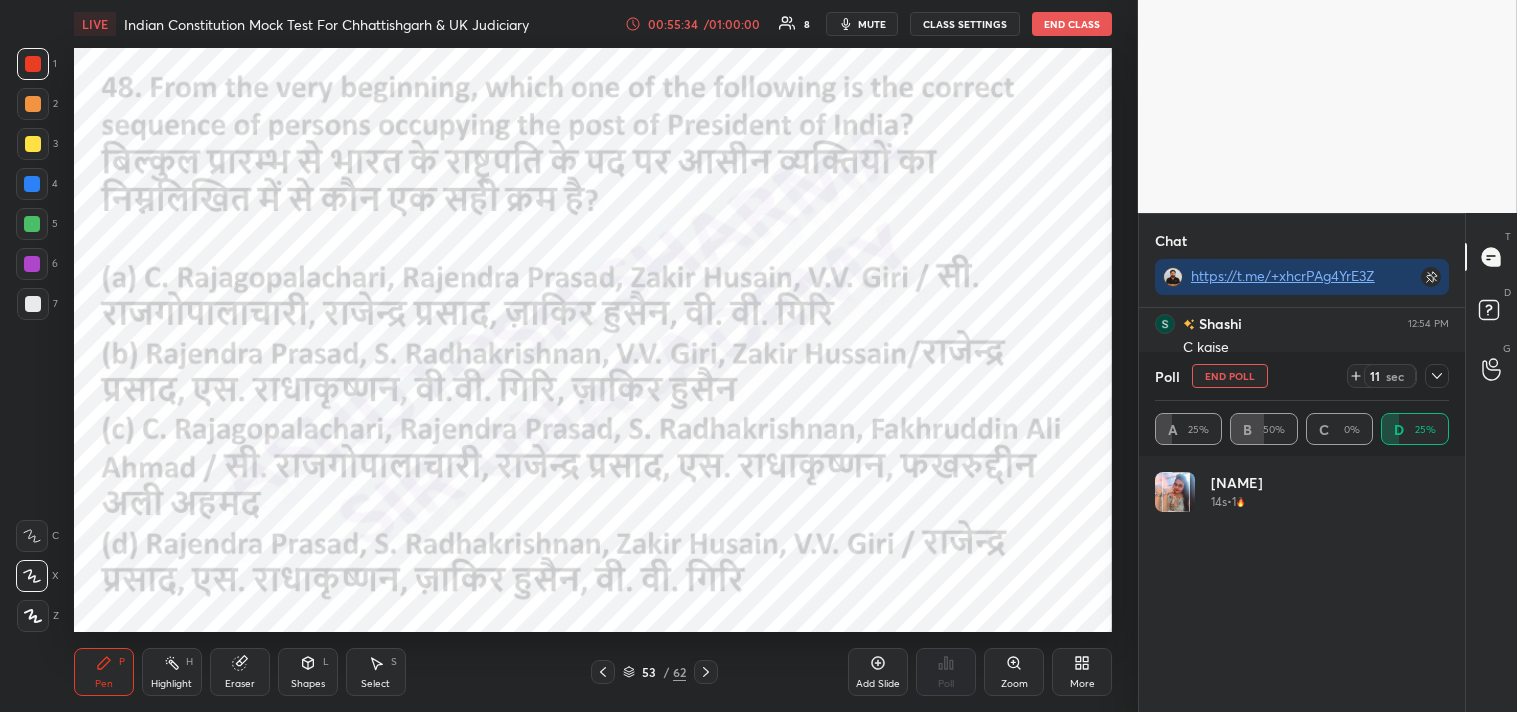 click 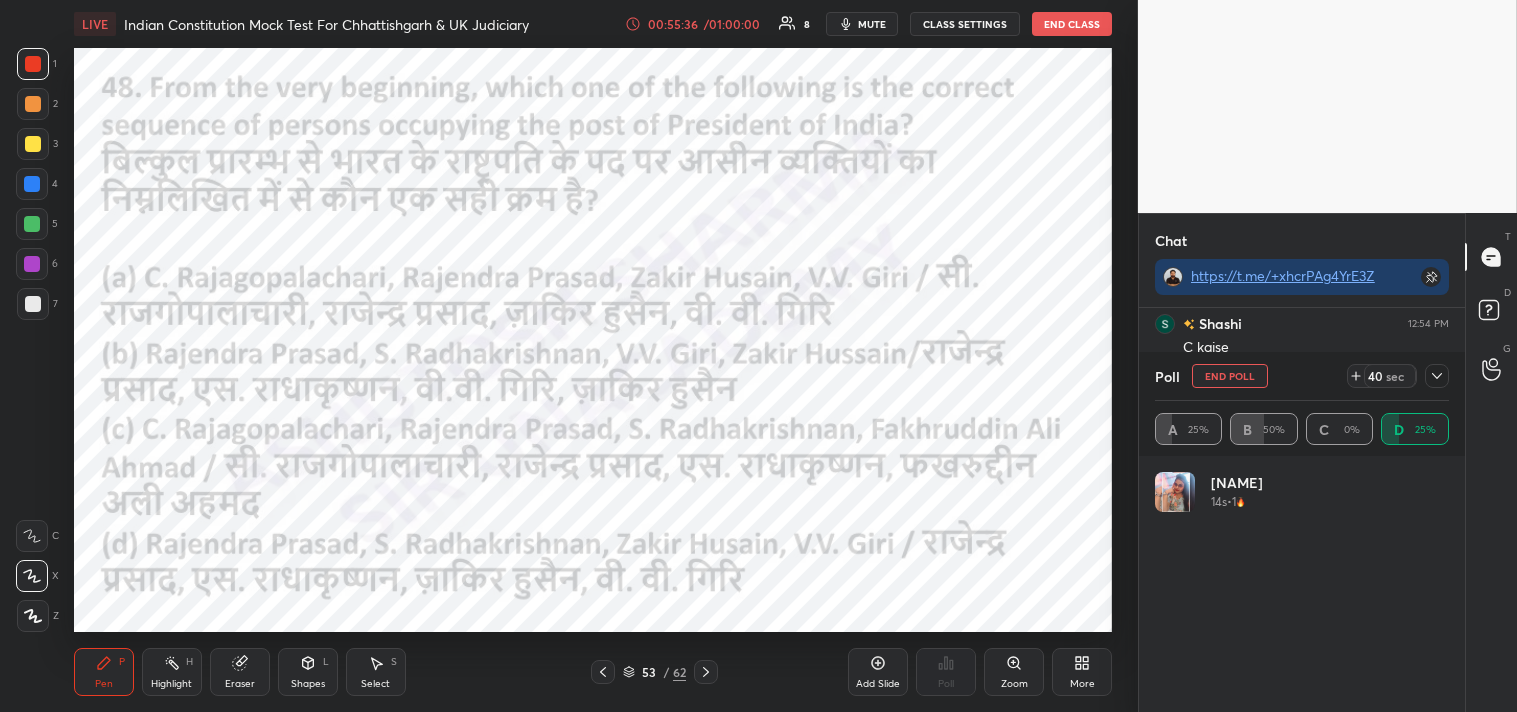 click on "Poll End Poll 40  sec A 25% B 50% C 0% D 25%" at bounding box center [1302, 404] 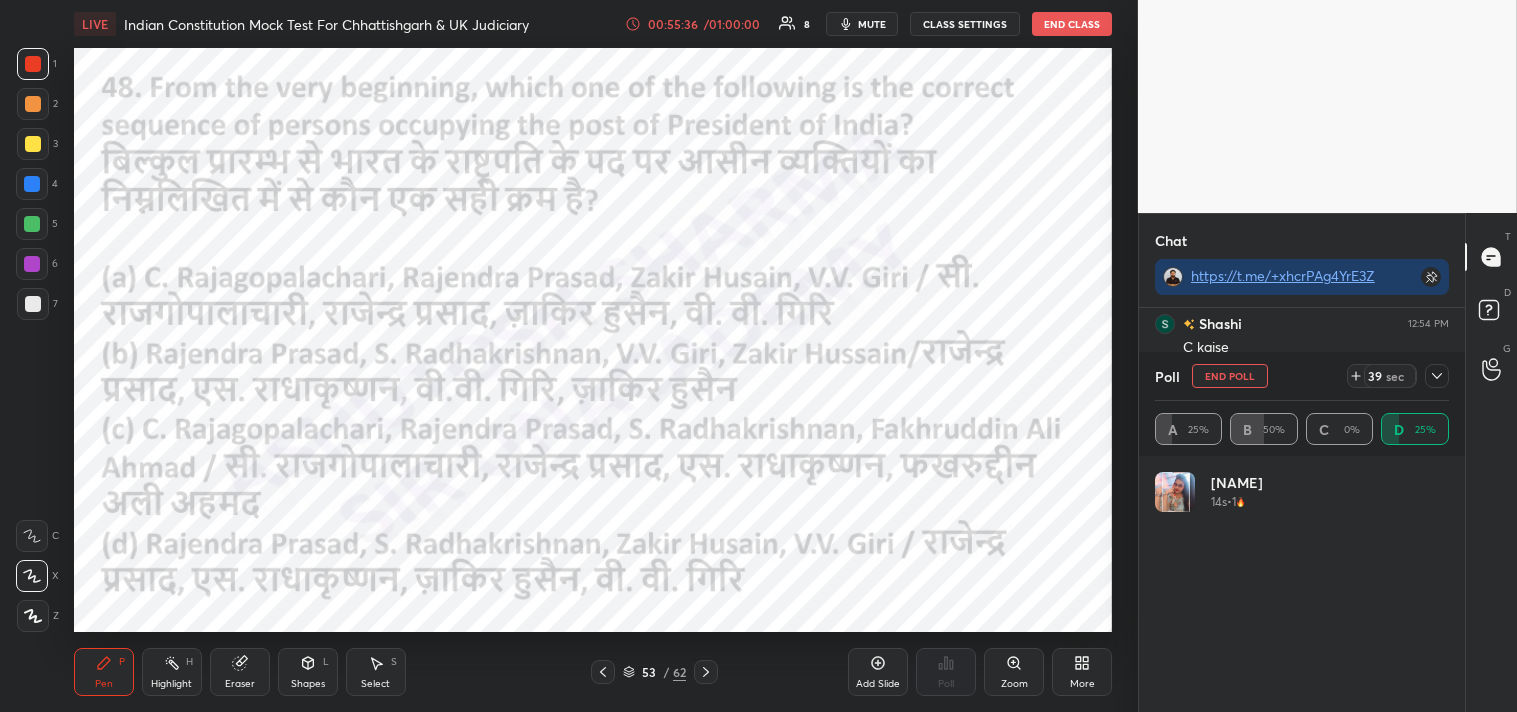 click 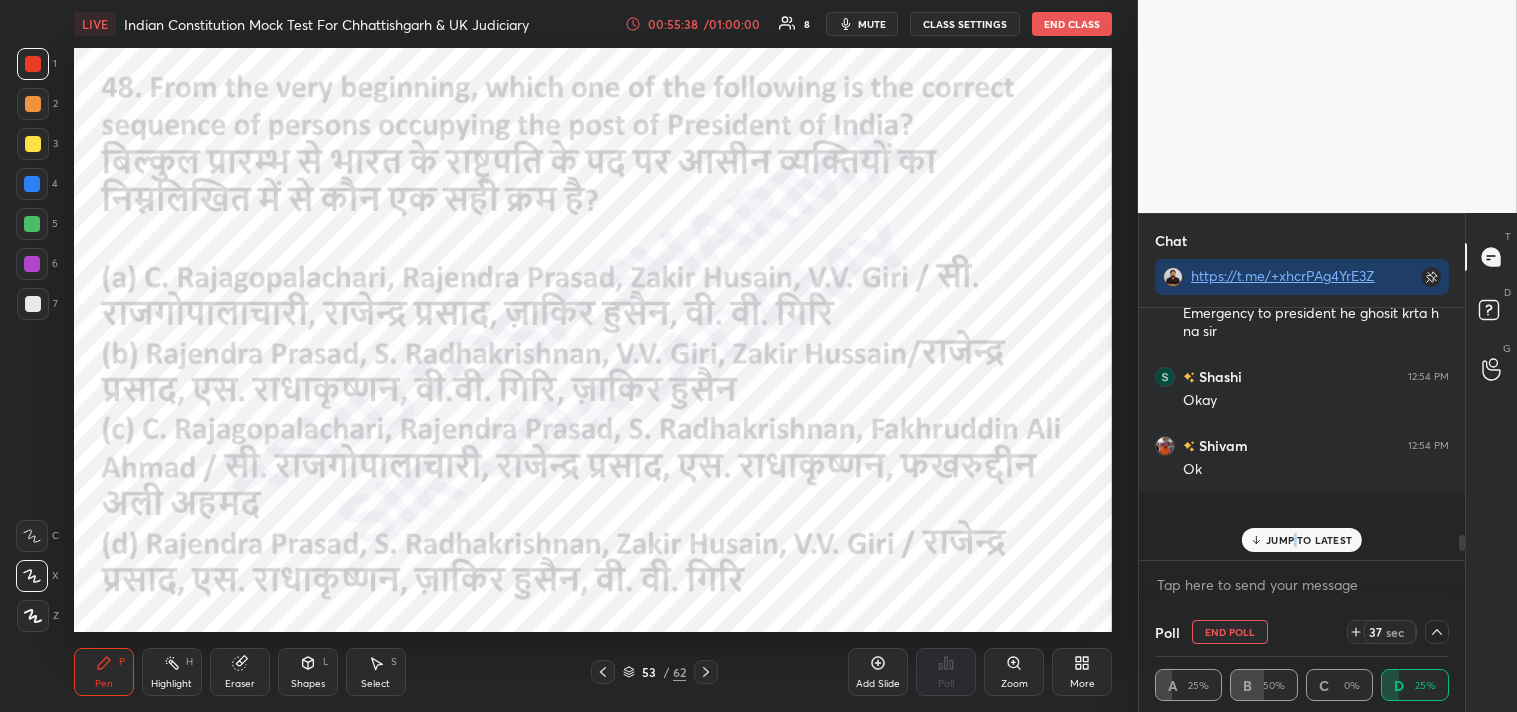 drag, startPoint x: 1462, startPoint y: 546, endPoint x: 1456, endPoint y: 584, distance: 38.470768 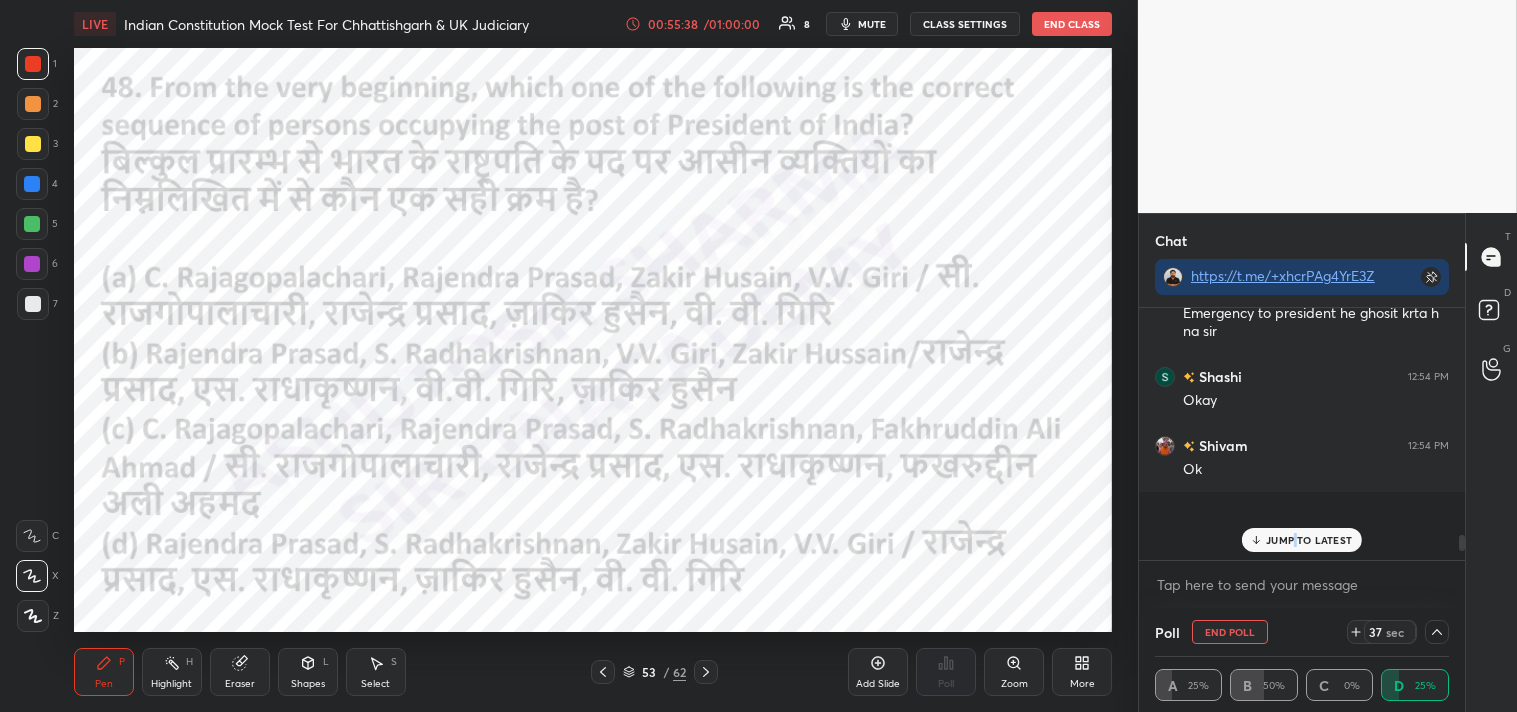 click on "Rupali 12:45 PM Janta Shivam 12:45 PM Governor Shivam 12:46 PM Niyukti Shivam 12:47 PM B Salma 12:49 PM C Shivam 12:49 PM 213 governor Shivam 12:50 PM Sir a nhi hoga Rupali 12:51 PM Timing Rupali 12:52 PM Ok sir Aisha Ansa... 12:52 PM Special class h sir Shivam 12:53 PM Wp Shashi 12:54 PM C kaise Shivam 12:54 PM Emergency to president he ghosit krta h na sir Shashi 12:54 PM Okay Shivam 12:54 PM Ok JUMP TO LATEST Enable hand raising Enable raise hand to speak to learners. Once enabled, chat will be turned off temporarily. Enable x" at bounding box center [1302, 458] 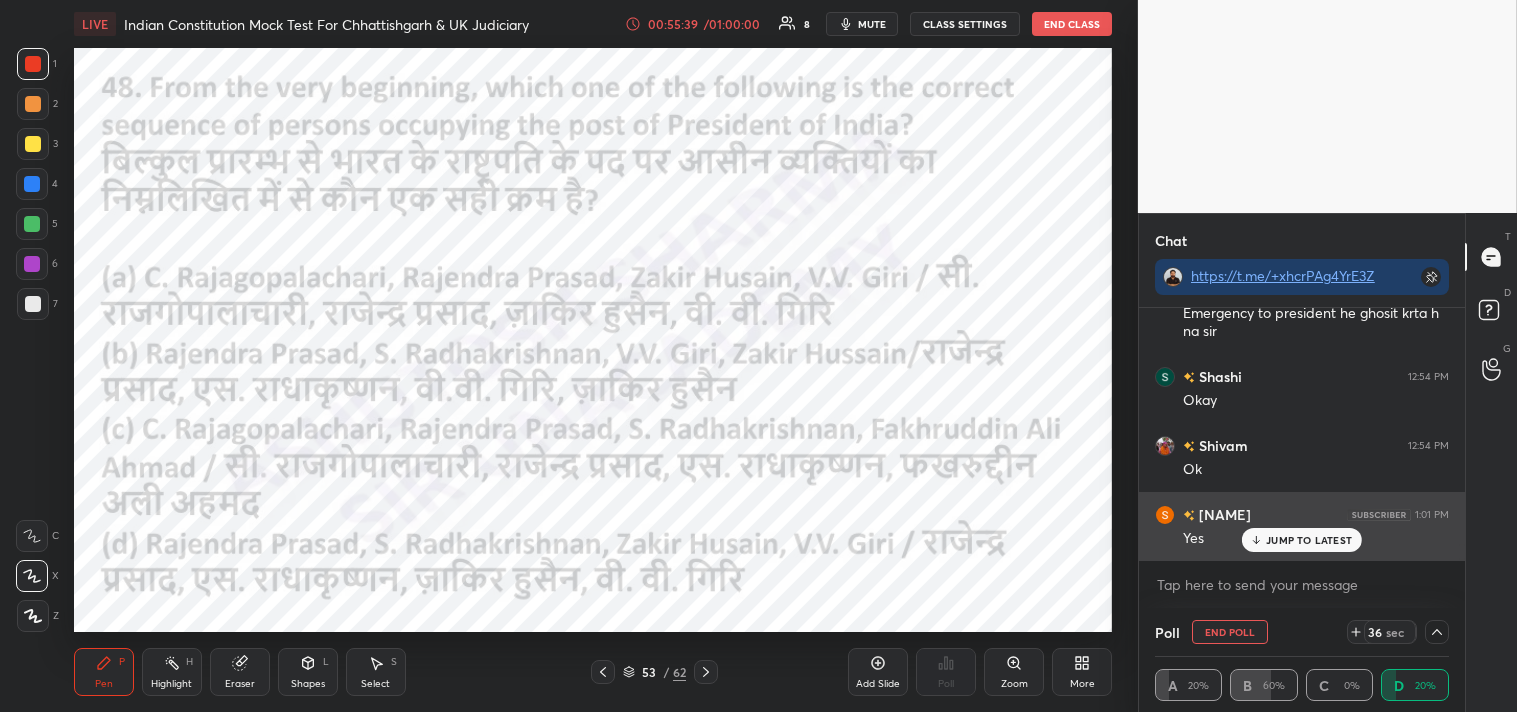 click on "JUMP TO LATEST" at bounding box center [1309, 540] 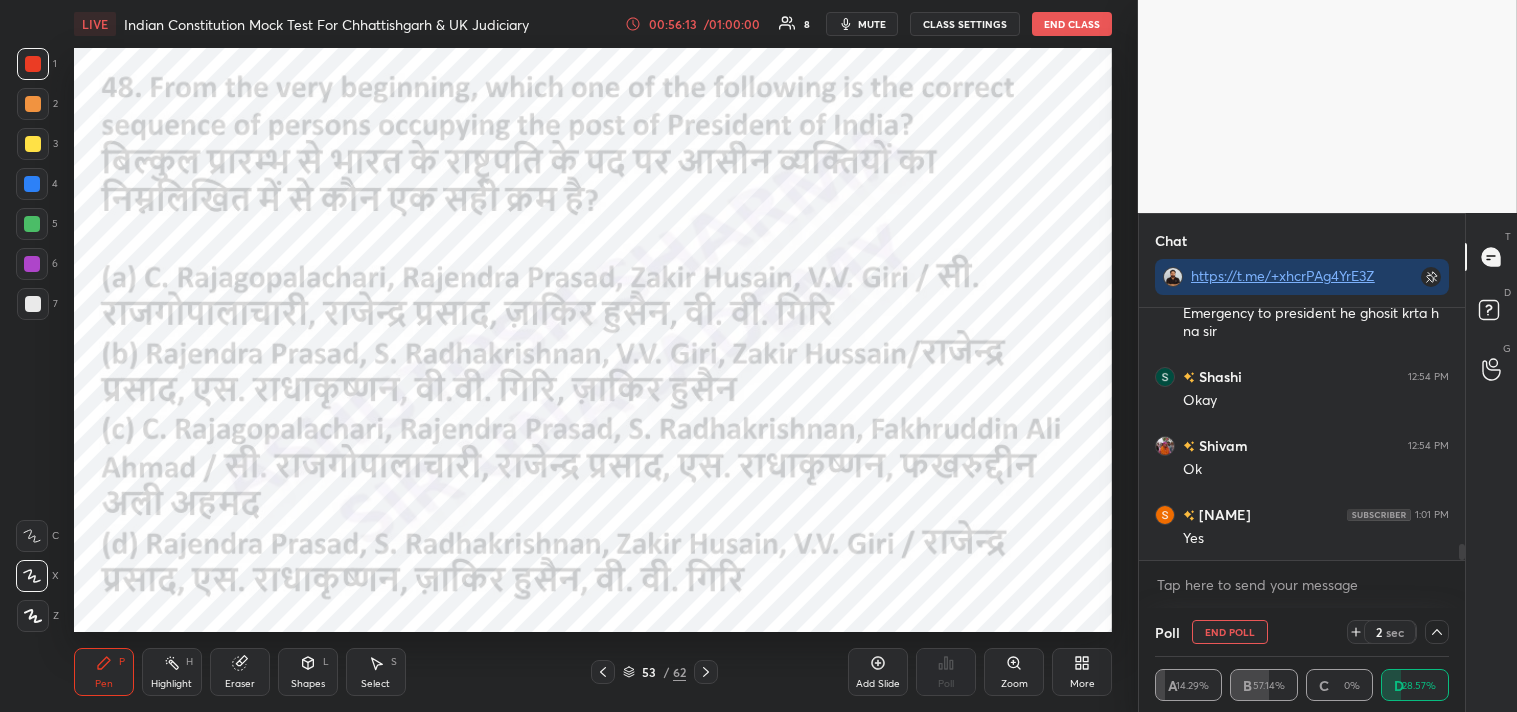 scroll, scrollTop: 3824, scrollLeft: 0, axis: vertical 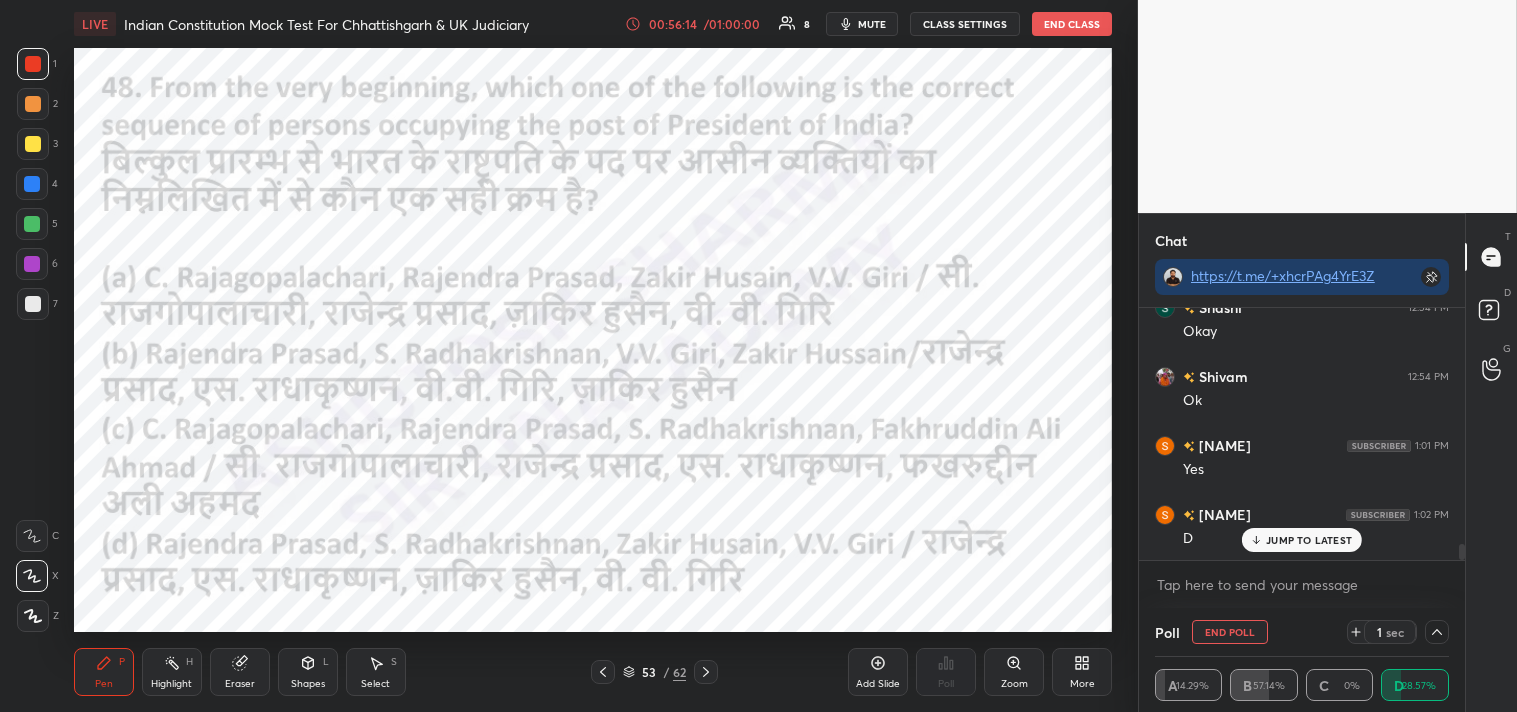 click on "End Poll" at bounding box center (1230, 632) 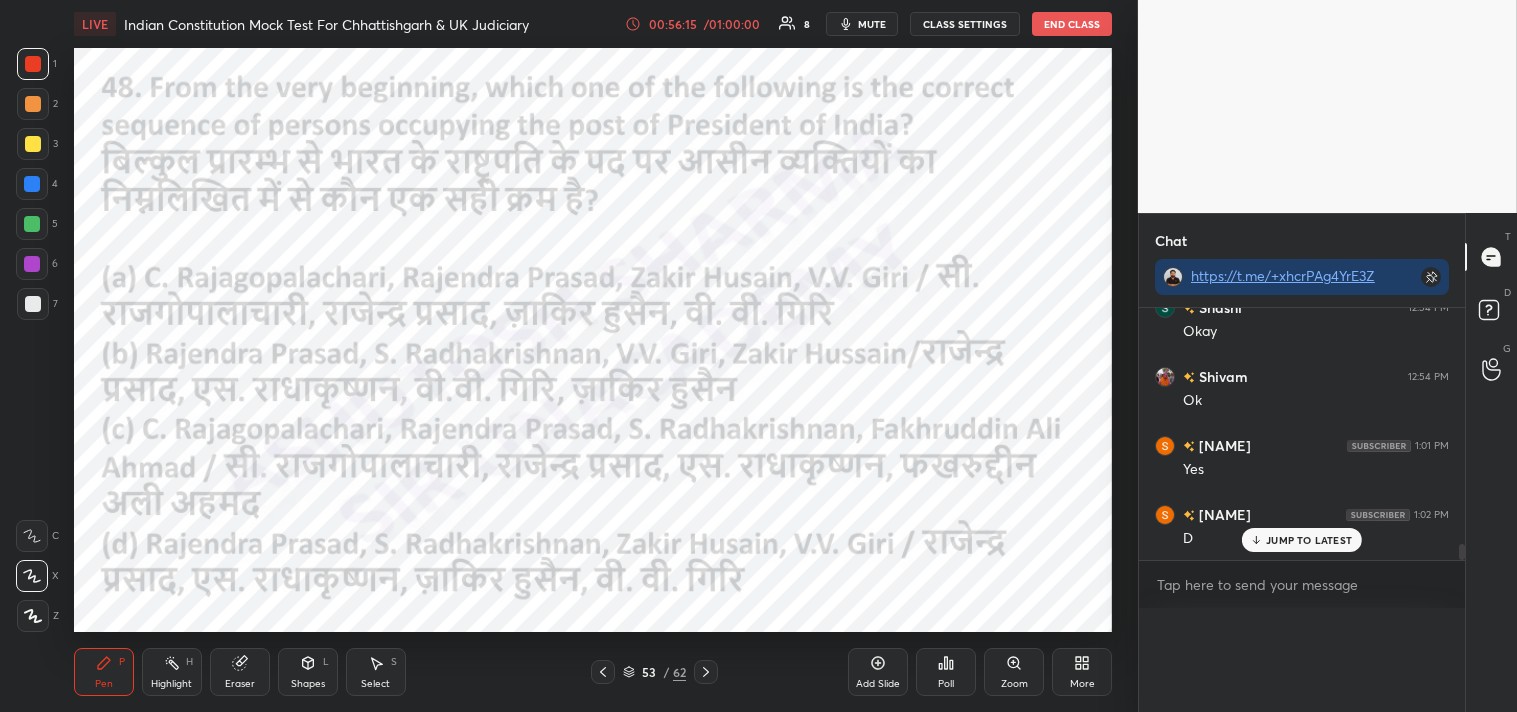 scroll, scrollTop: 288, scrollLeft: 320, axis: both 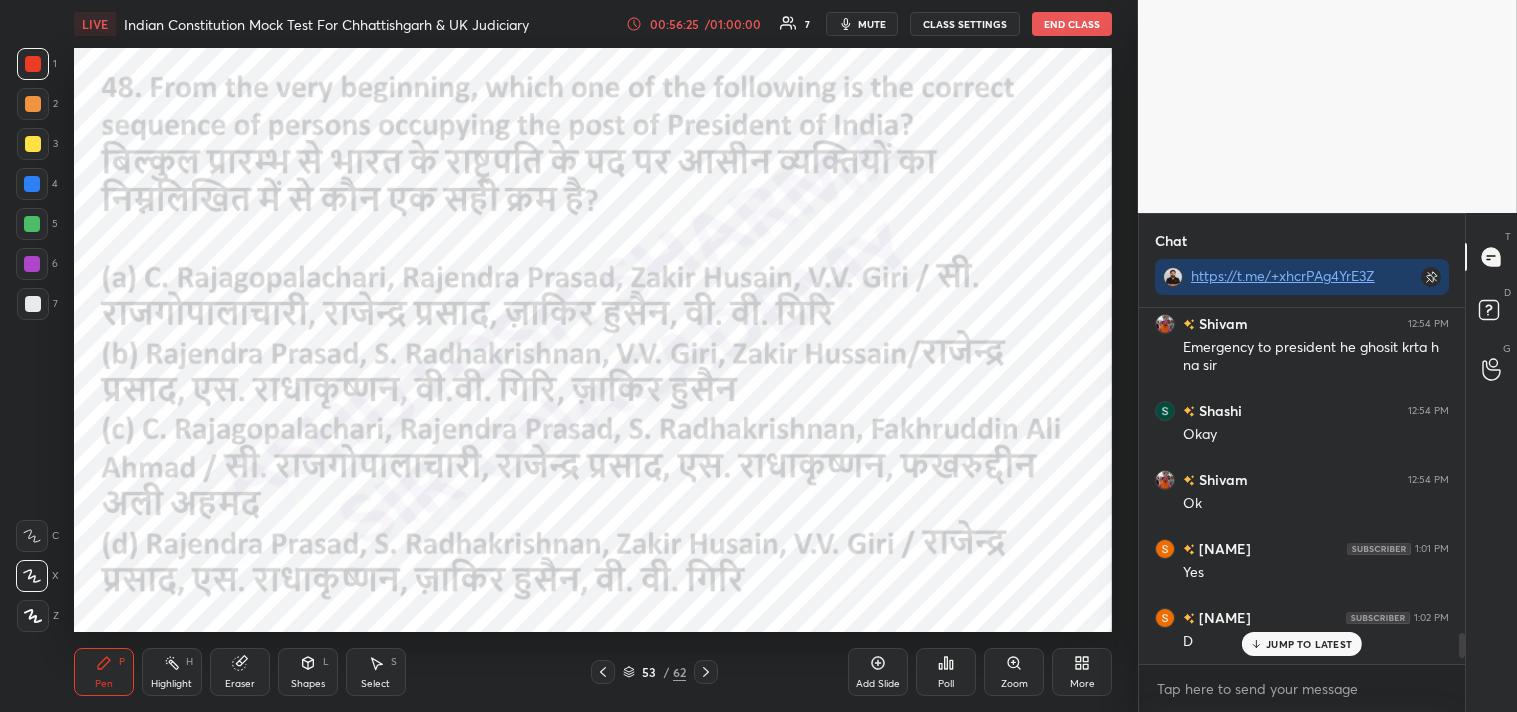 click 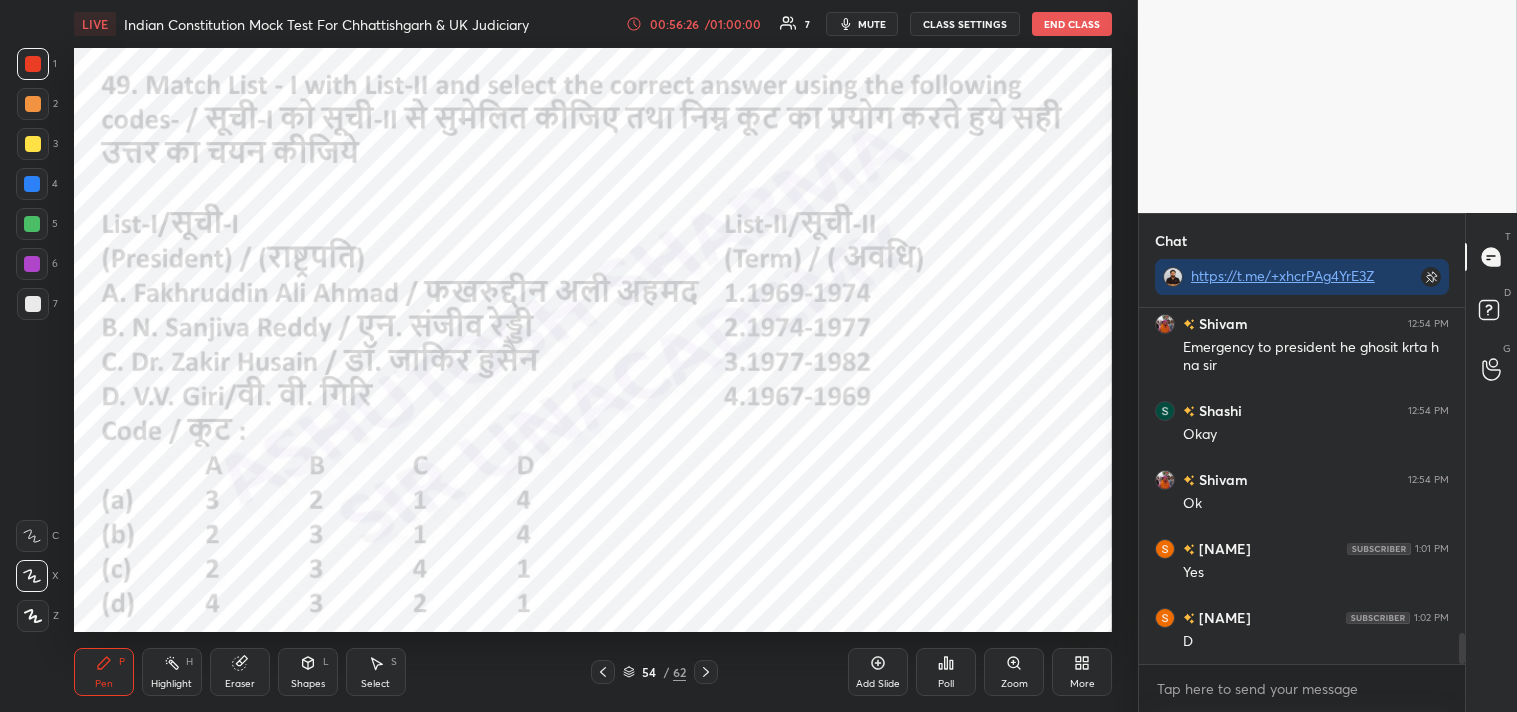 scroll, scrollTop: 3790, scrollLeft: 0, axis: vertical 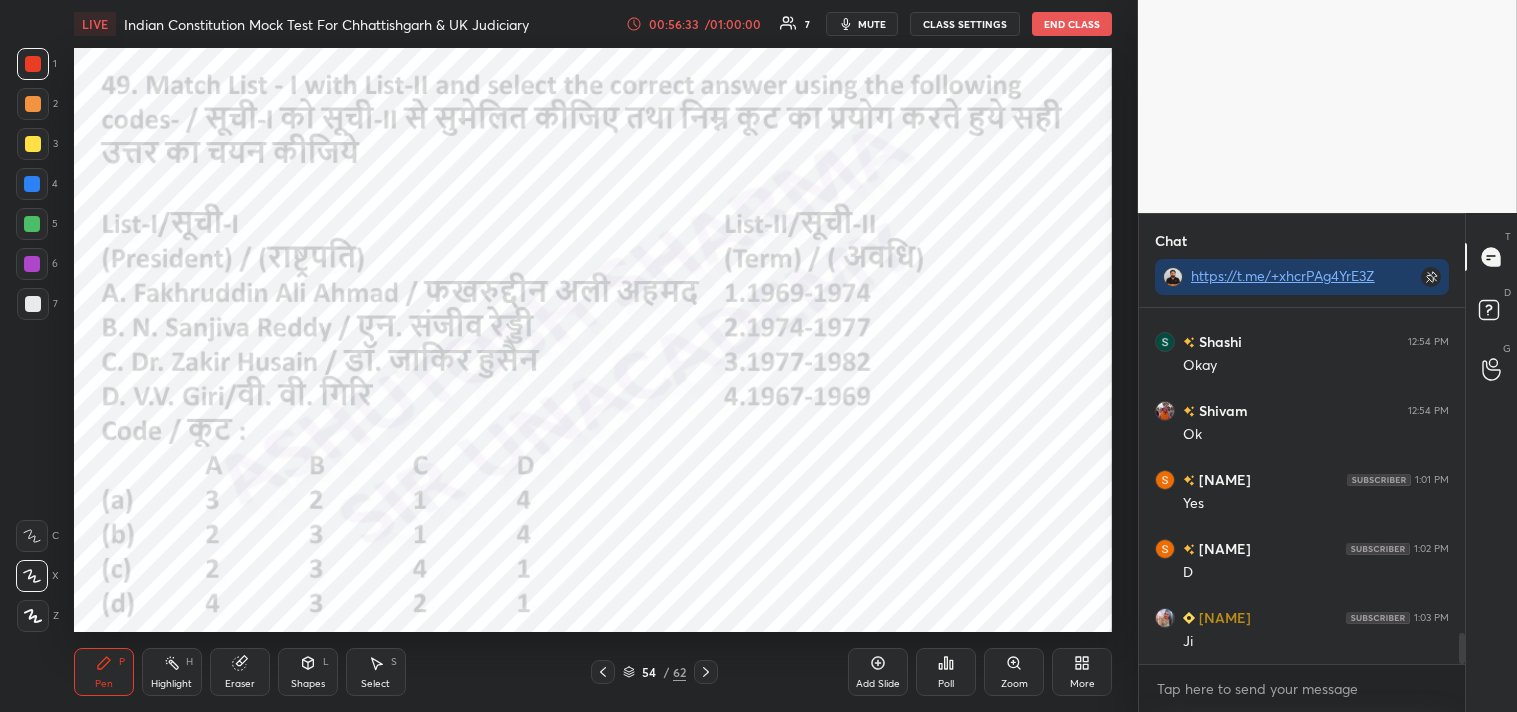 click on "Poll" at bounding box center [946, 672] 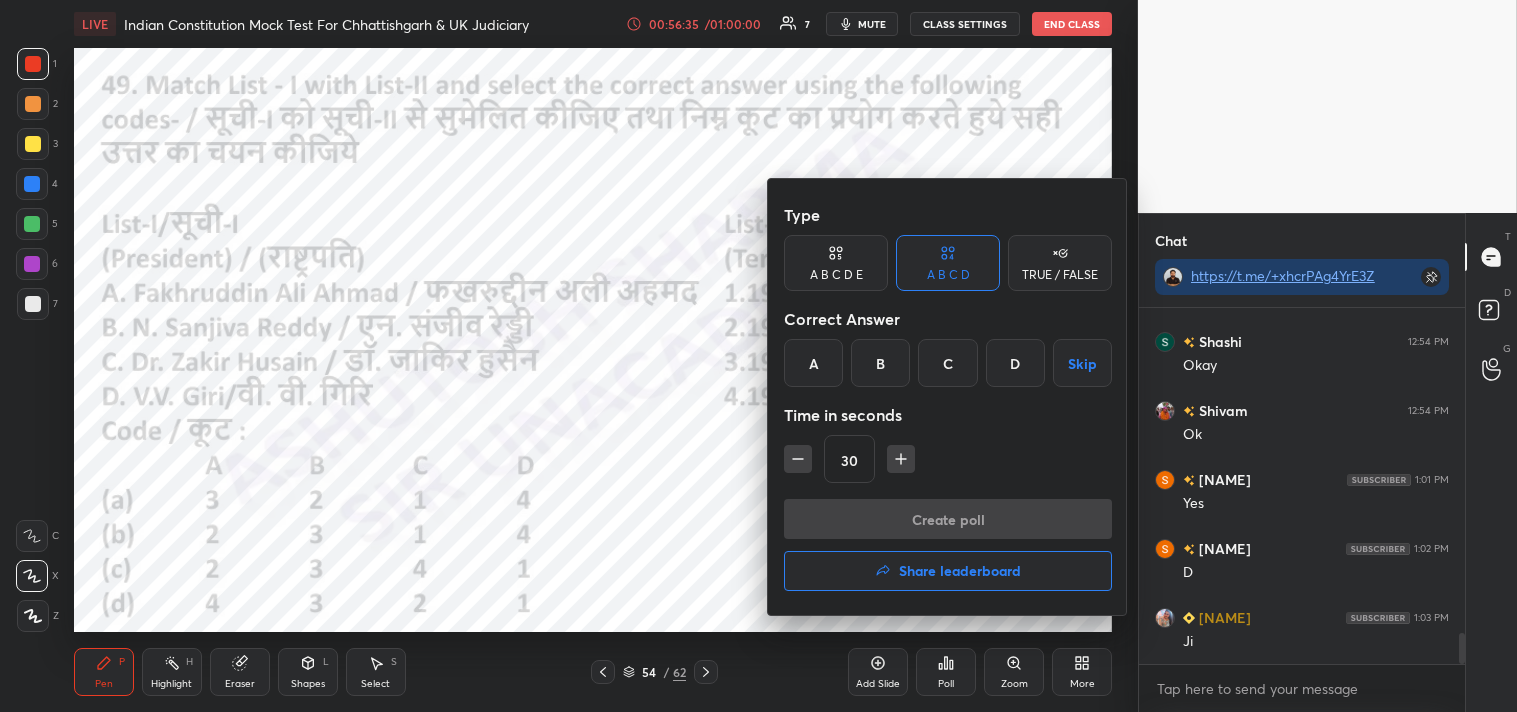 click on "C" at bounding box center [947, 363] 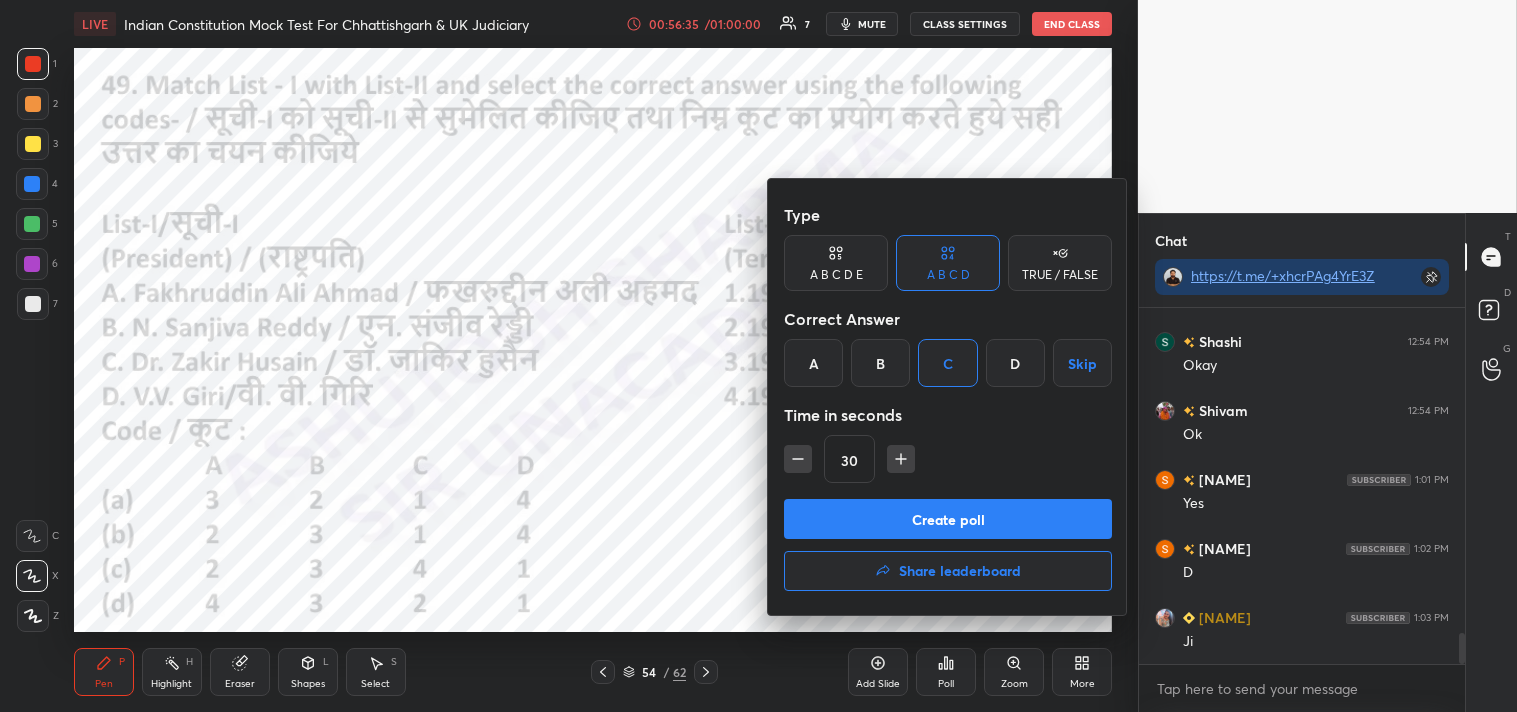 click on "Create poll" at bounding box center [948, 519] 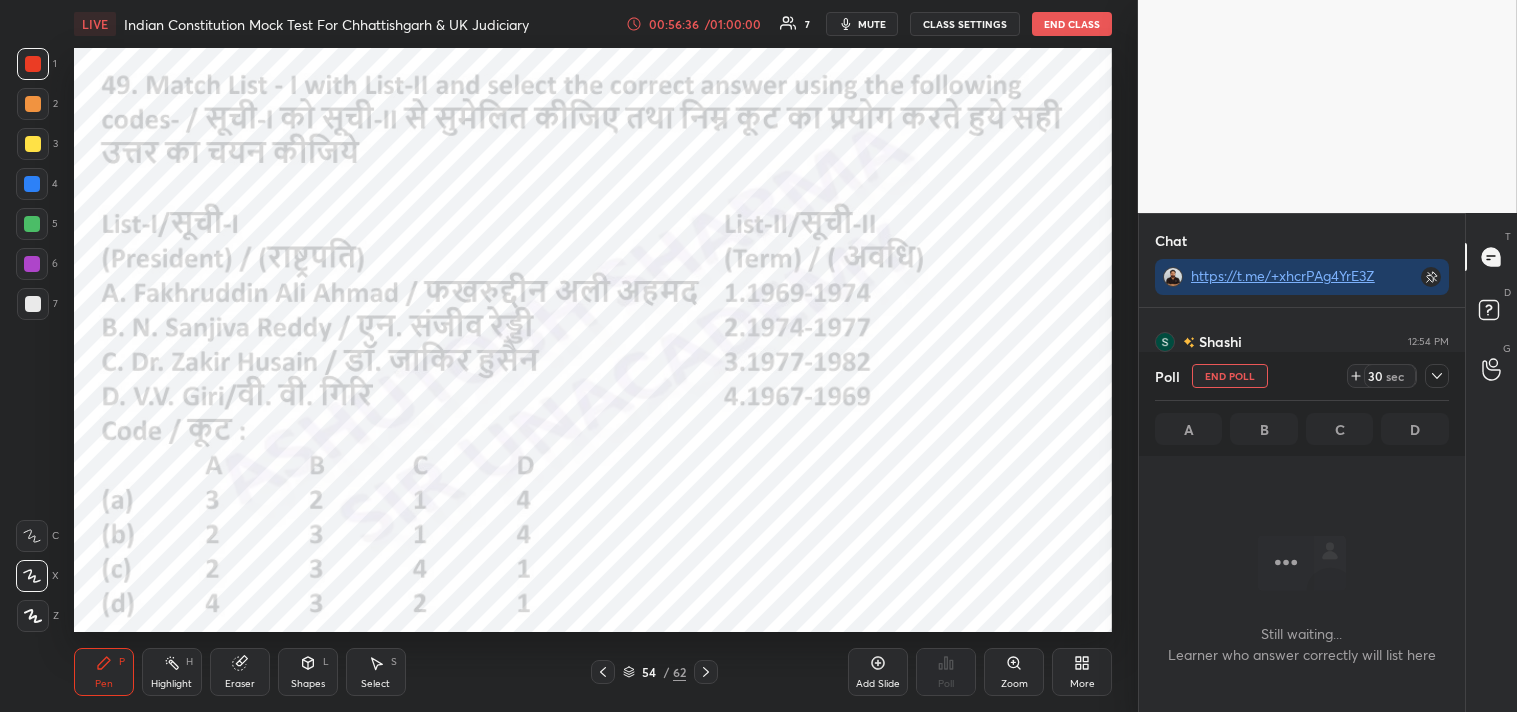 scroll, scrollTop: 288, scrollLeft: 320, axis: both 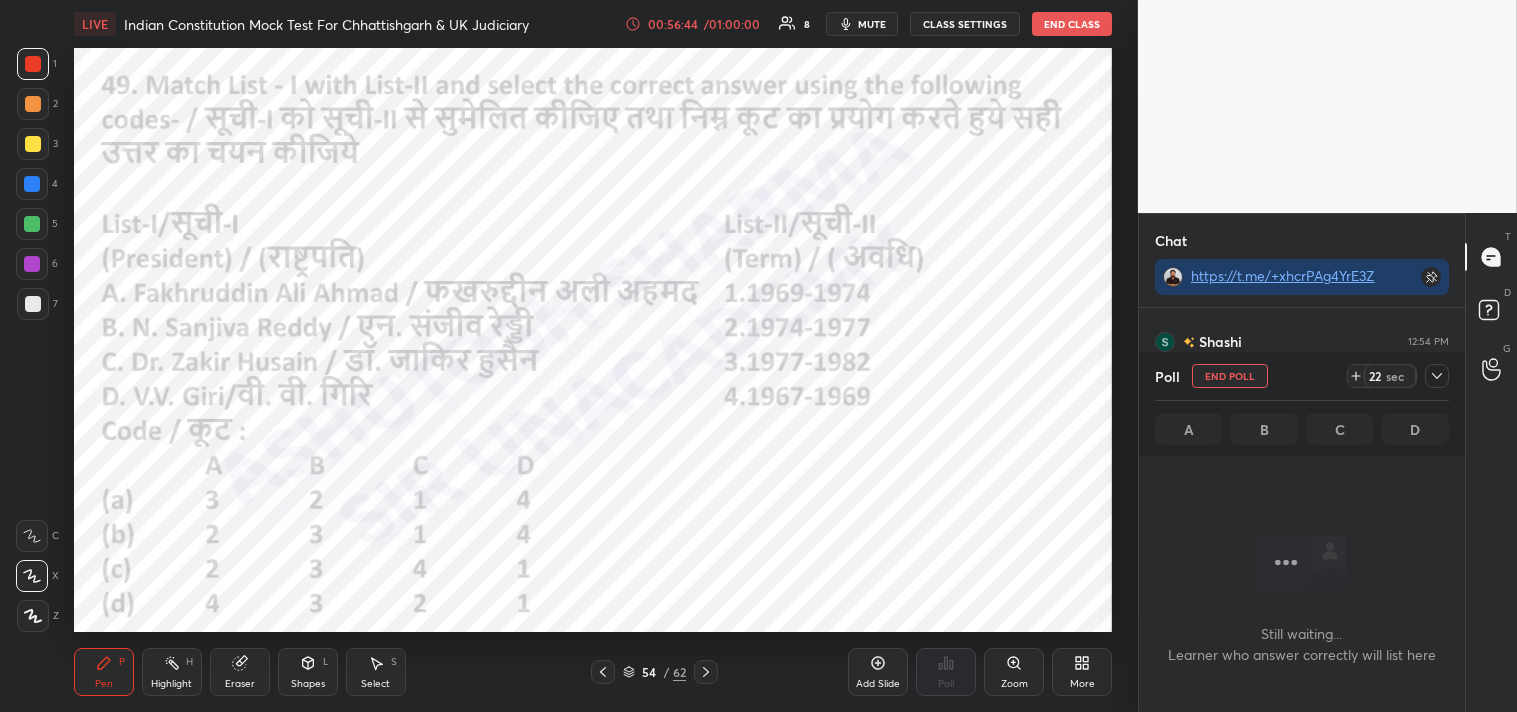 click 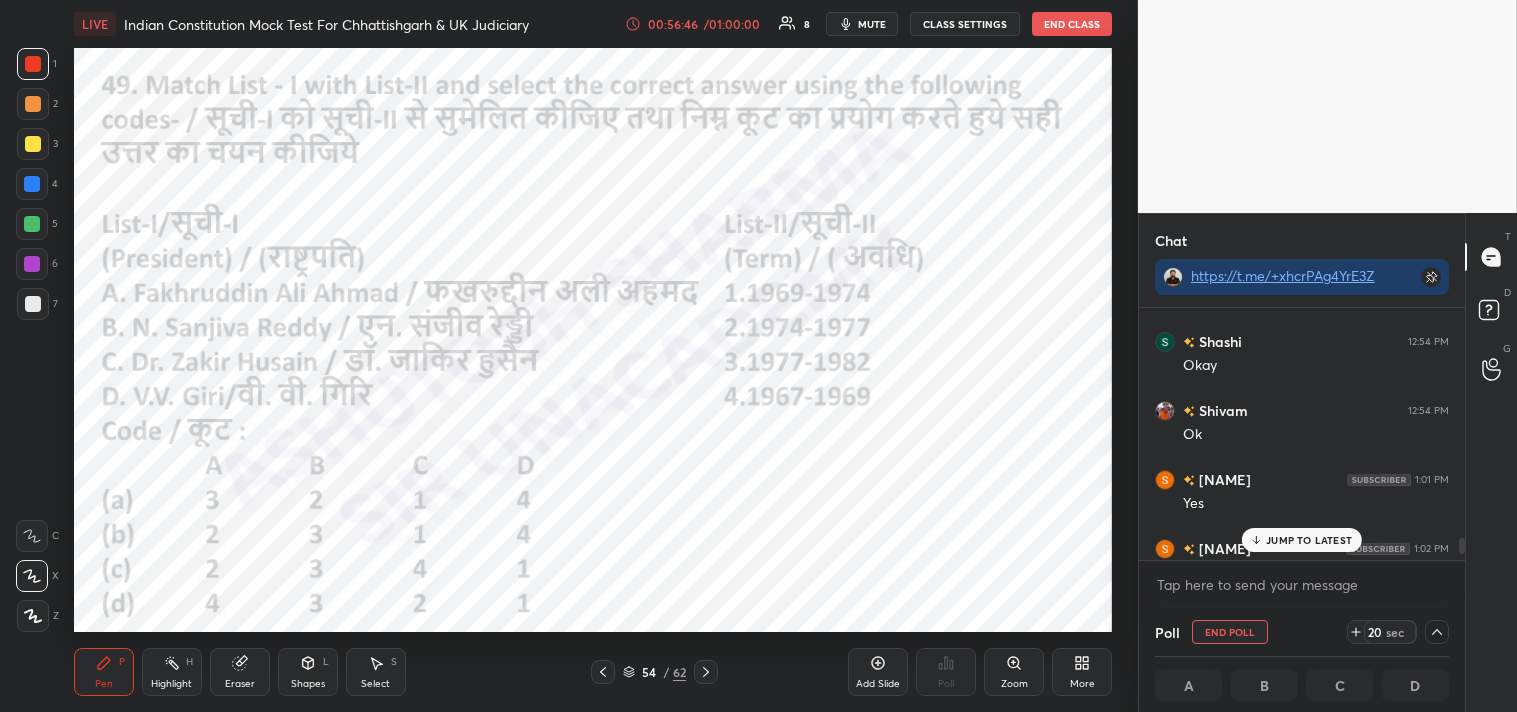 scroll, scrollTop: 3893, scrollLeft: 0, axis: vertical 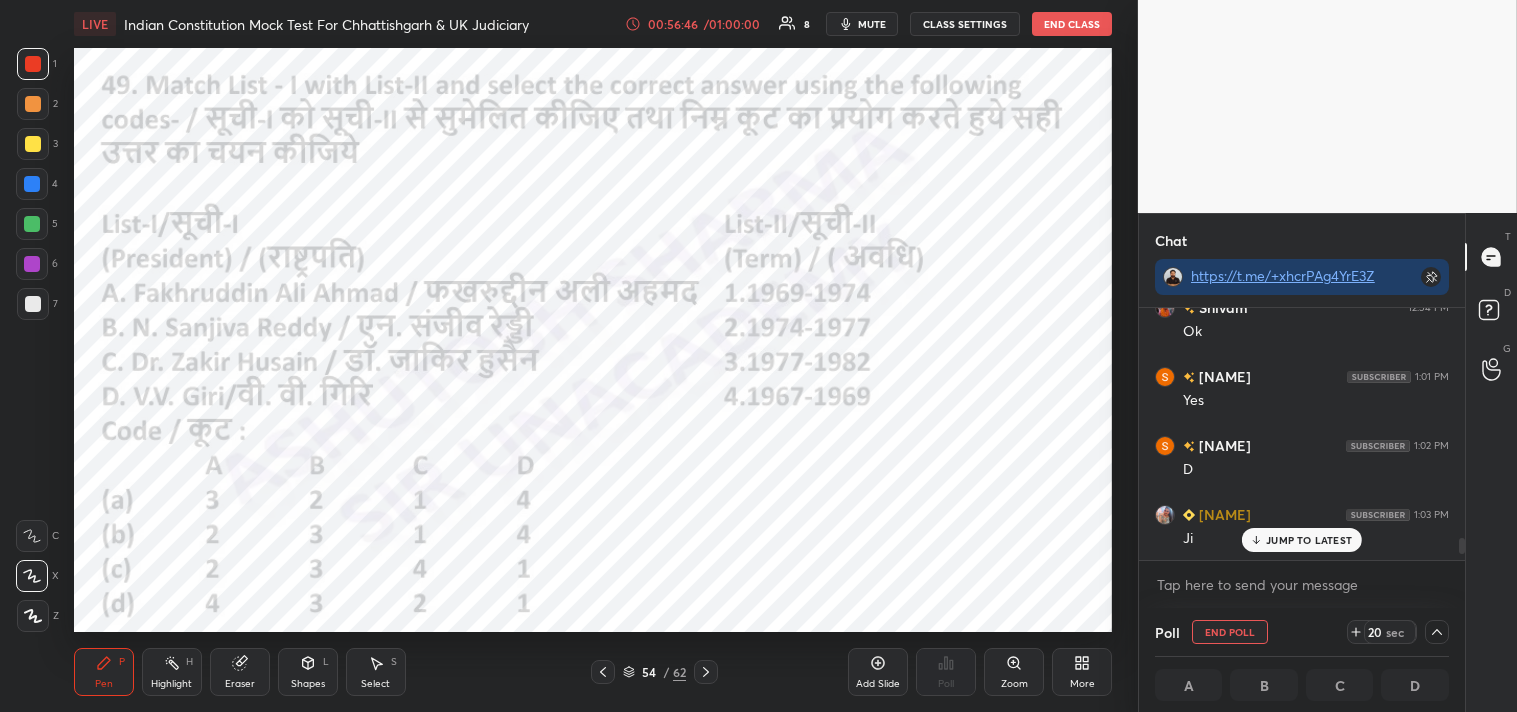 drag, startPoint x: 1464, startPoint y: 552, endPoint x: 1457, endPoint y: 583, distance: 31.780497 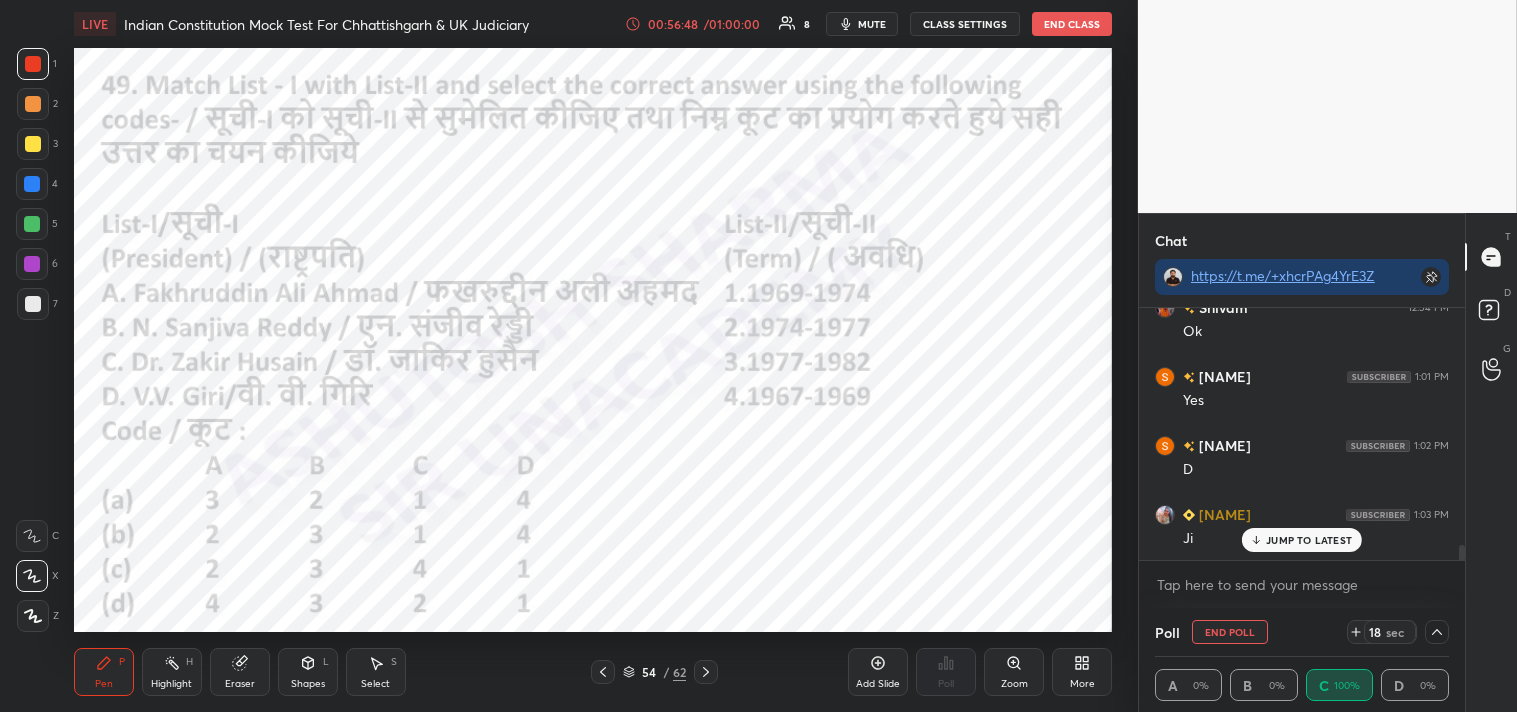 scroll, scrollTop: 1, scrollLeft: 6, axis: both 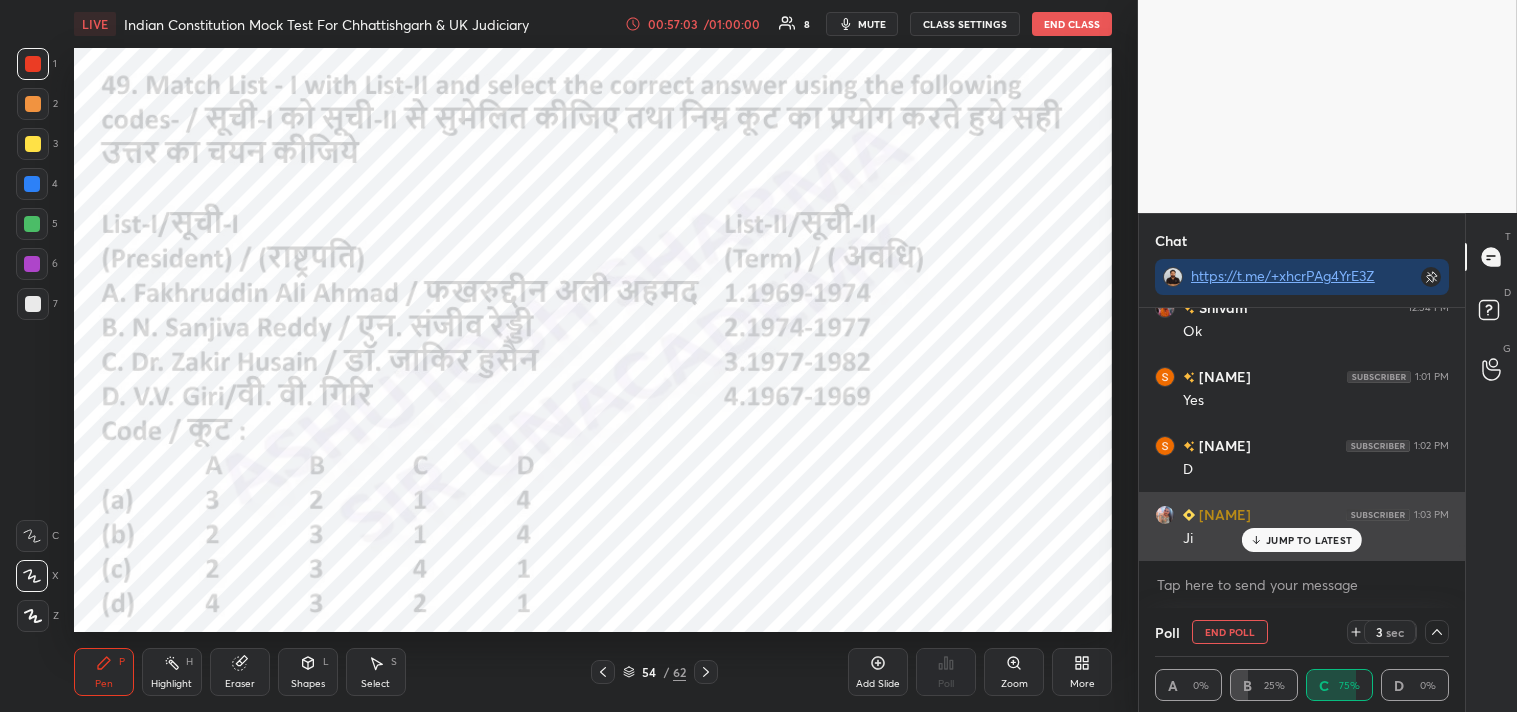 click on "JUMP TO LATEST" at bounding box center [1309, 540] 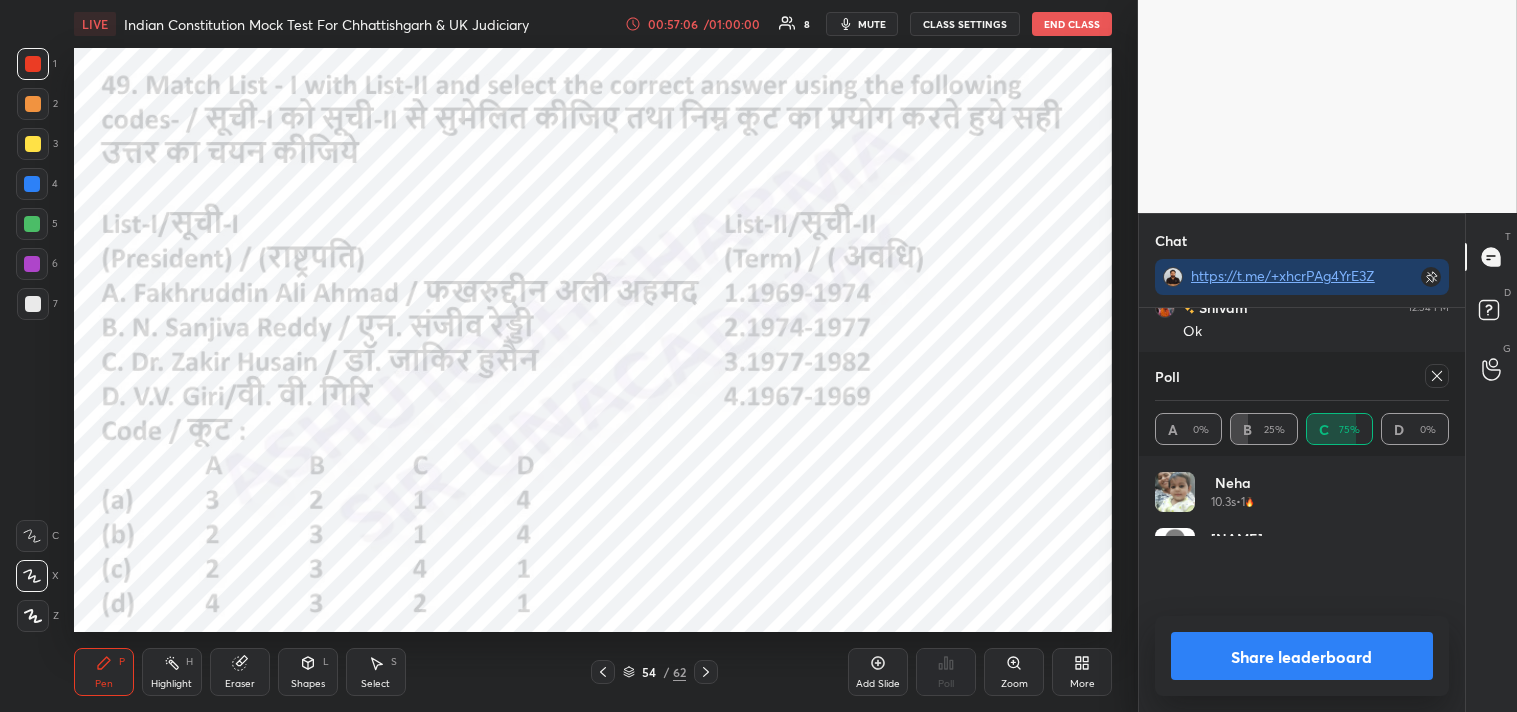 scroll, scrollTop: 5, scrollLeft: 6, axis: both 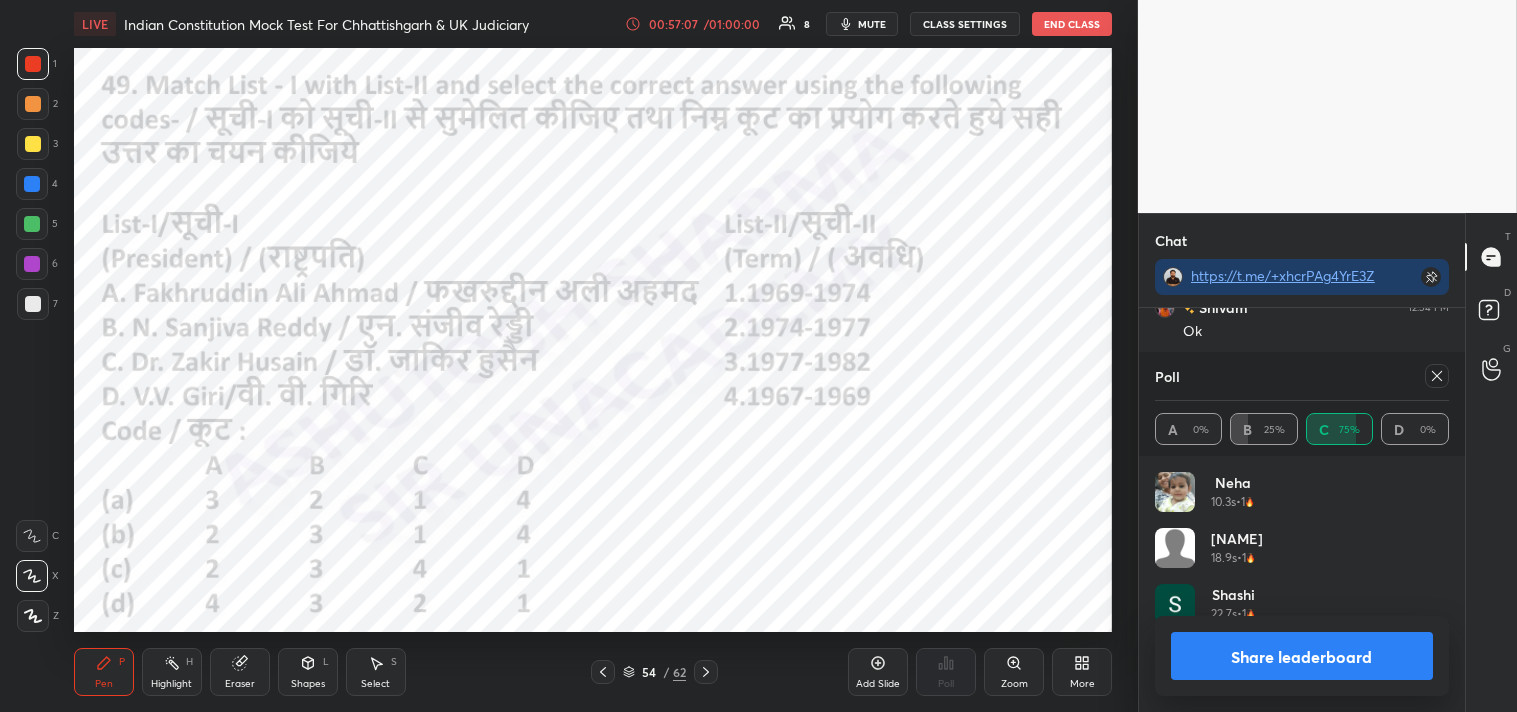 click 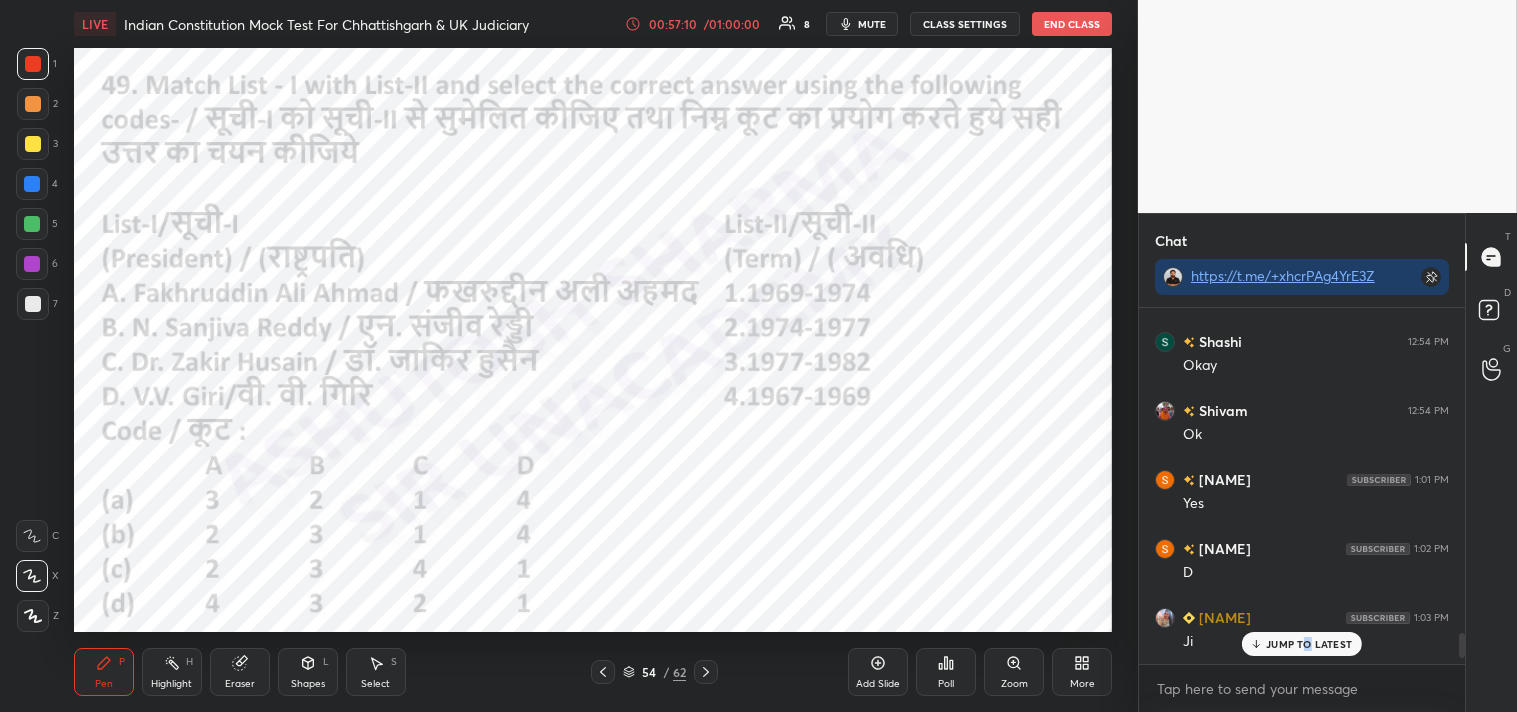 click on "Setting up your live class Poll for   secs No correct answer Start poll" at bounding box center (593, 340) 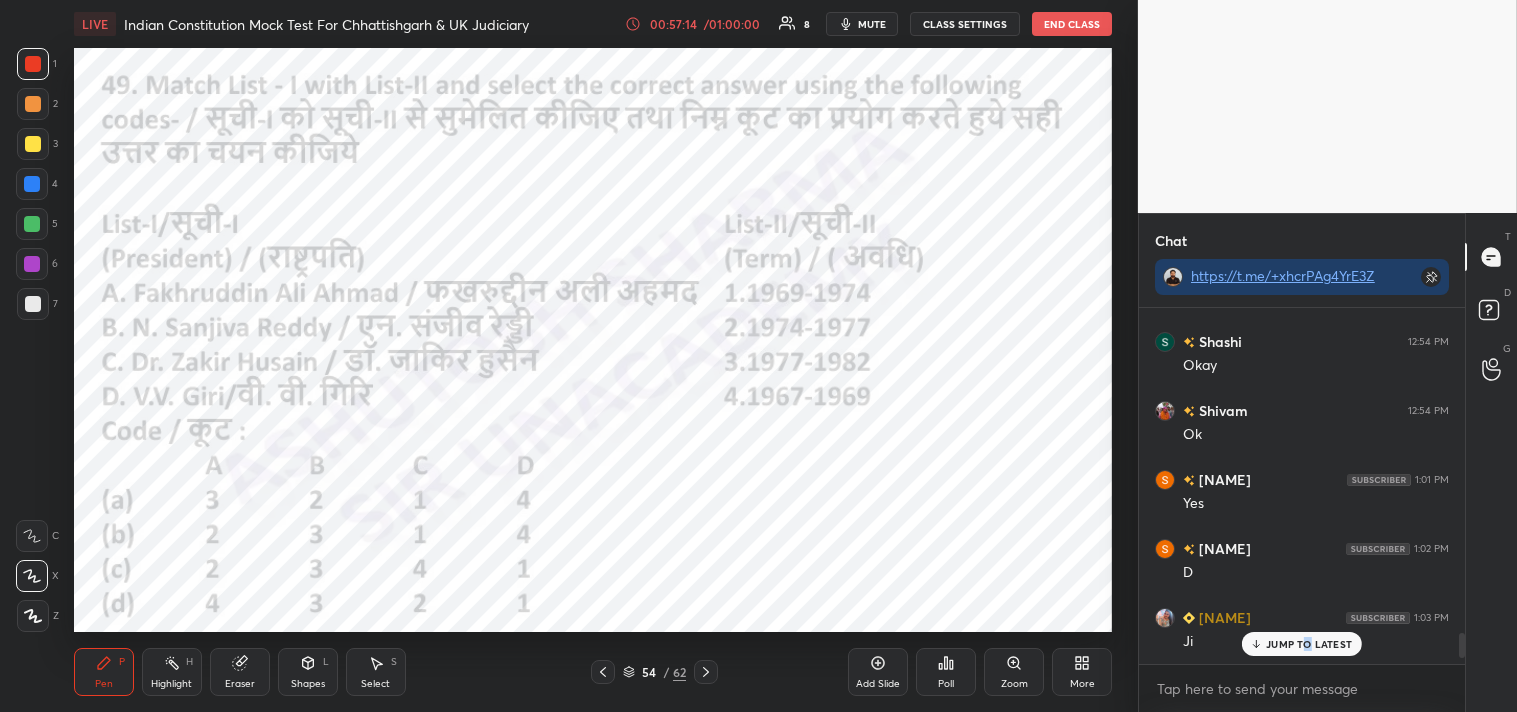 click 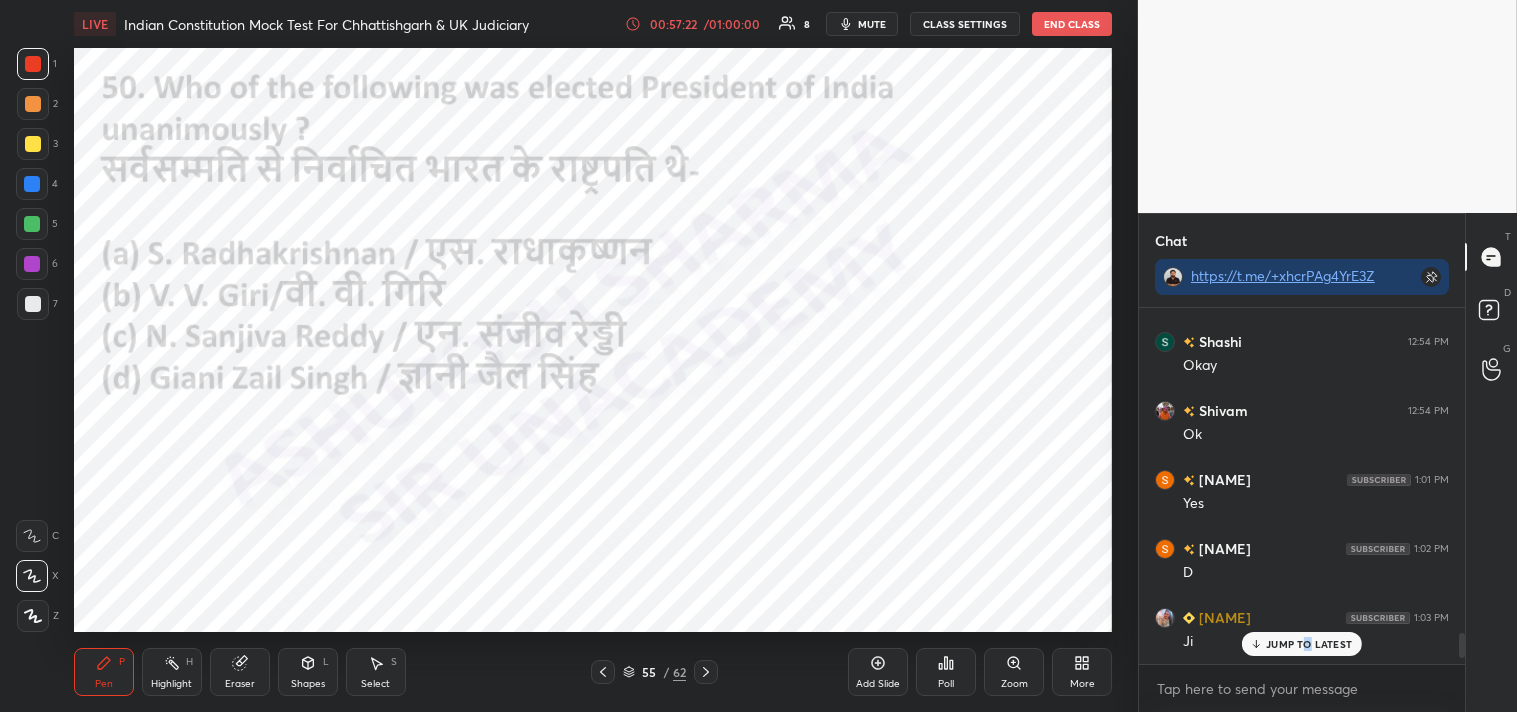 click on "Poll" at bounding box center [946, 672] 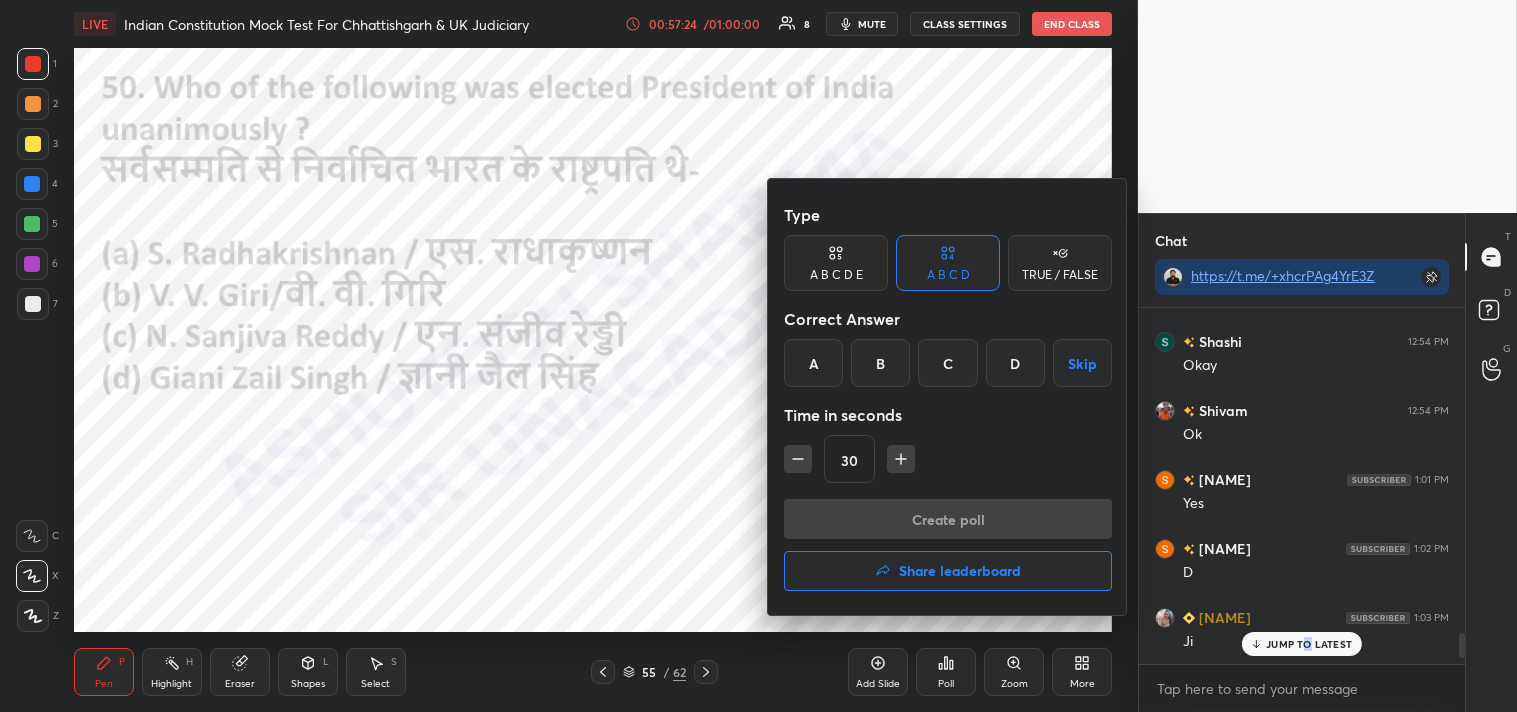 click on "C" at bounding box center (947, 363) 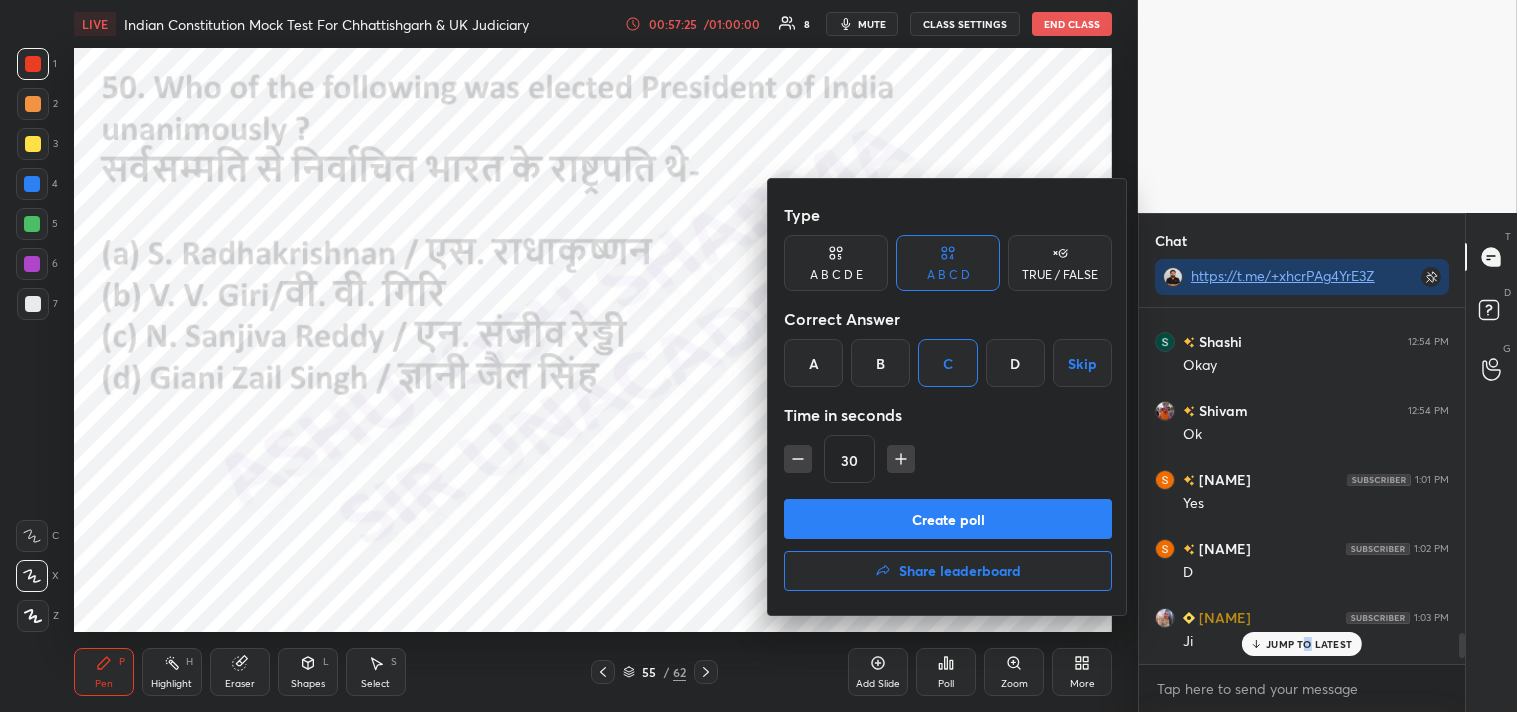 click on "Create poll" at bounding box center [948, 519] 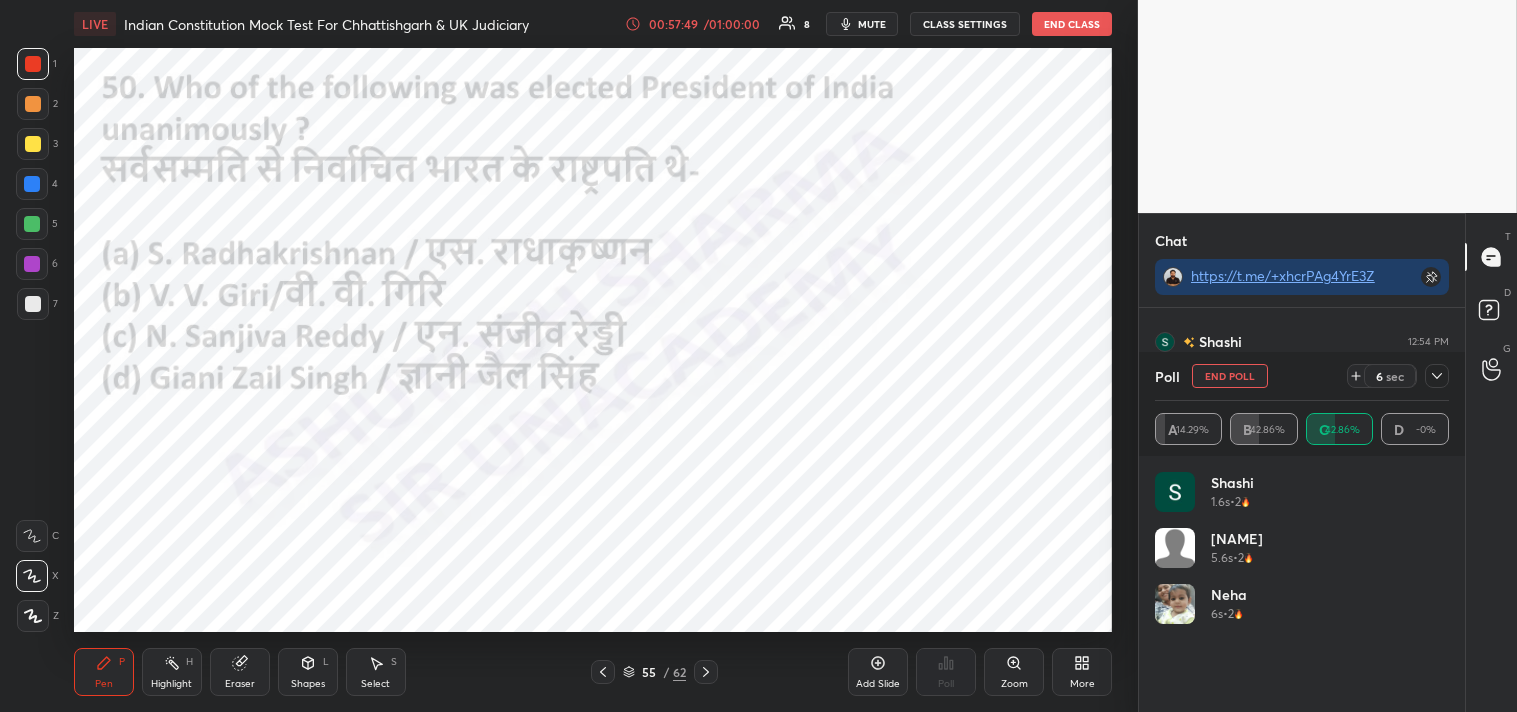 click 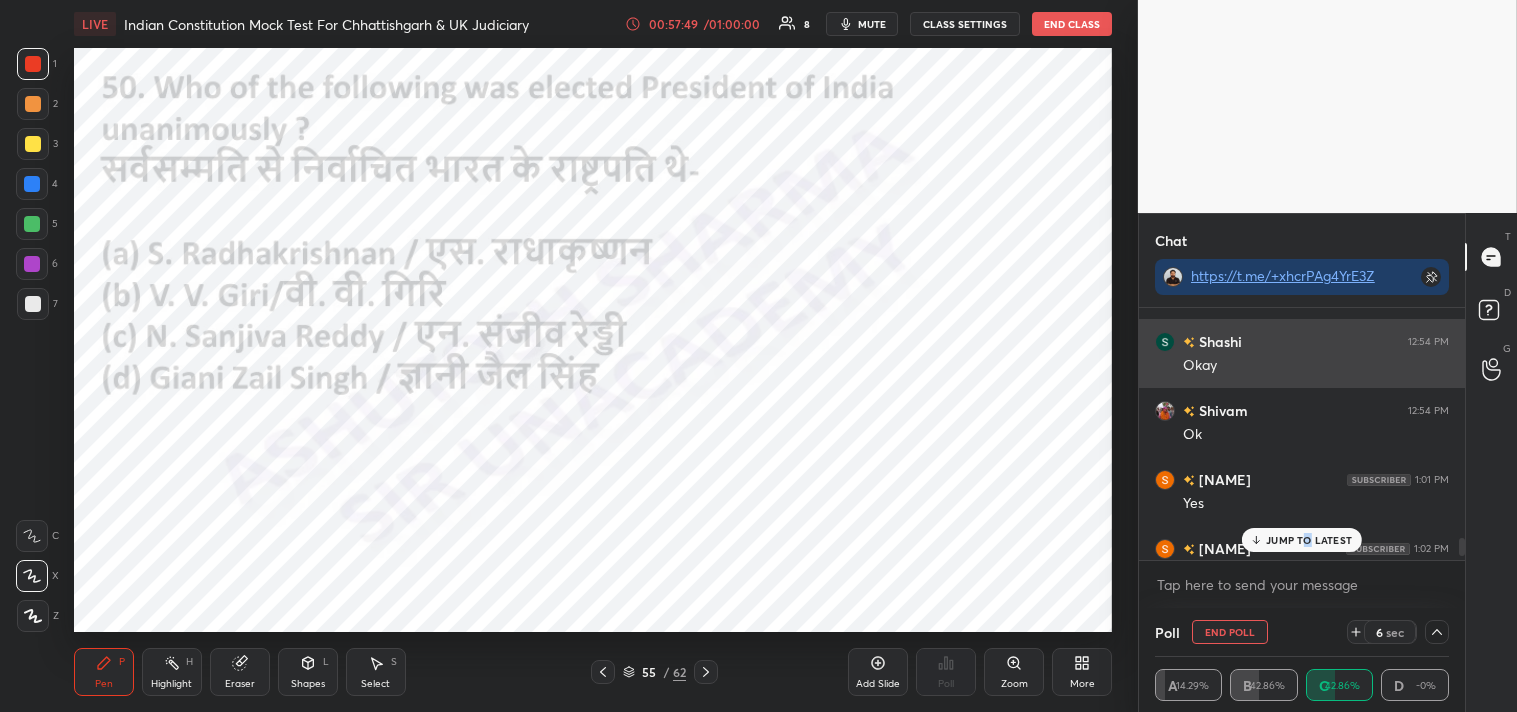 scroll, scrollTop: 153, scrollLeft: 288, axis: both 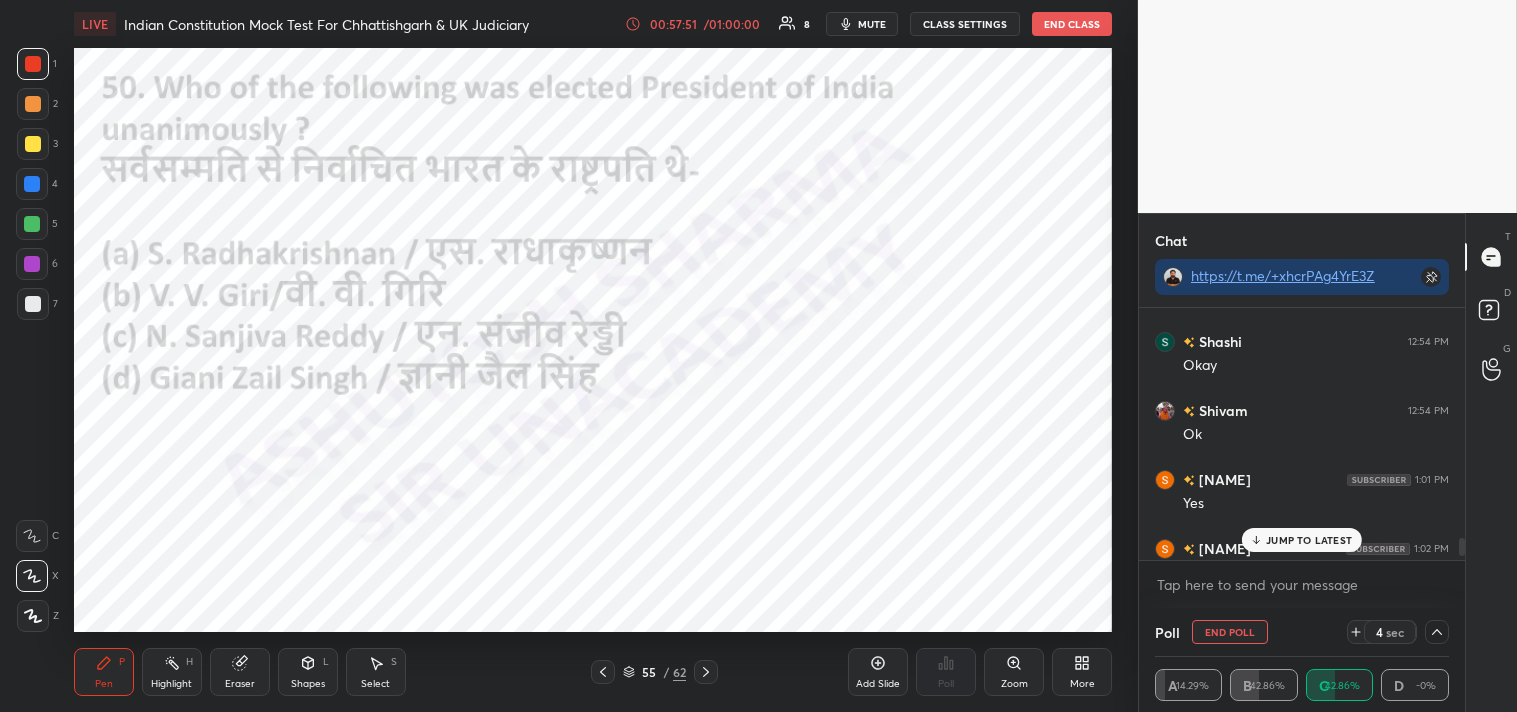 click on "JUMP TO LATEST" at bounding box center [1309, 540] 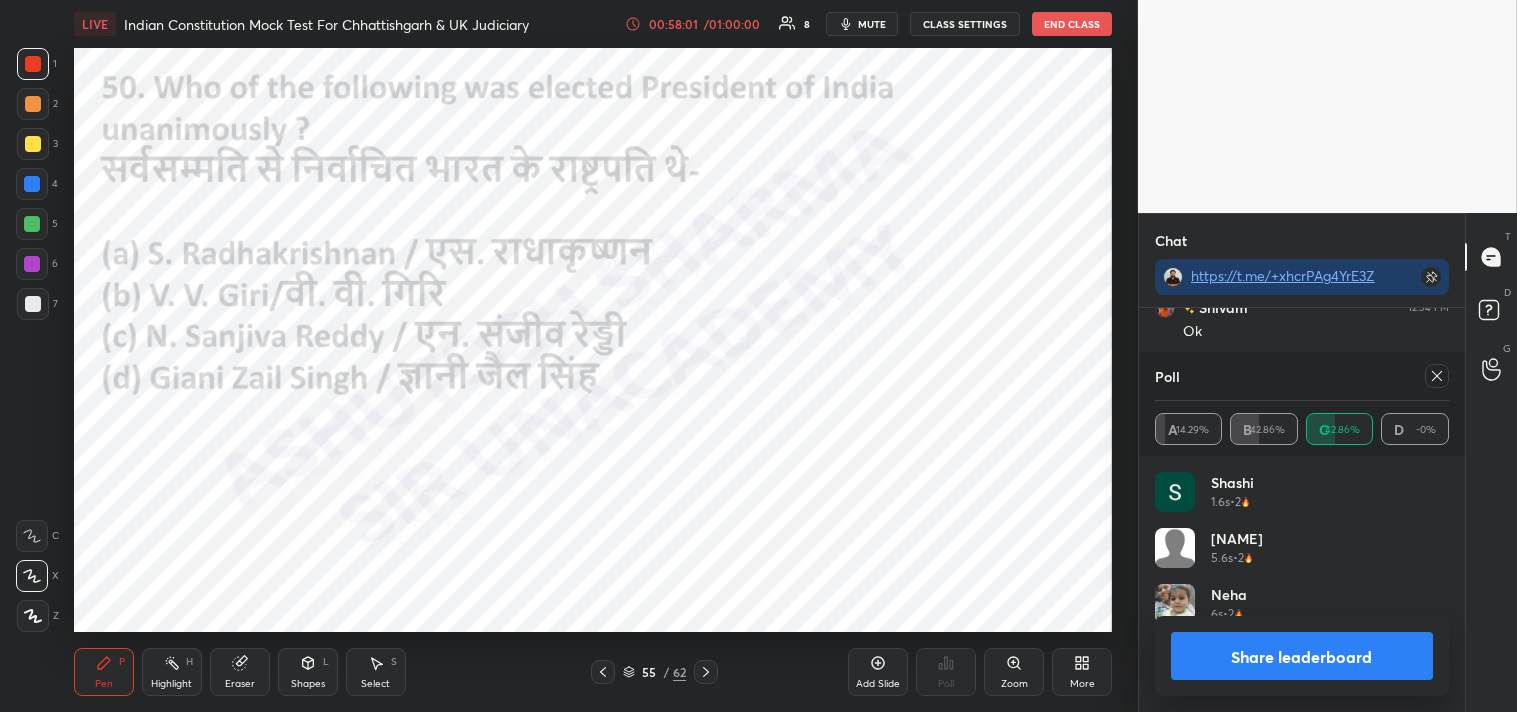 click 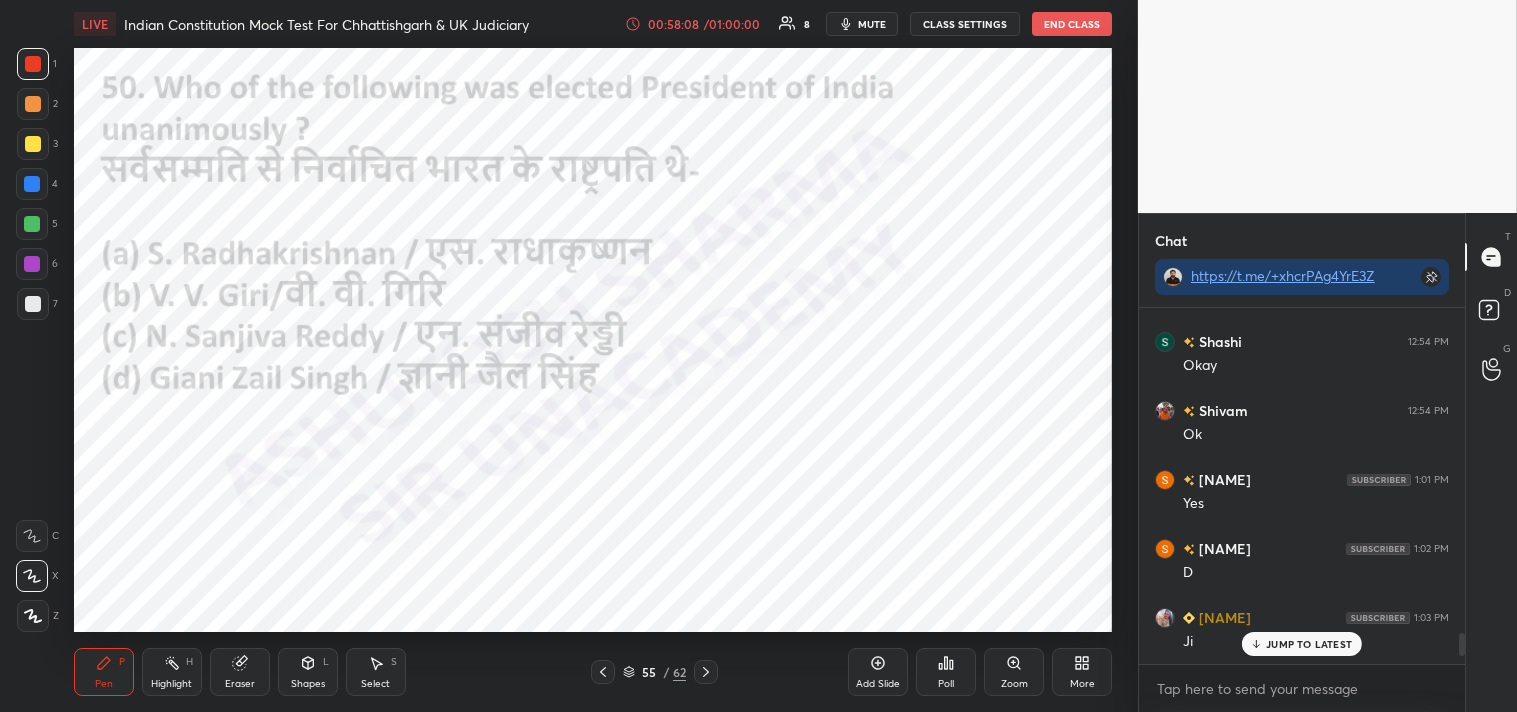 click 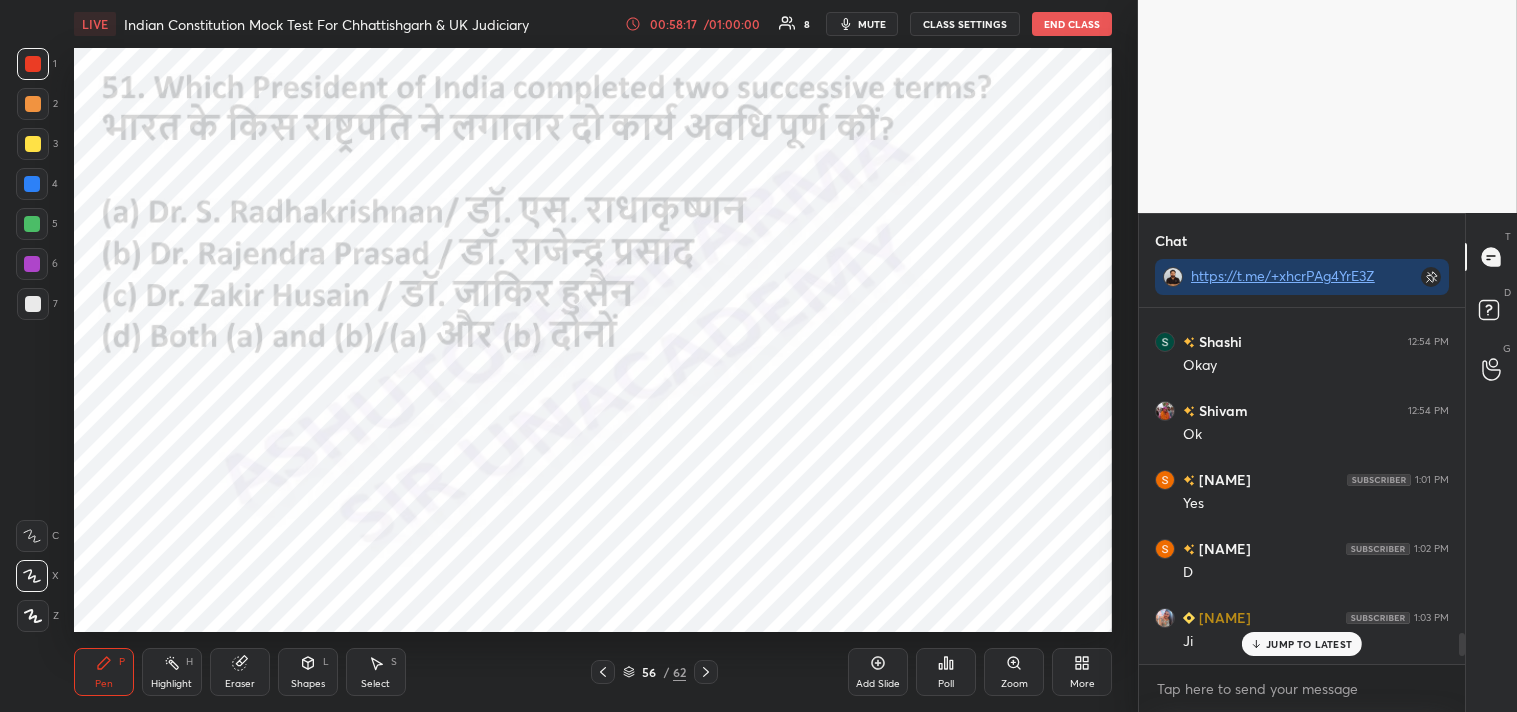 click on "Poll" at bounding box center (946, 684) 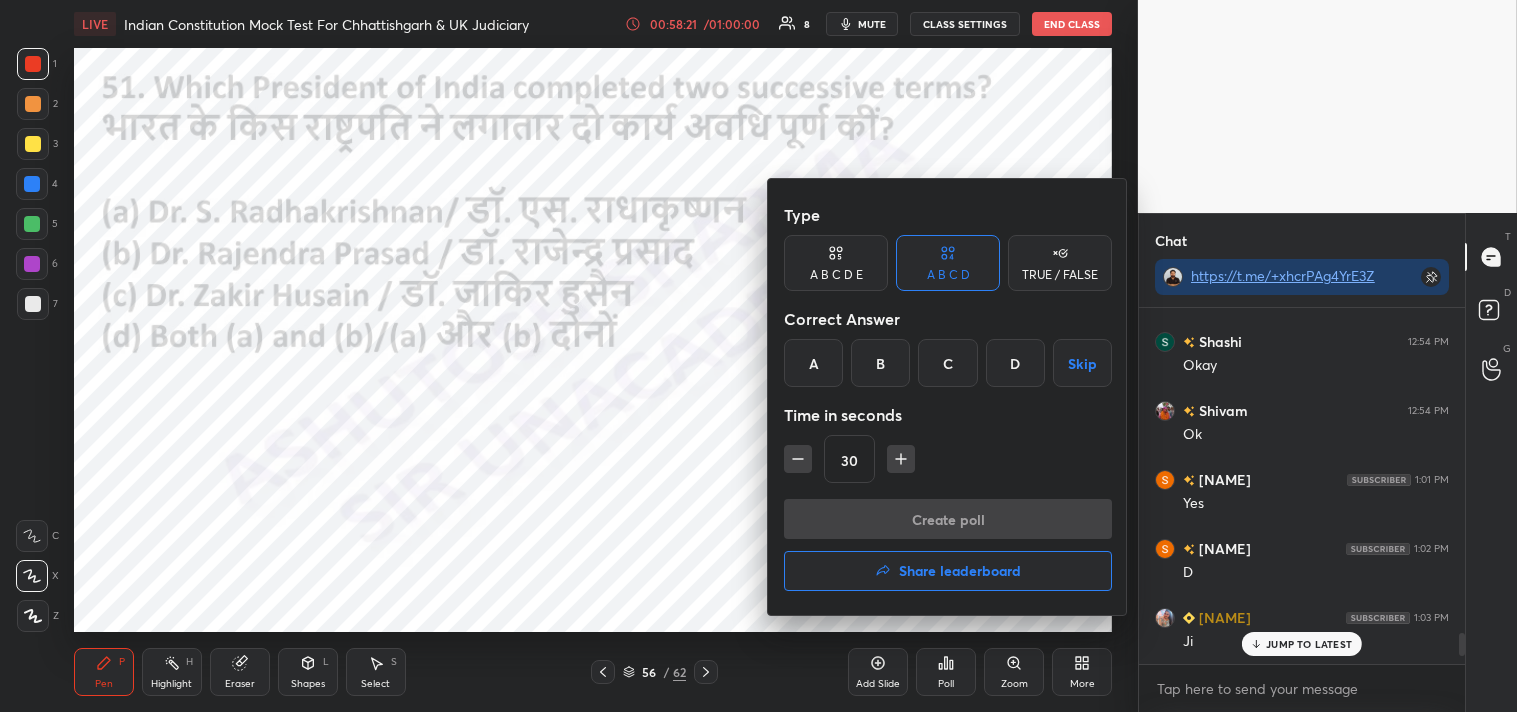 click on "B" at bounding box center (880, 363) 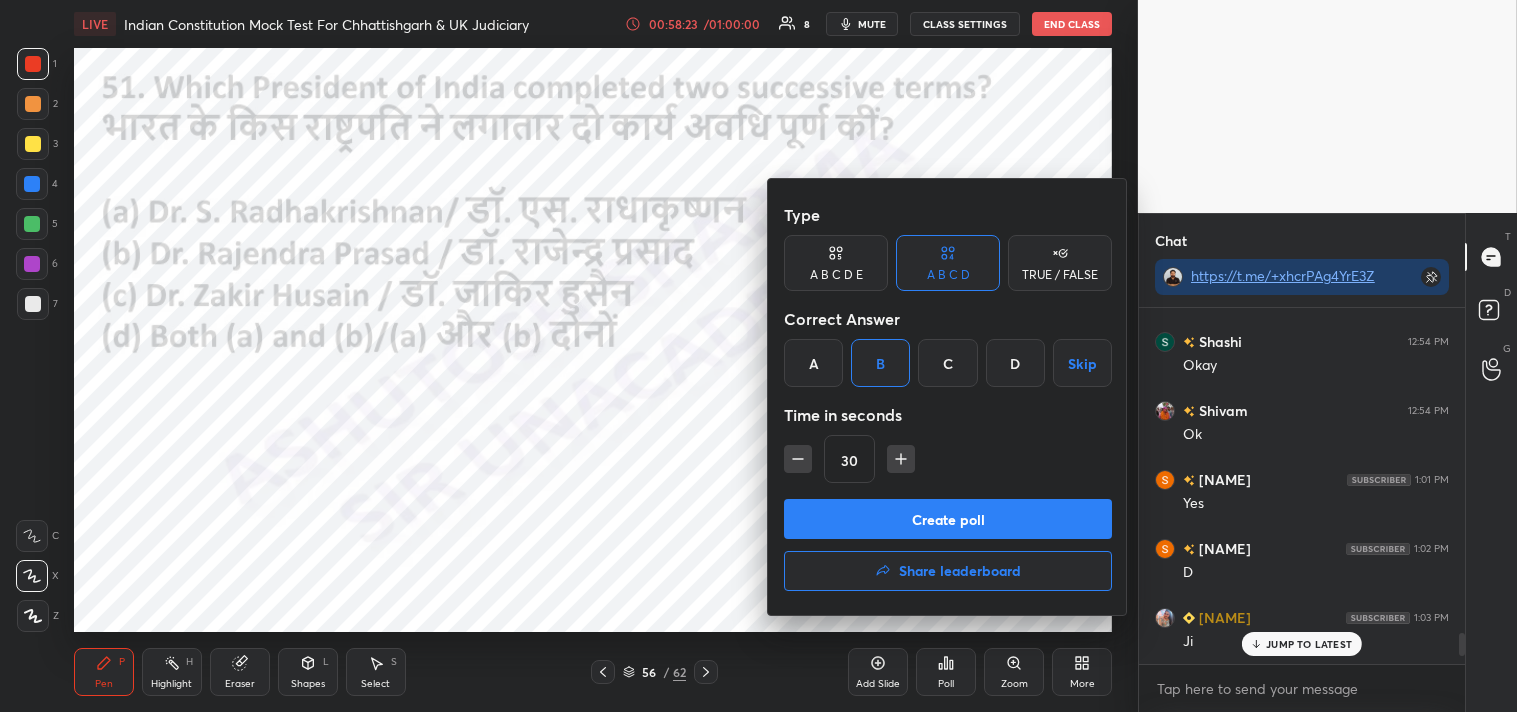 click on "Create poll" at bounding box center [948, 519] 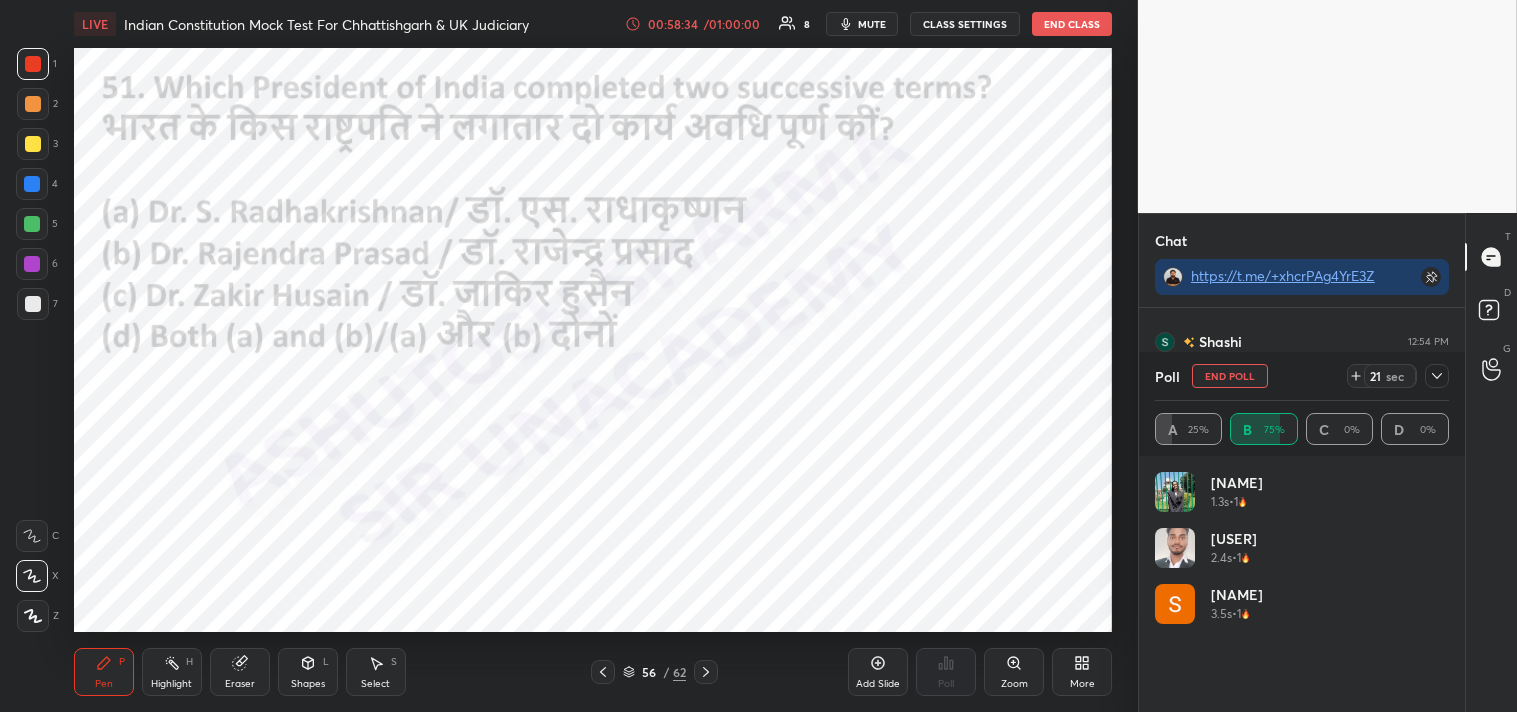 click 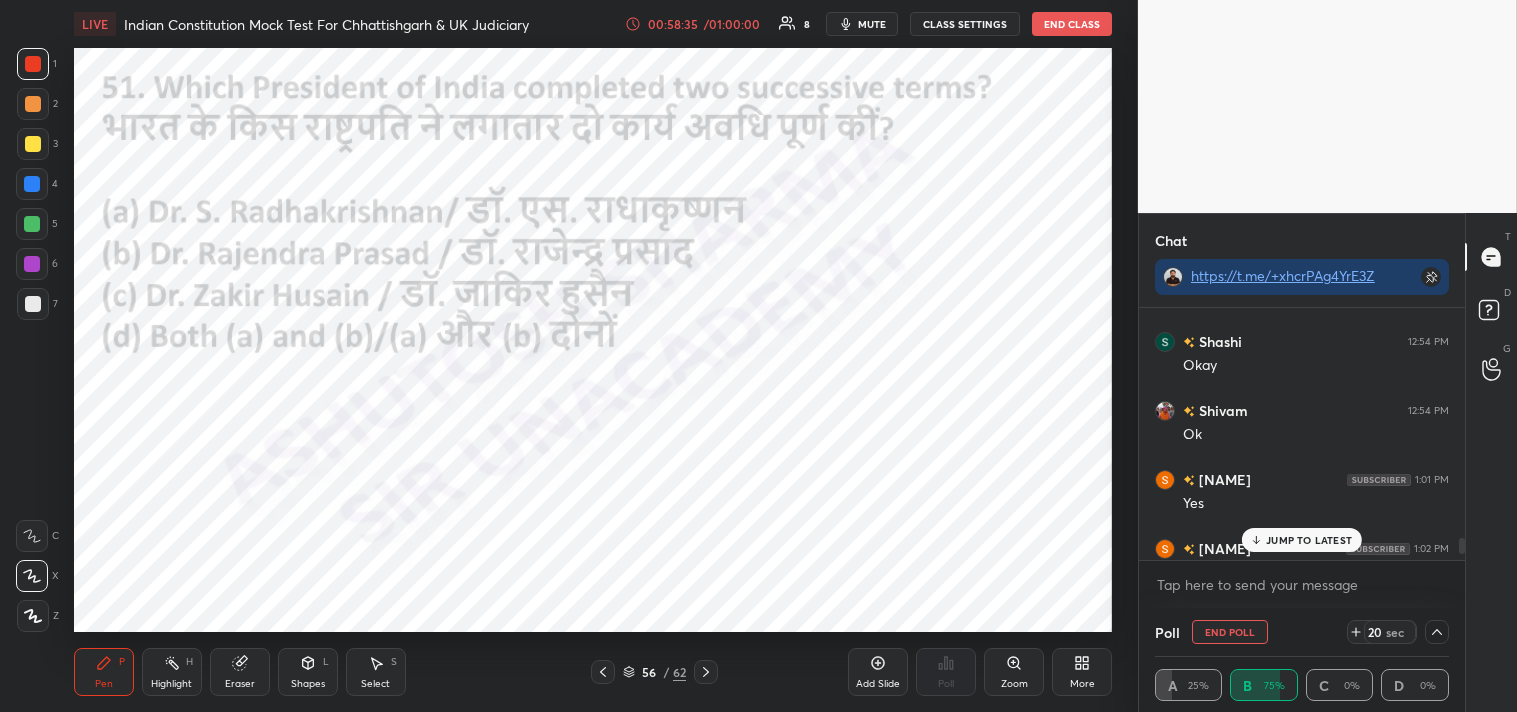 drag, startPoint x: 1308, startPoint y: 535, endPoint x: 1318, endPoint y: 531, distance: 10.770329 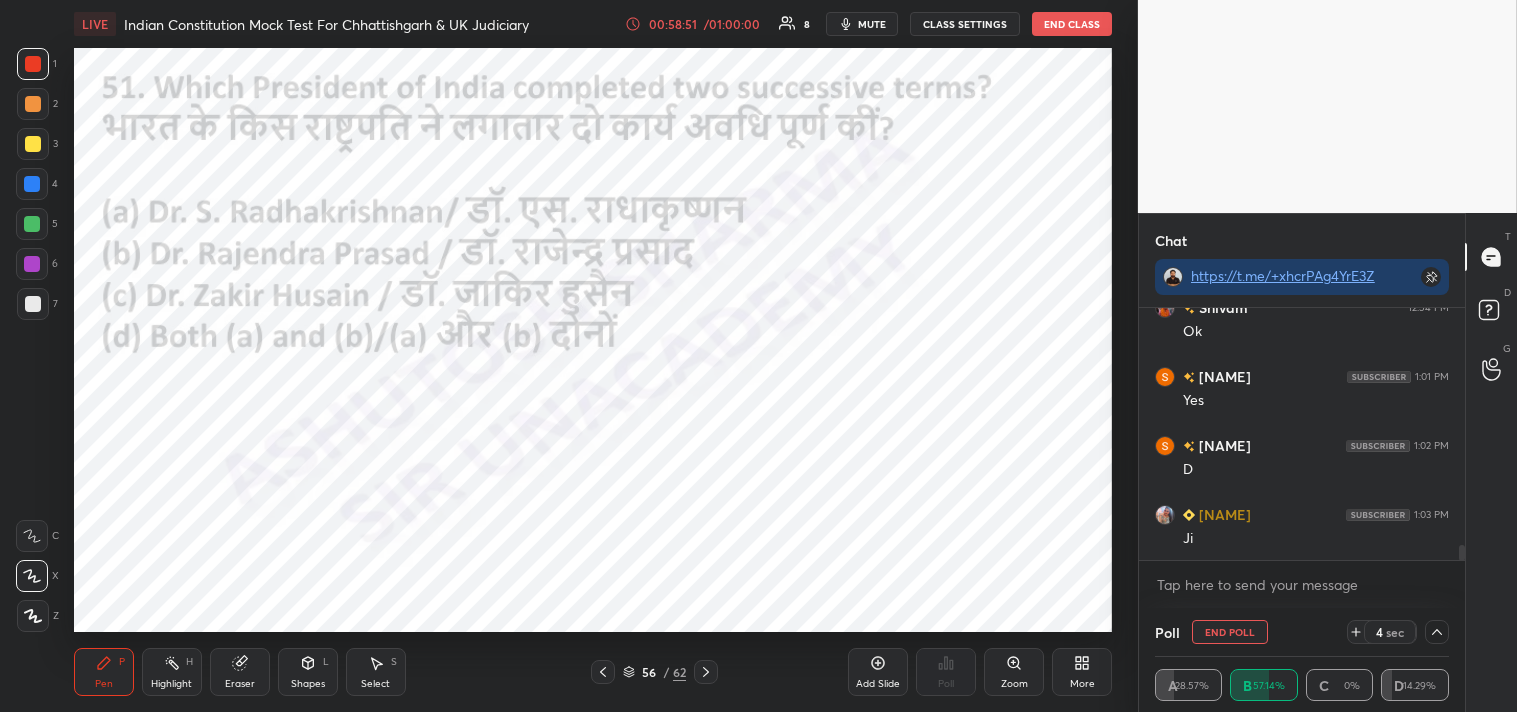 click 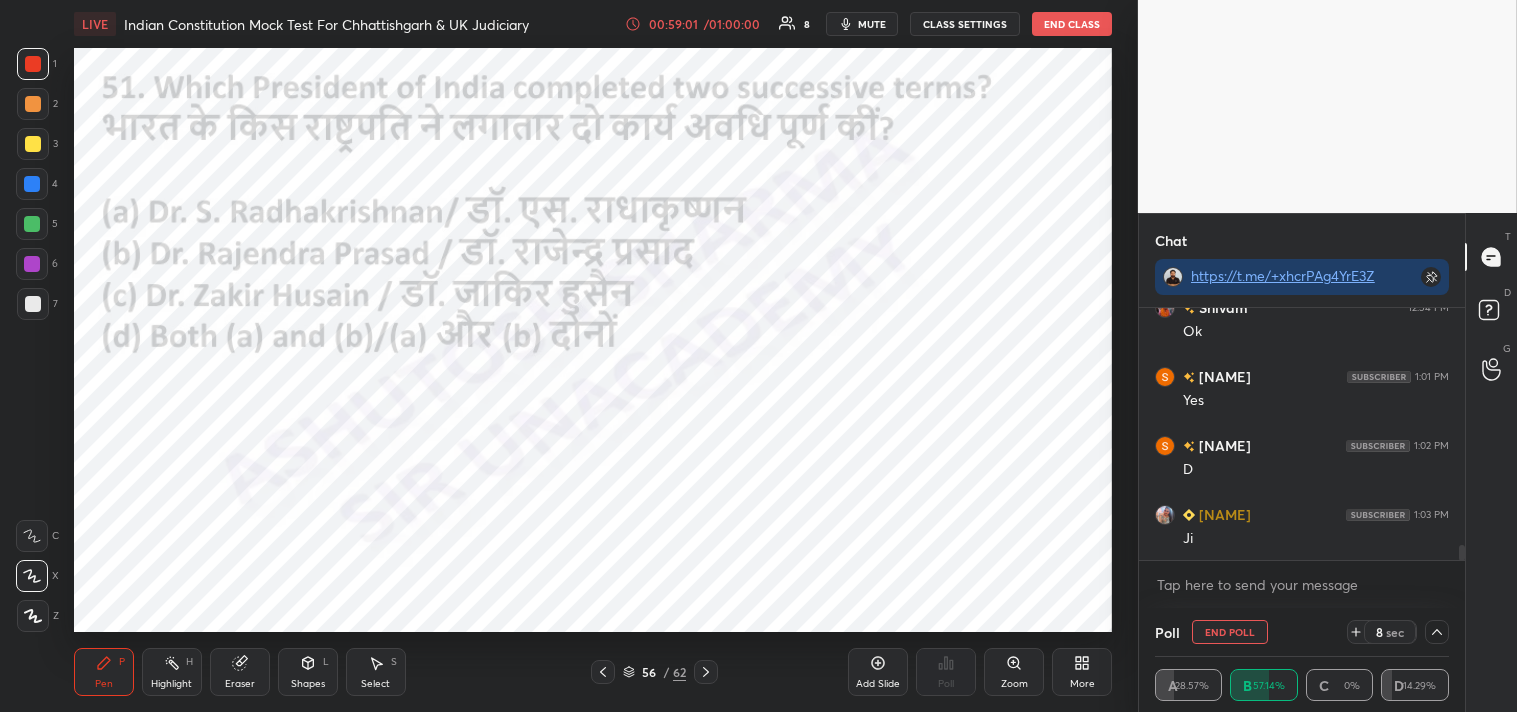 click on "End Poll" at bounding box center [1230, 632] 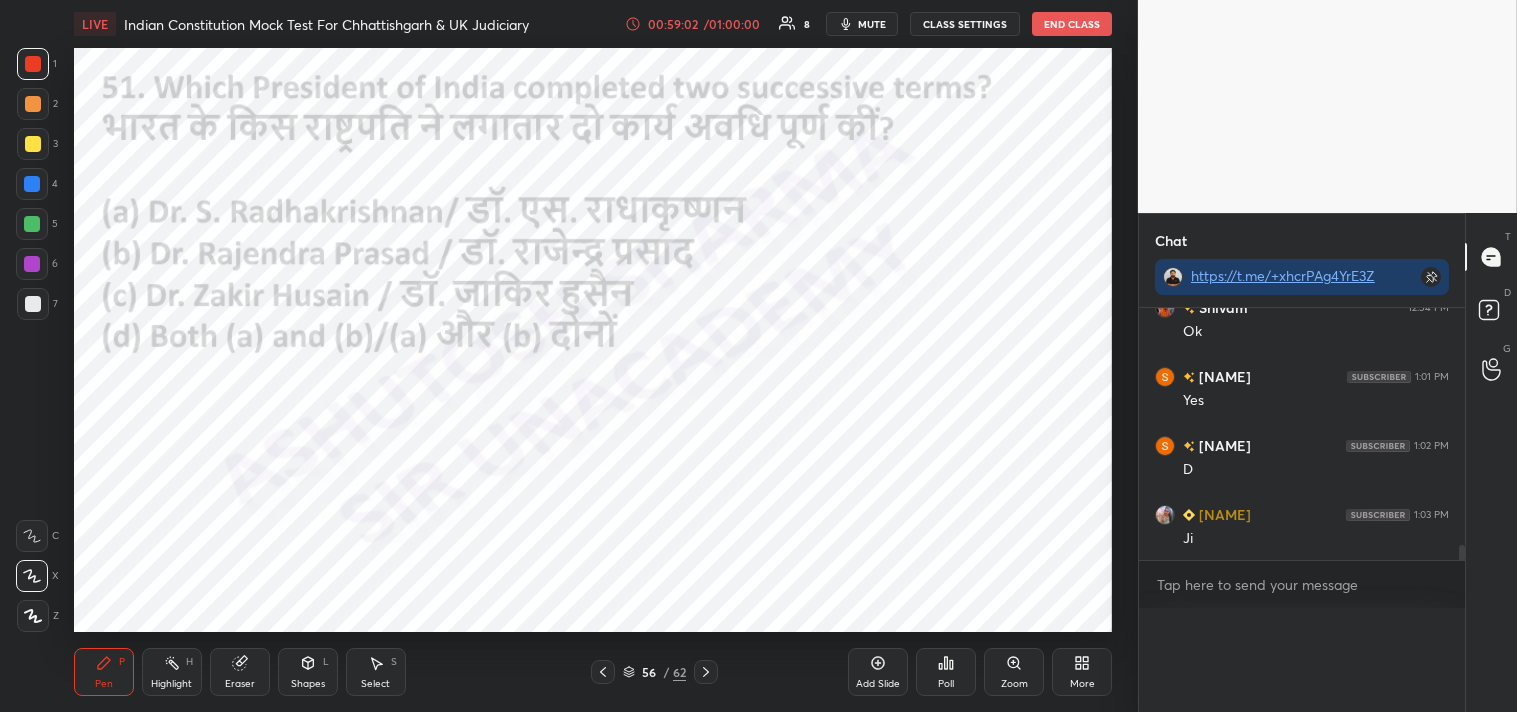 scroll, scrollTop: 298, scrollLeft: 320, axis: both 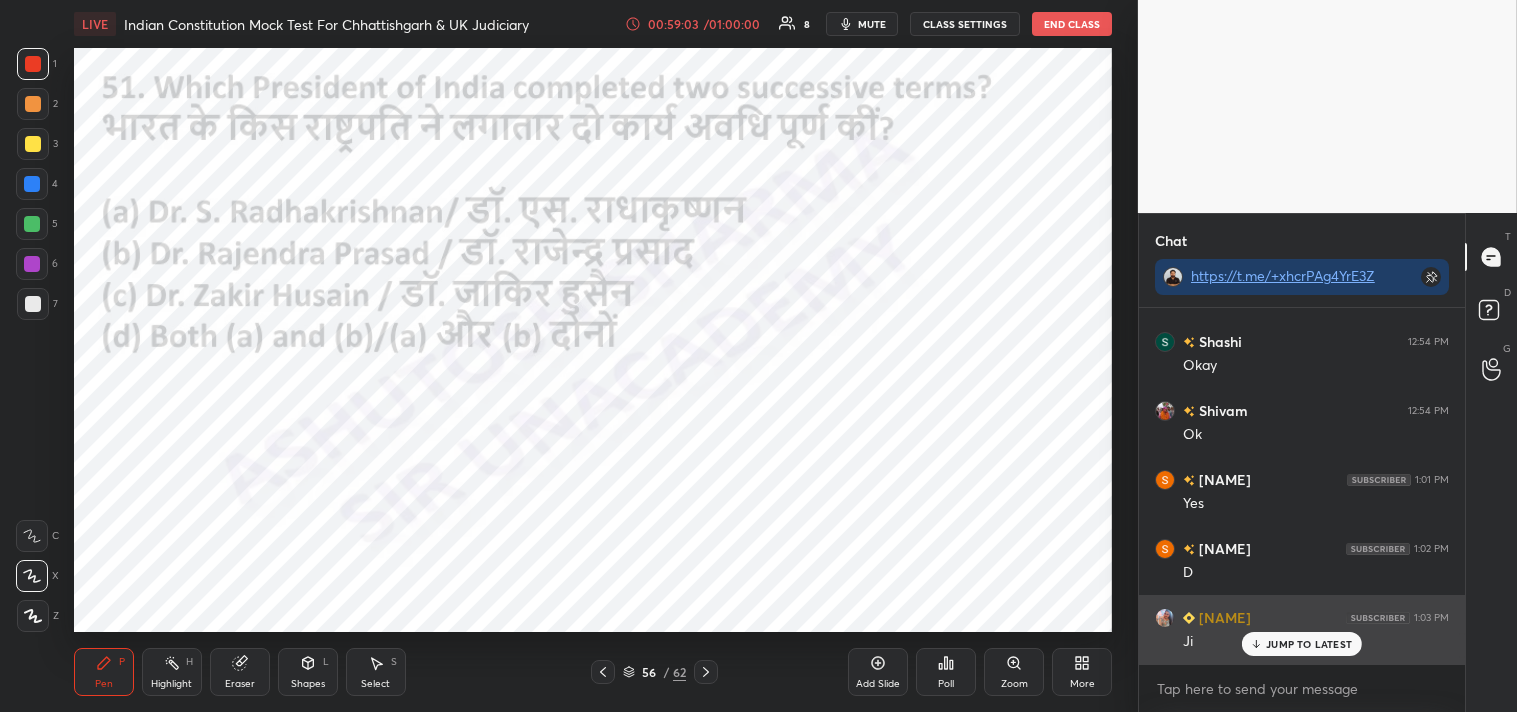 click on "JUMP TO LATEST" at bounding box center [1309, 644] 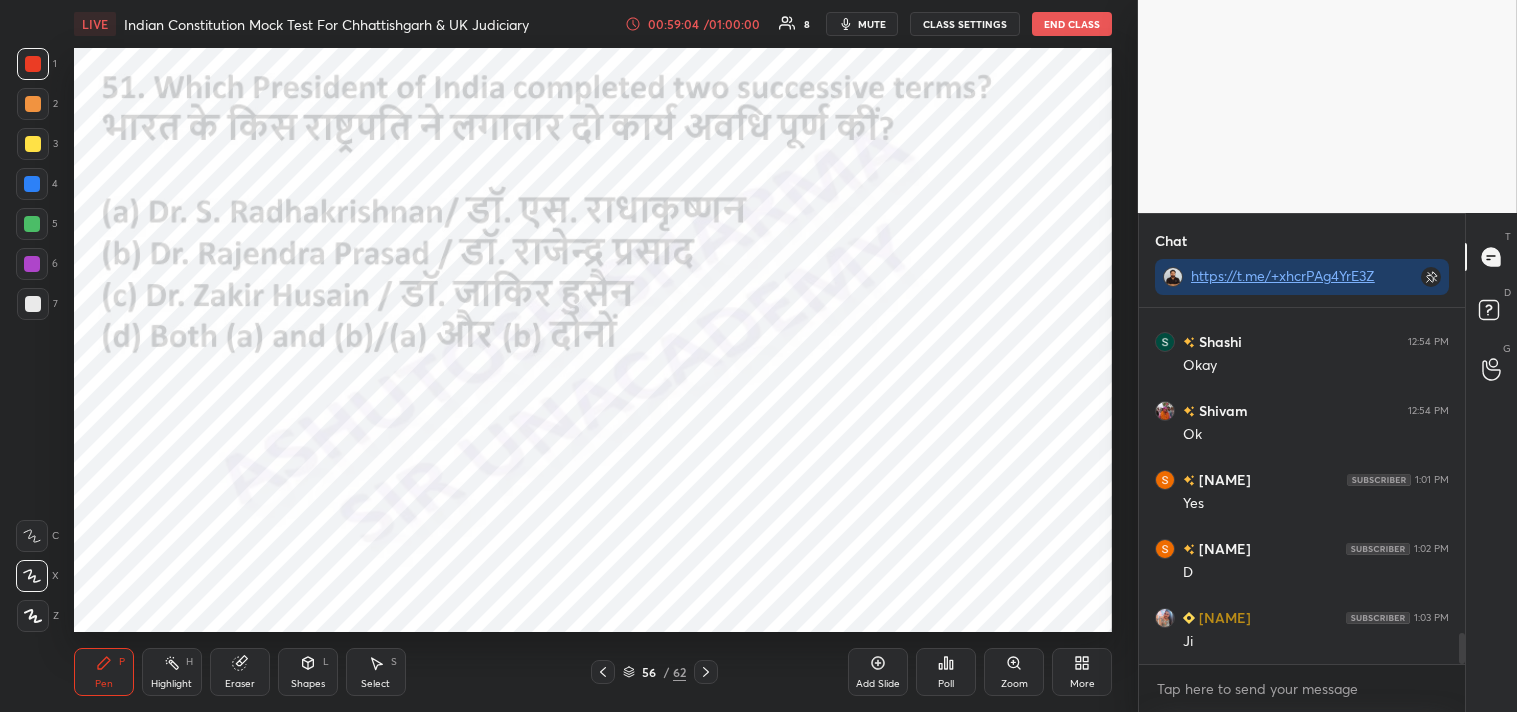 click on "56 / 62" at bounding box center [654, 672] 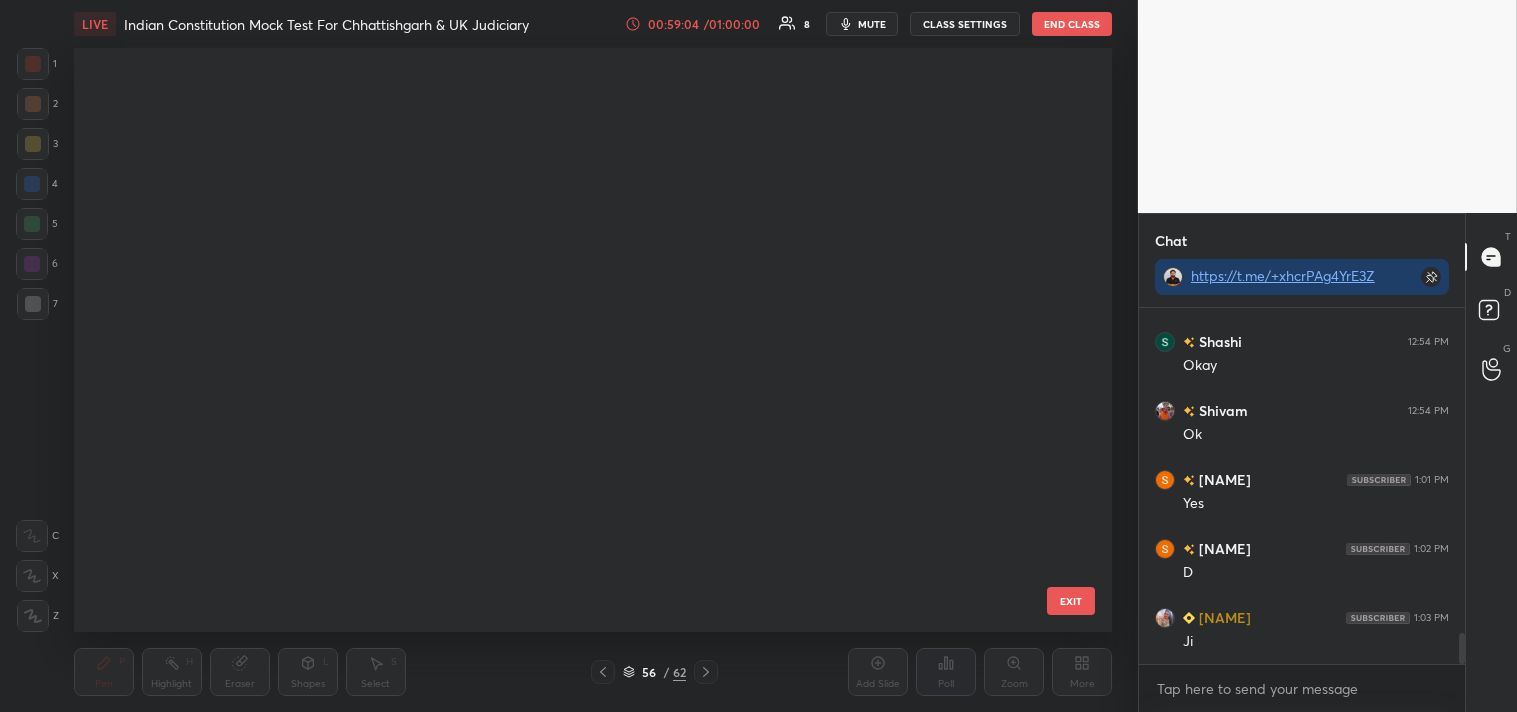 scroll, scrollTop: 2832, scrollLeft: 0, axis: vertical 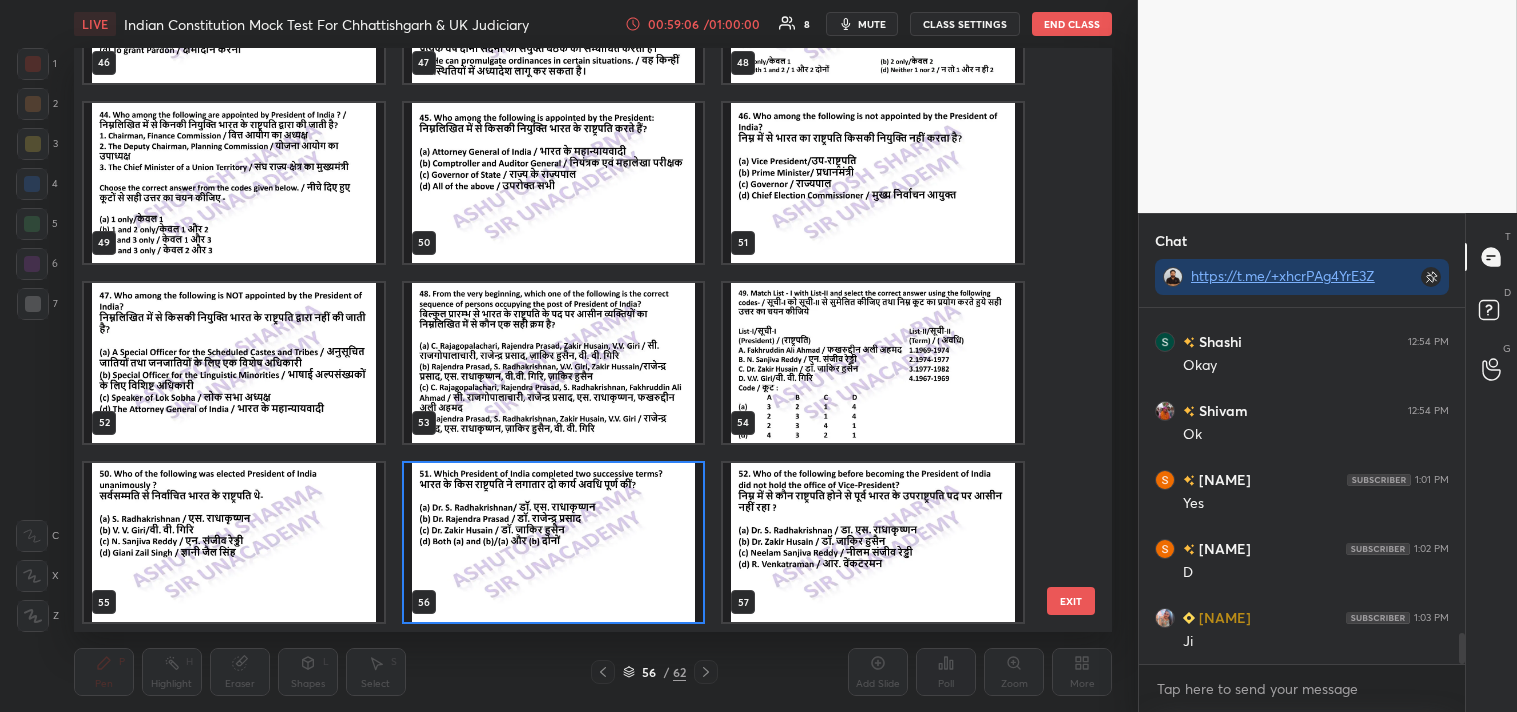 click on "43 44 45 46 47 48 49 50 51 52 53 54 55 56 57" at bounding box center [576, 340] 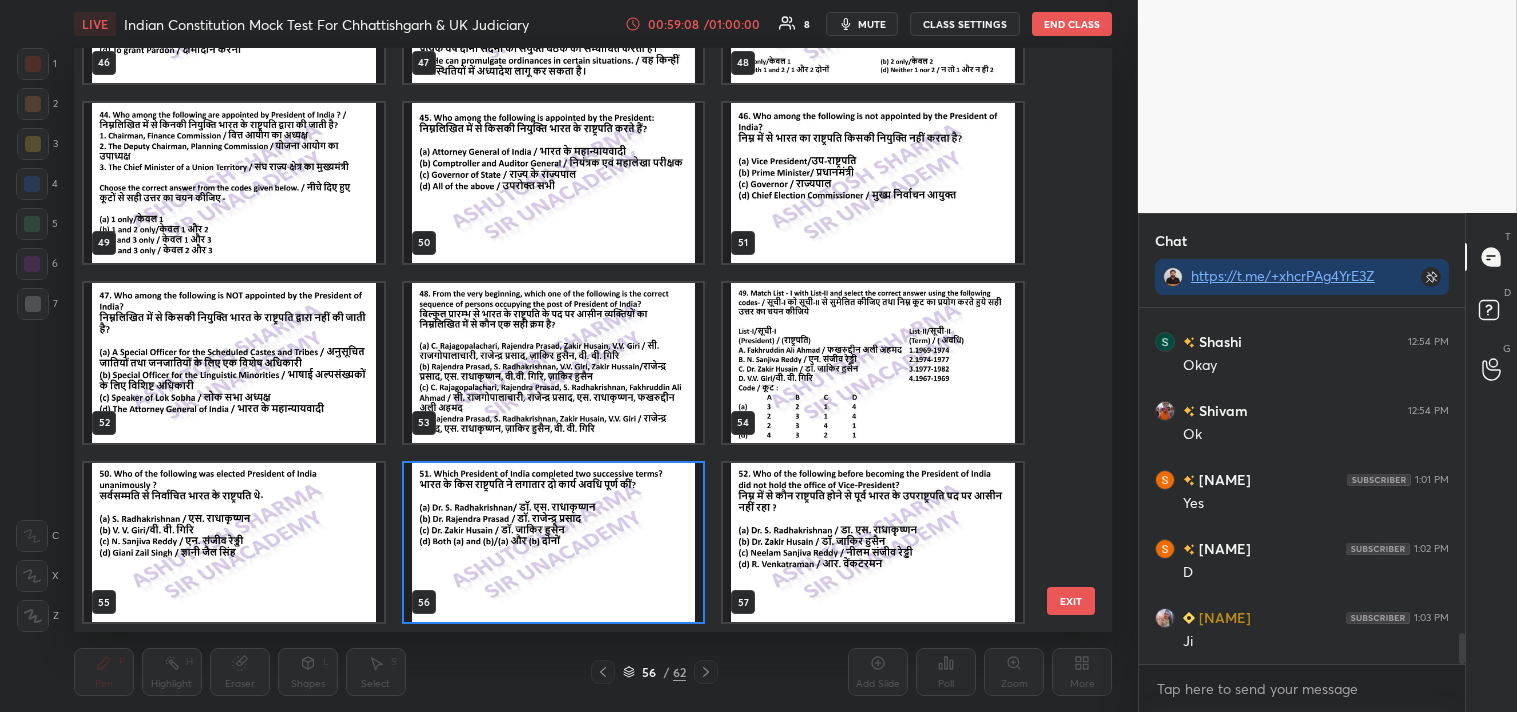 click on "/" at bounding box center (666, 672) 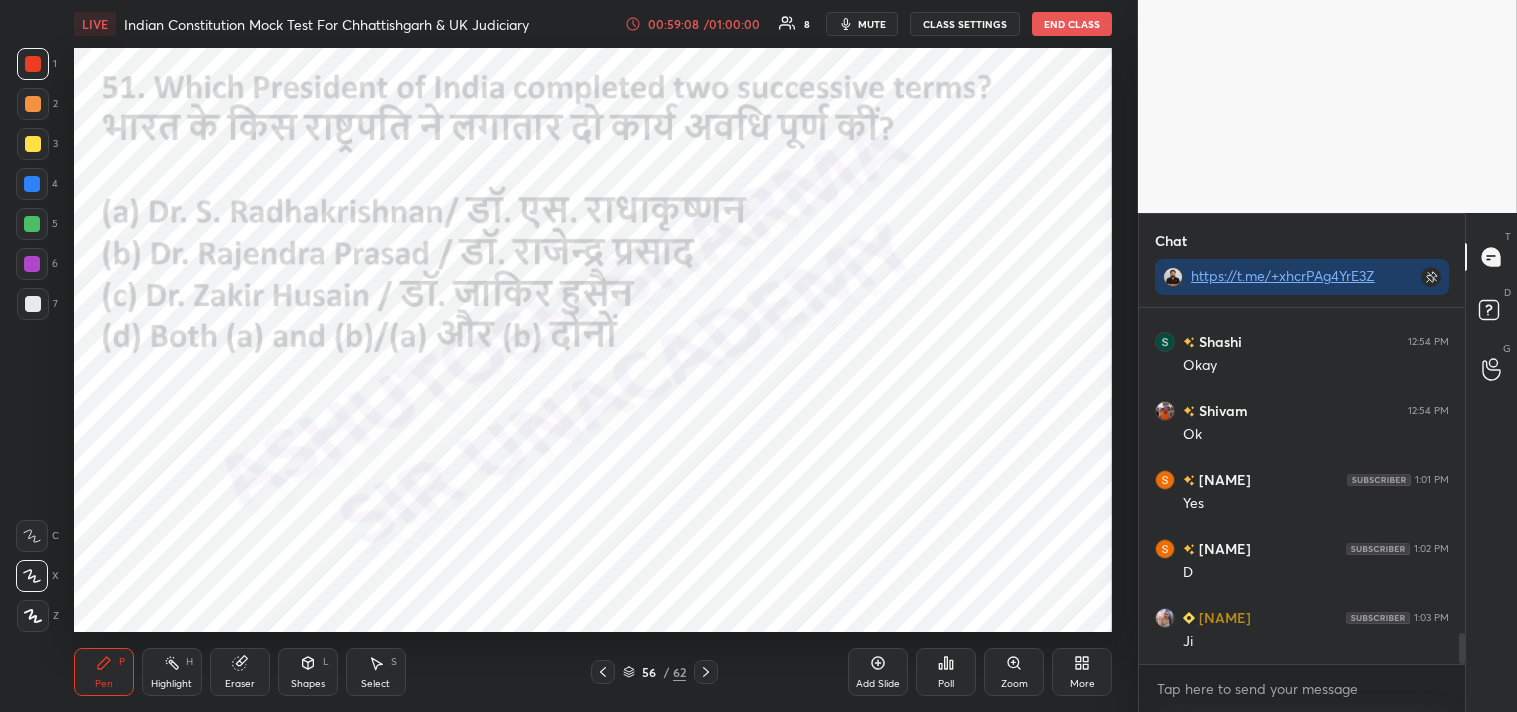 scroll, scrollTop: 0, scrollLeft: 0, axis: both 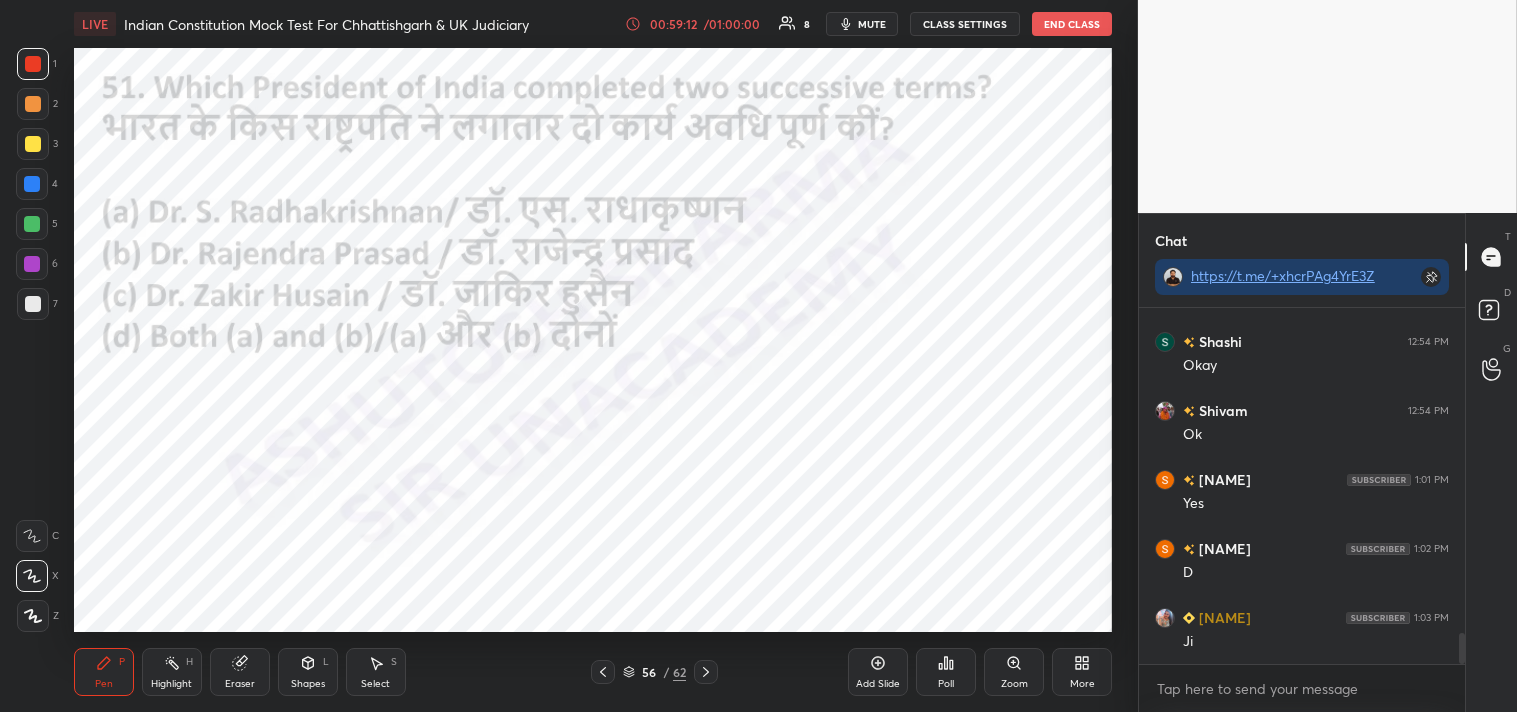click on "56" at bounding box center (649, 672) 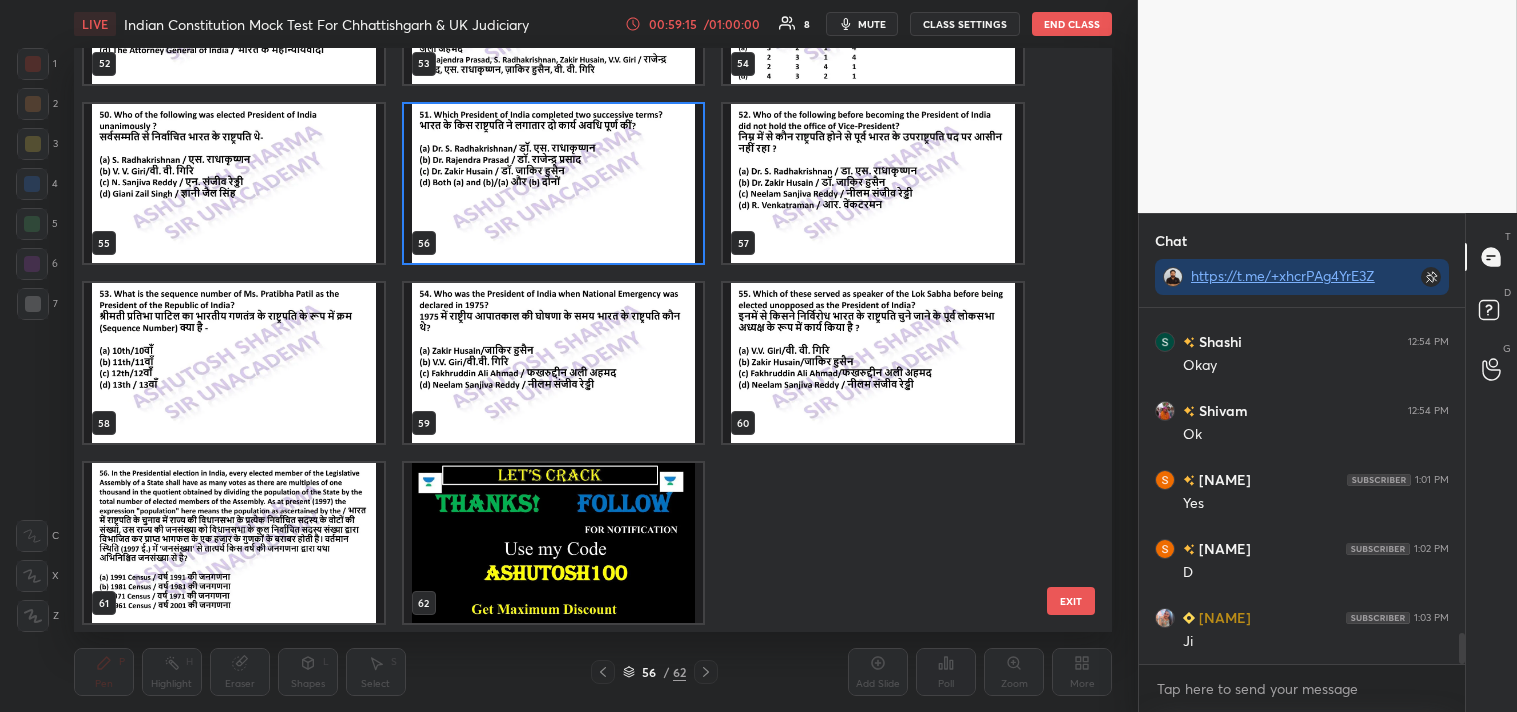 click at bounding box center (553, 543) 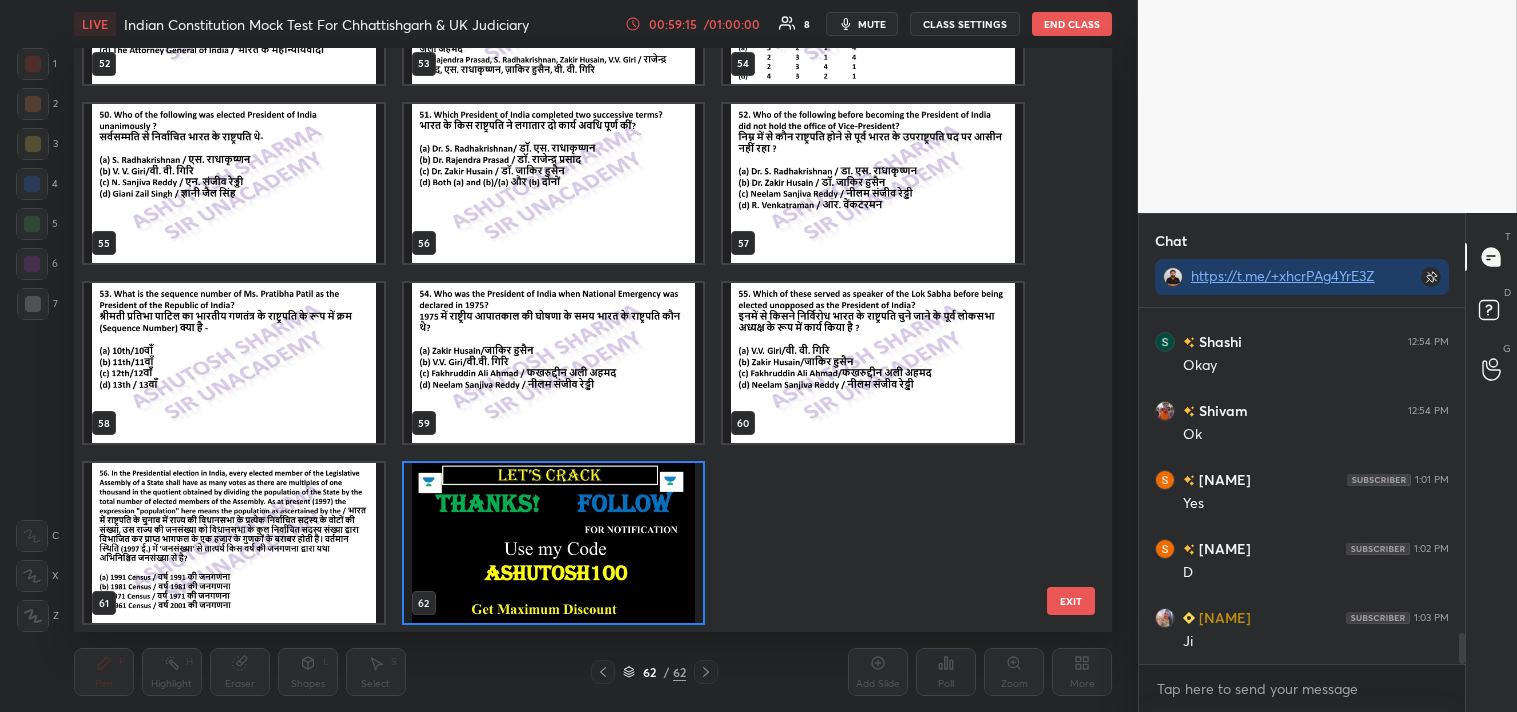 click at bounding box center (553, 543) 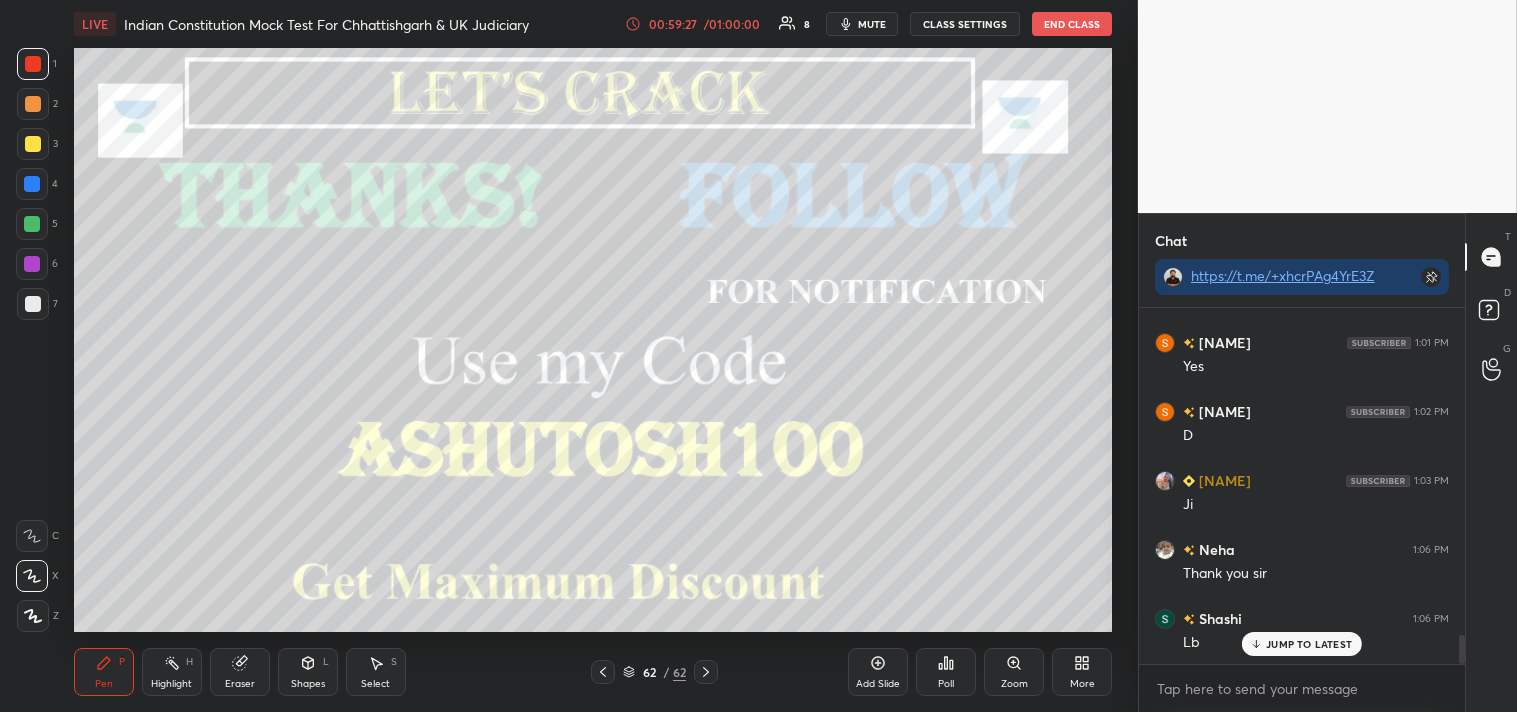 scroll, scrollTop: 3996, scrollLeft: 0, axis: vertical 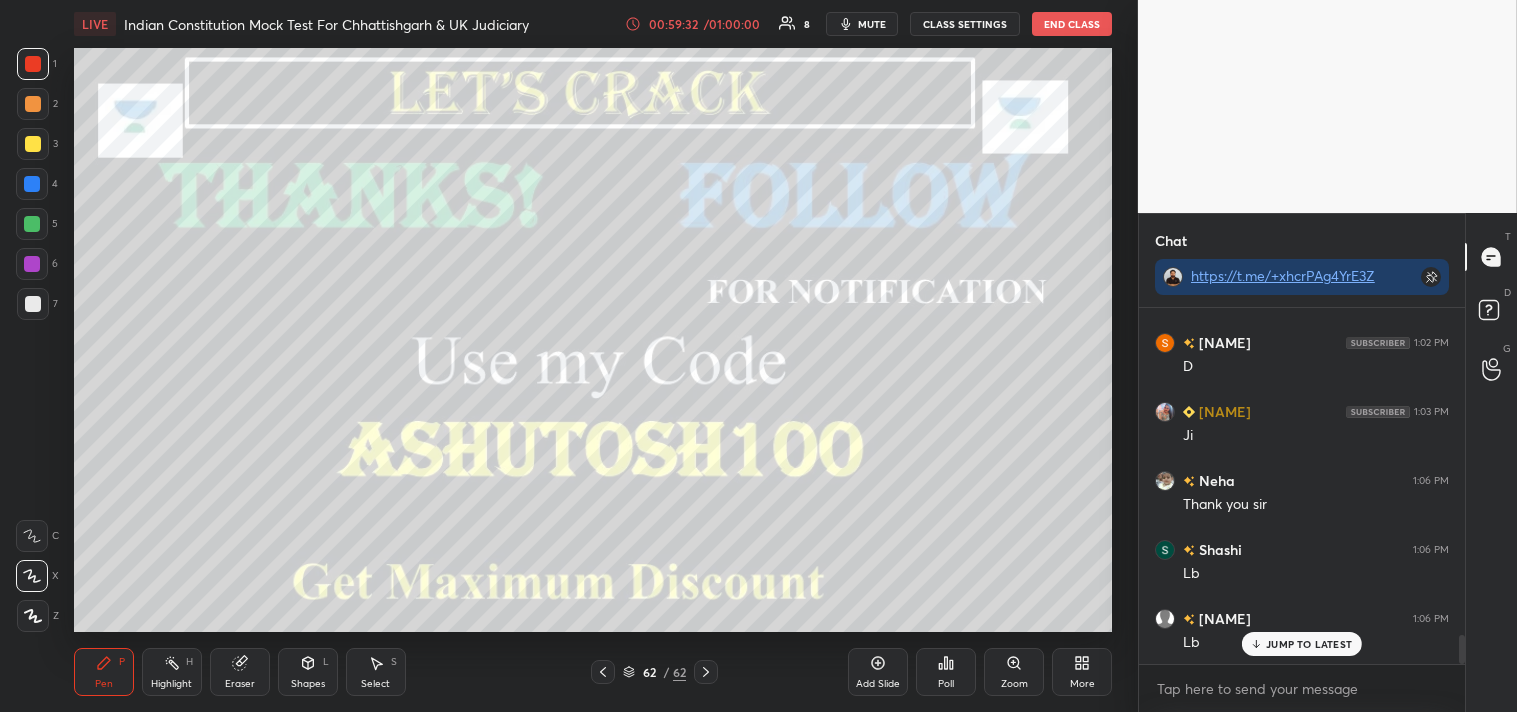 click on "JUMP TO LATEST" at bounding box center [1309, 644] 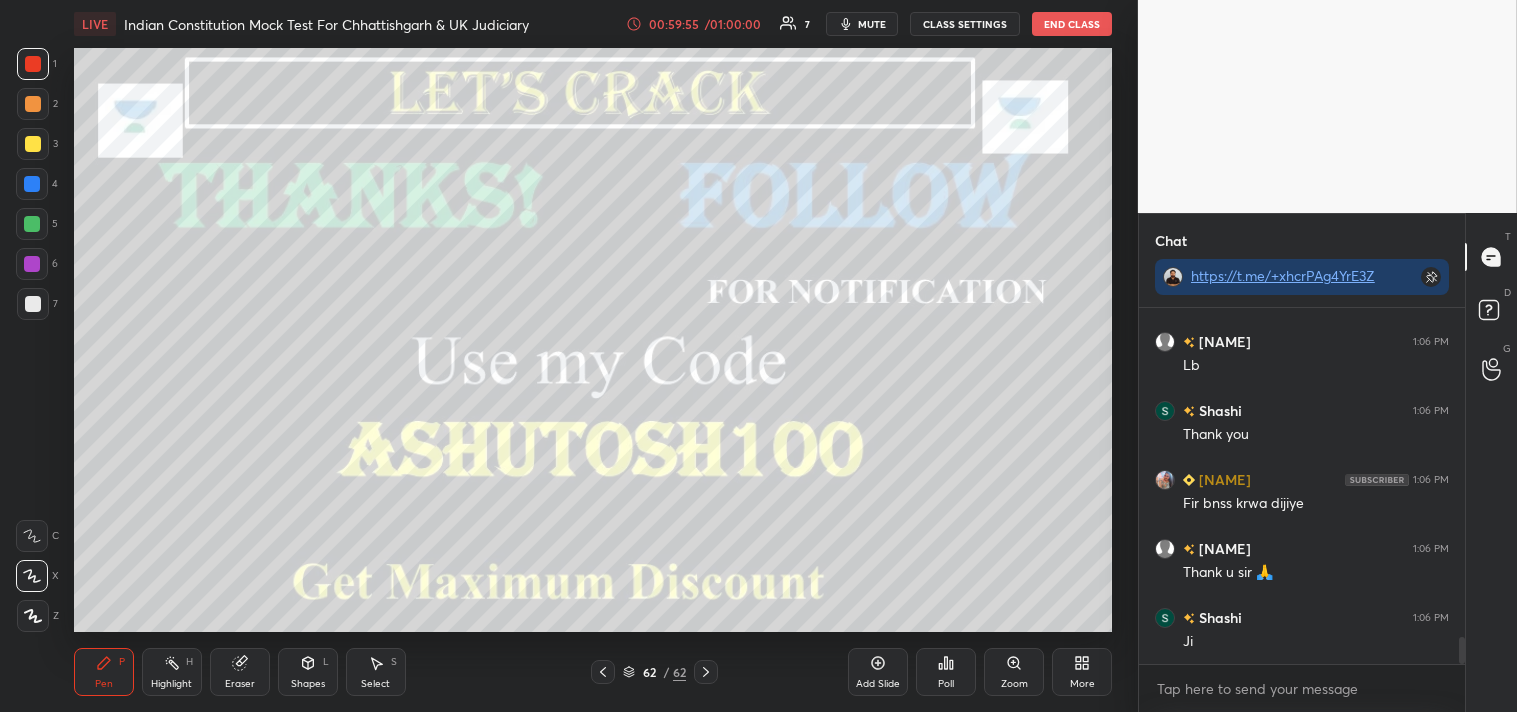 scroll, scrollTop: 4342, scrollLeft: 0, axis: vertical 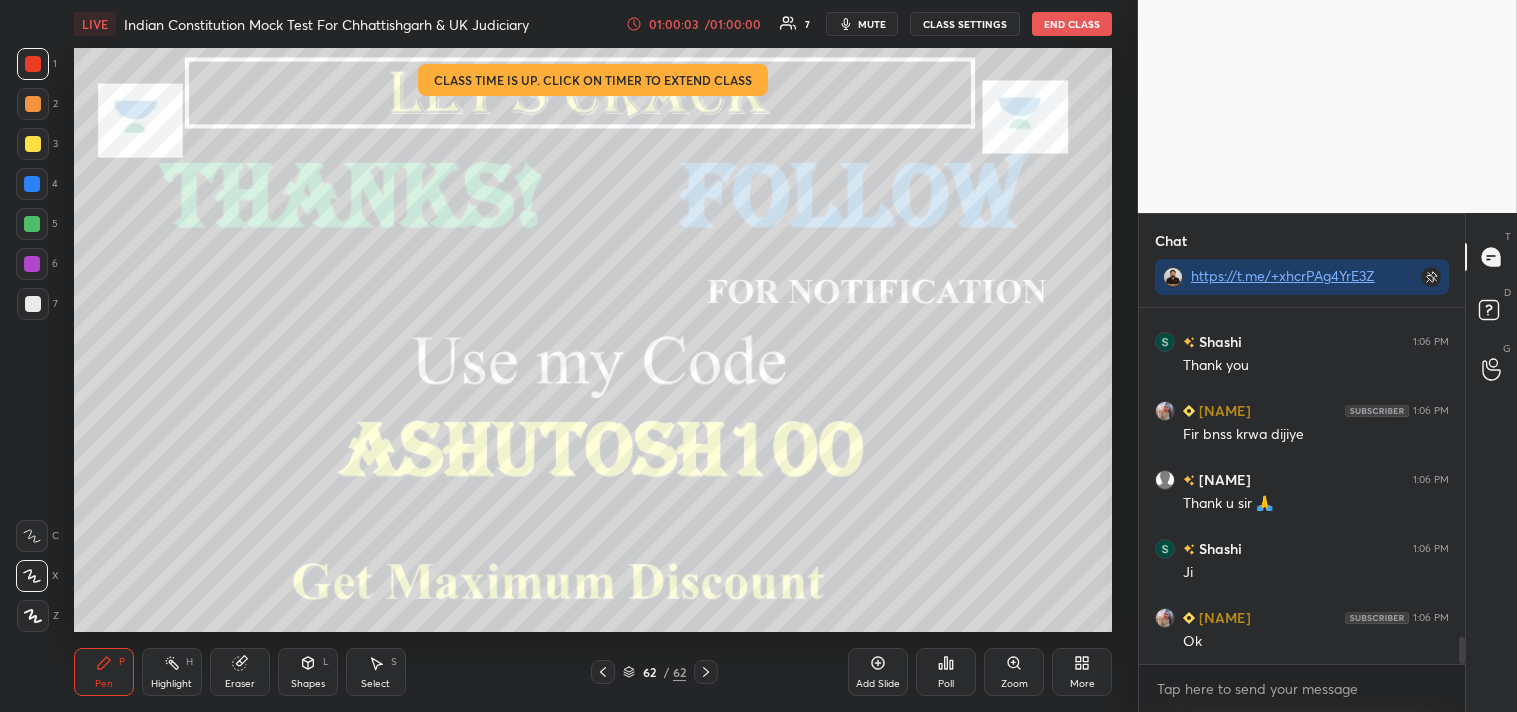 click on "/  01:00:00" at bounding box center (733, 24) 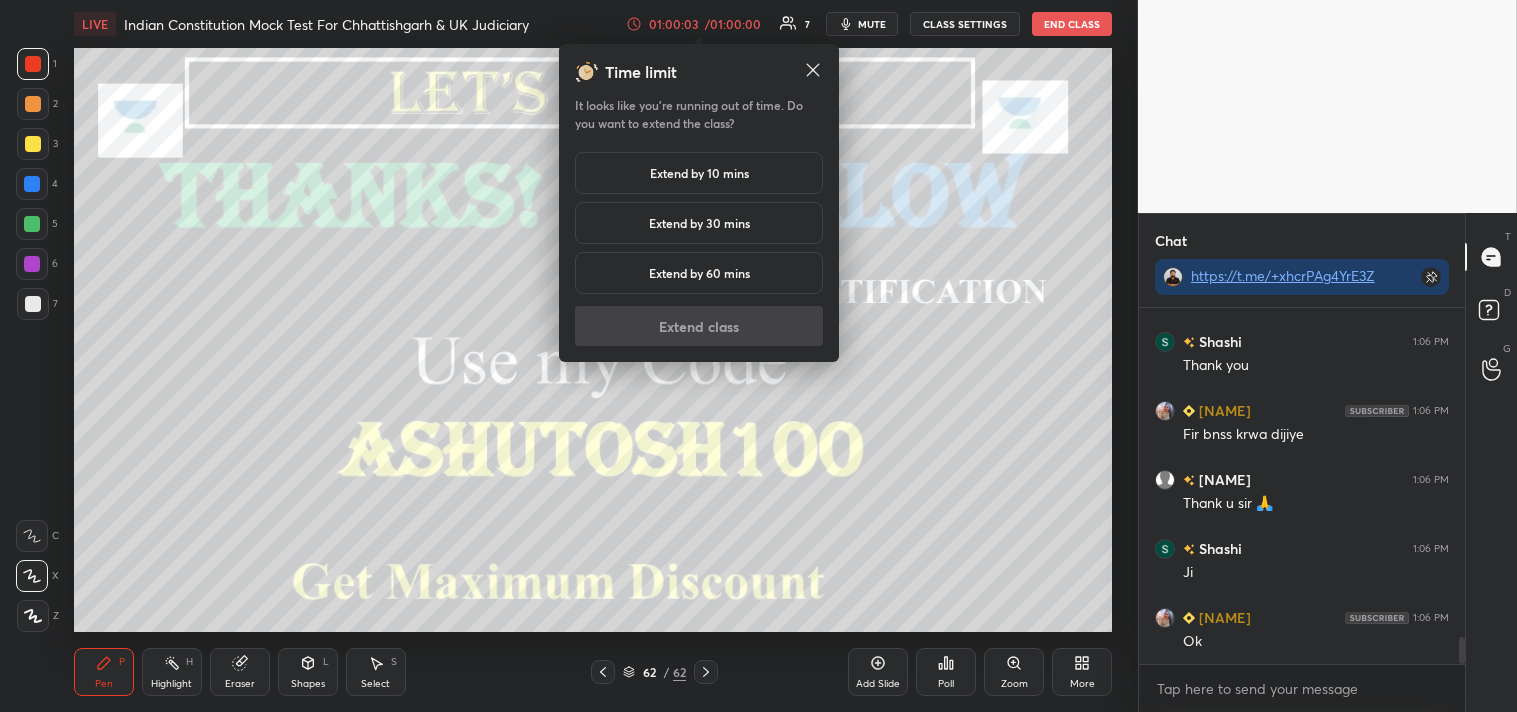 scroll, scrollTop: 4411, scrollLeft: 0, axis: vertical 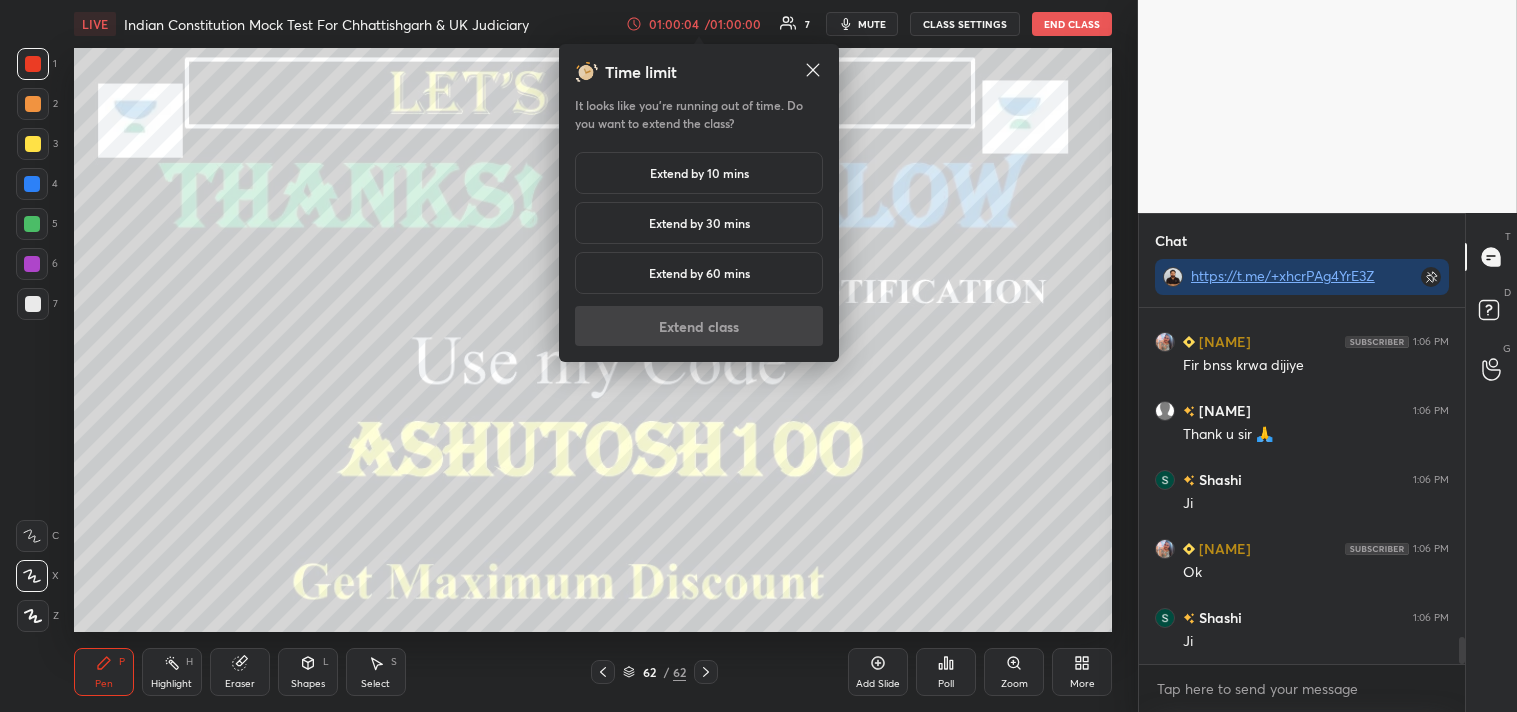 click on "Extend by 10 mins" at bounding box center (699, 173) 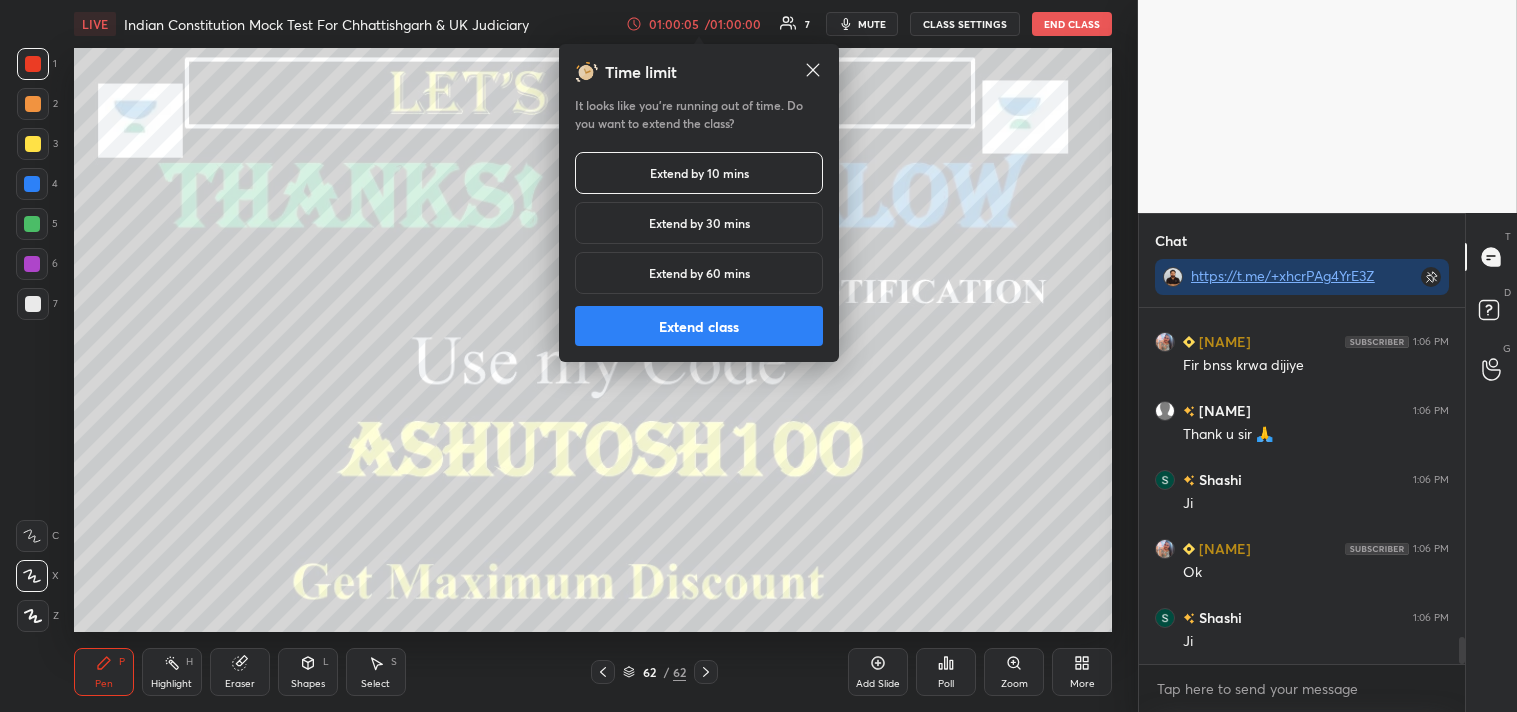click on "Extend class" at bounding box center (699, 326) 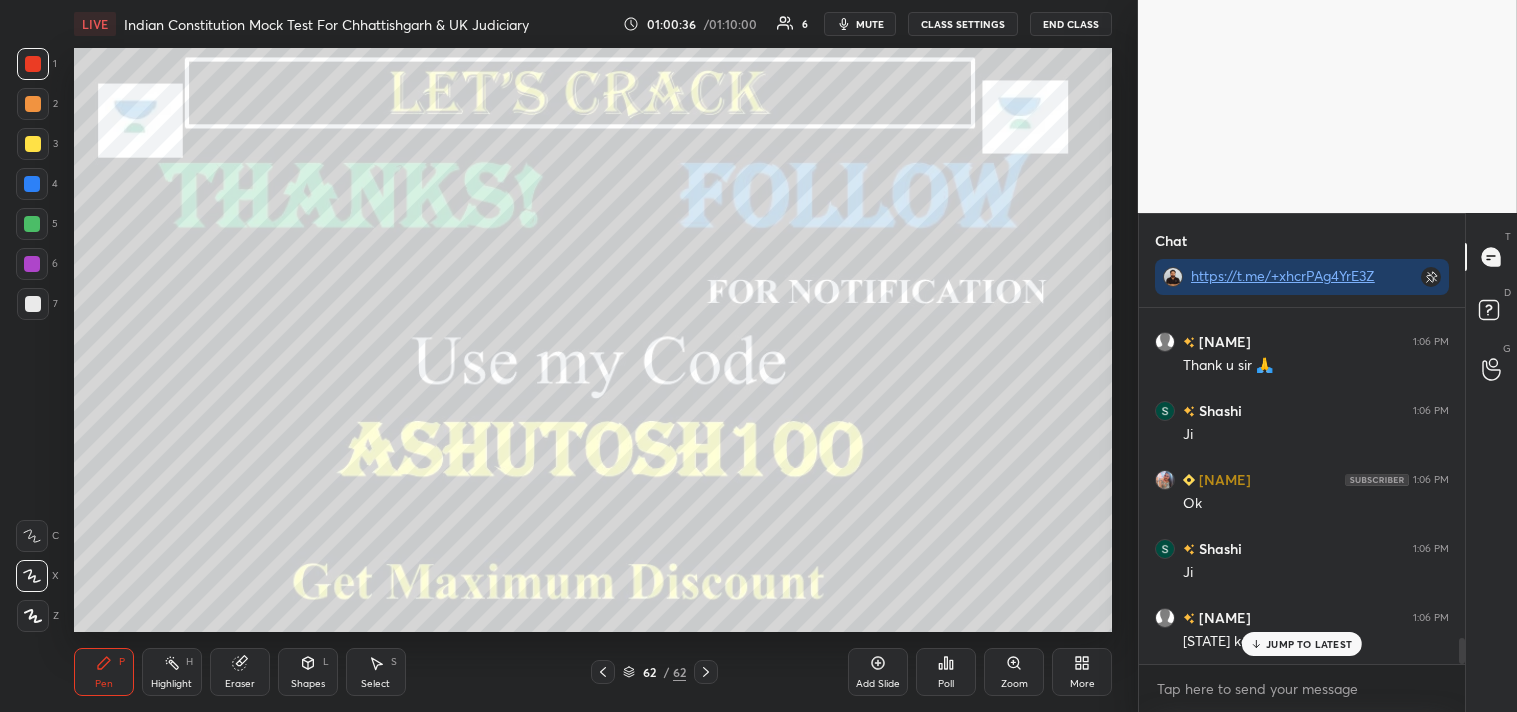 scroll, scrollTop: 4548, scrollLeft: 0, axis: vertical 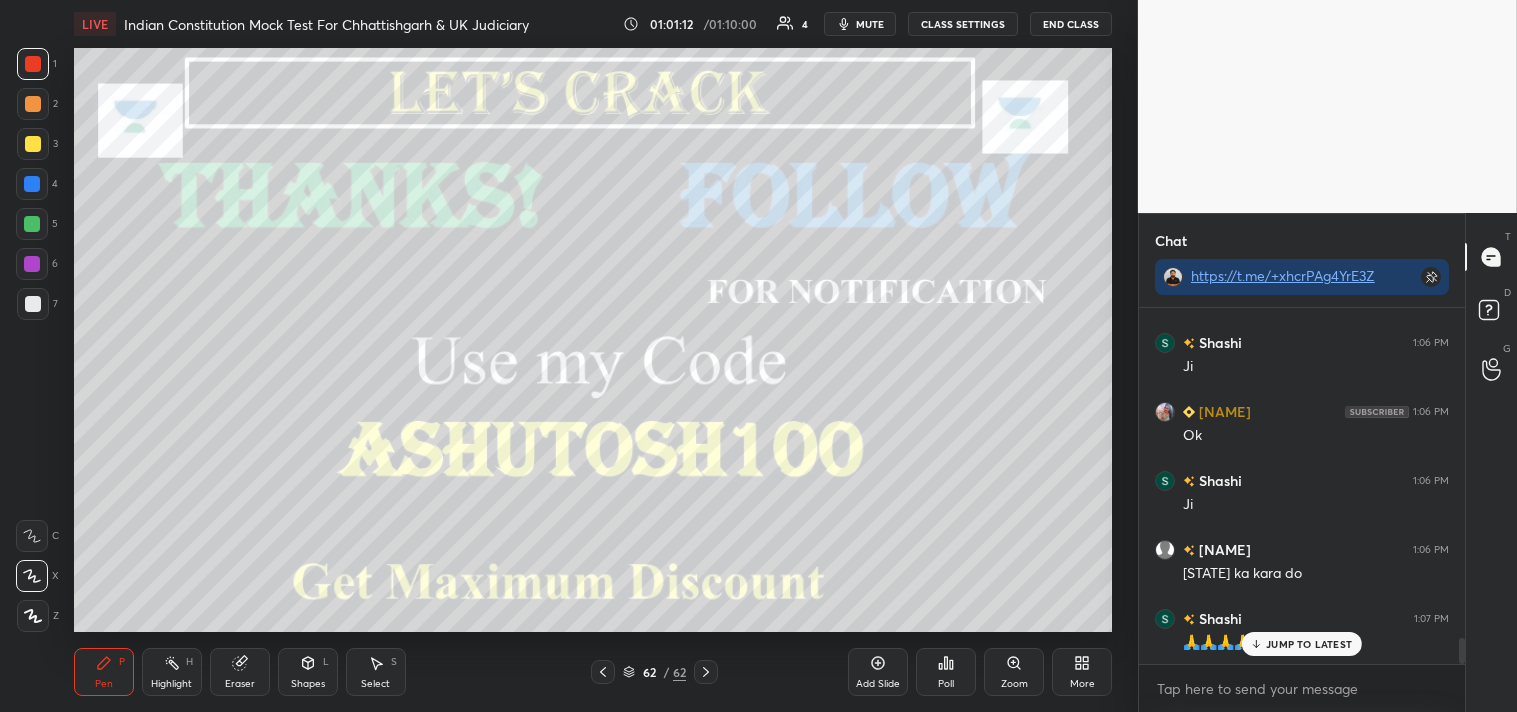 click on "End Class" at bounding box center [1071, 24] 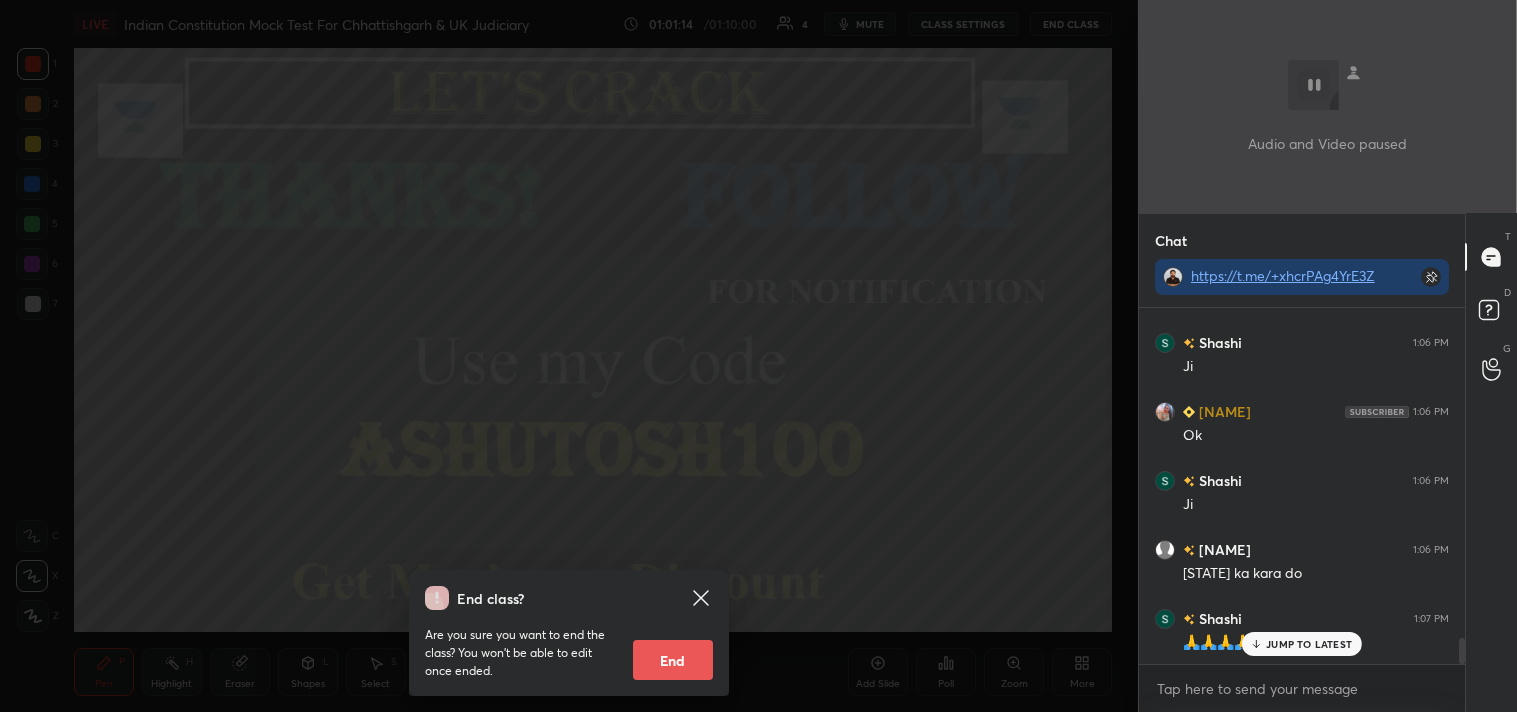 click on "End" at bounding box center [673, 660] 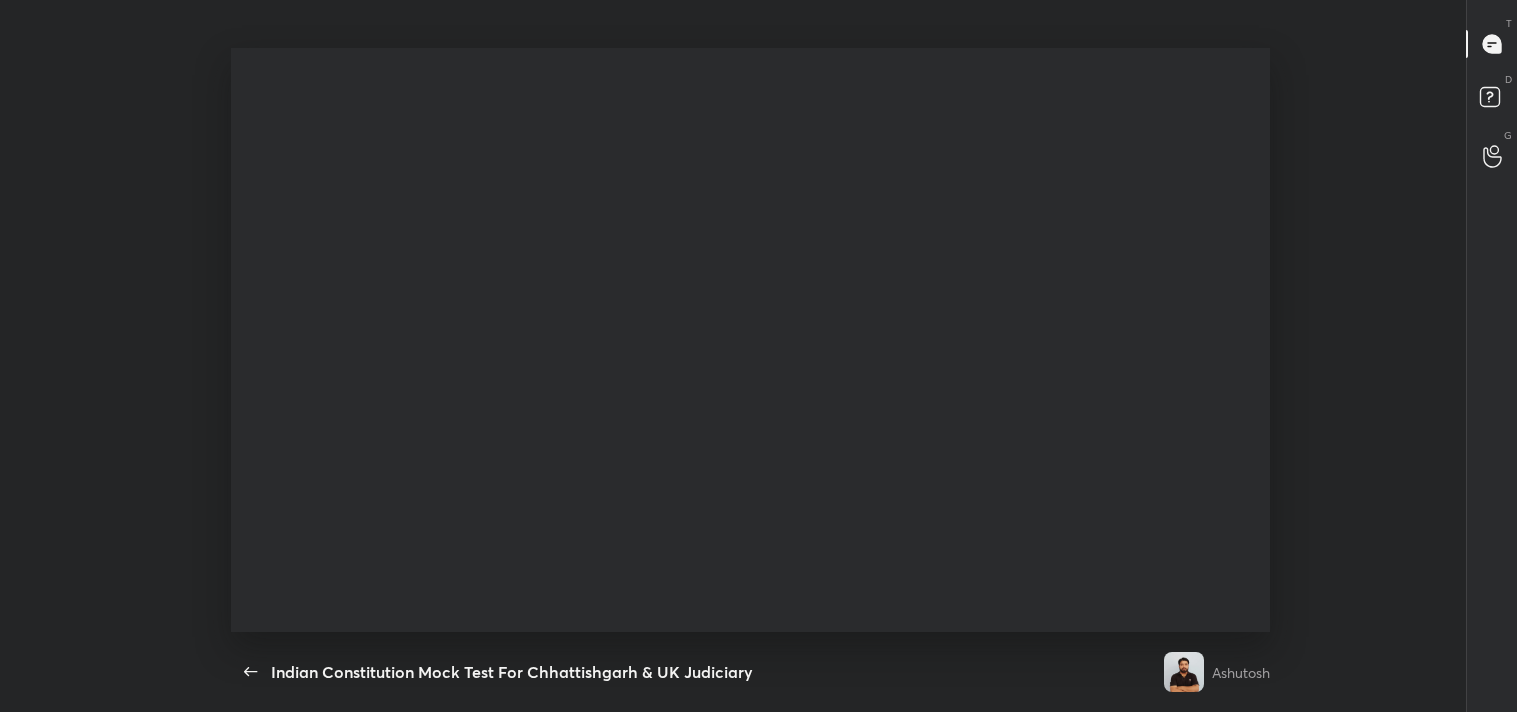 scroll, scrollTop: 99415, scrollLeft: 98864, axis: both 